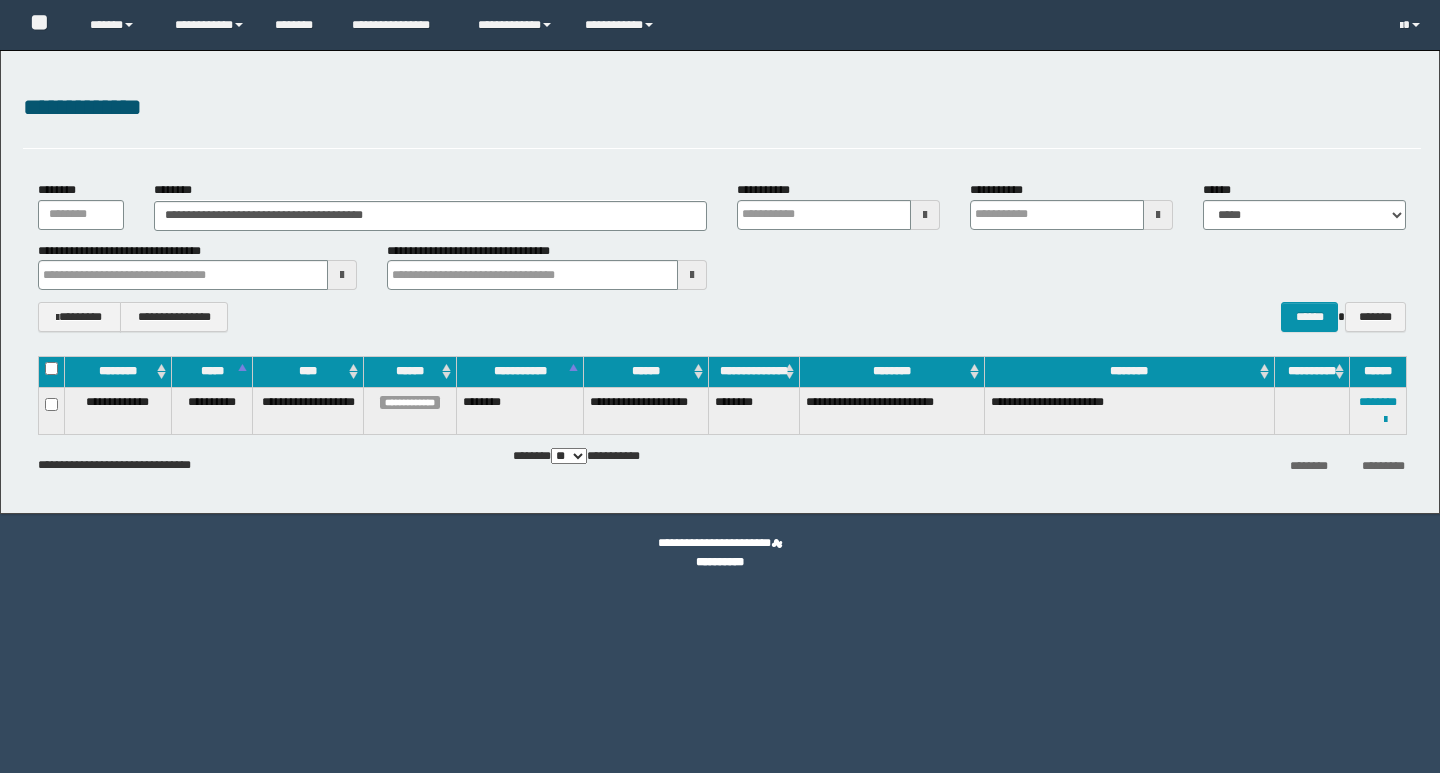 scroll, scrollTop: 0, scrollLeft: 0, axis: both 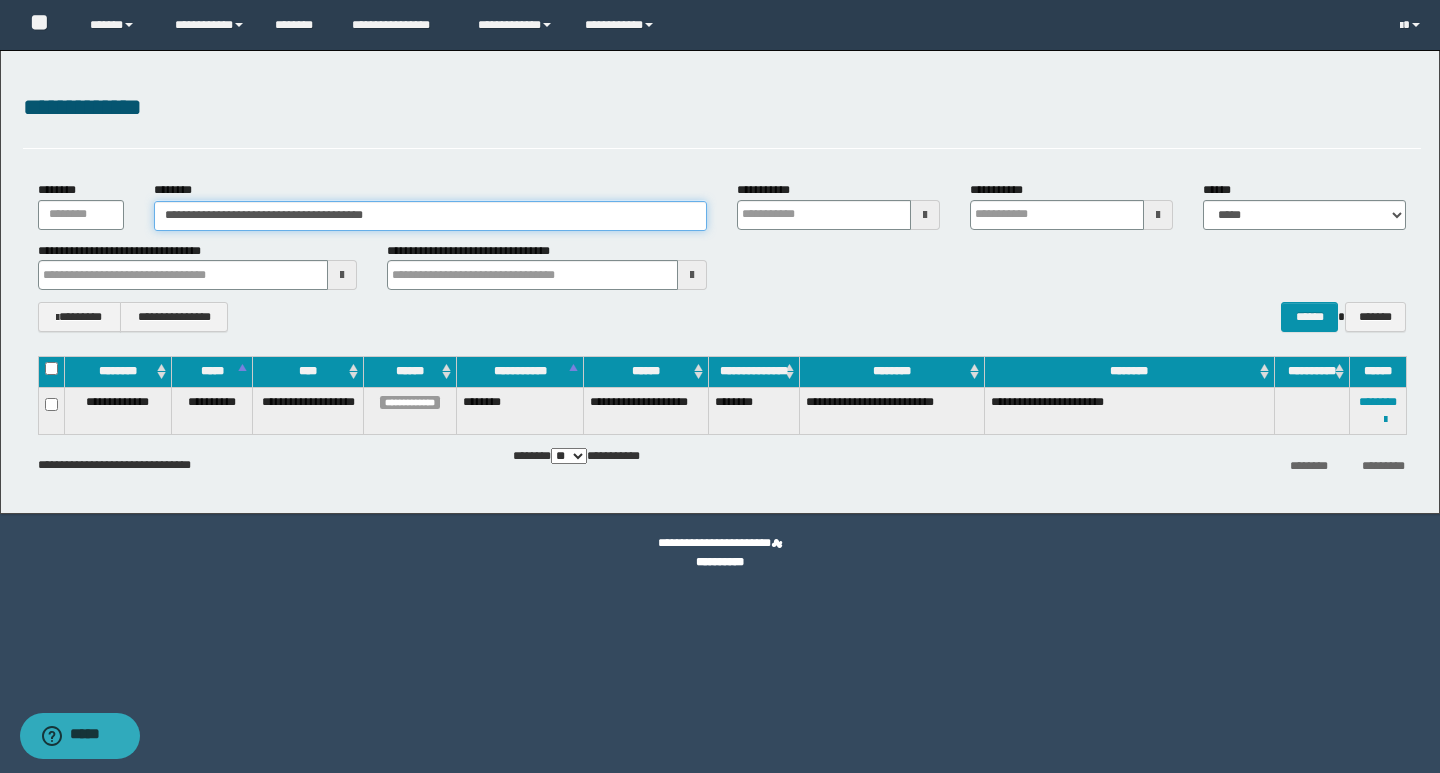 click on "**********" at bounding box center [430, 216] 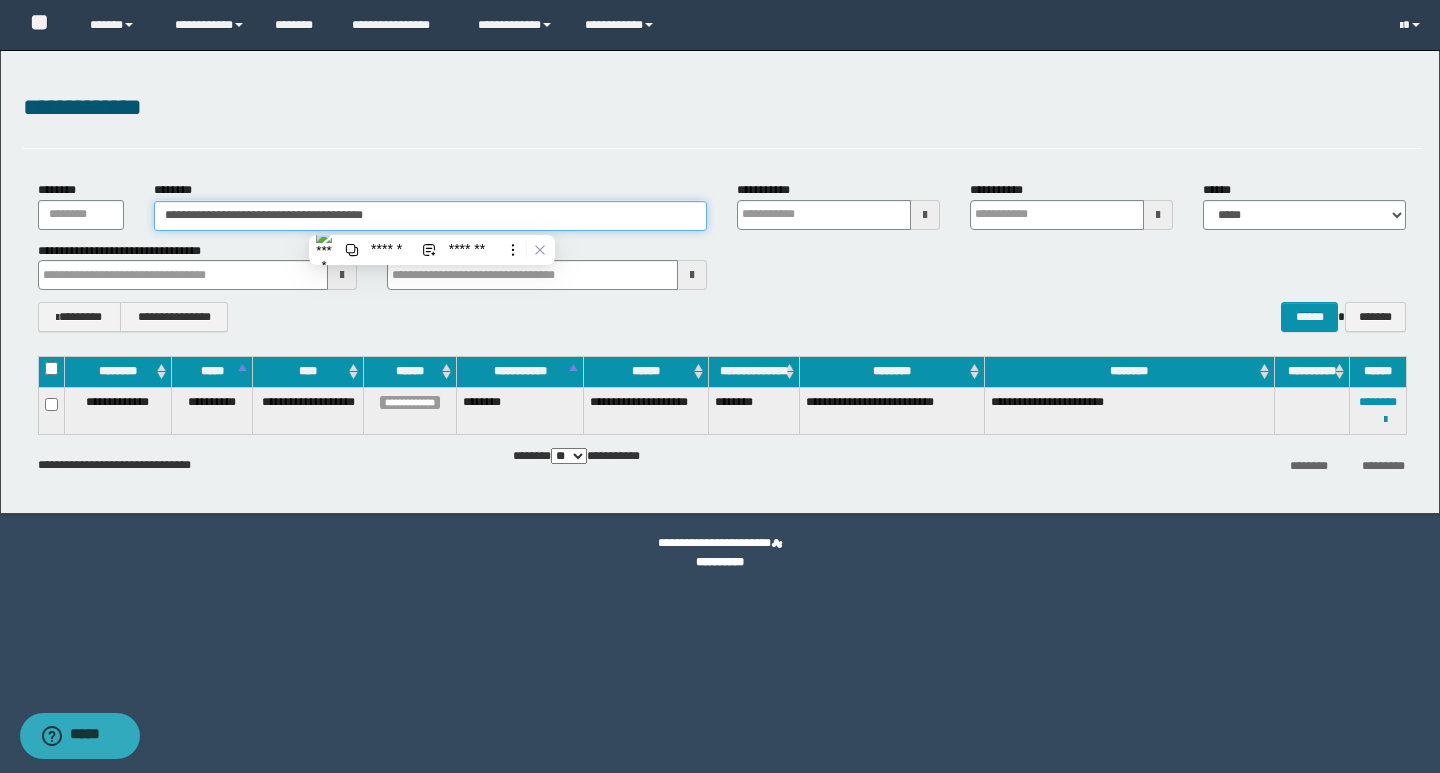 click on "**********" at bounding box center (430, 216) 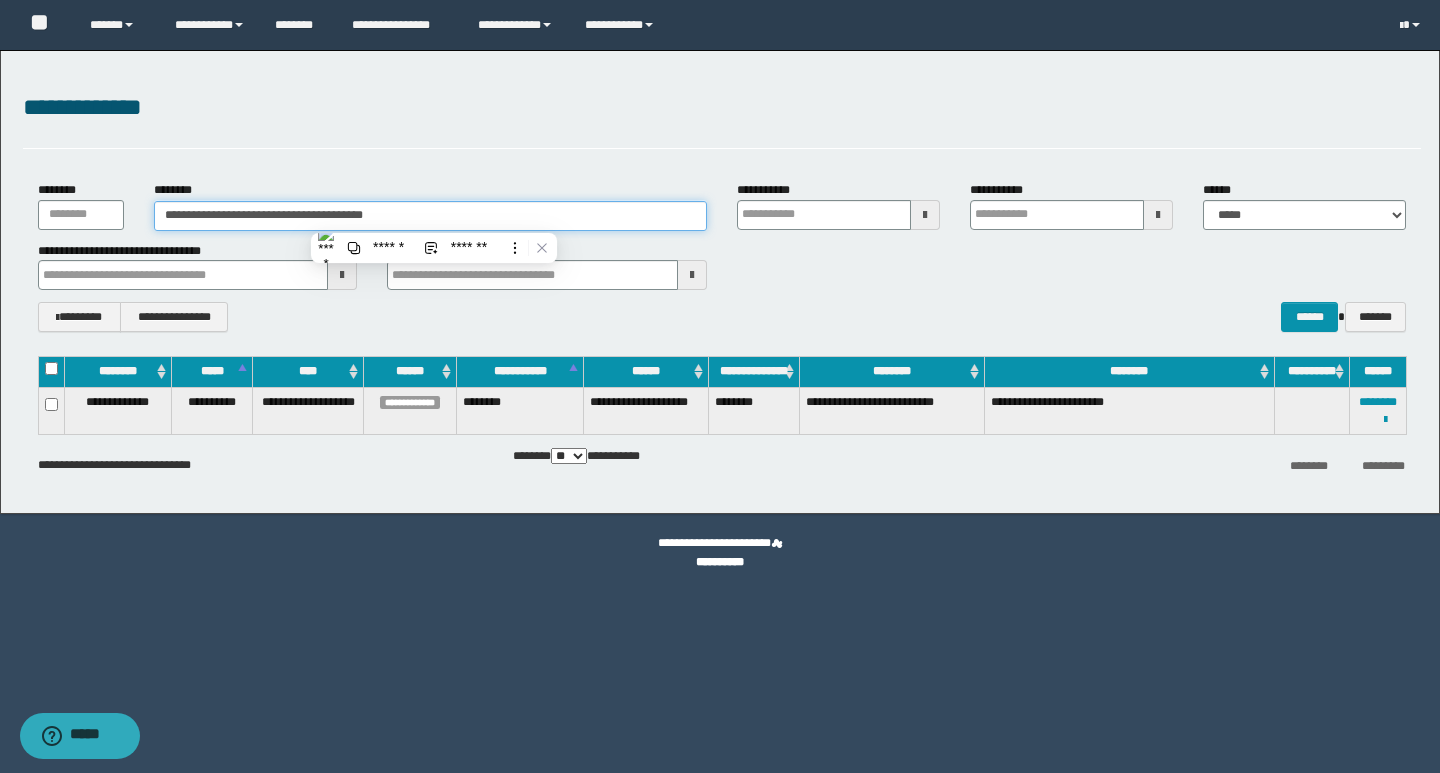 paste 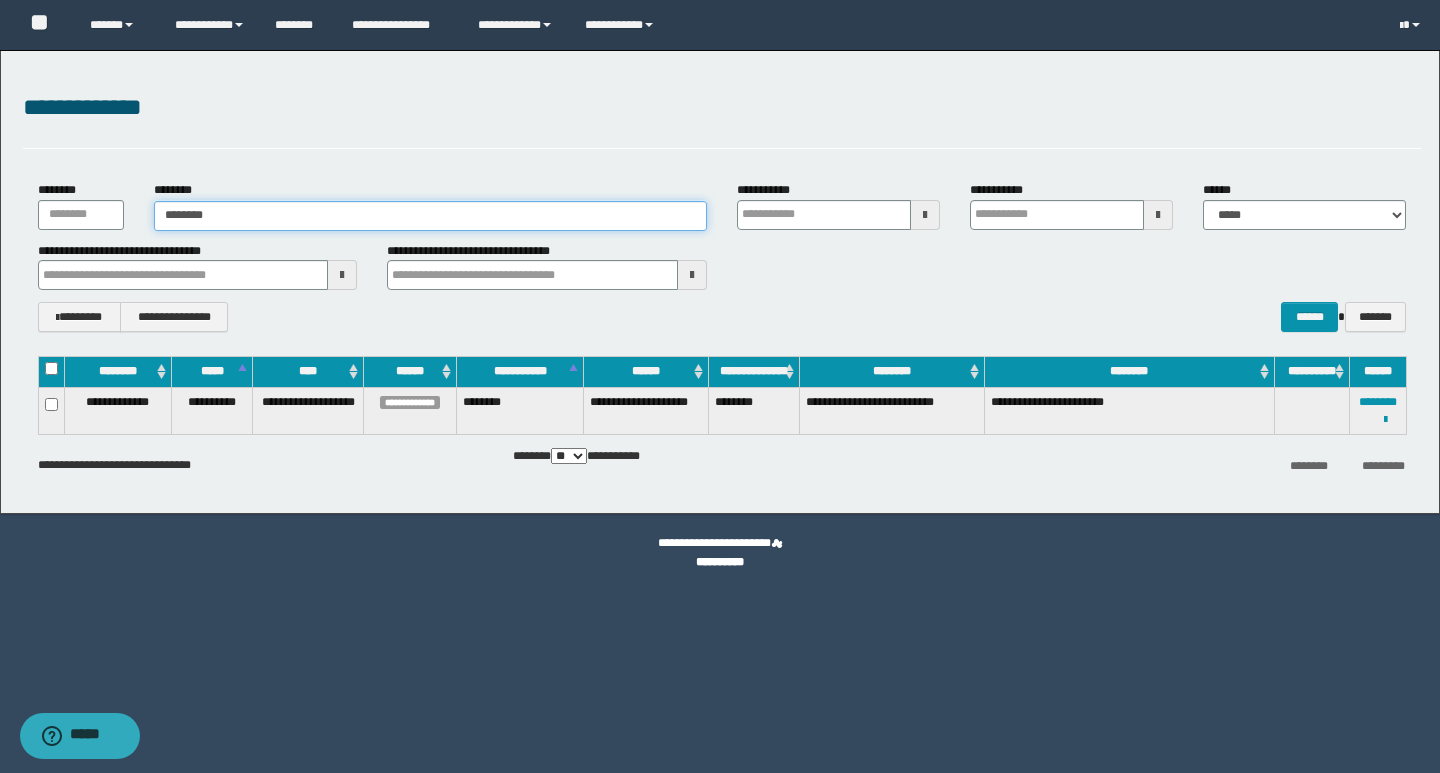type on "********" 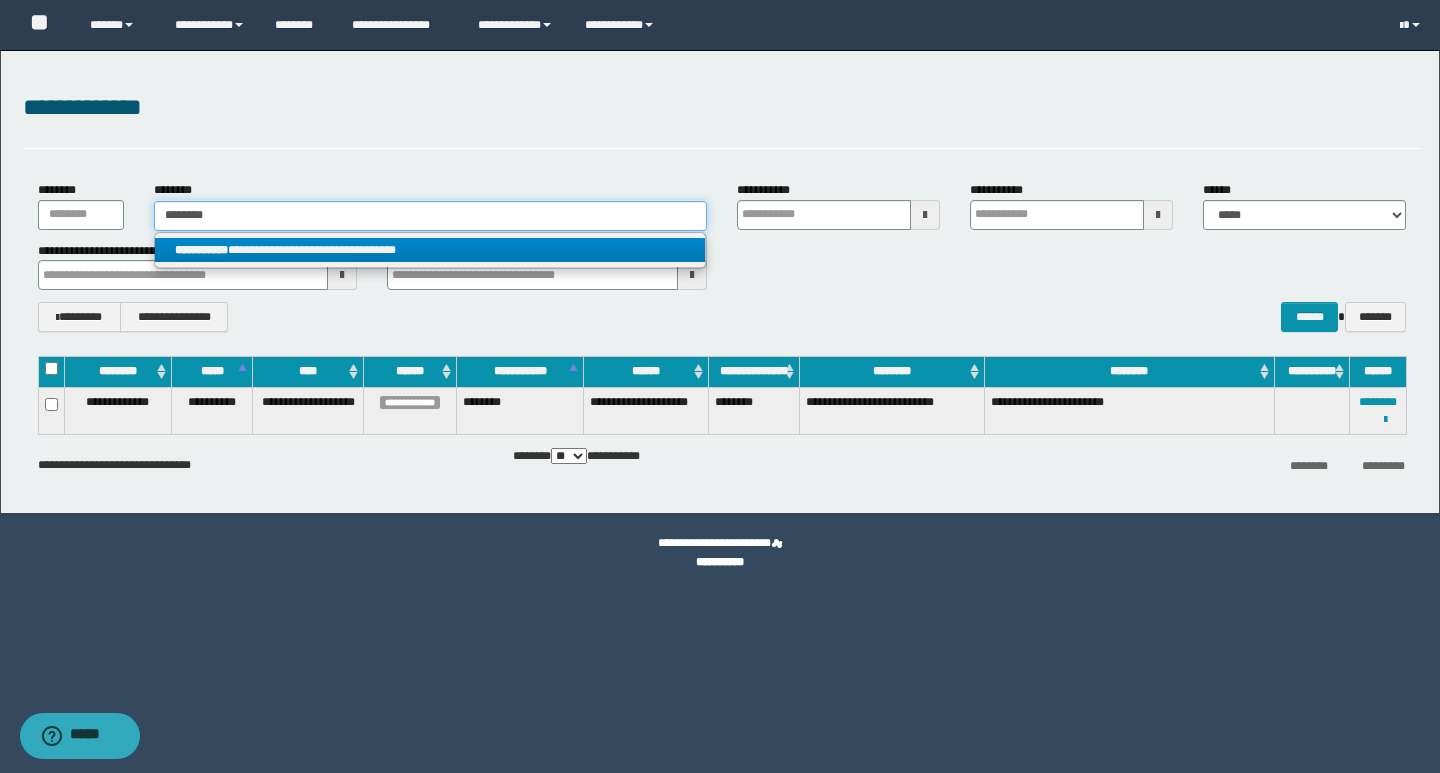 type on "********" 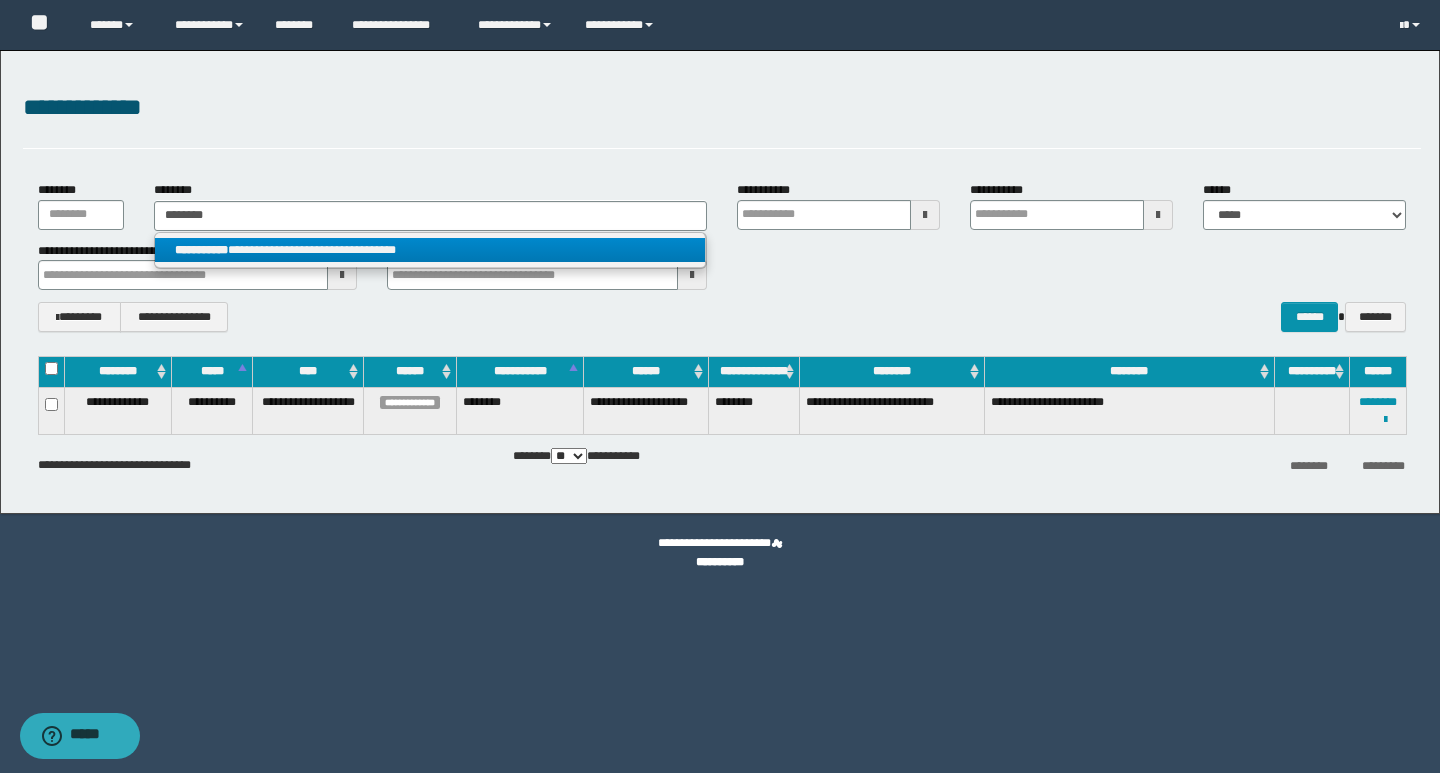 click on "**********" at bounding box center (430, 250) 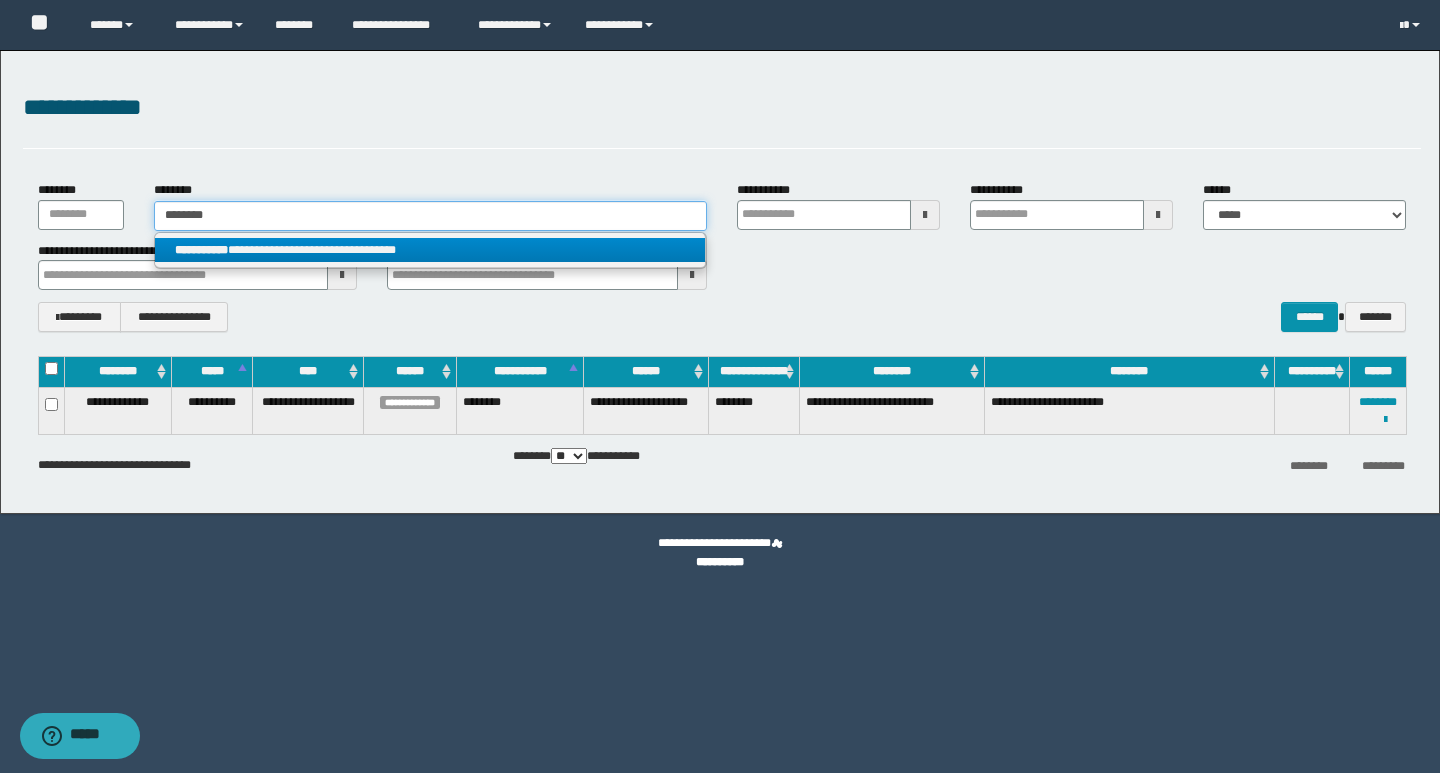 type 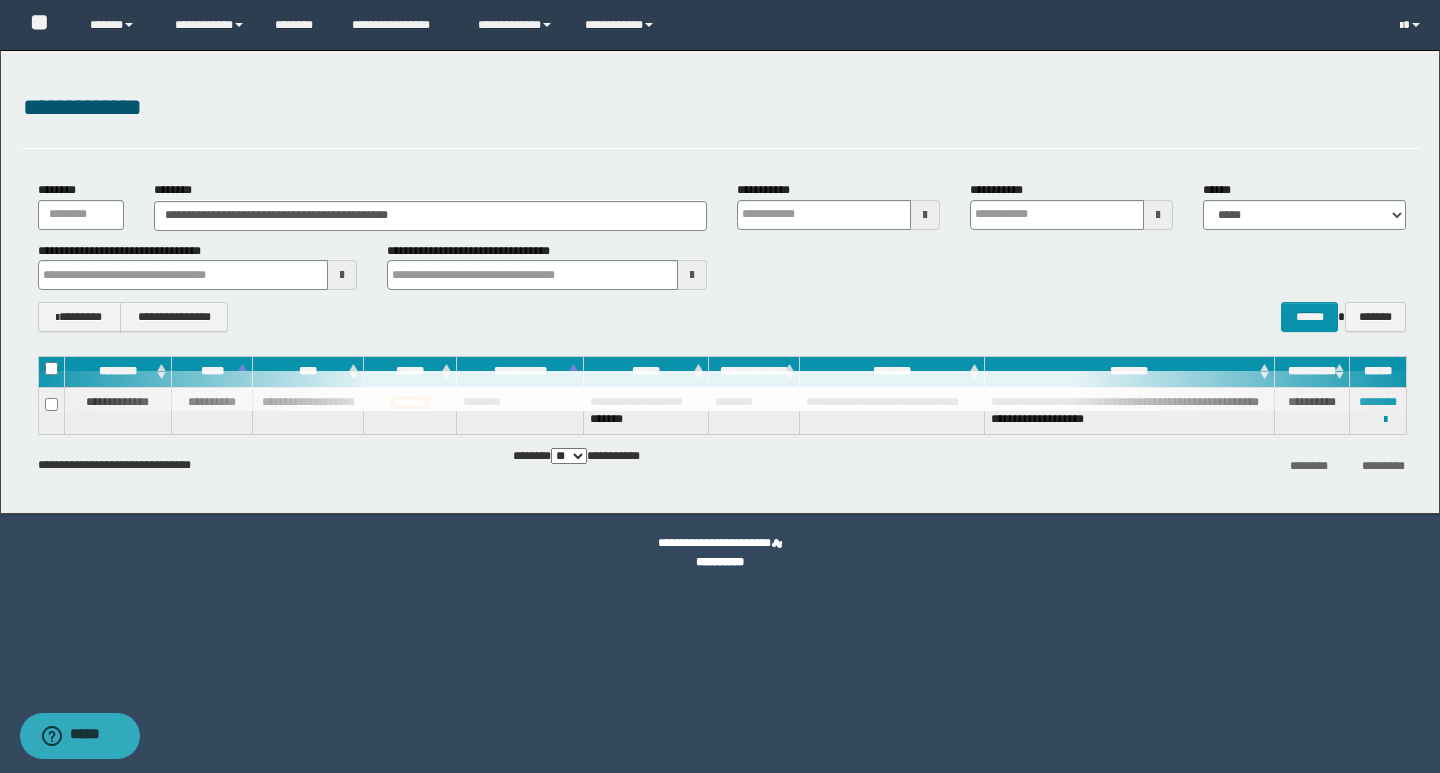 click on "**********" at bounding box center [722, 266] 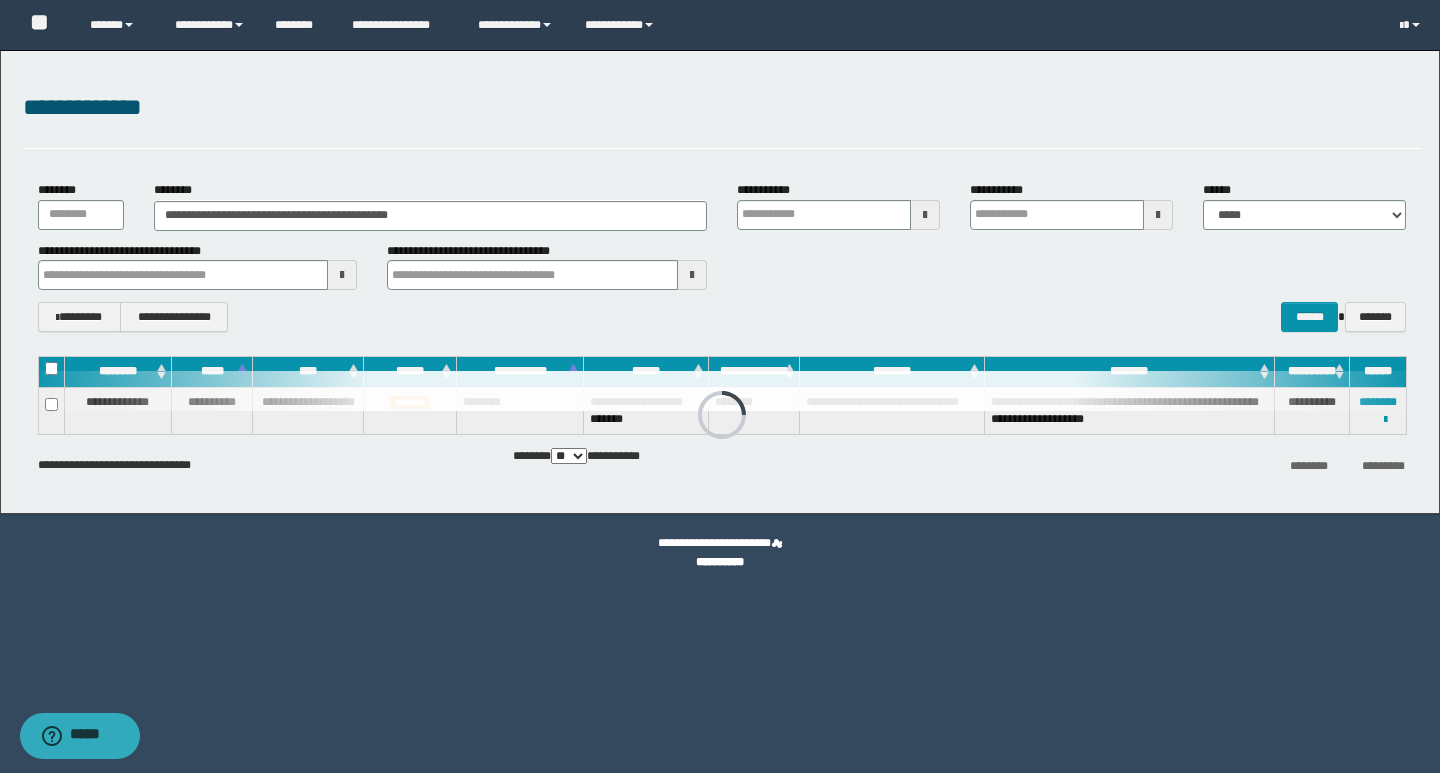 click on "**********" at bounding box center [722, 257] 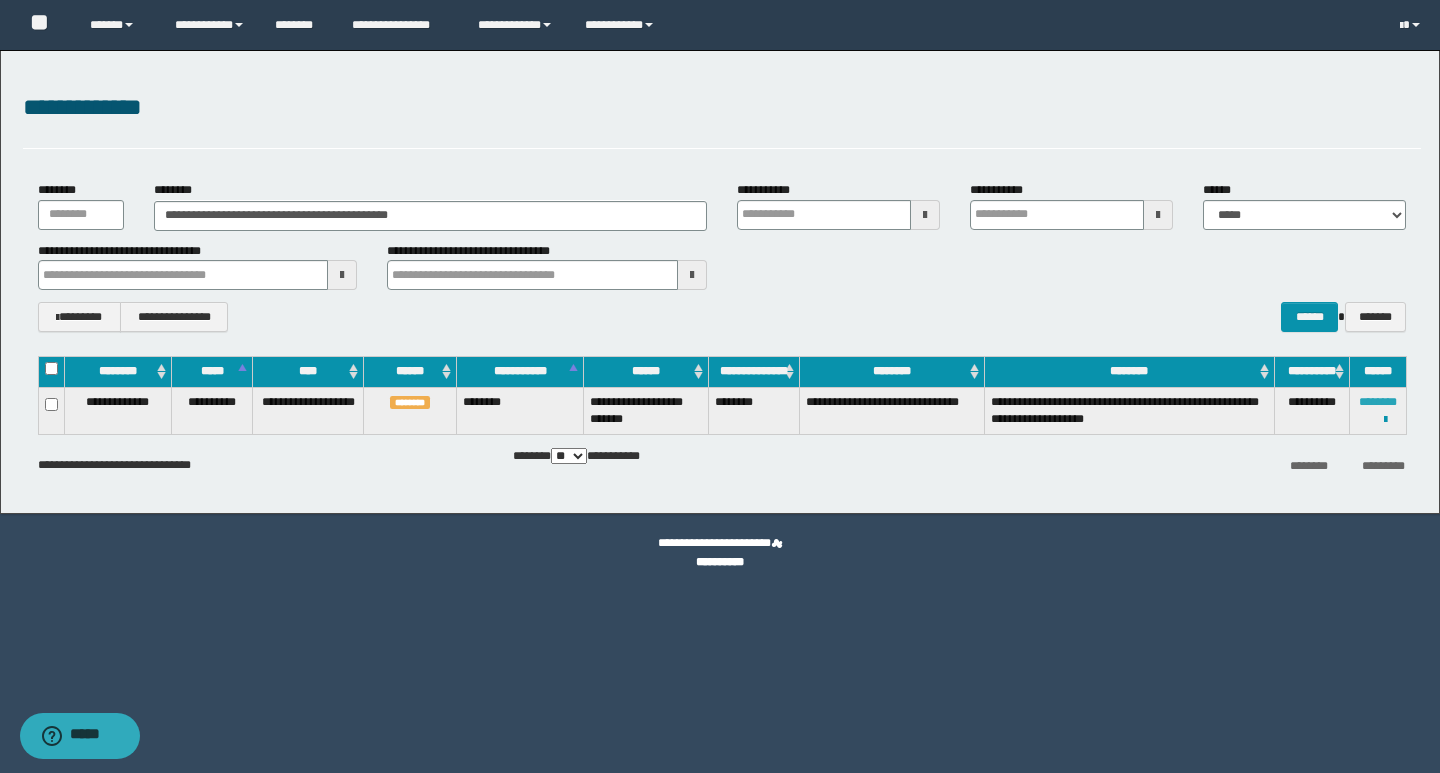click on "********" at bounding box center (1378, 402) 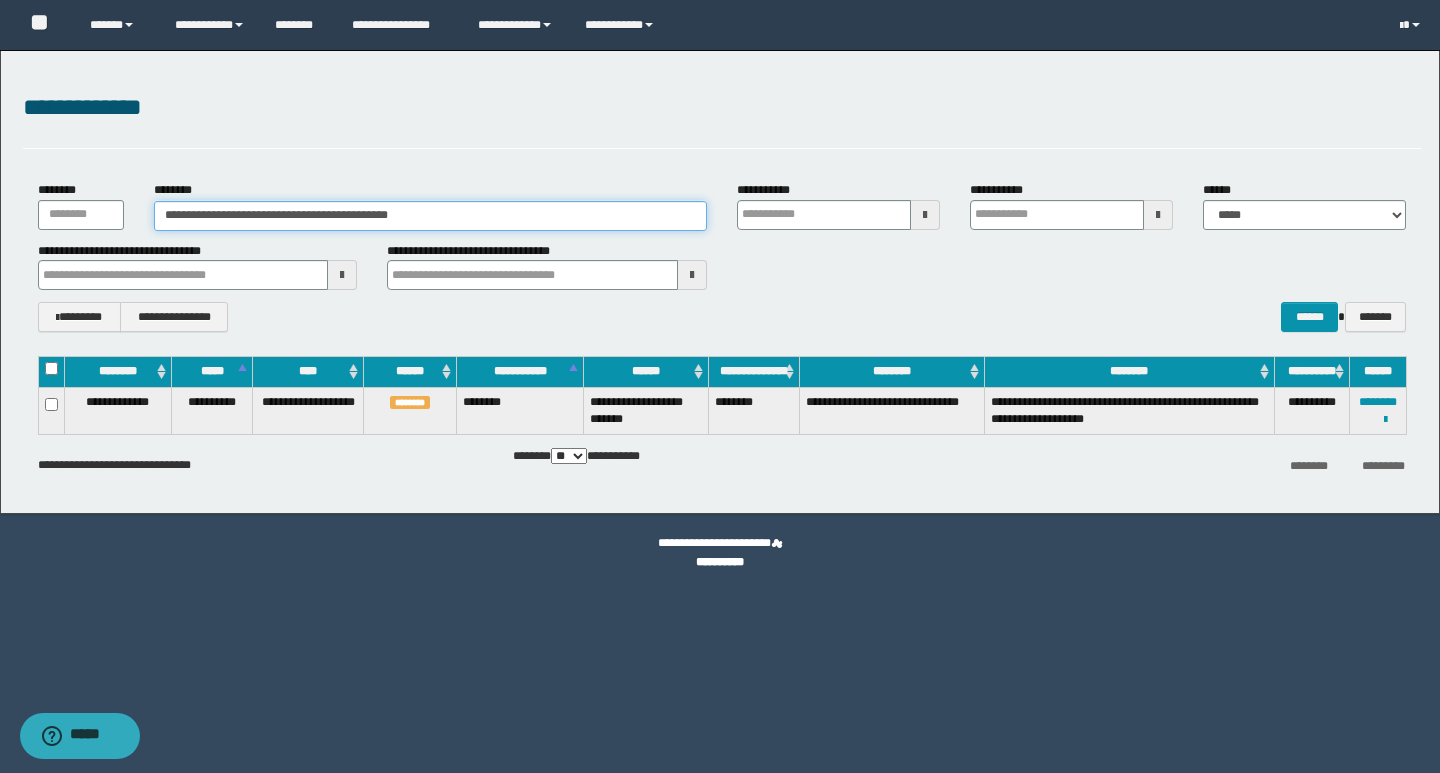 click on "**********" at bounding box center (430, 216) 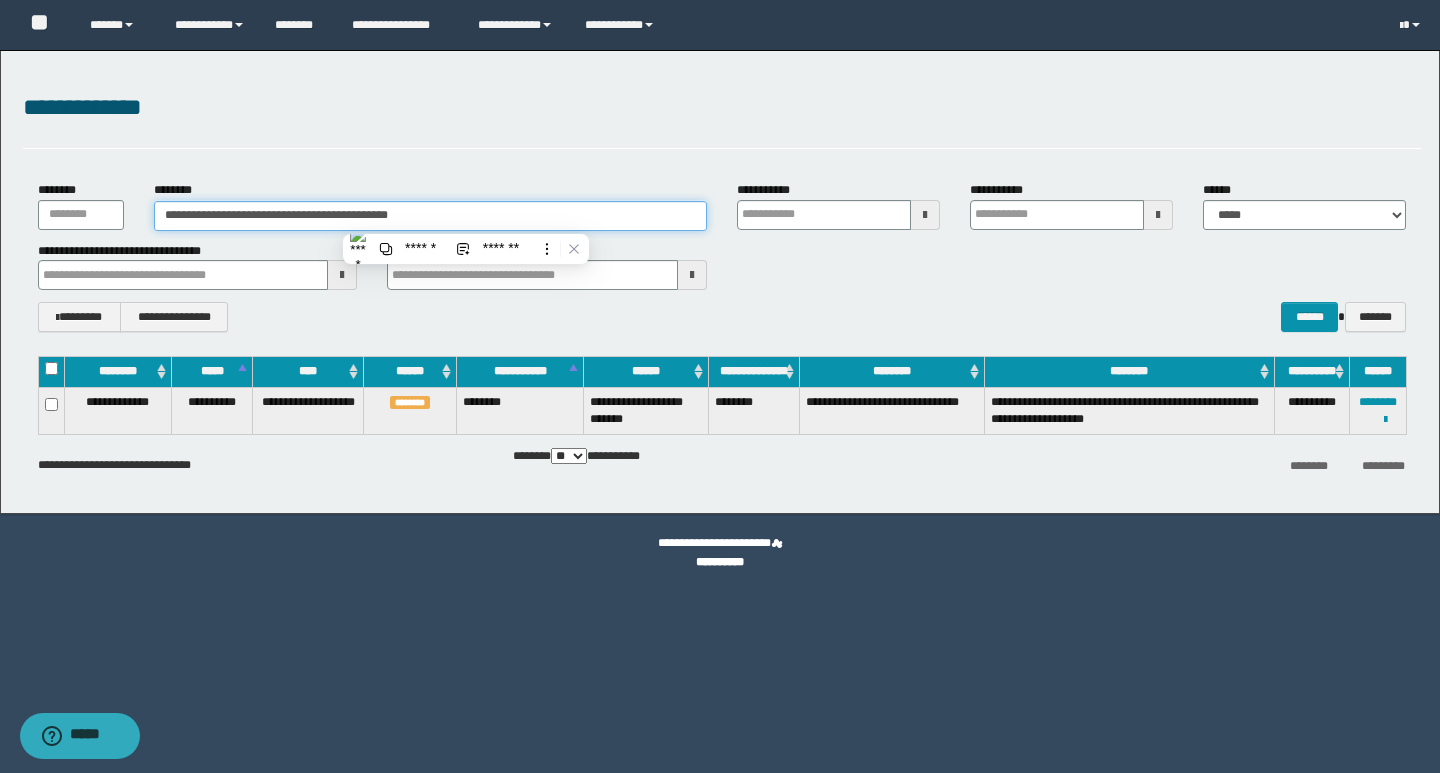 paste 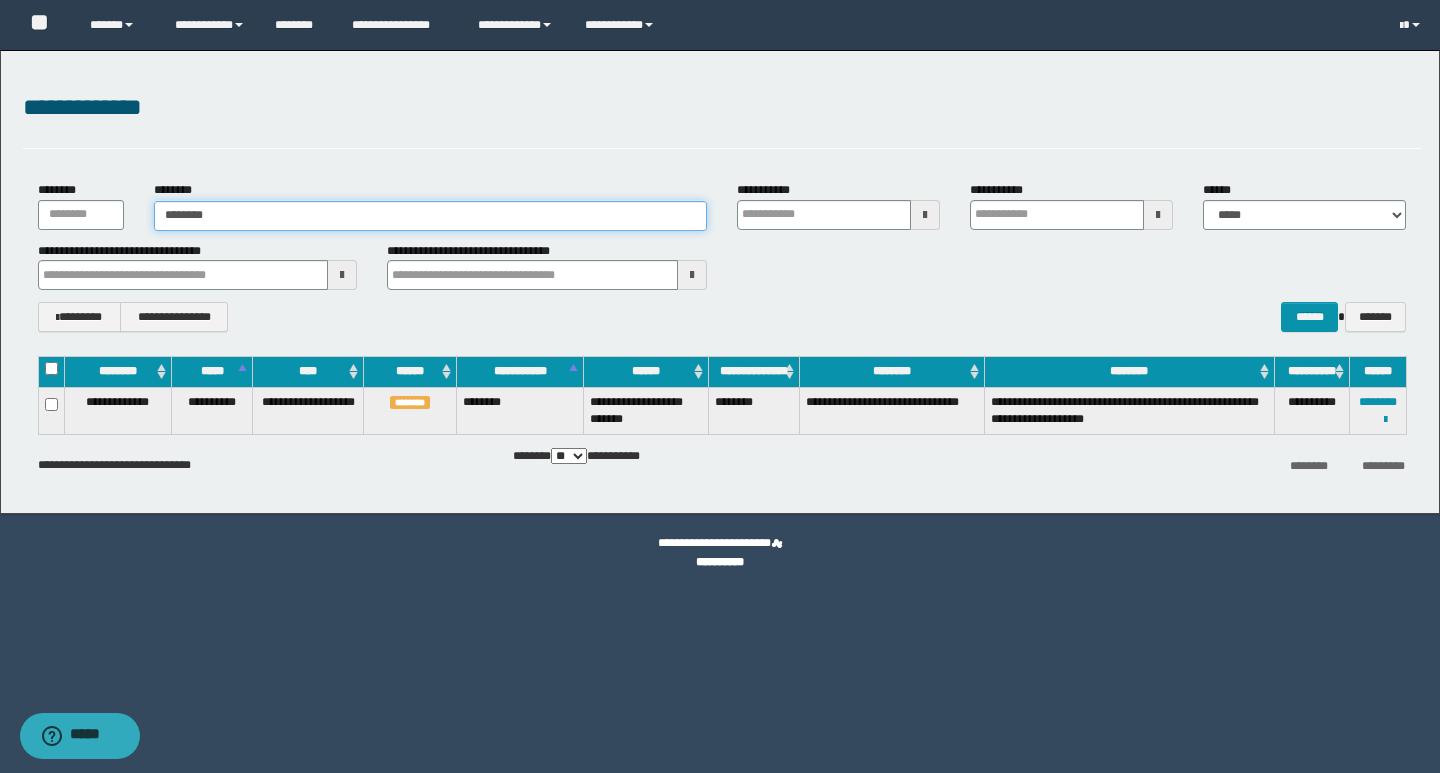 type on "********" 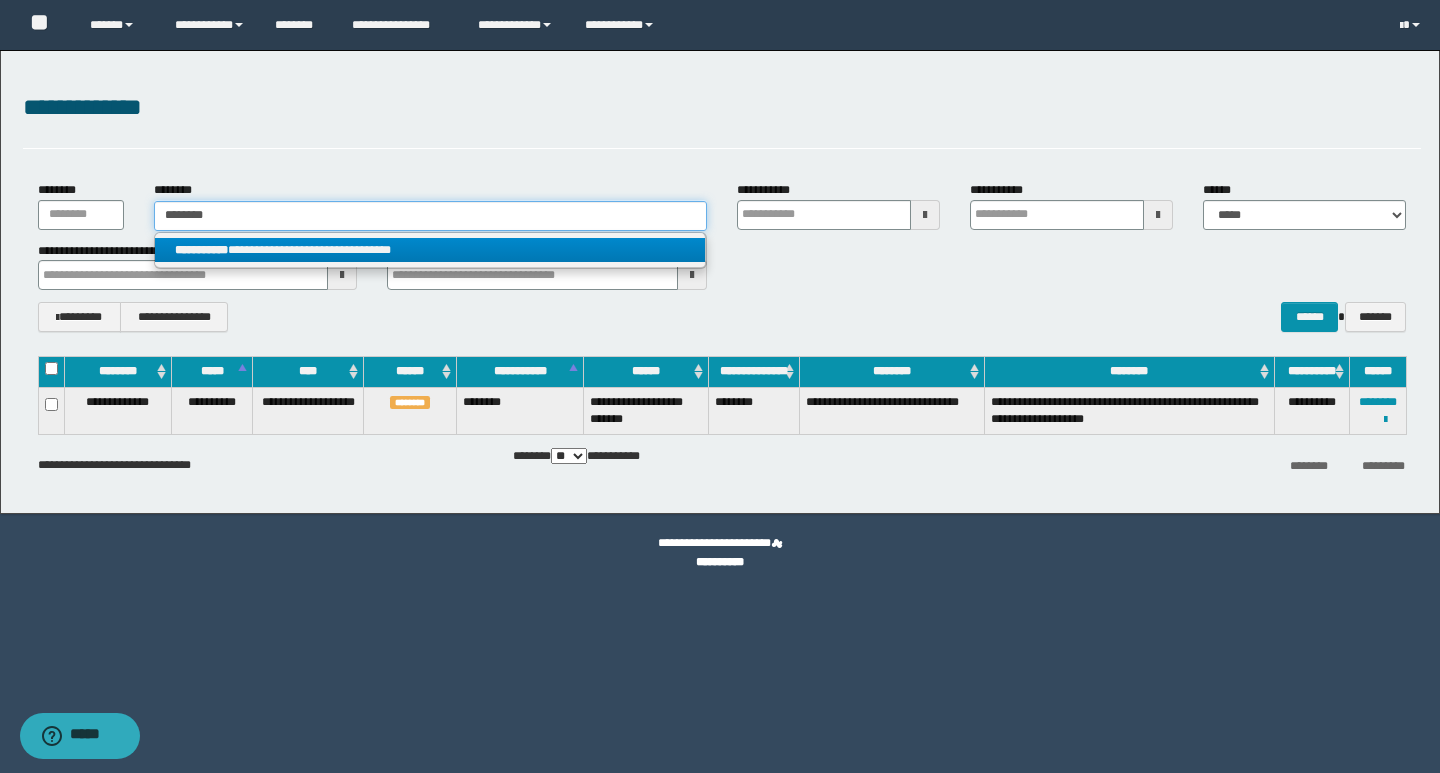 type on "********" 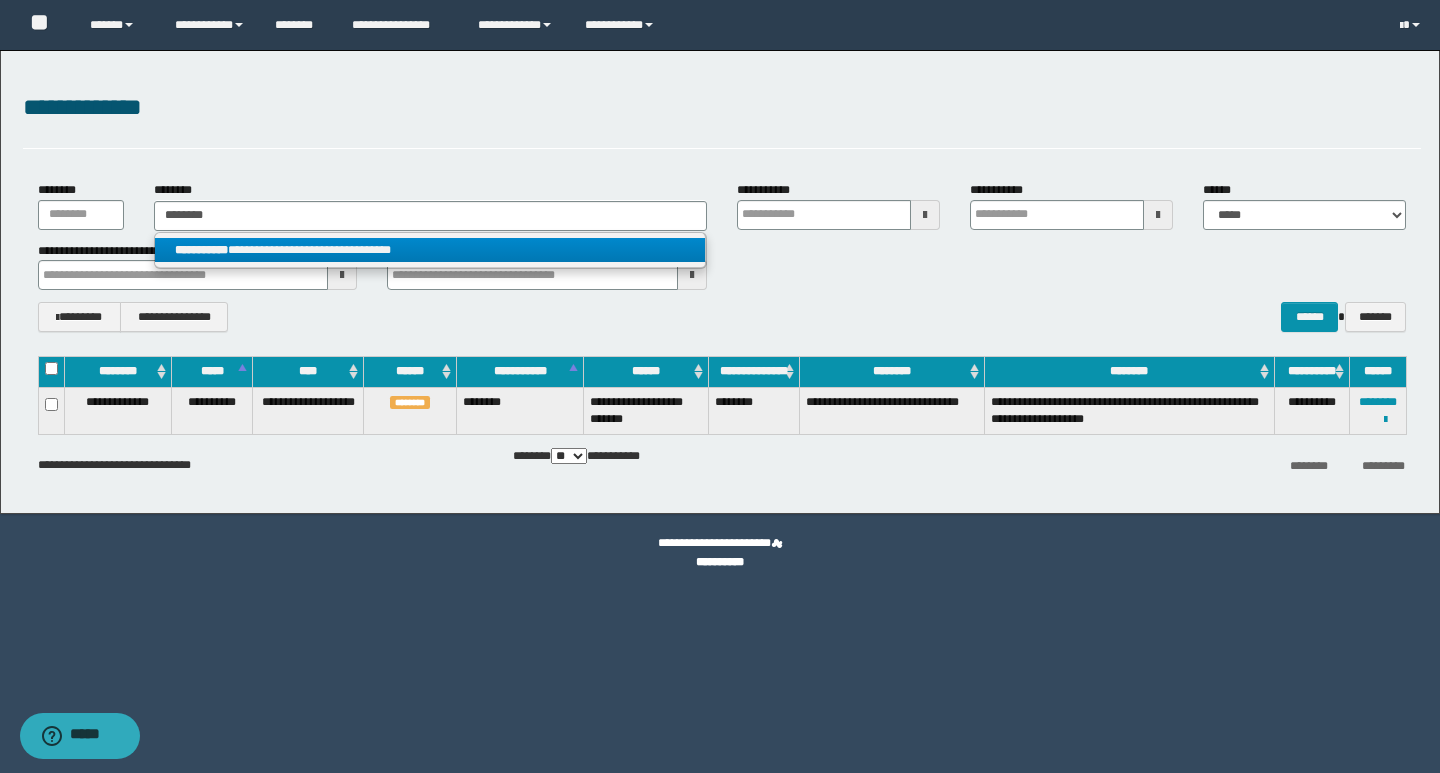 click on "**********" at bounding box center (430, 250) 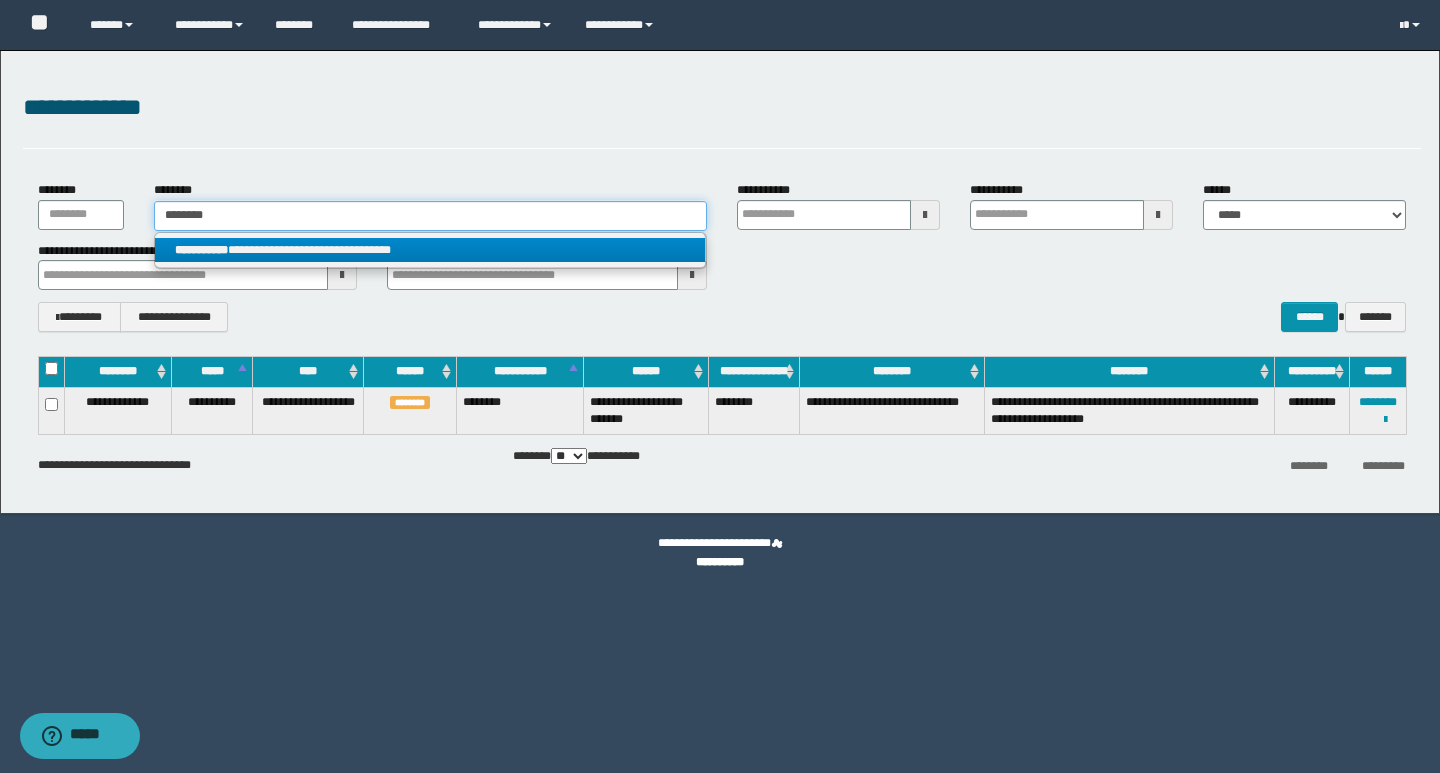 type 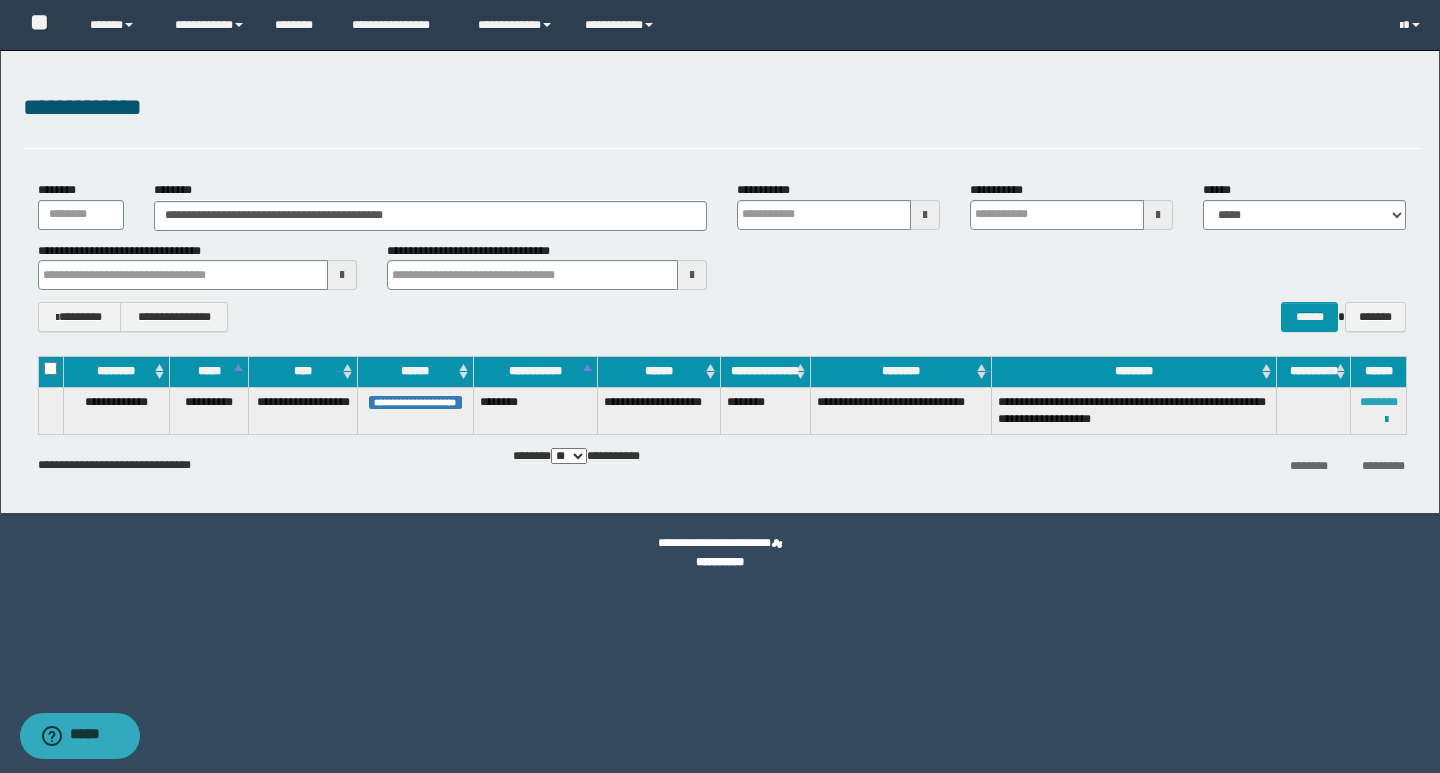 click on "********" at bounding box center [1379, 402] 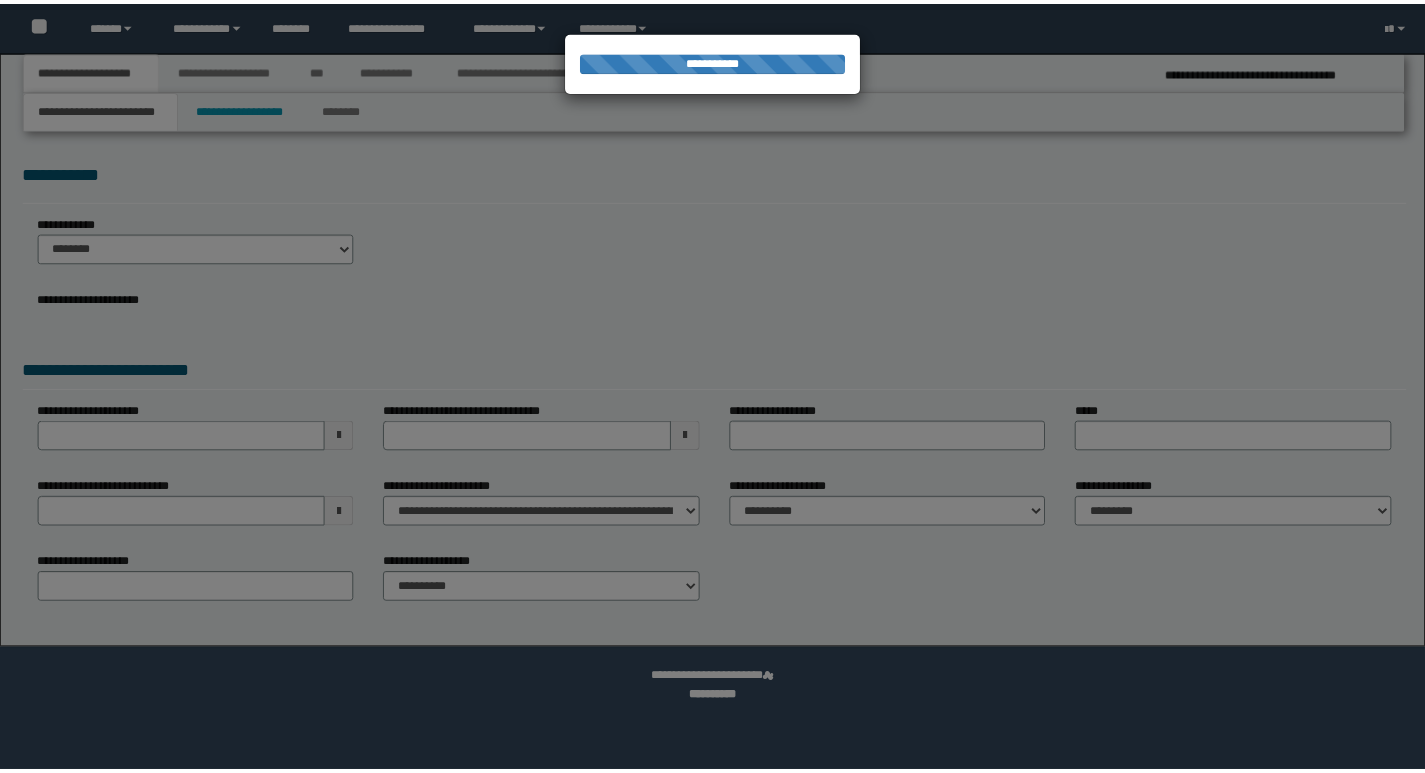 scroll, scrollTop: 0, scrollLeft: 0, axis: both 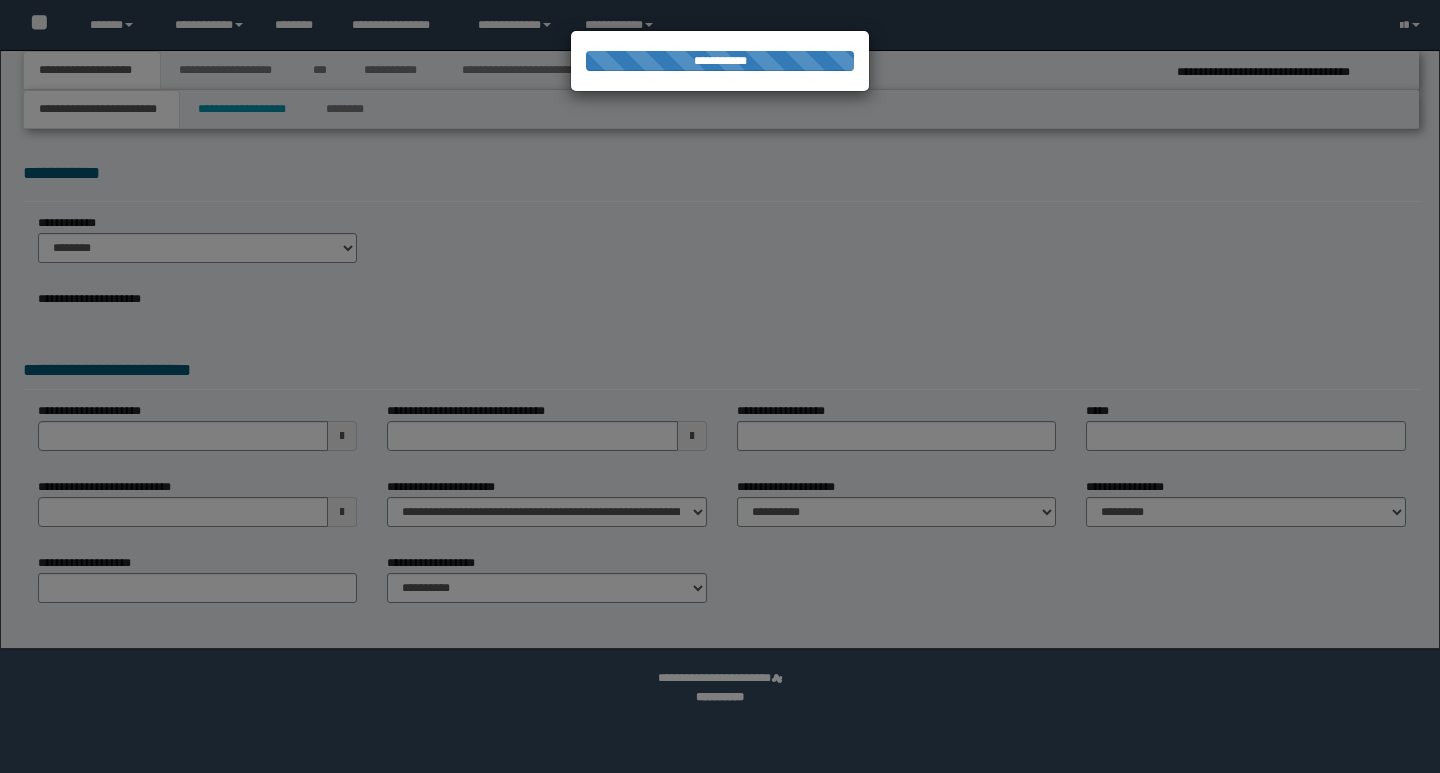 select on "*" 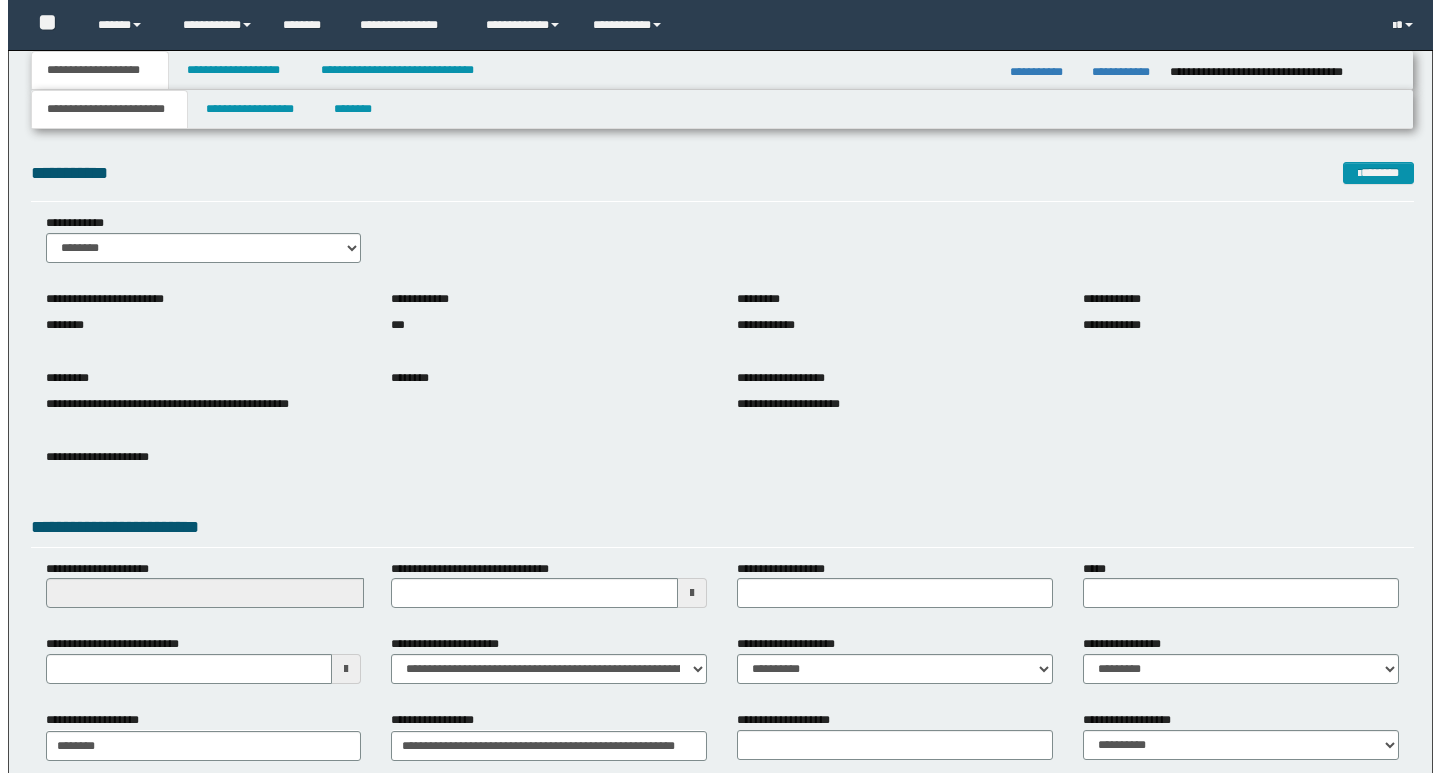 scroll, scrollTop: 0, scrollLeft: 0, axis: both 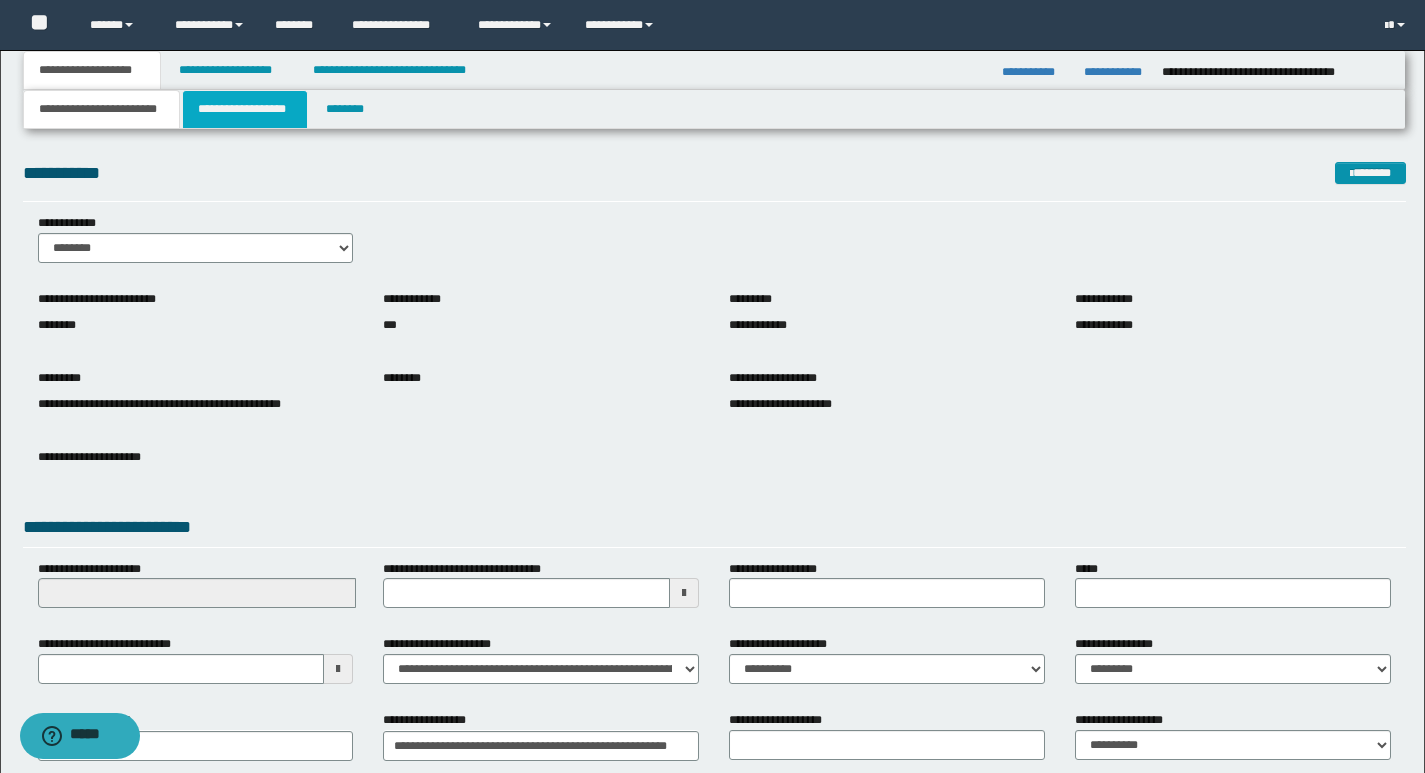 click on "**********" at bounding box center (245, 109) 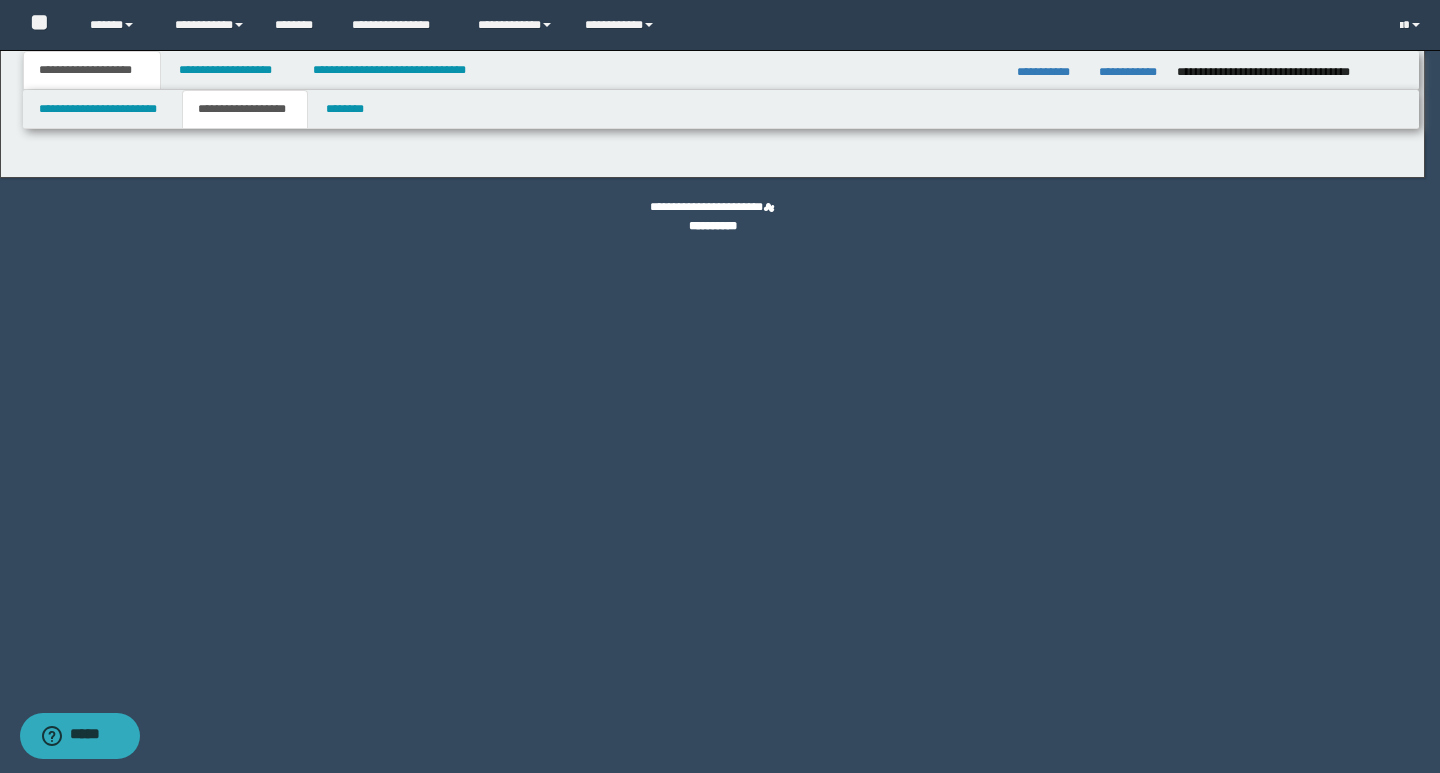 type on "********" 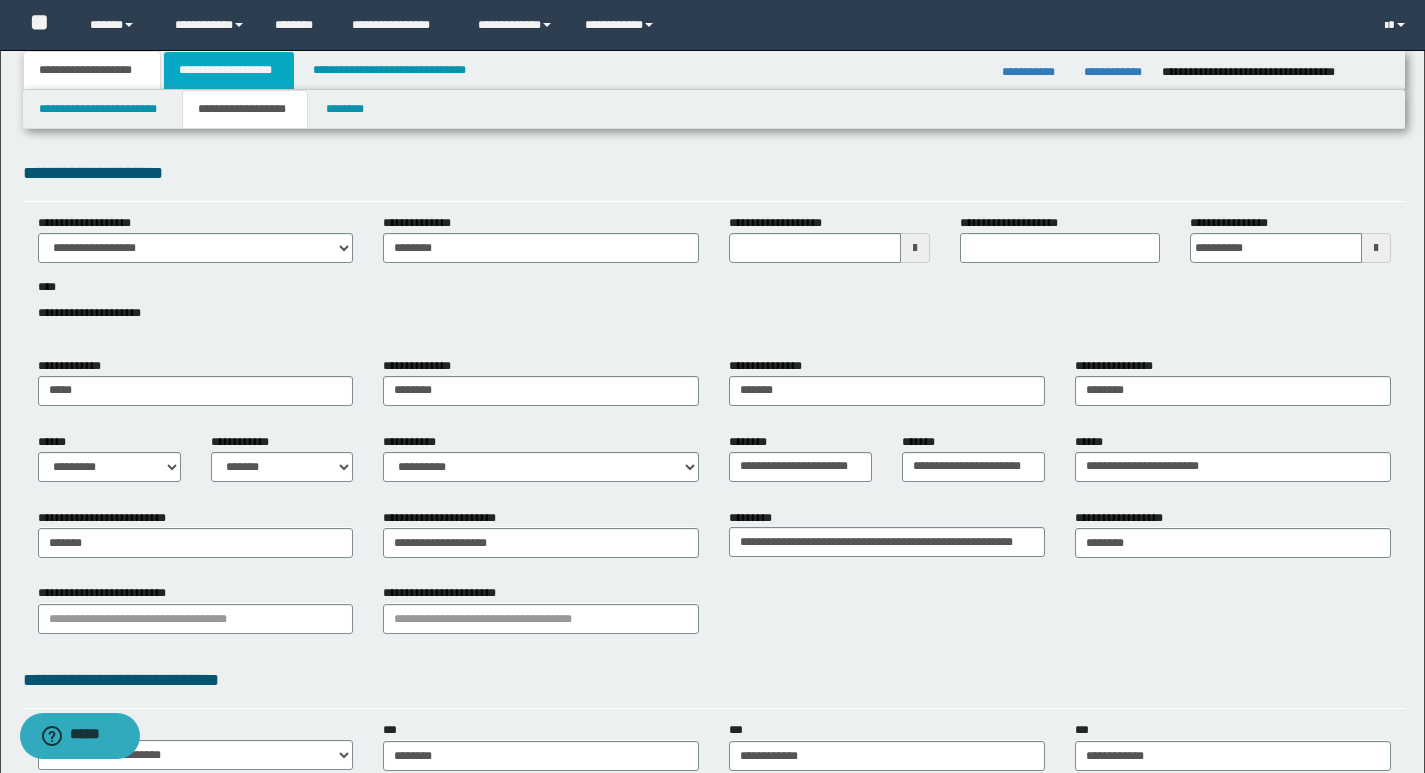 click on "**********" at bounding box center (229, 70) 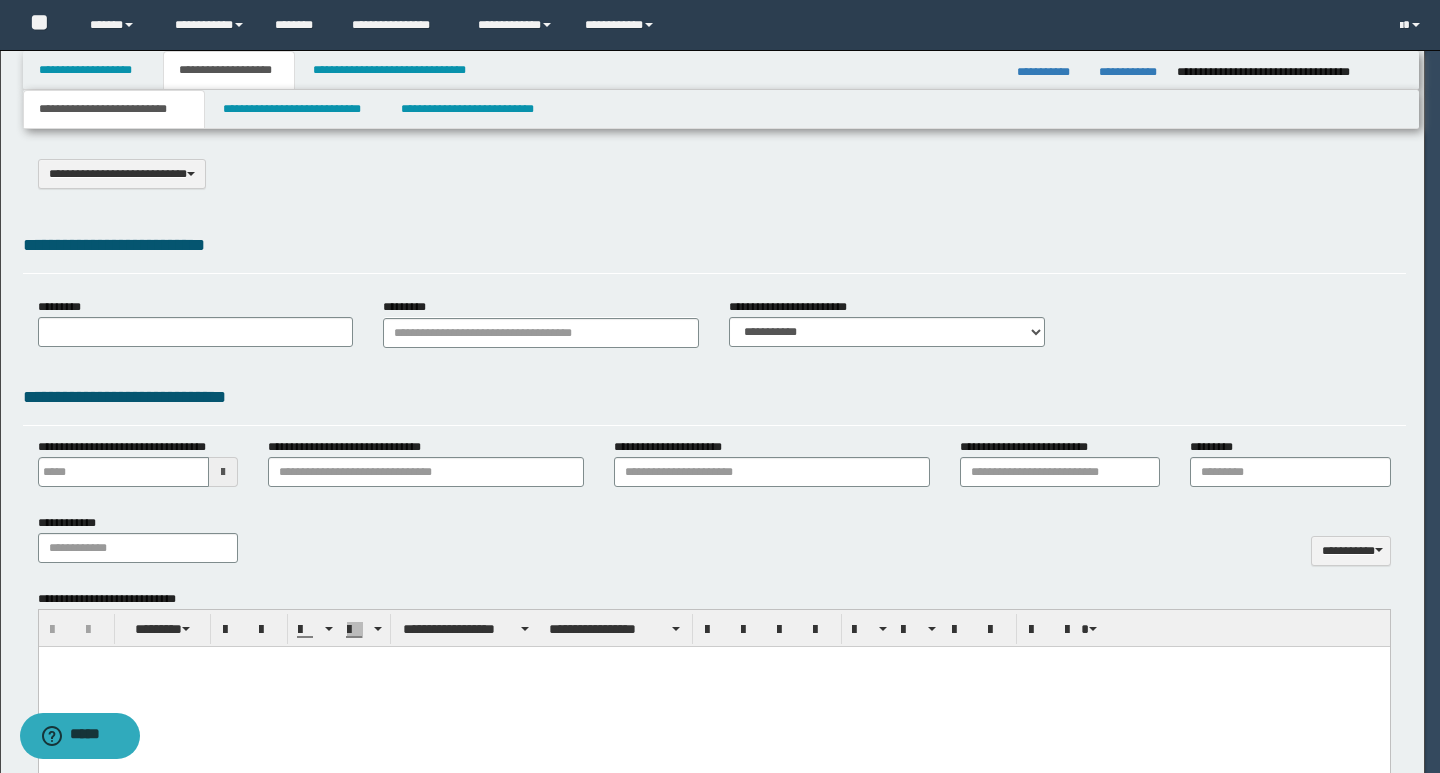 select on "*" 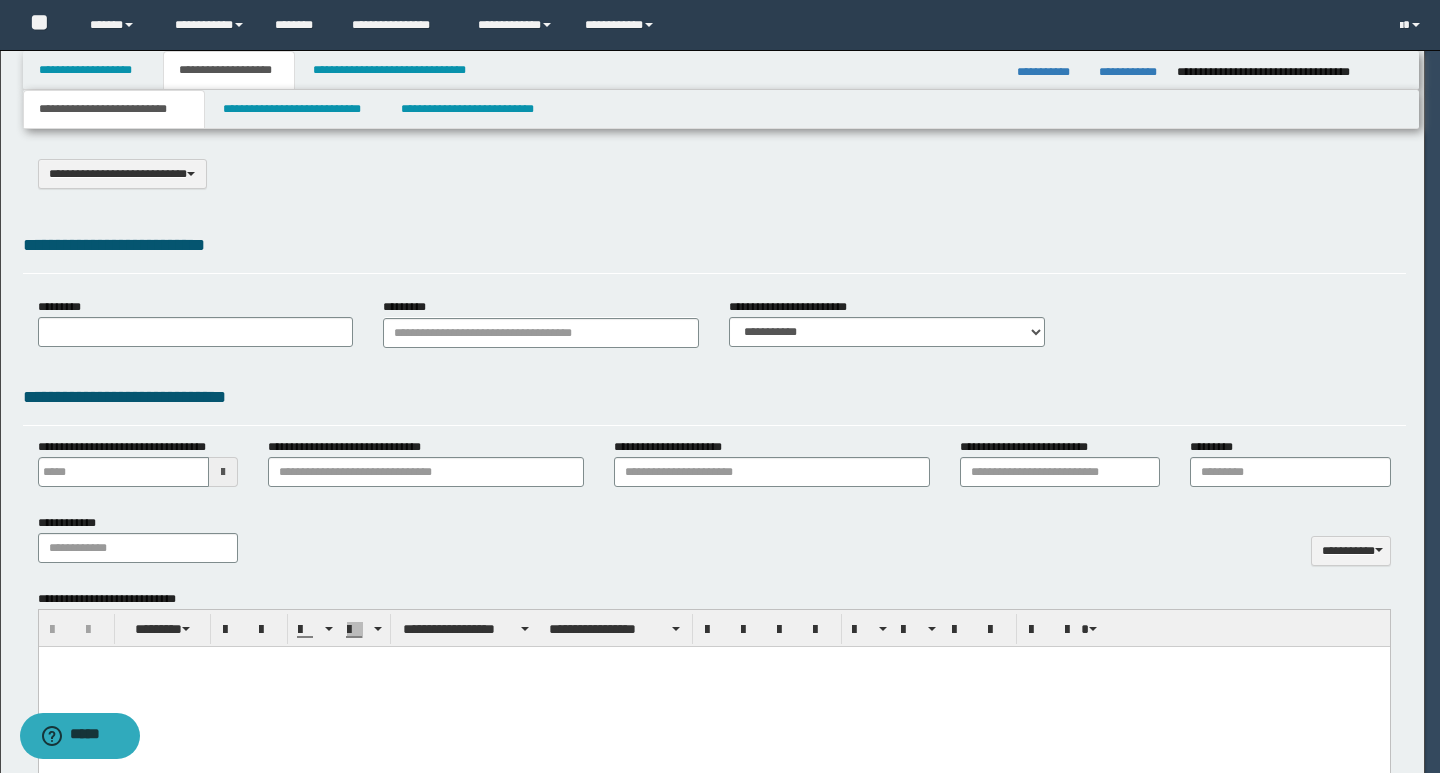 scroll, scrollTop: 0, scrollLeft: 0, axis: both 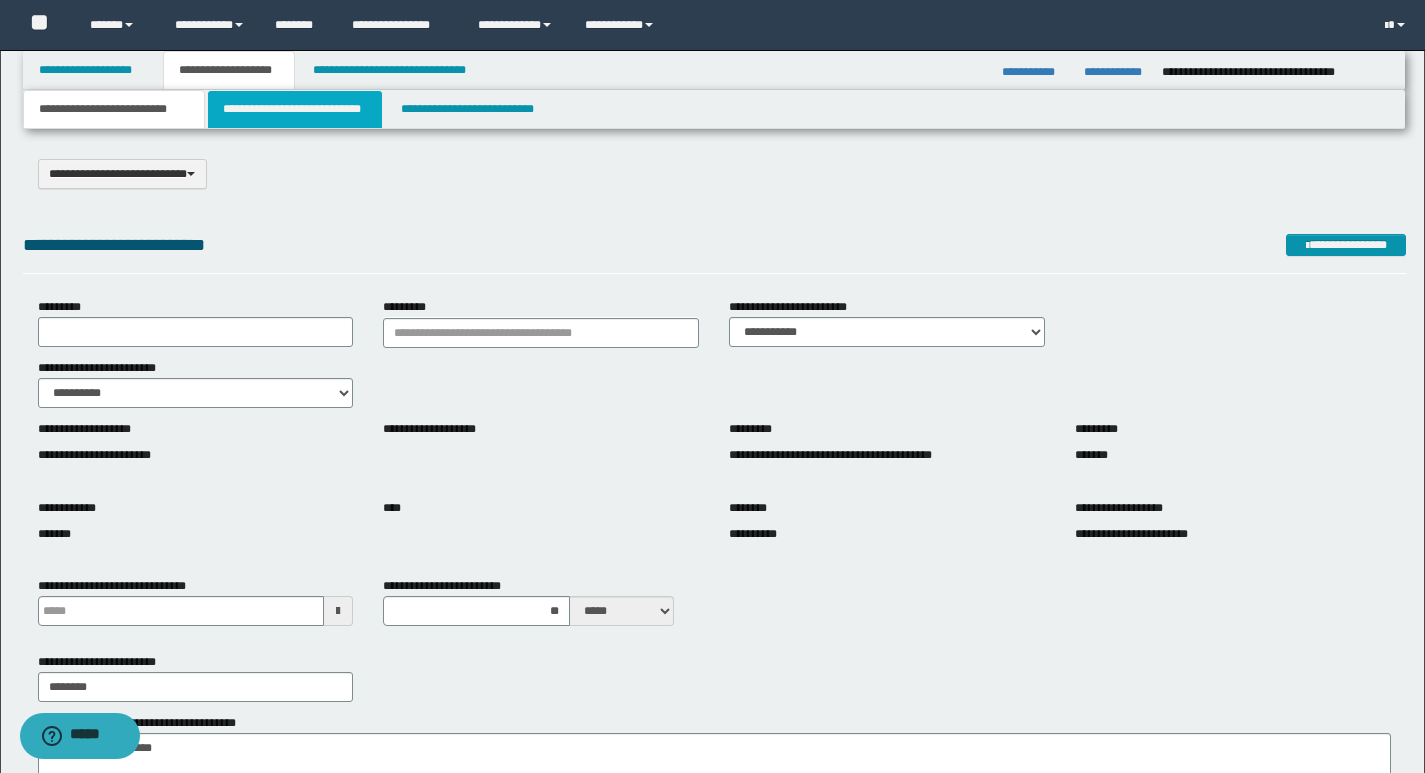 click on "**********" at bounding box center (295, 109) 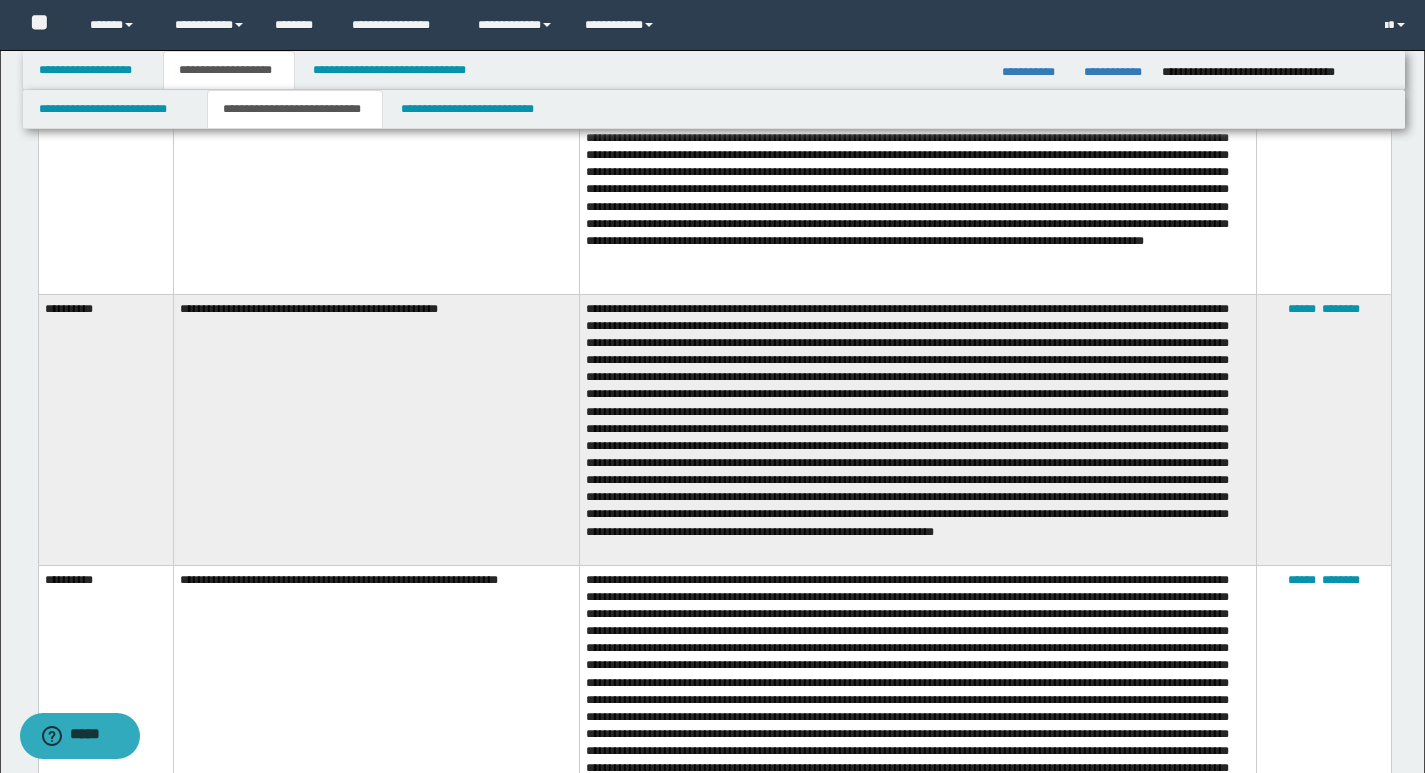 scroll, scrollTop: 4400, scrollLeft: 0, axis: vertical 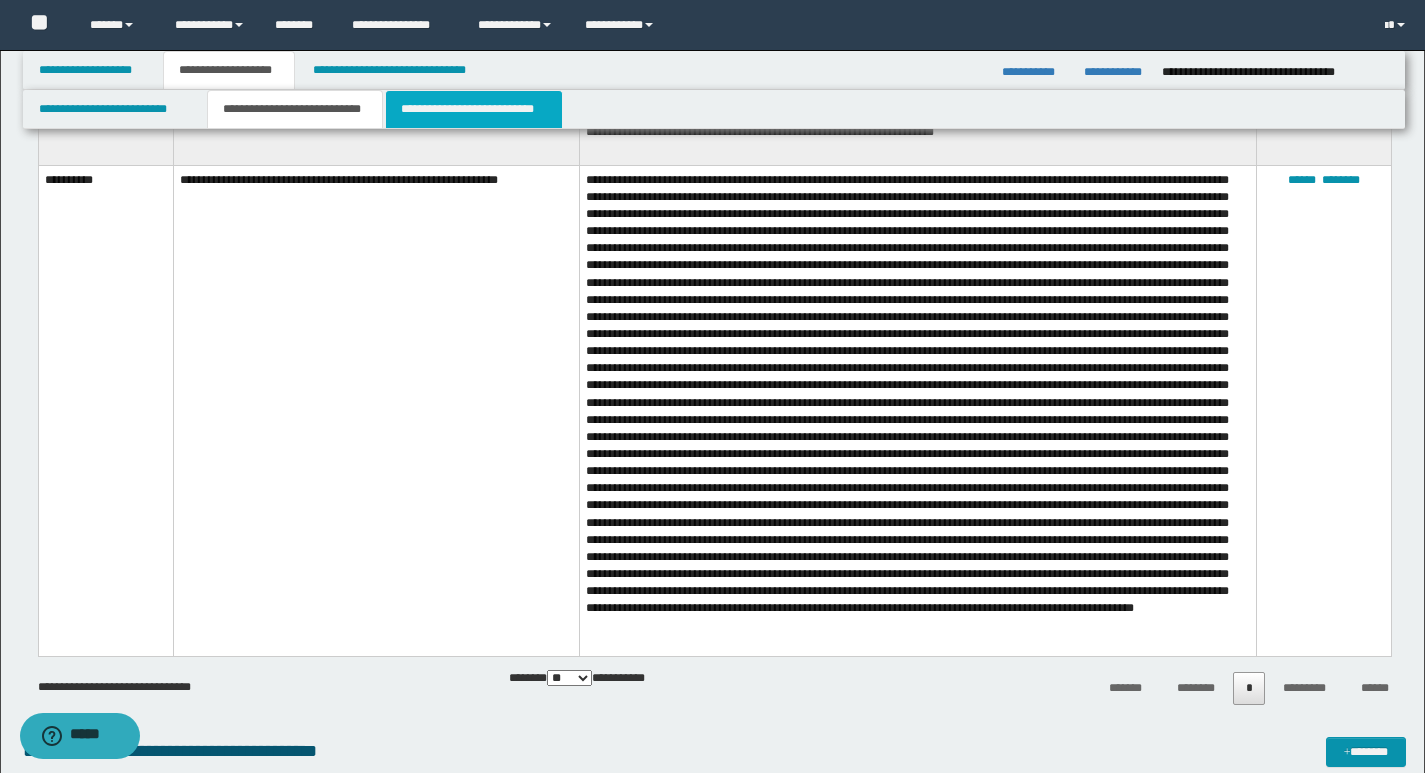 click on "**********" at bounding box center (474, 109) 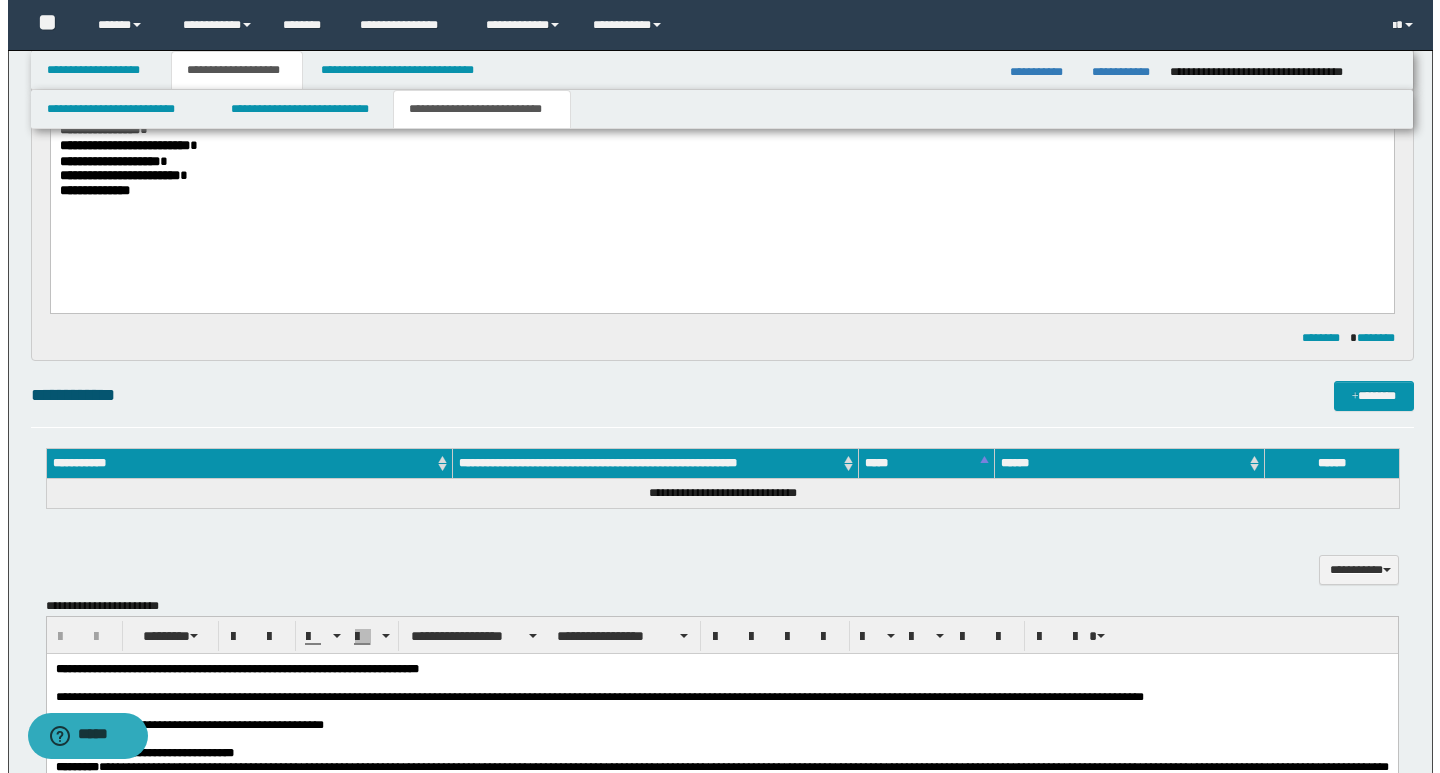 scroll, scrollTop: 1100, scrollLeft: 0, axis: vertical 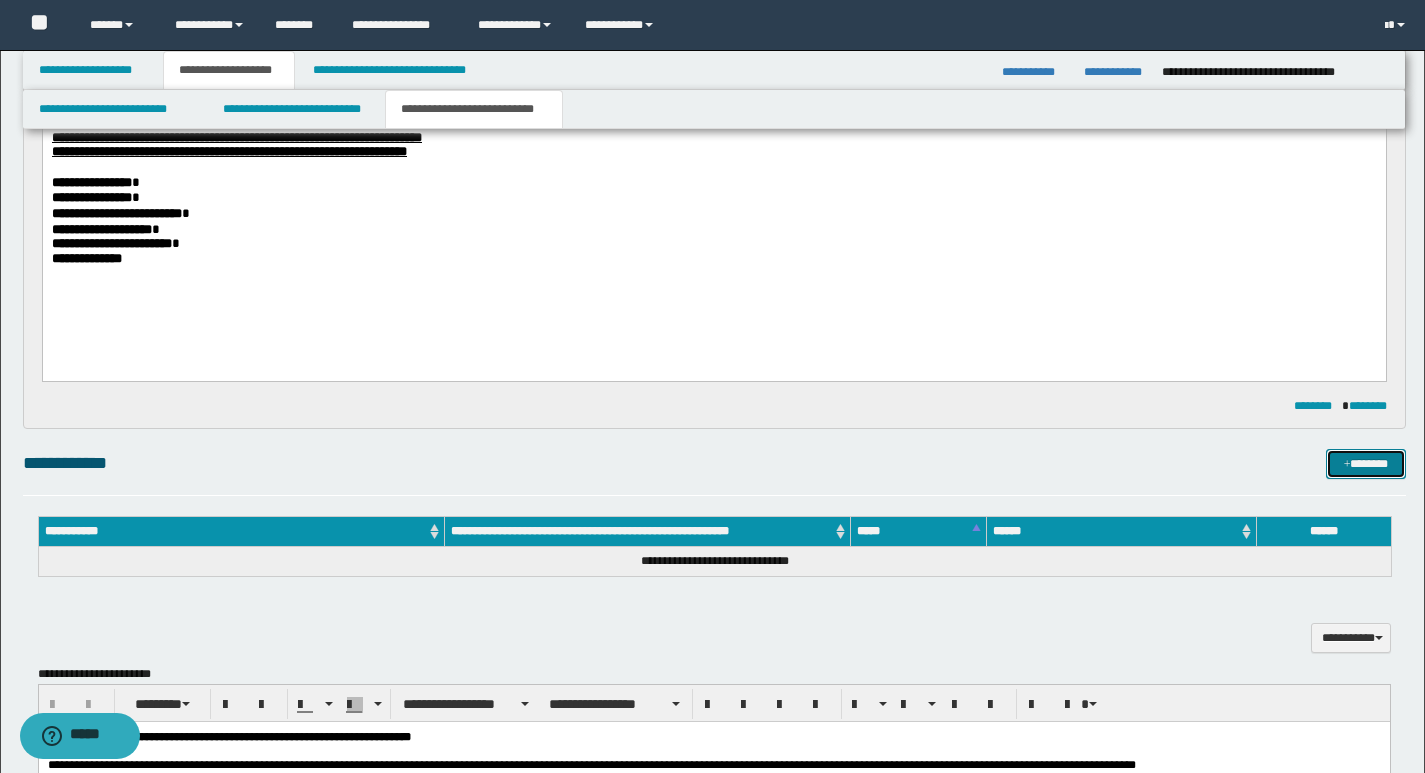 click on "*******" at bounding box center [1366, 464] 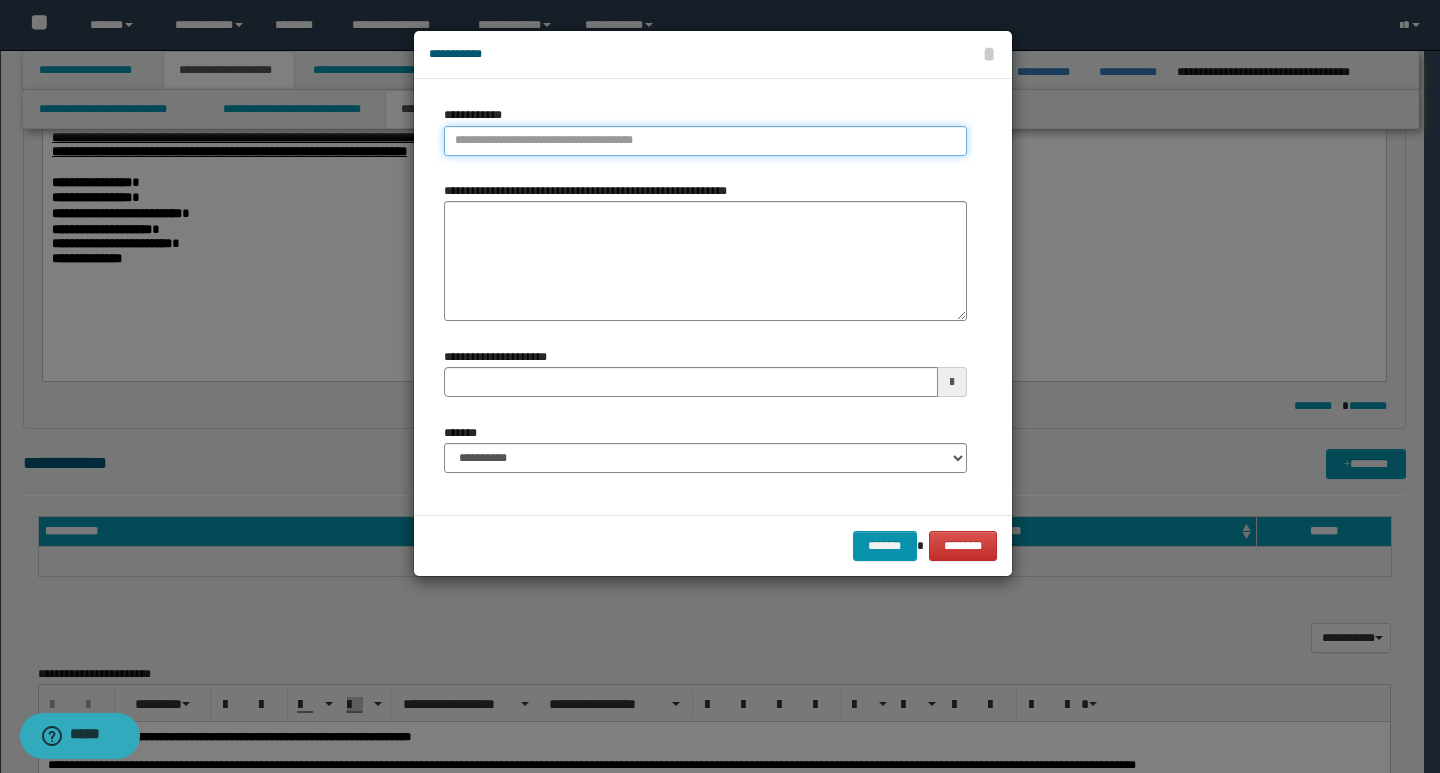 click on "**********" at bounding box center [705, 141] 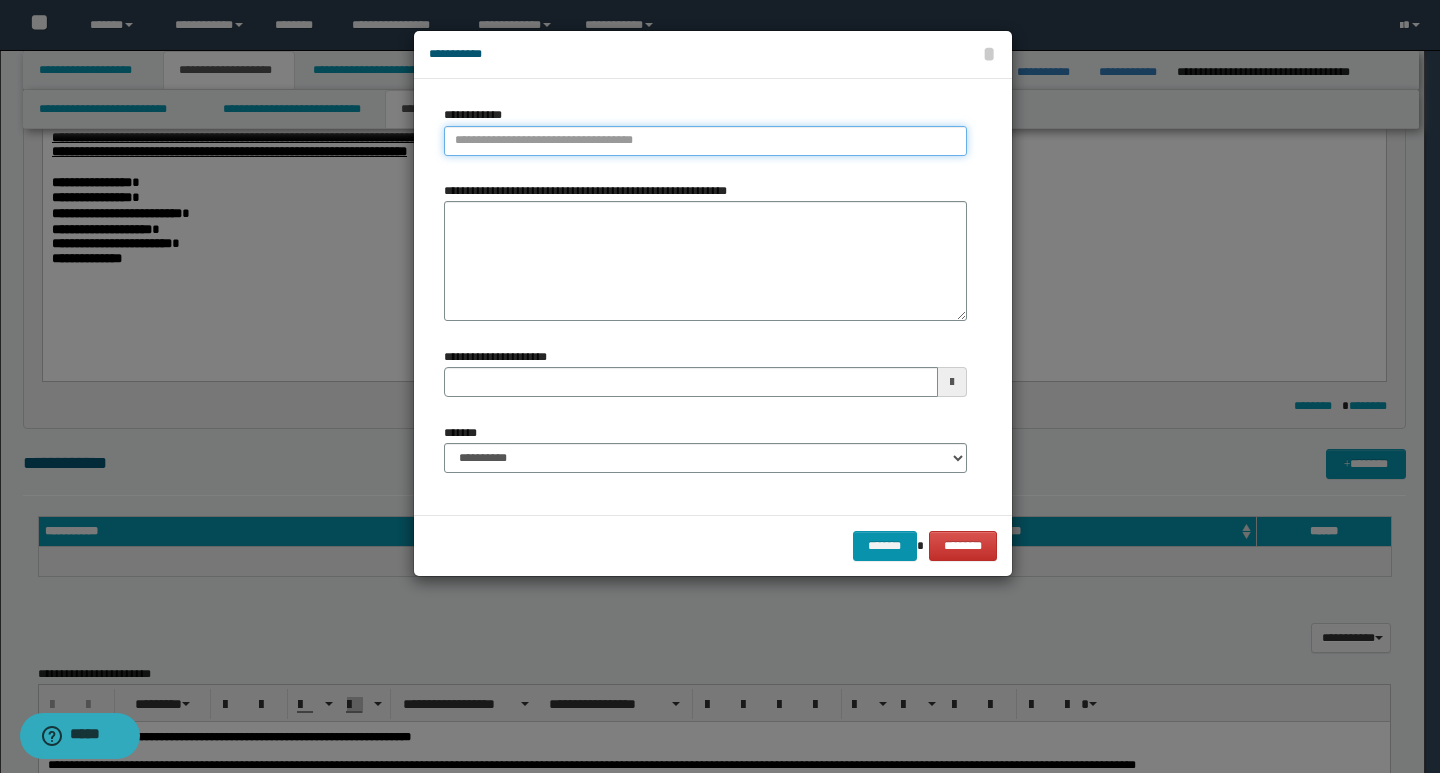 click on "**********" at bounding box center (705, 141) 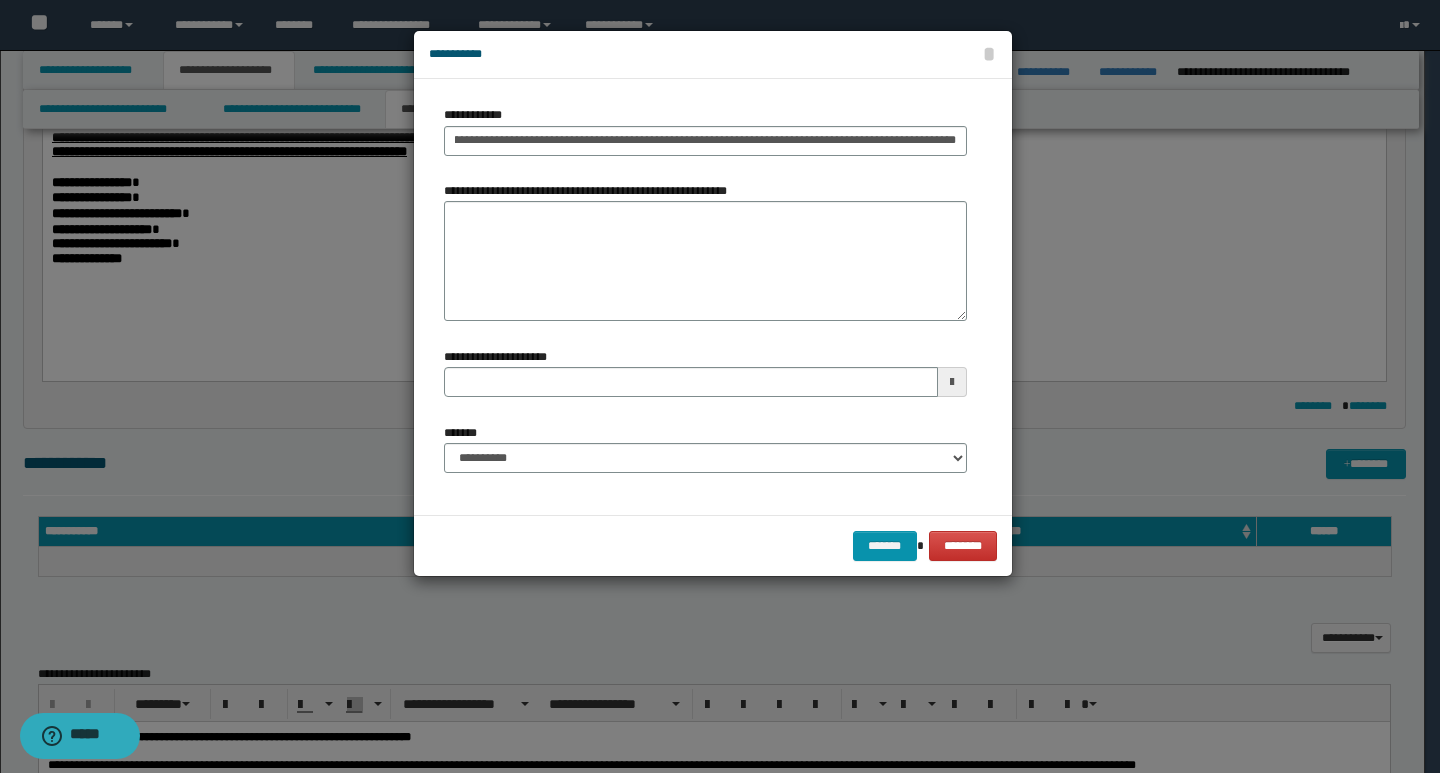 scroll, scrollTop: 0, scrollLeft: 0, axis: both 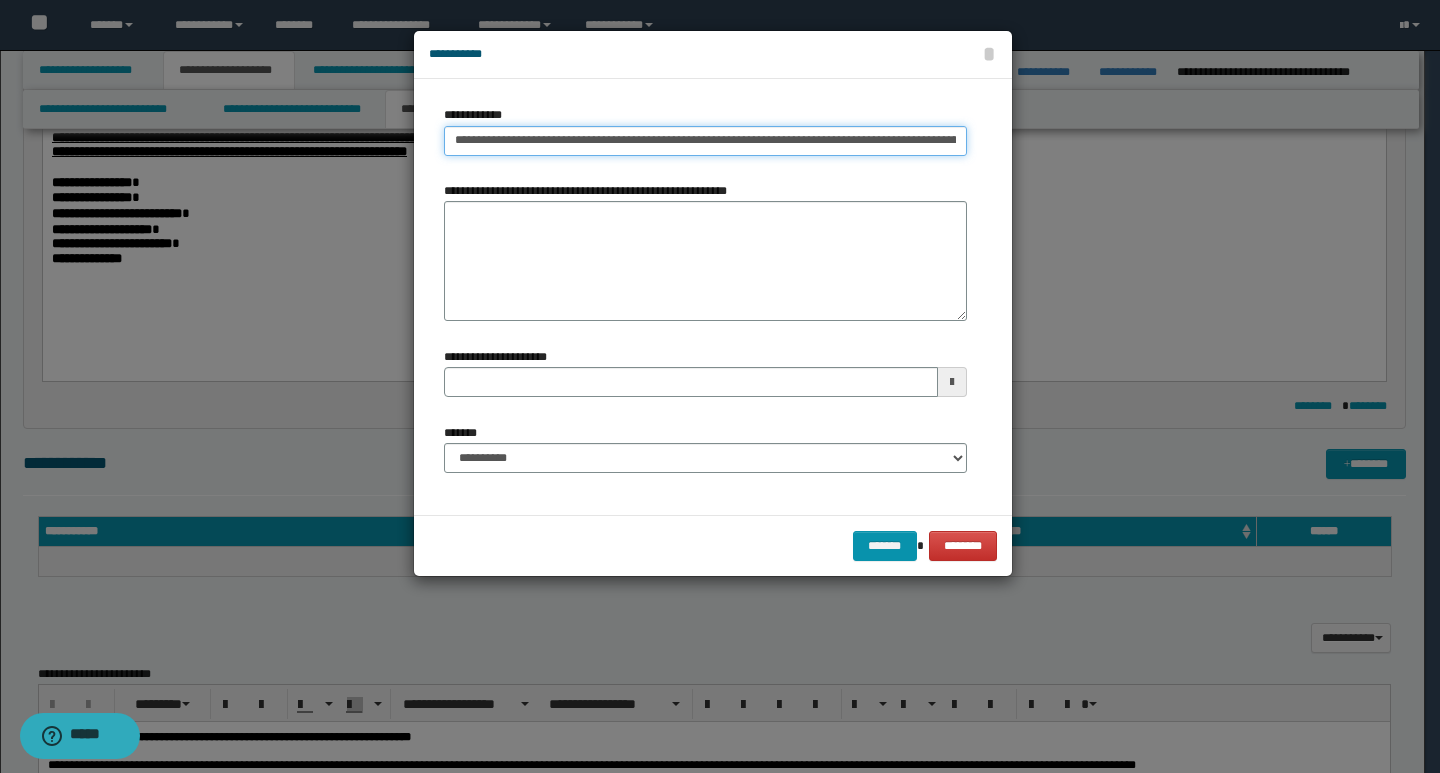 click on "**********" at bounding box center (705, 141) 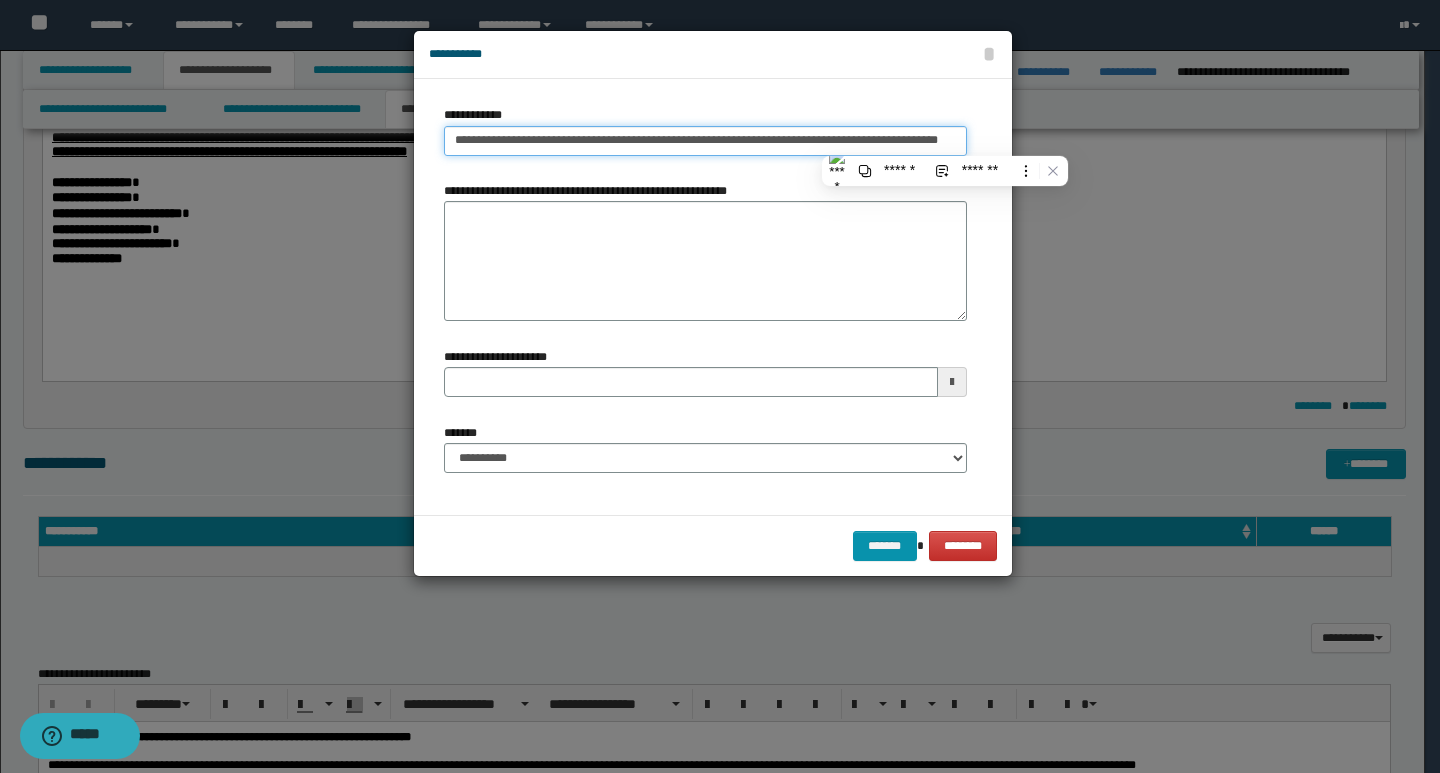 scroll, scrollTop: 0, scrollLeft: 15, axis: horizontal 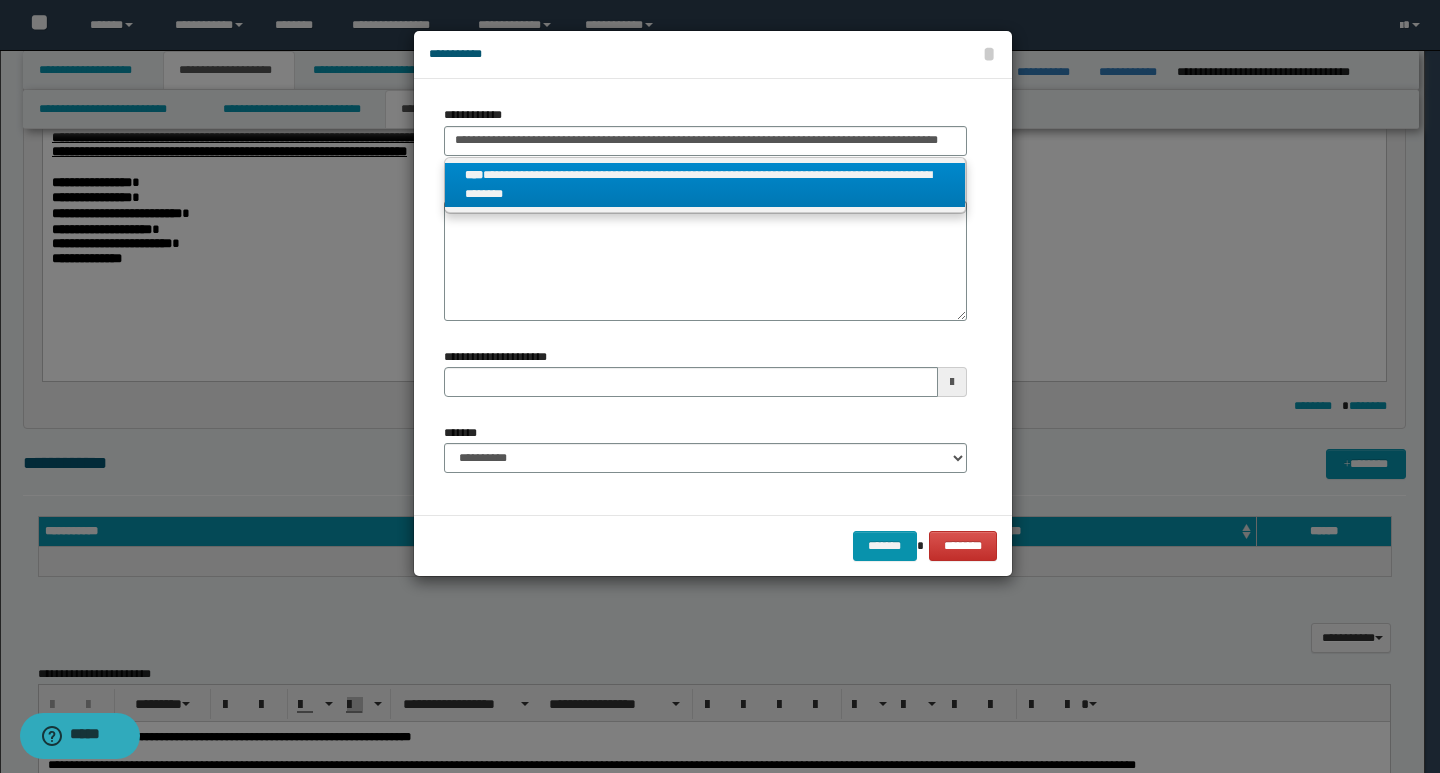 click on "**********" at bounding box center [705, 185] 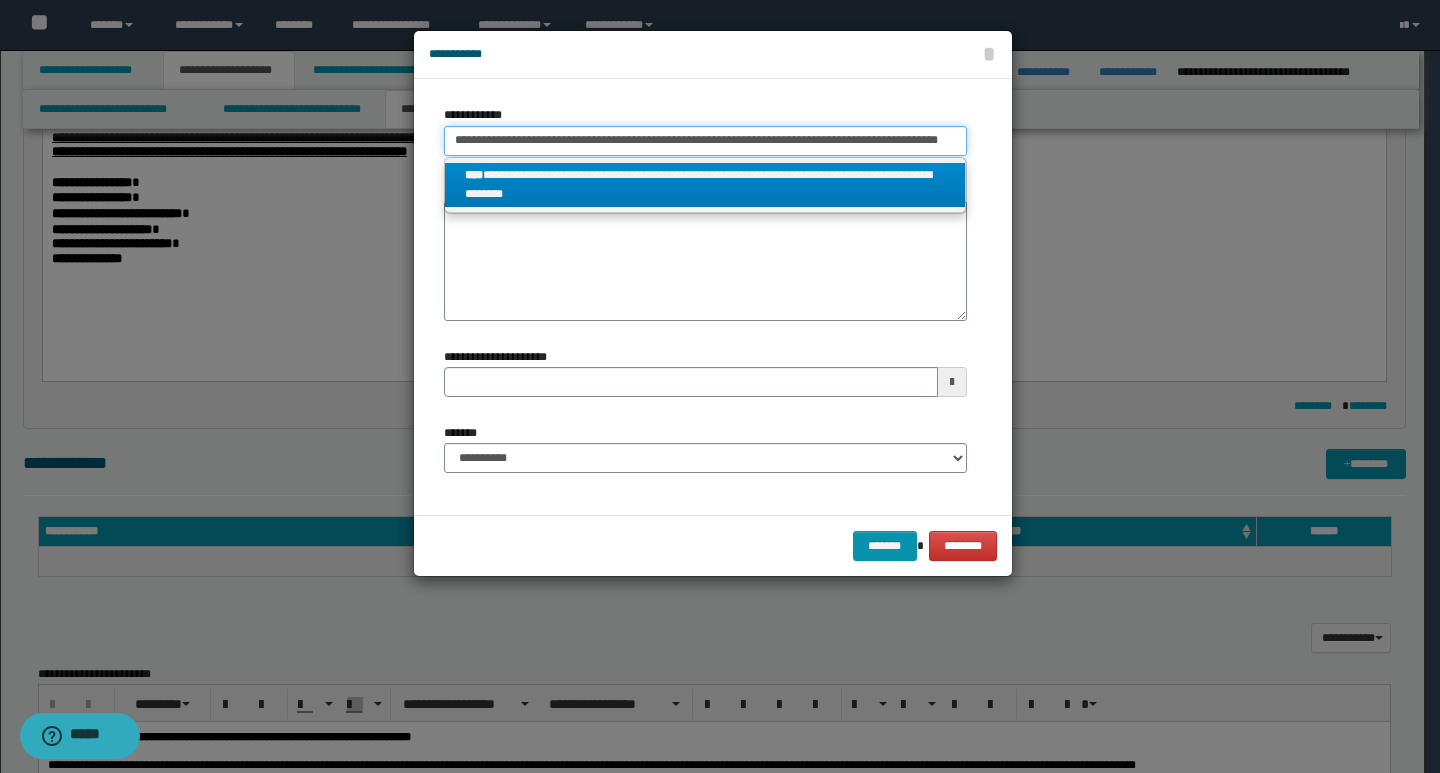 type on "**********" 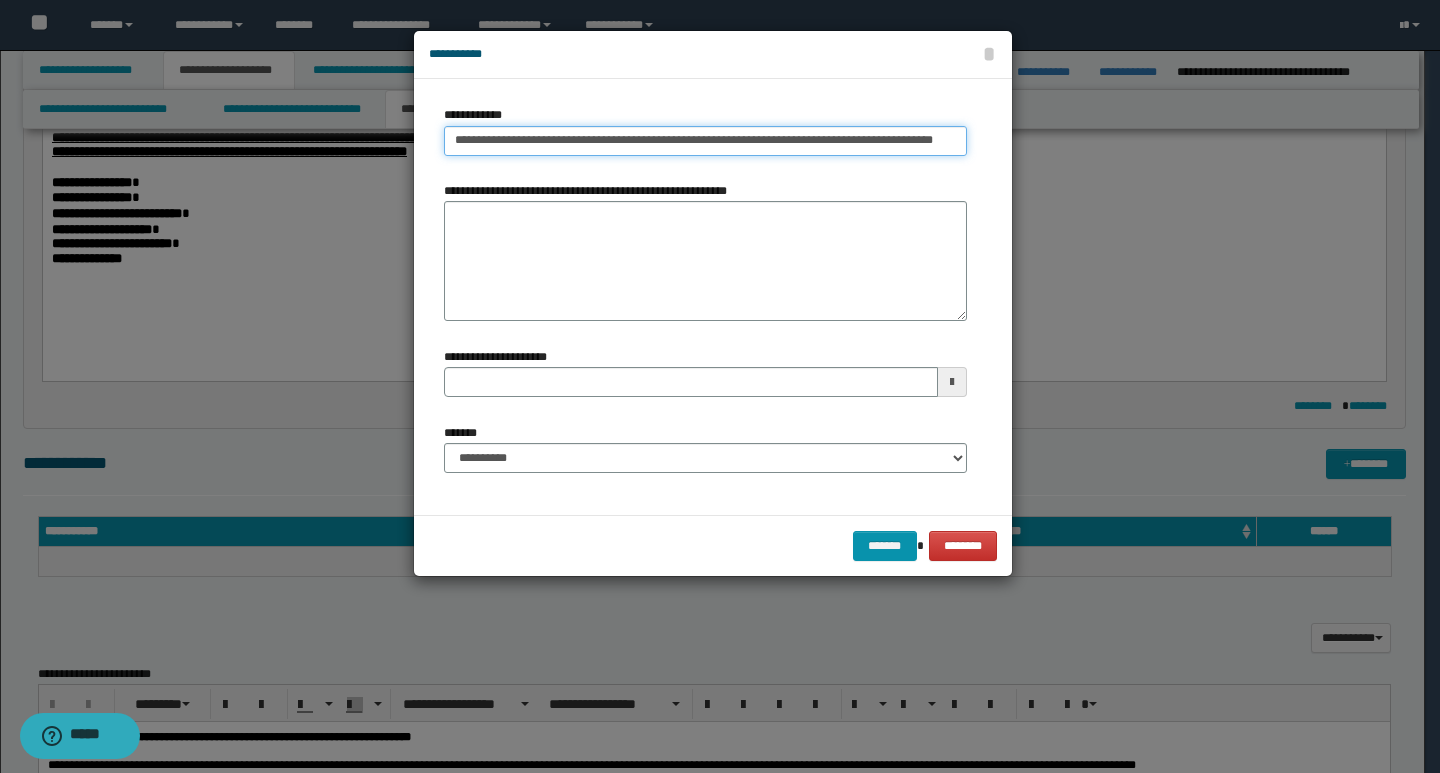scroll, scrollTop: 0, scrollLeft: 11, axis: horizontal 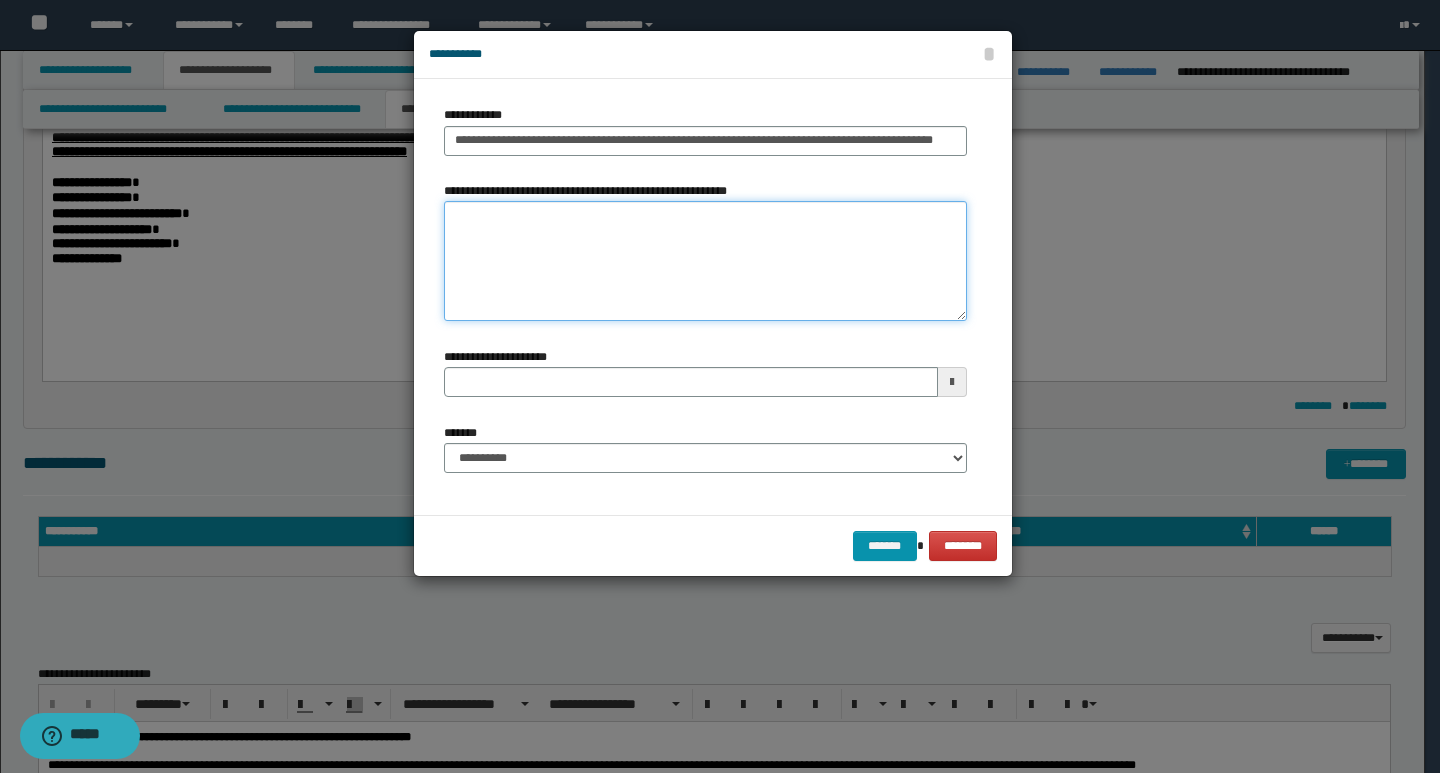 click on "**********" at bounding box center (705, 261) 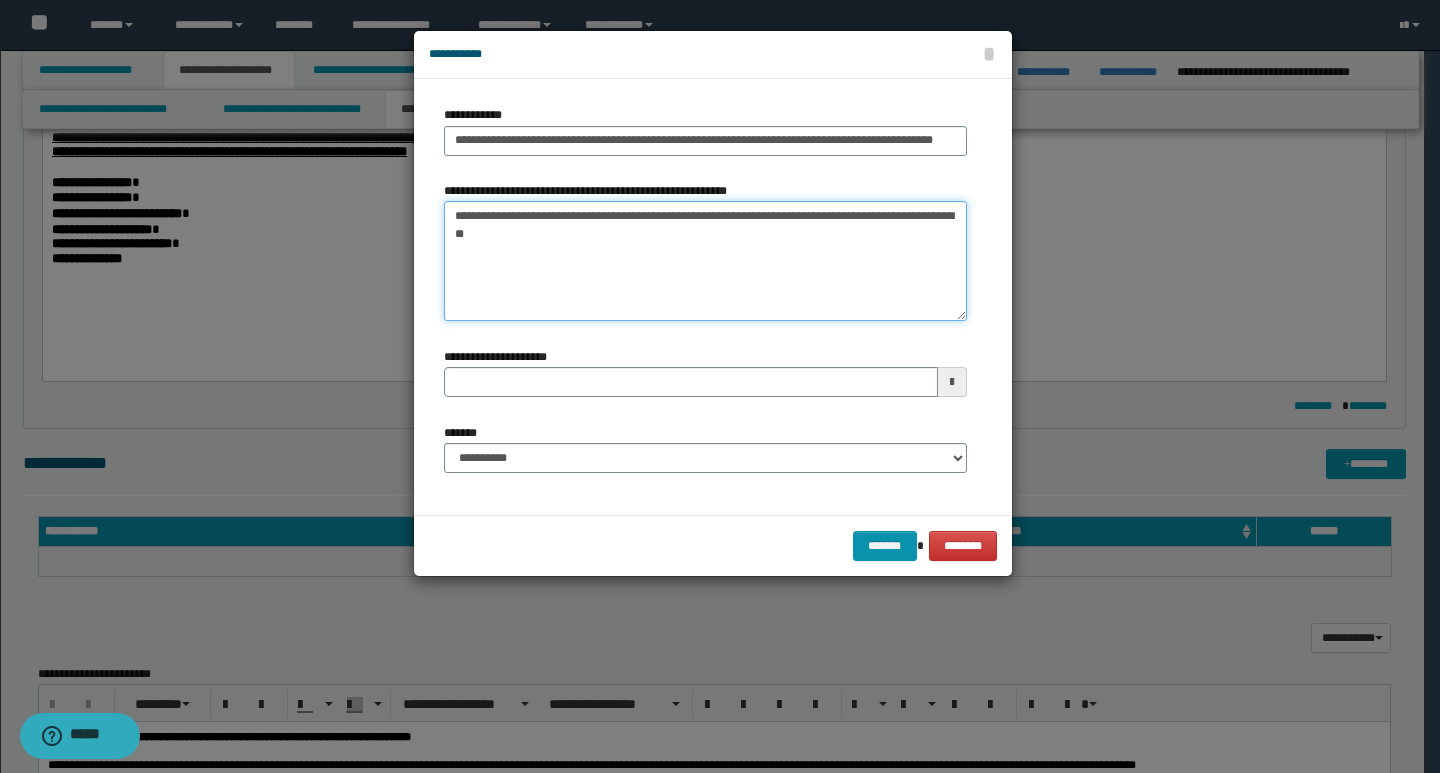 type 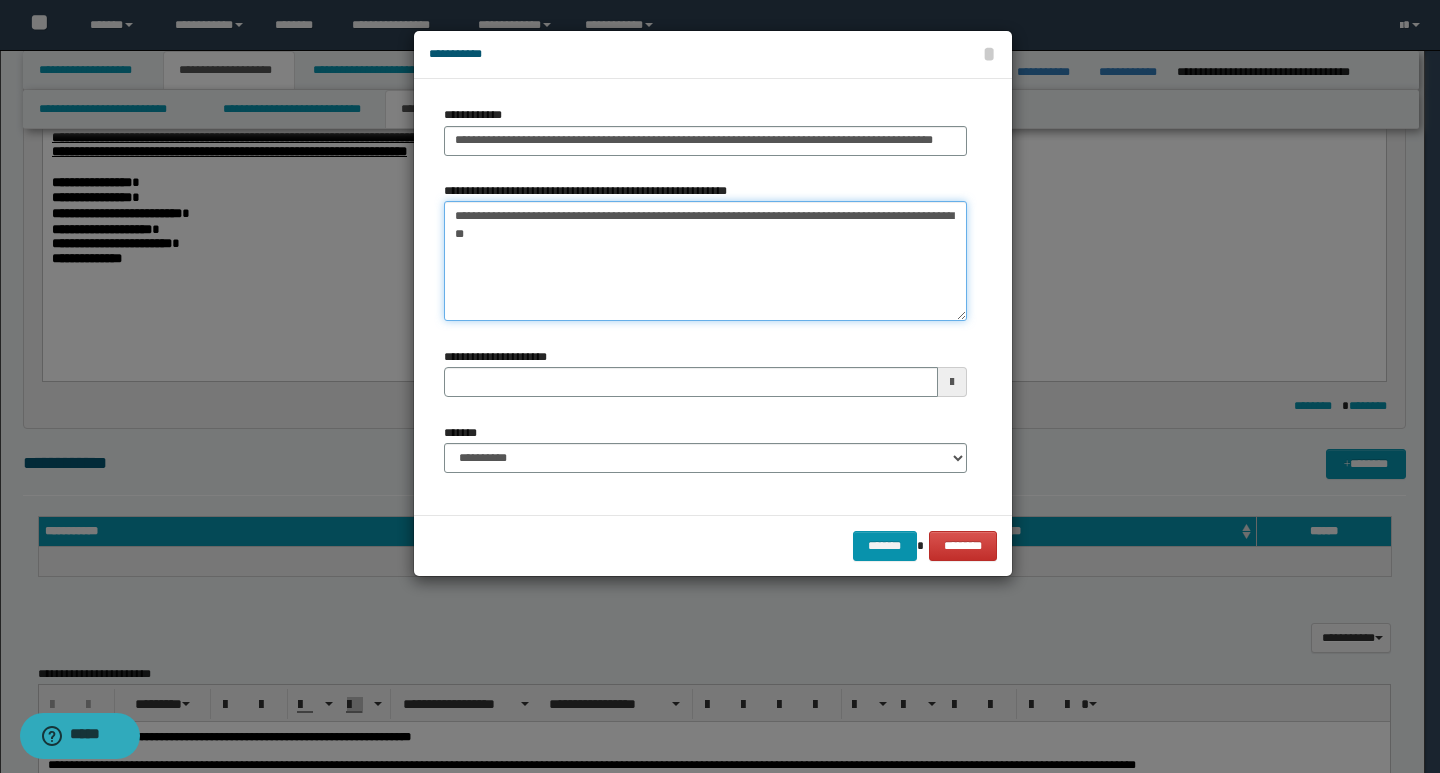 type 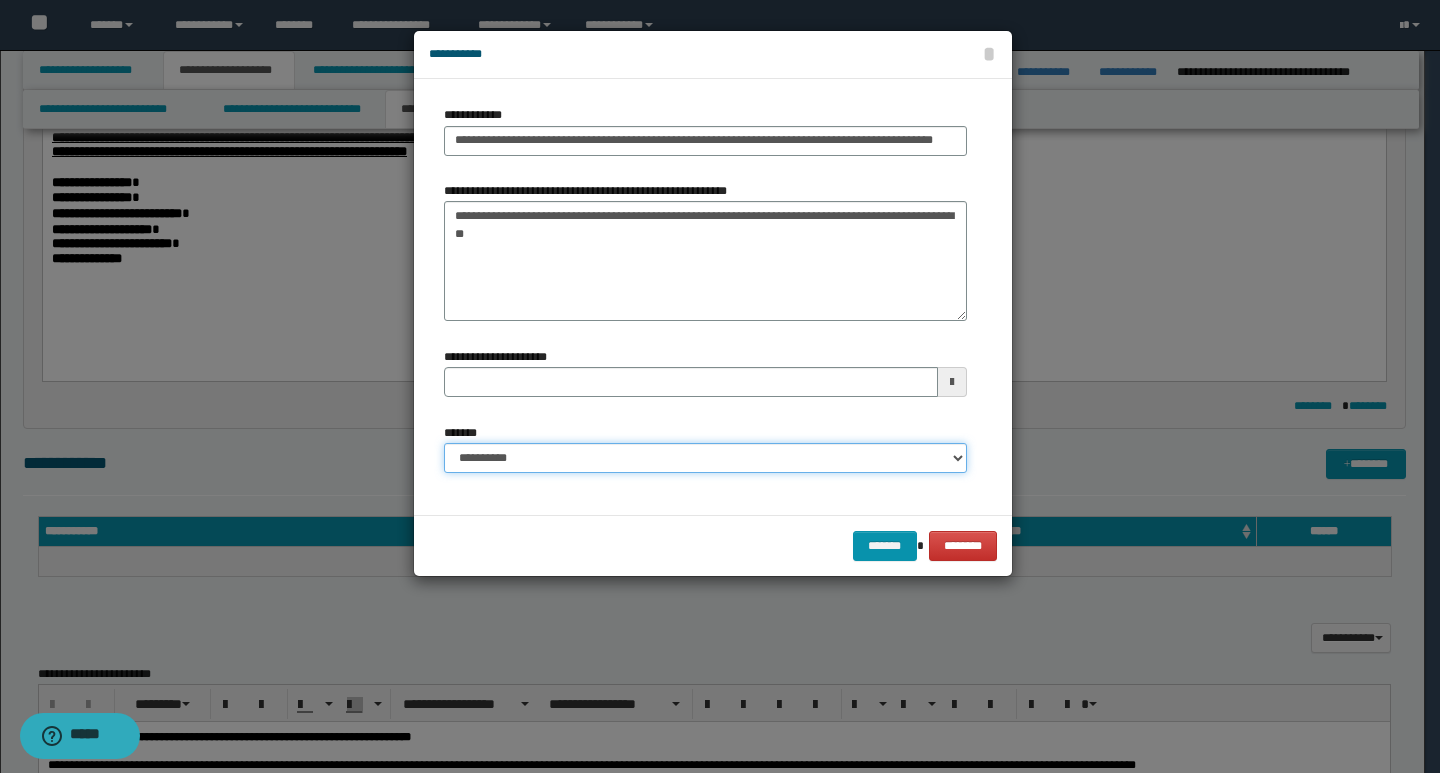click on "**********" at bounding box center (705, 458) 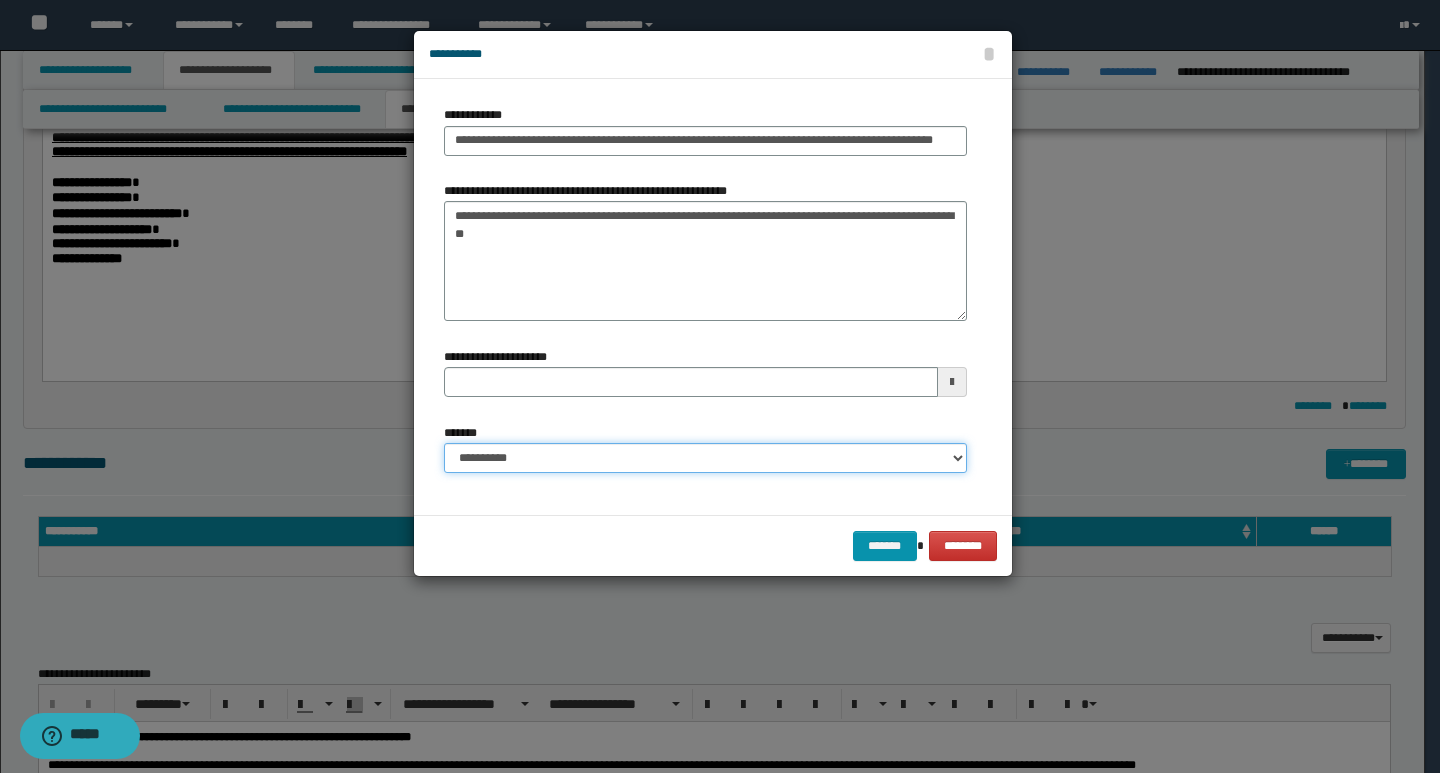select on "*" 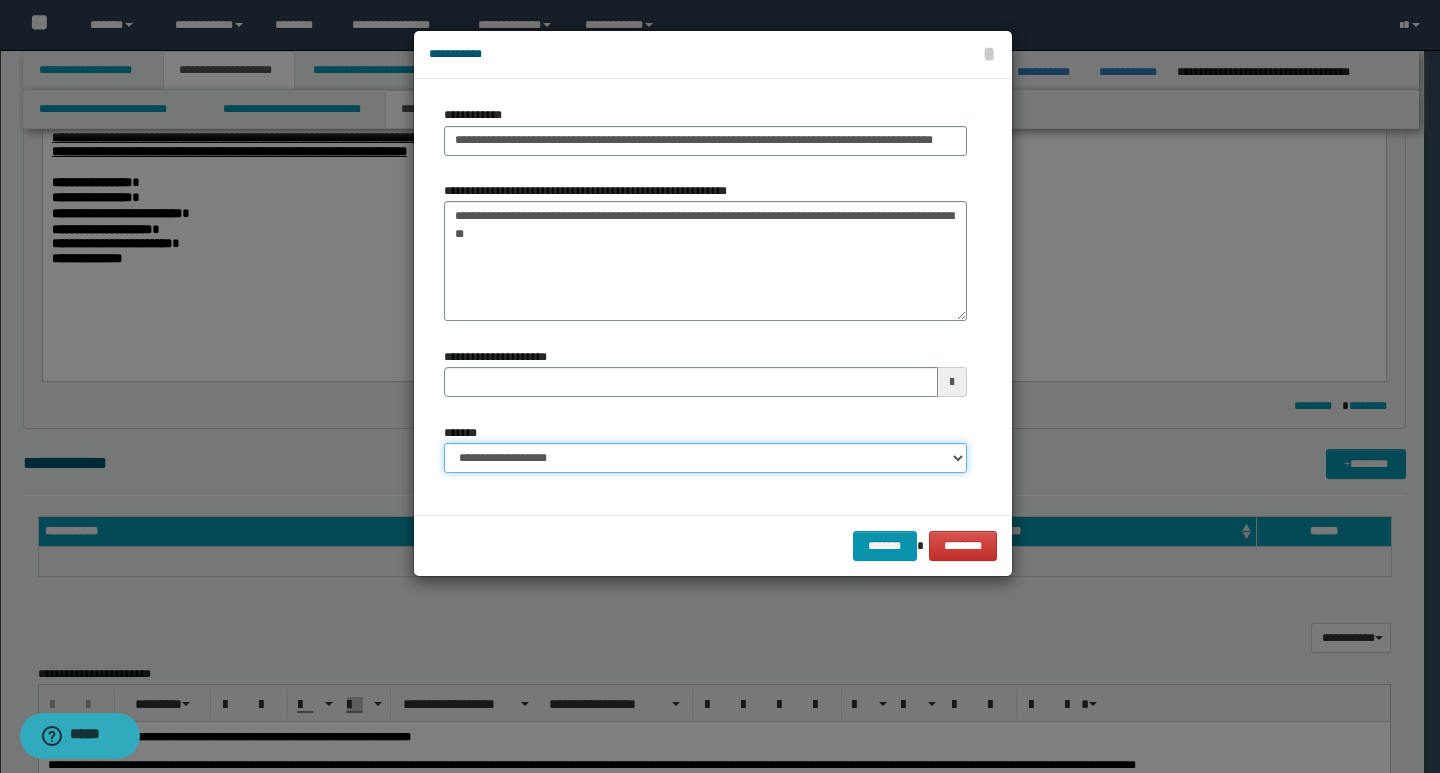 type 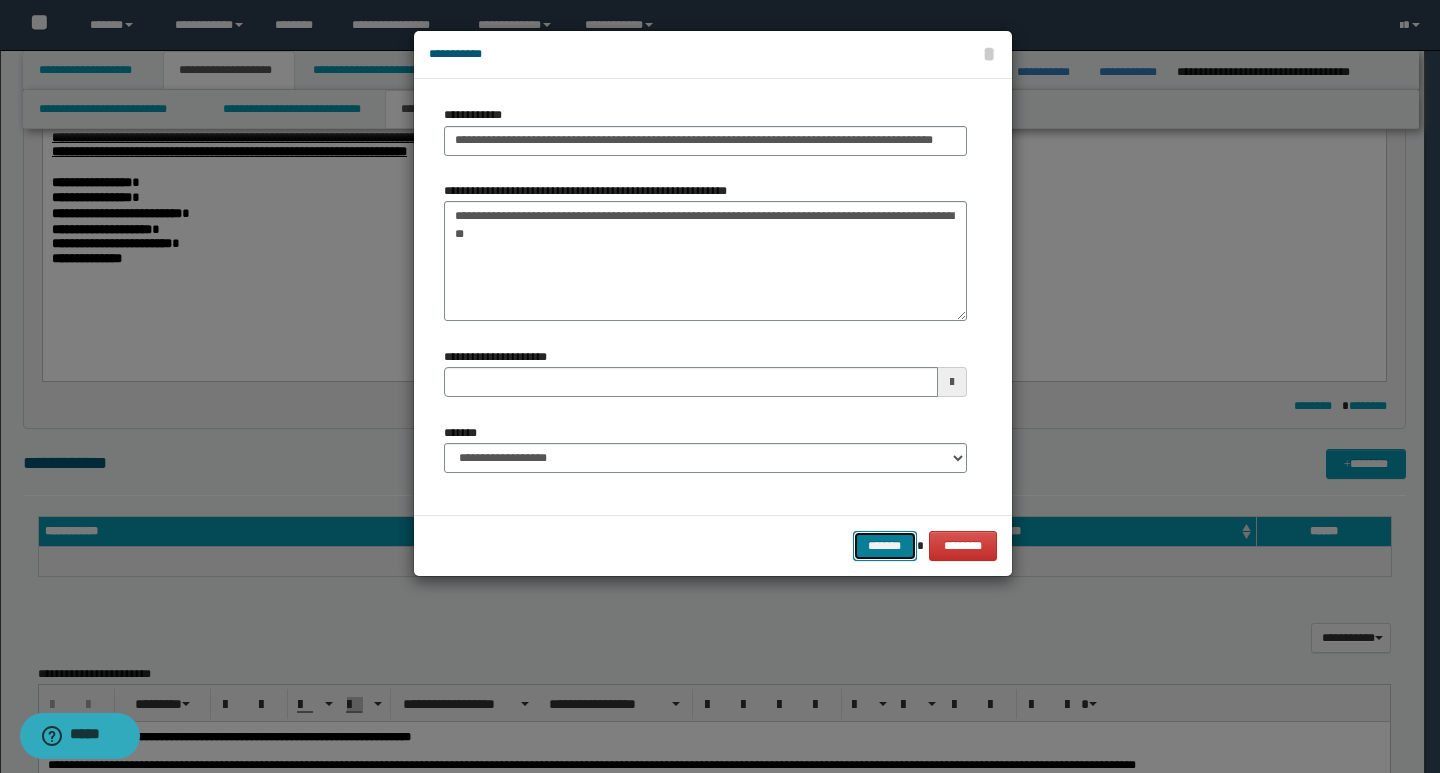 click on "*******" at bounding box center [885, 546] 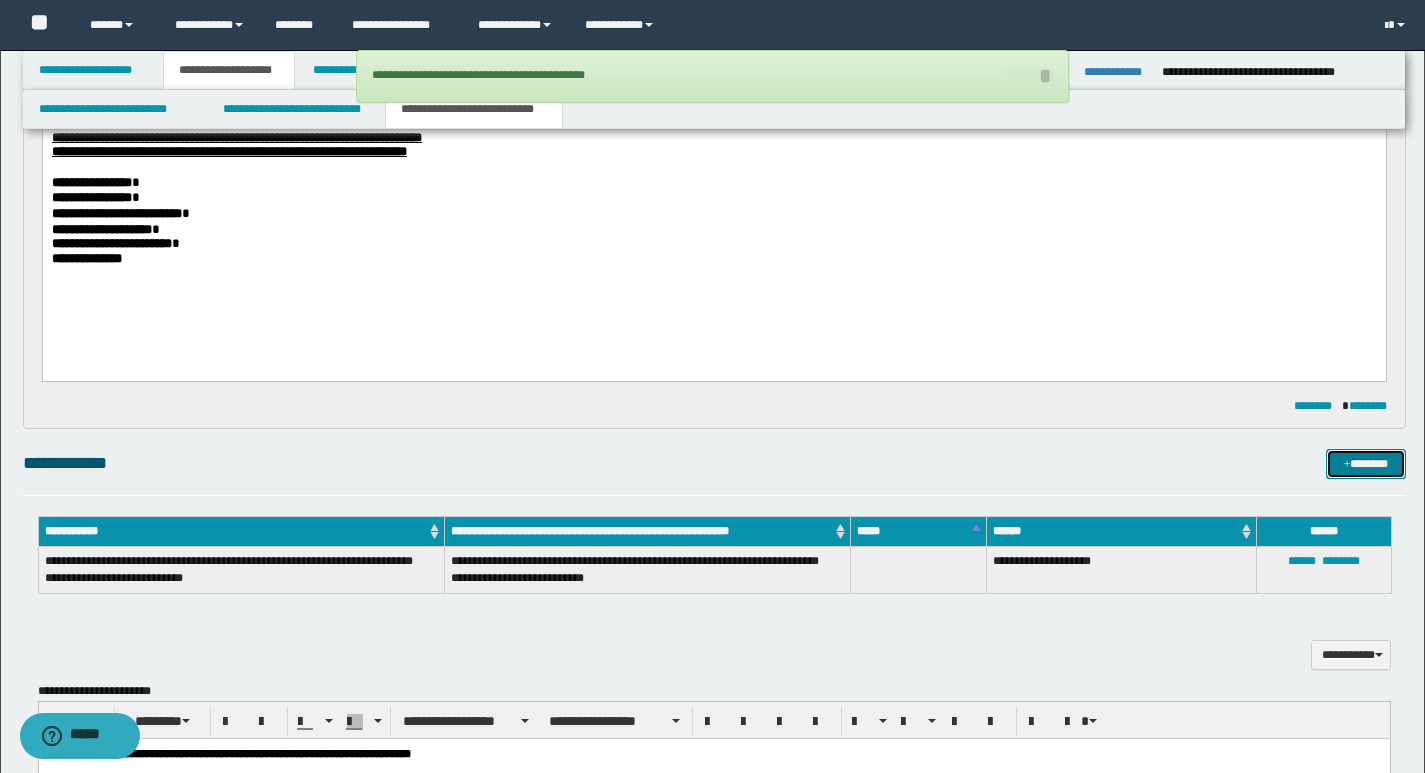 type 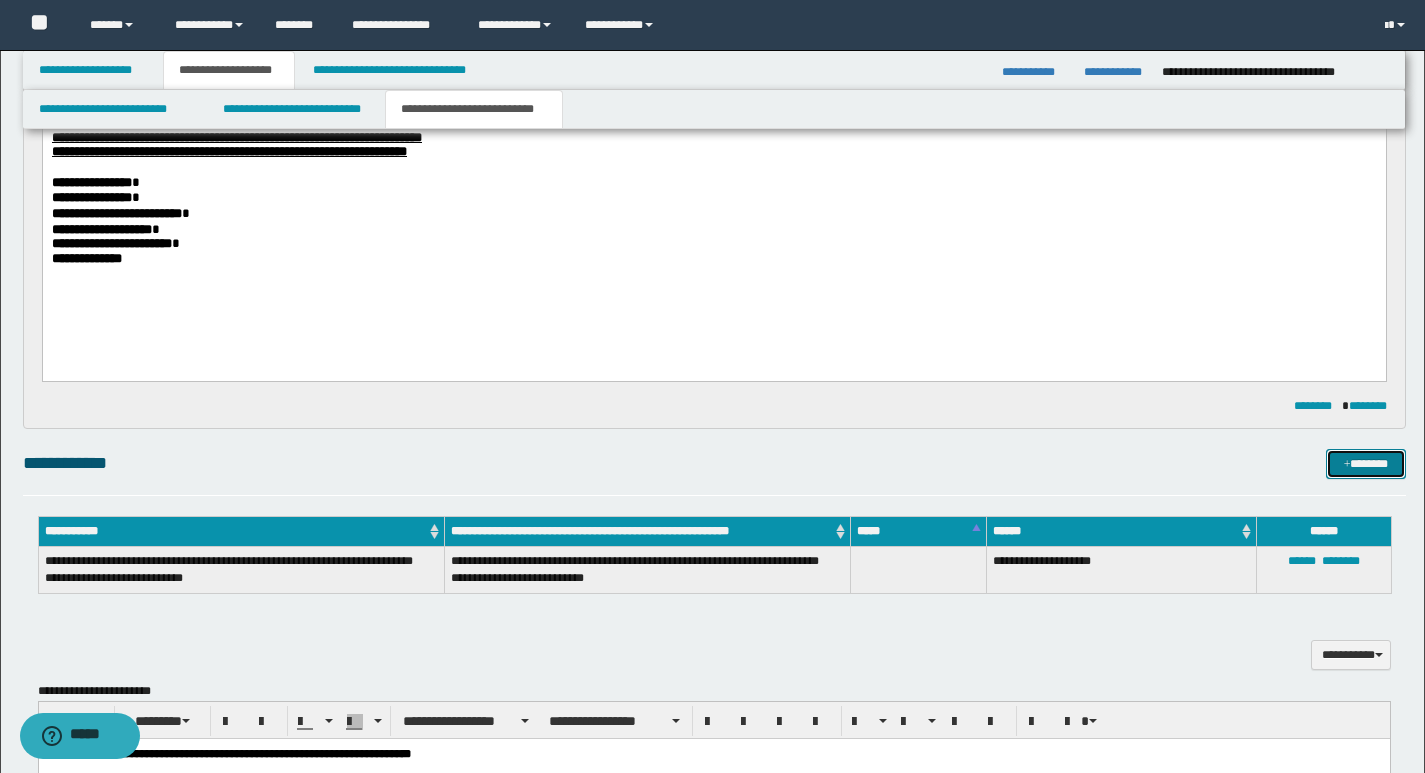 click on "*******" at bounding box center (1366, 464) 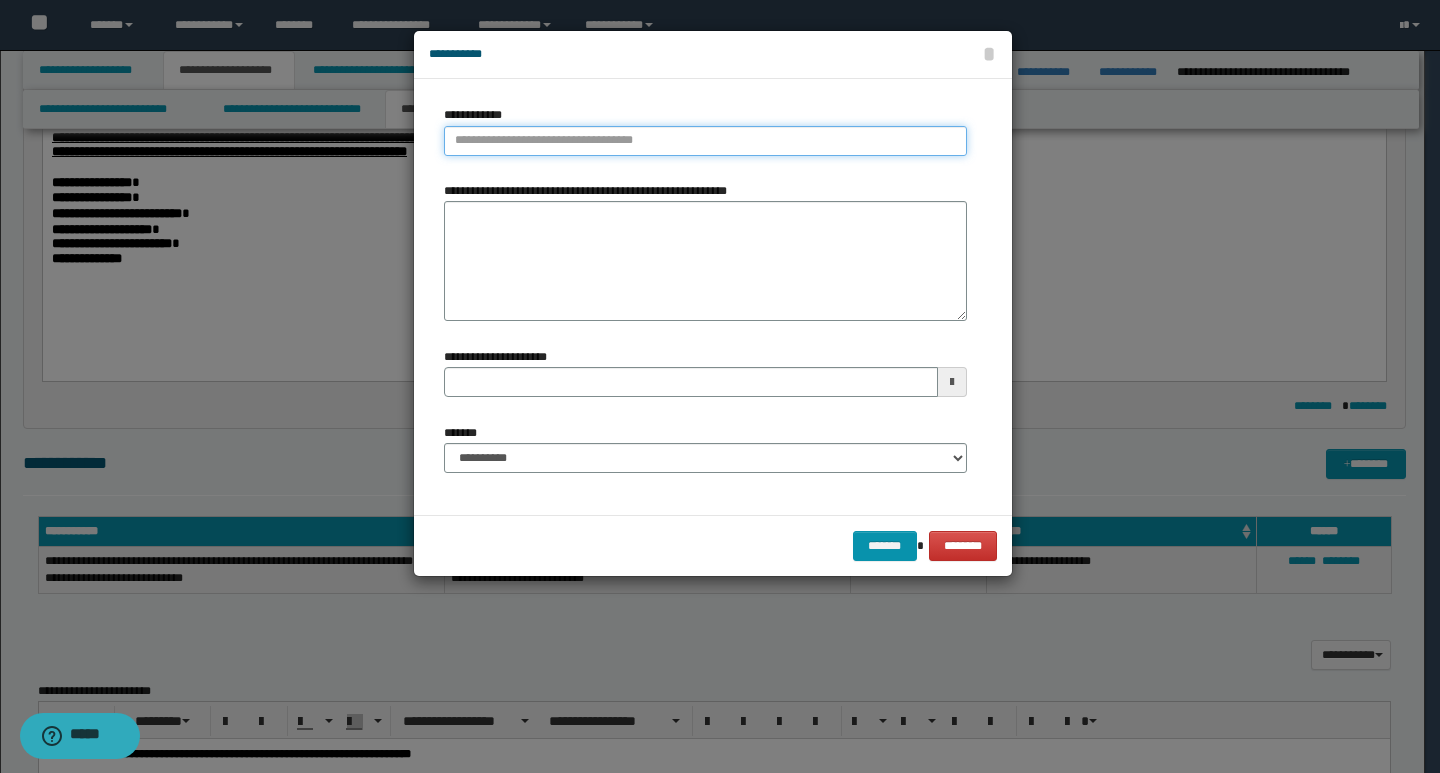 type on "**********" 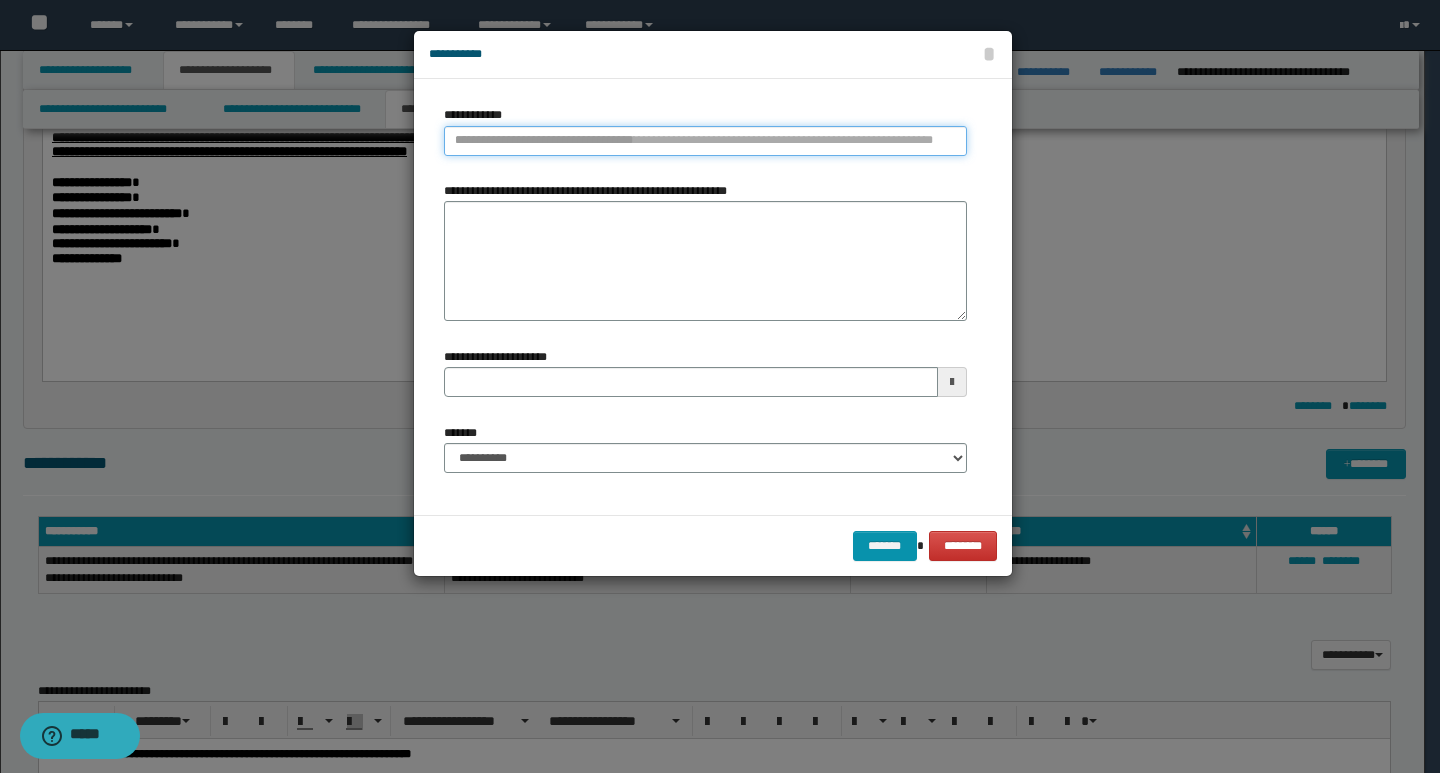 click on "**********" at bounding box center (705, 141) 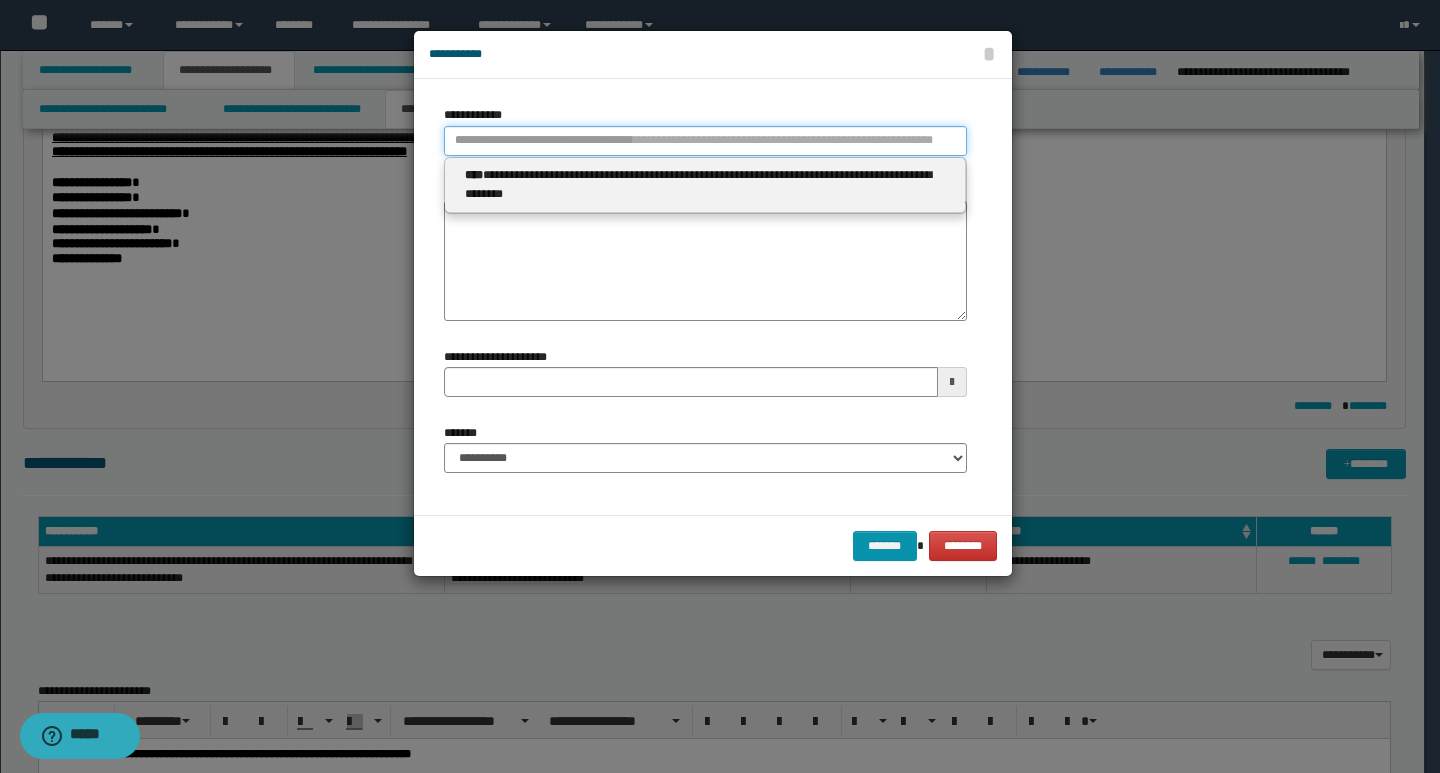 paste on "**********" 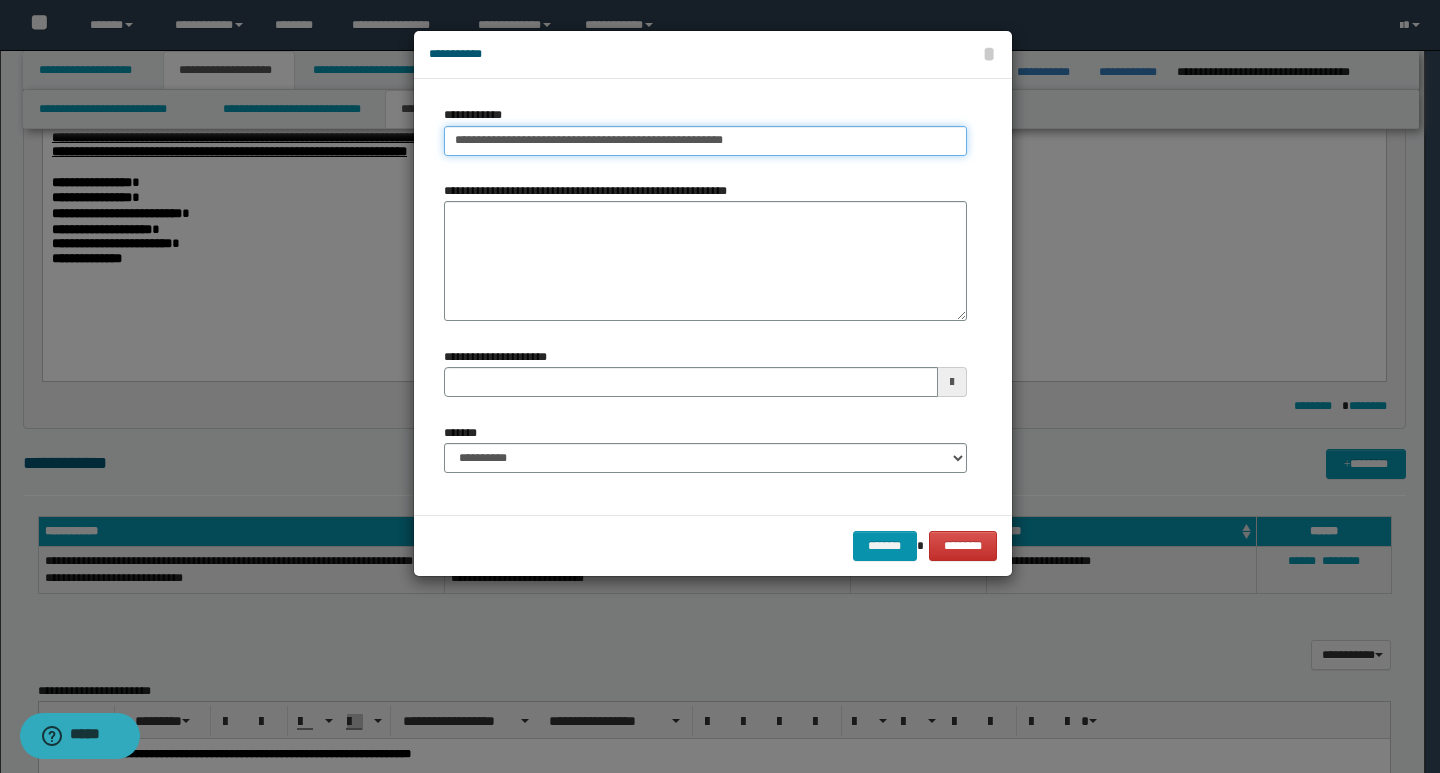 drag, startPoint x: 659, startPoint y: 141, endPoint x: 727, endPoint y: 141, distance: 68 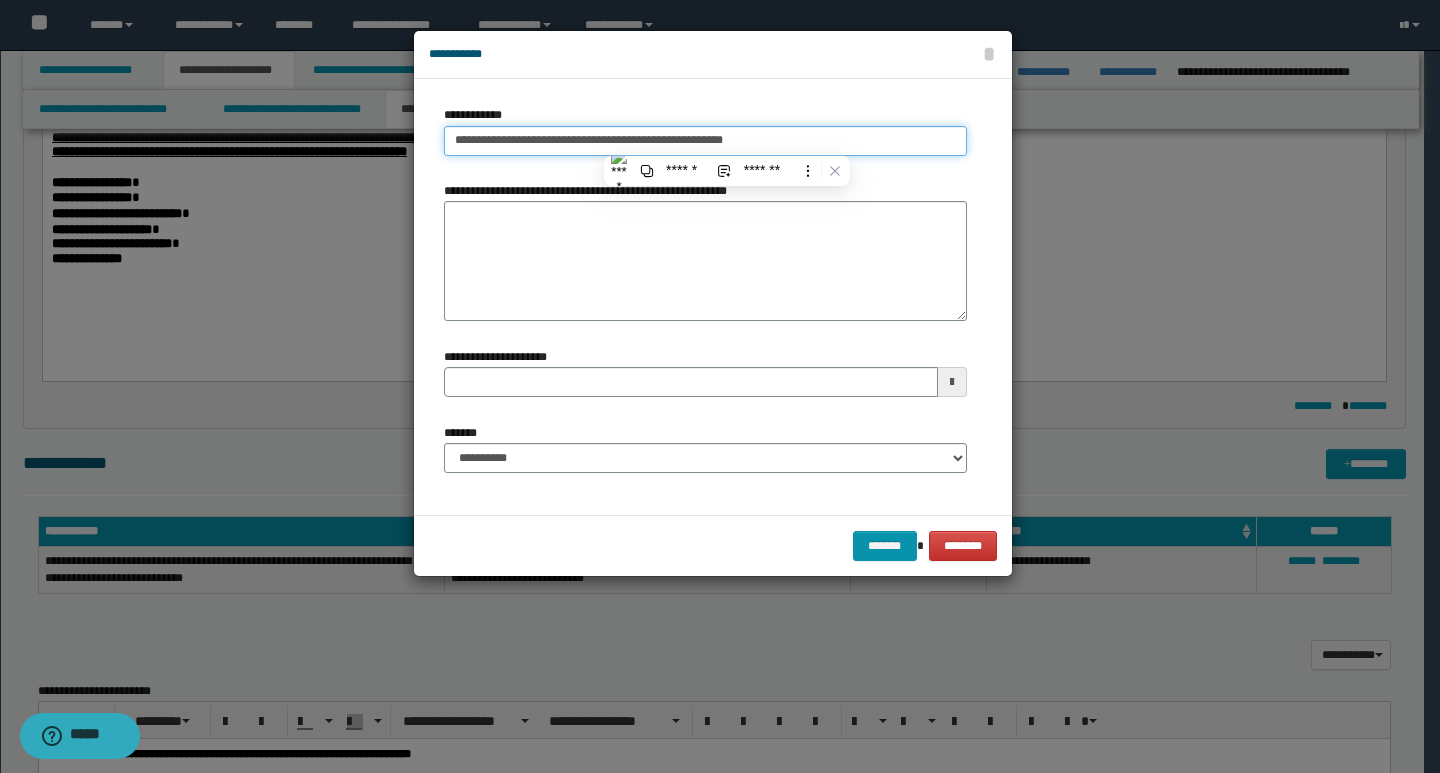 type on "**********" 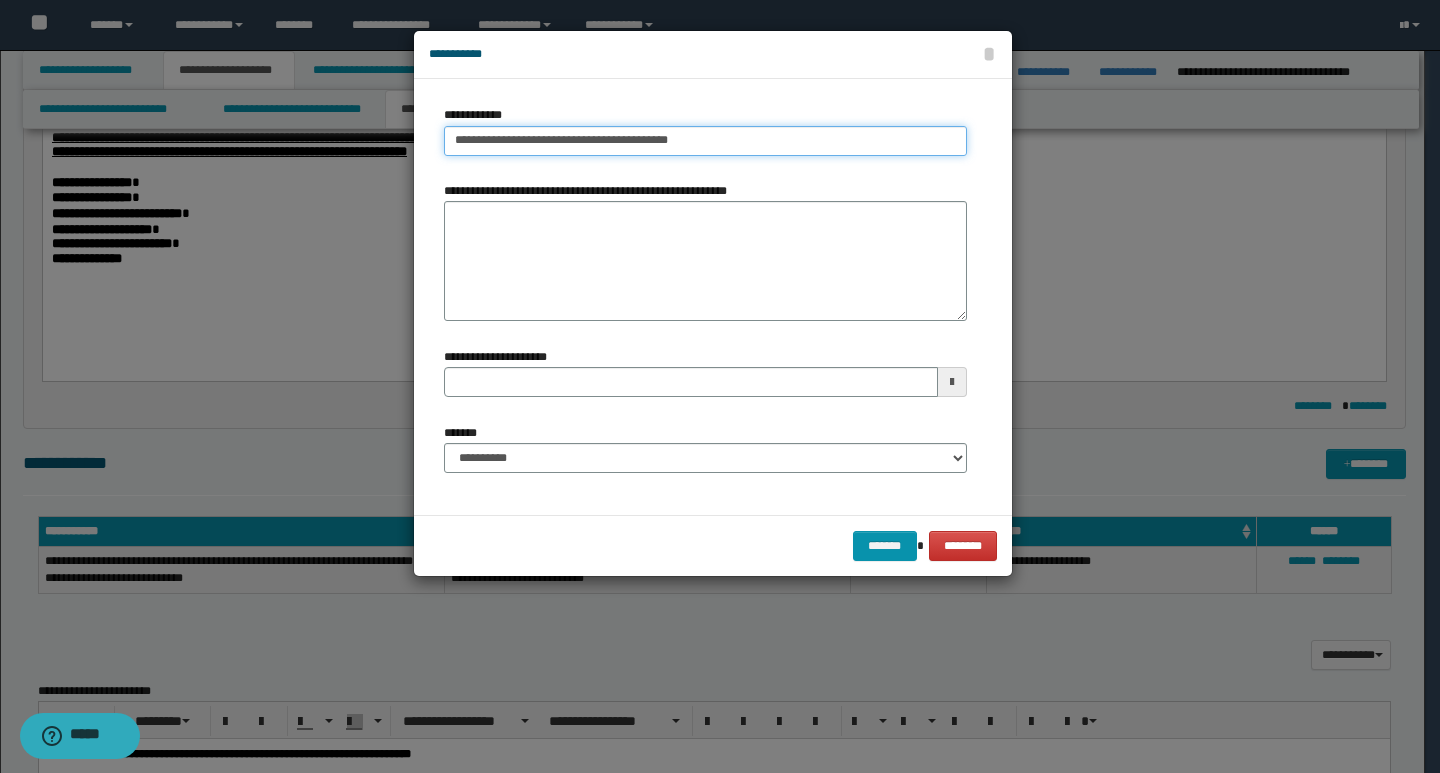 type on "**********" 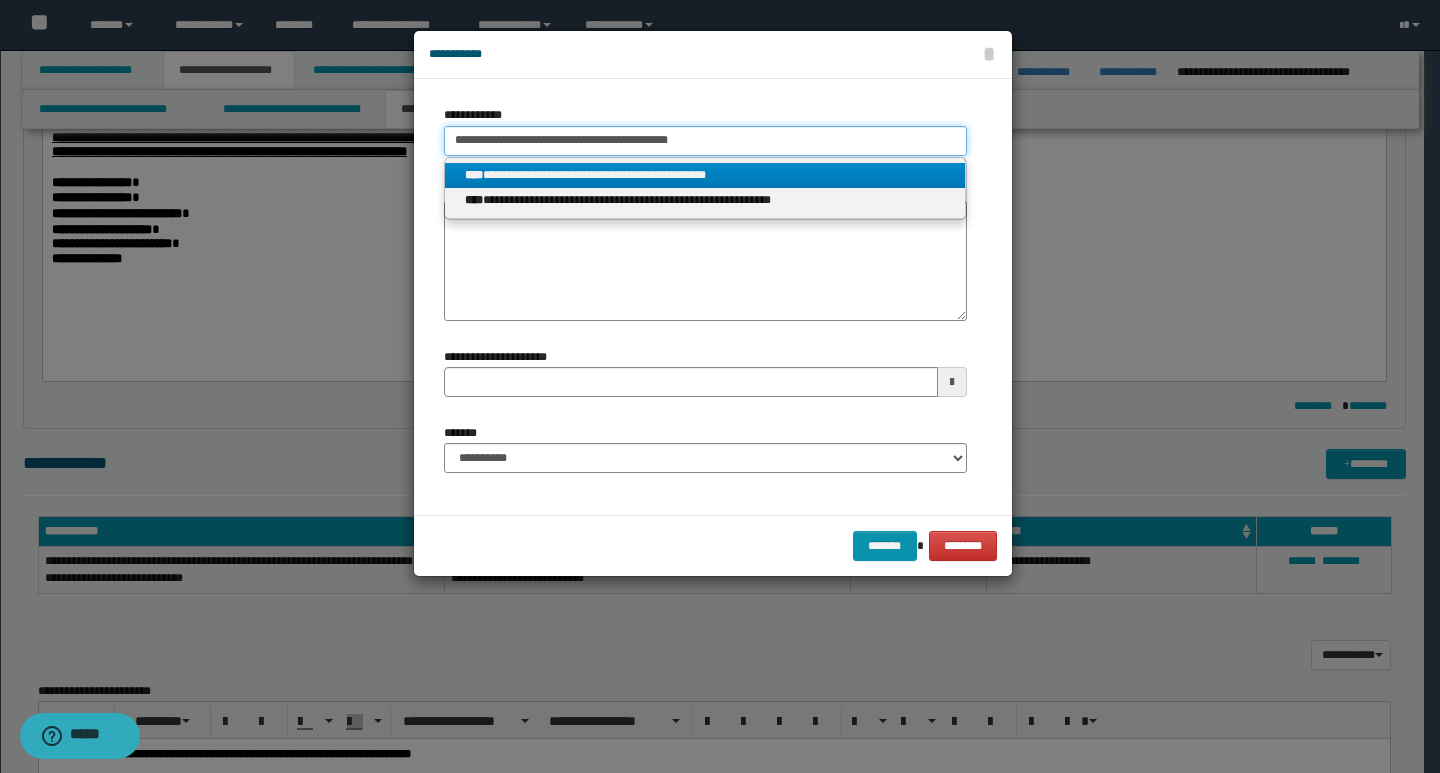 type on "**********" 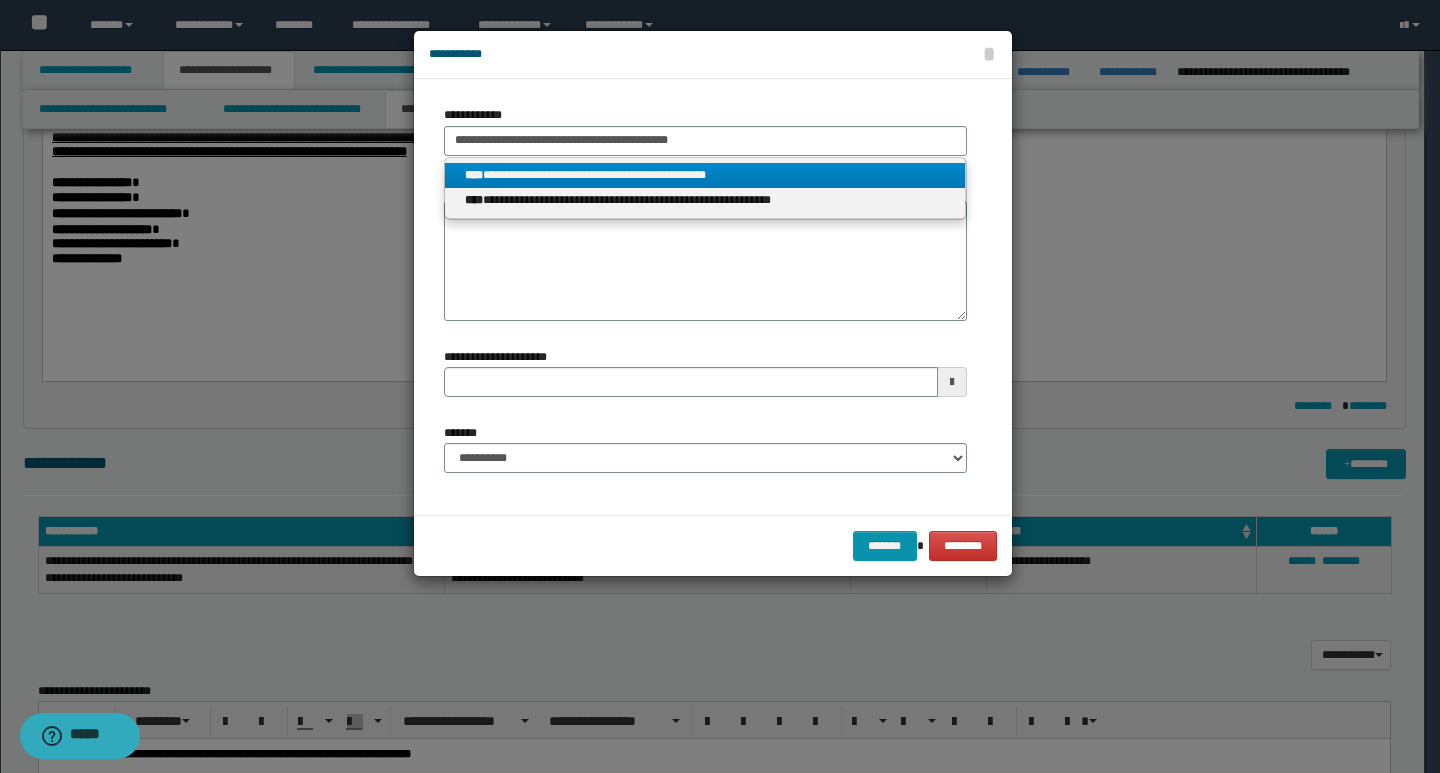 click on "**********" at bounding box center (705, 175) 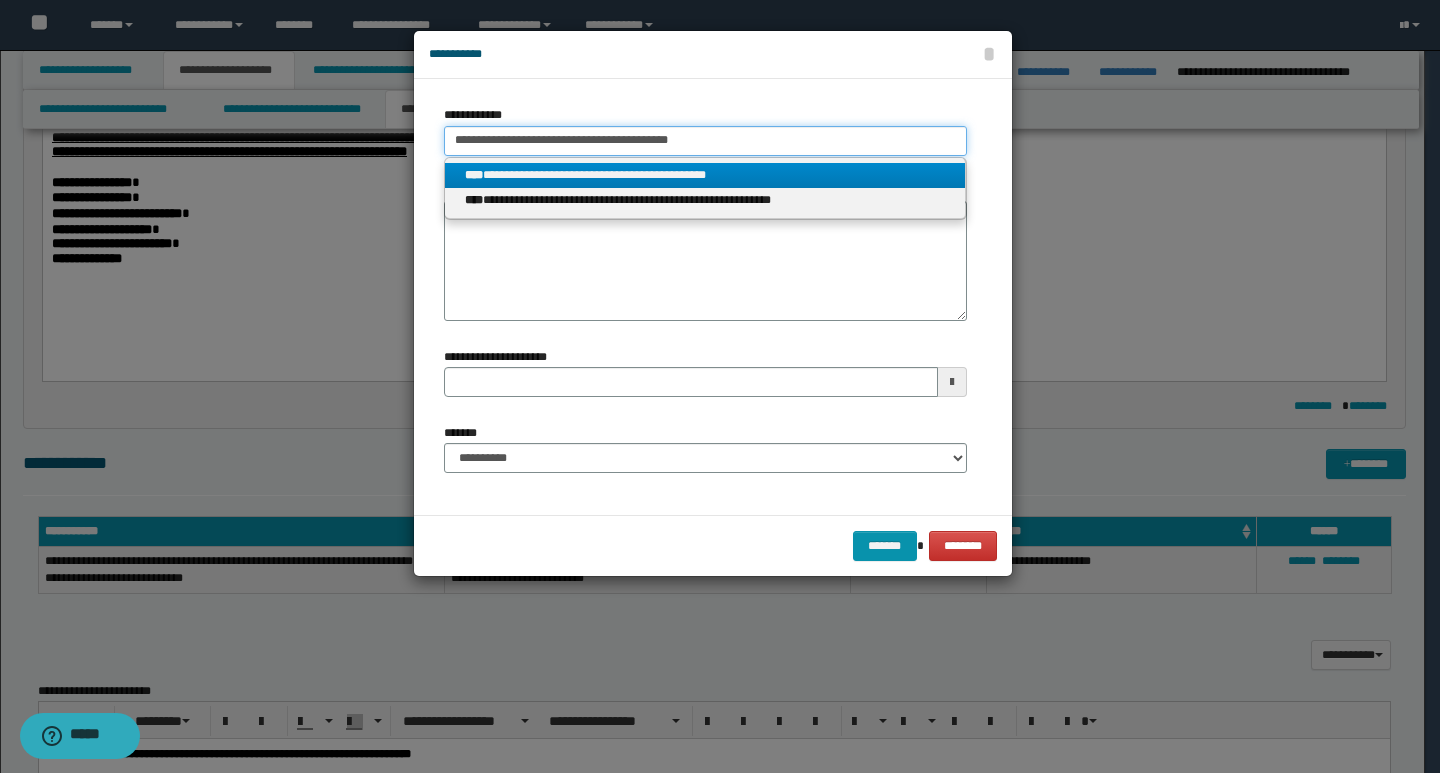 type 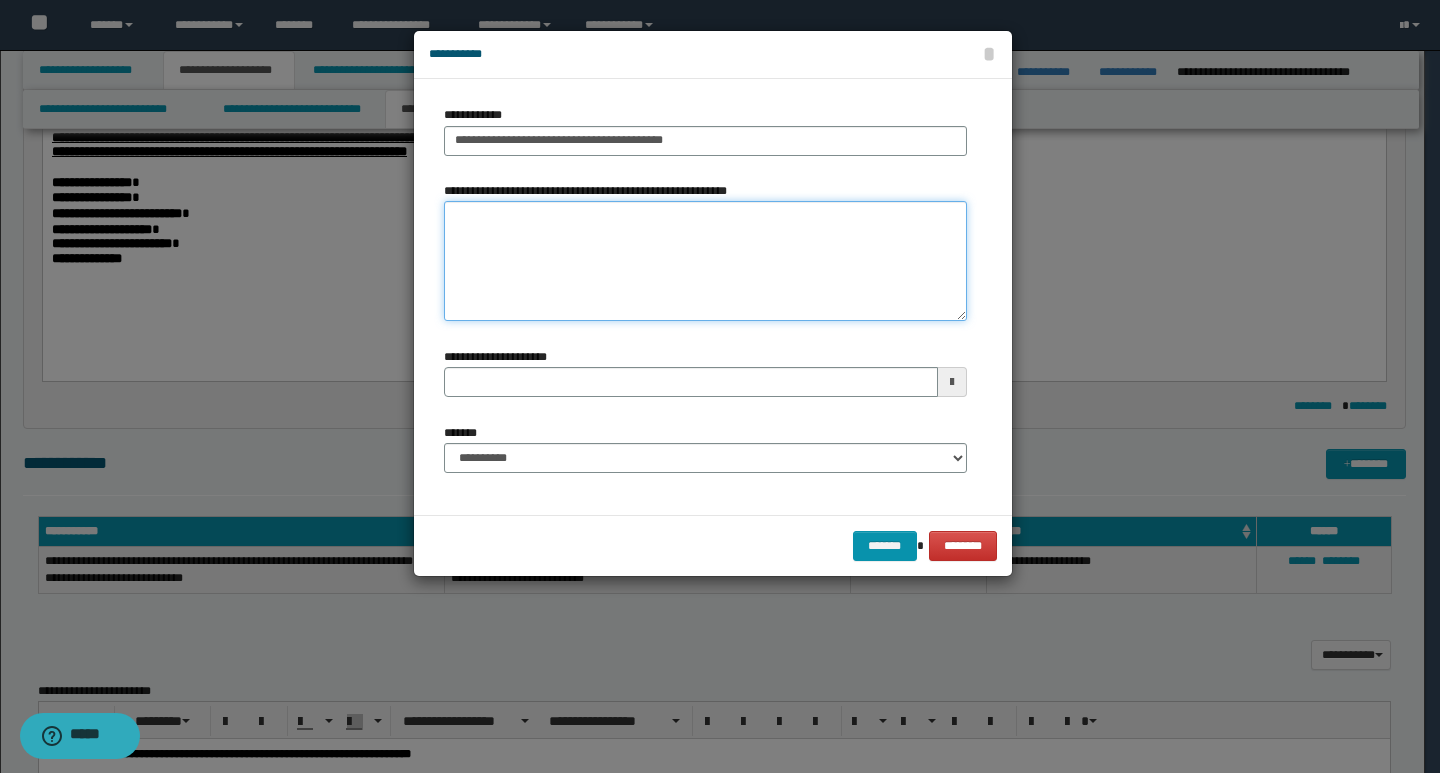 click on "**********" at bounding box center [705, 261] 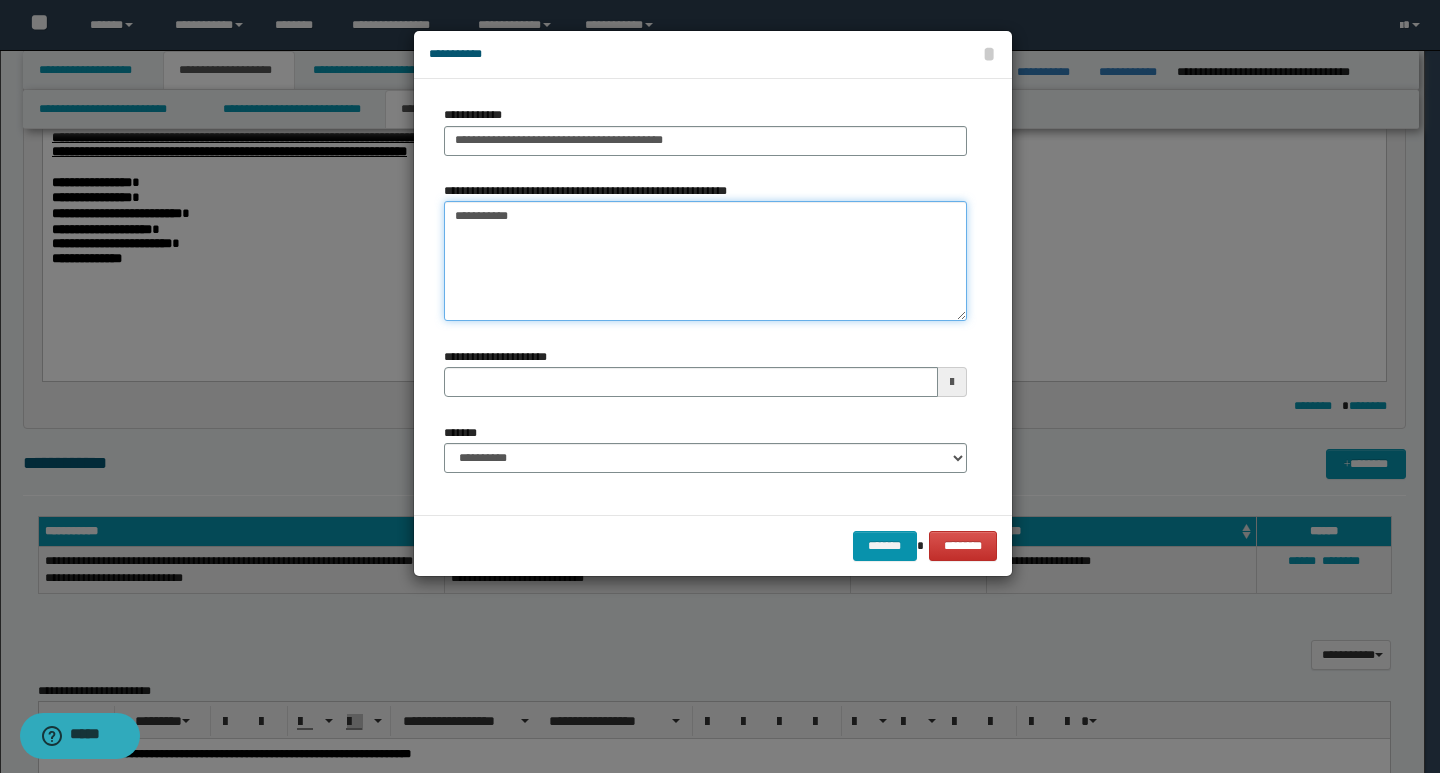 type on "**********" 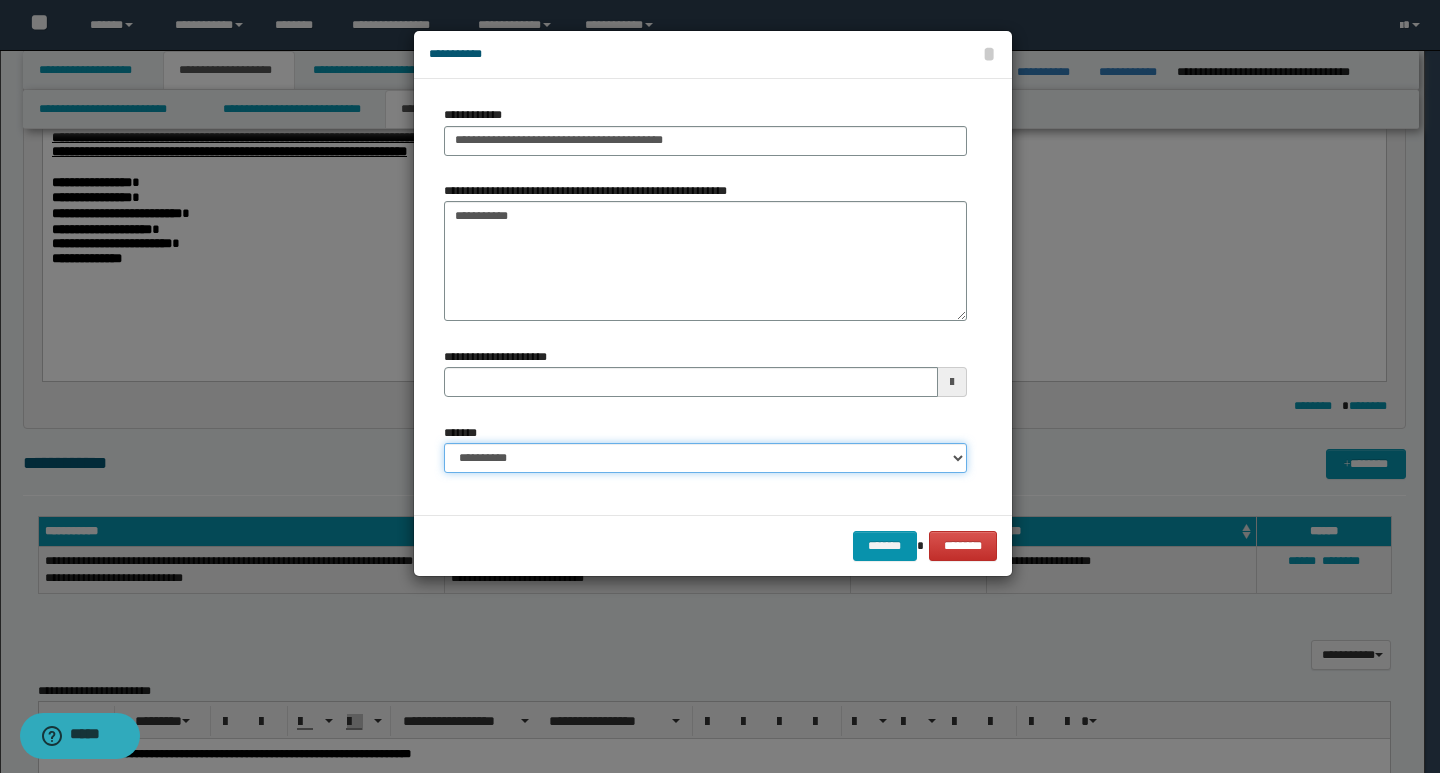 click on "**********" at bounding box center [705, 458] 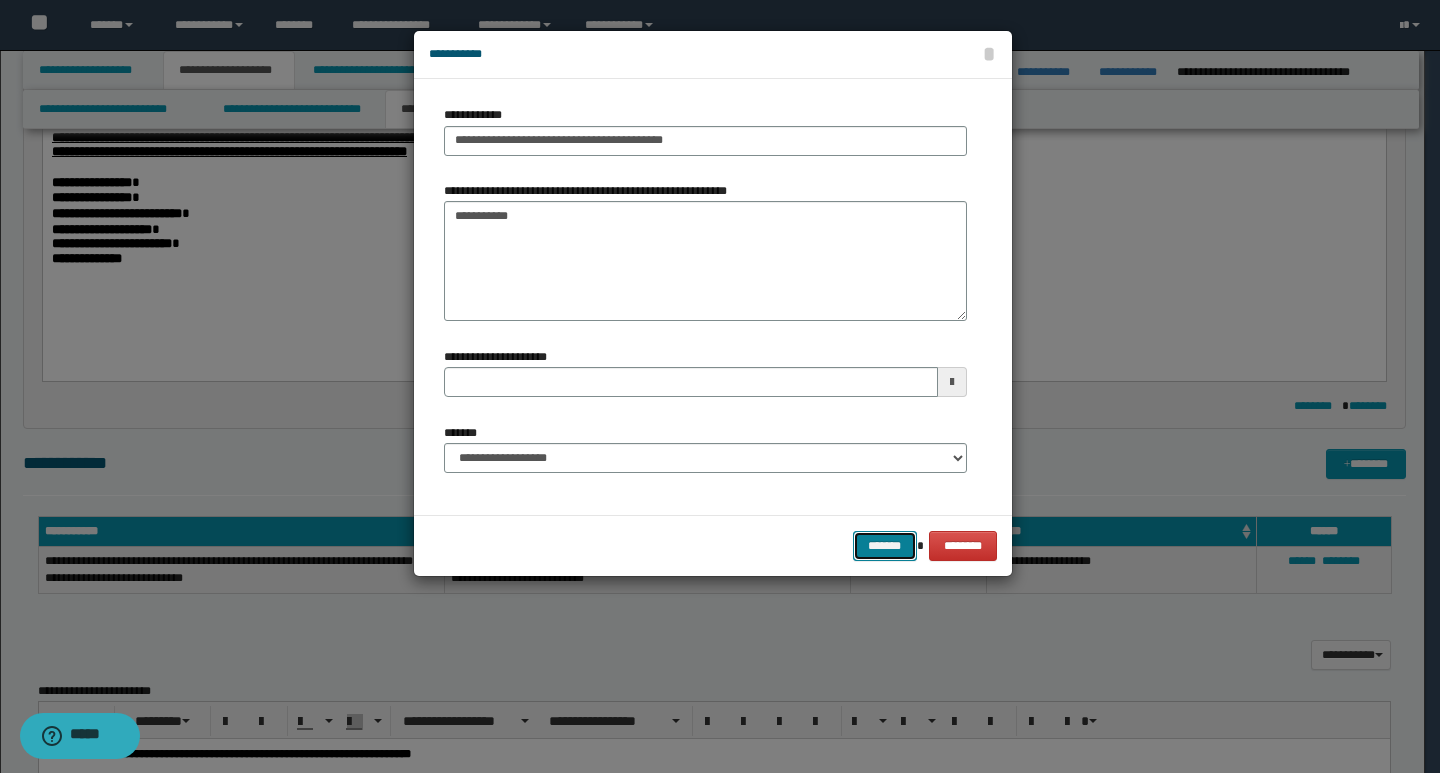 click on "*******" at bounding box center [885, 546] 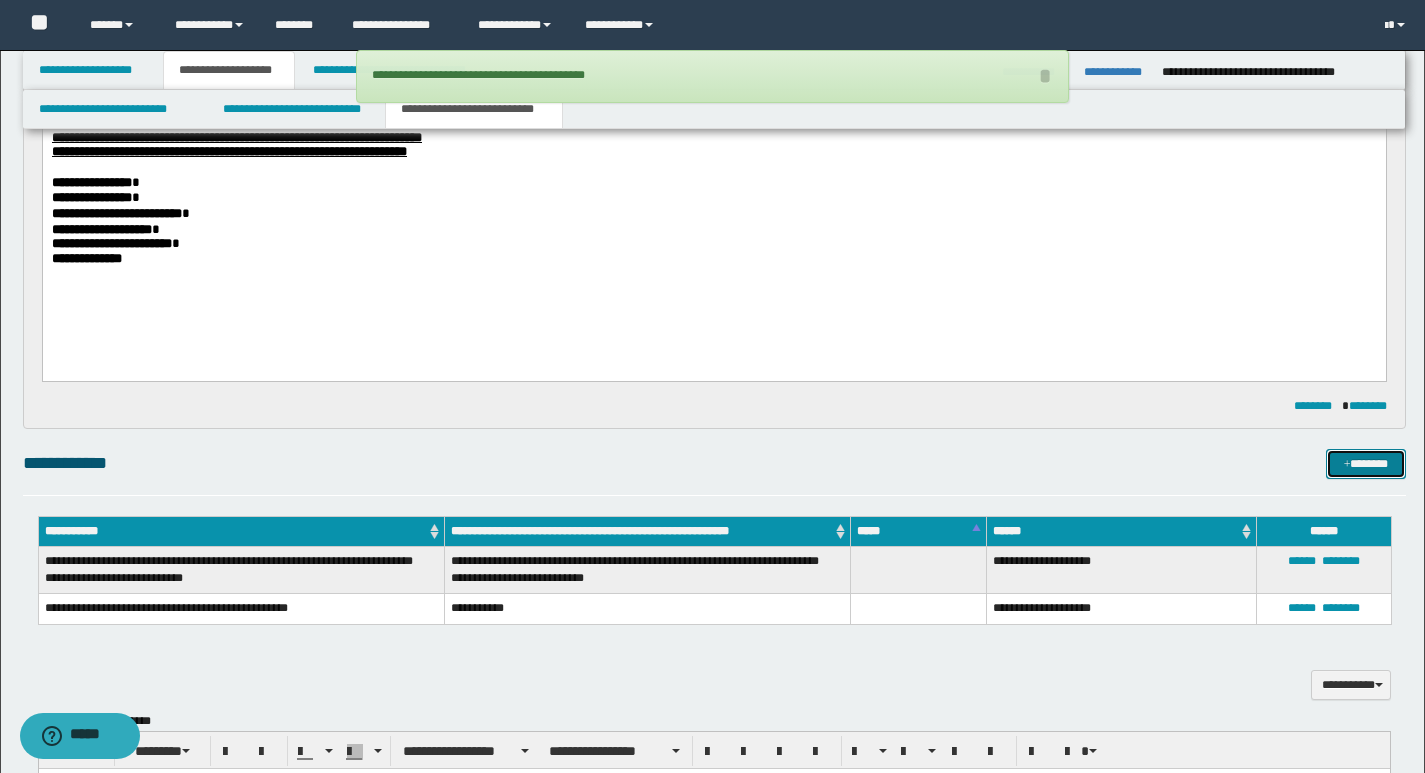 click on "*******" at bounding box center [1366, 464] 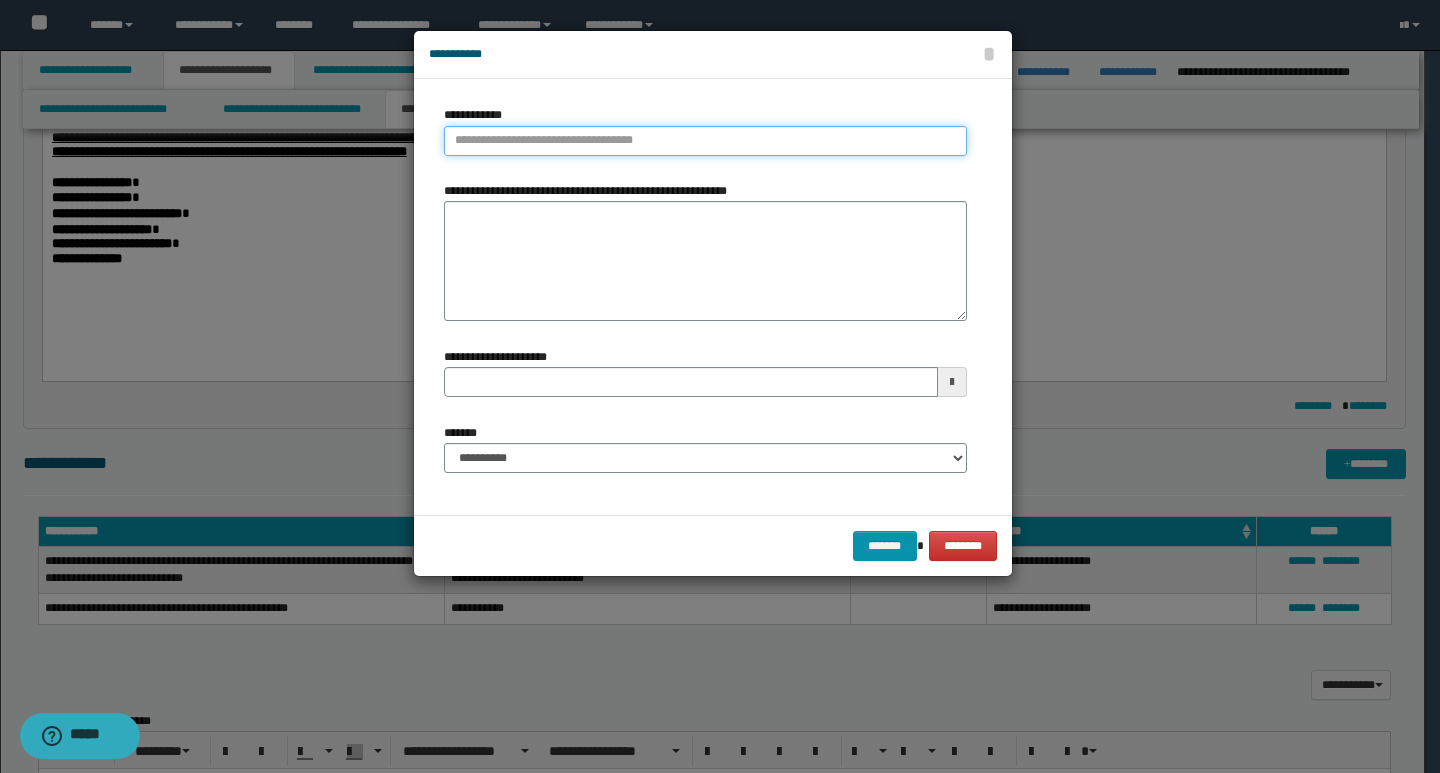 type on "**********" 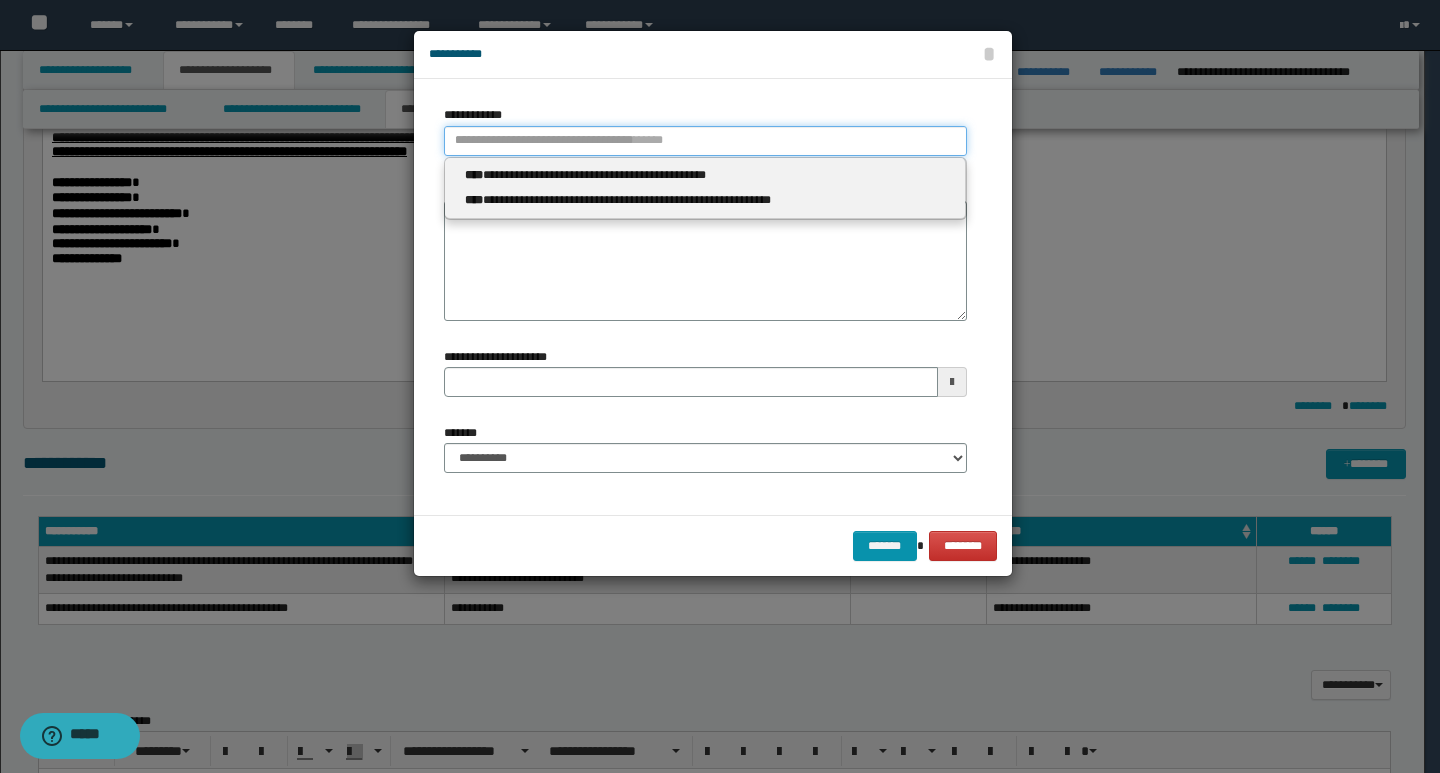 click on "**********" at bounding box center [705, 141] 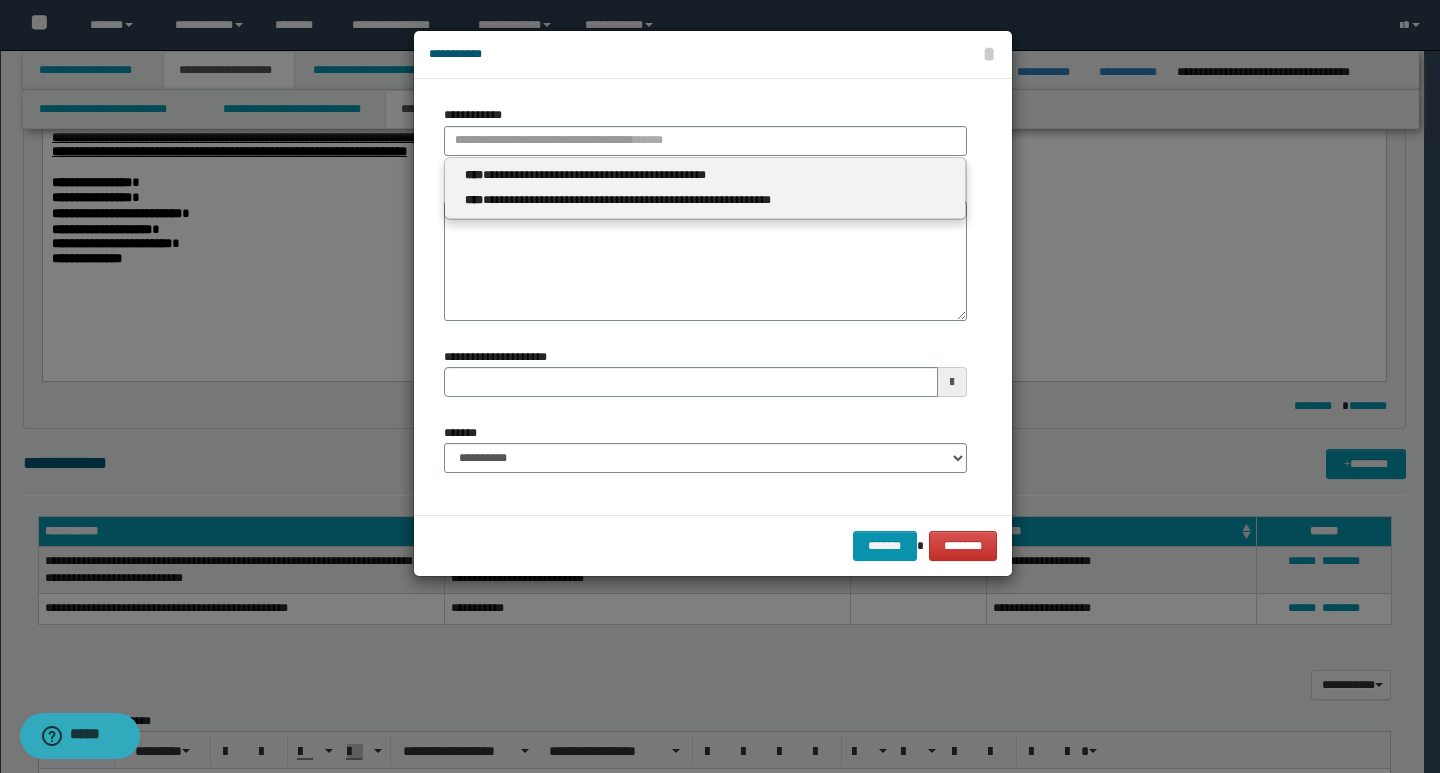 type 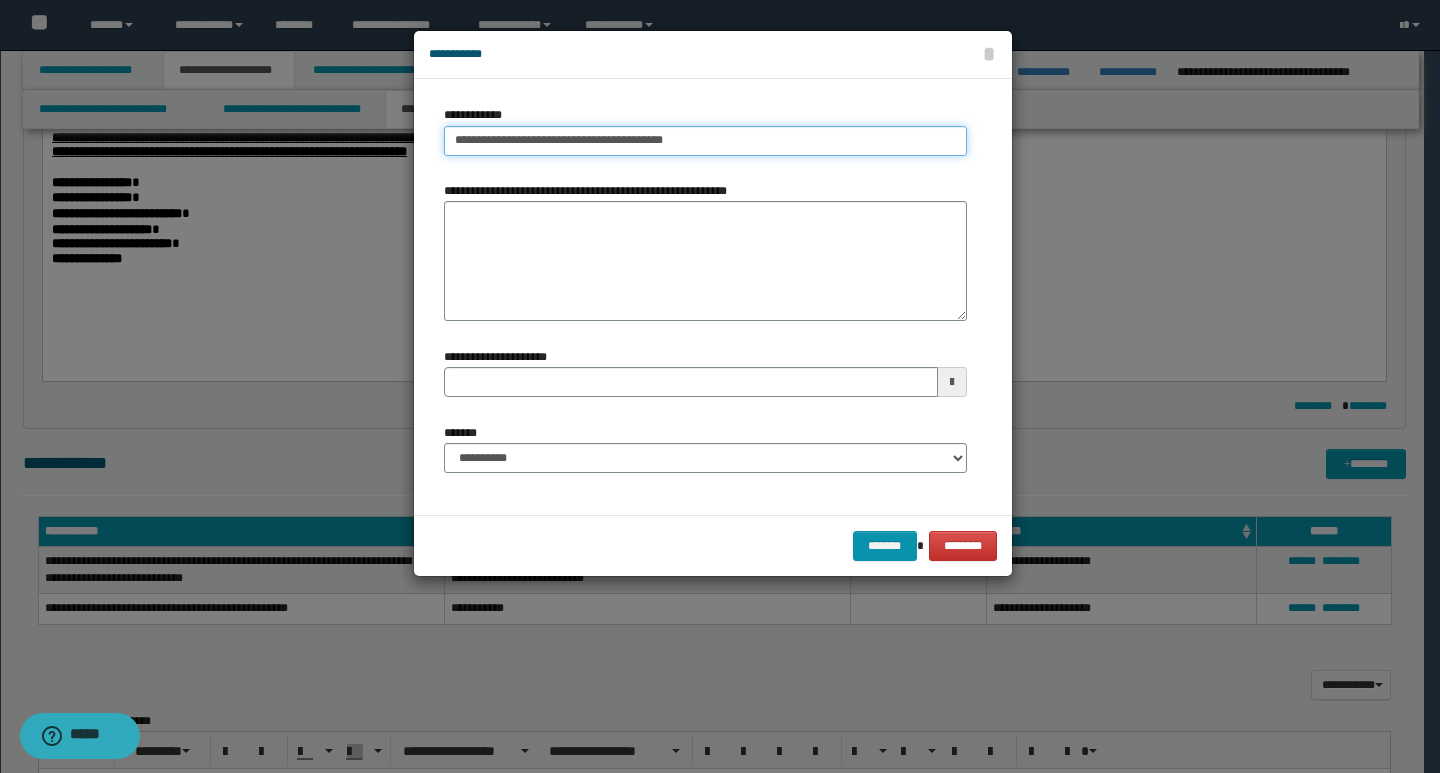 type on "**********" 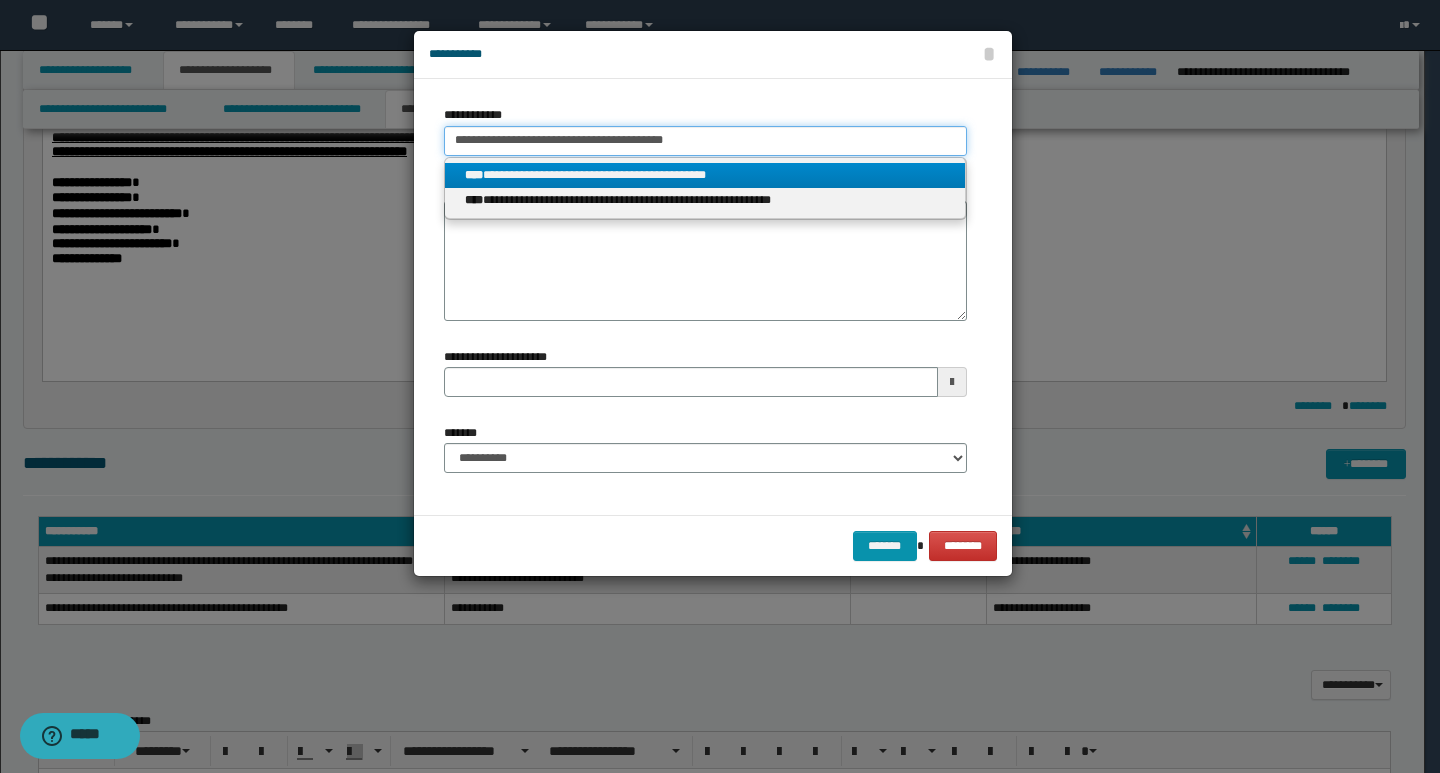 drag, startPoint x: 672, startPoint y: 142, endPoint x: 421, endPoint y: 142, distance: 251 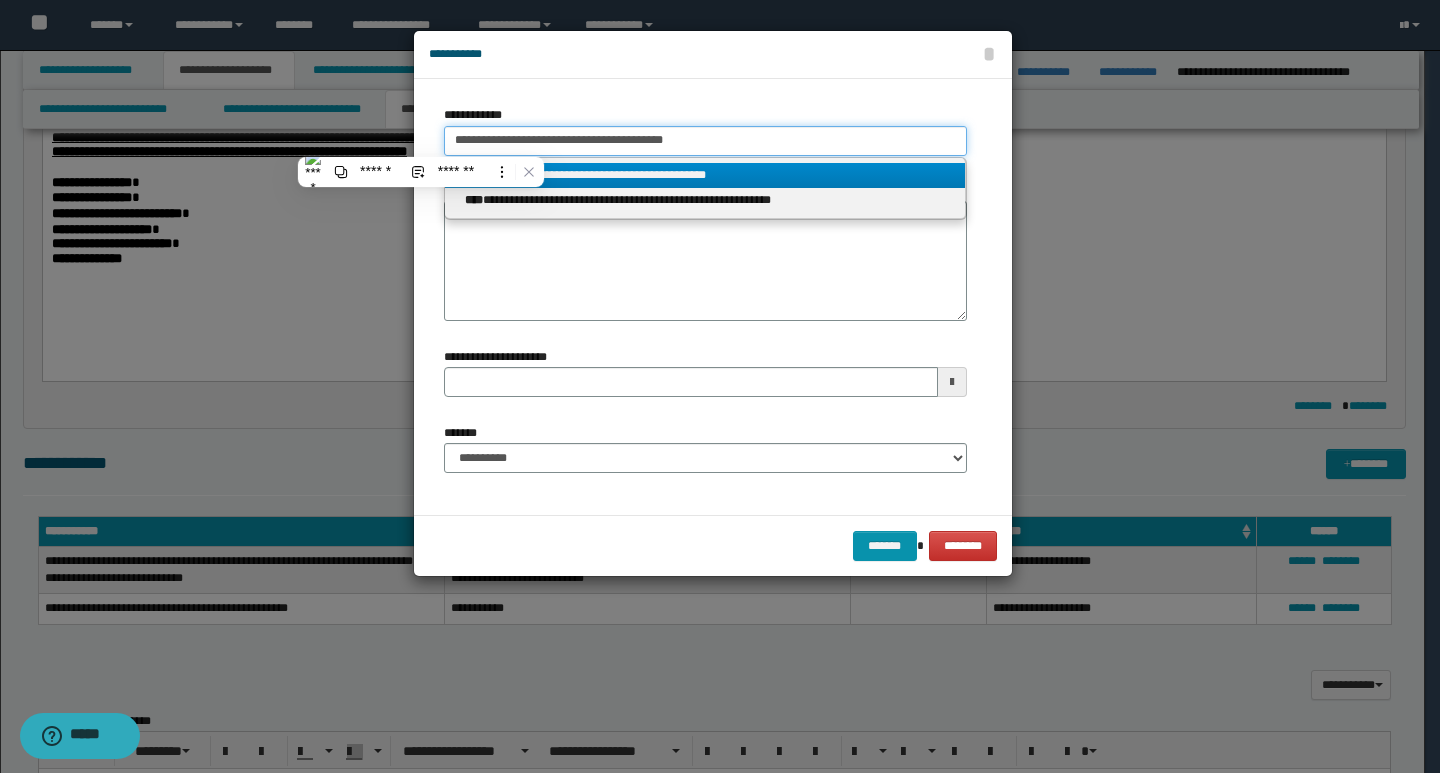 paste on "**********" 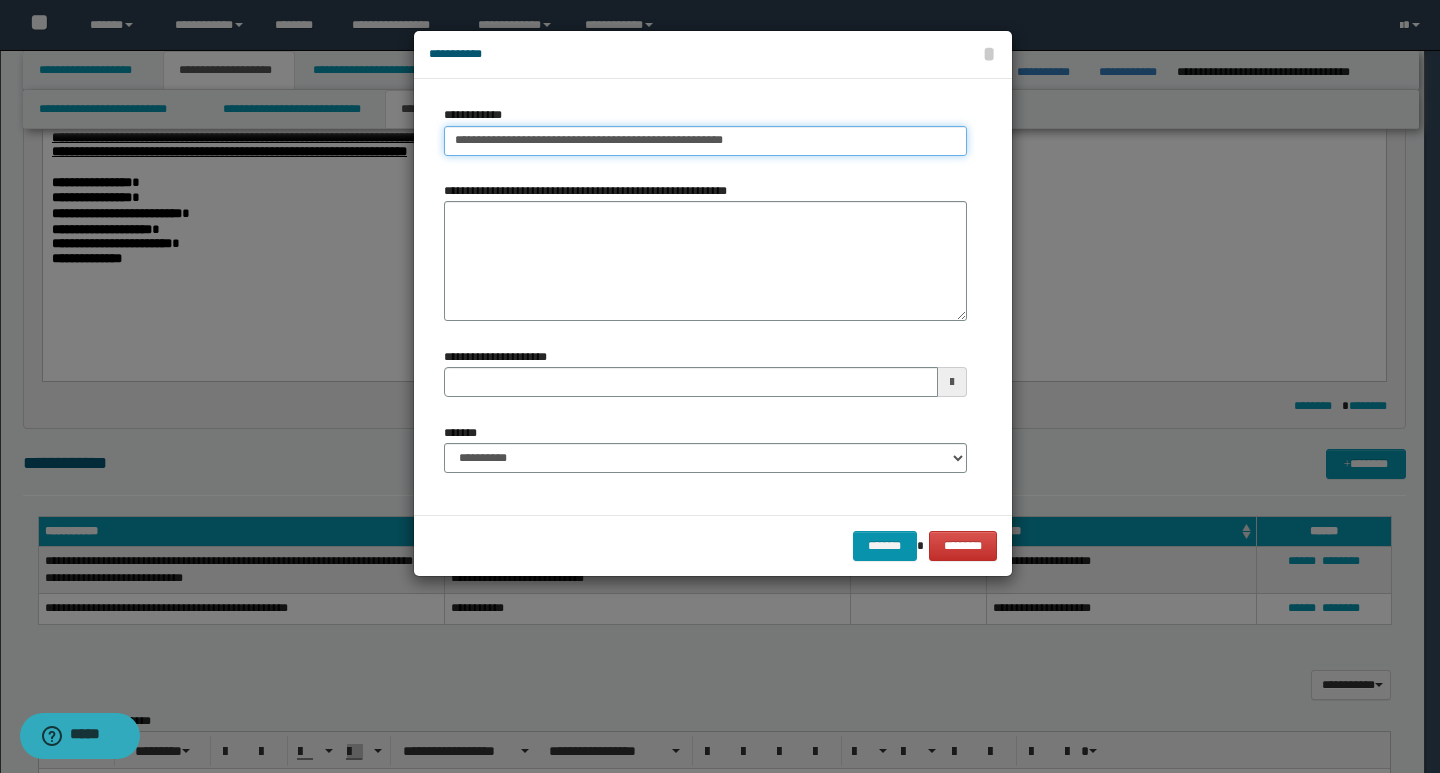 drag, startPoint x: 667, startPoint y: 141, endPoint x: 756, endPoint y: 142, distance: 89.005615 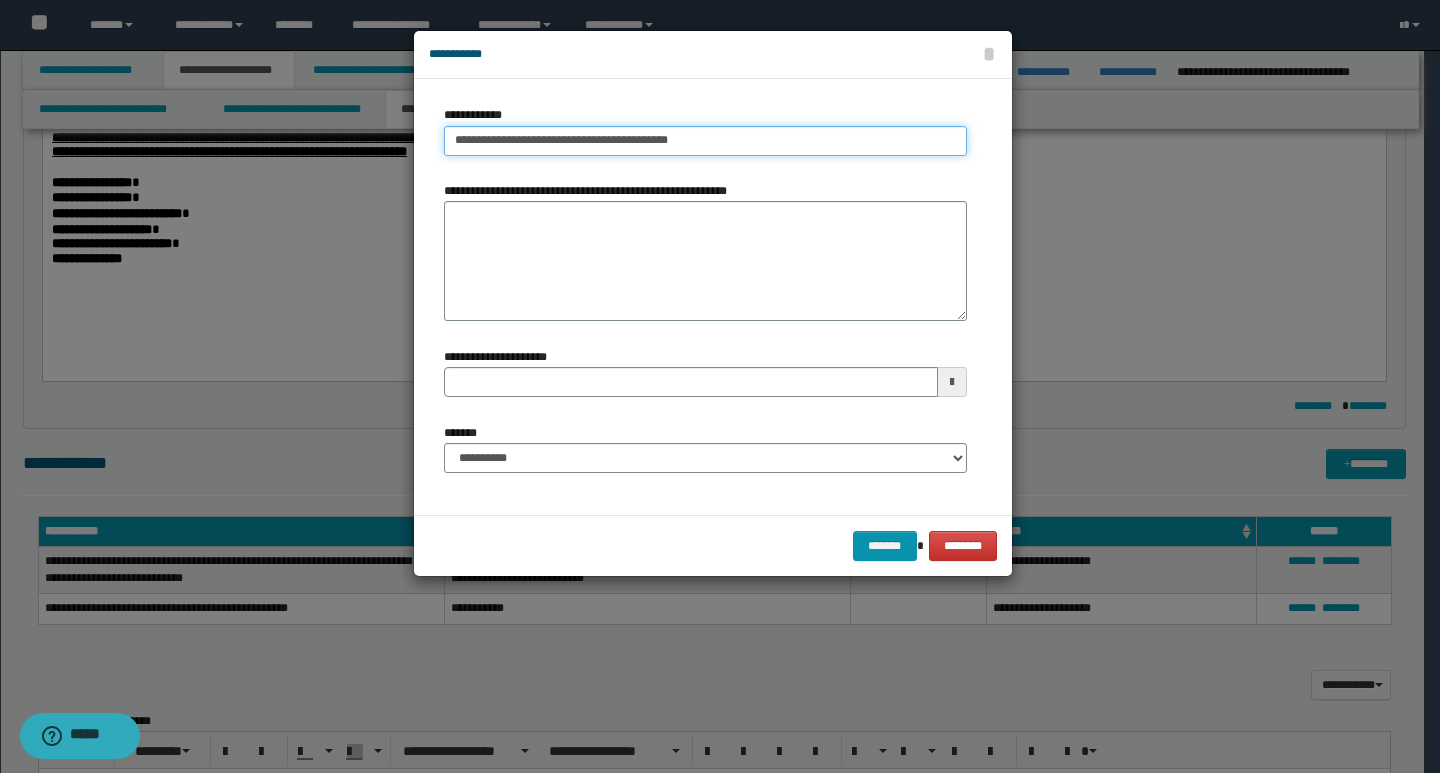 type on "**********" 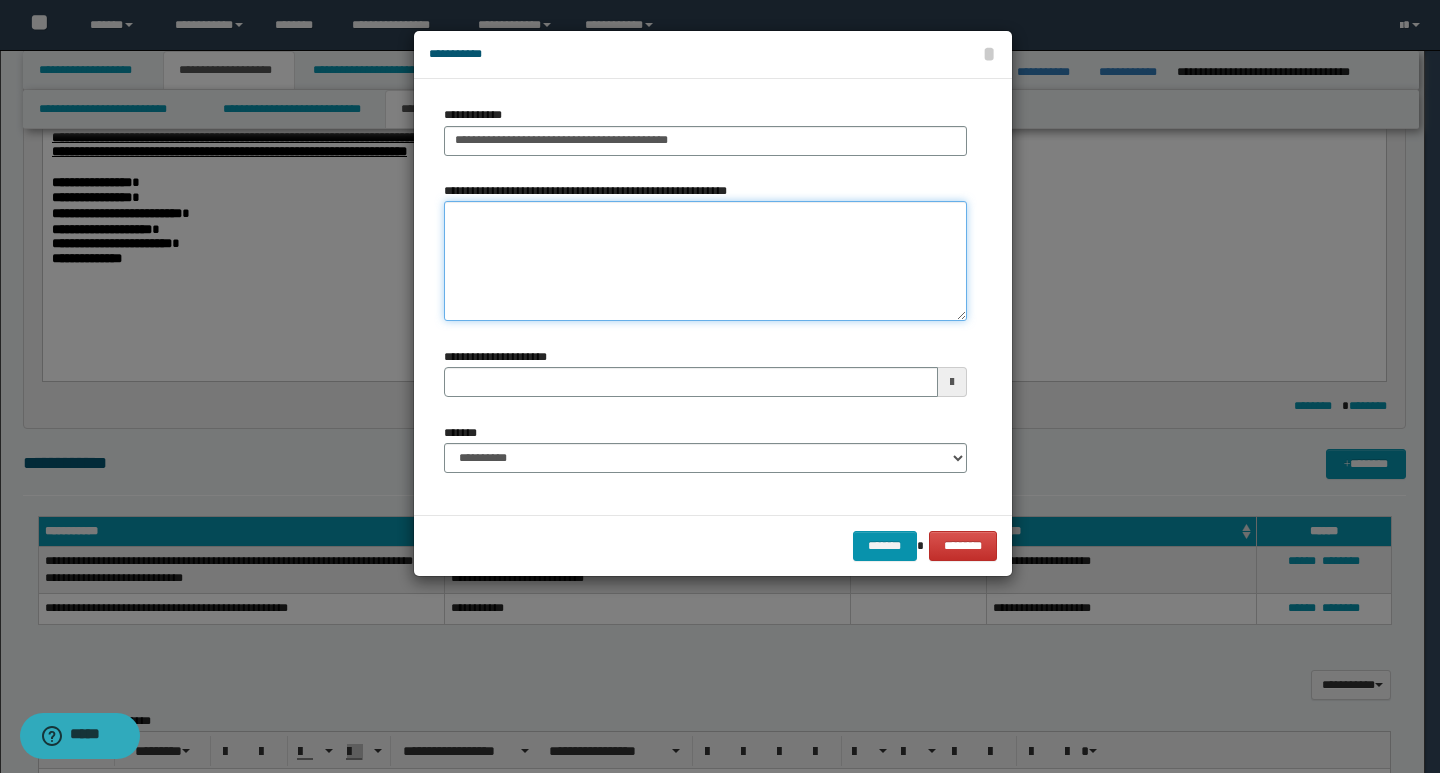 click on "**********" at bounding box center [705, 261] 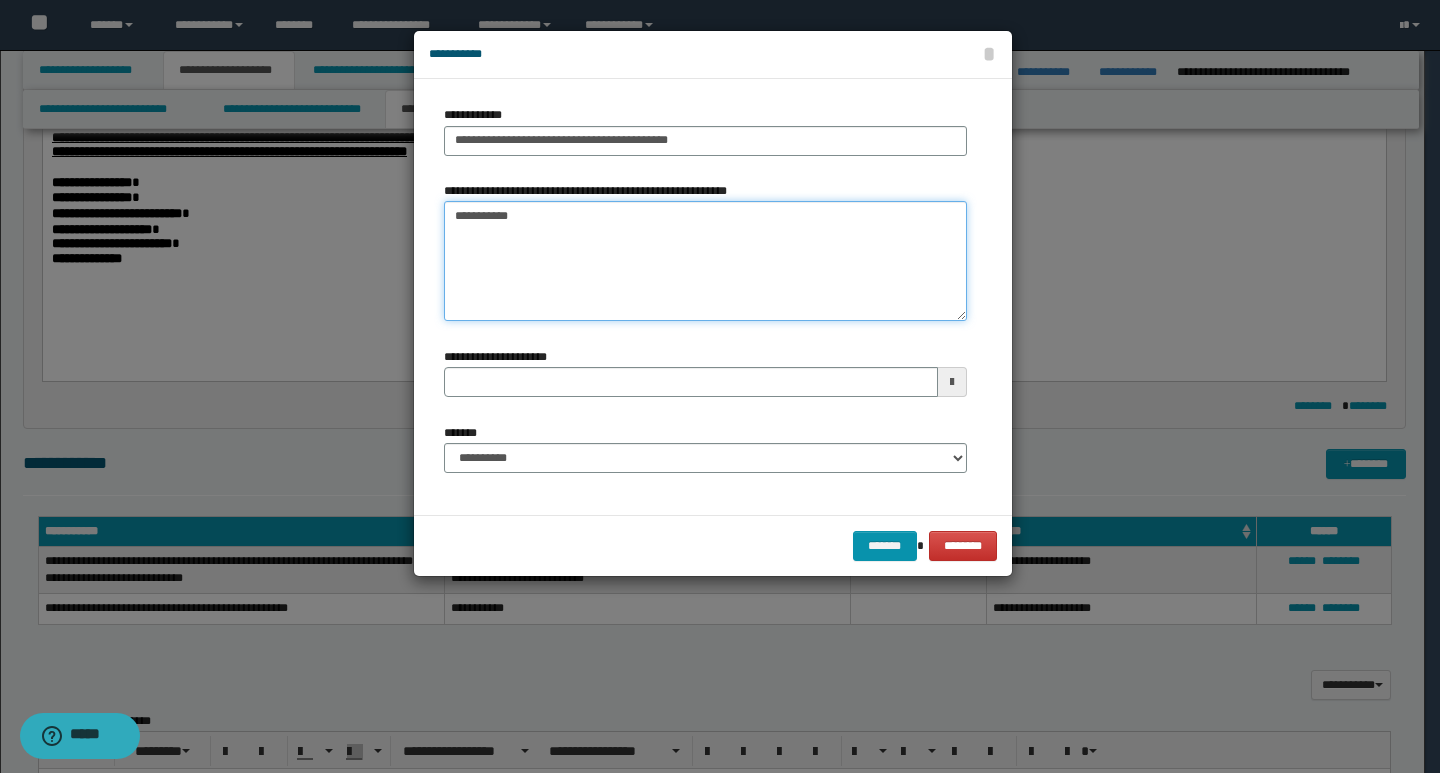 type on "**********" 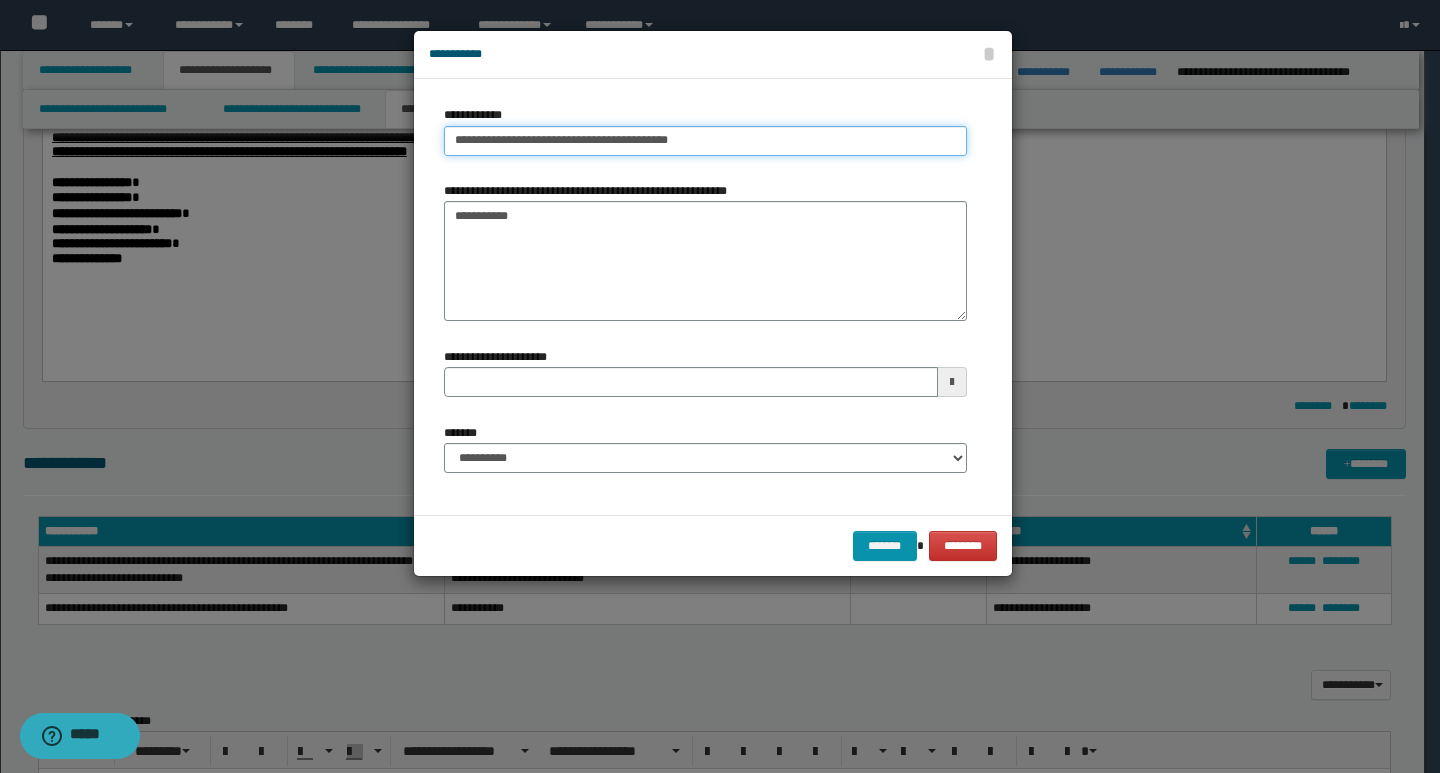 click on "**********" at bounding box center (705, 141) 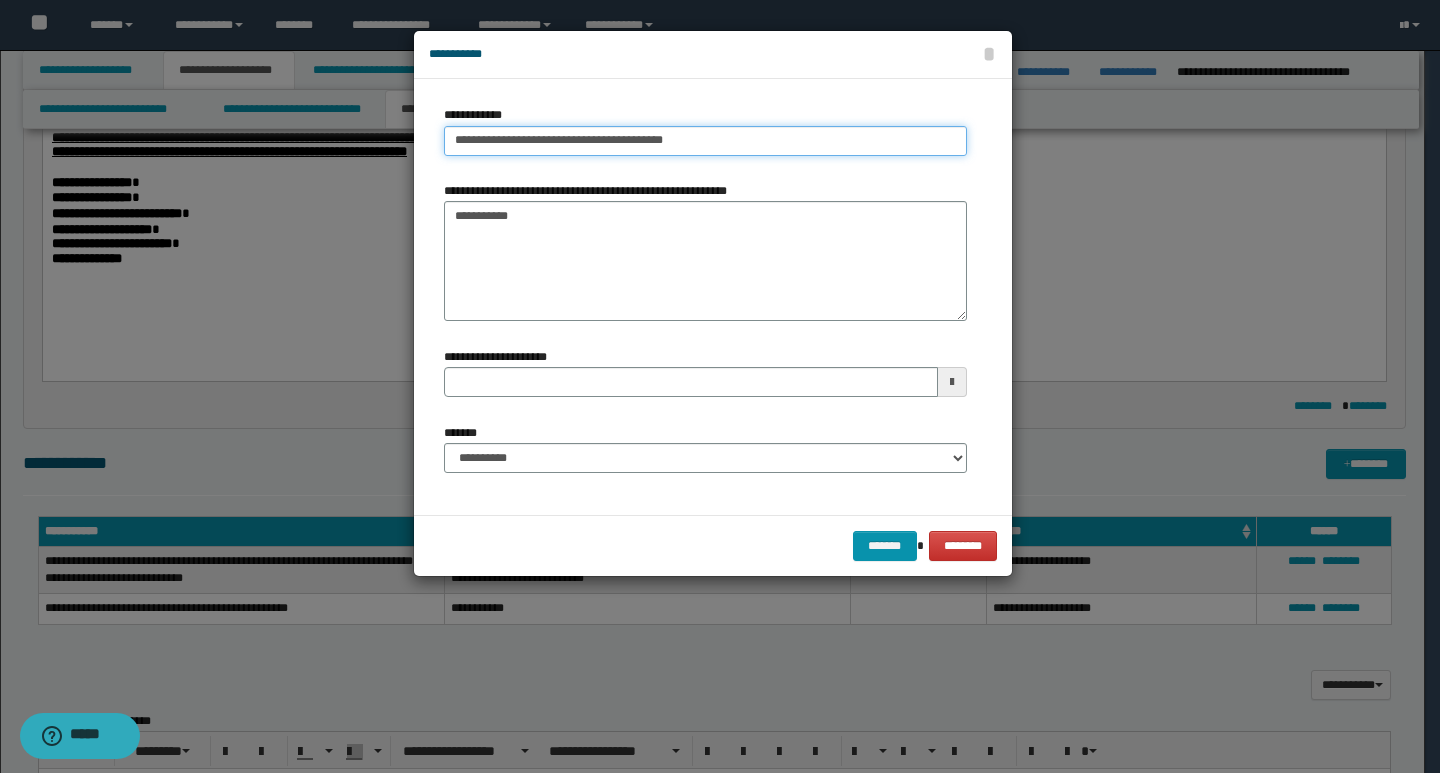 type on "**********" 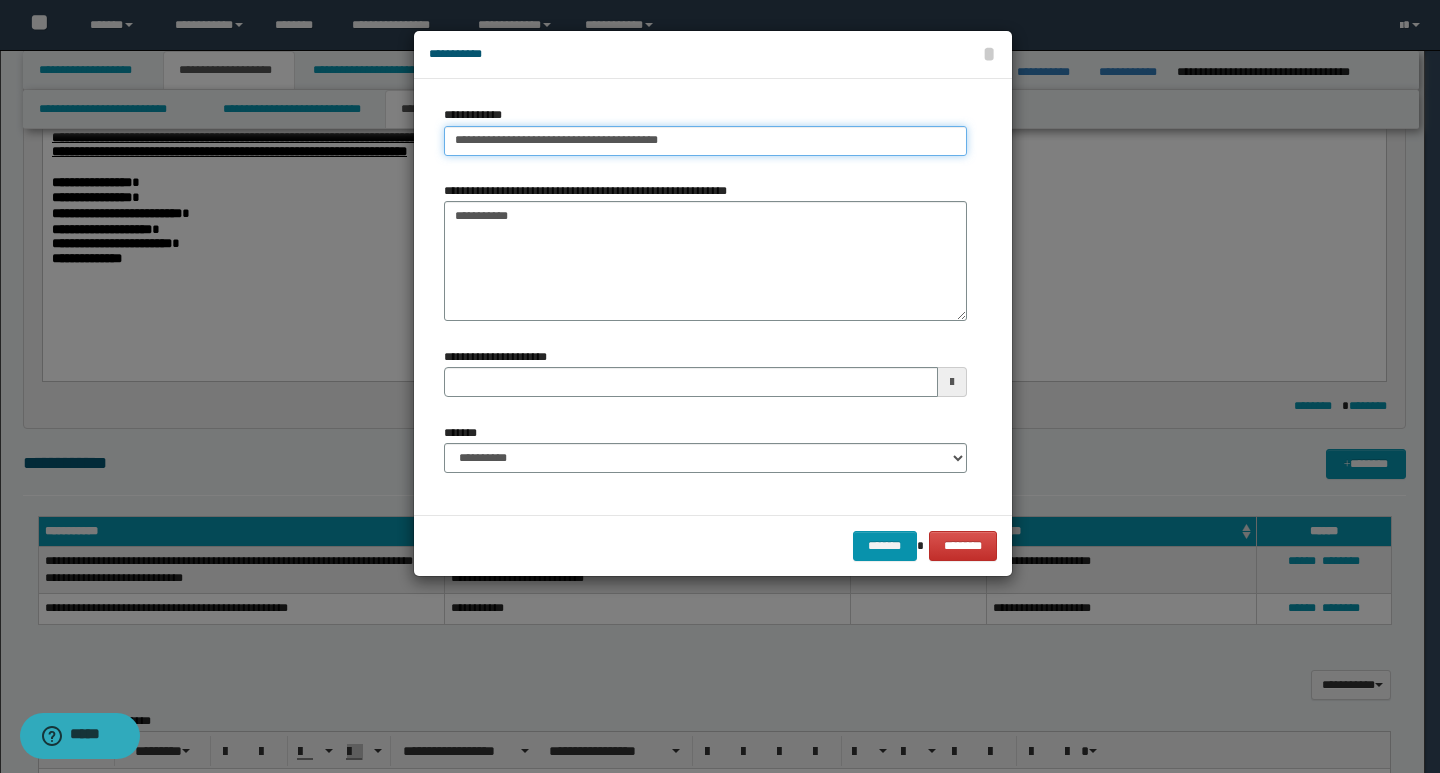 type on "**********" 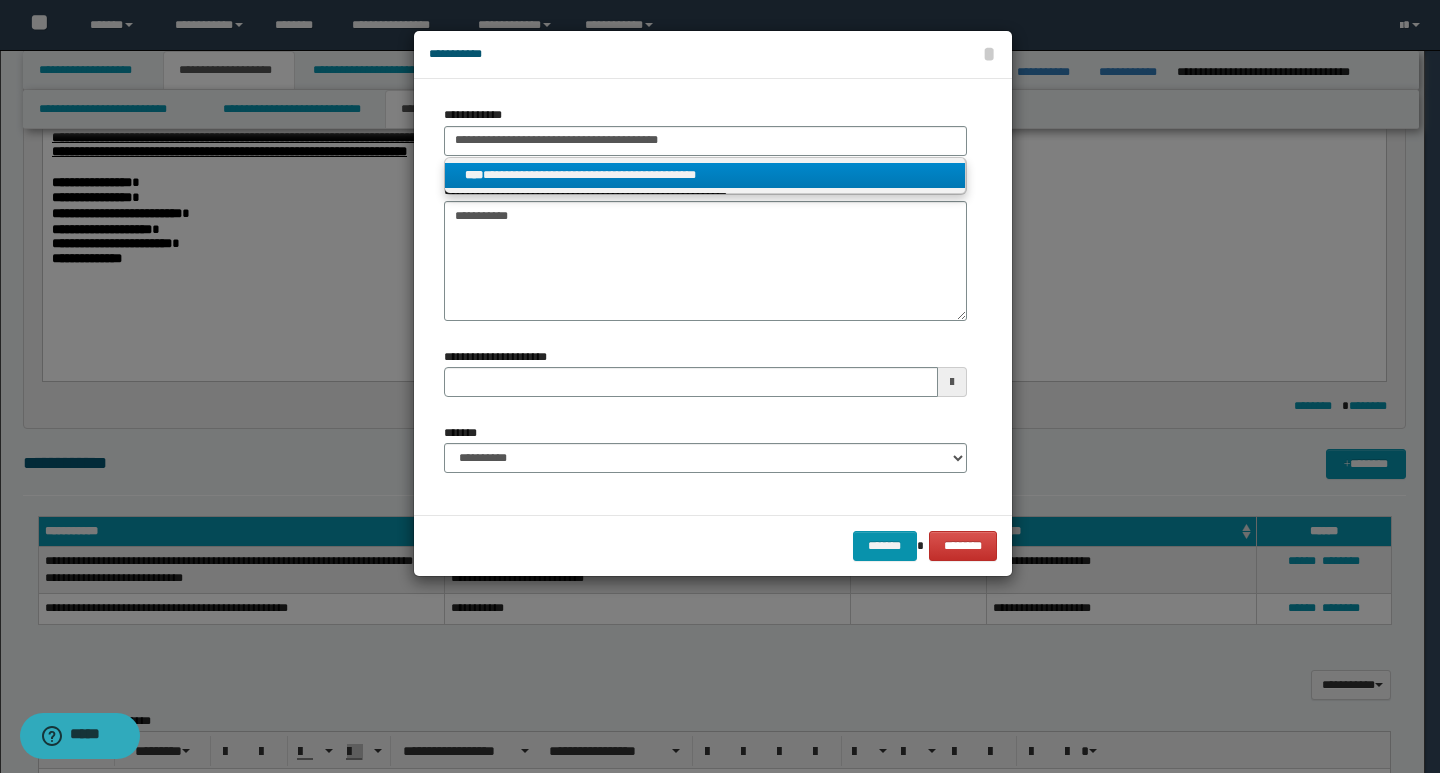 type on "**********" 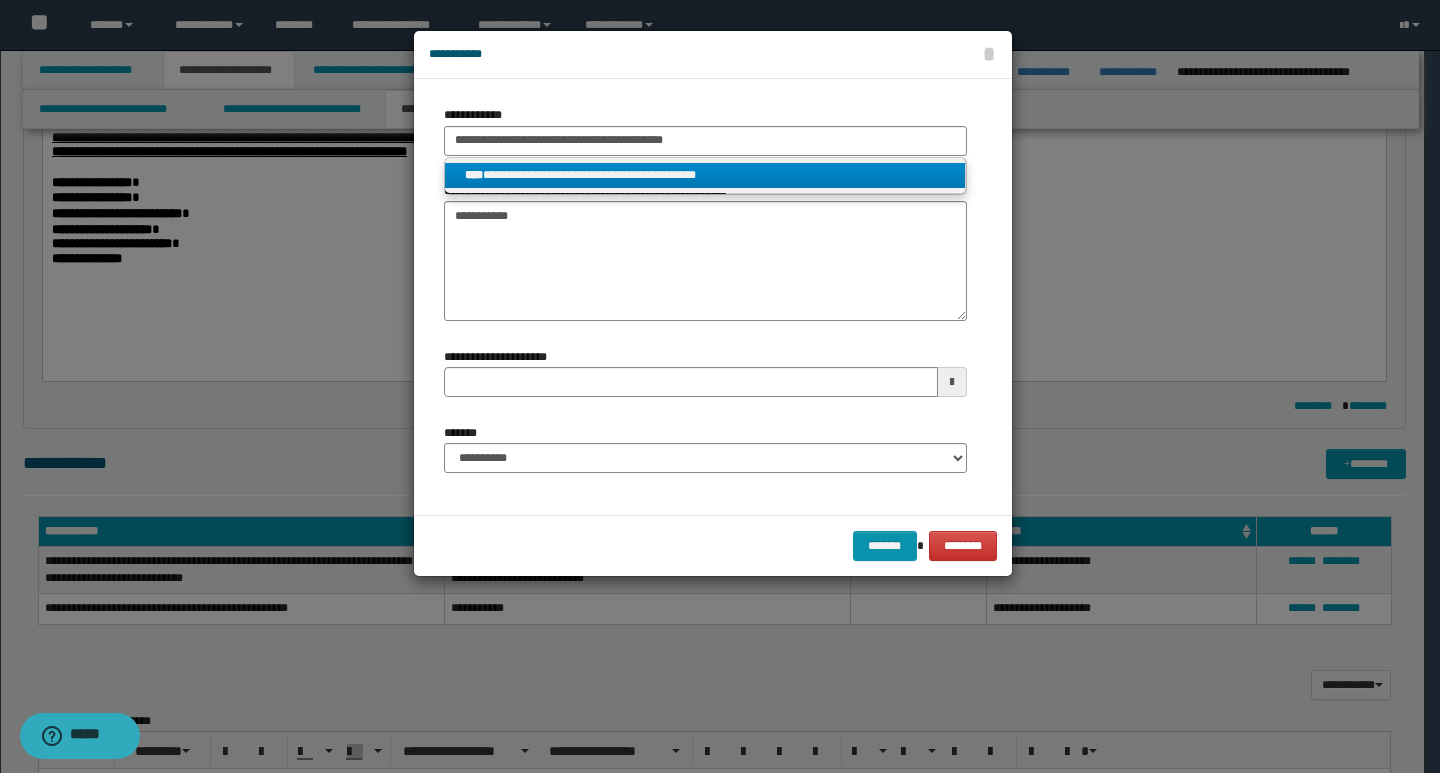 click on "**********" at bounding box center (705, 175) 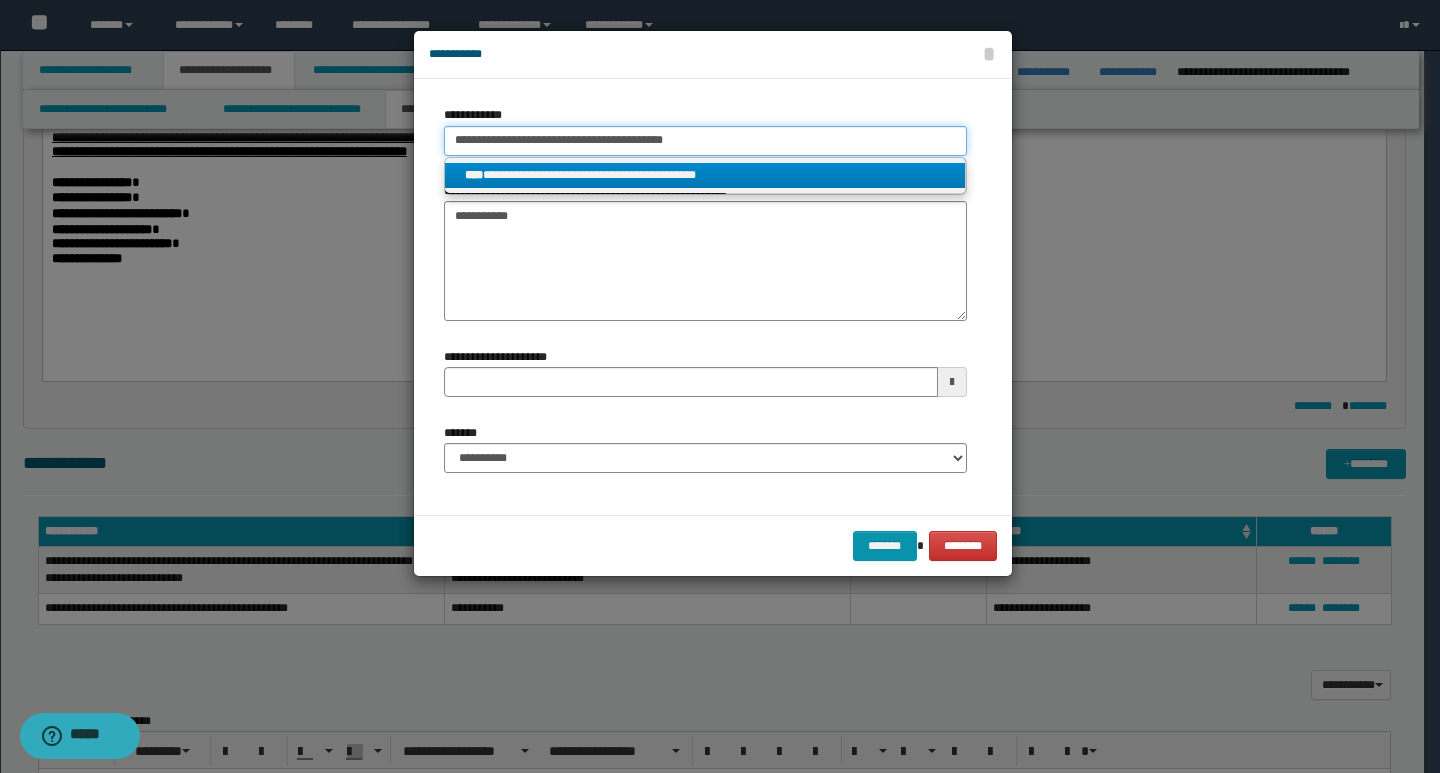 type 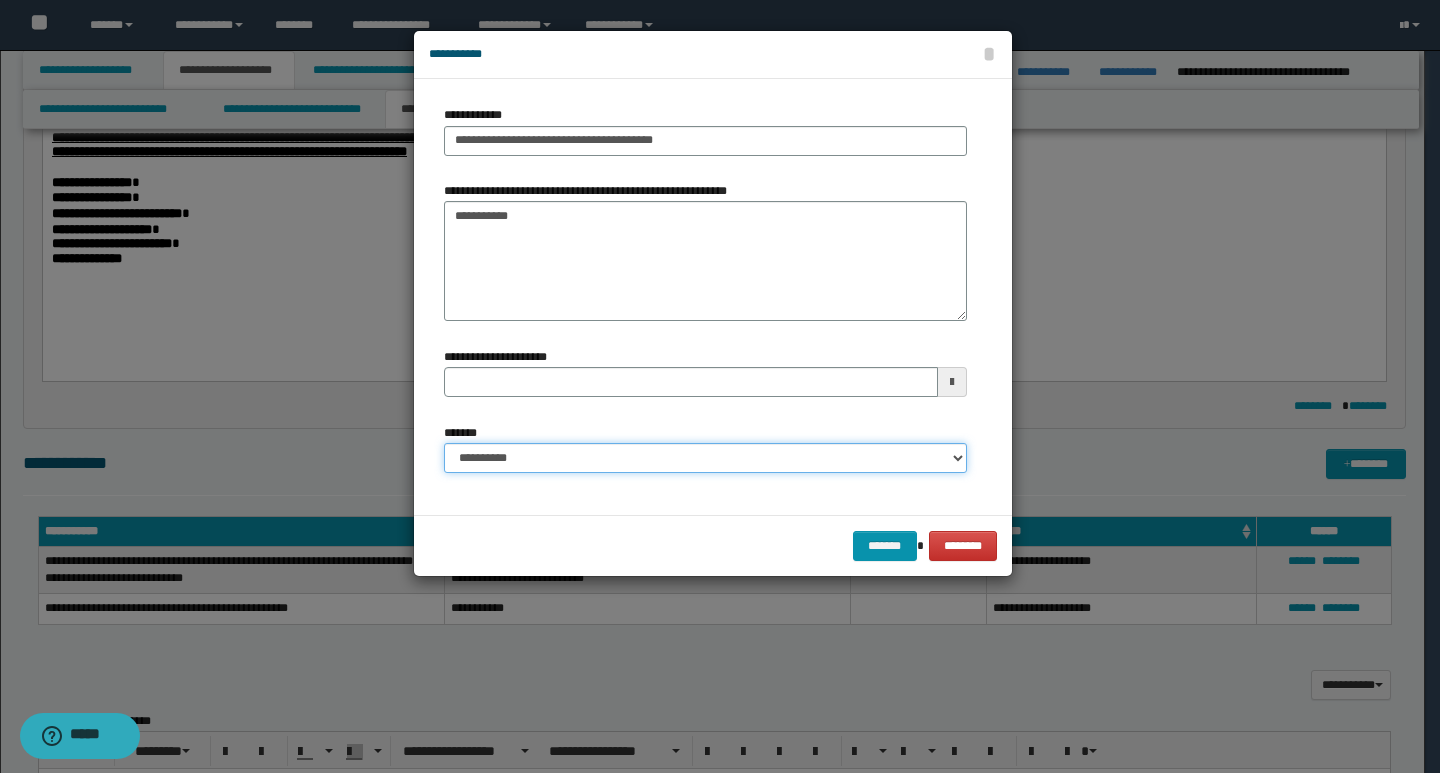 click on "**********" at bounding box center (705, 458) 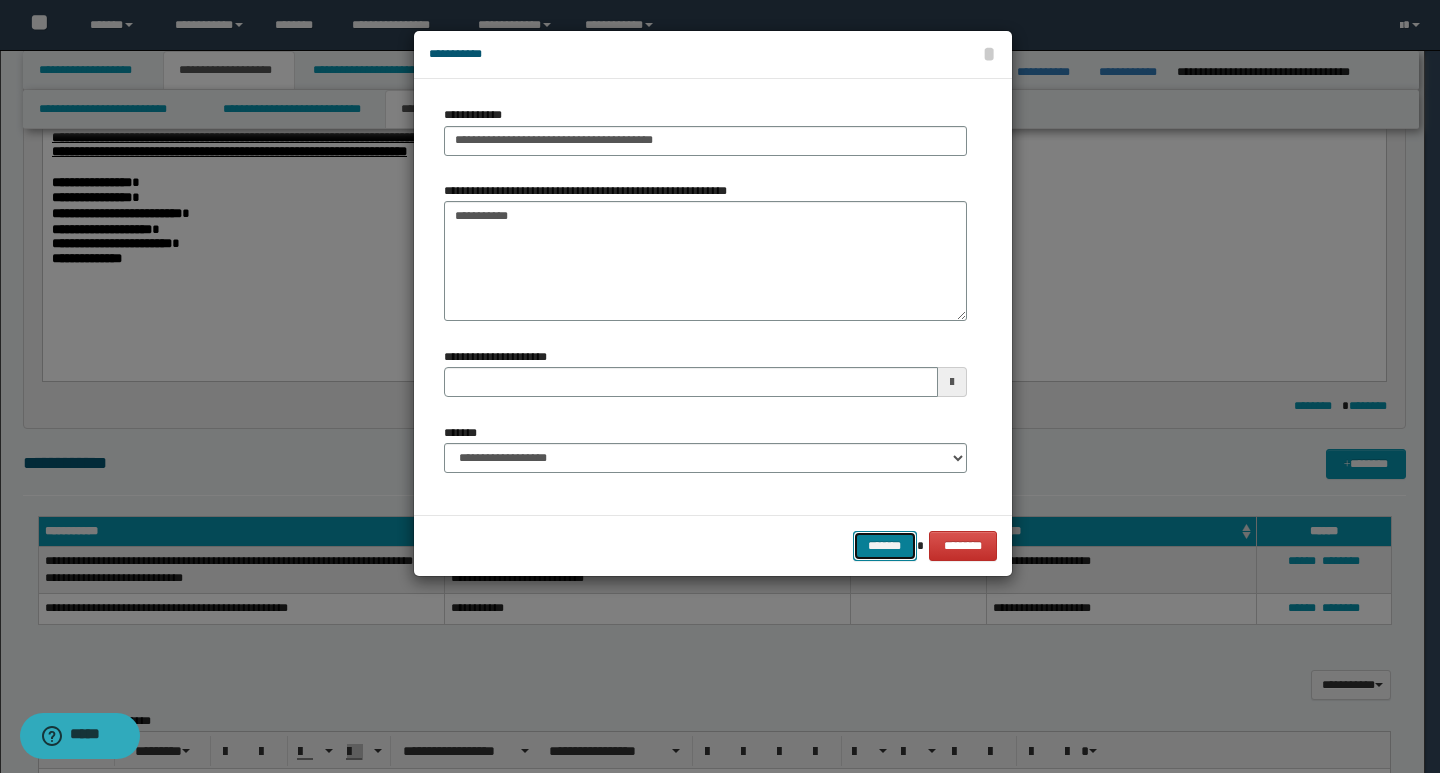 click on "*******" at bounding box center [885, 546] 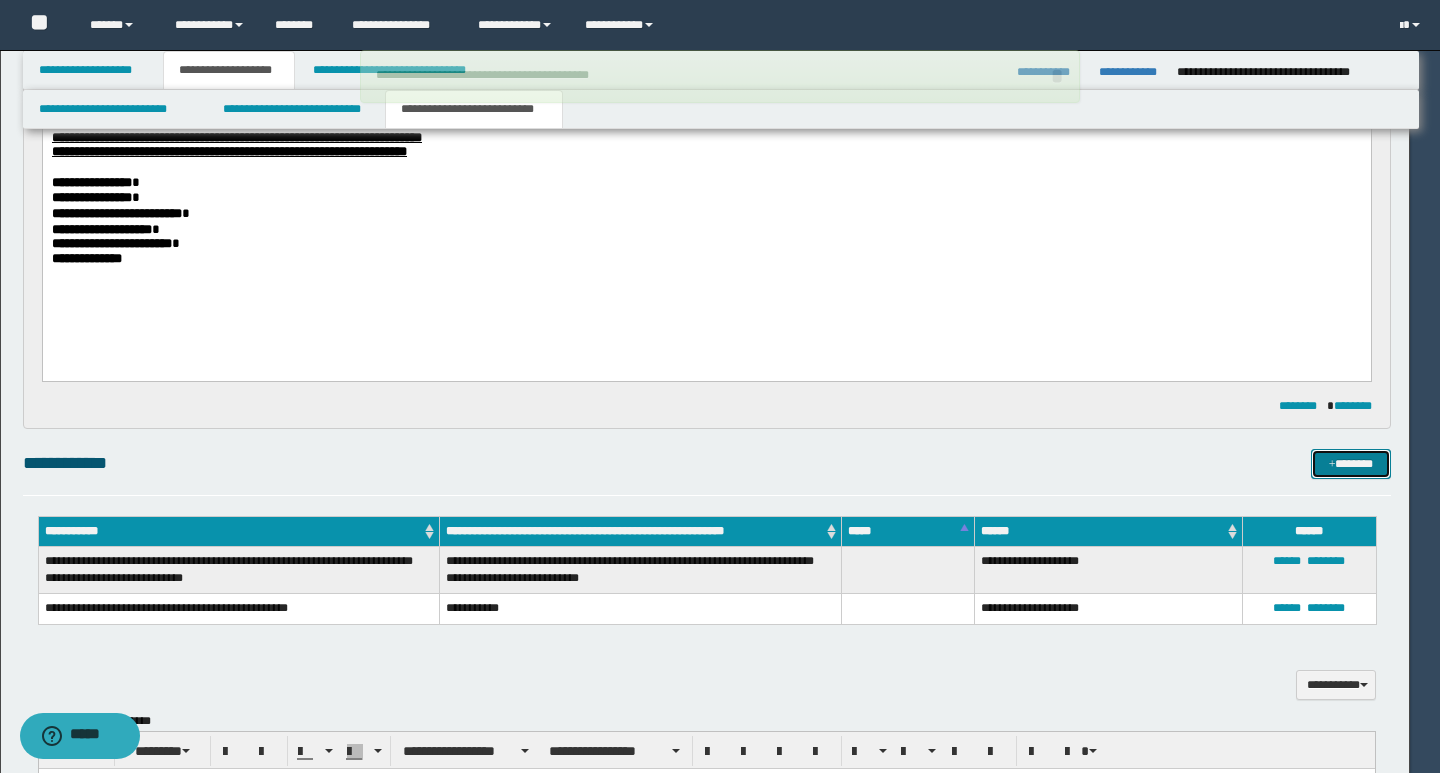 type 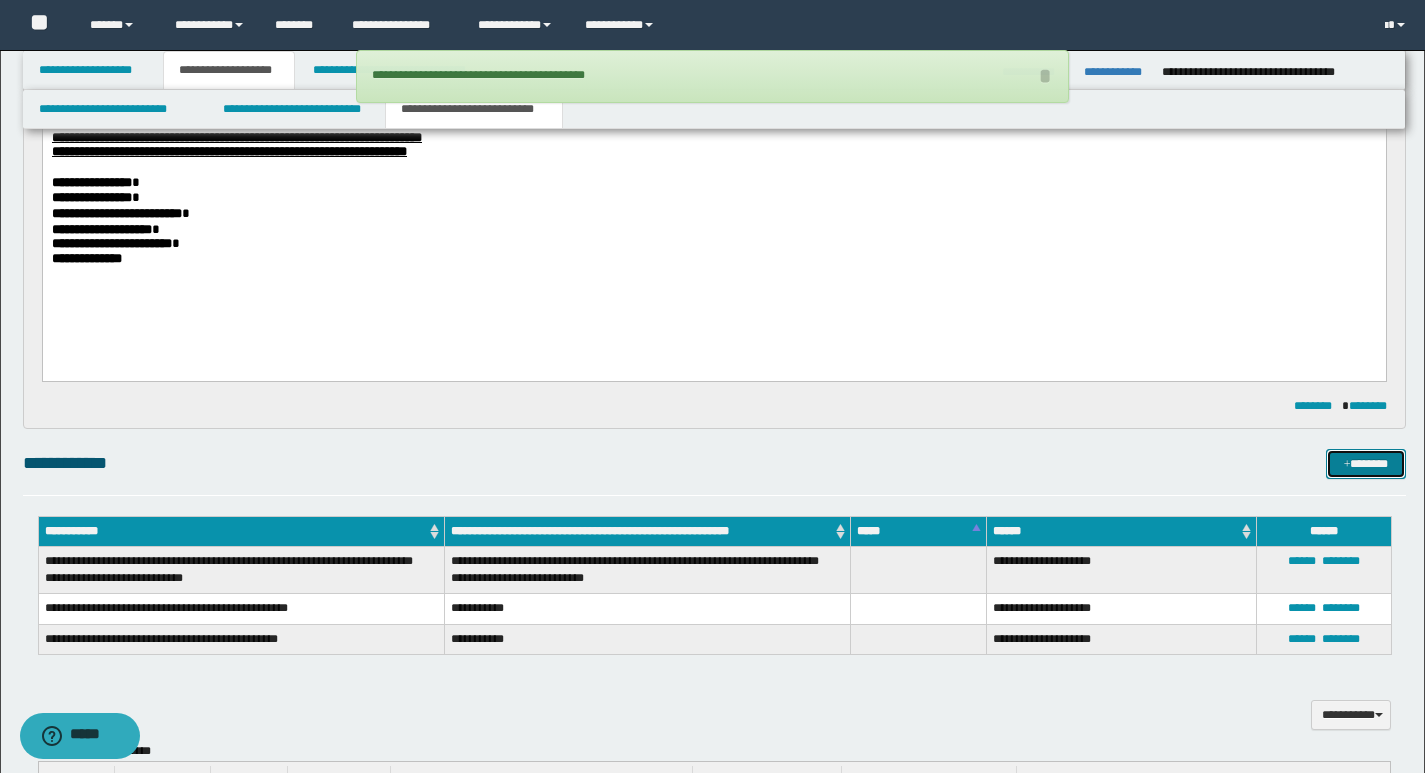 click on "*******" at bounding box center [1366, 464] 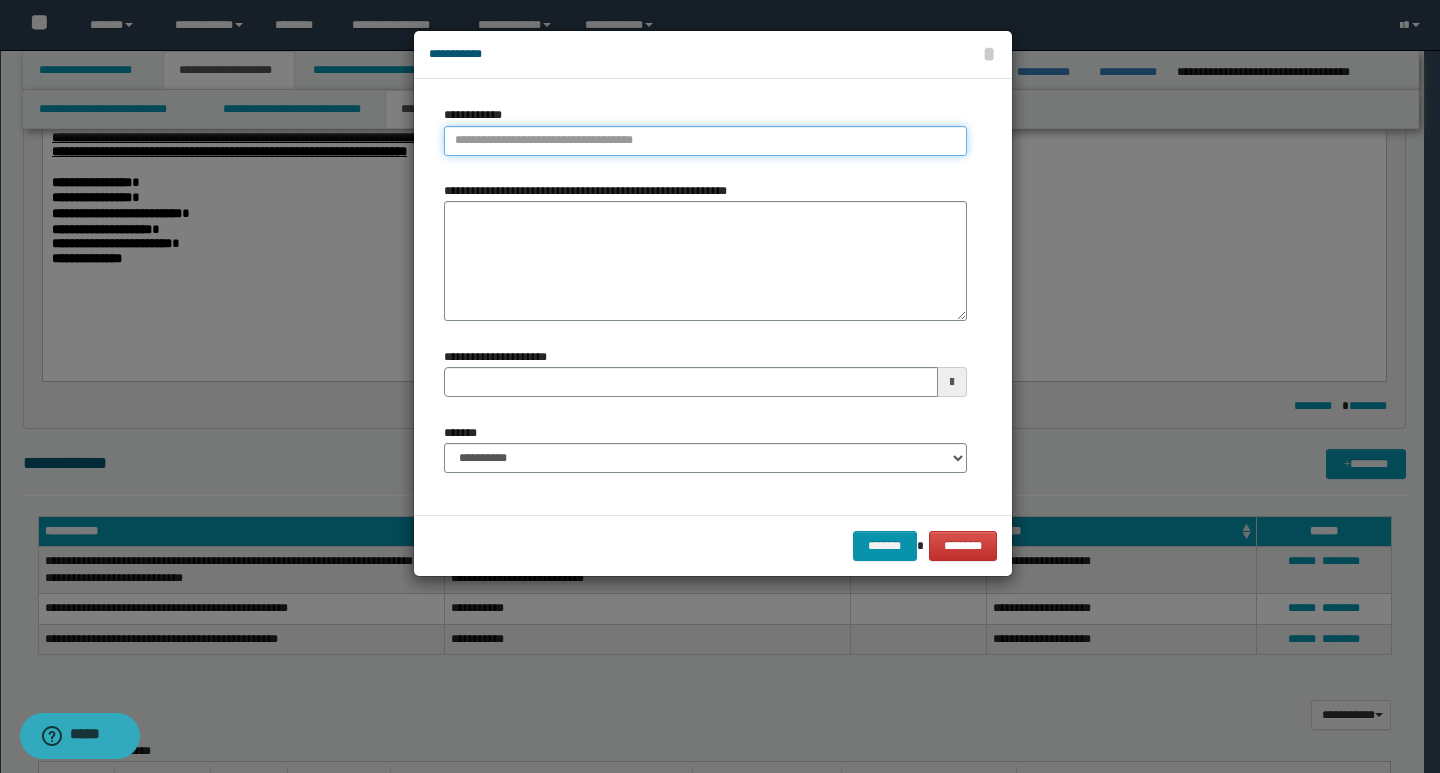 type on "**********" 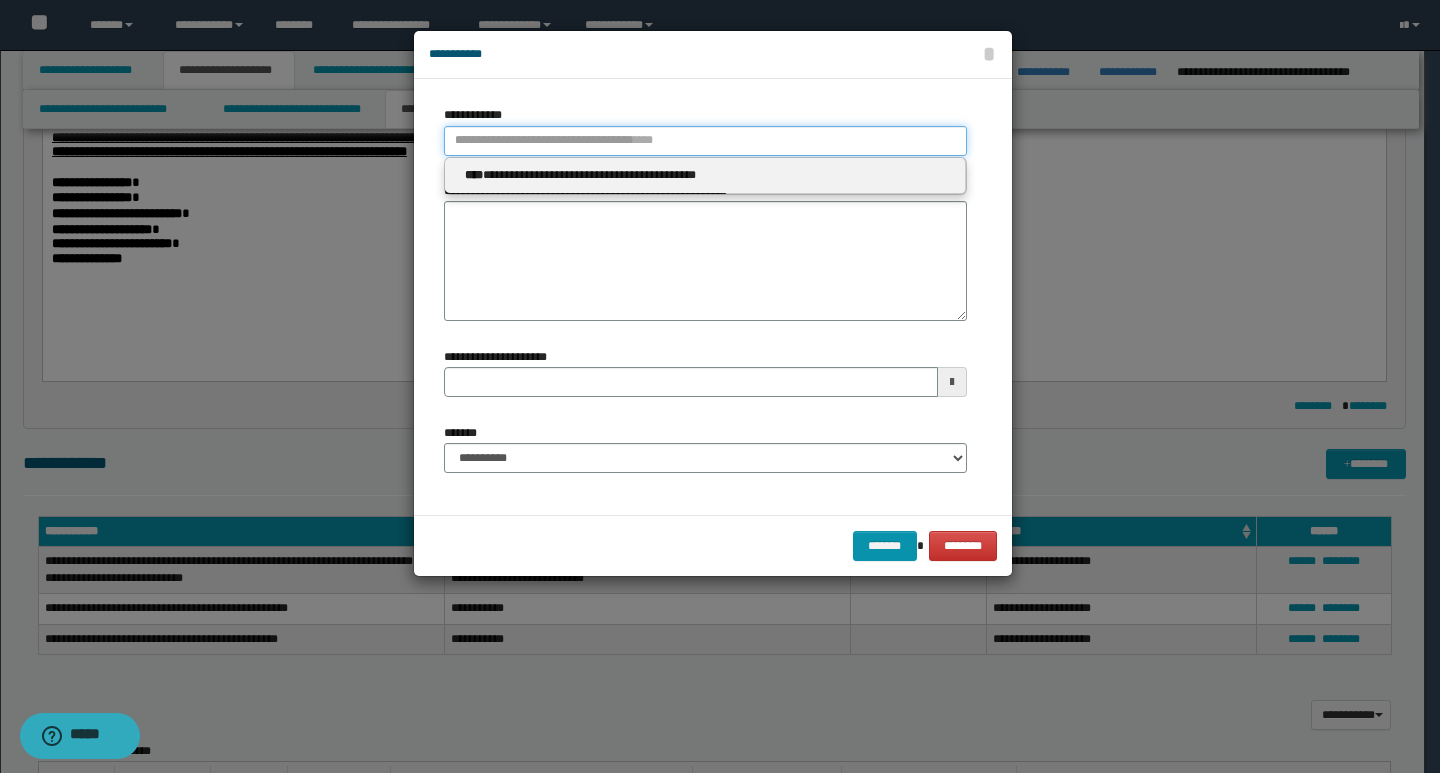 click on "**********" at bounding box center [705, 141] 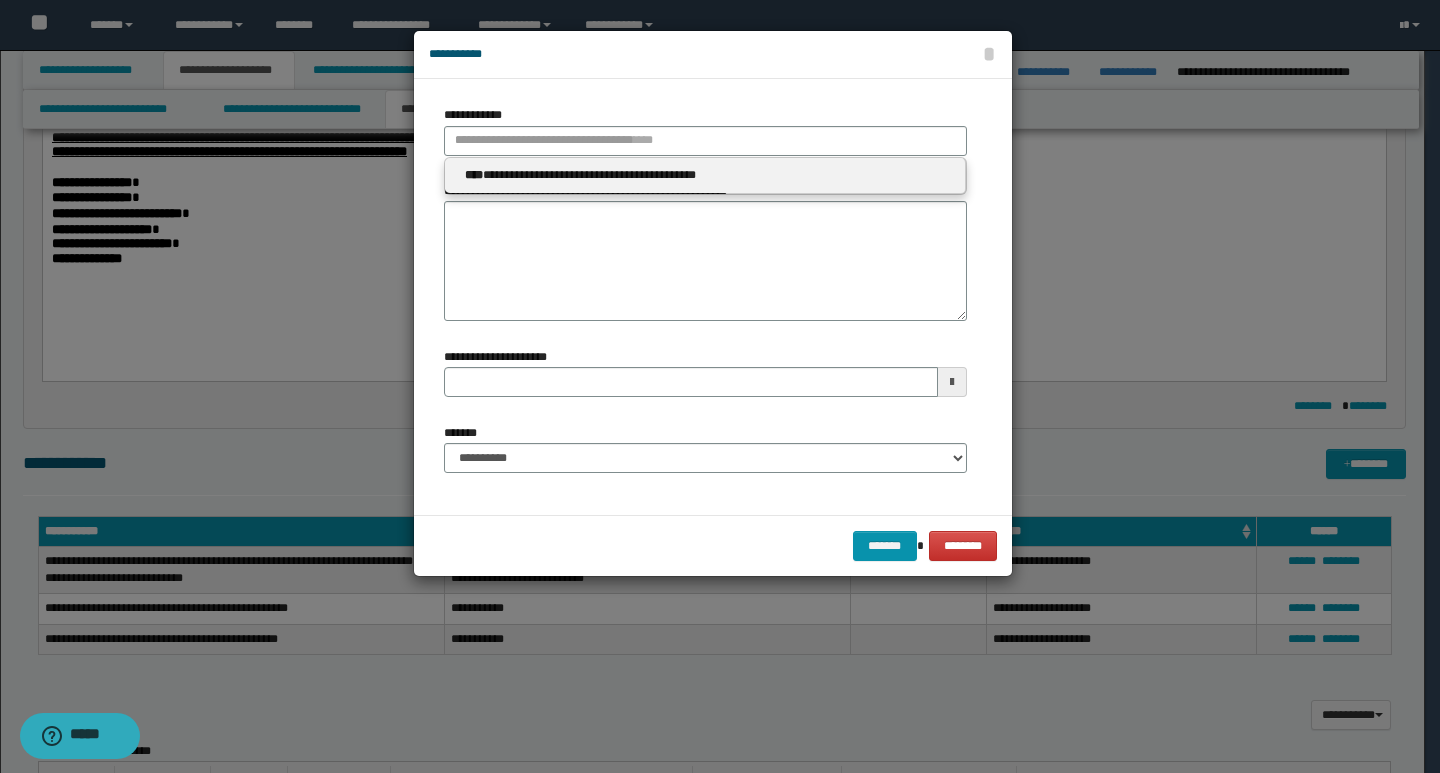 type 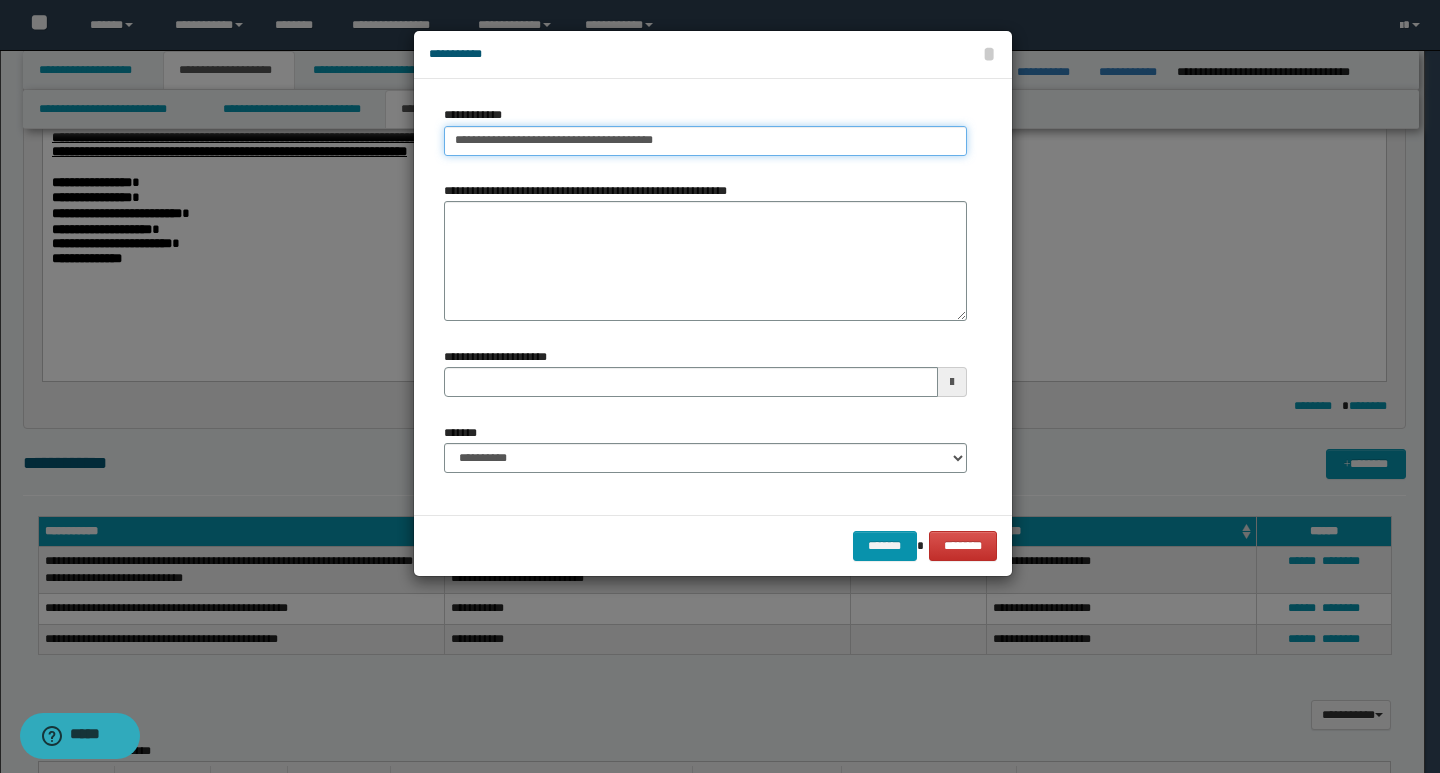 type on "**********" 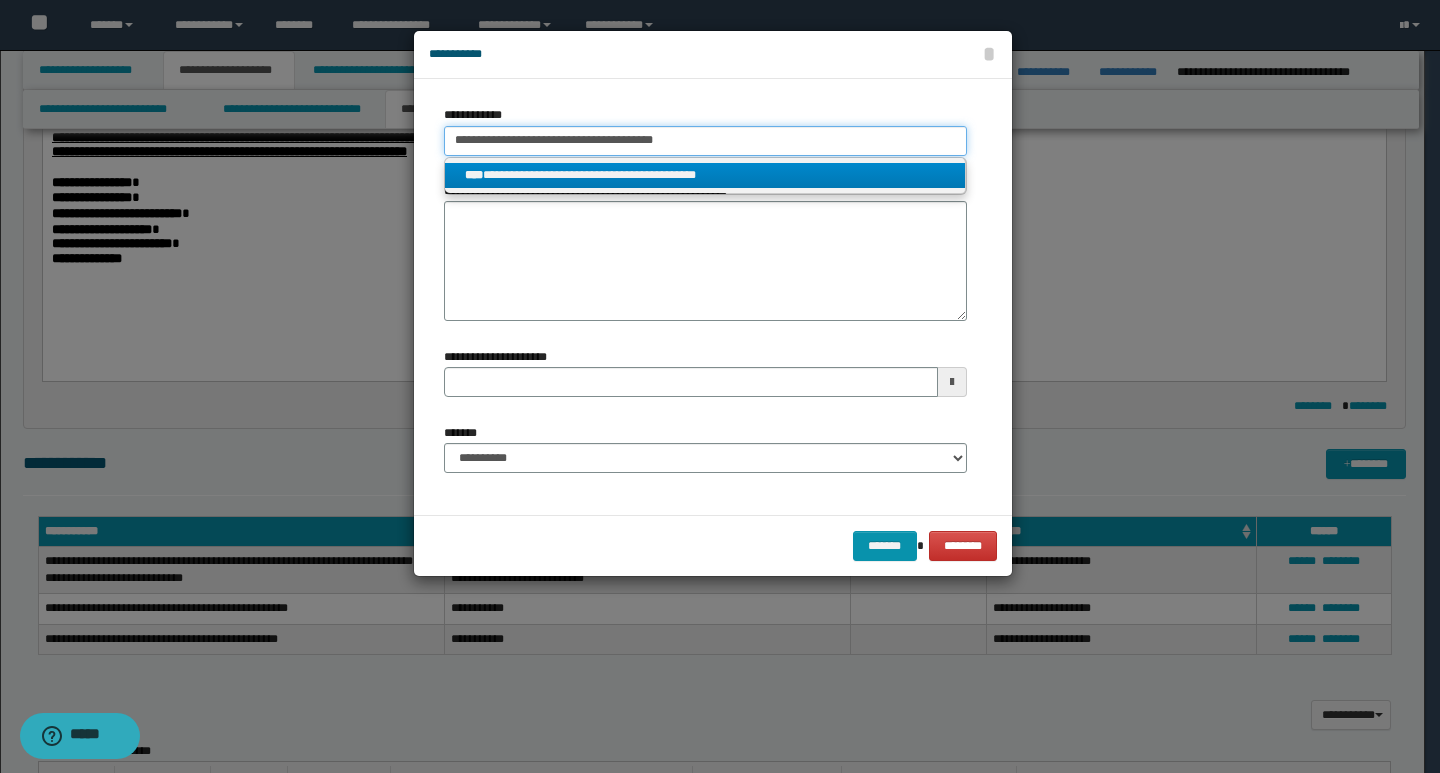 drag, startPoint x: 668, startPoint y: 142, endPoint x: 423, endPoint y: 133, distance: 245.16525 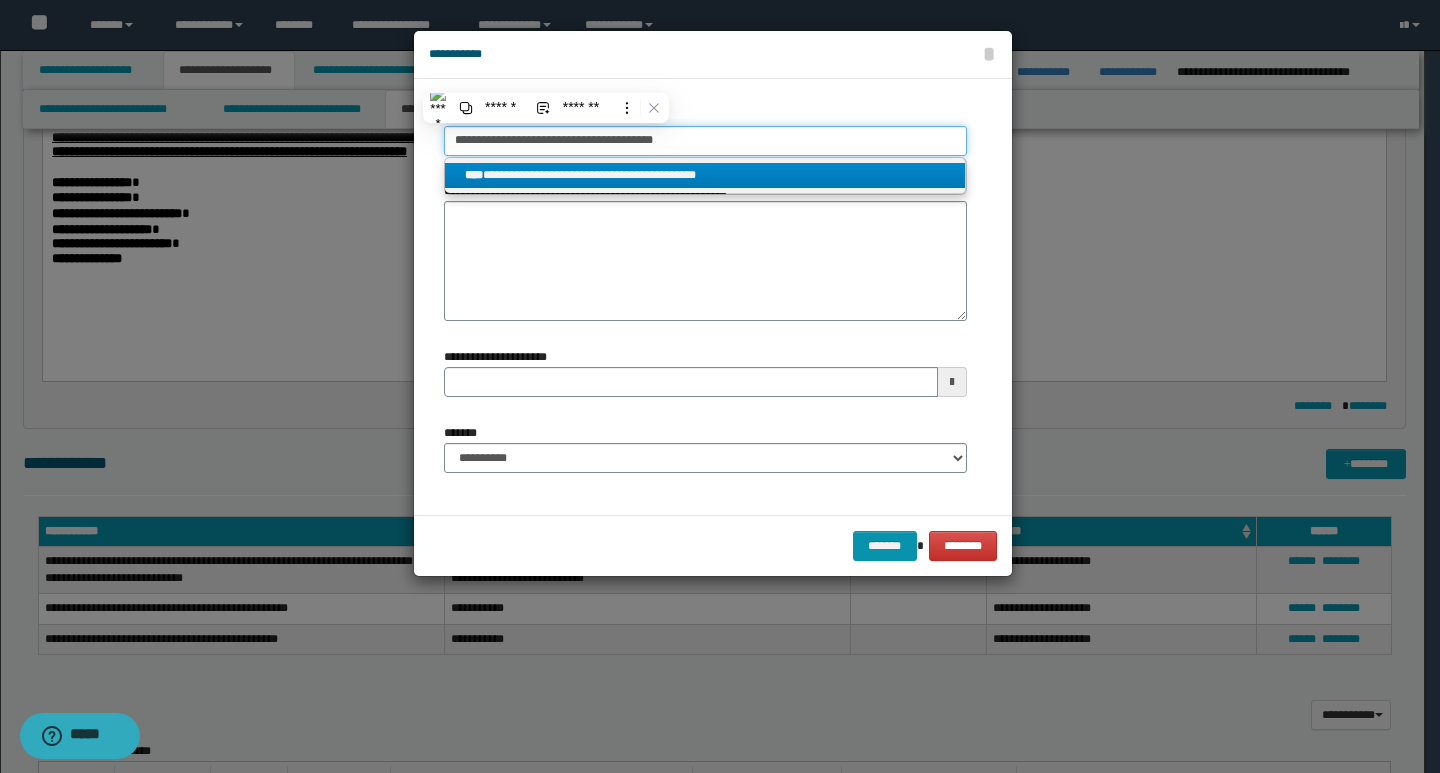 paste on "**********" 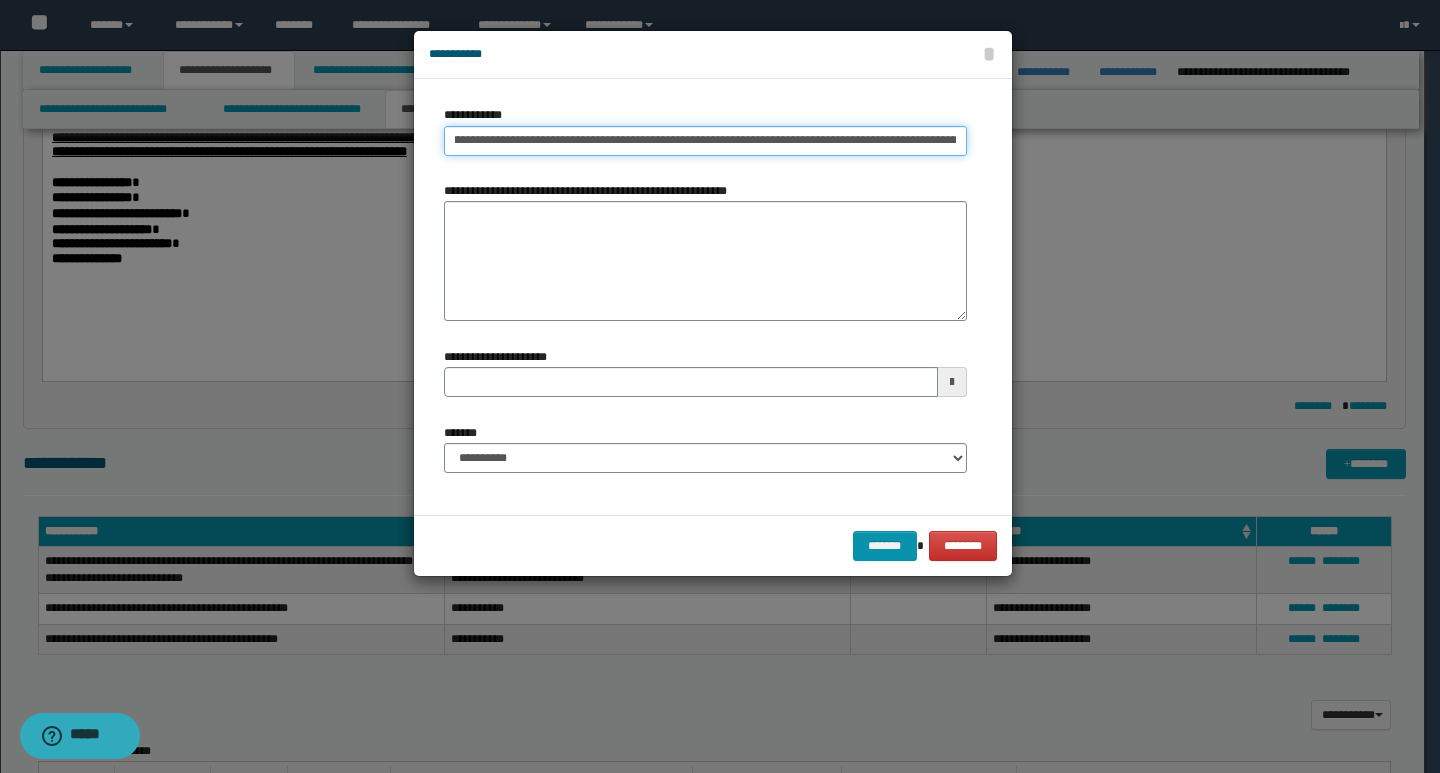scroll, scrollTop: 0, scrollLeft: 0, axis: both 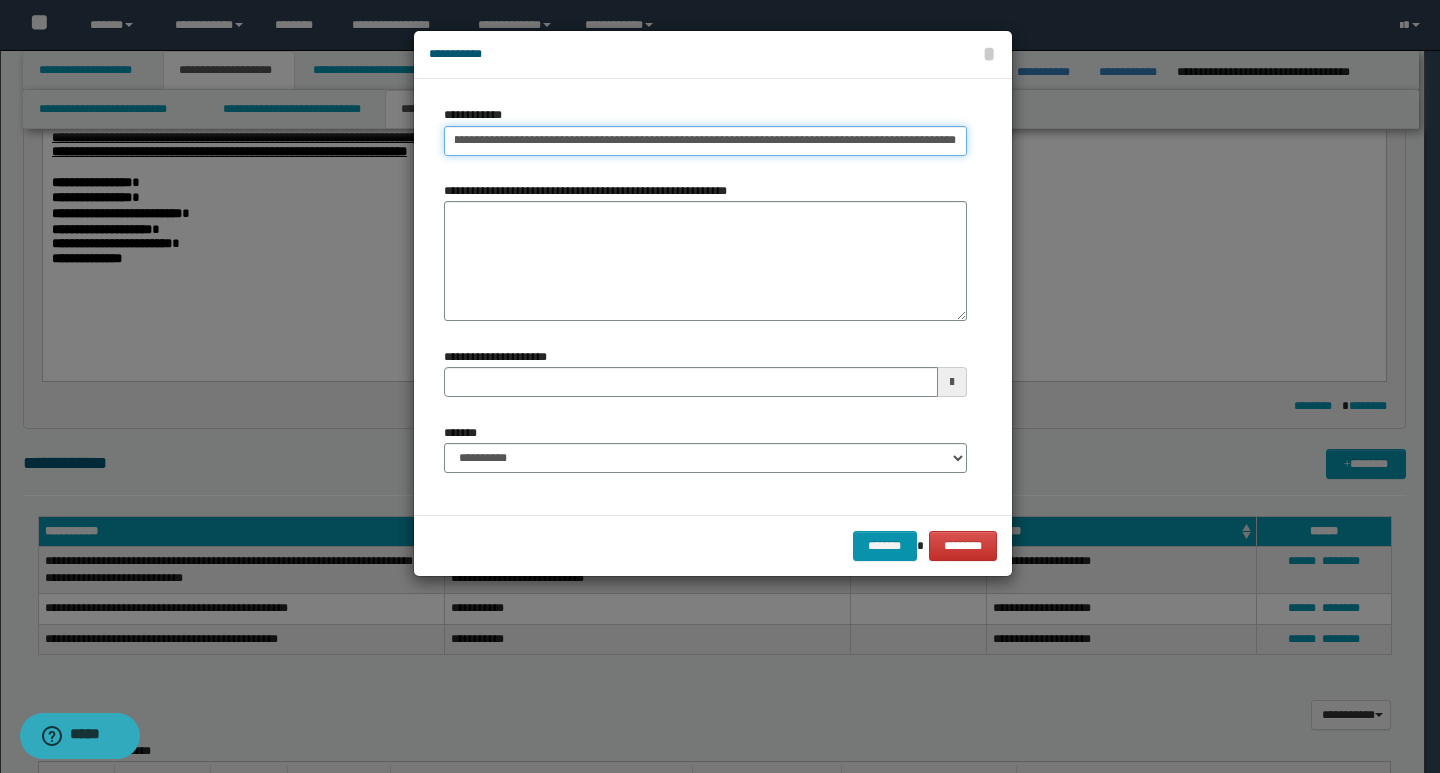 drag, startPoint x: 569, startPoint y: 144, endPoint x: 1014, endPoint y: 152, distance: 445.0719 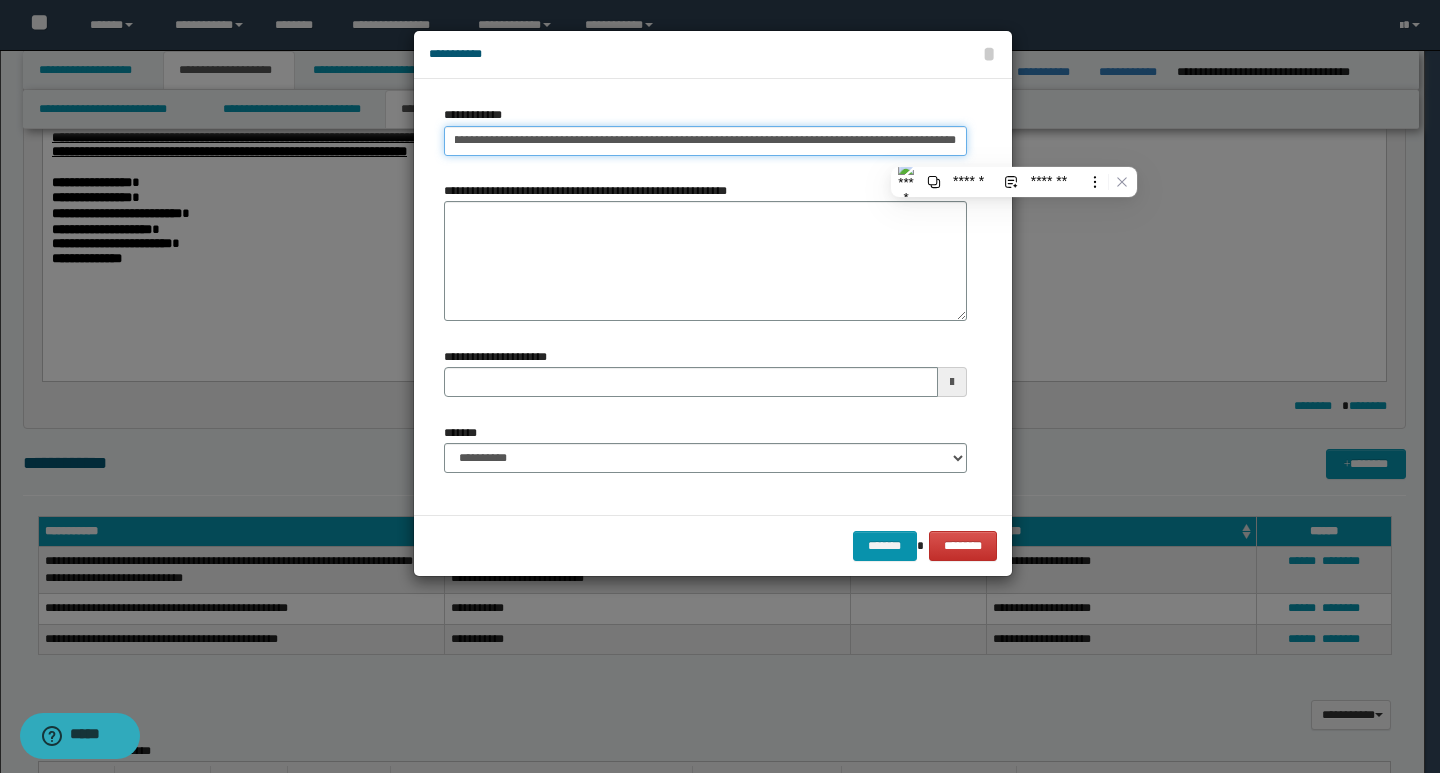 type on "**********" 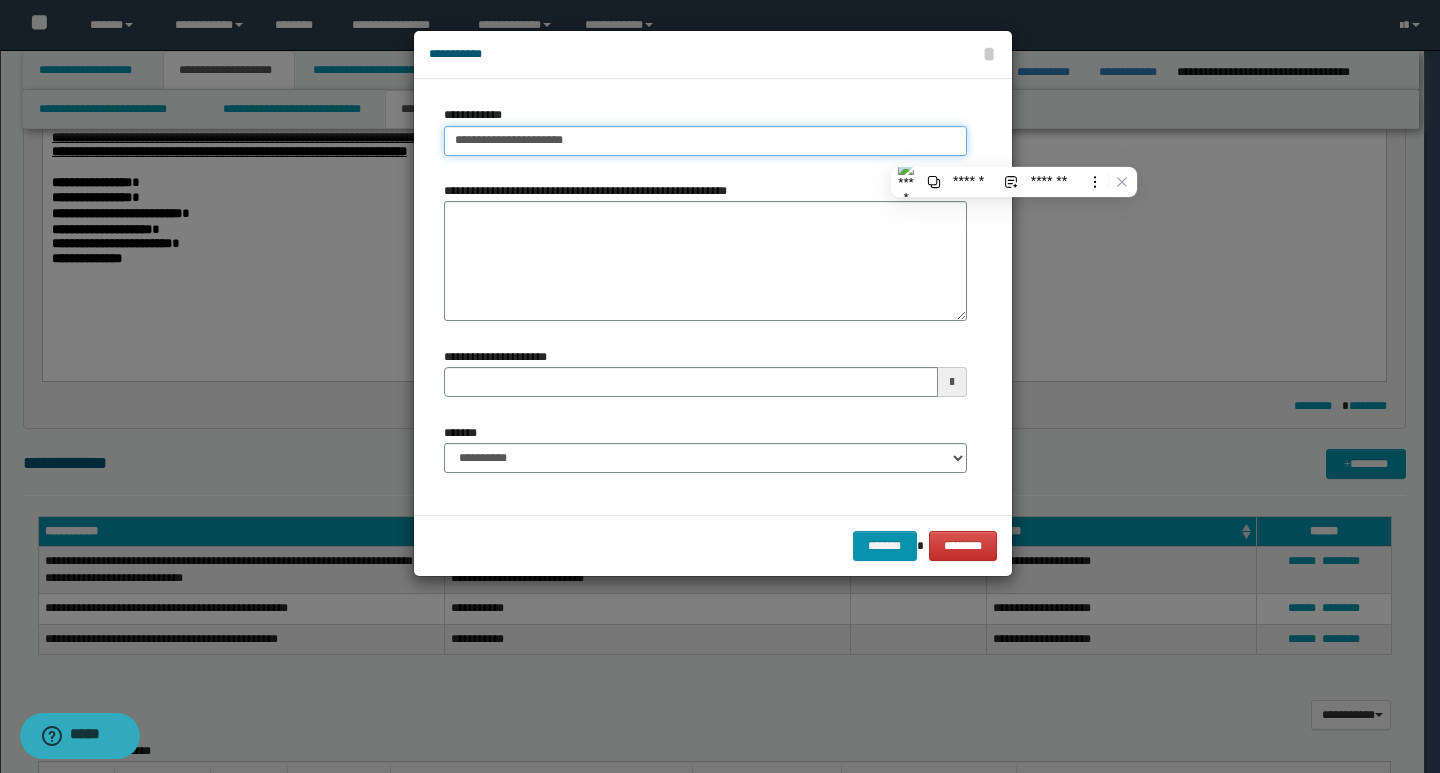 scroll, scrollTop: 0, scrollLeft: 0, axis: both 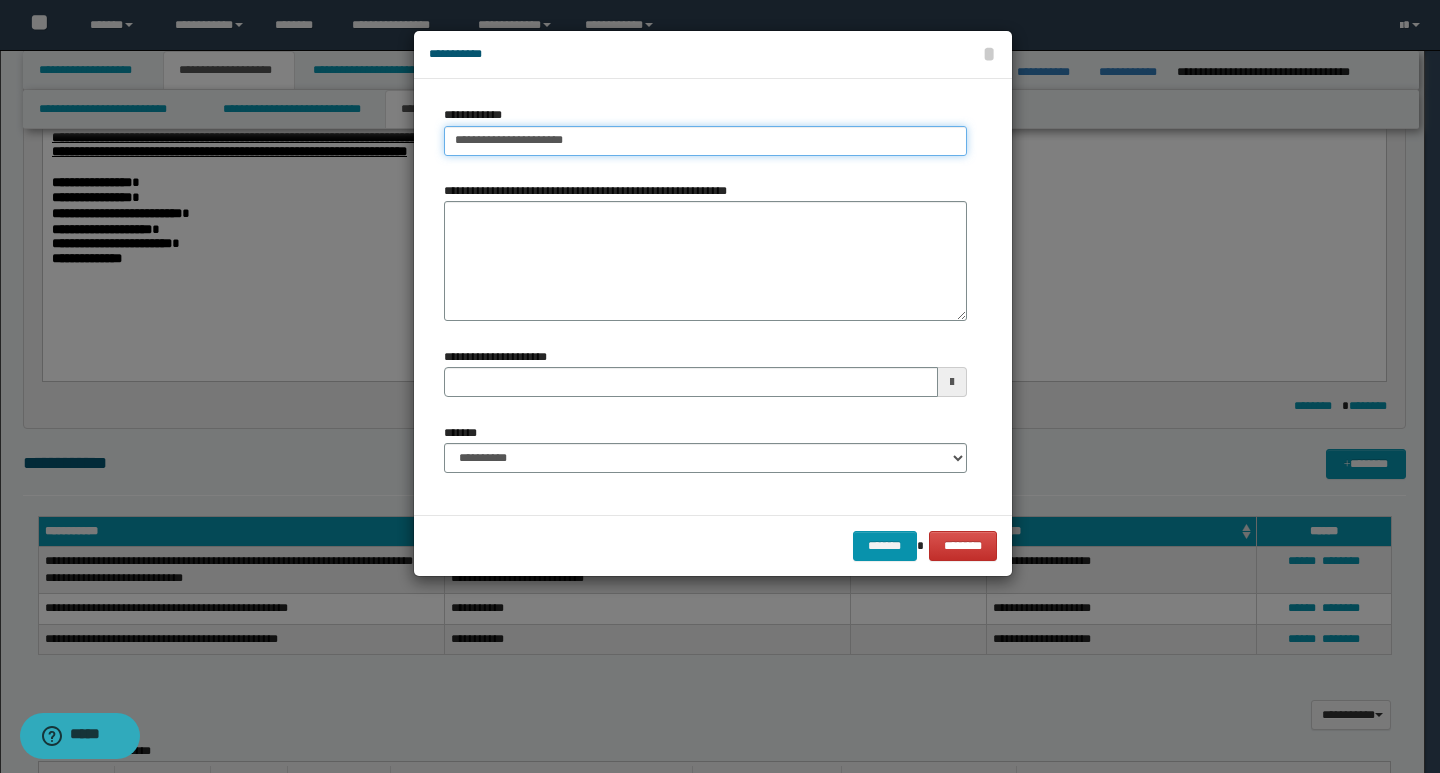 type on "**********" 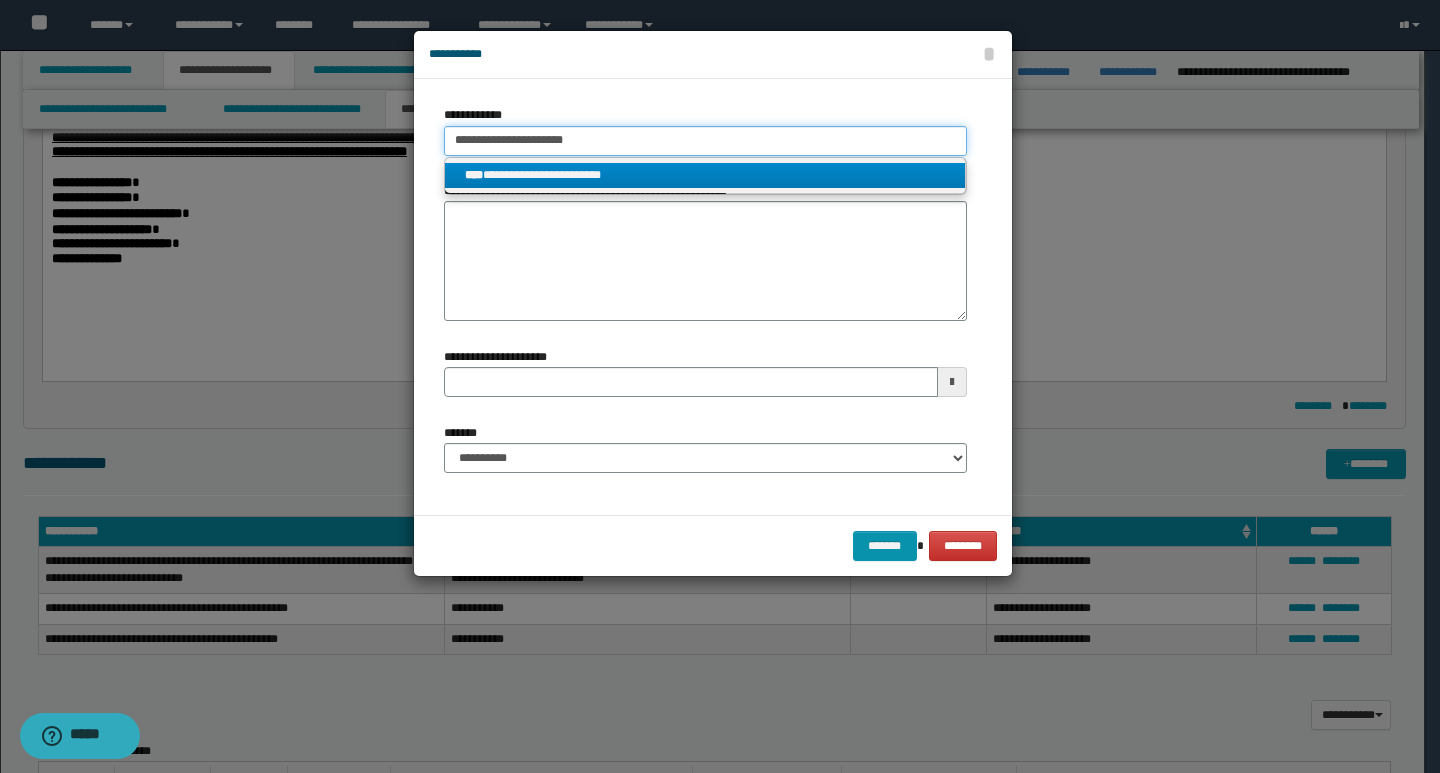 type on "**********" 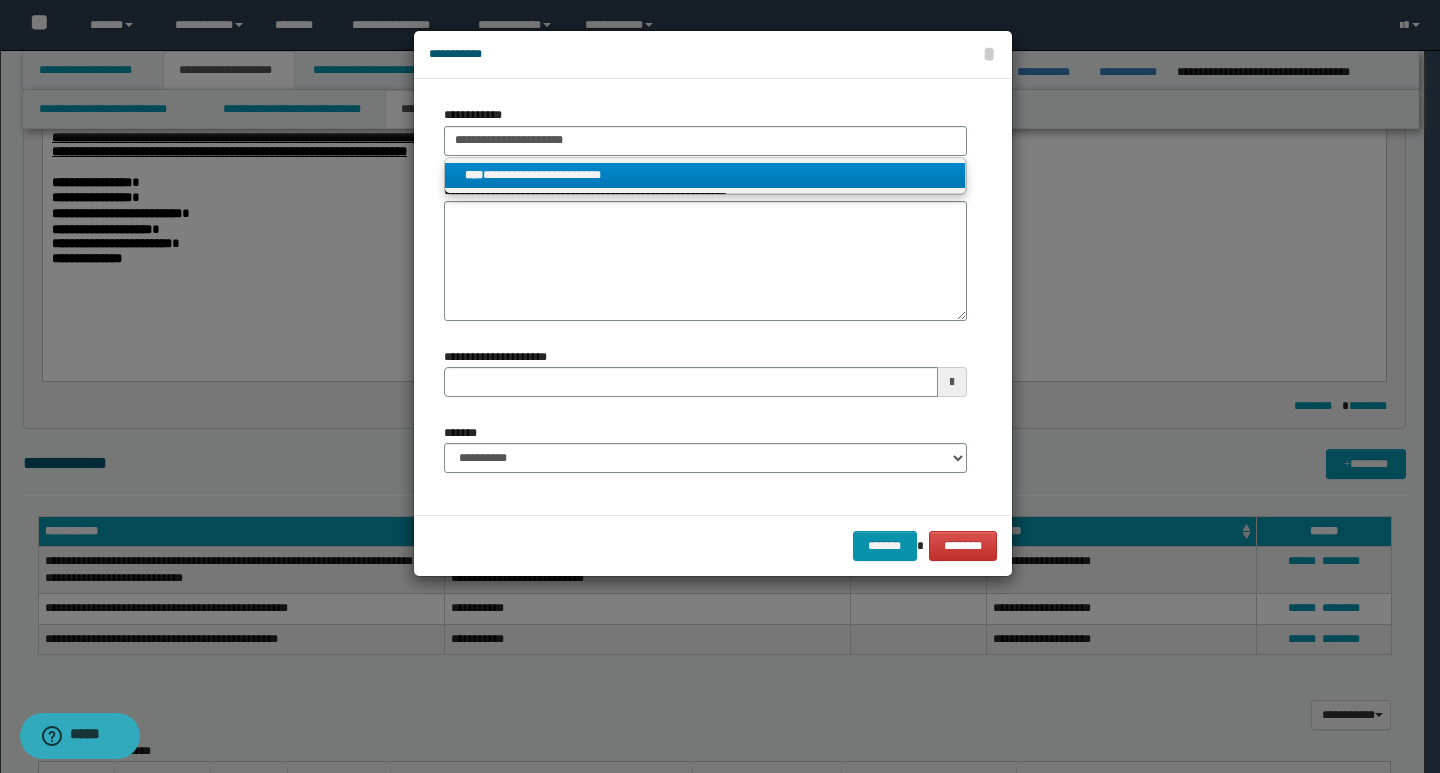 click on "**********" at bounding box center [705, 175] 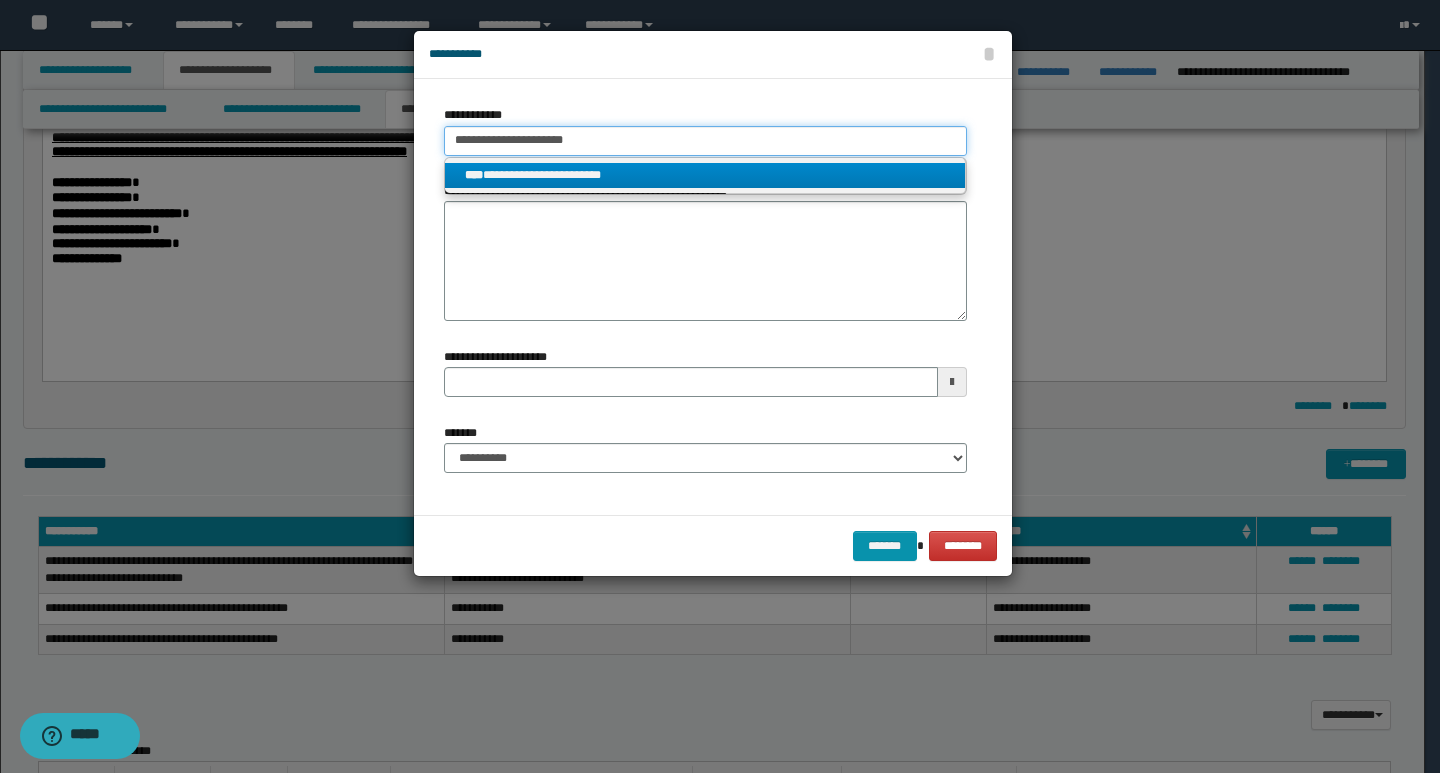 type 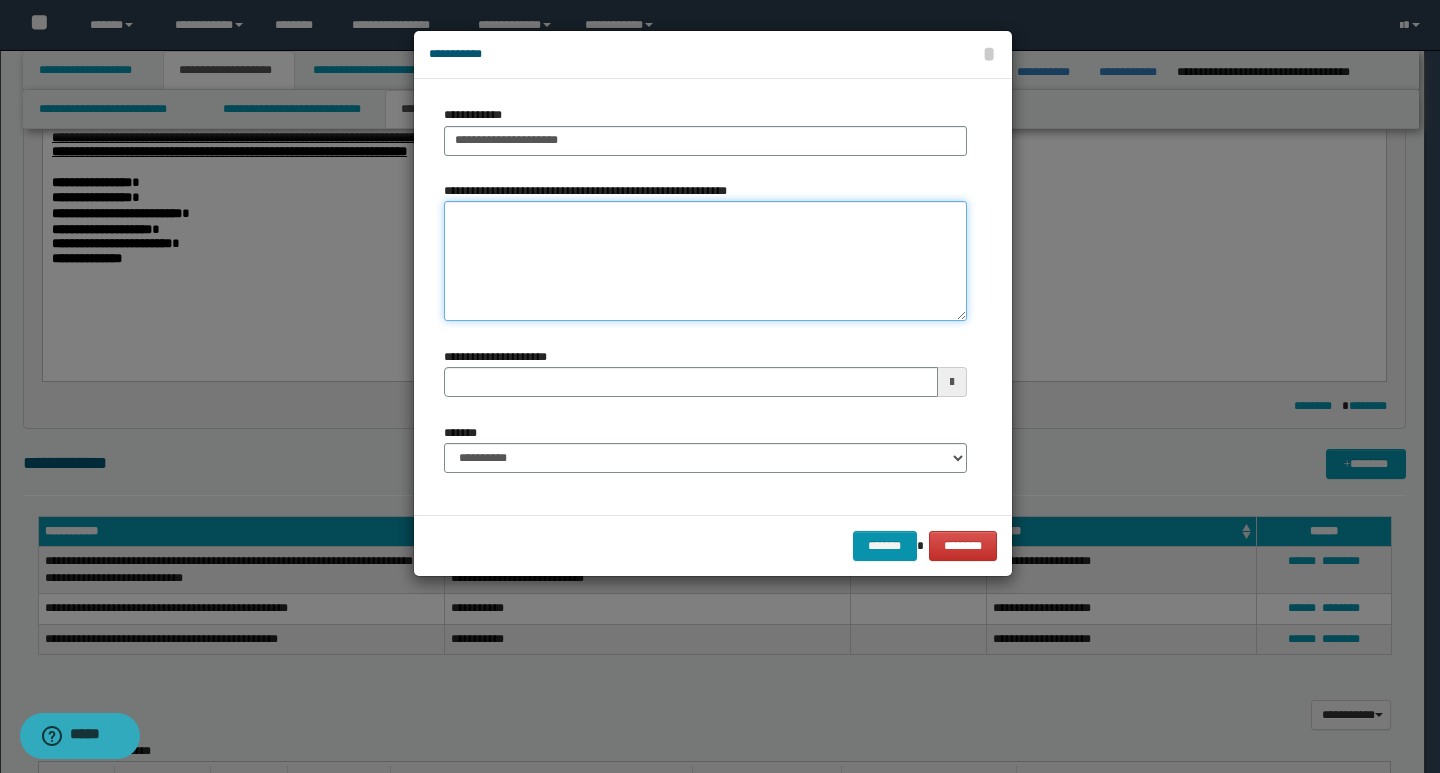 click on "**********" at bounding box center [705, 261] 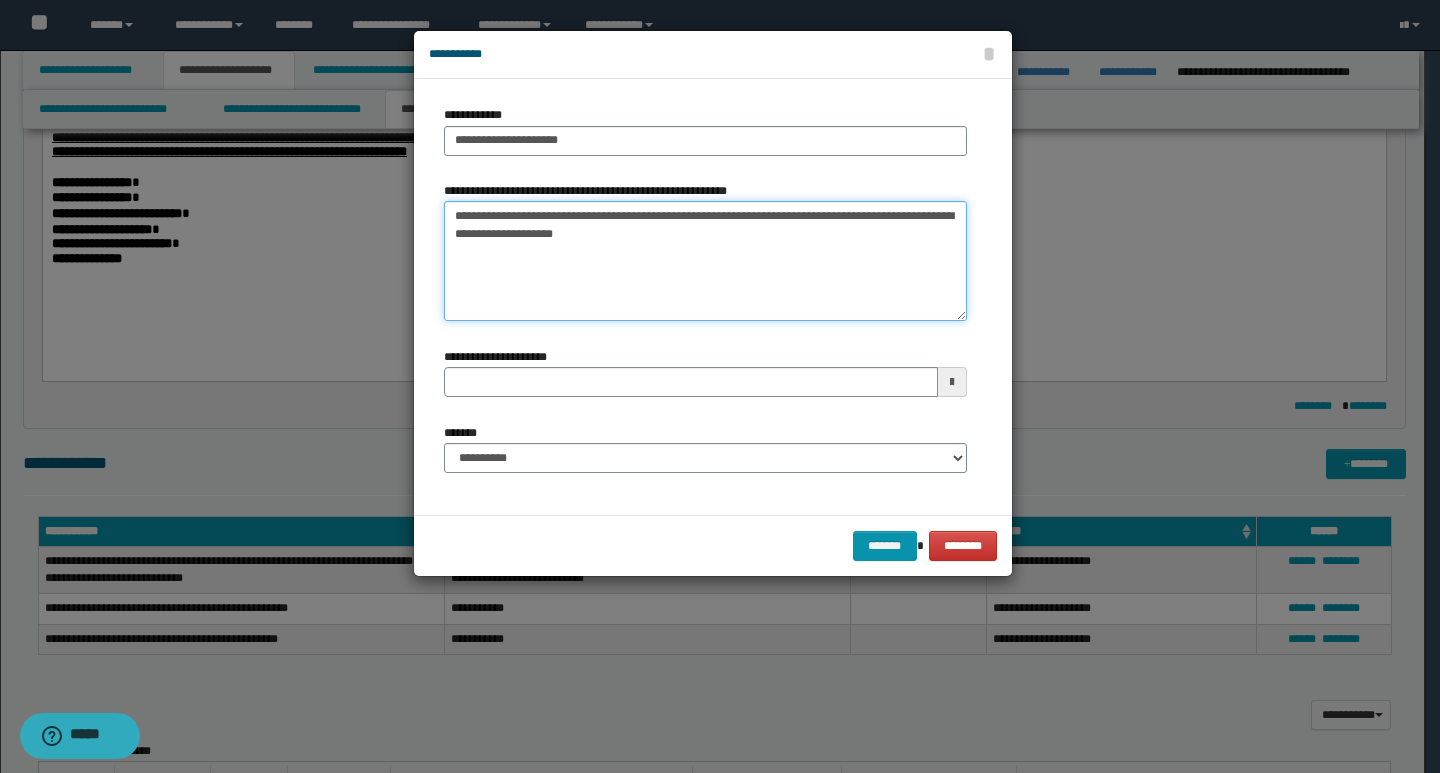 type 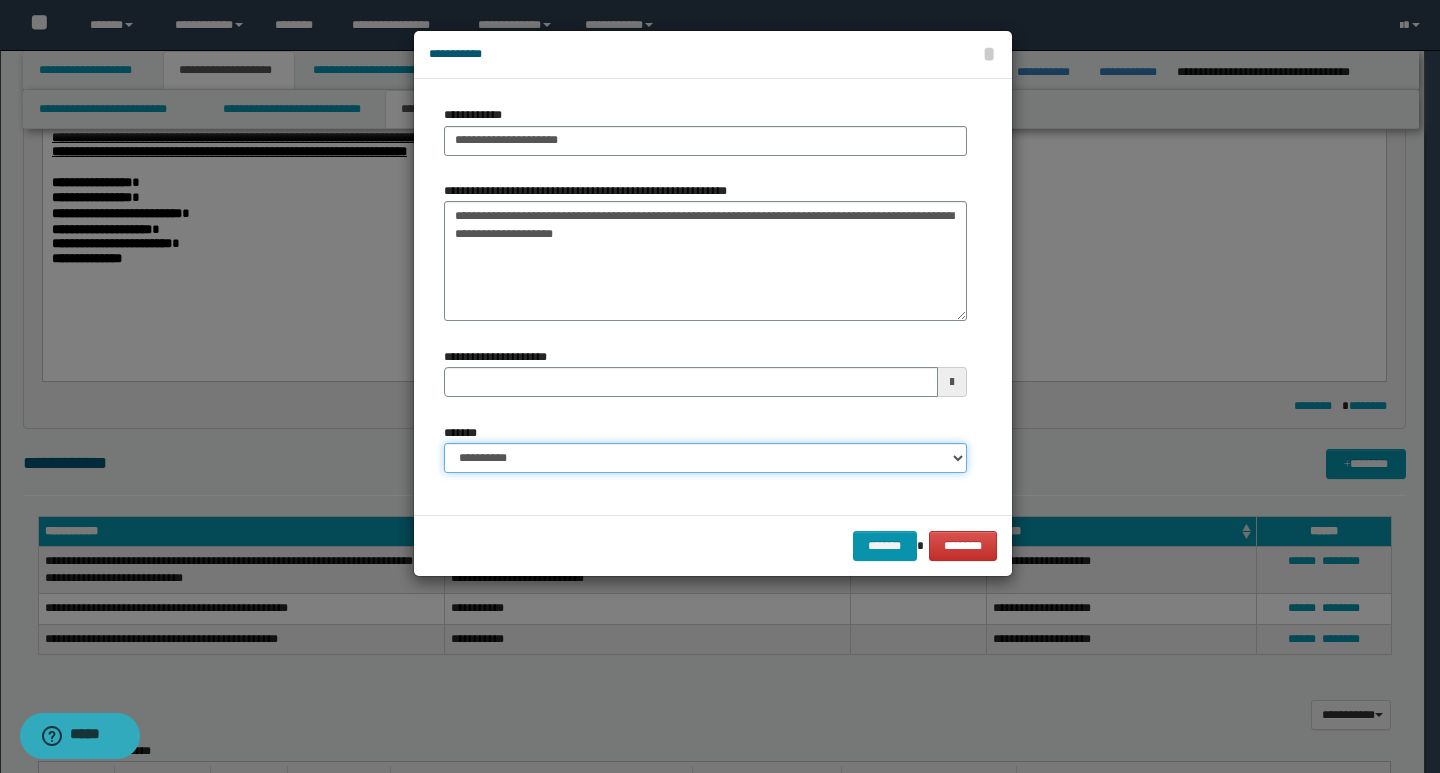 click on "**********" at bounding box center [705, 458] 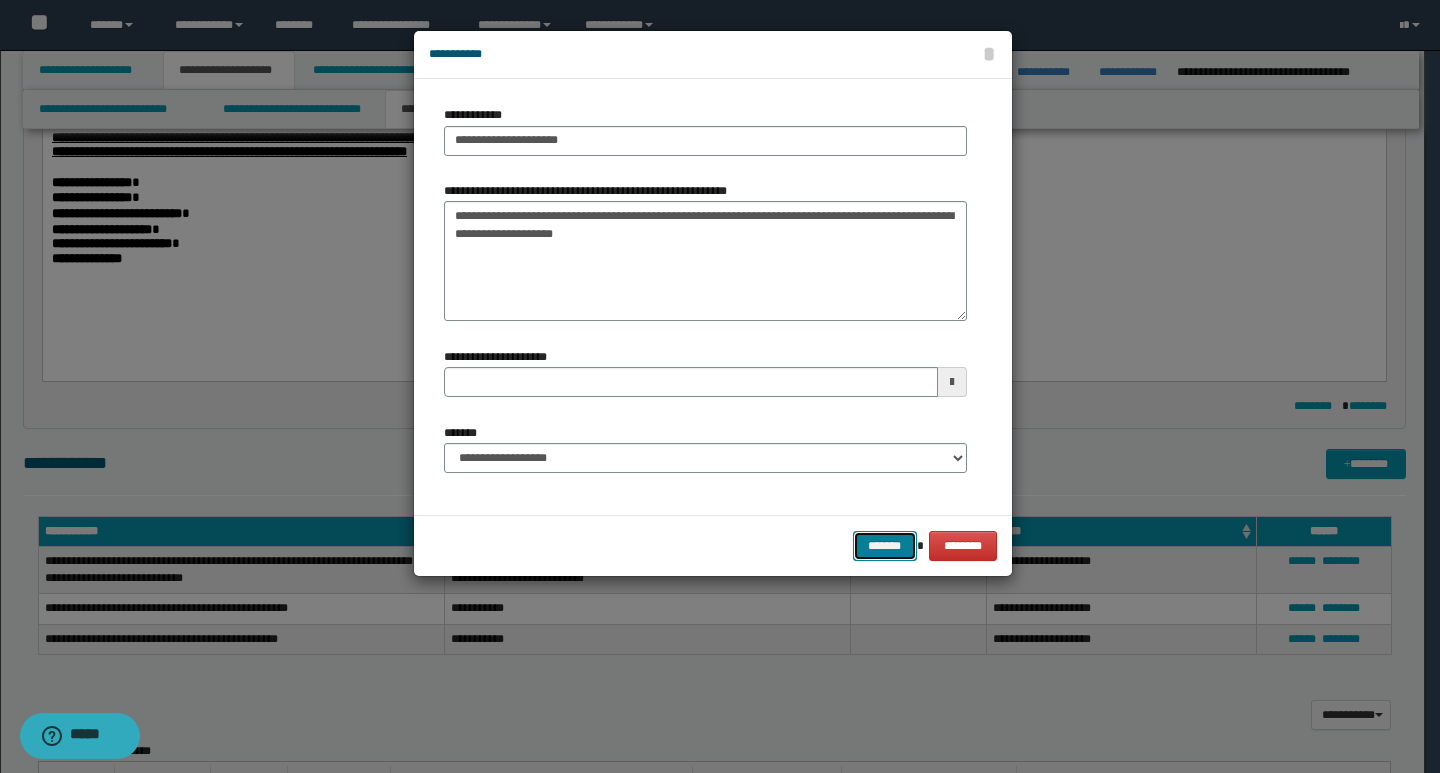 click on "*******" at bounding box center [885, 546] 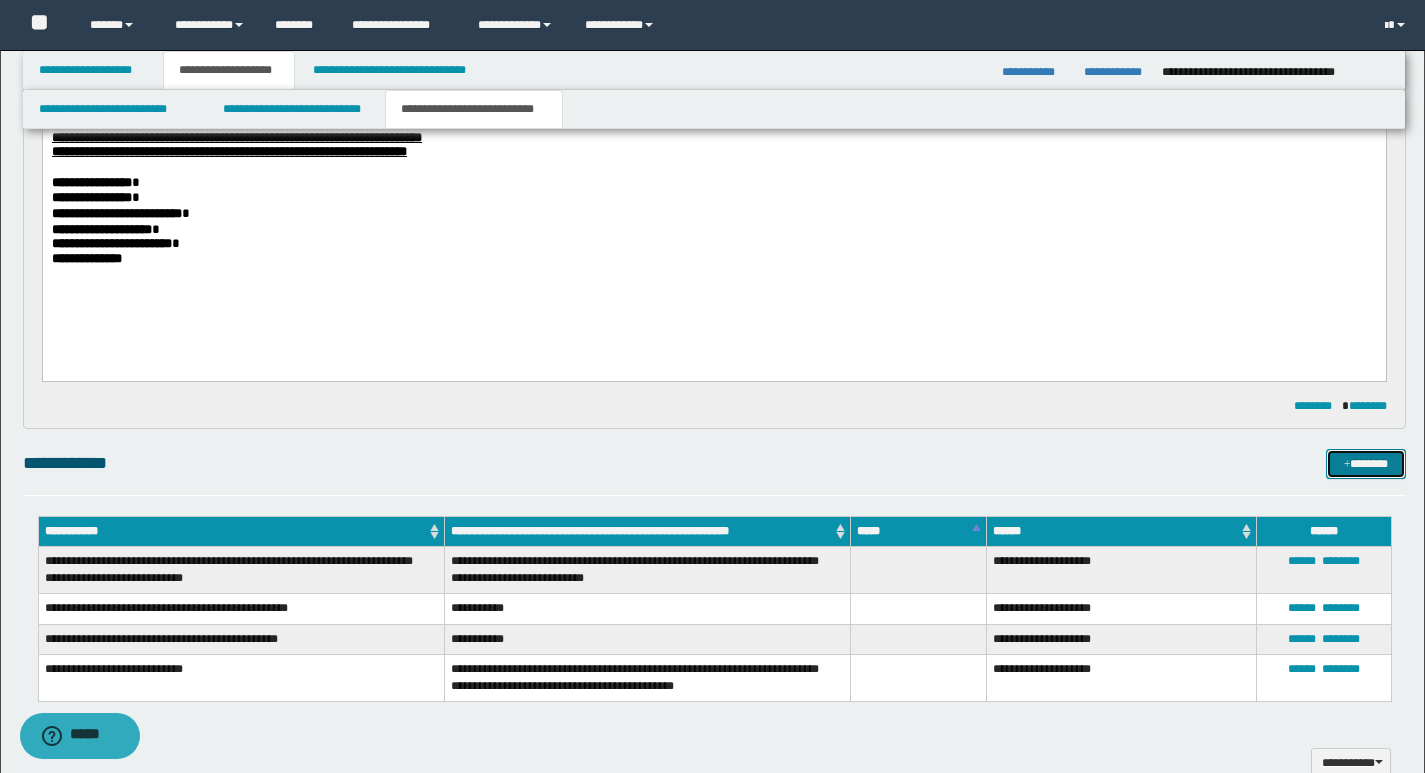 click on "*******" at bounding box center [1366, 464] 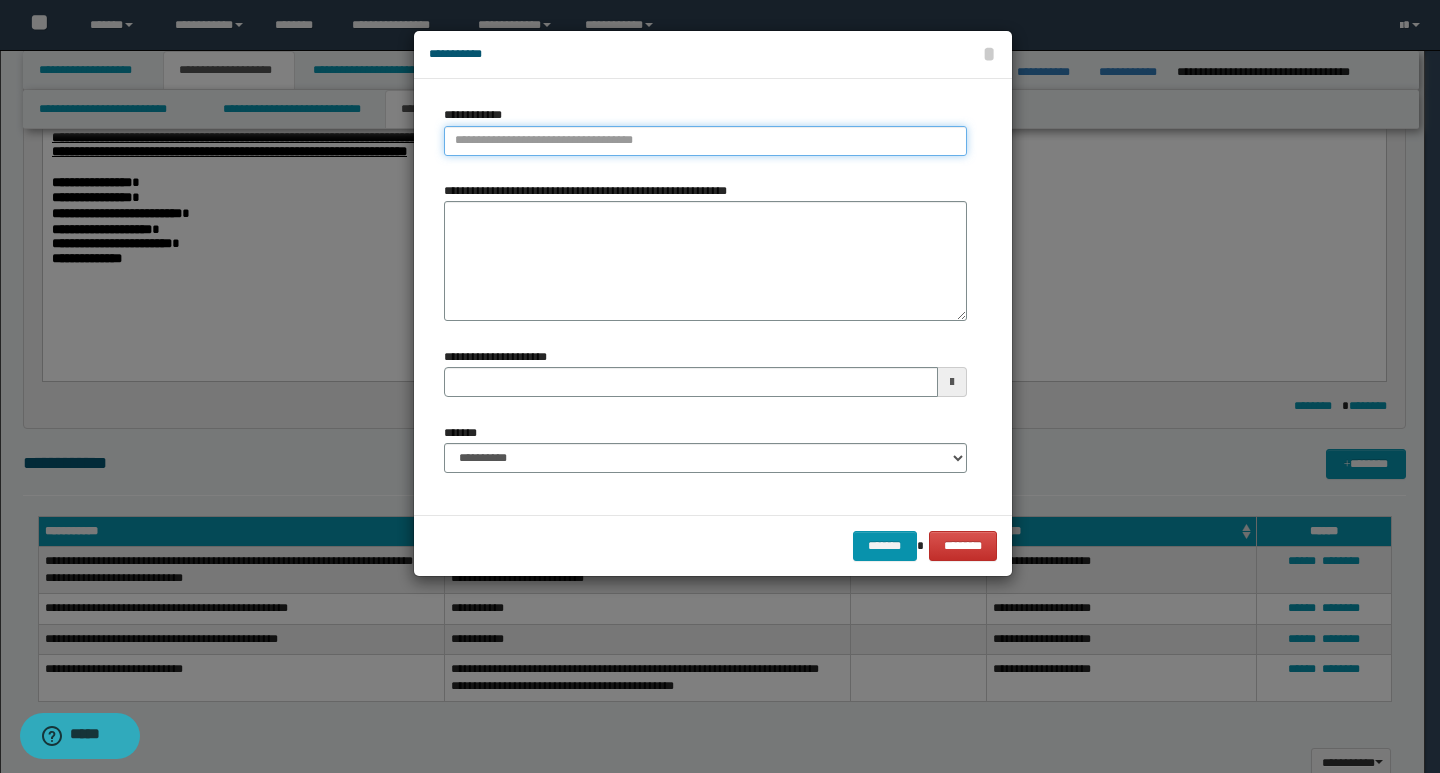 type on "**********" 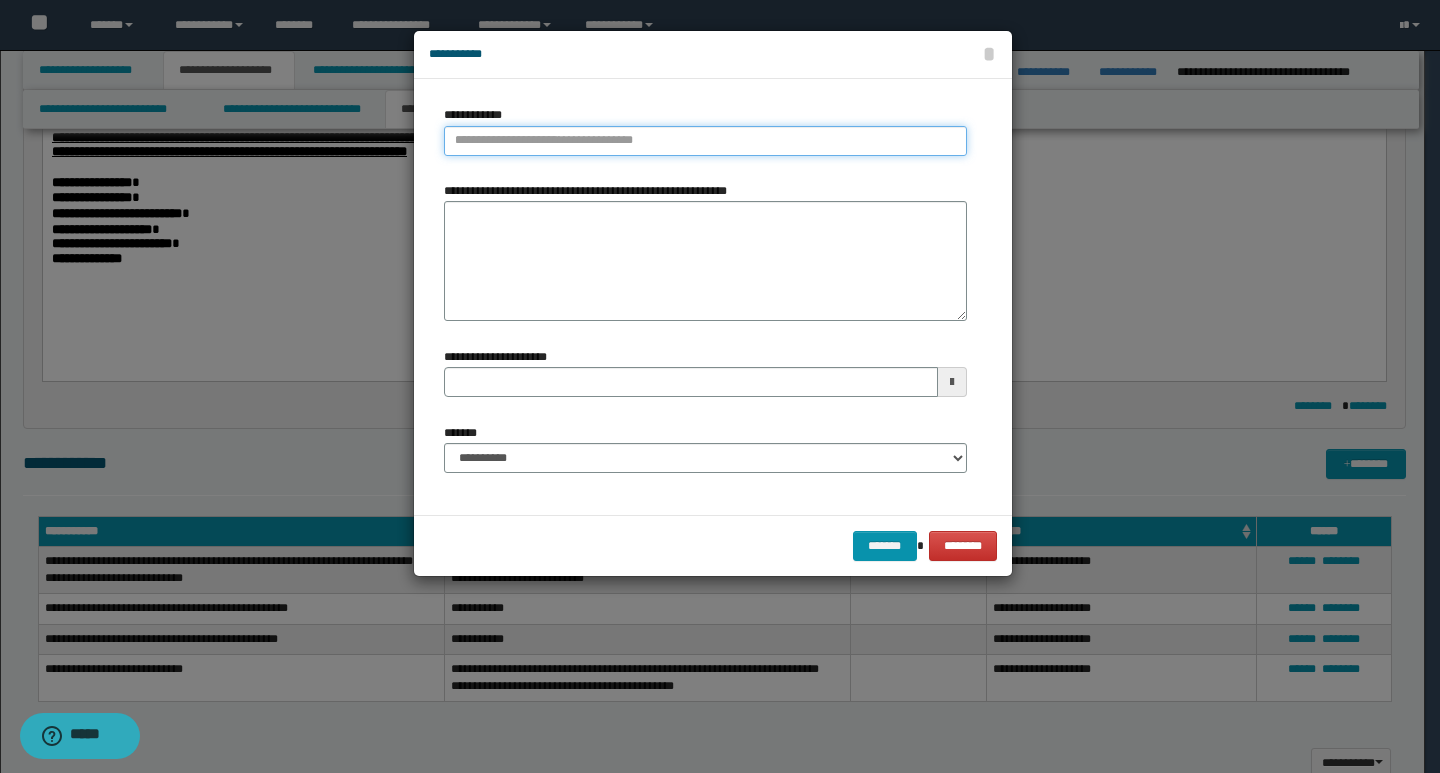 click on "**********" at bounding box center [705, 141] 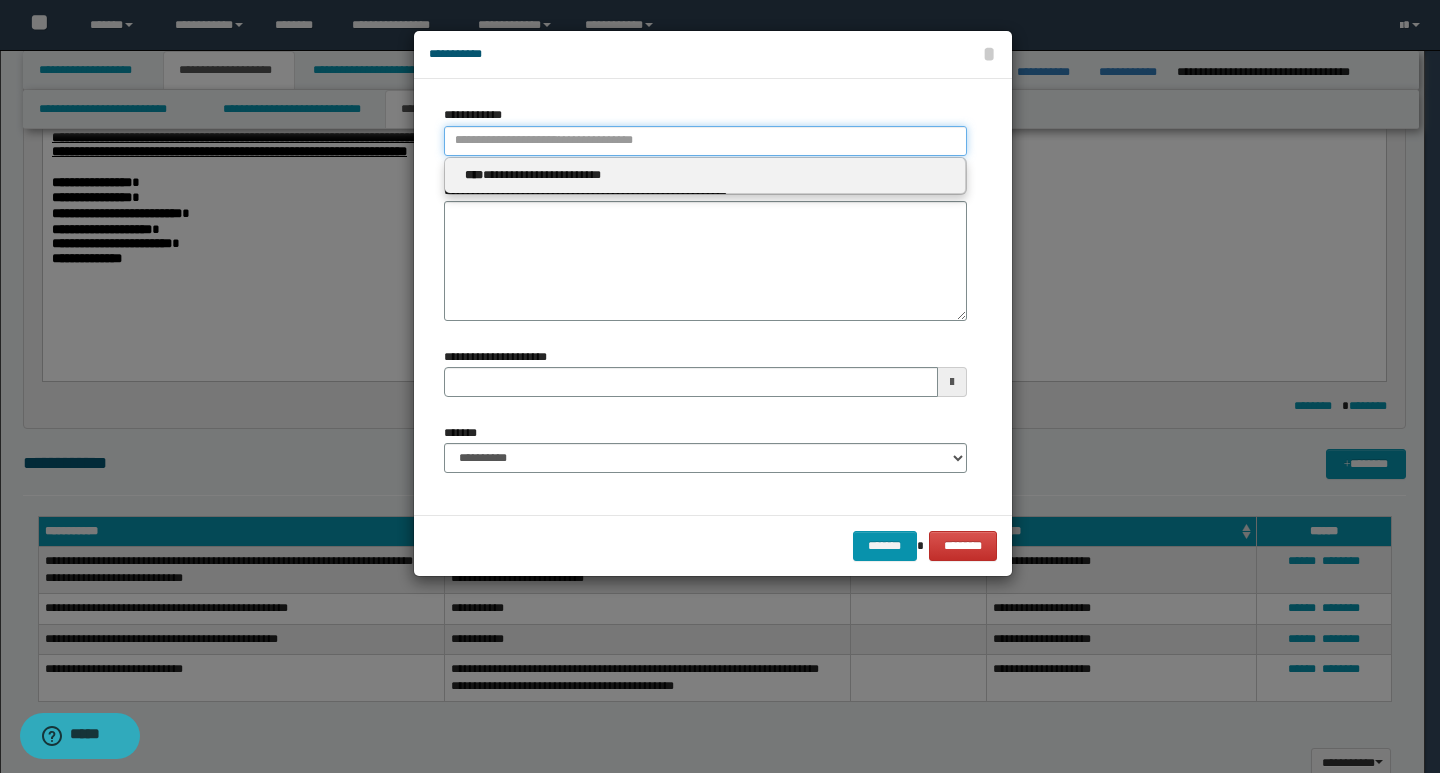 paste on "**********" 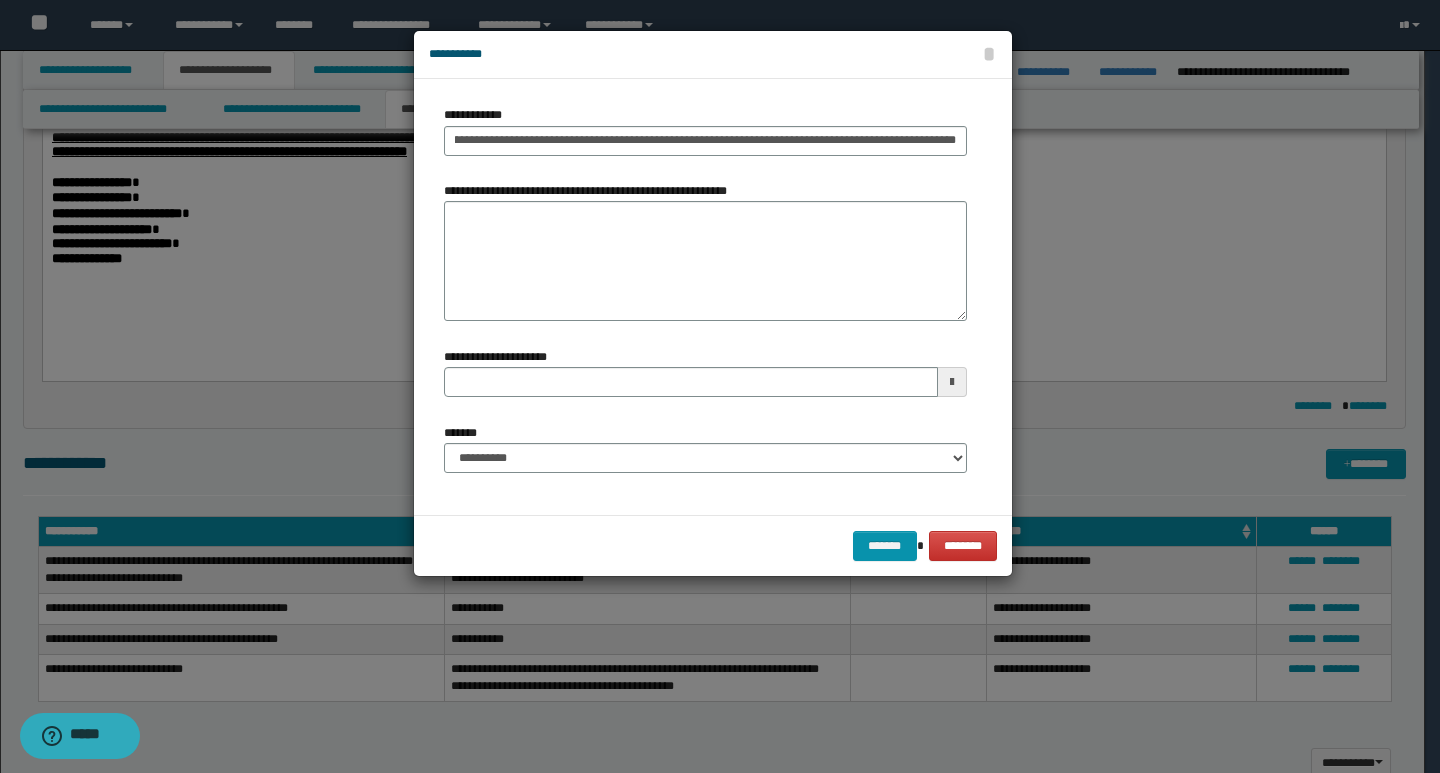 scroll, scrollTop: 0, scrollLeft: 0, axis: both 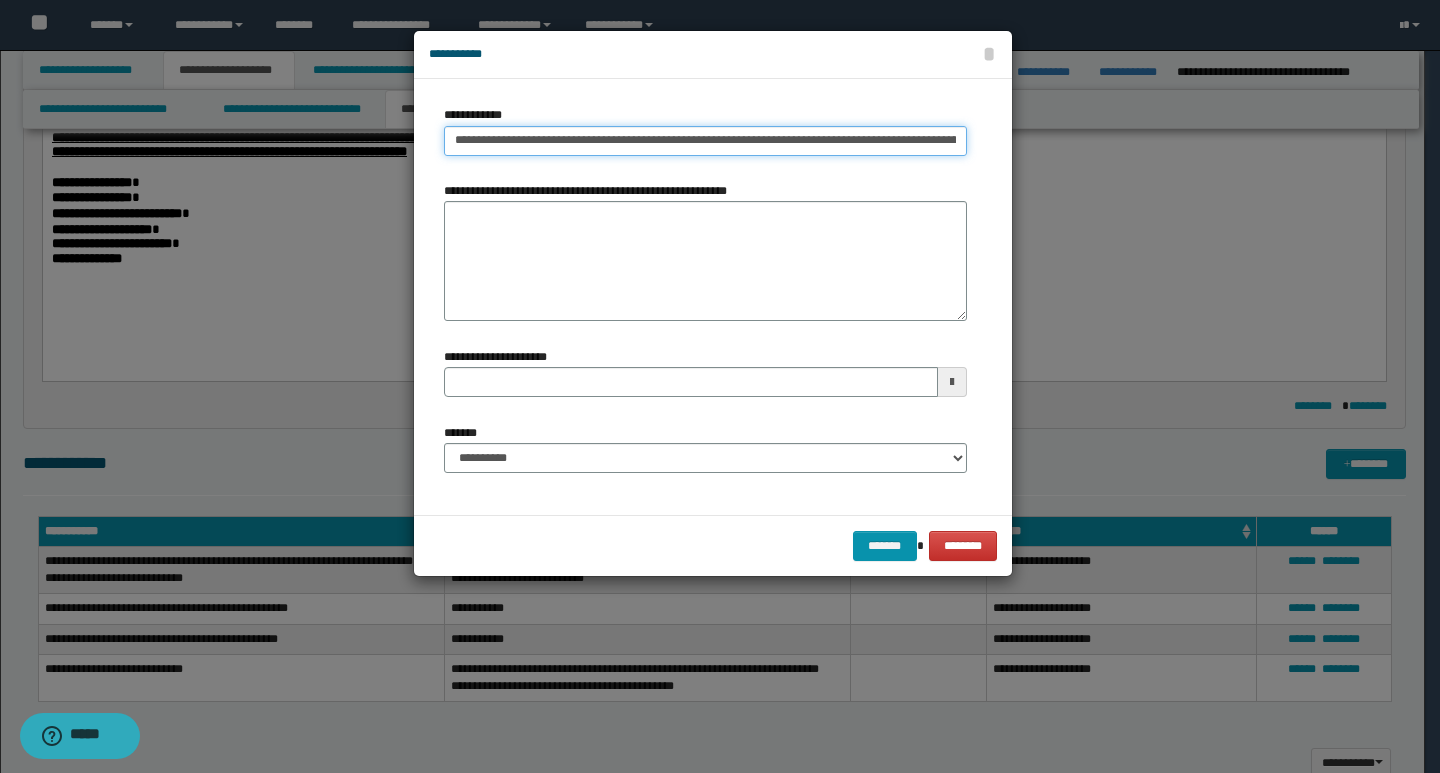click on "**********" at bounding box center (705, 141) 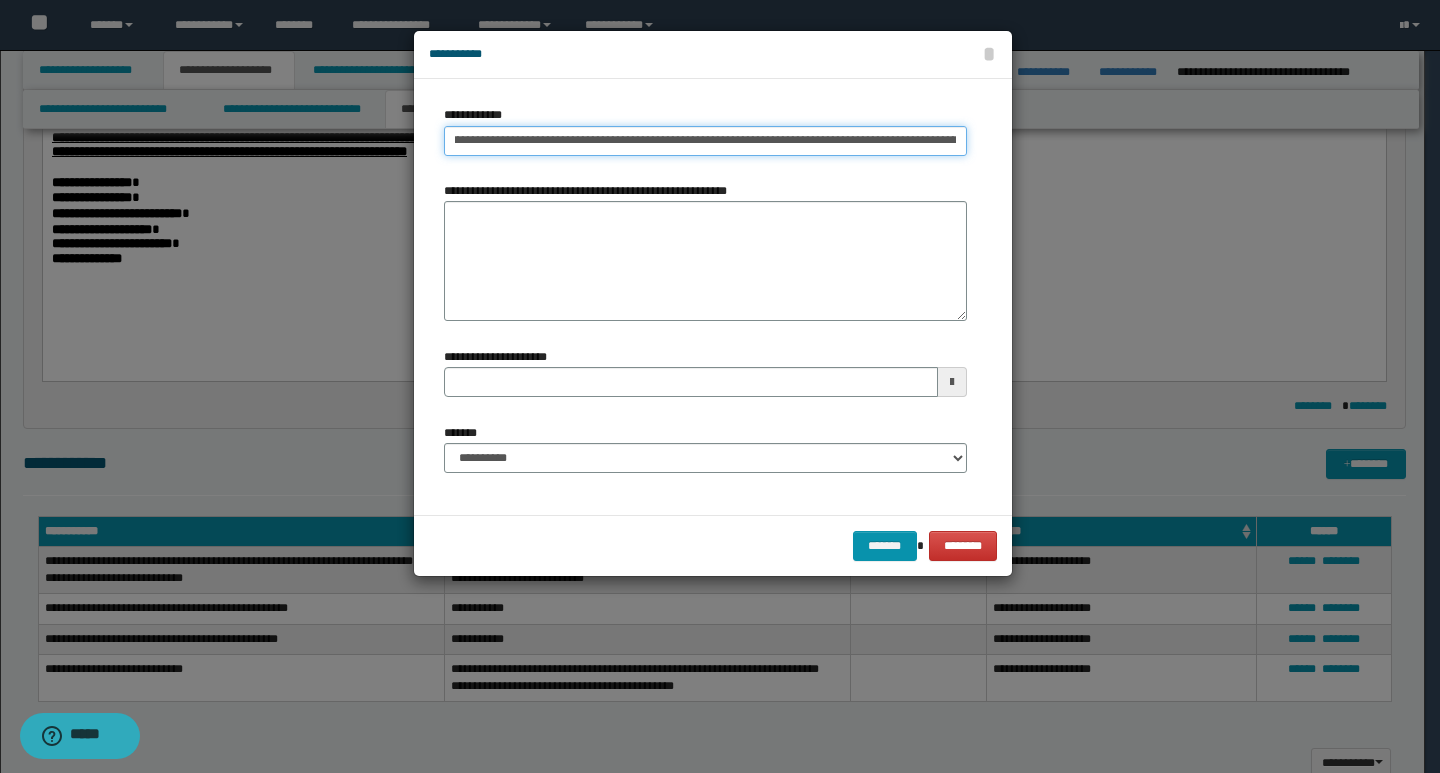 scroll, scrollTop: 0, scrollLeft: 138, axis: horizontal 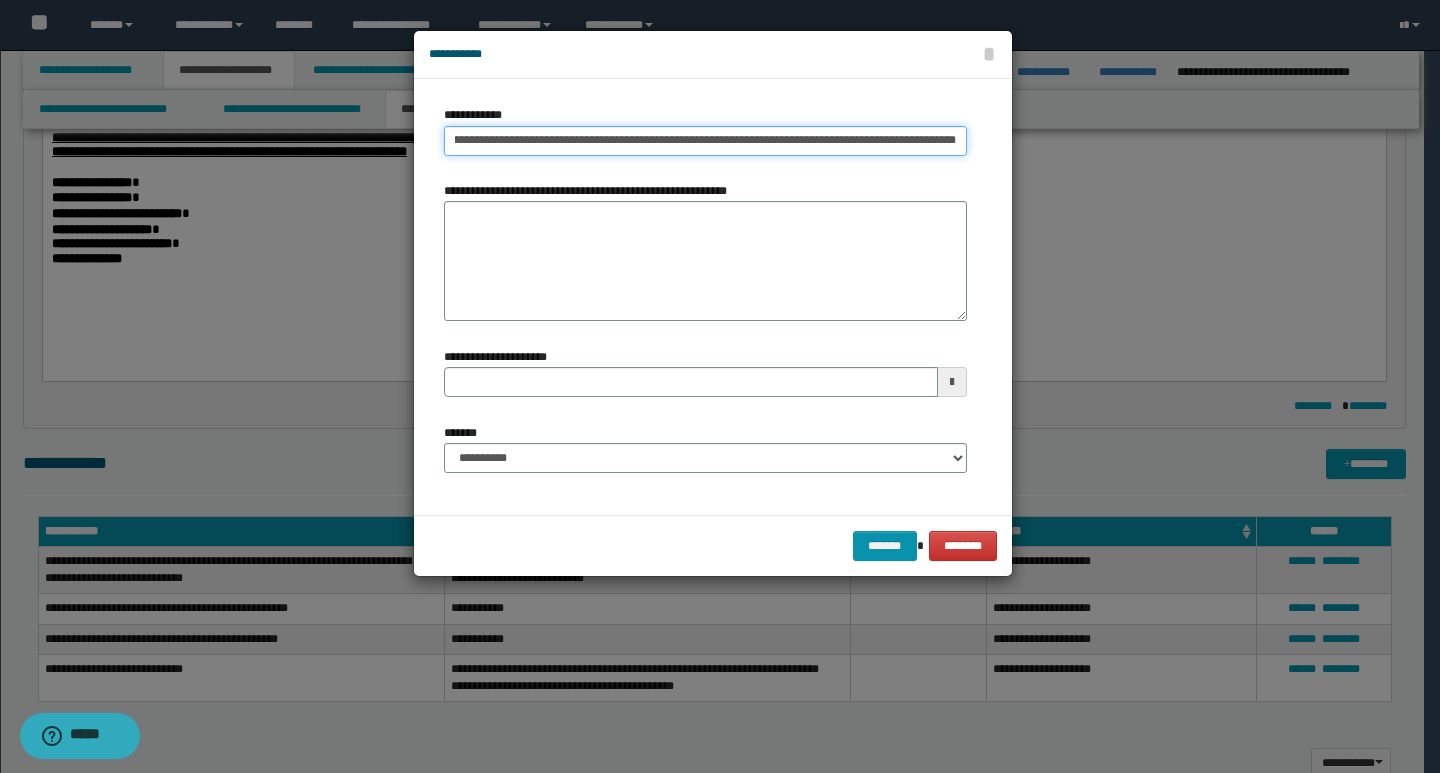drag, startPoint x: 552, startPoint y: 142, endPoint x: 964, endPoint y: 150, distance: 412.07767 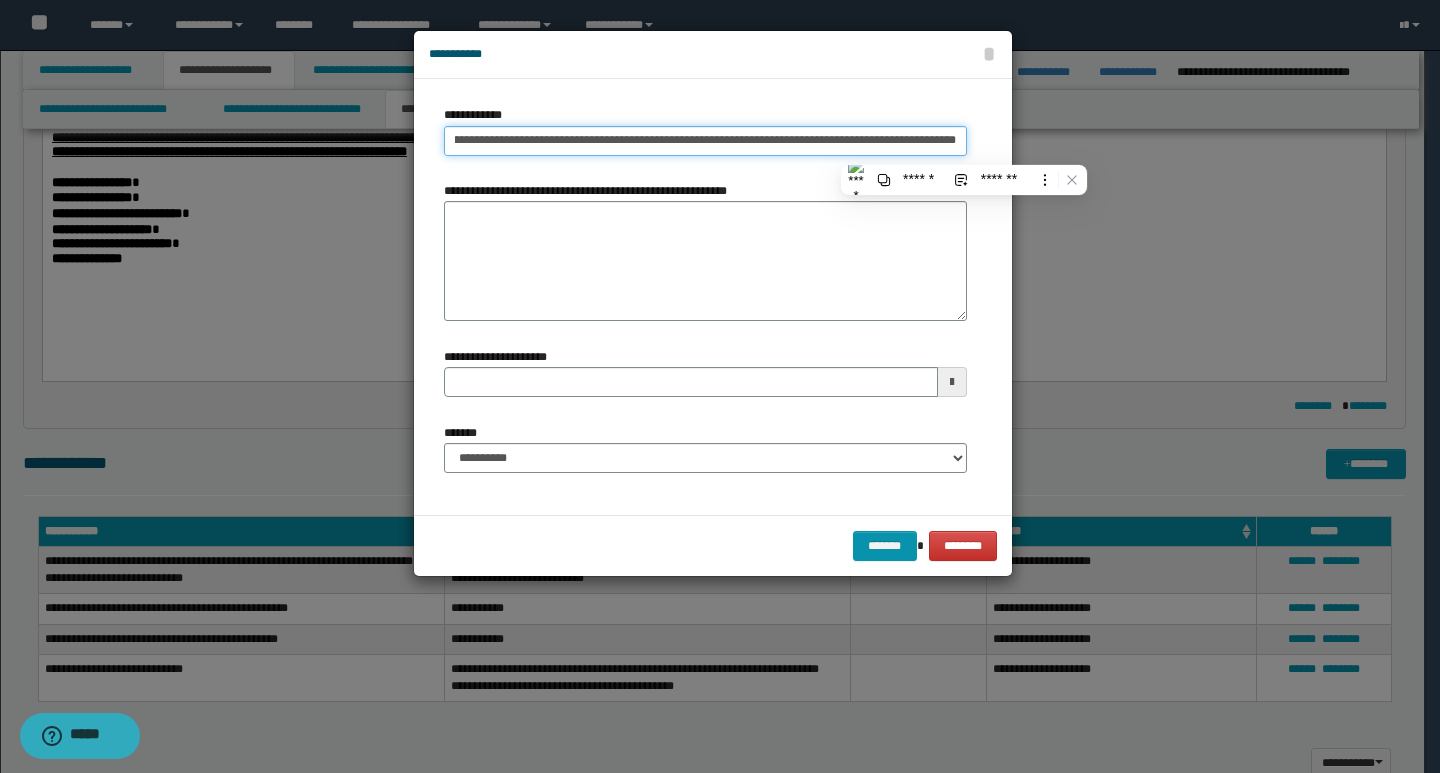 type on "**********" 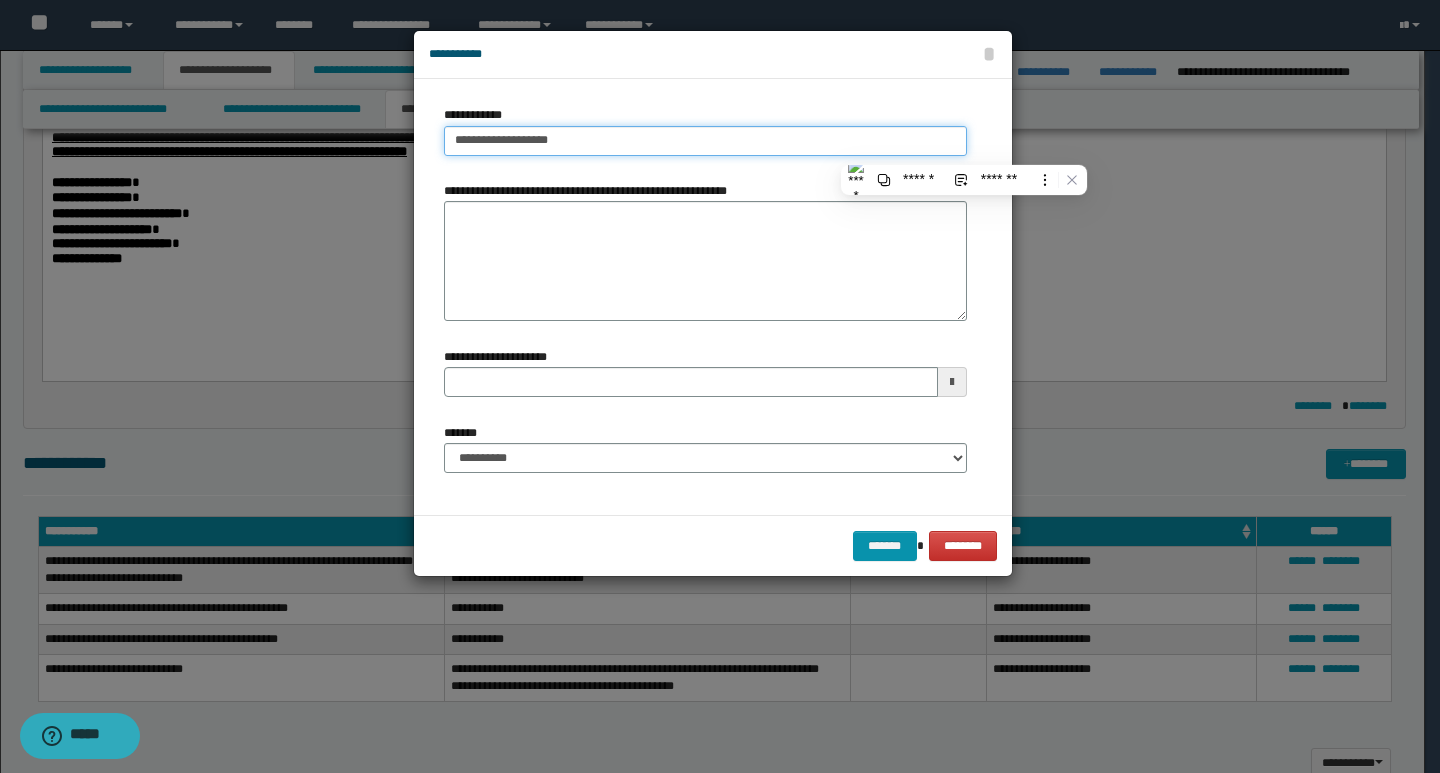scroll, scrollTop: 0, scrollLeft: 0, axis: both 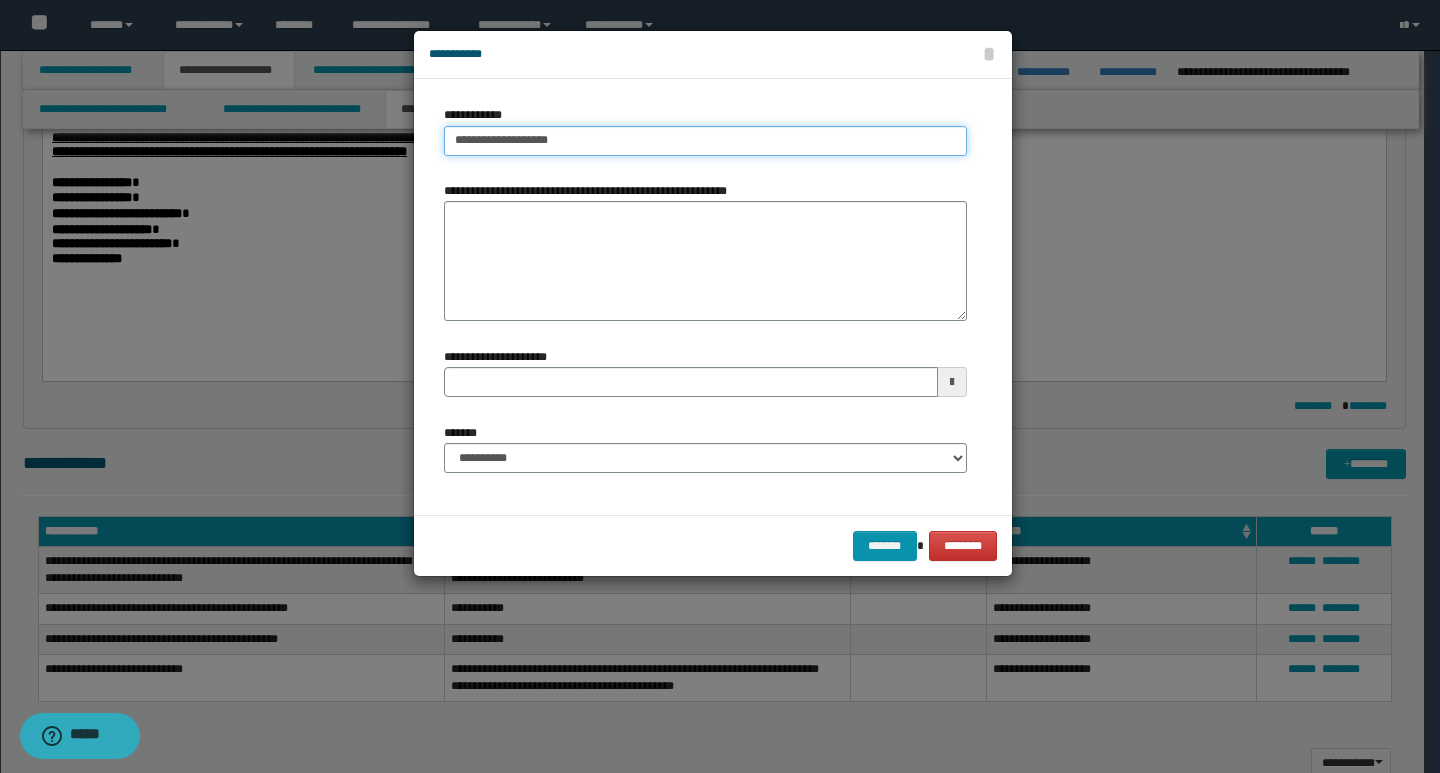 type on "**********" 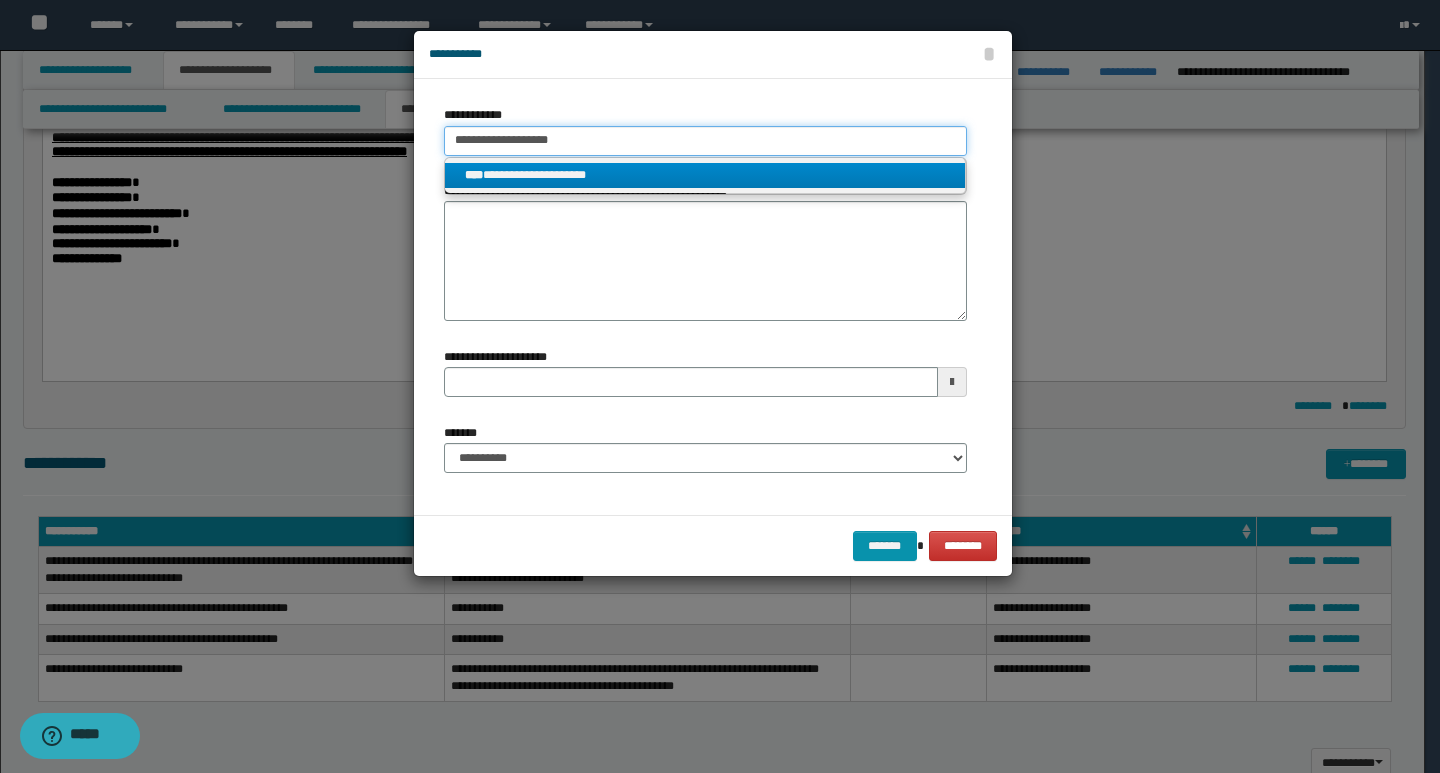 type on "**********" 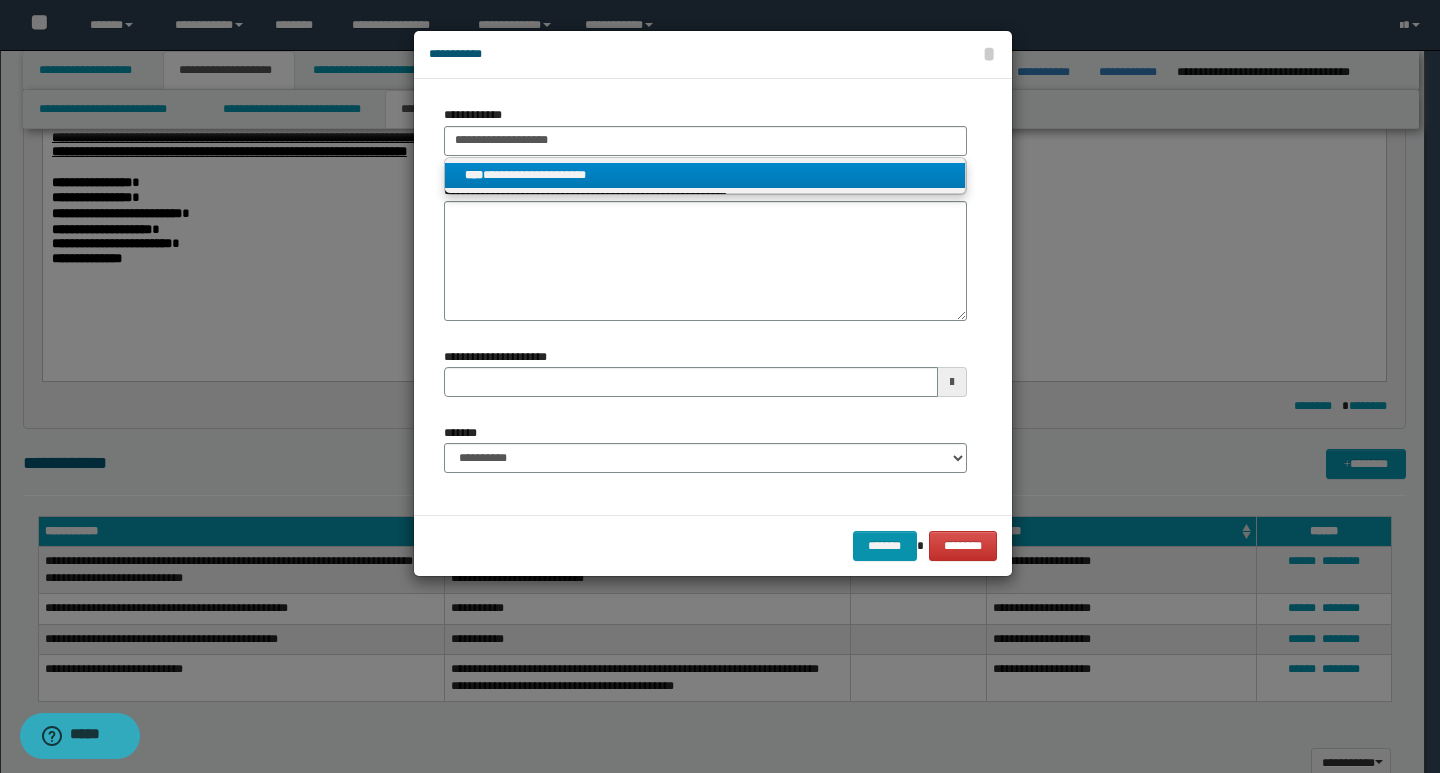 click on "**********" at bounding box center (705, 175) 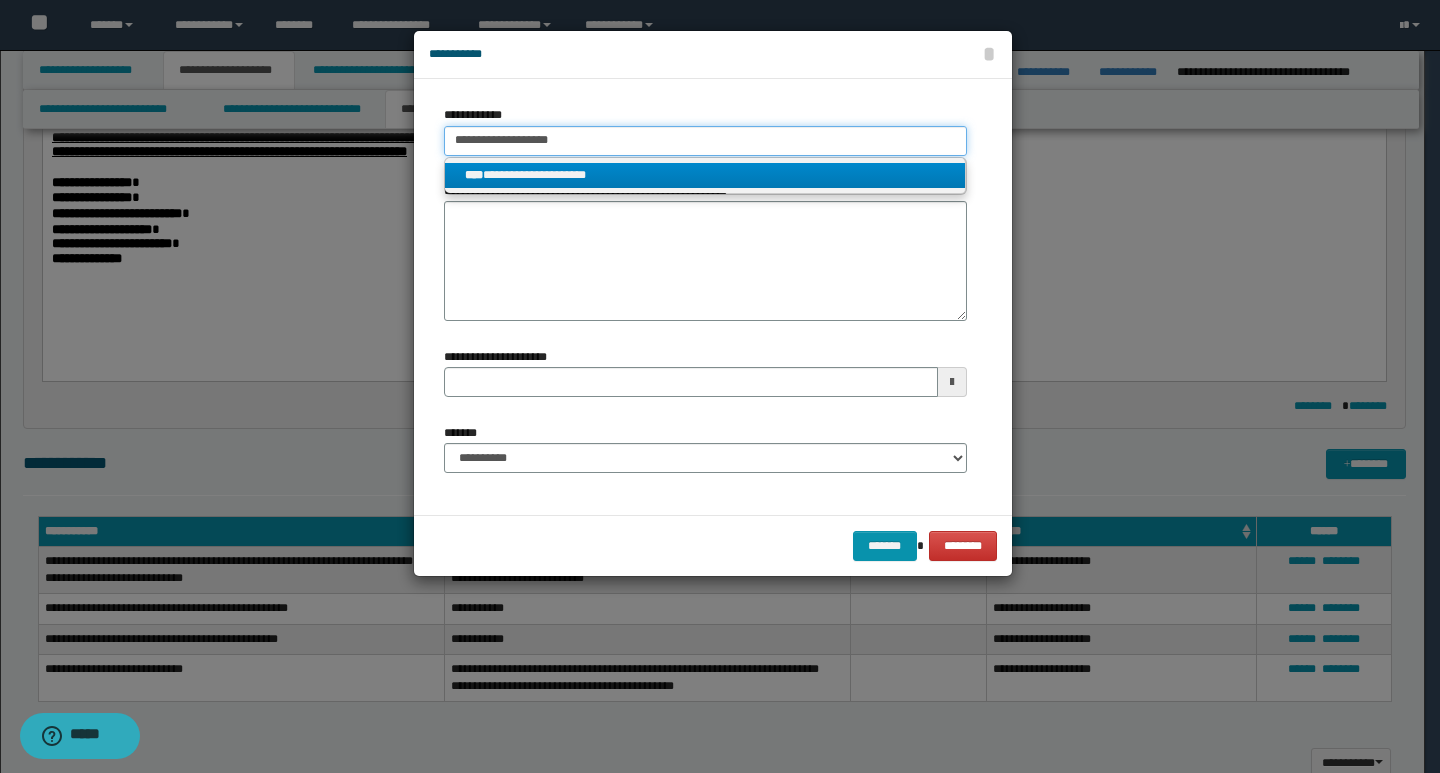 type 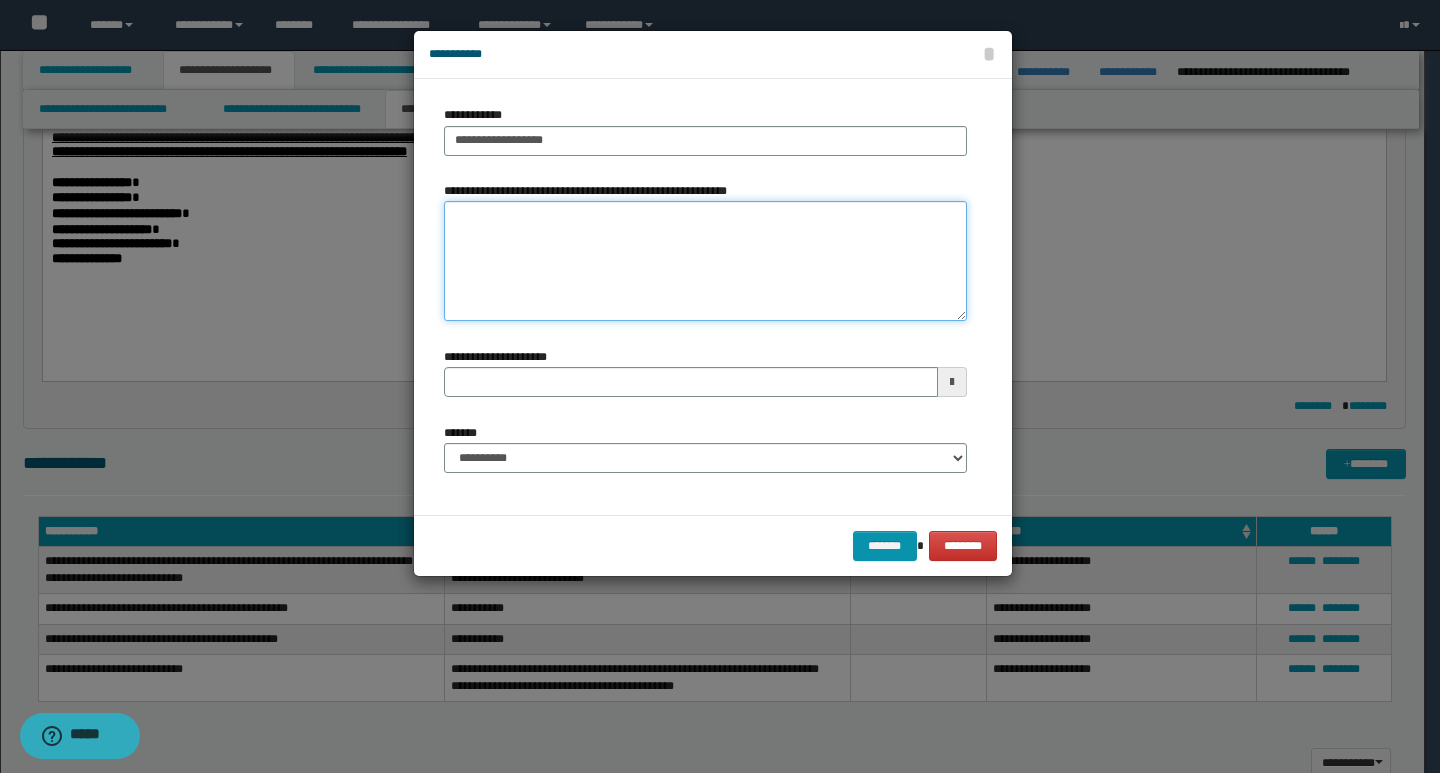click on "**********" at bounding box center (705, 261) 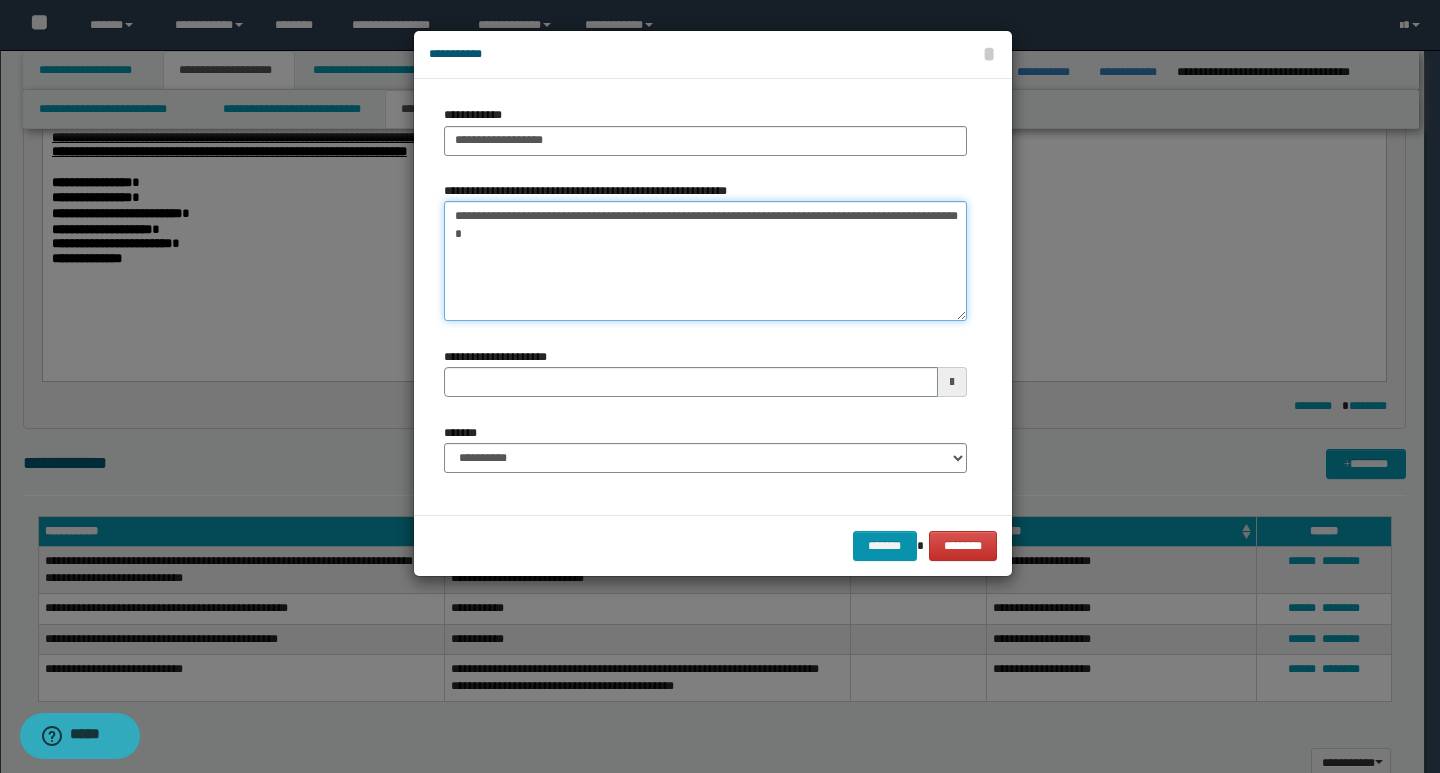 type 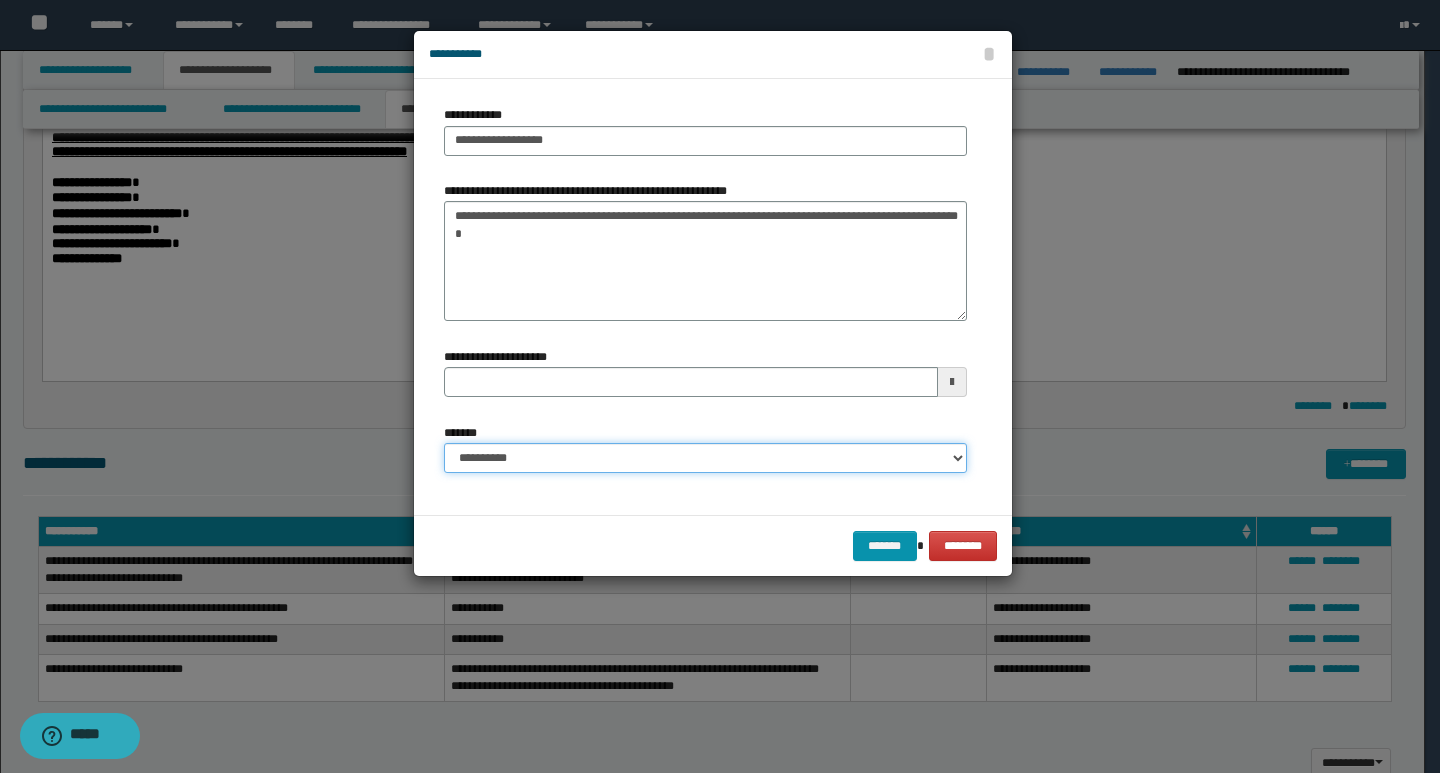 click on "**********" at bounding box center [705, 458] 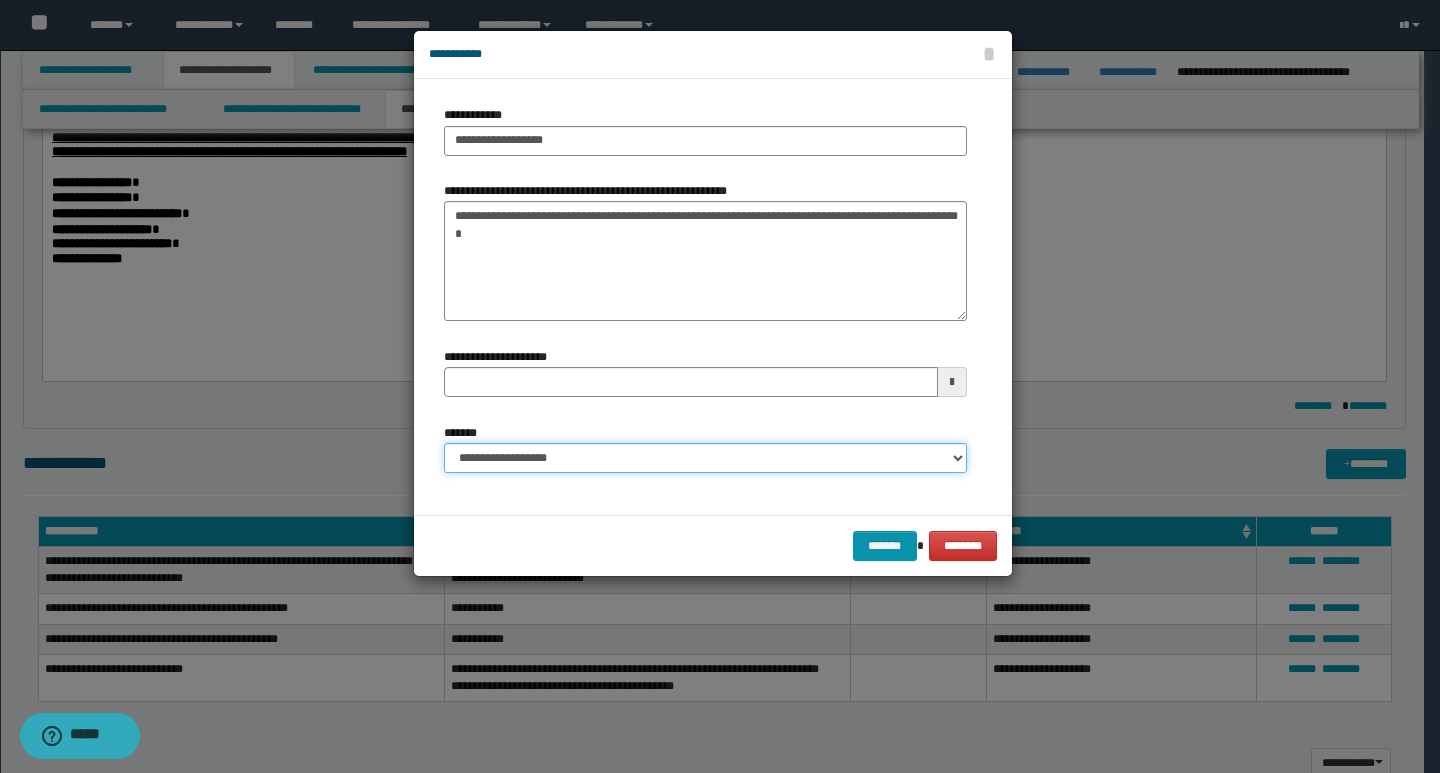 click on "**********" at bounding box center [705, 458] 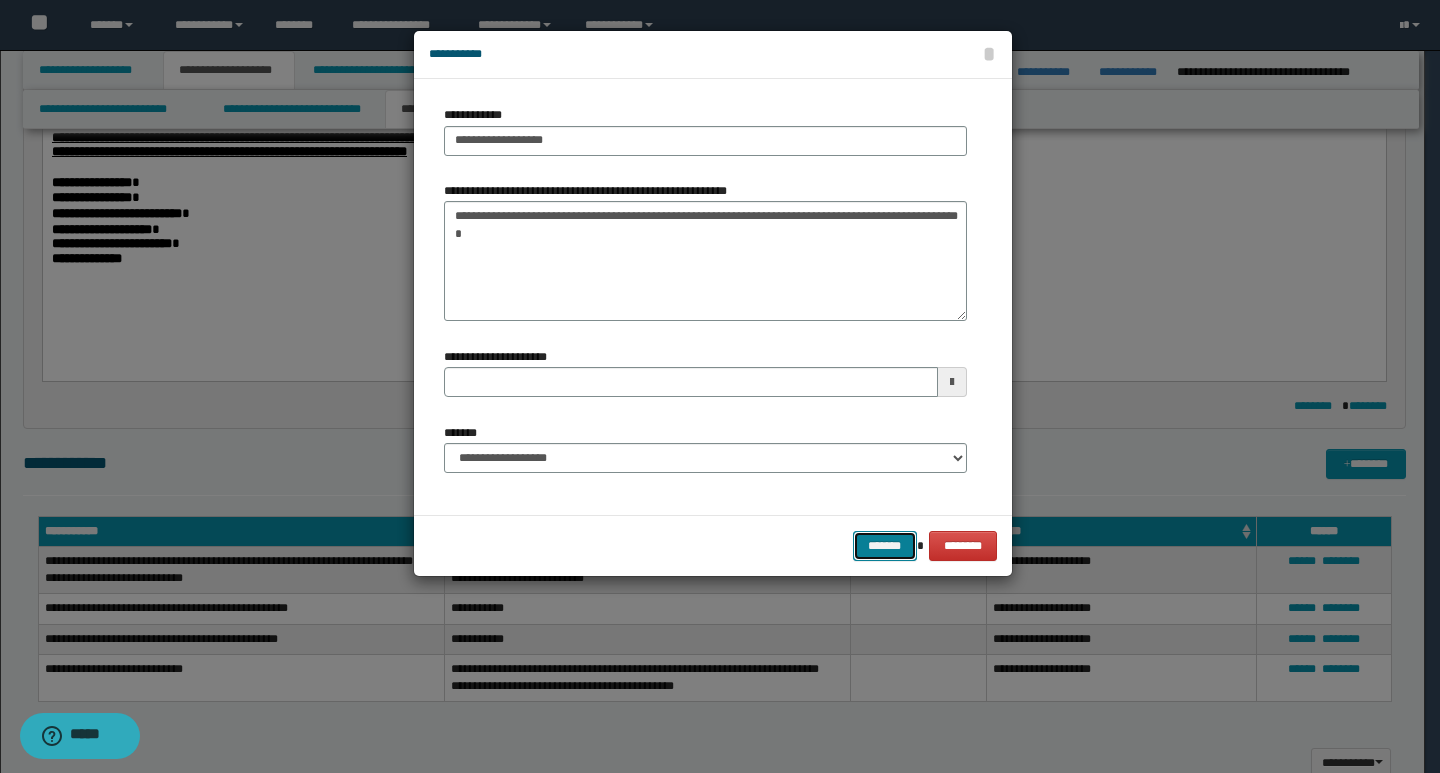 click on "*******" at bounding box center (885, 546) 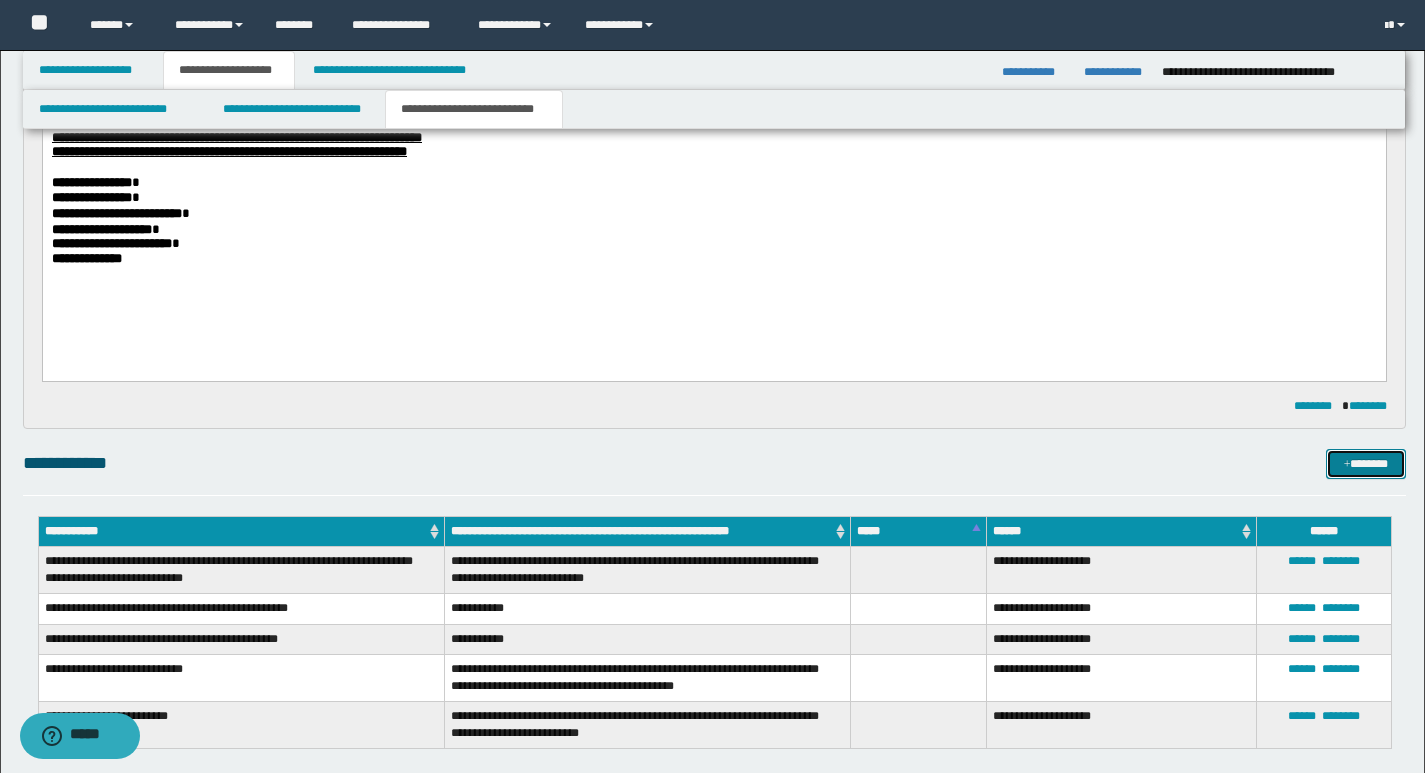 click on "*******" at bounding box center [1366, 464] 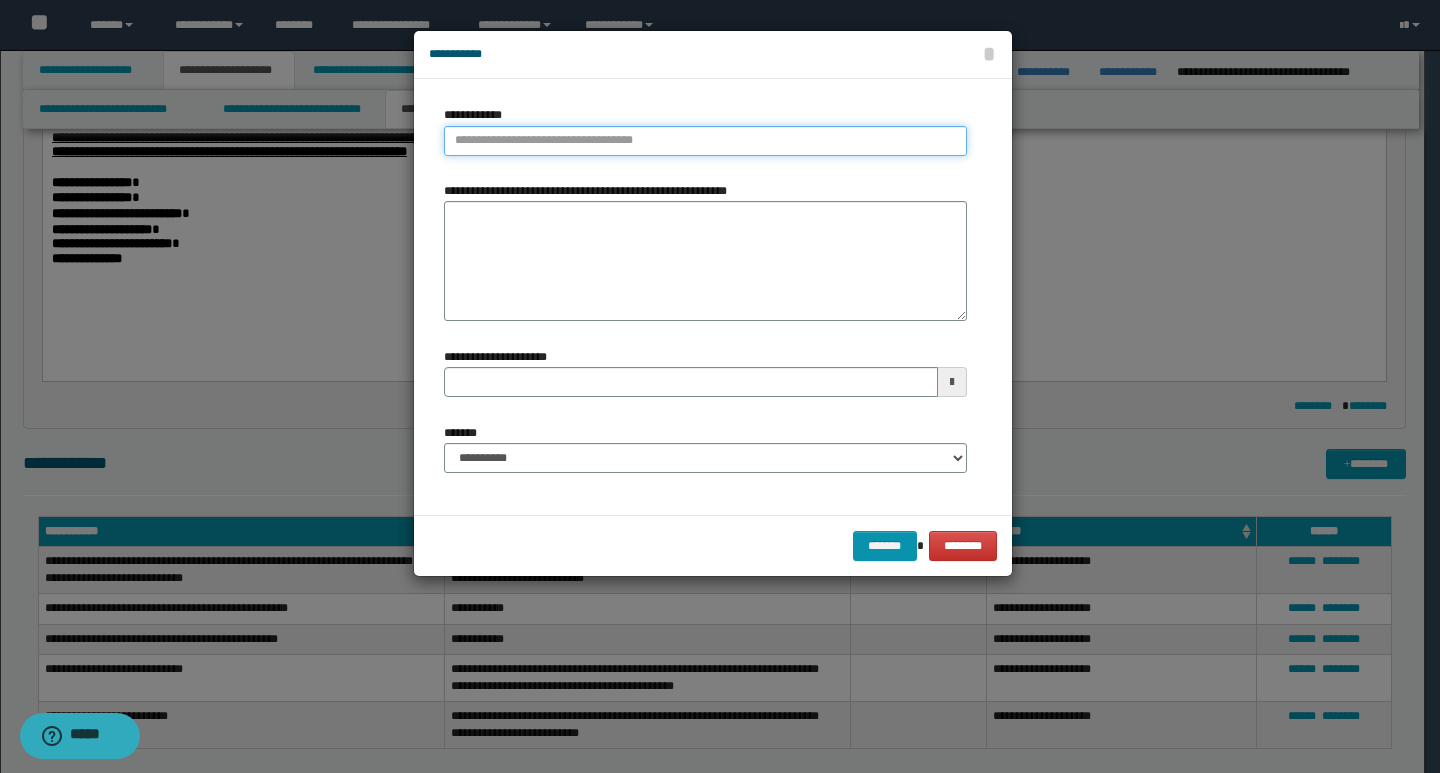 type on "**********" 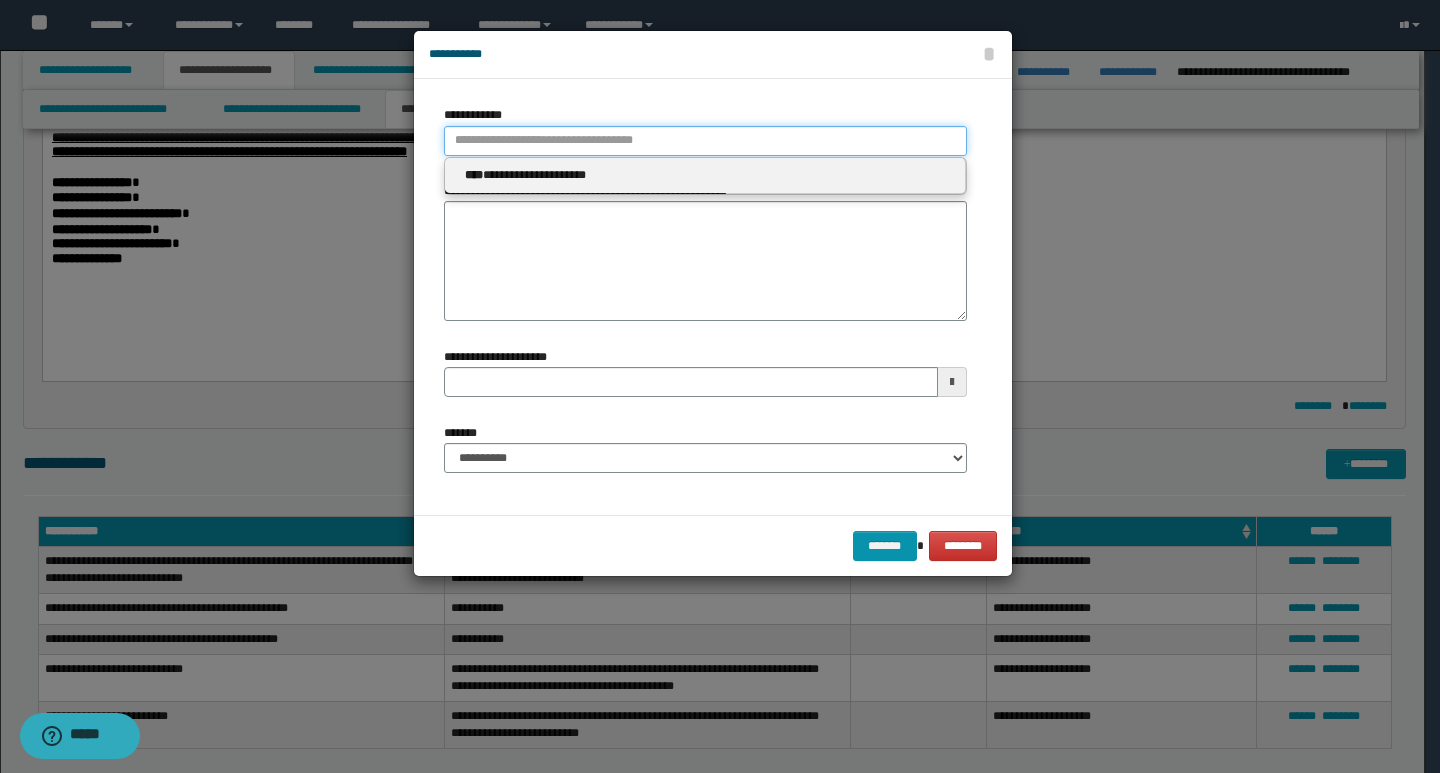 click on "**********" at bounding box center [705, 141] 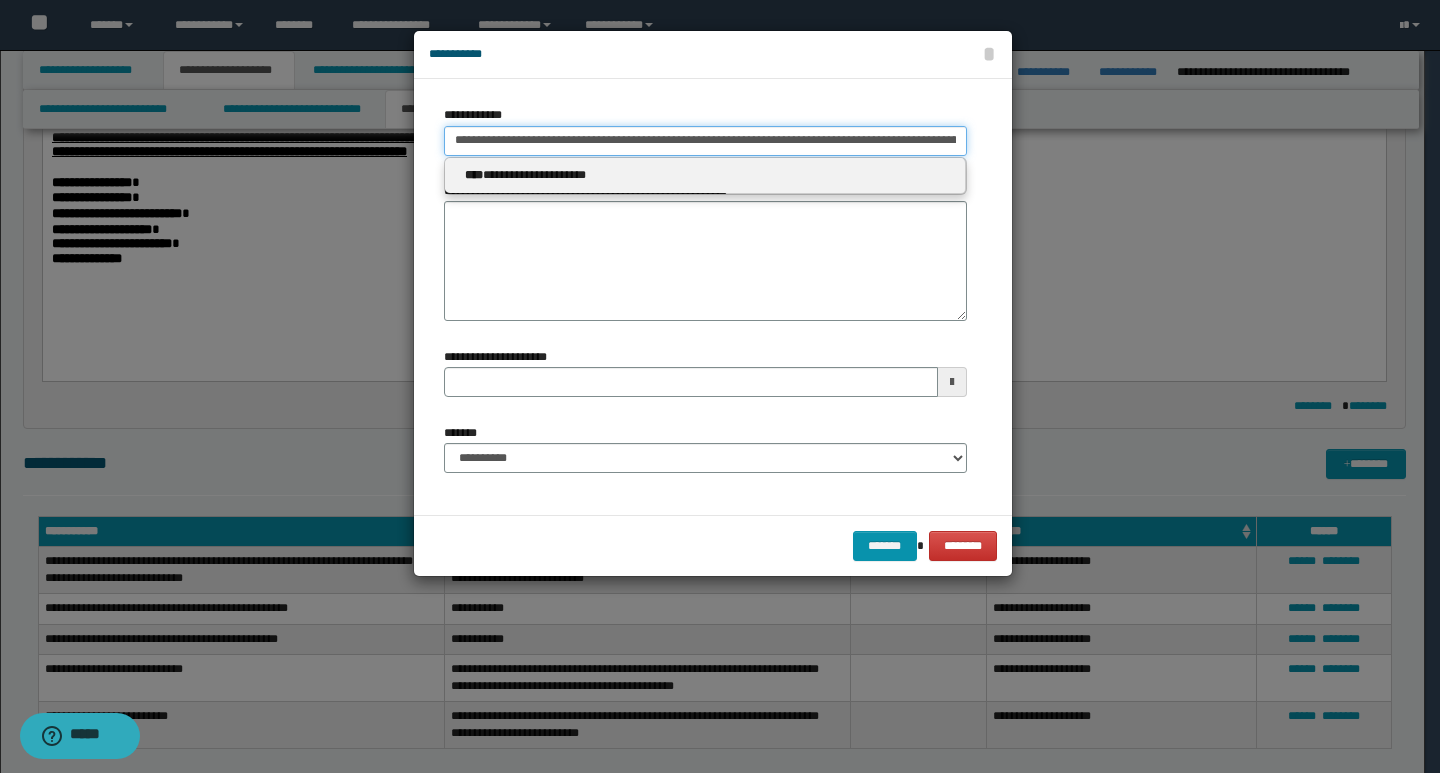 scroll, scrollTop: 0, scrollLeft: 523, axis: horizontal 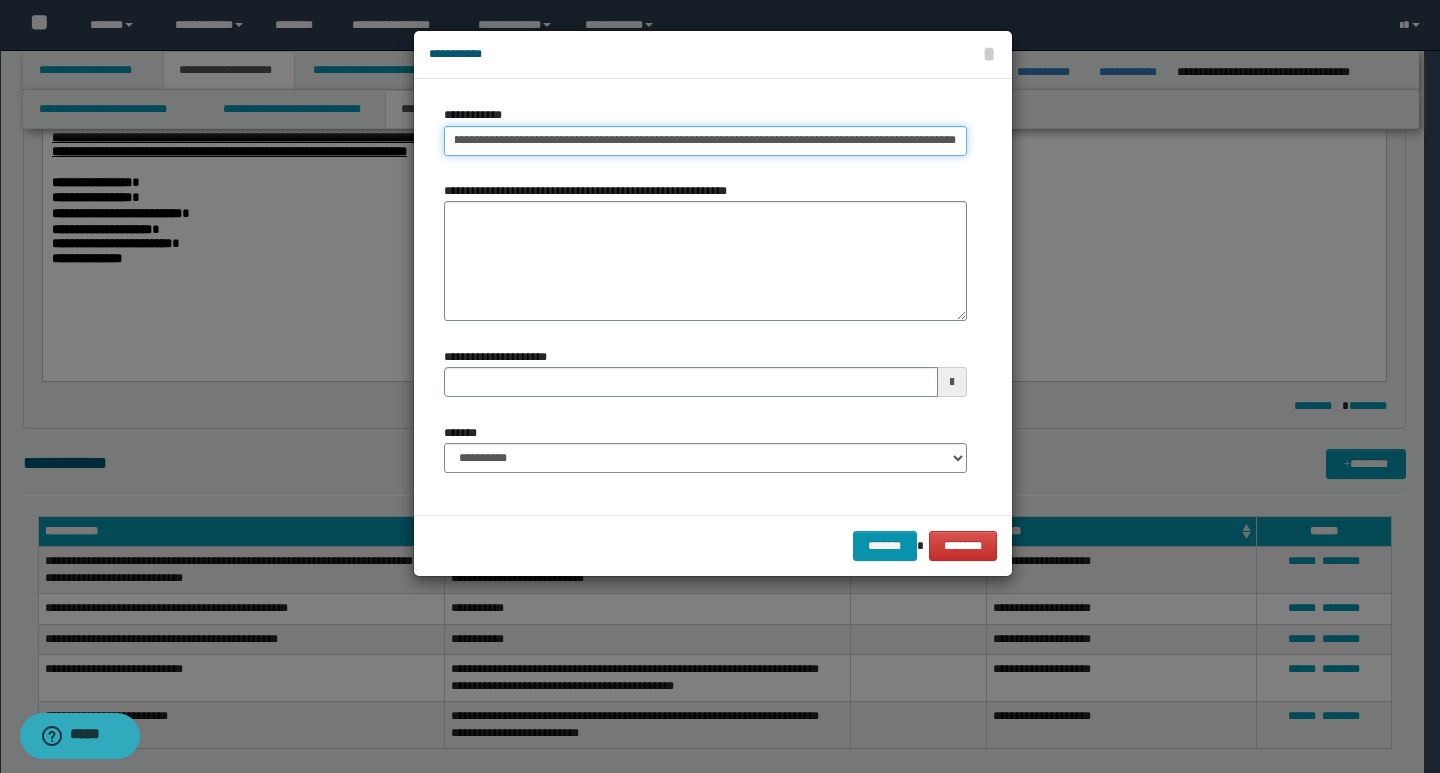 click on "**********" at bounding box center (705, 141) 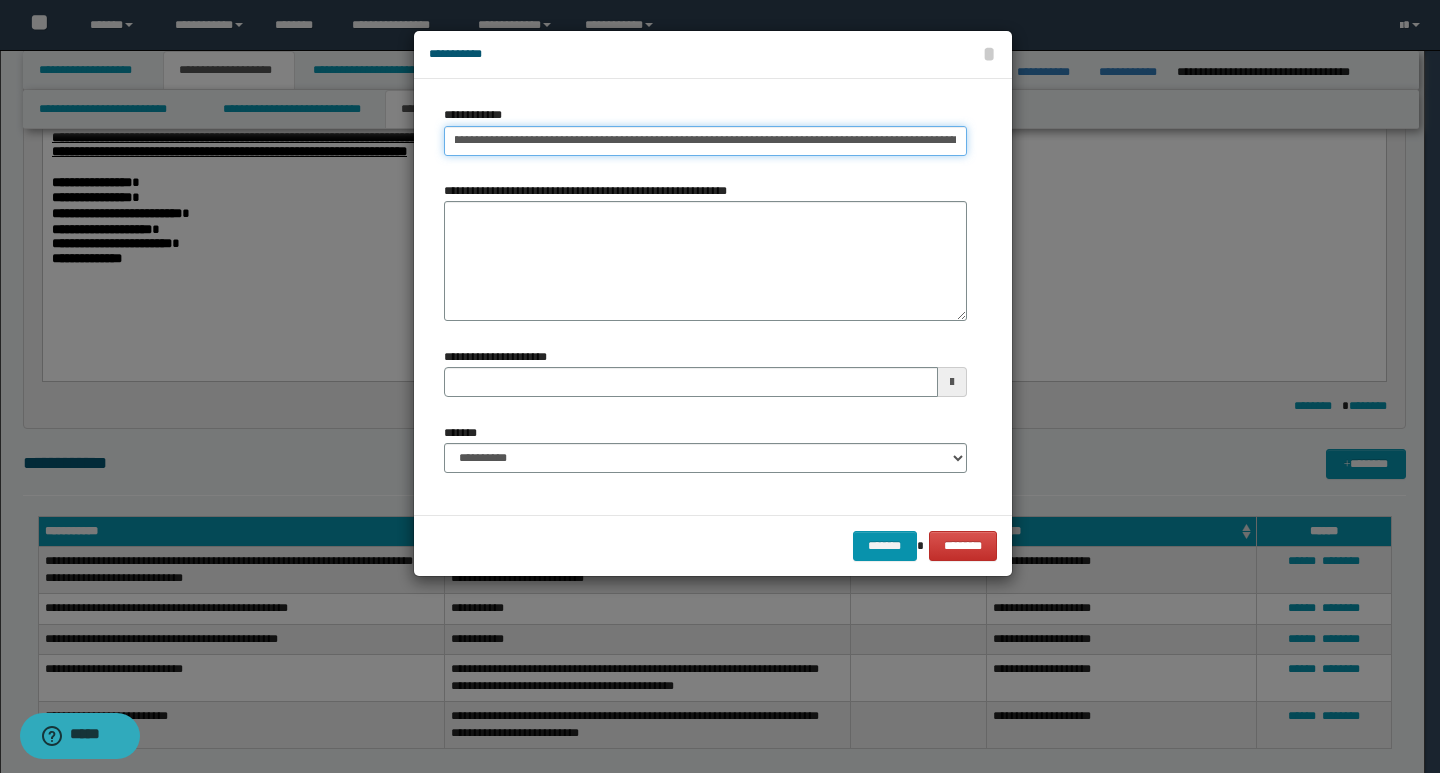 scroll, scrollTop: 0, scrollLeft: 0, axis: both 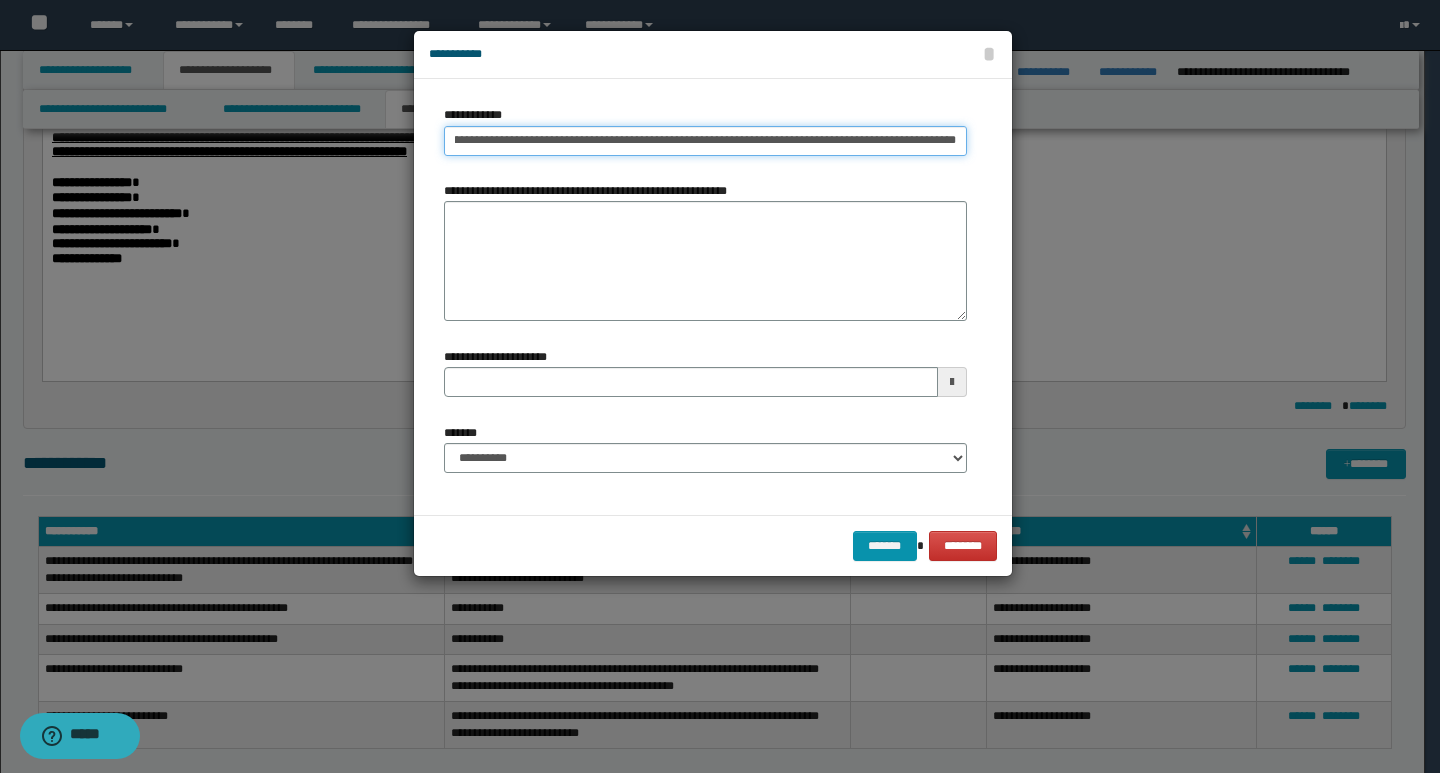 drag, startPoint x: 552, startPoint y: 141, endPoint x: 1008, endPoint y: 147, distance: 456.03946 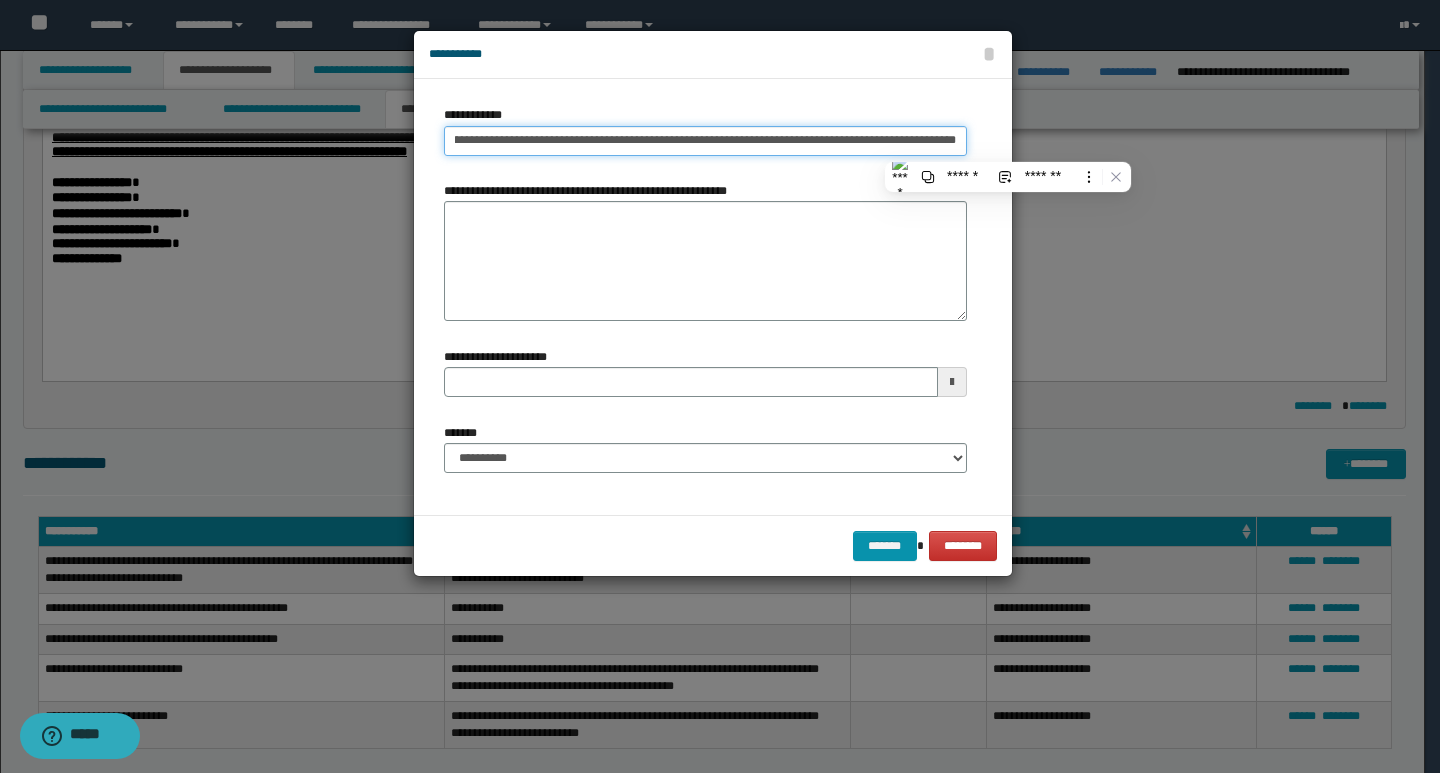 type on "**********" 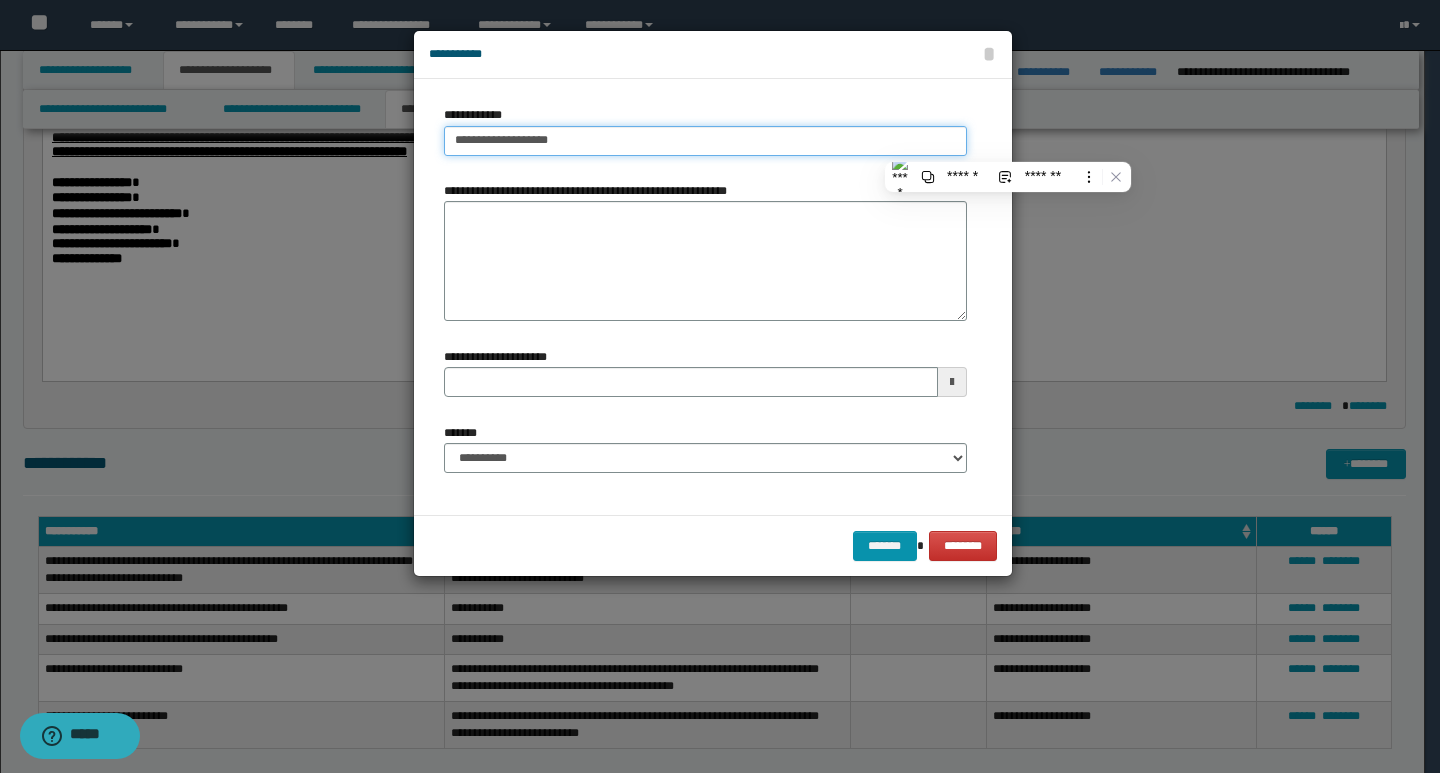 scroll, scrollTop: 0, scrollLeft: 0, axis: both 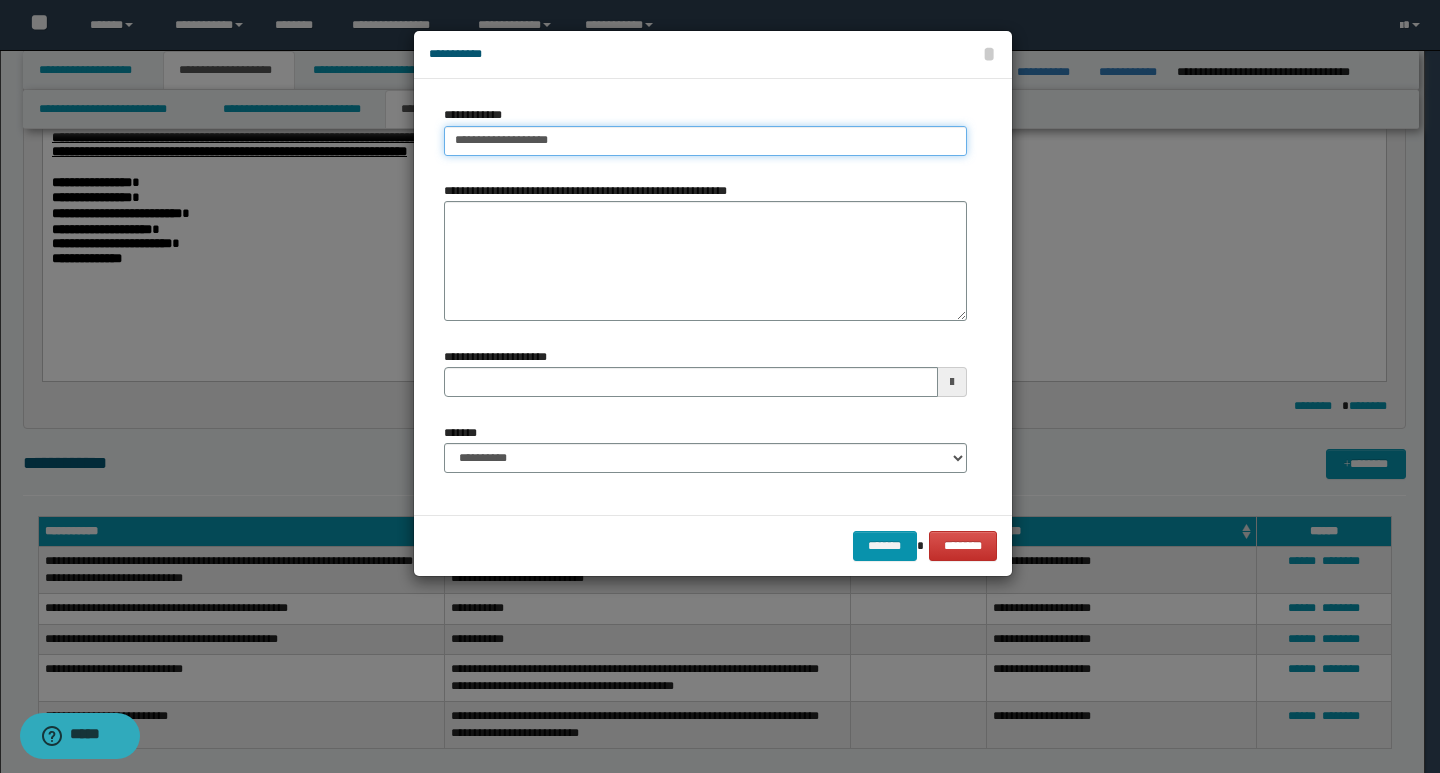 type on "**********" 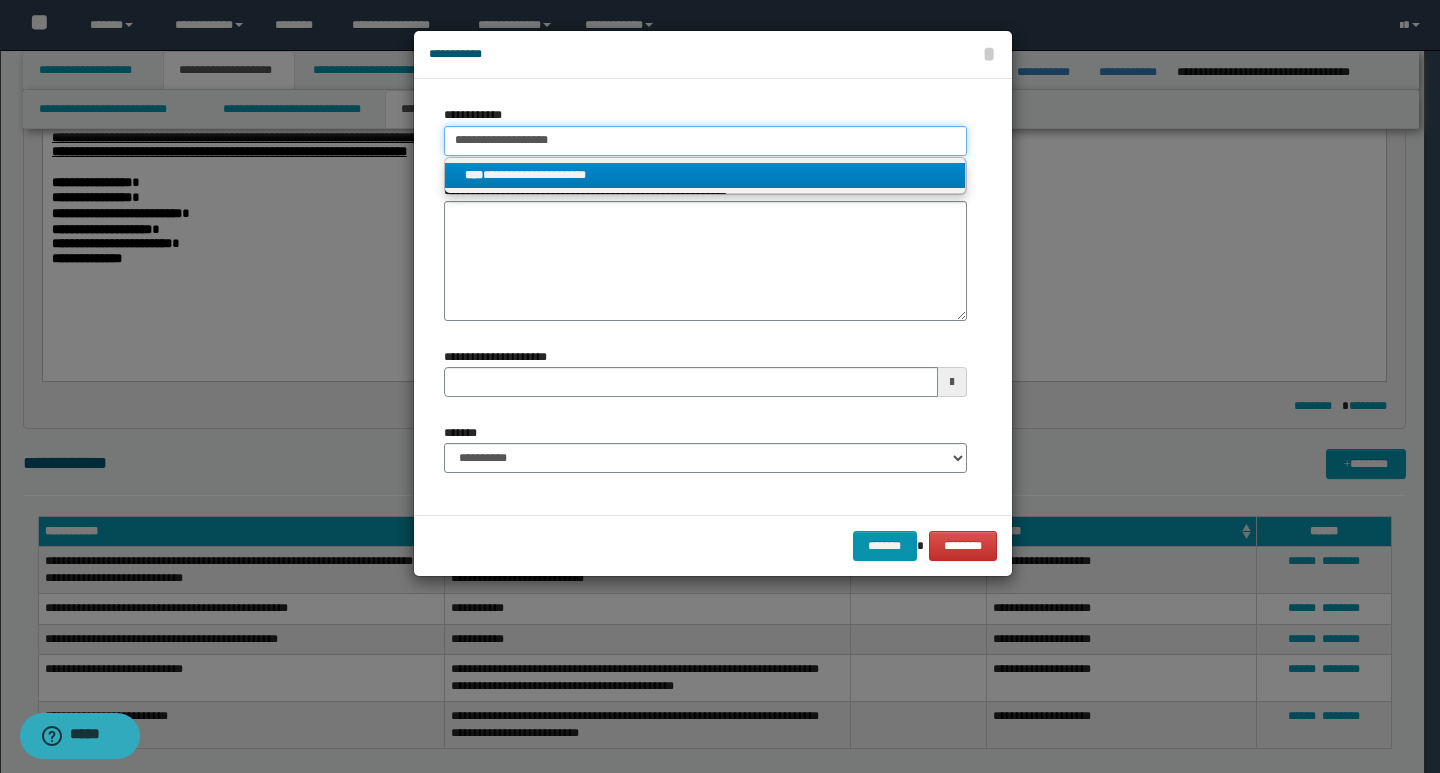 type on "**********" 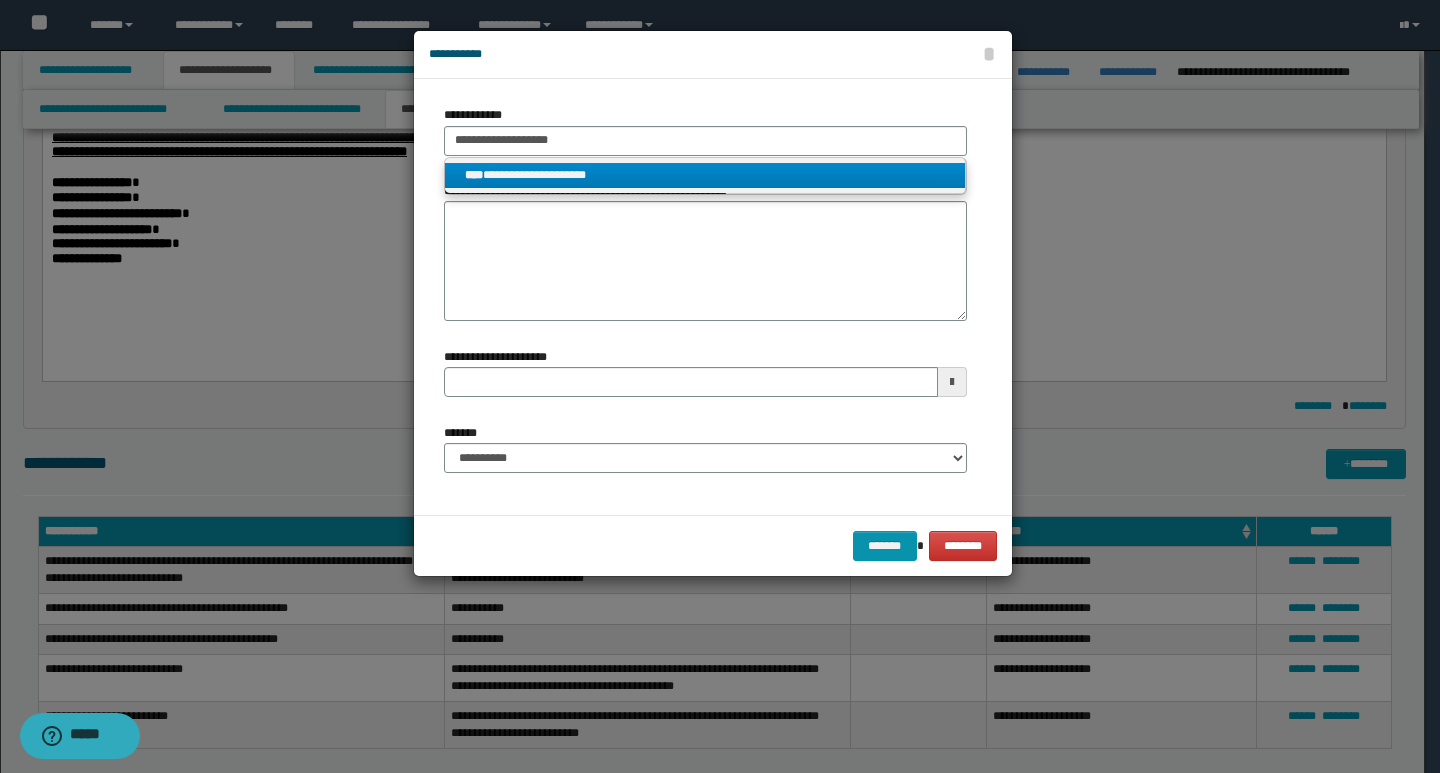 click on "**********" at bounding box center [705, 175] 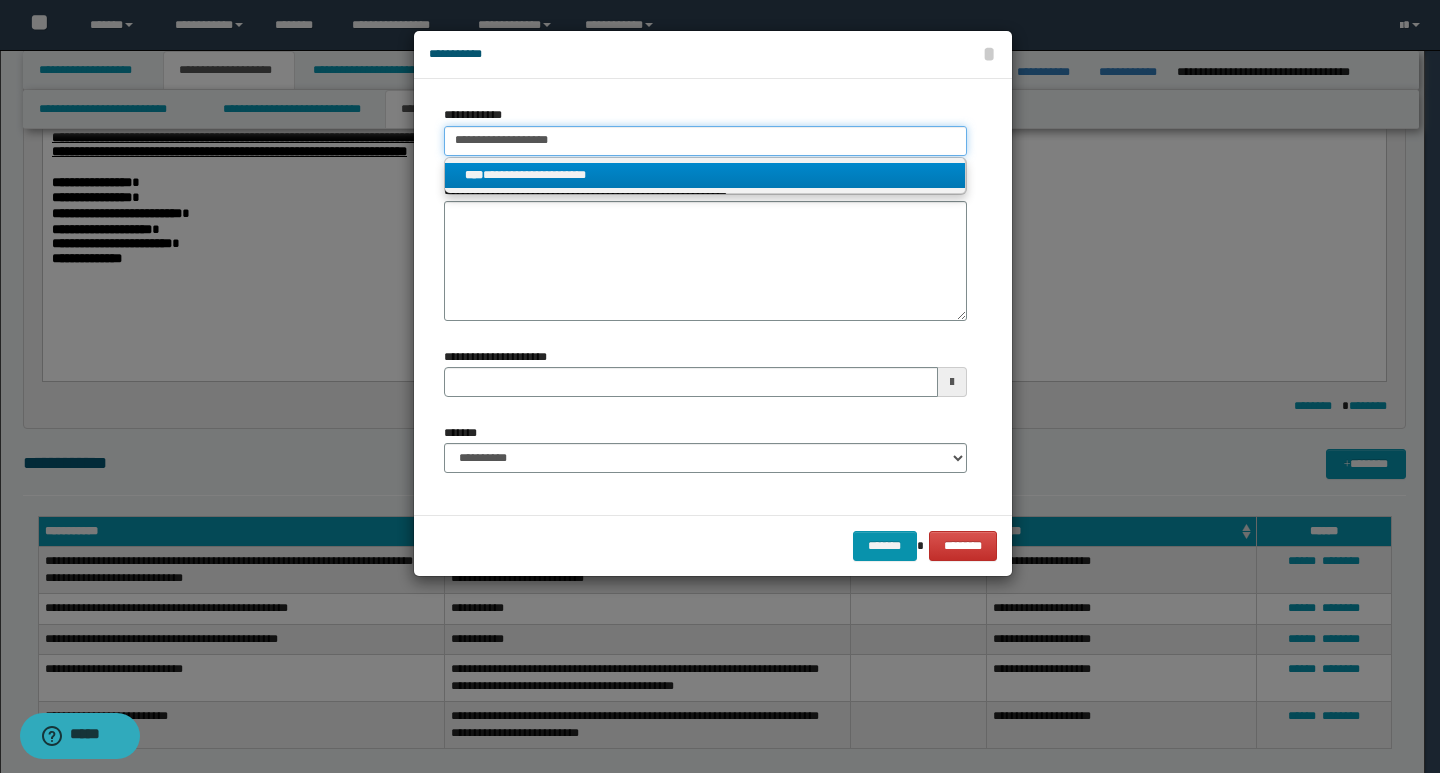 type 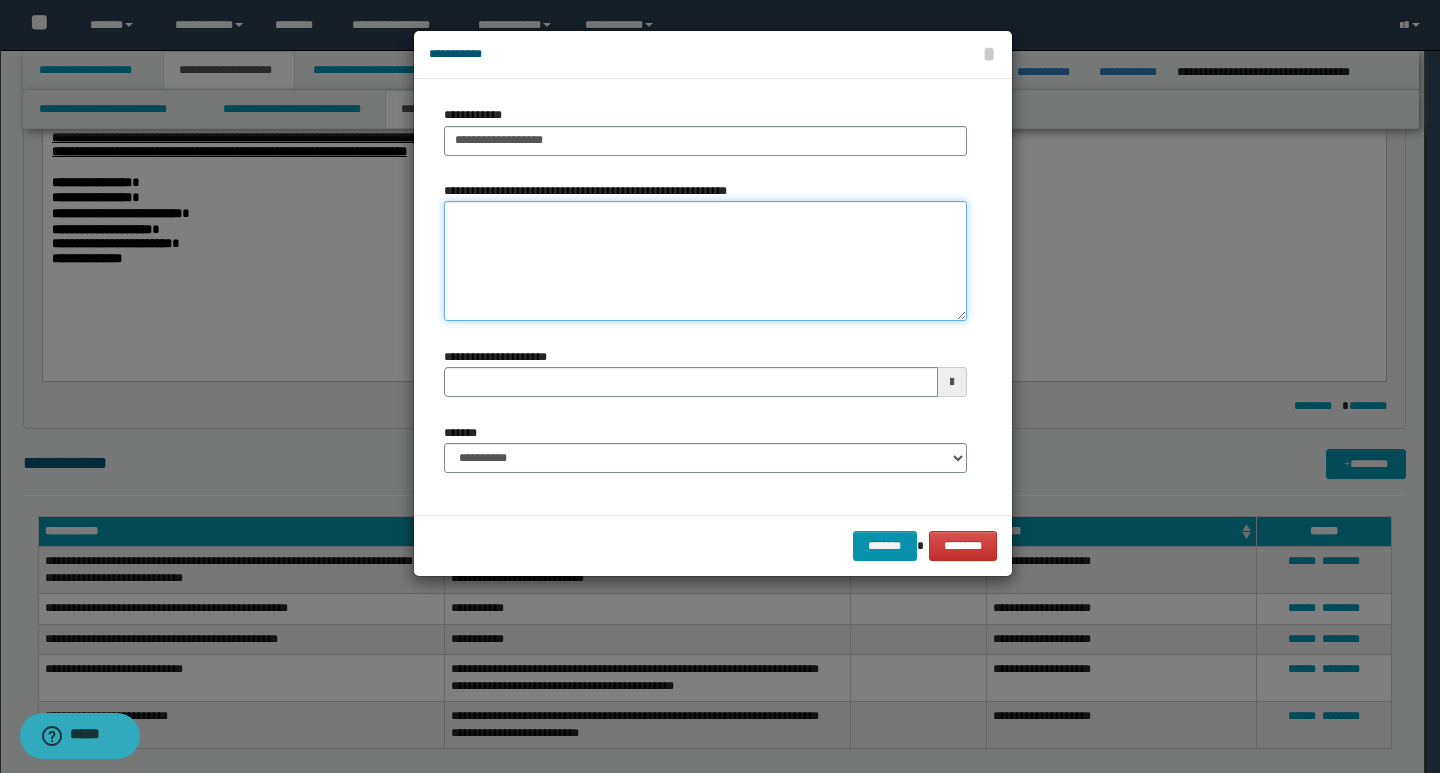 click on "**********" at bounding box center [705, 261] 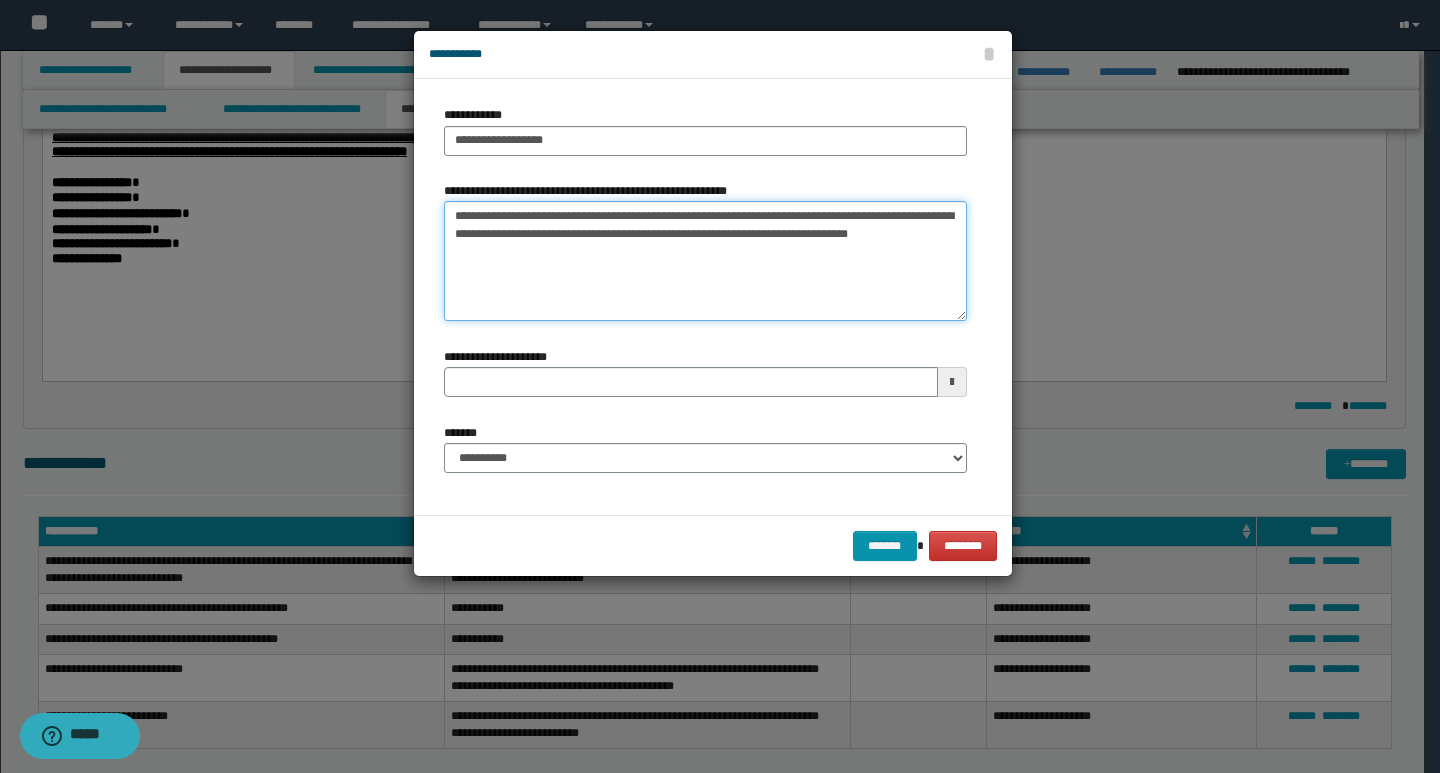 type 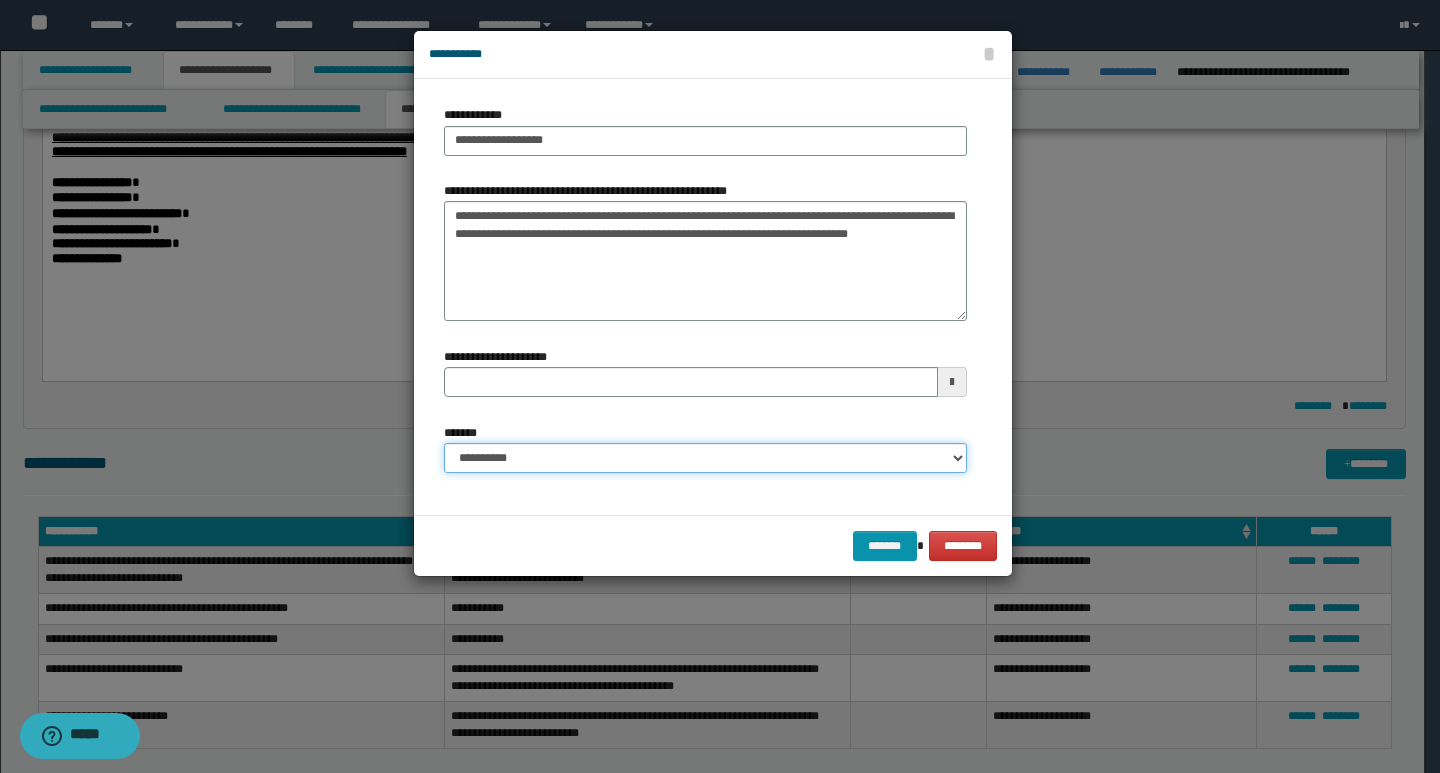 click on "**********" at bounding box center [705, 458] 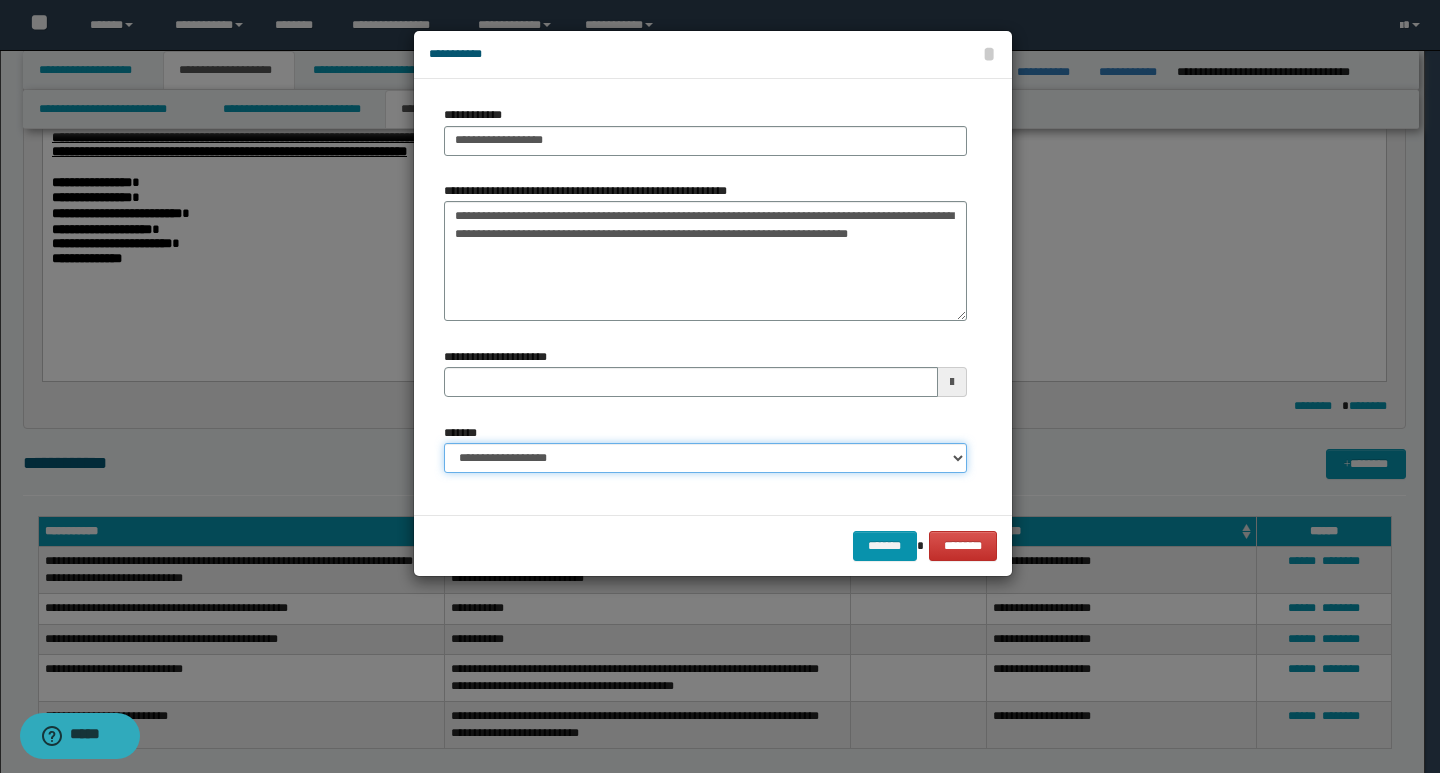 click on "**********" at bounding box center (705, 458) 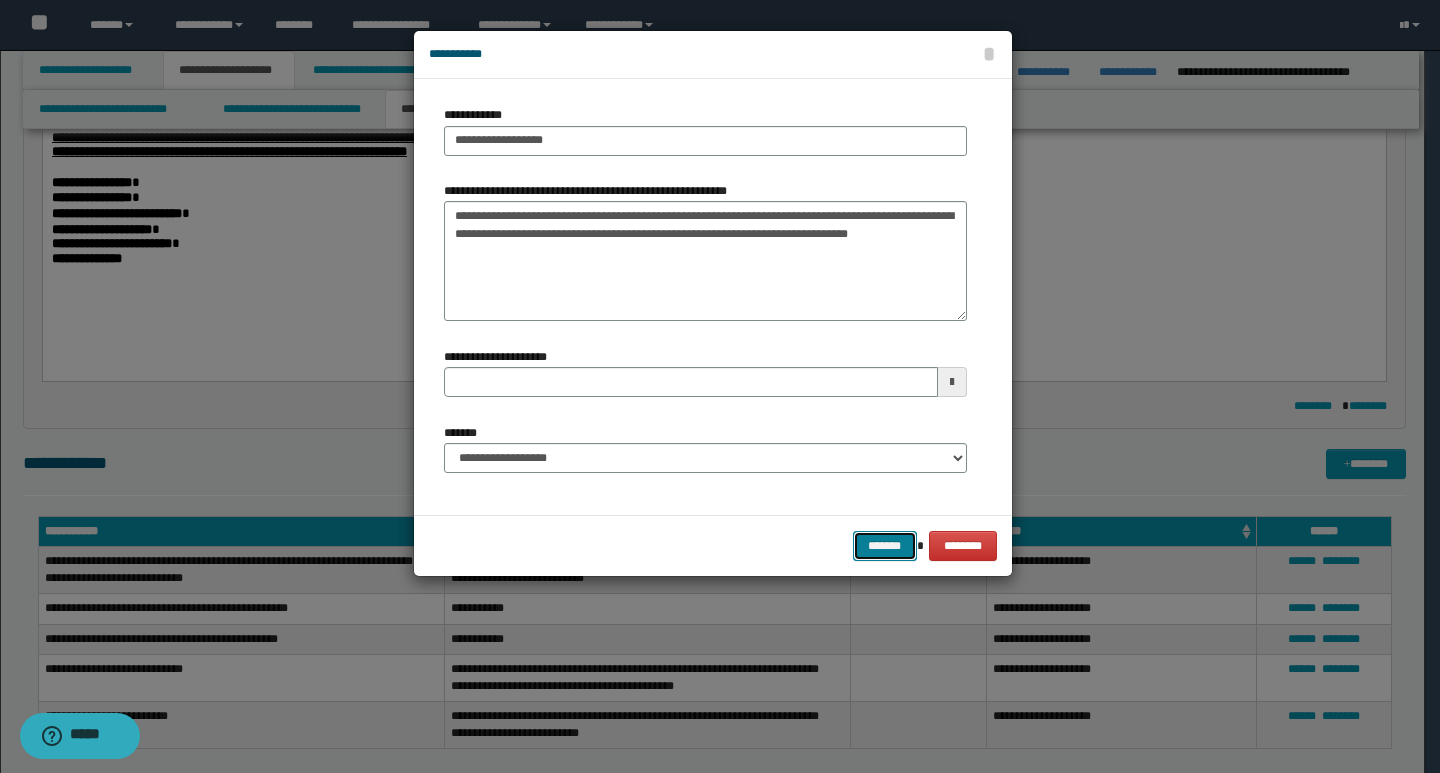 click on "*******" at bounding box center [885, 546] 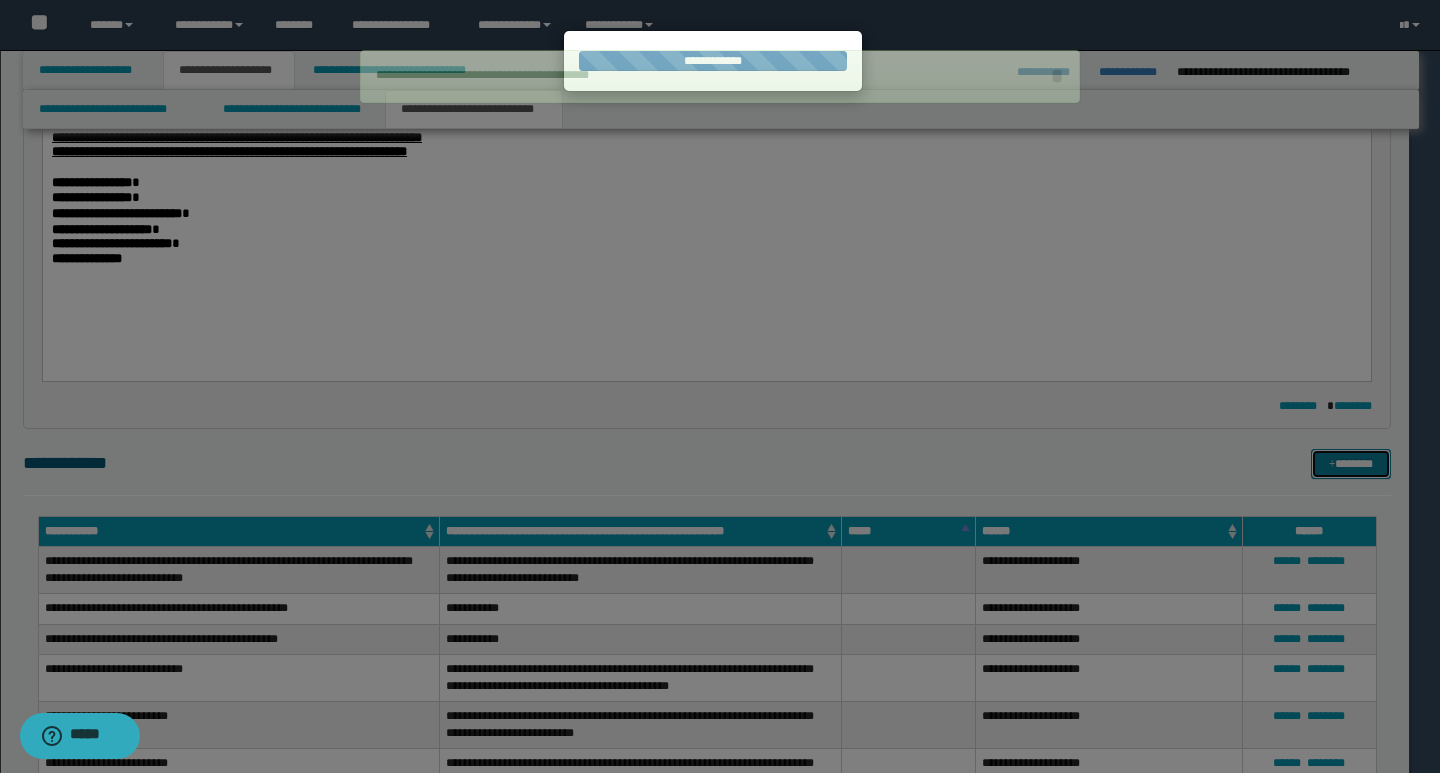 type 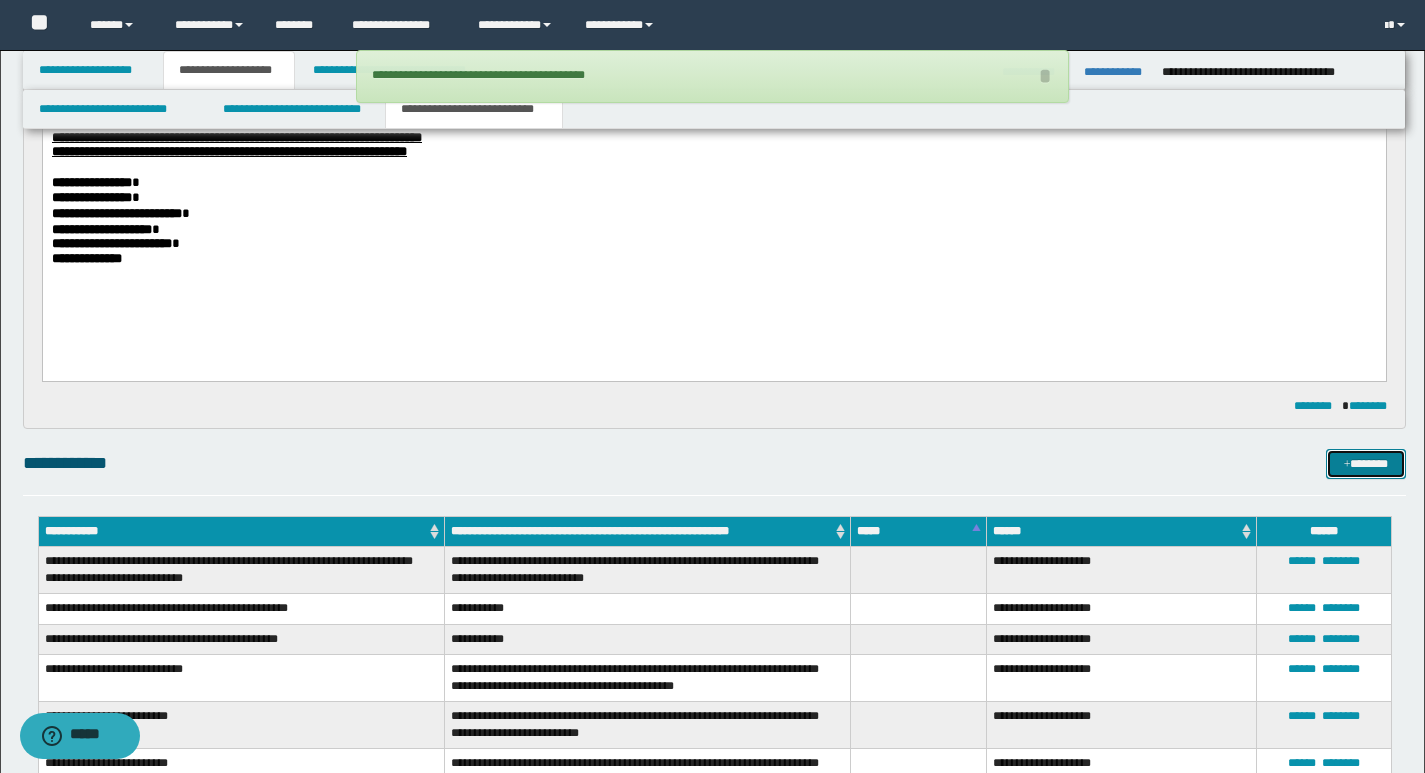 click on "*******" at bounding box center [1366, 464] 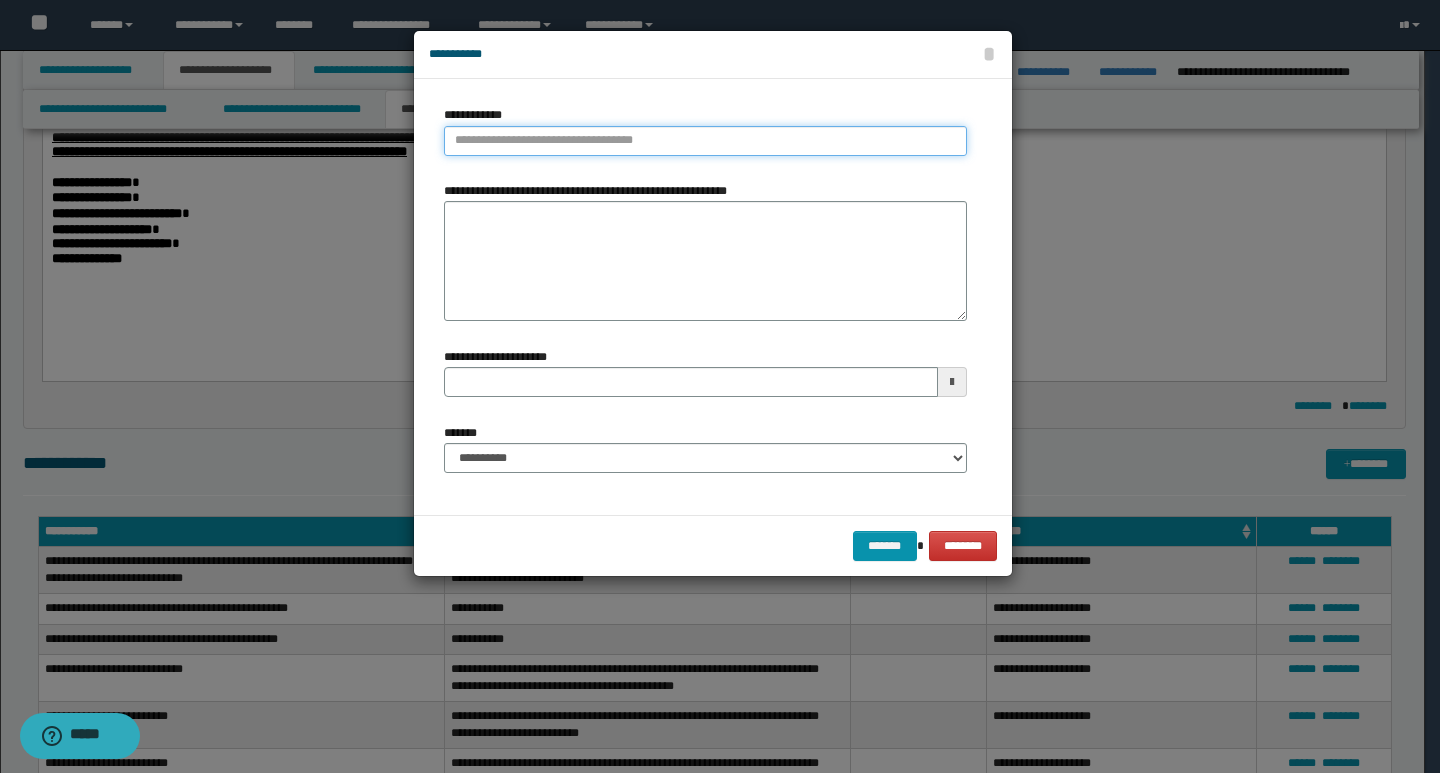 type on "**********" 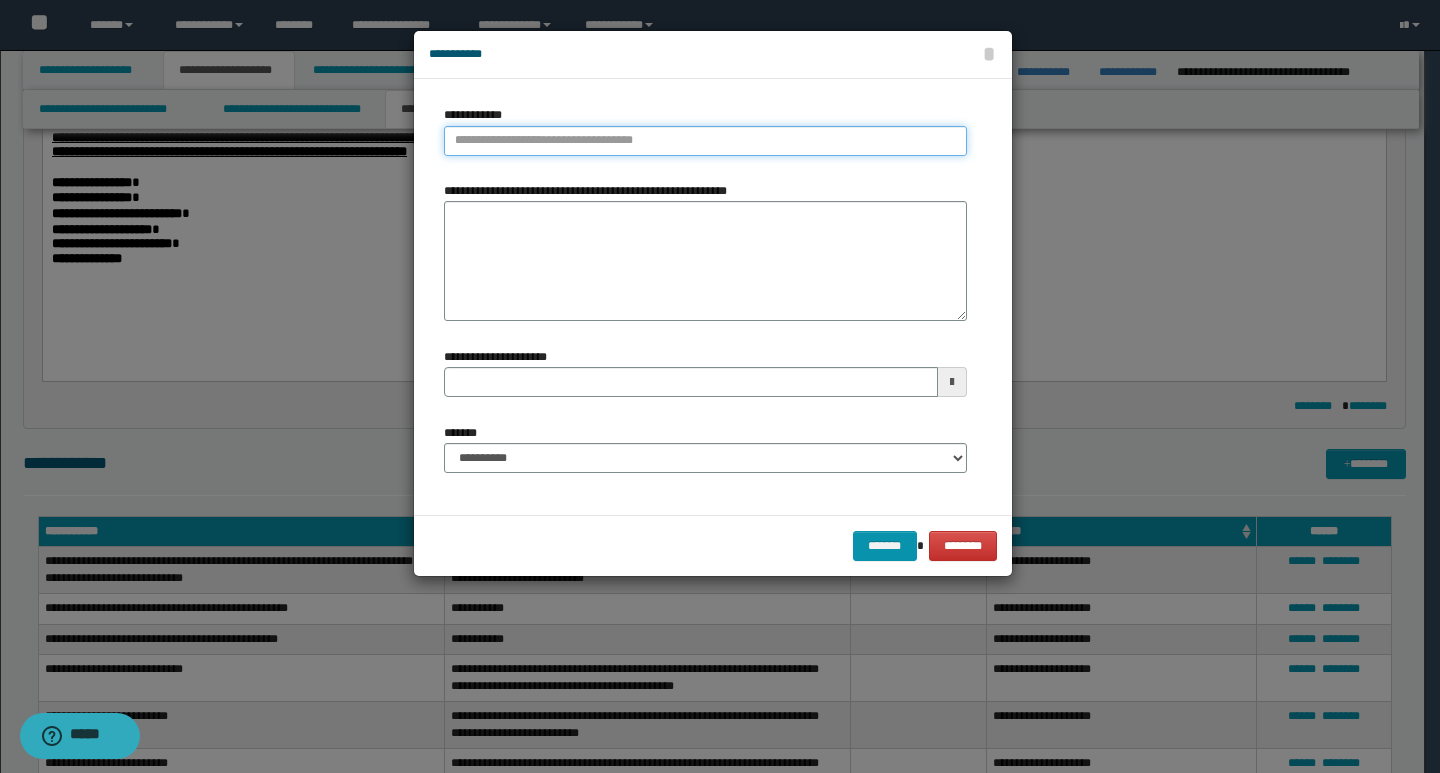 click on "**********" at bounding box center [705, 141] 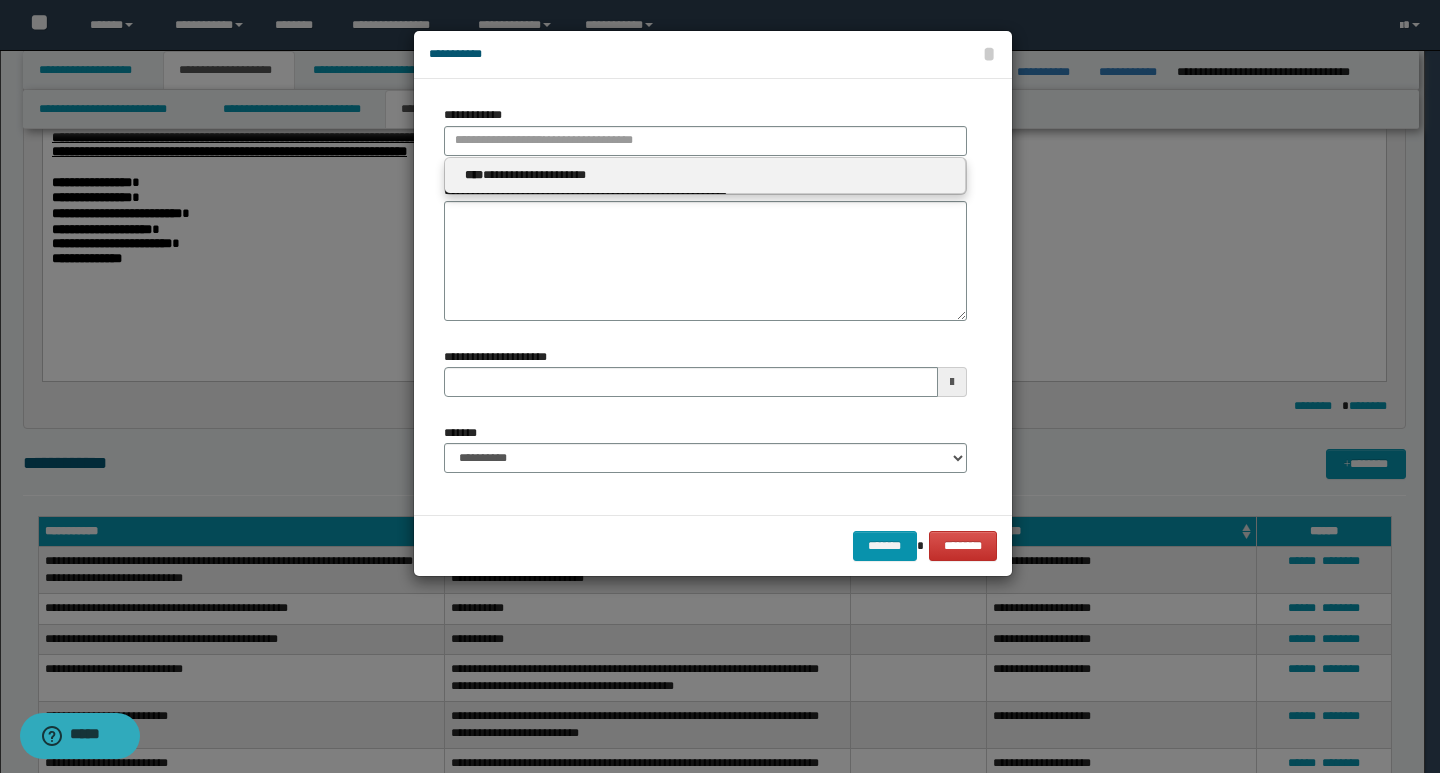 type 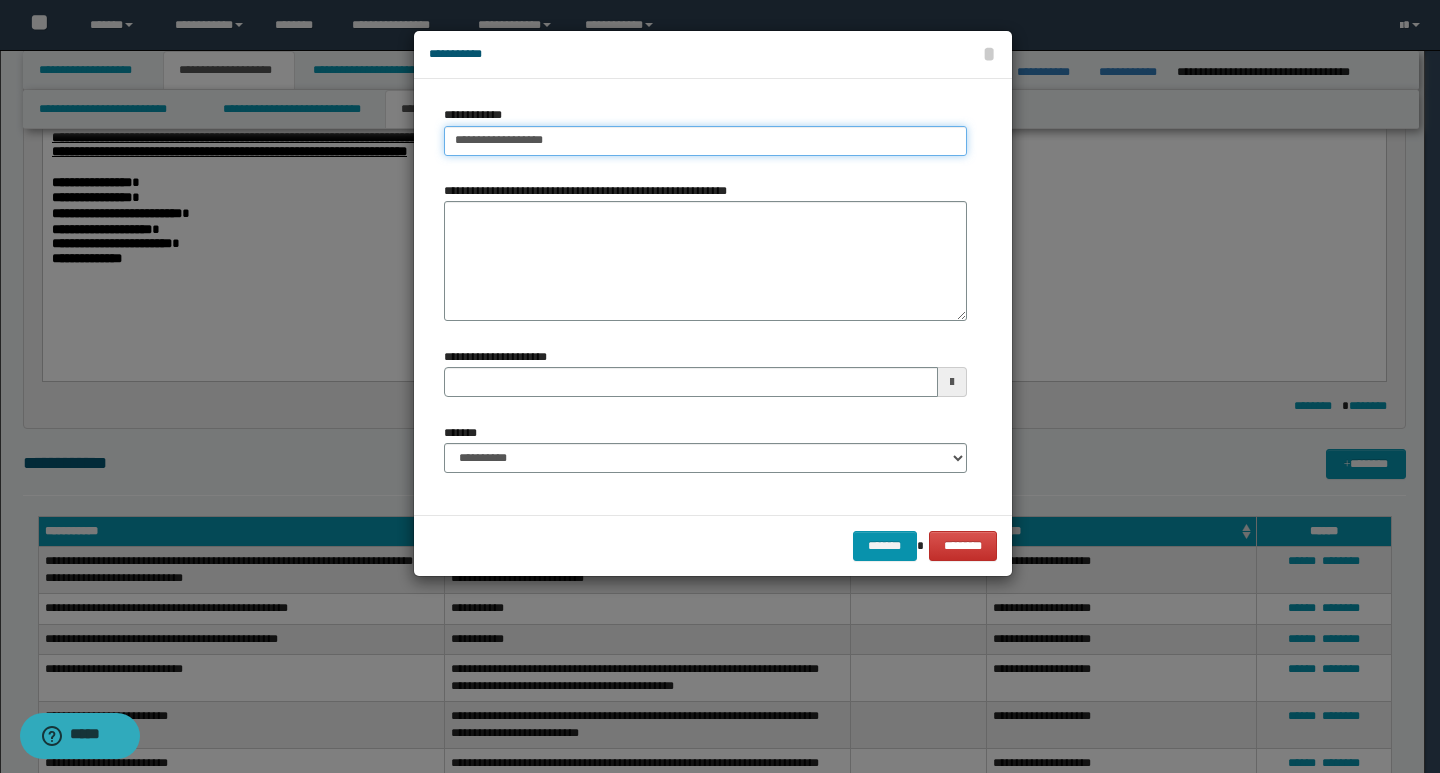type on "**********" 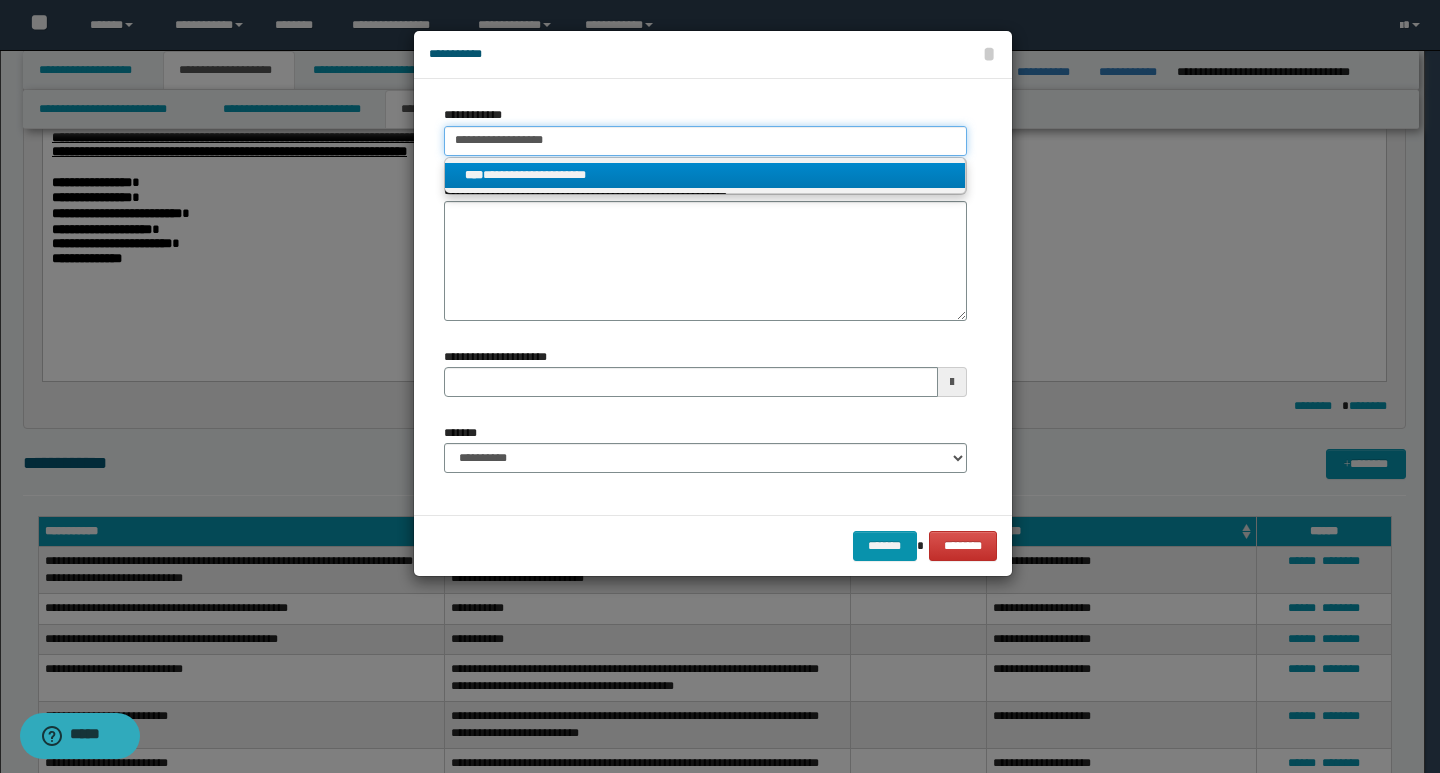 drag, startPoint x: 555, startPoint y: 144, endPoint x: 439, endPoint y: 142, distance: 116.01724 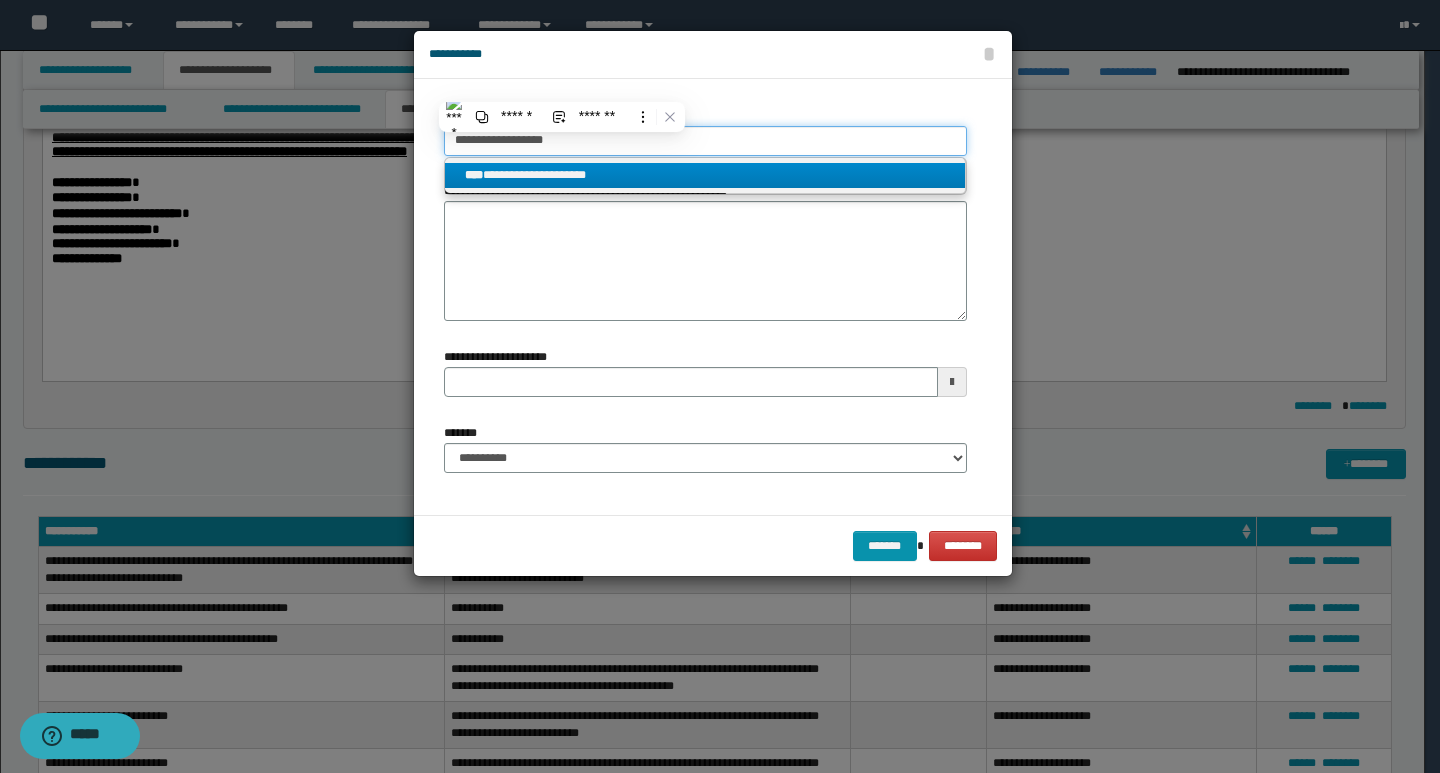 paste on "**********" 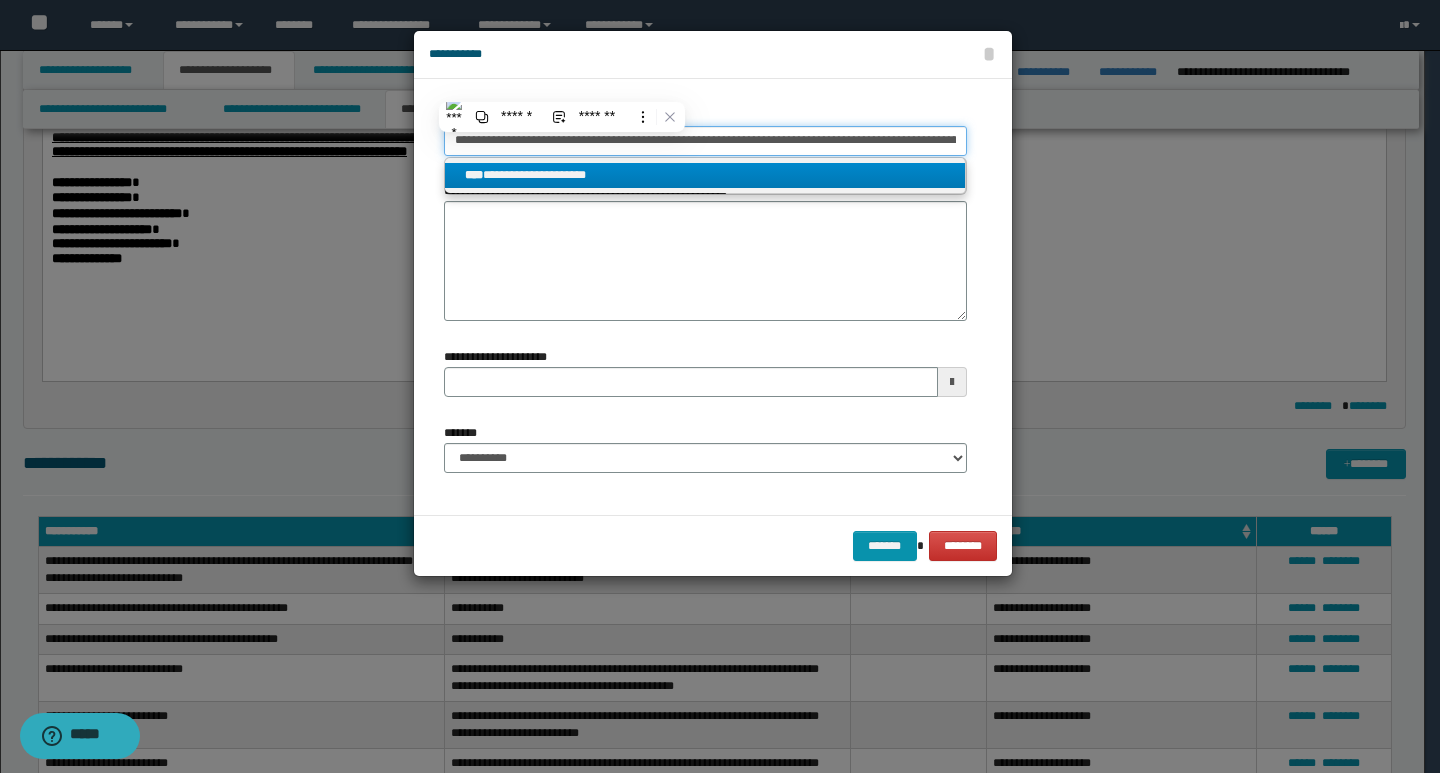 scroll, scrollTop: 0, scrollLeft: 793, axis: horizontal 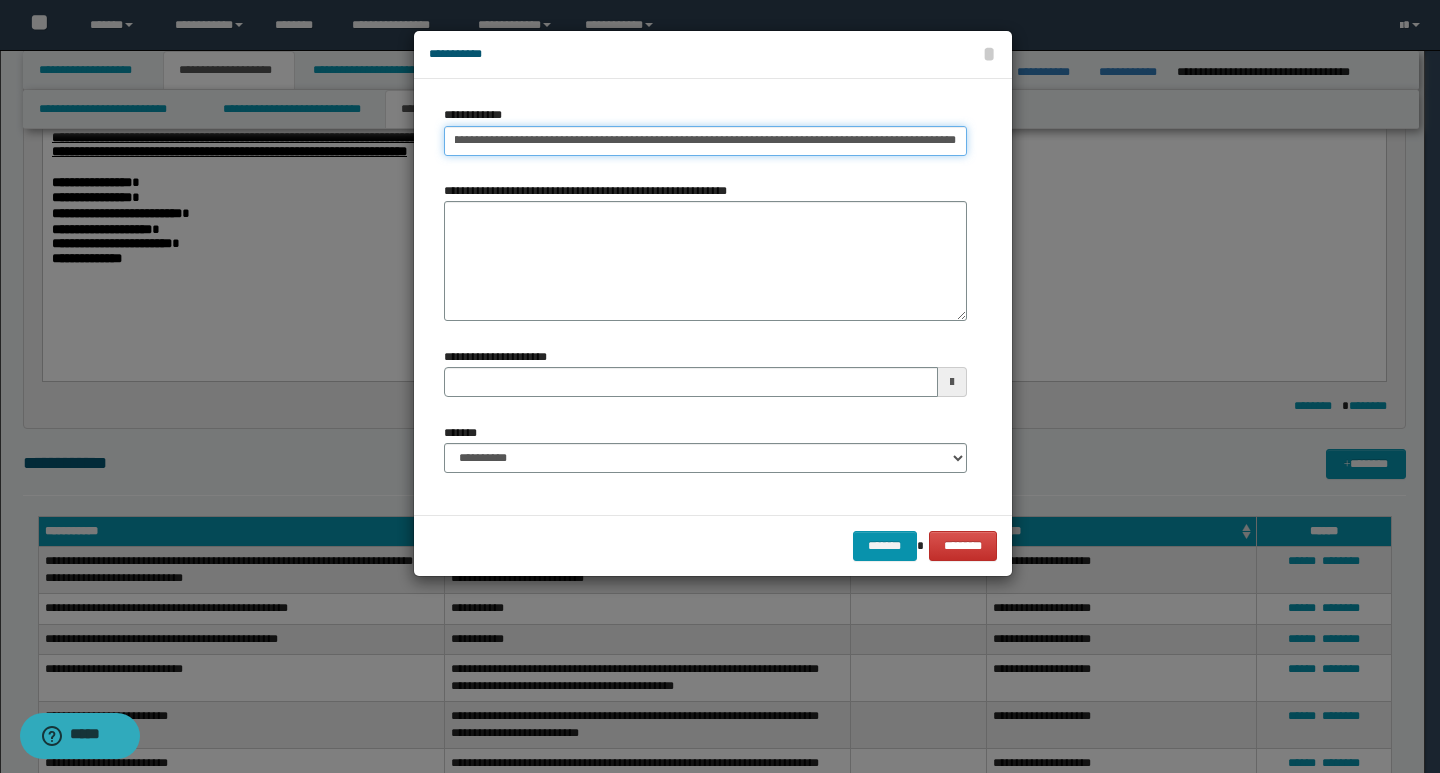 click on "**********" at bounding box center (705, 141) 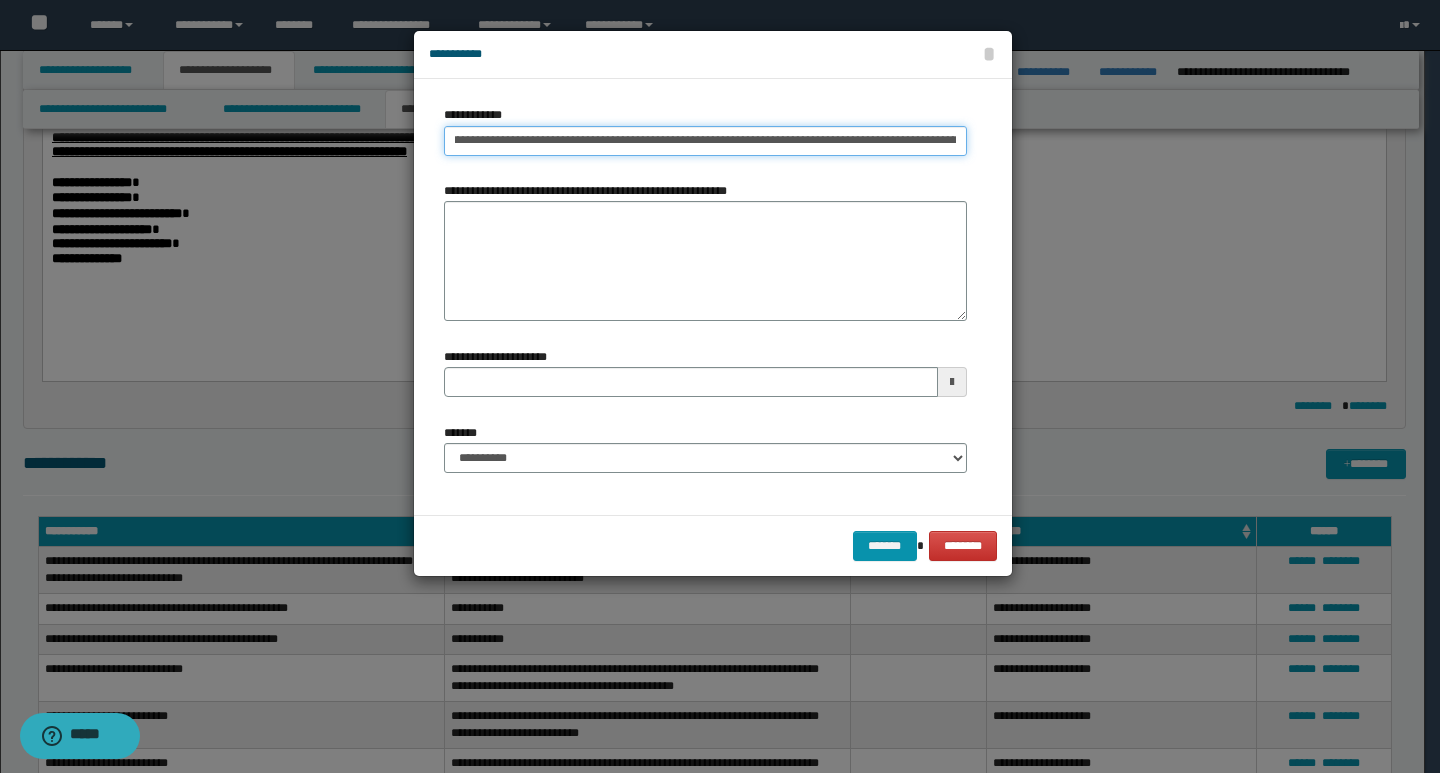 scroll, scrollTop: 0, scrollLeft: 147, axis: horizontal 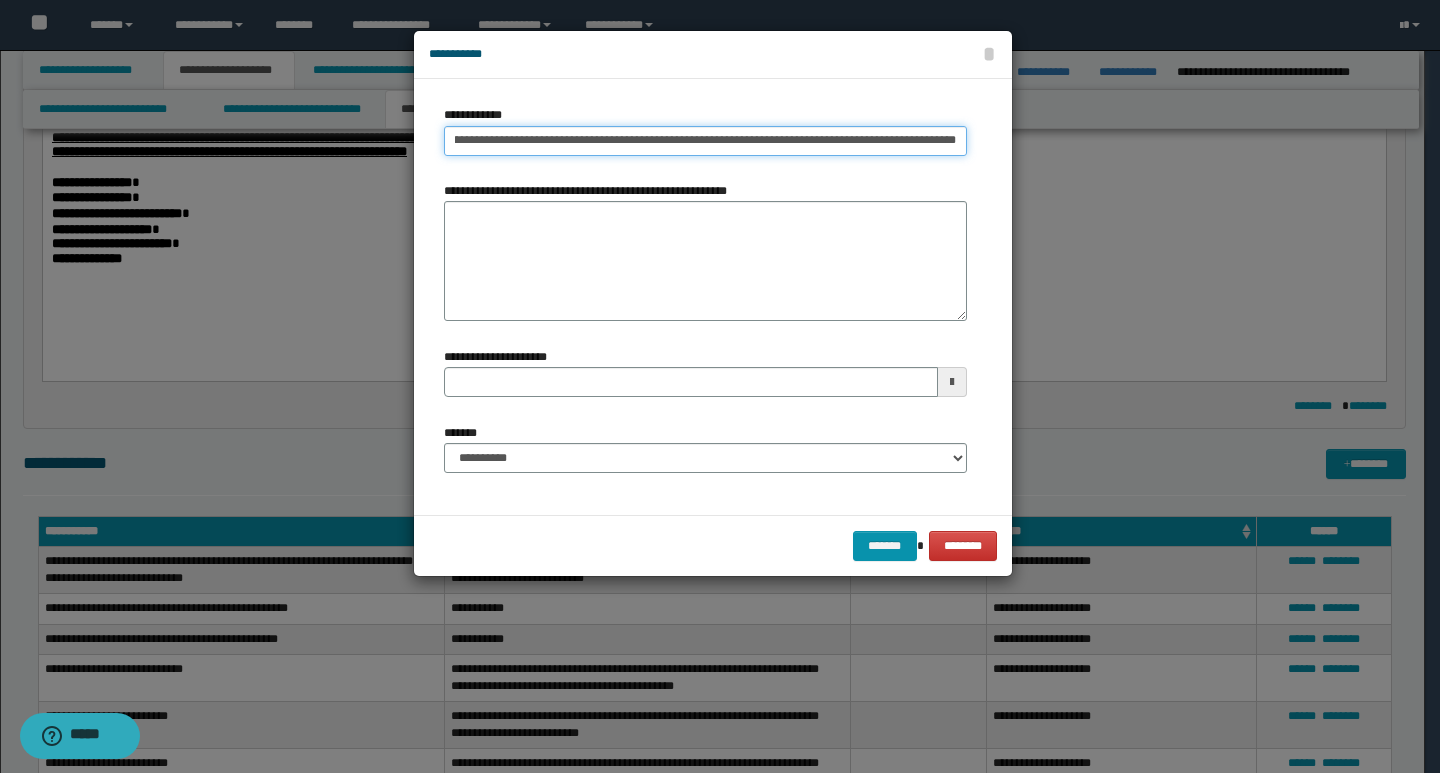 drag, startPoint x: 601, startPoint y: 143, endPoint x: 1013, endPoint y: 154, distance: 412.14682 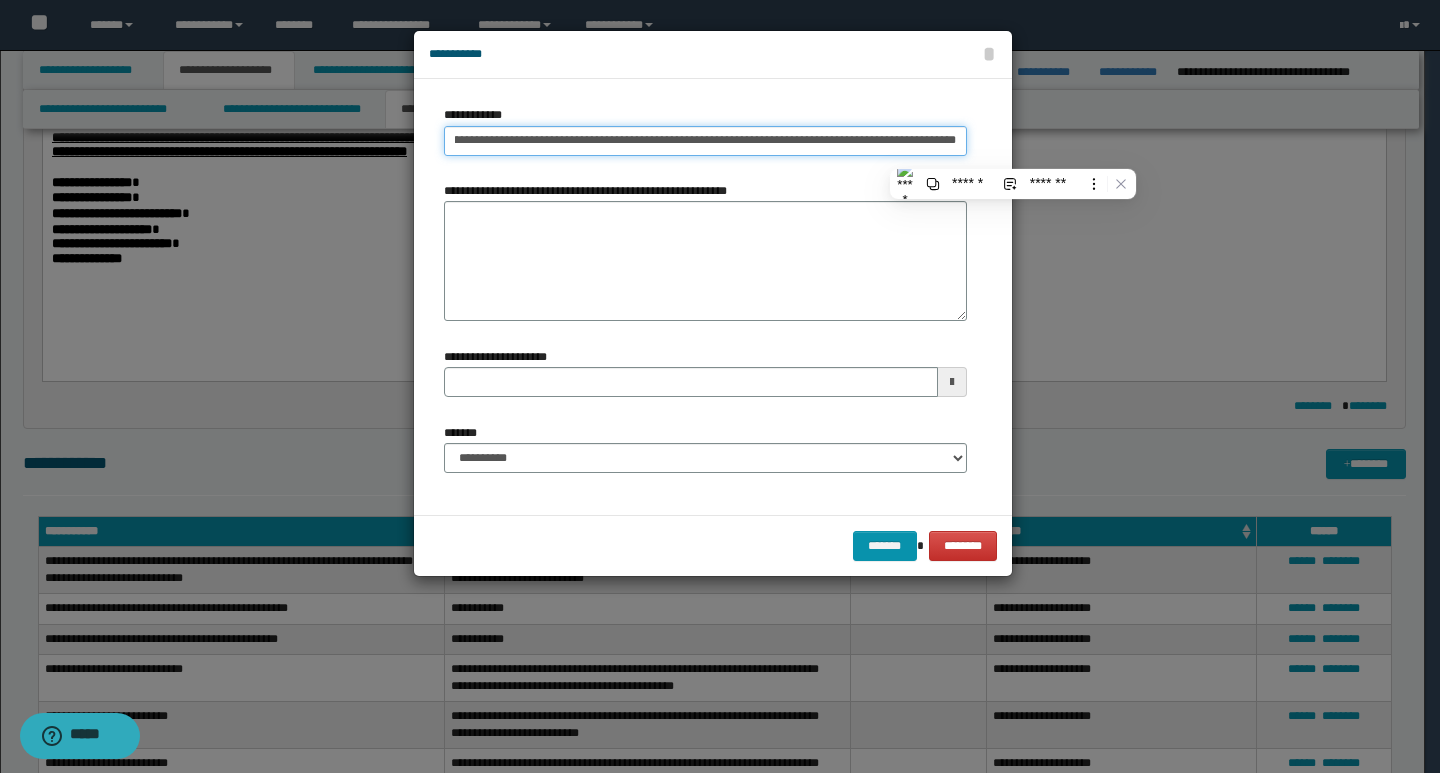 type on "**********" 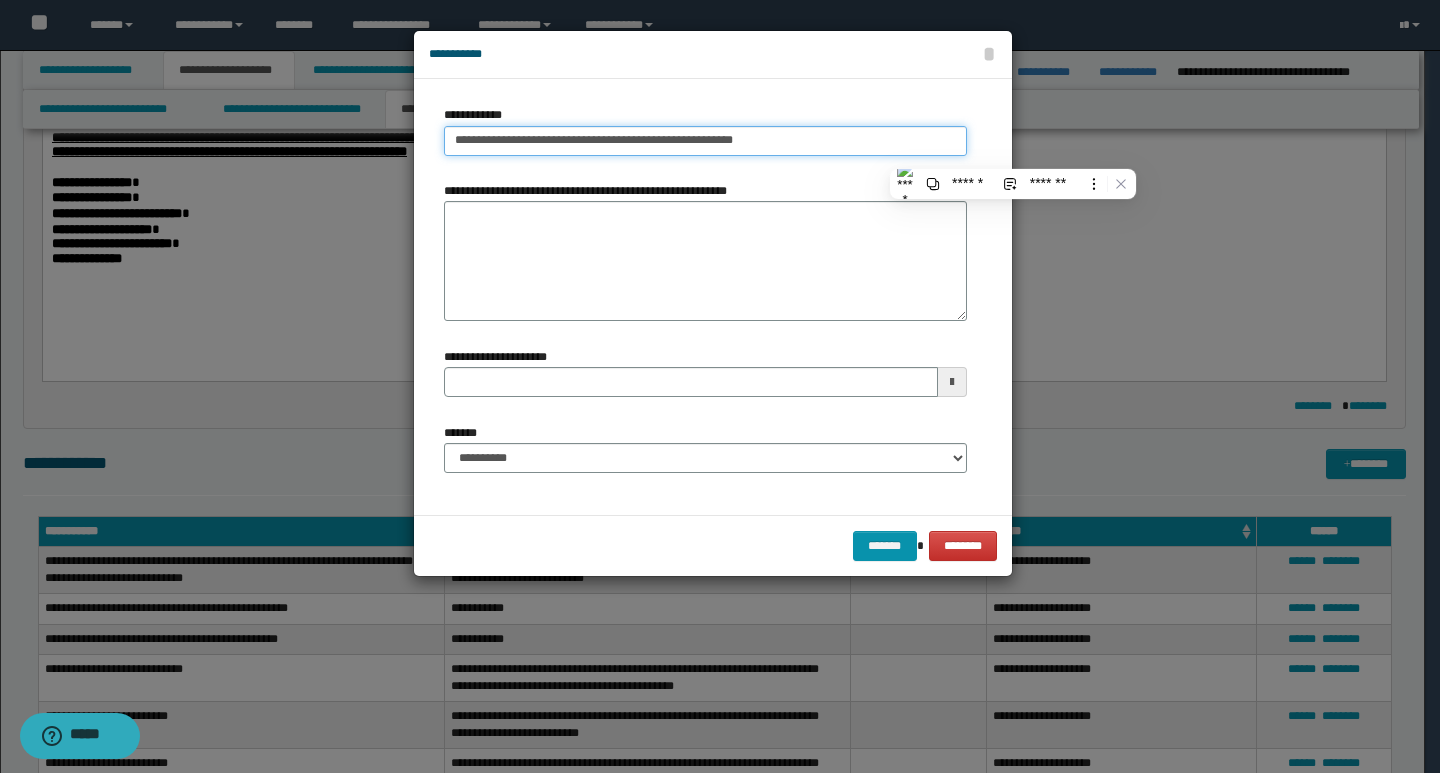 scroll, scrollTop: 0, scrollLeft: 0, axis: both 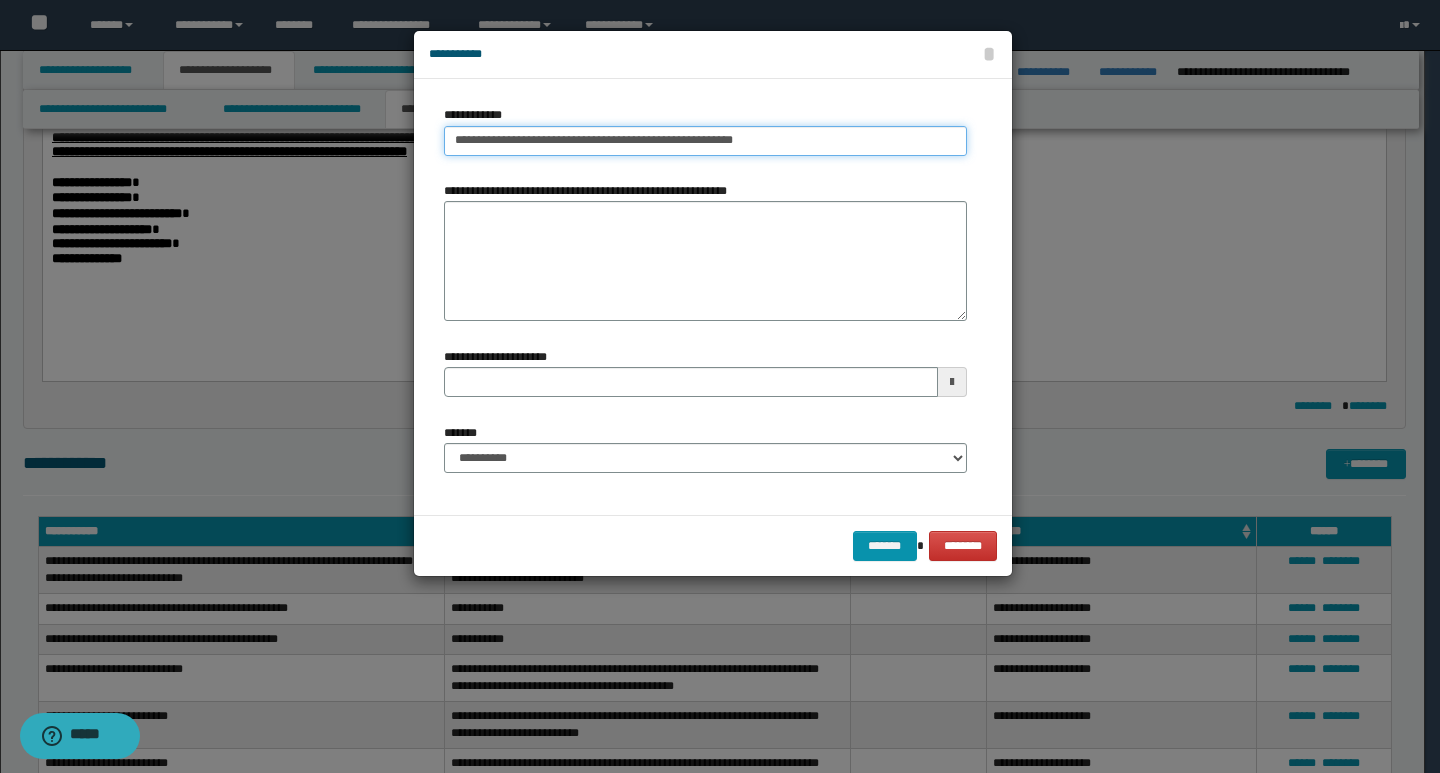 type on "**********" 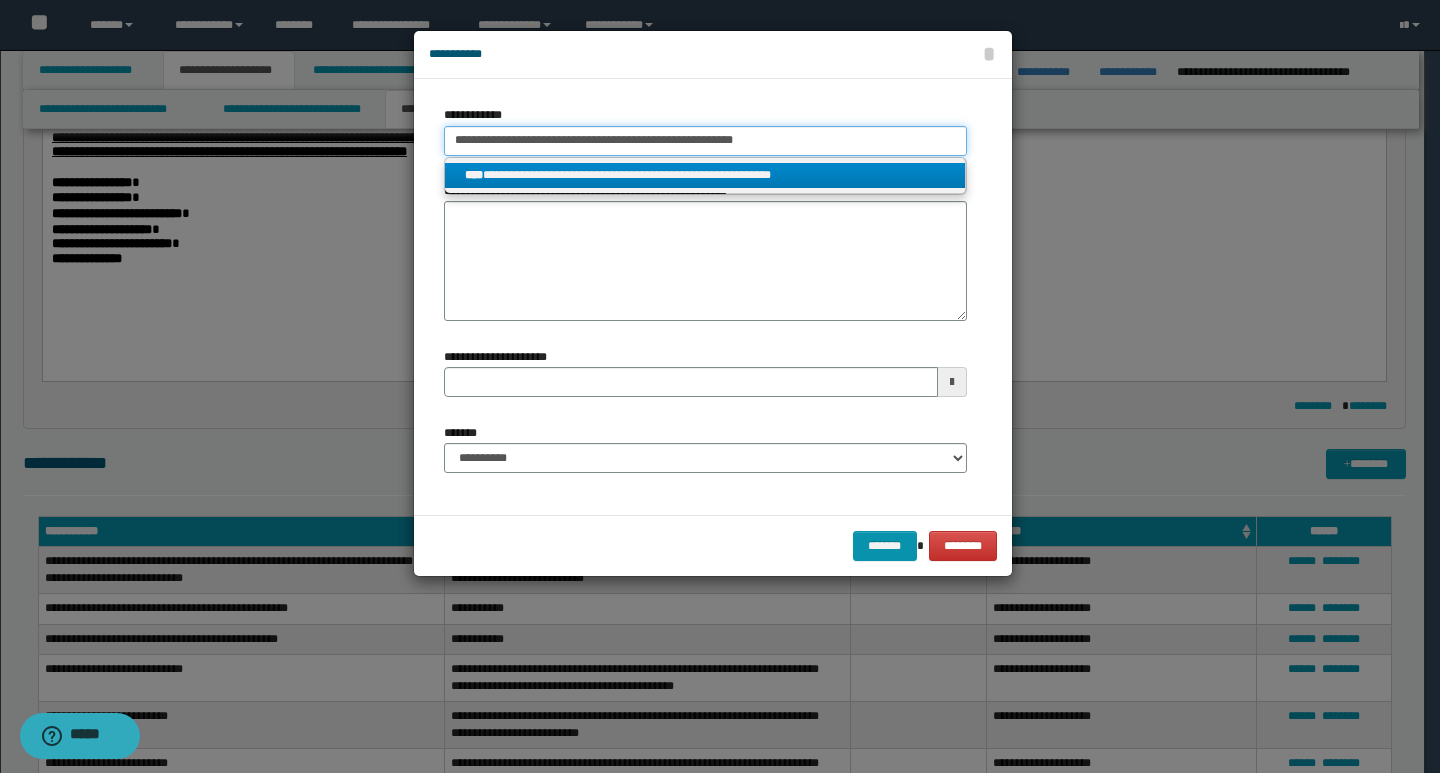 type on "**********" 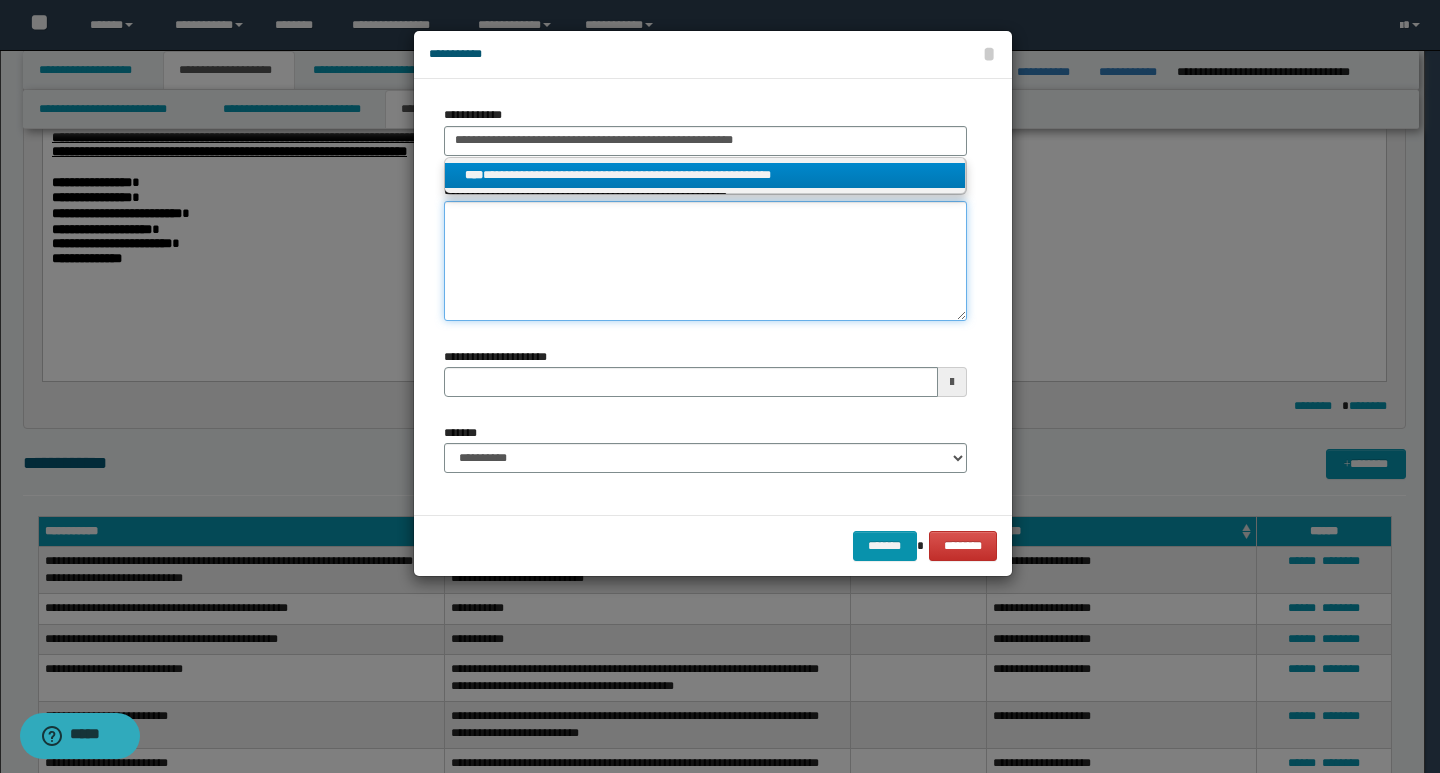 type 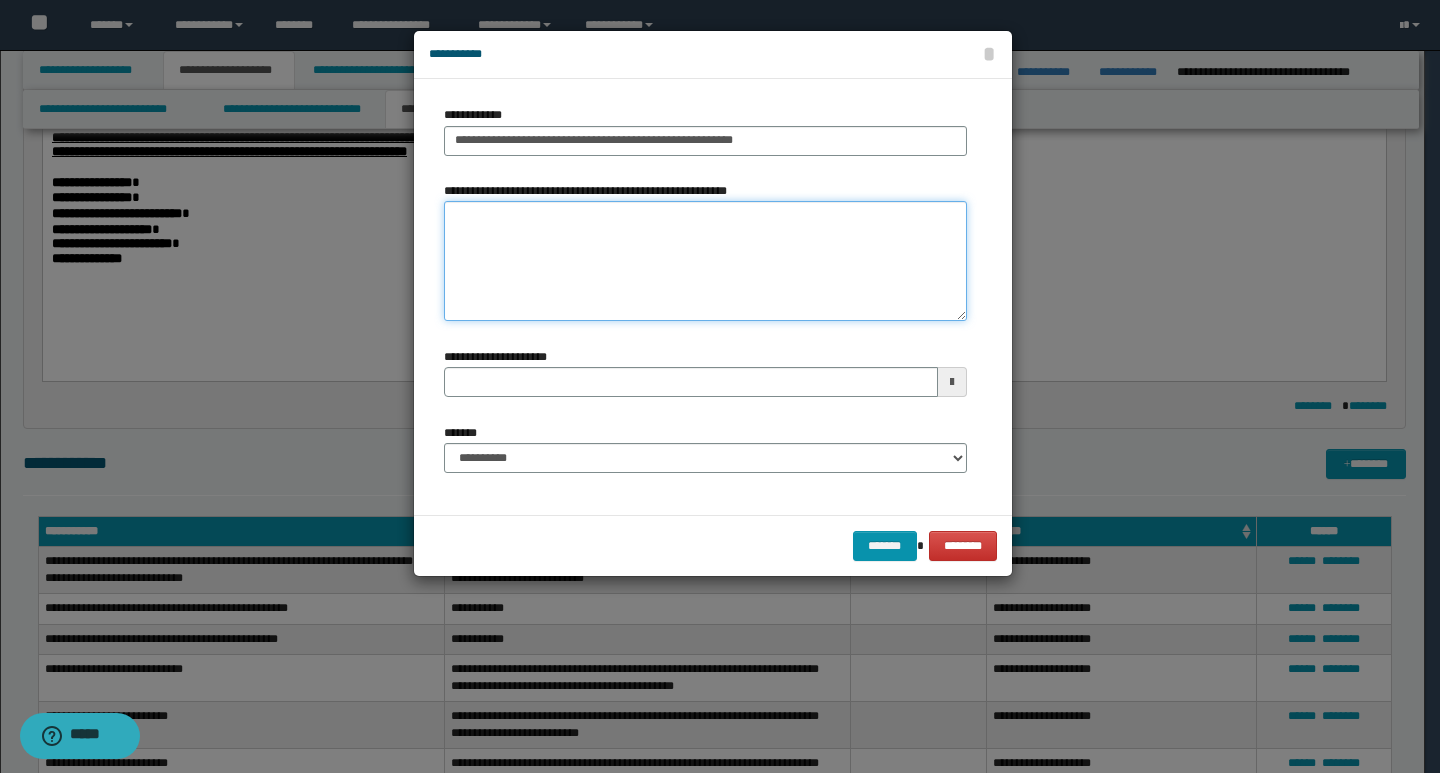 click on "**********" at bounding box center (705, 261) 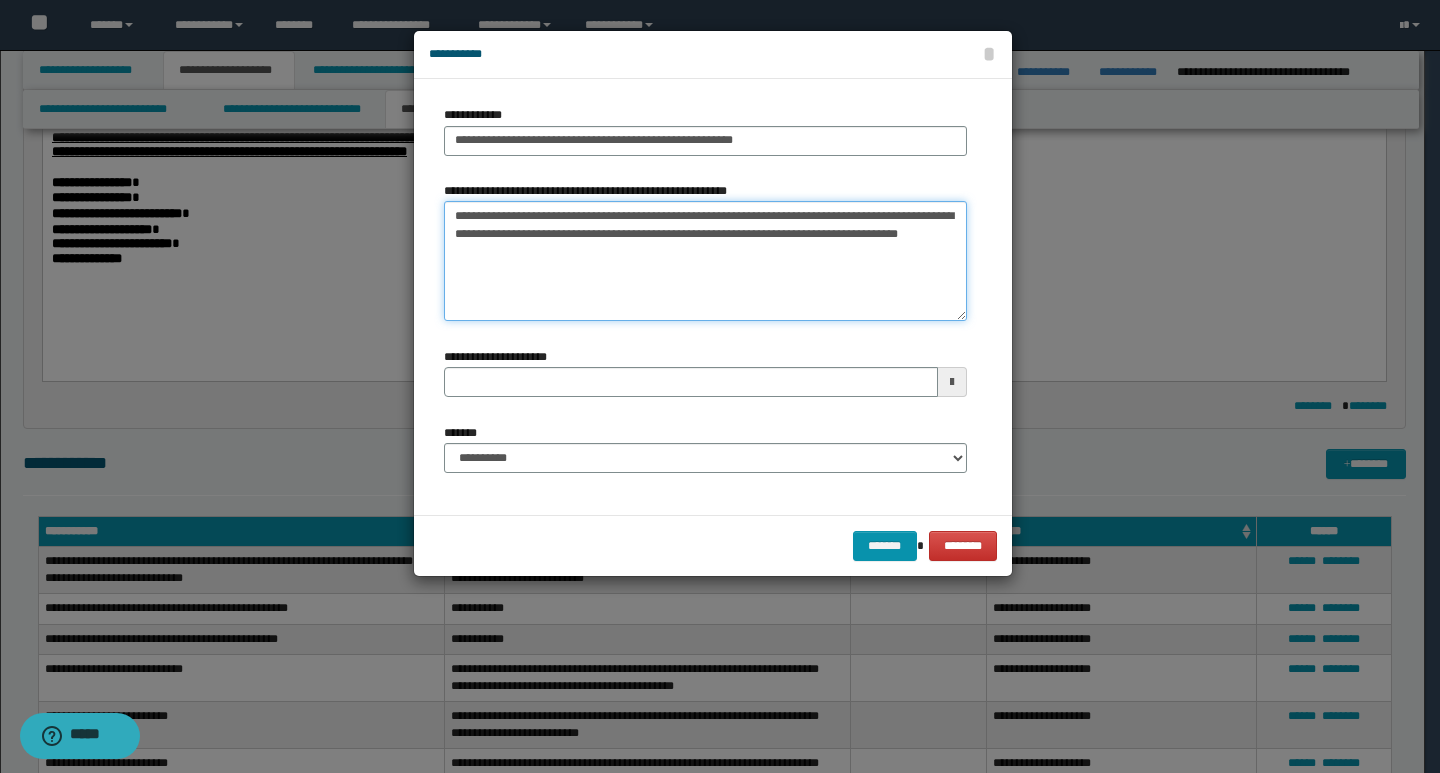 type on "**********" 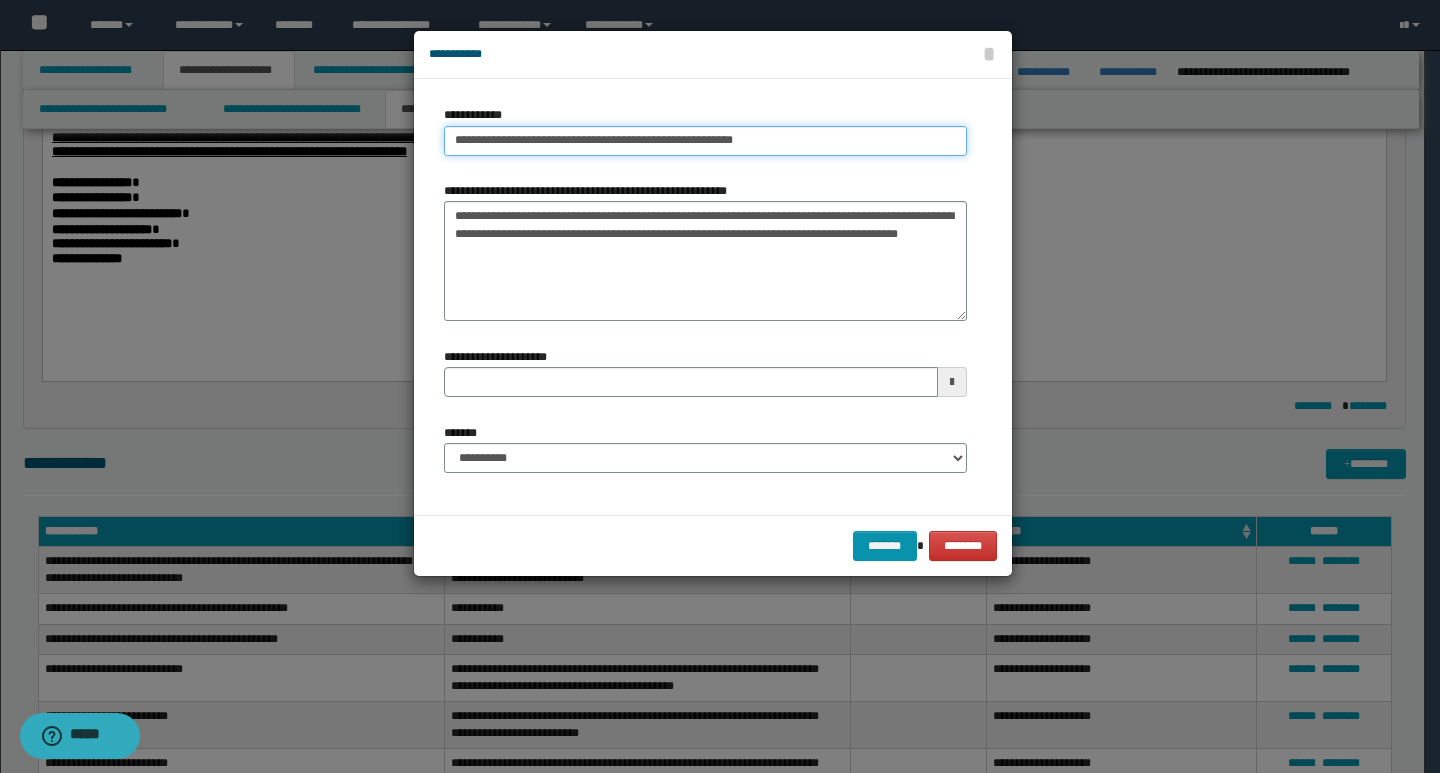 type on "**********" 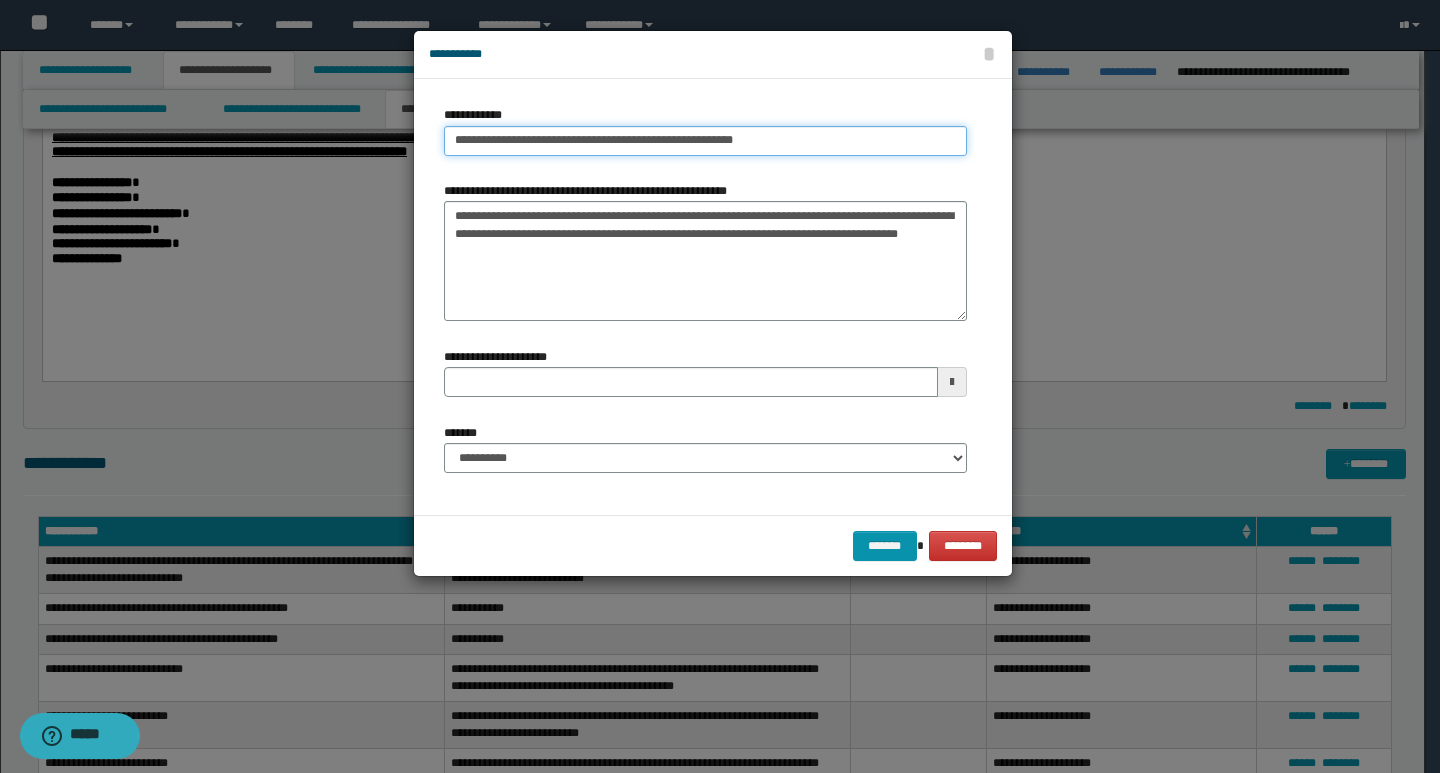 click on "**********" at bounding box center [705, 141] 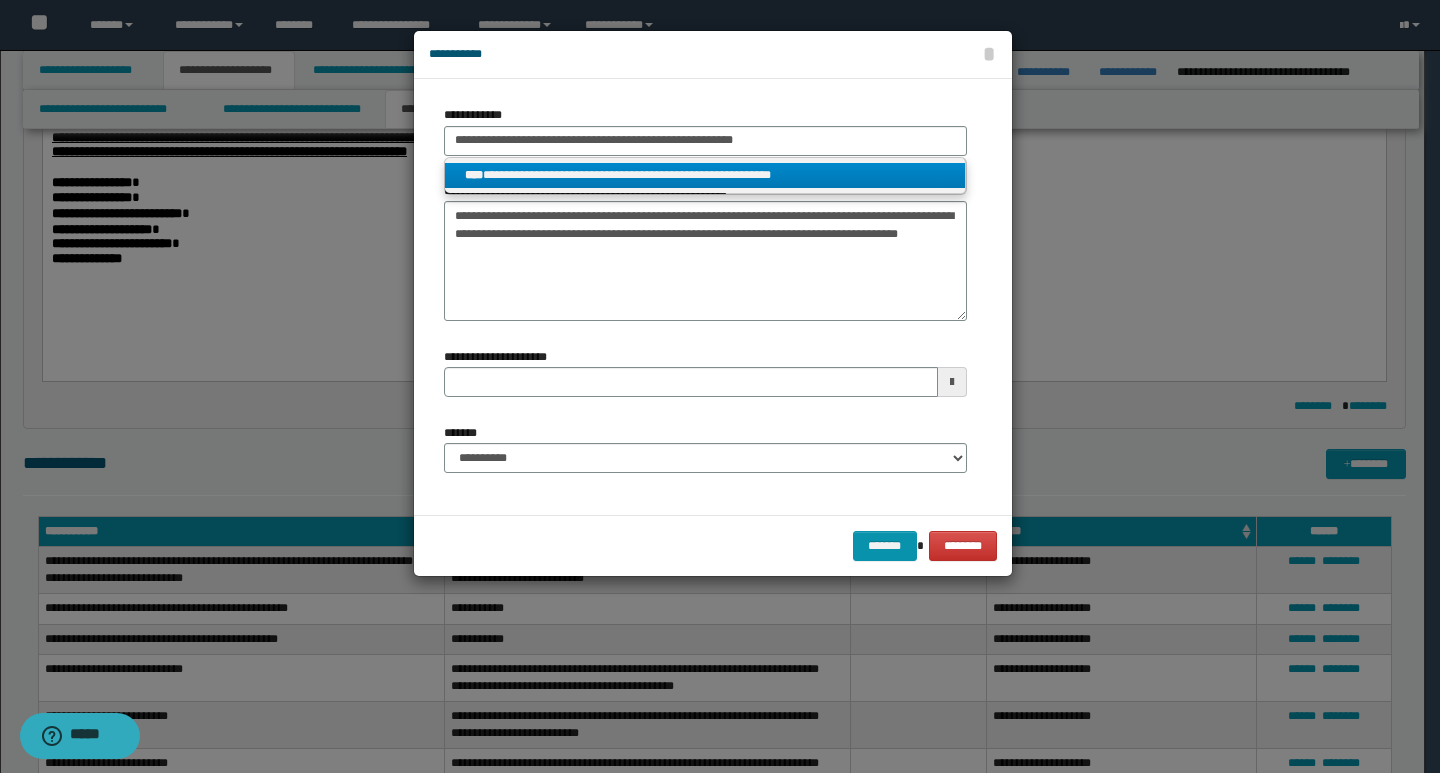 click on "**********" at bounding box center [705, 175] 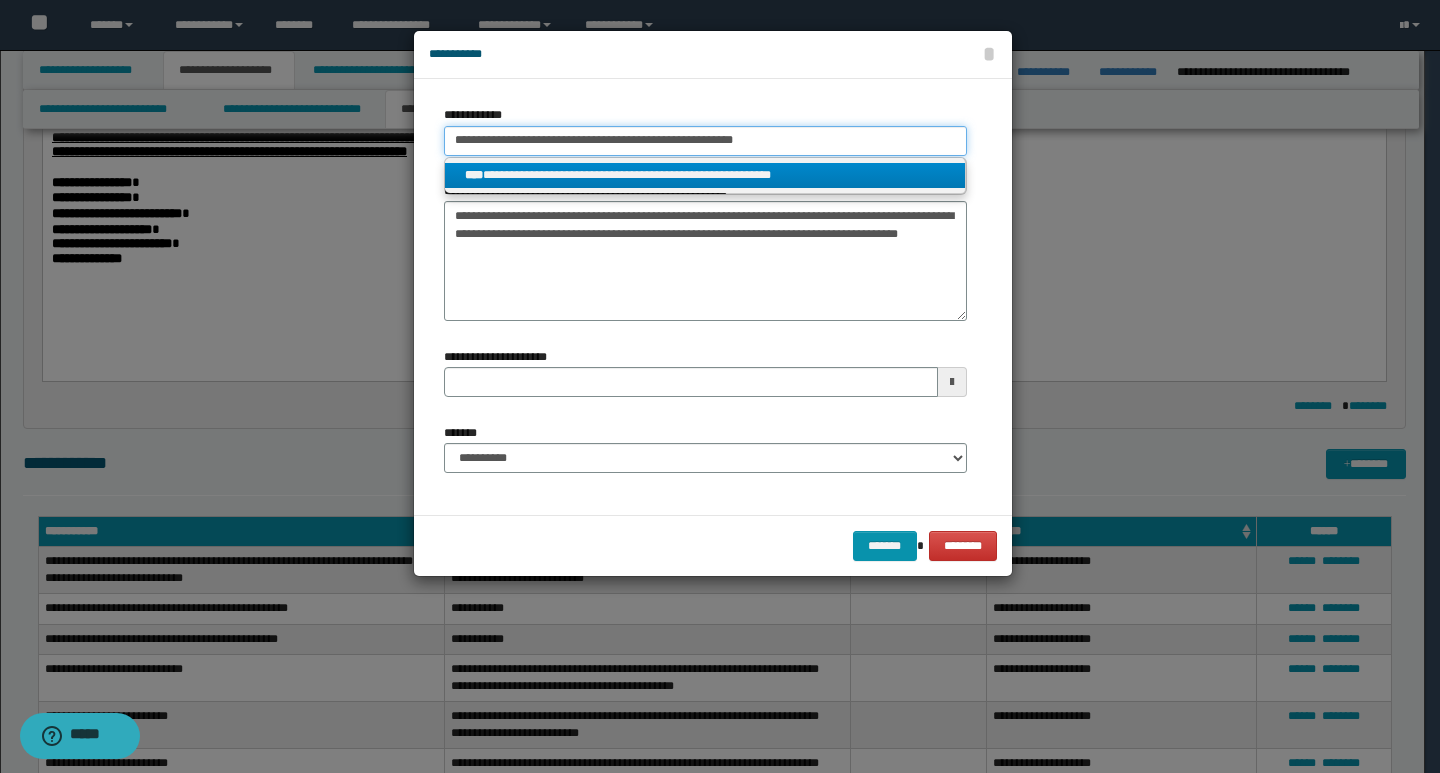 type 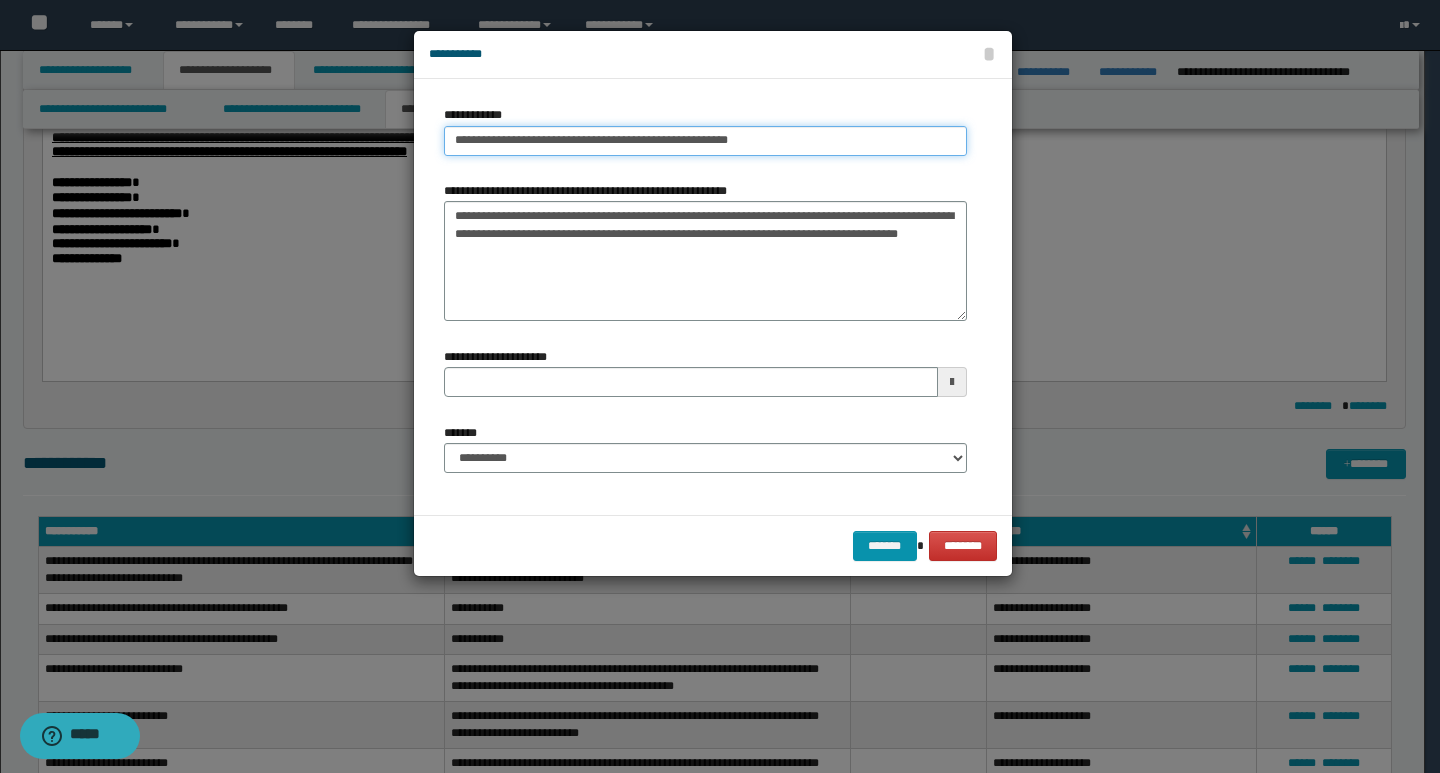 type 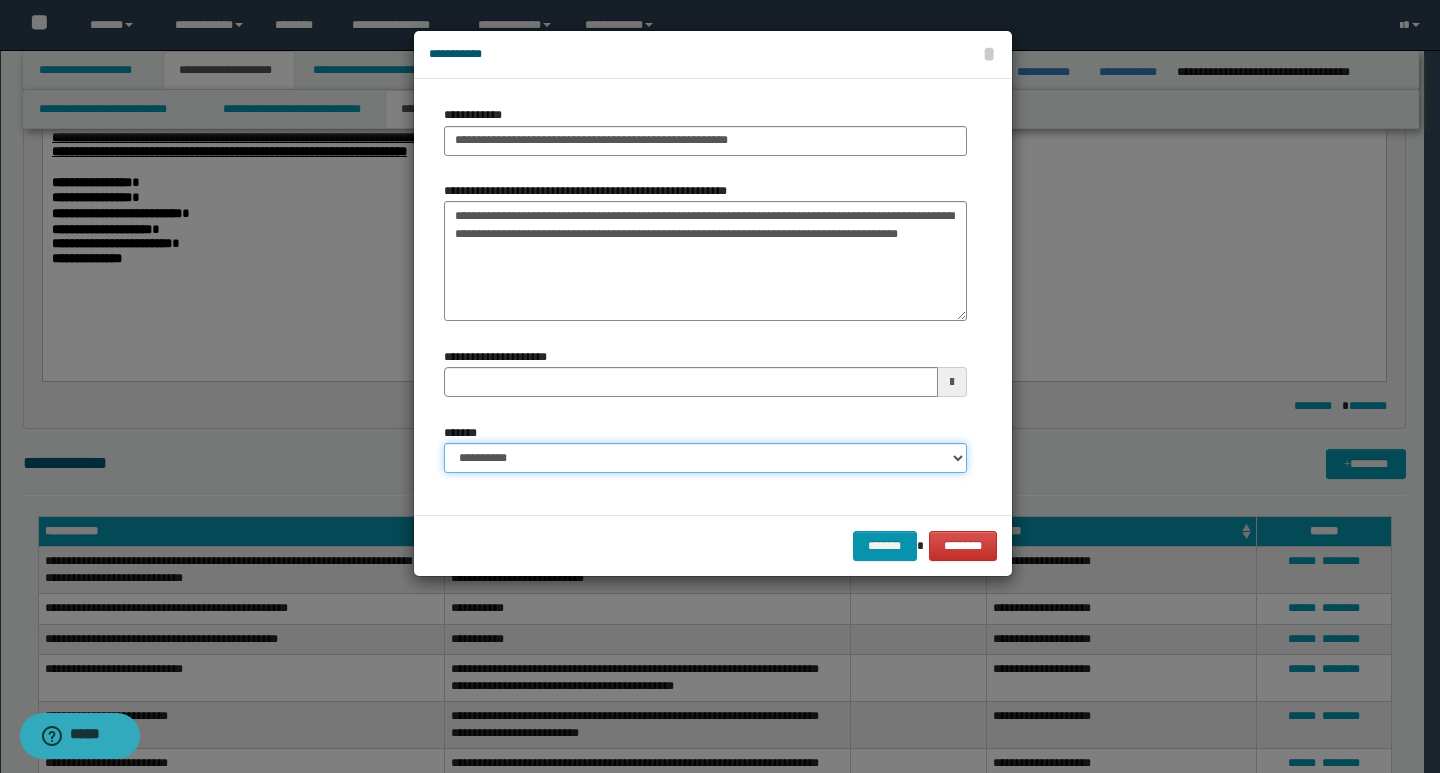 click on "**********" at bounding box center (705, 458) 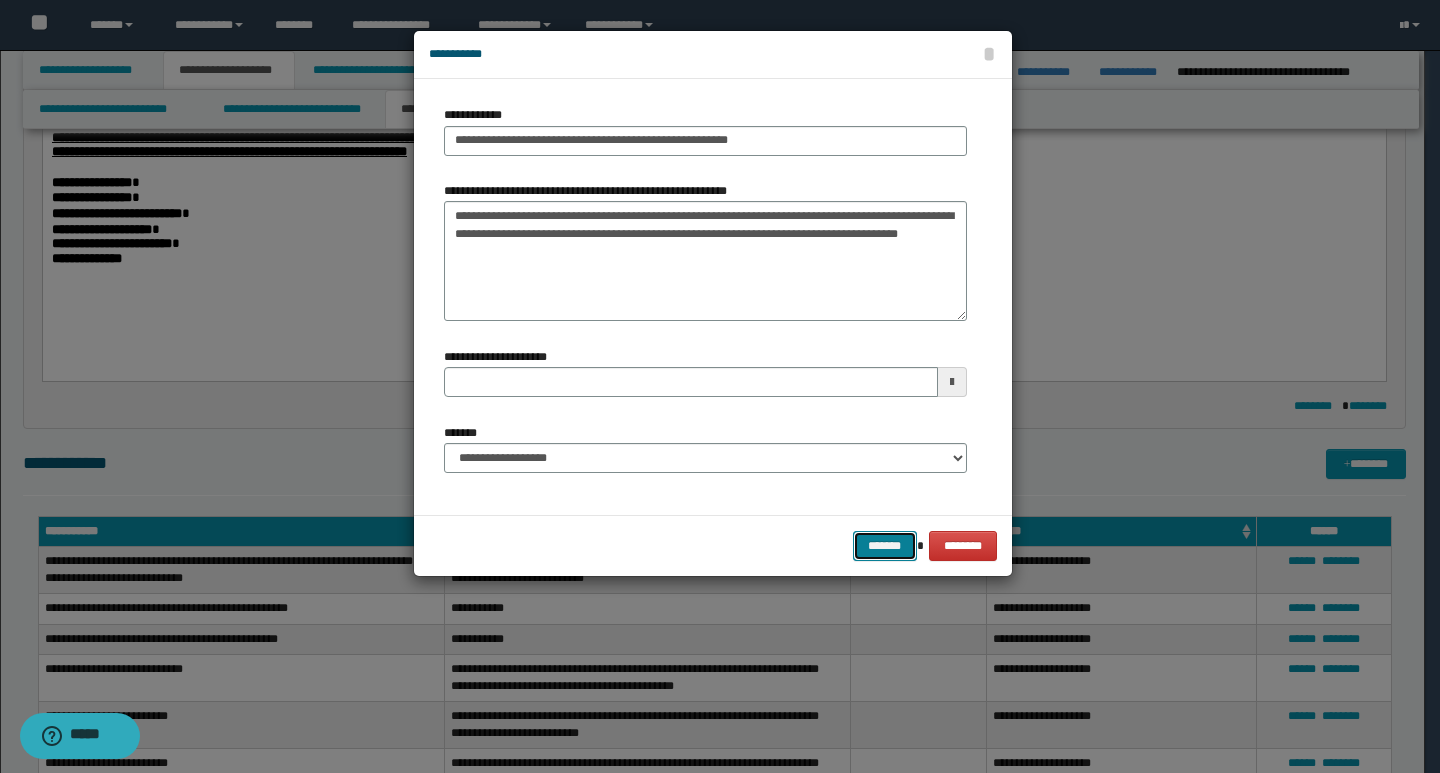 click on "*******" at bounding box center [885, 546] 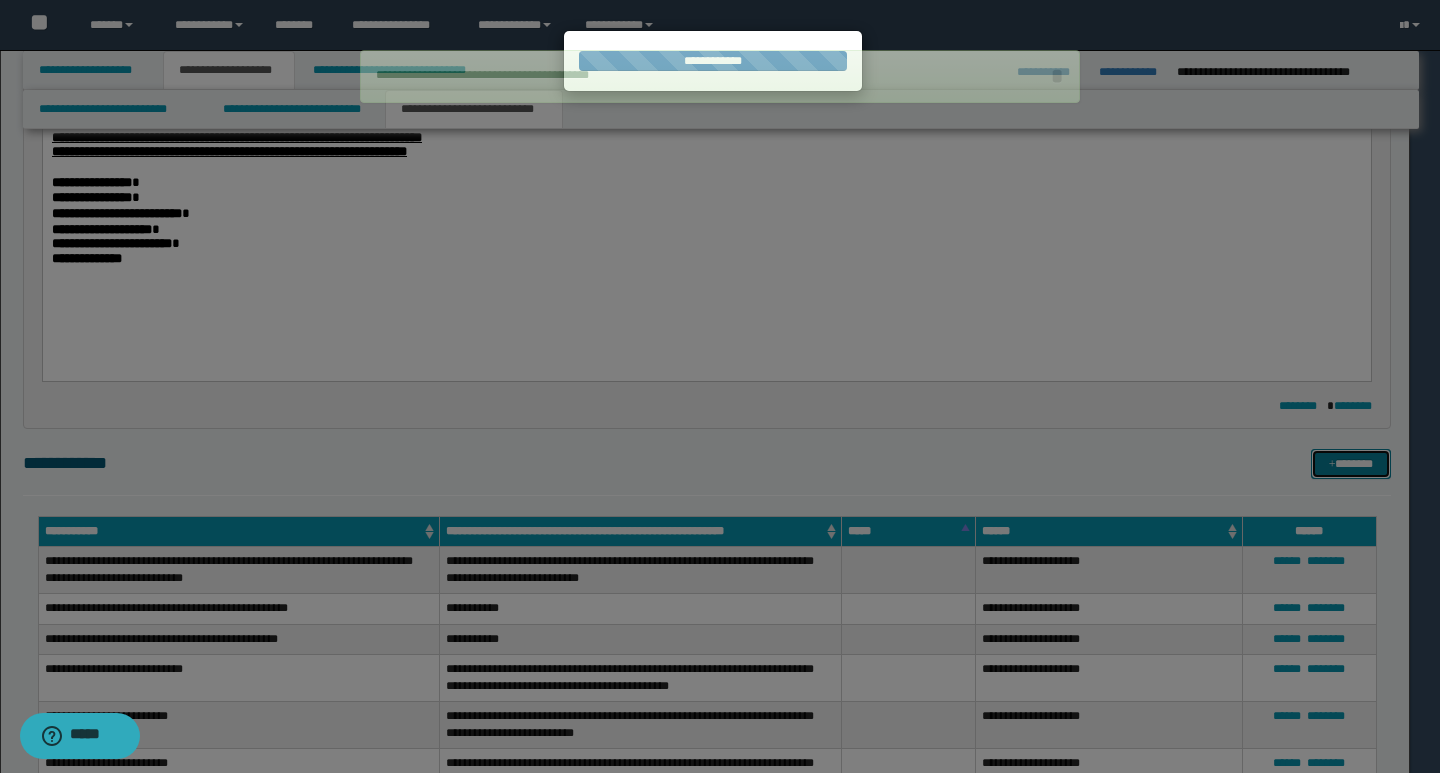 type 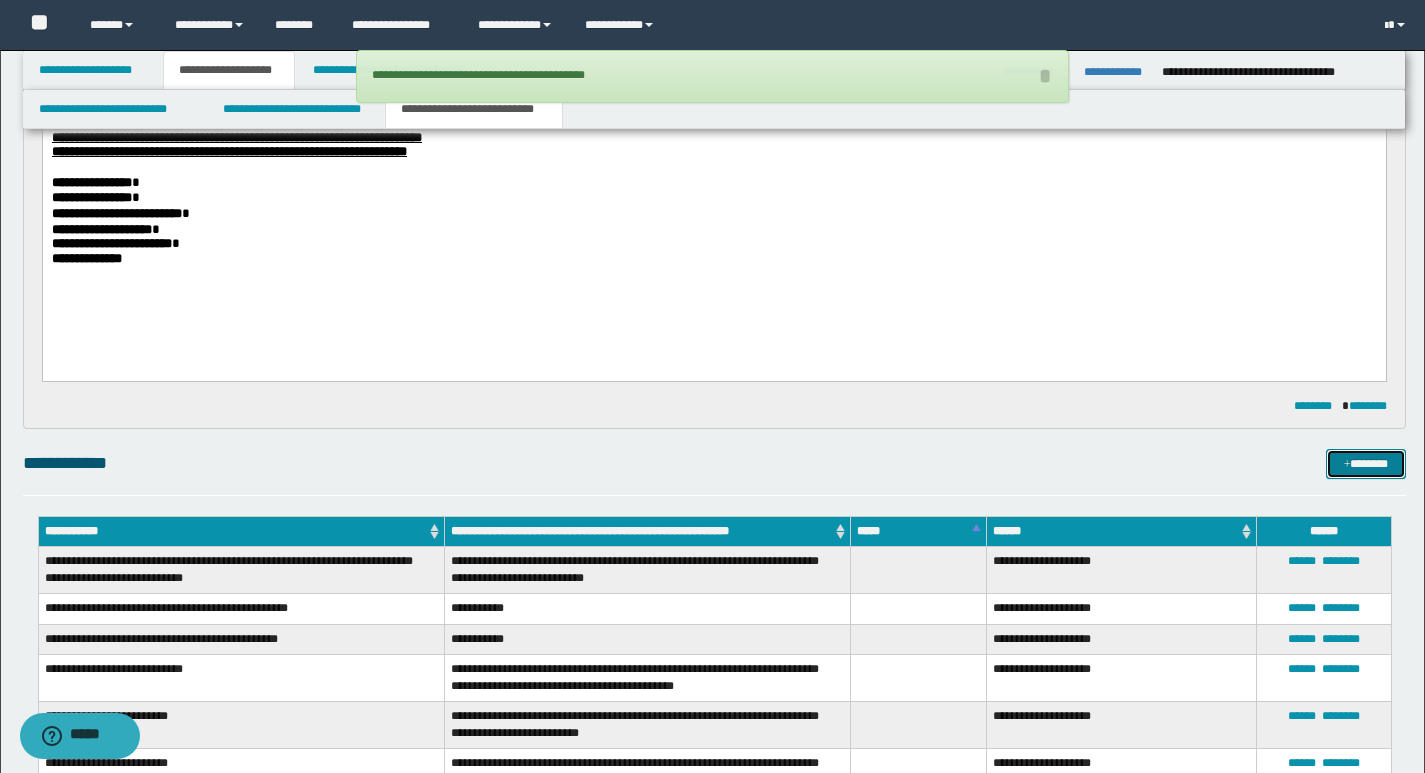 click on "*******" at bounding box center (1366, 464) 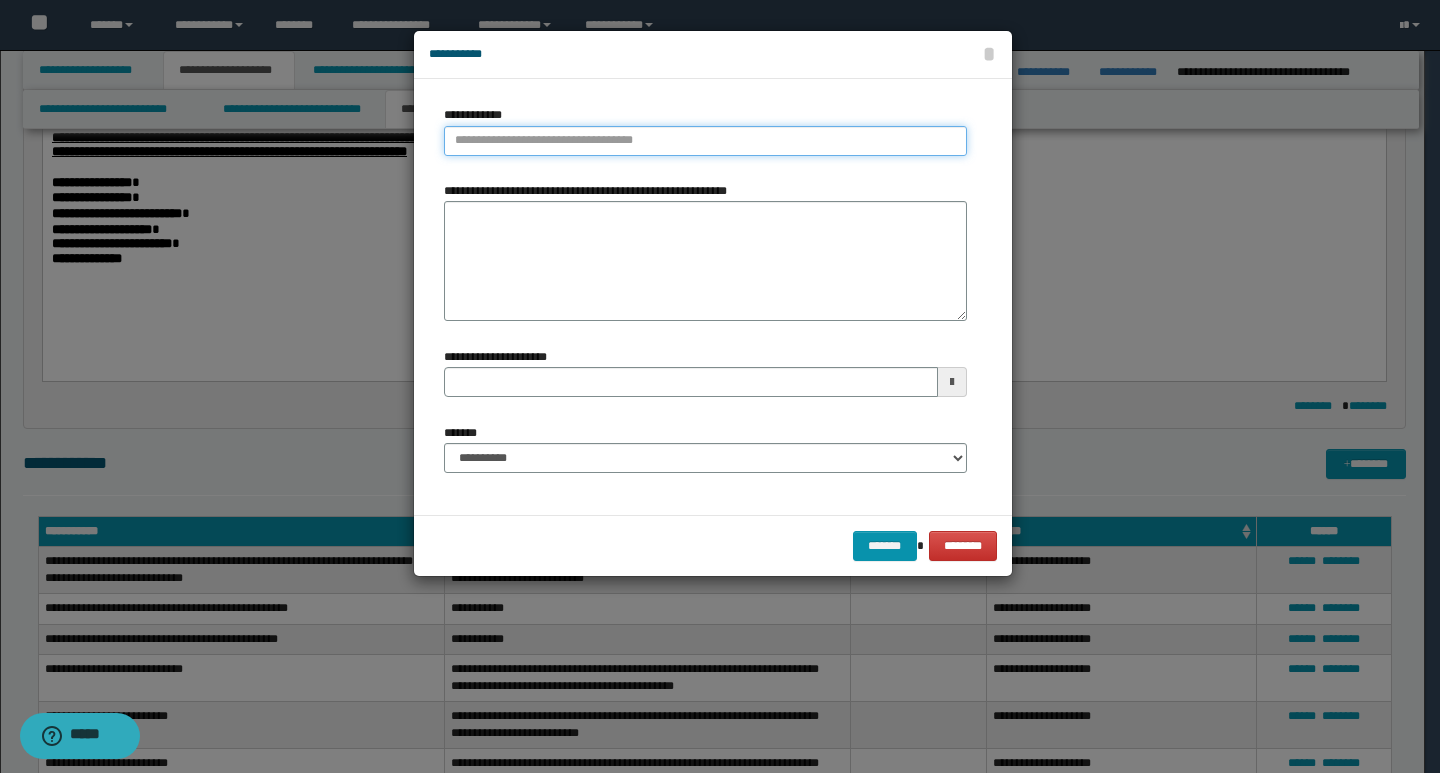 type on "**********" 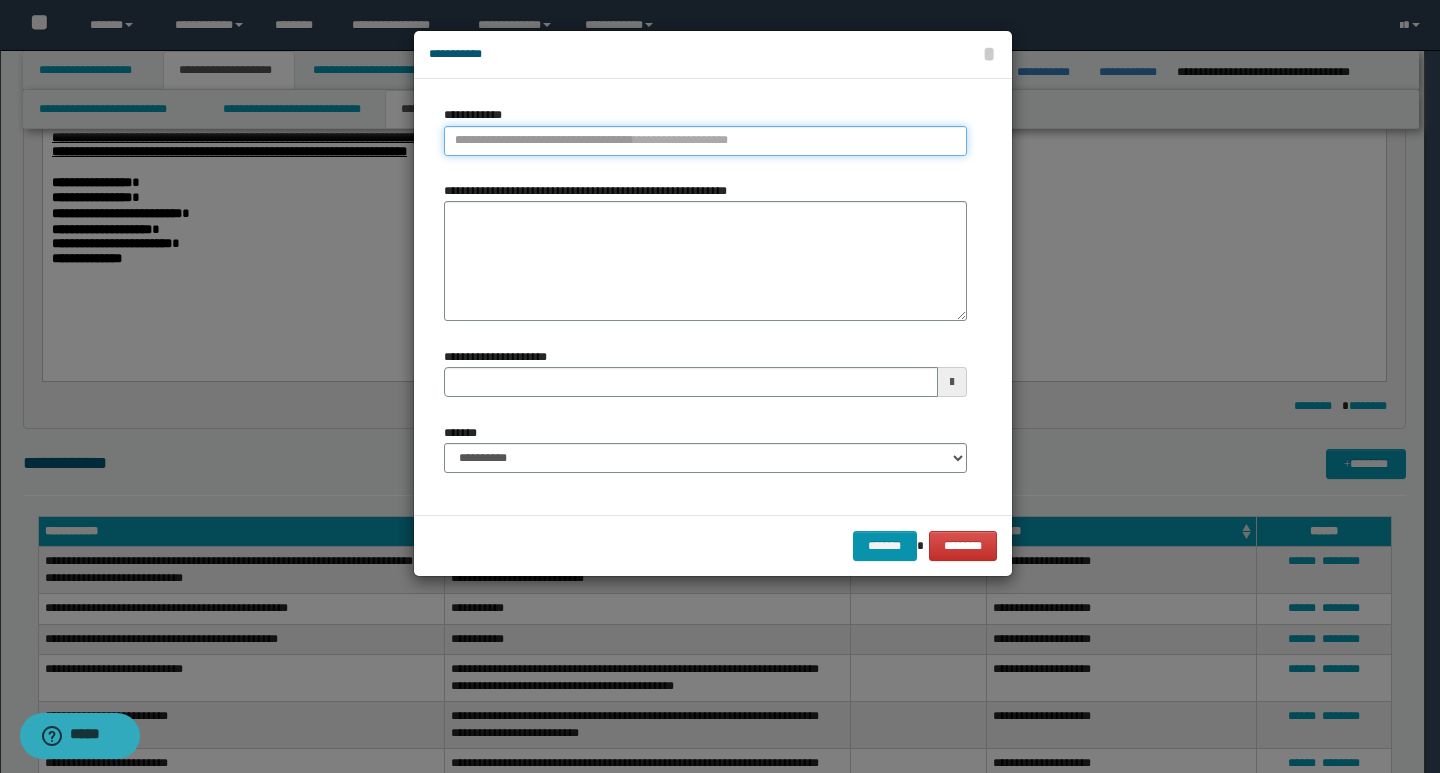 click on "**********" at bounding box center [705, 141] 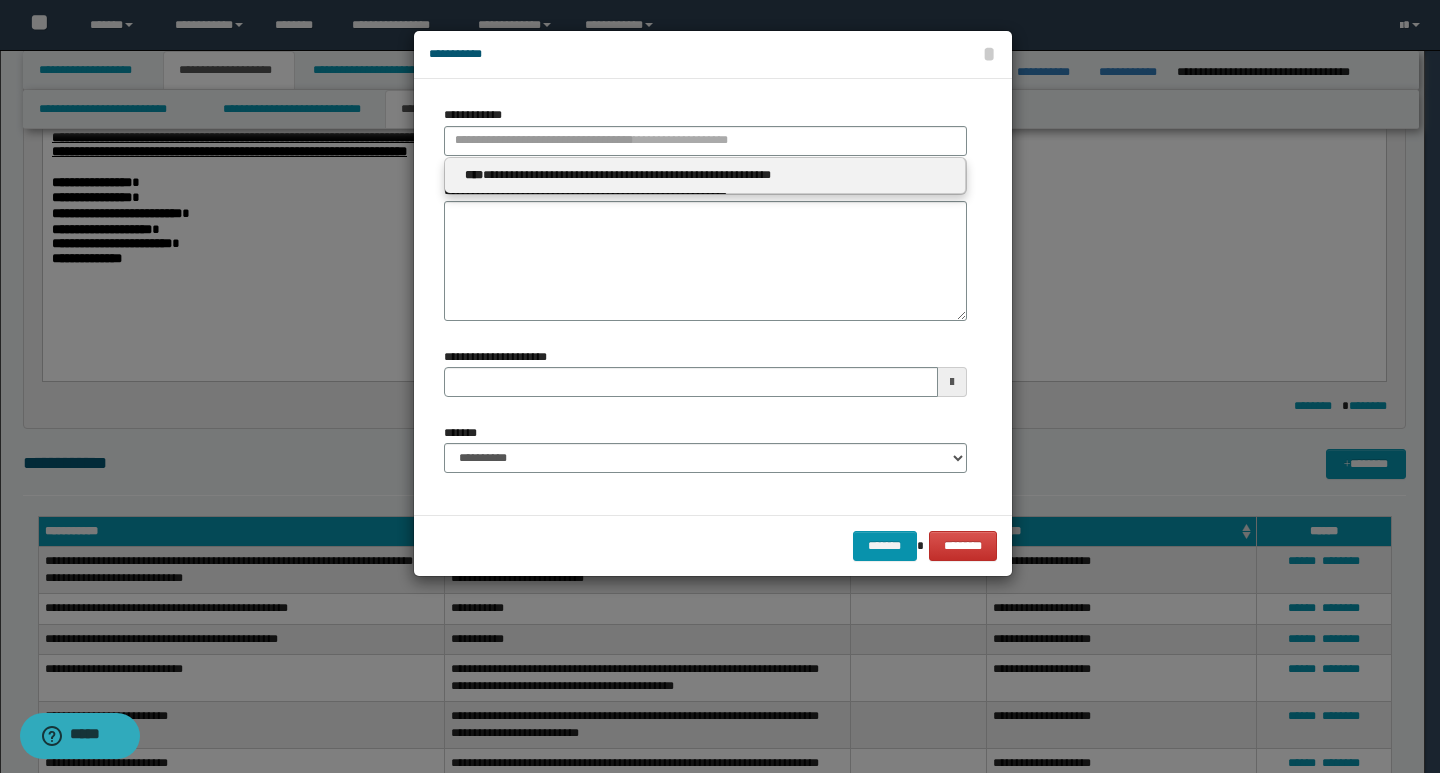 type 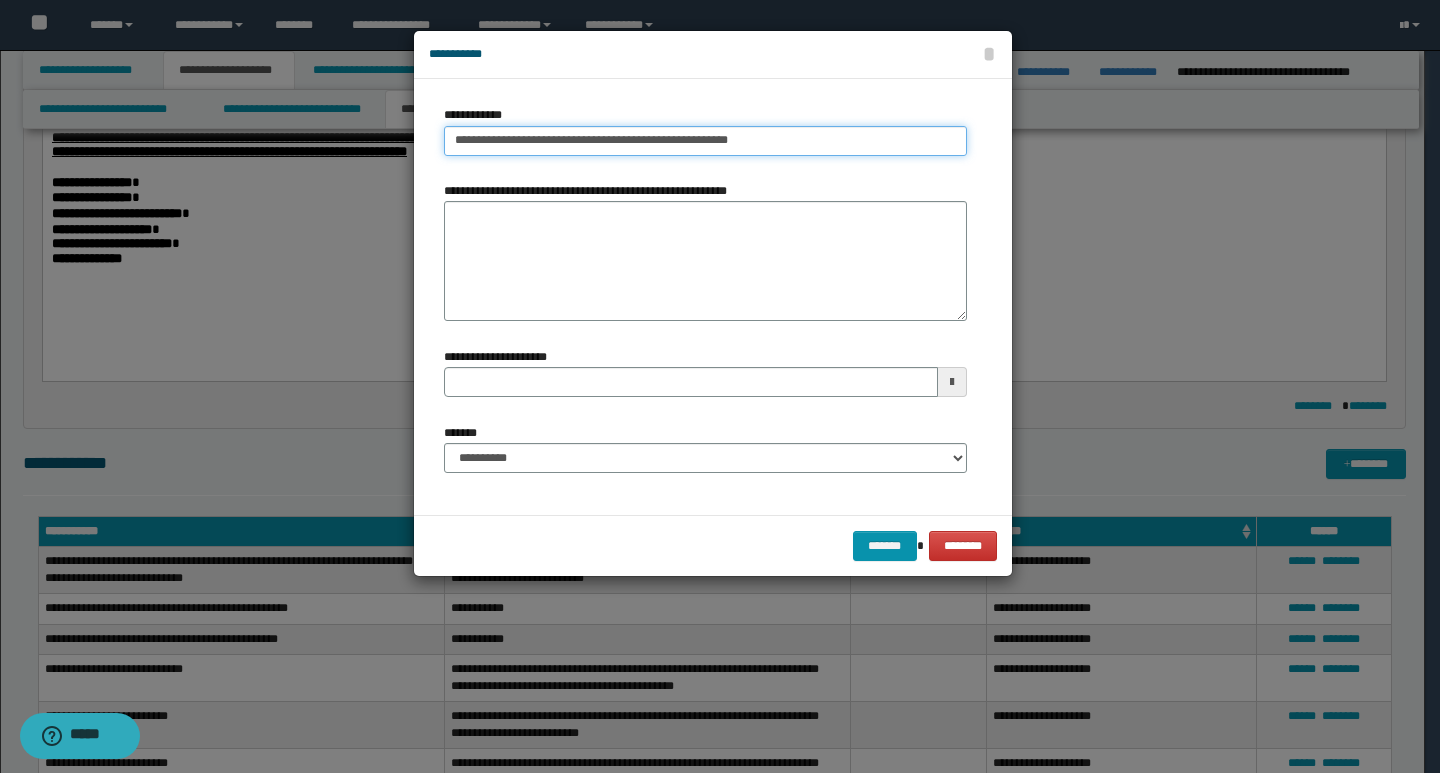 type on "**********" 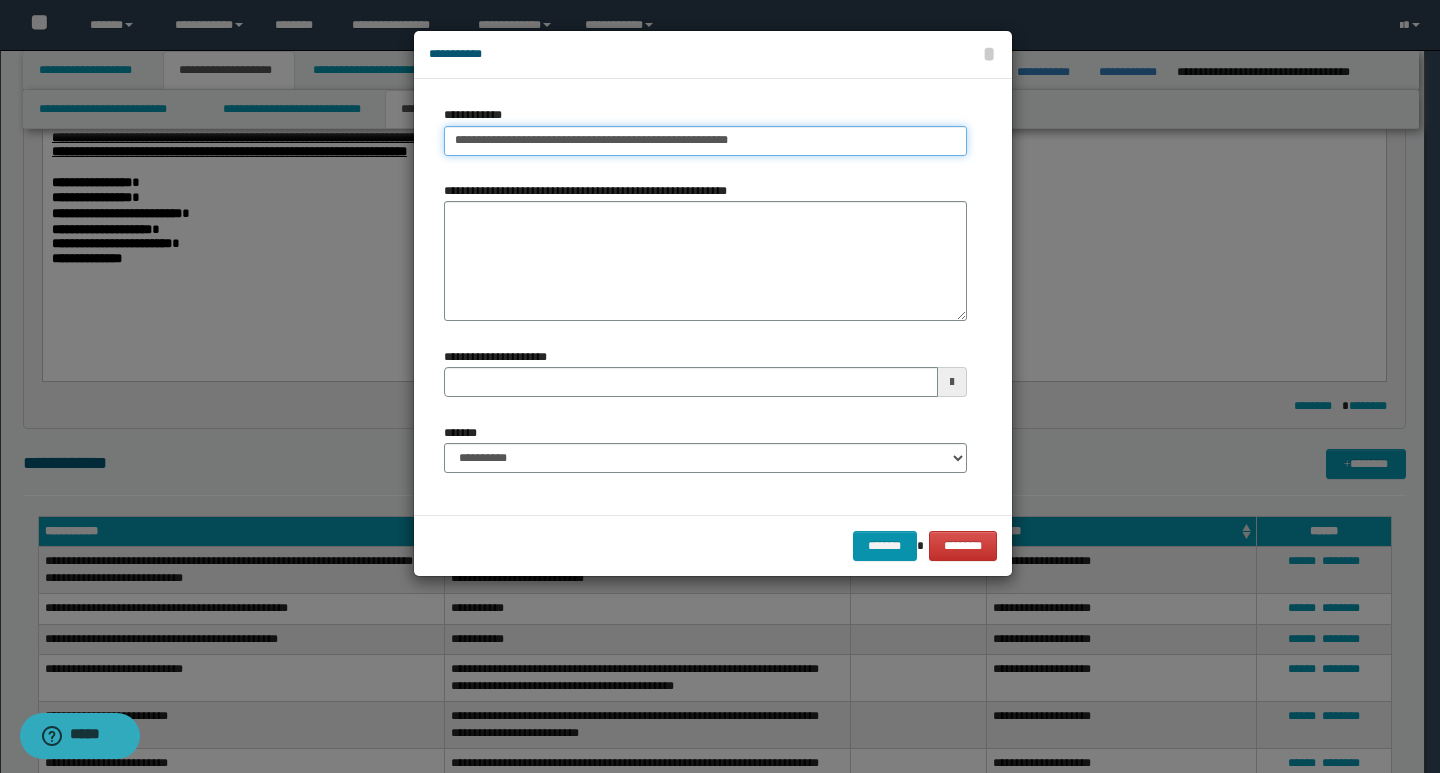 click on "**********" at bounding box center (705, 141) 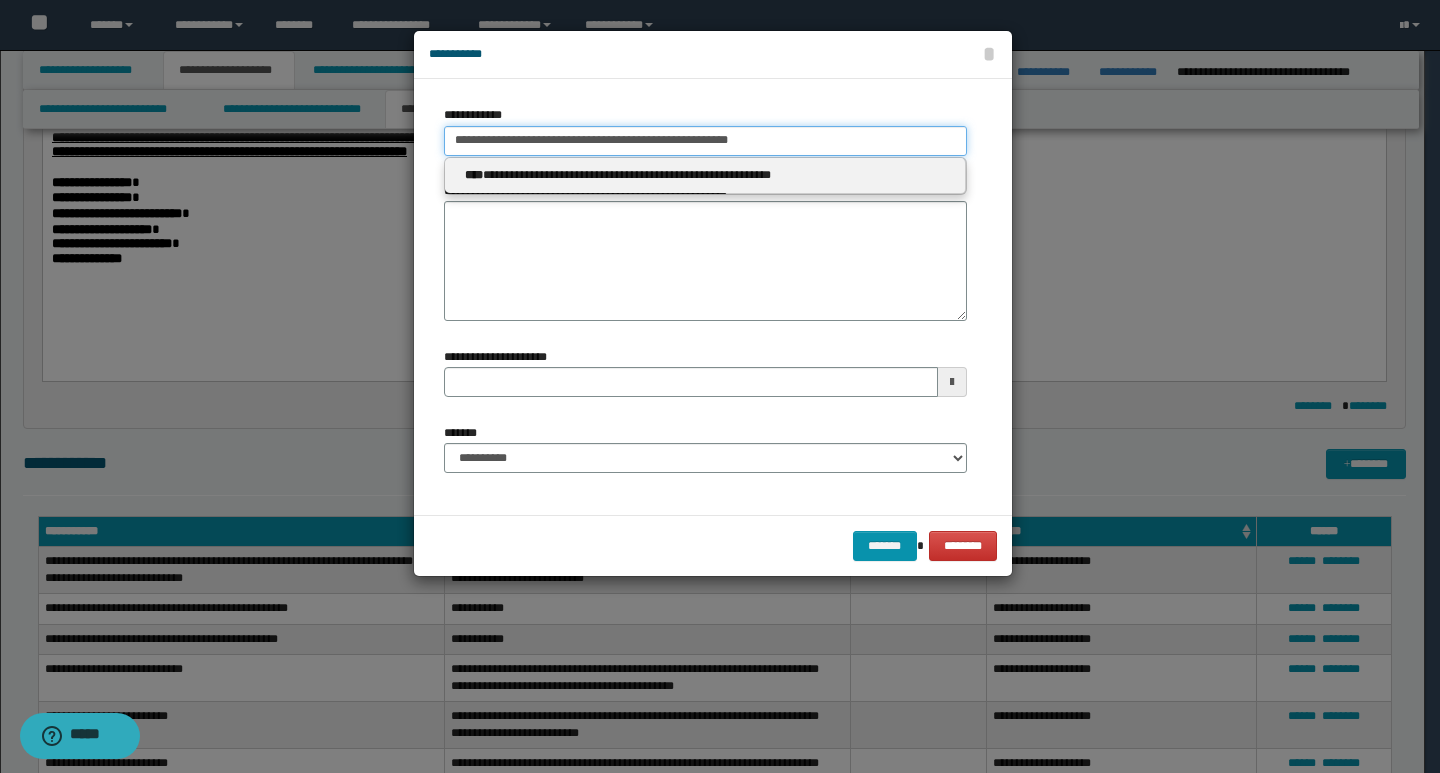 drag, startPoint x: 774, startPoint y: 144, endPoint x: 430, endPoint y: 139, distance: 344.03635 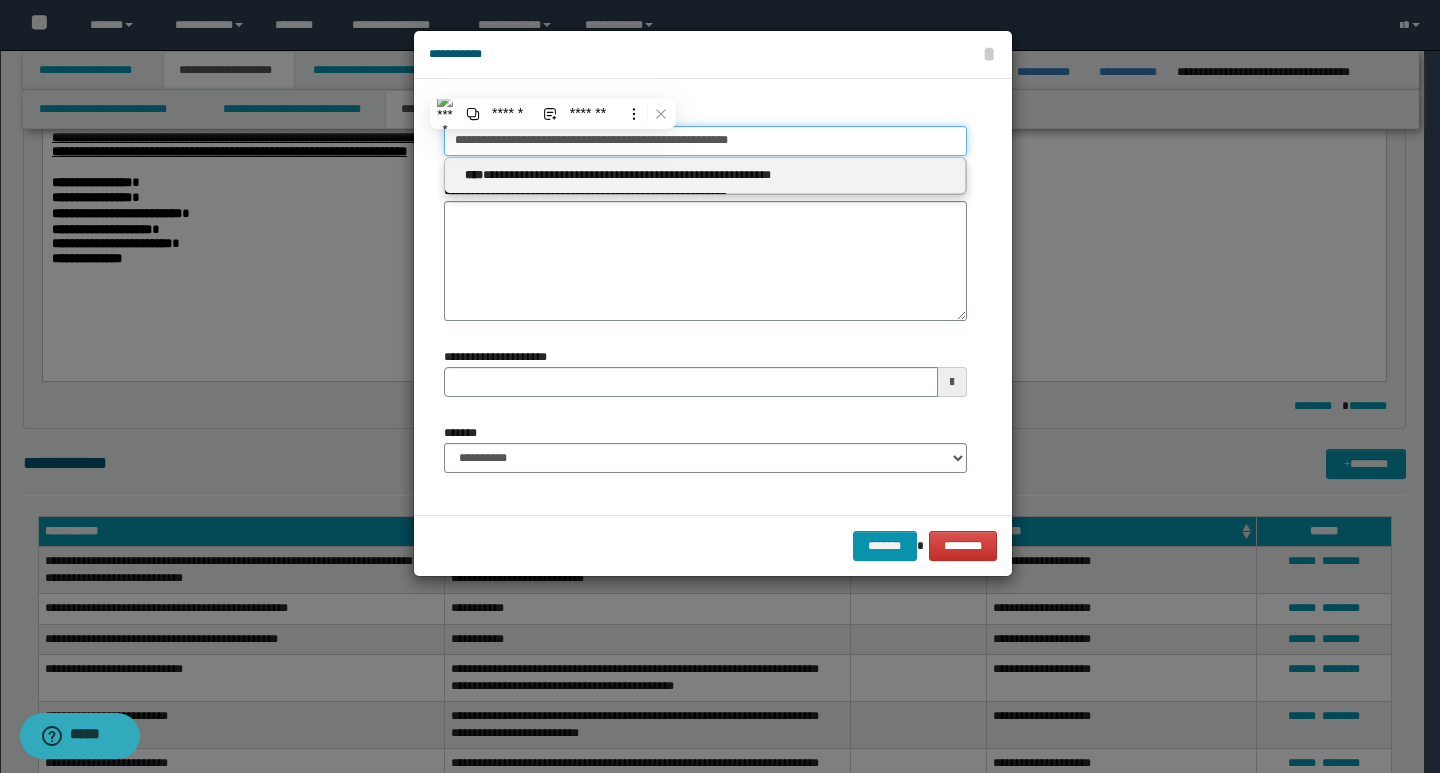 paste on "**********" 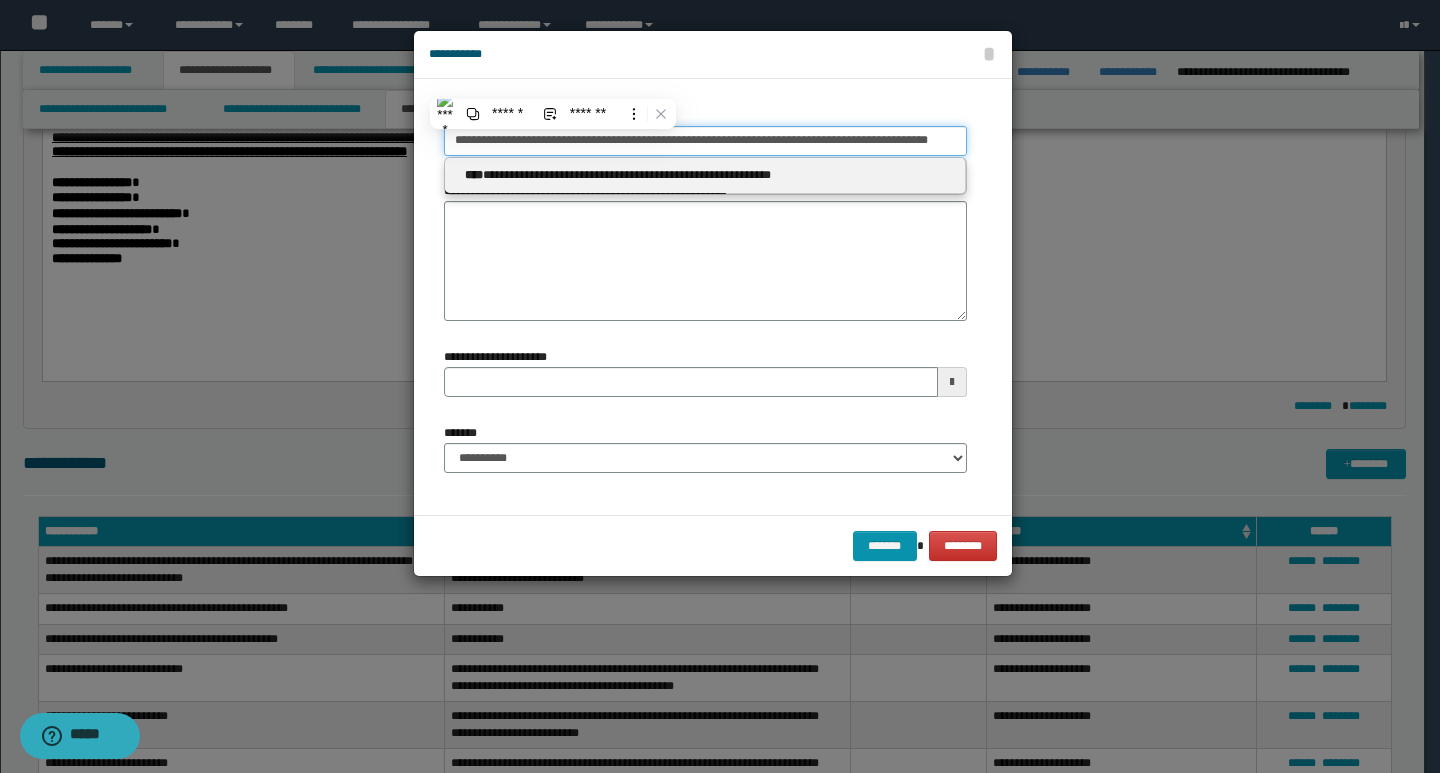scroll, scrollTop: 0, scrollLeft: 9, axis: horizontal 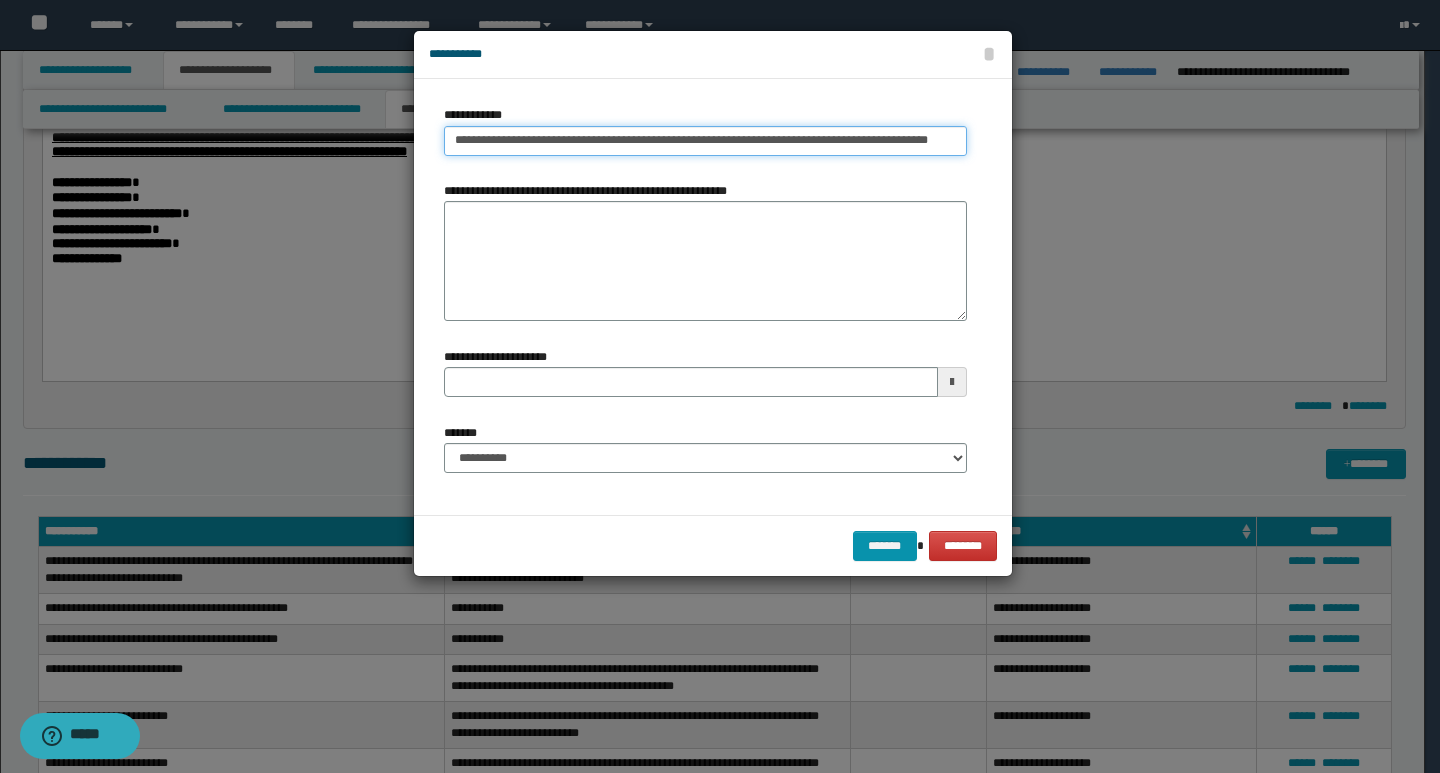 drag, startPoint x: 675, startPoint y: 142, endPoint x: 968, endPoint y: 149, distance: 293.08362 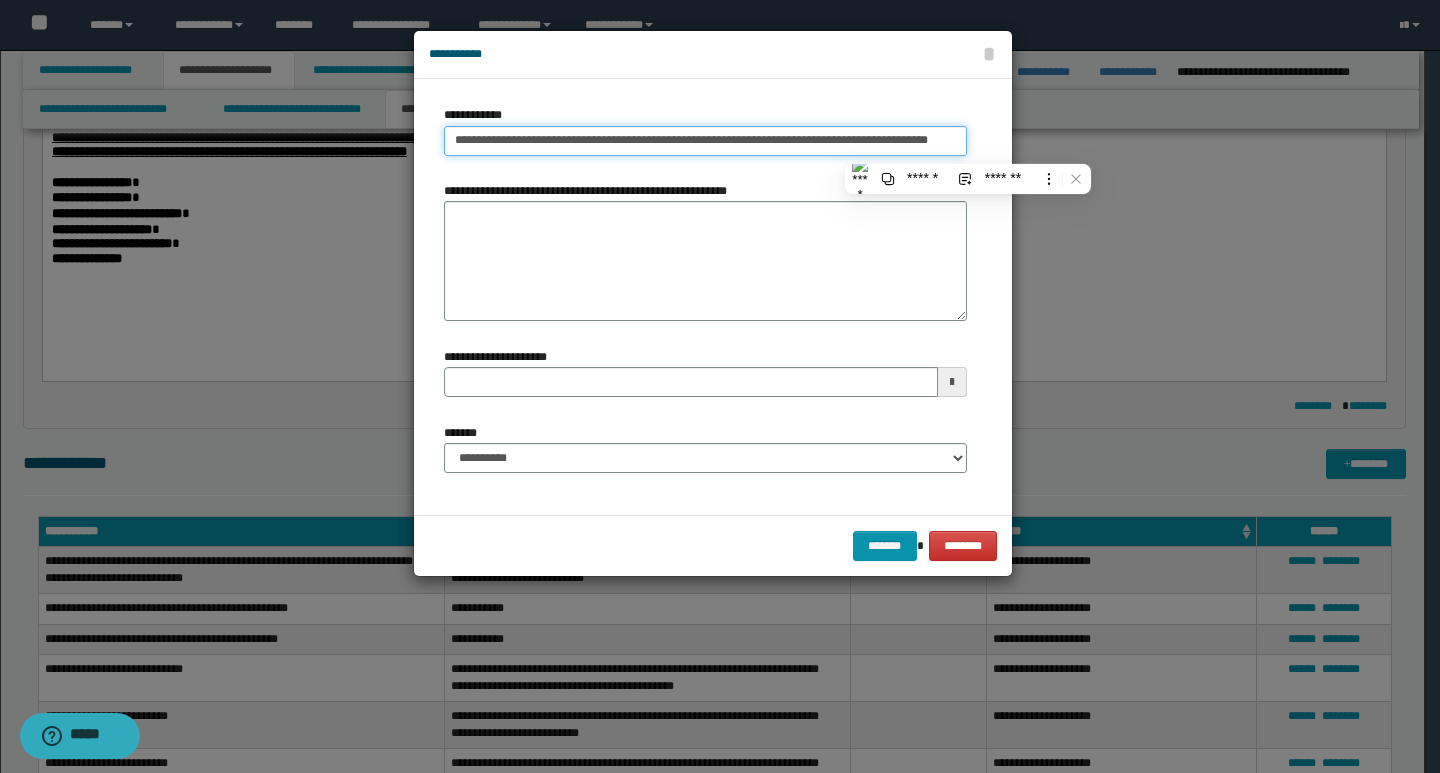 type on "**********" 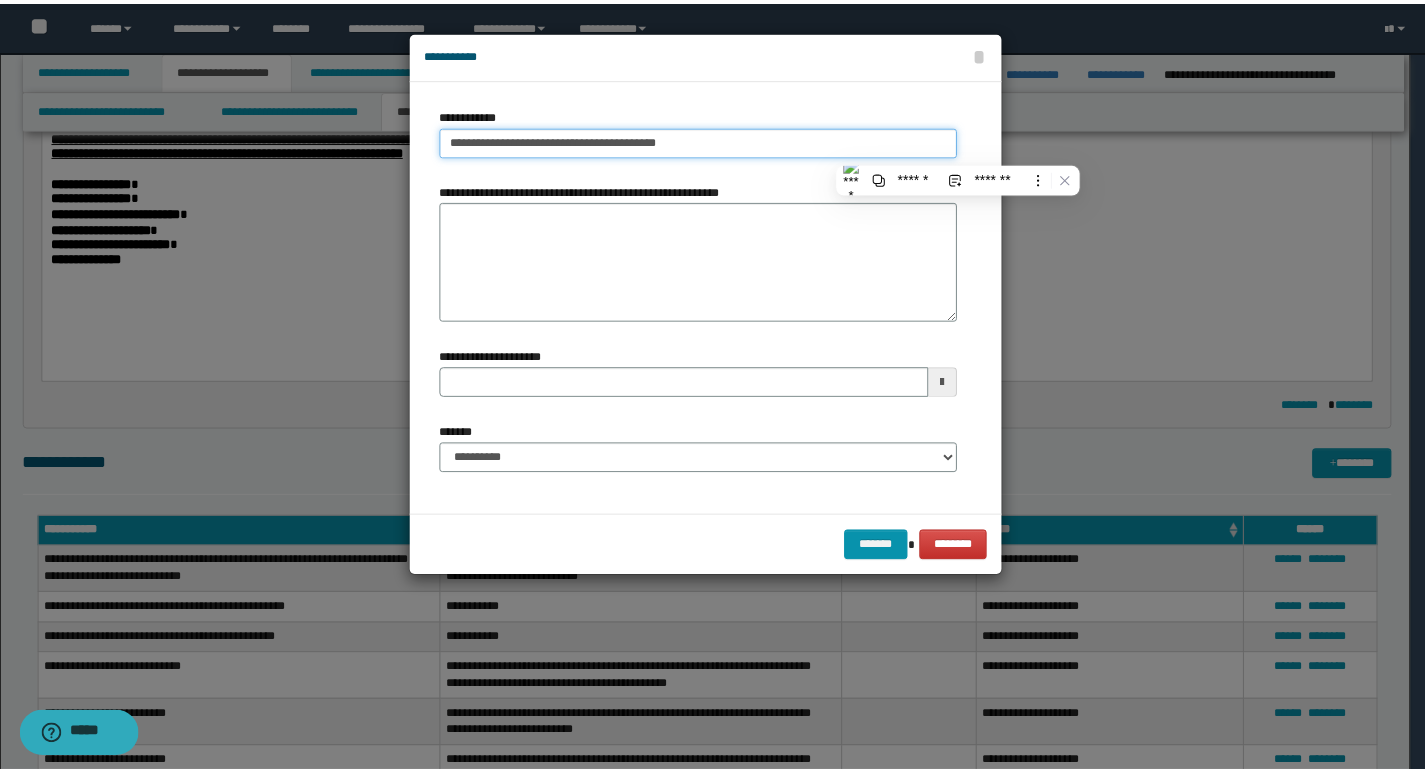 scroll, scrollTop: 0, scrollLeft: 0, axis: both 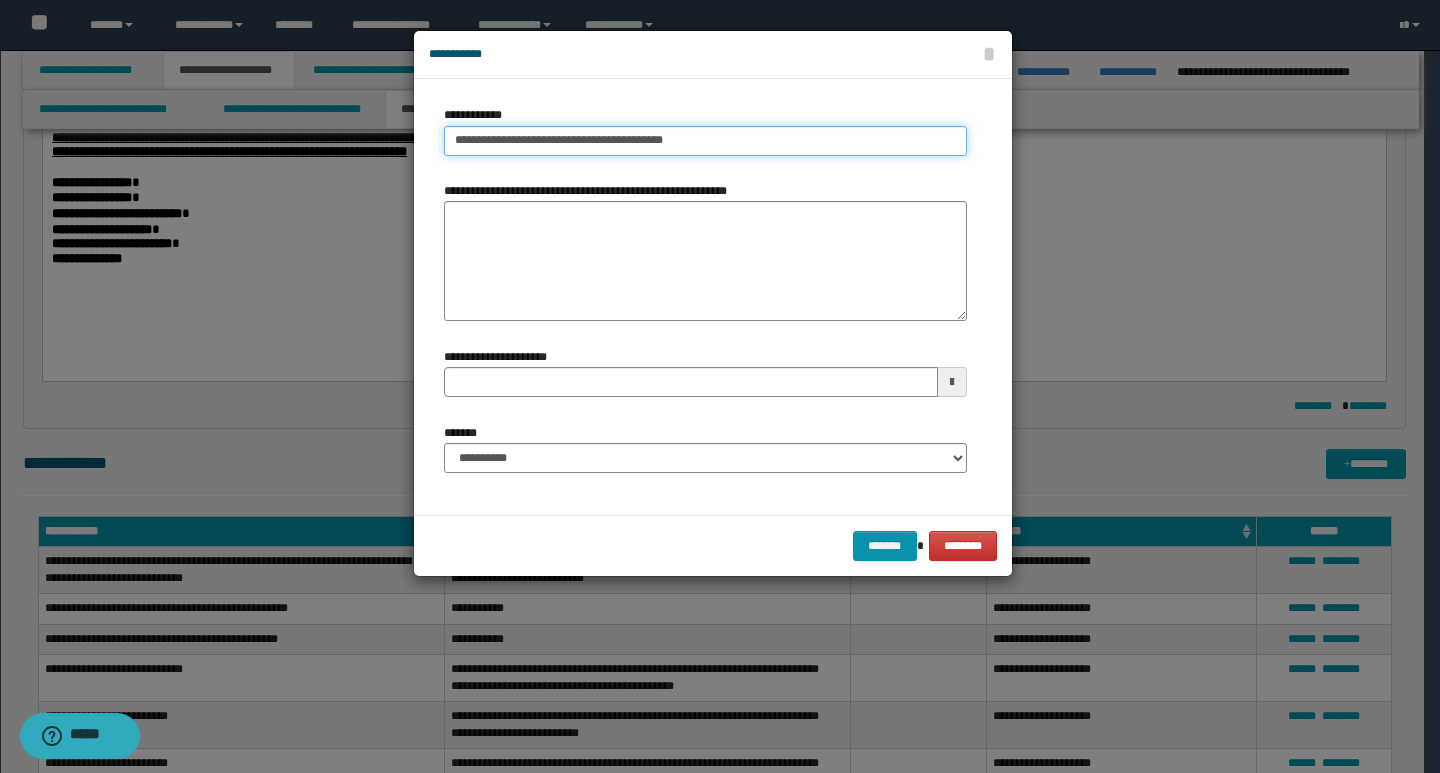 type on "**********" 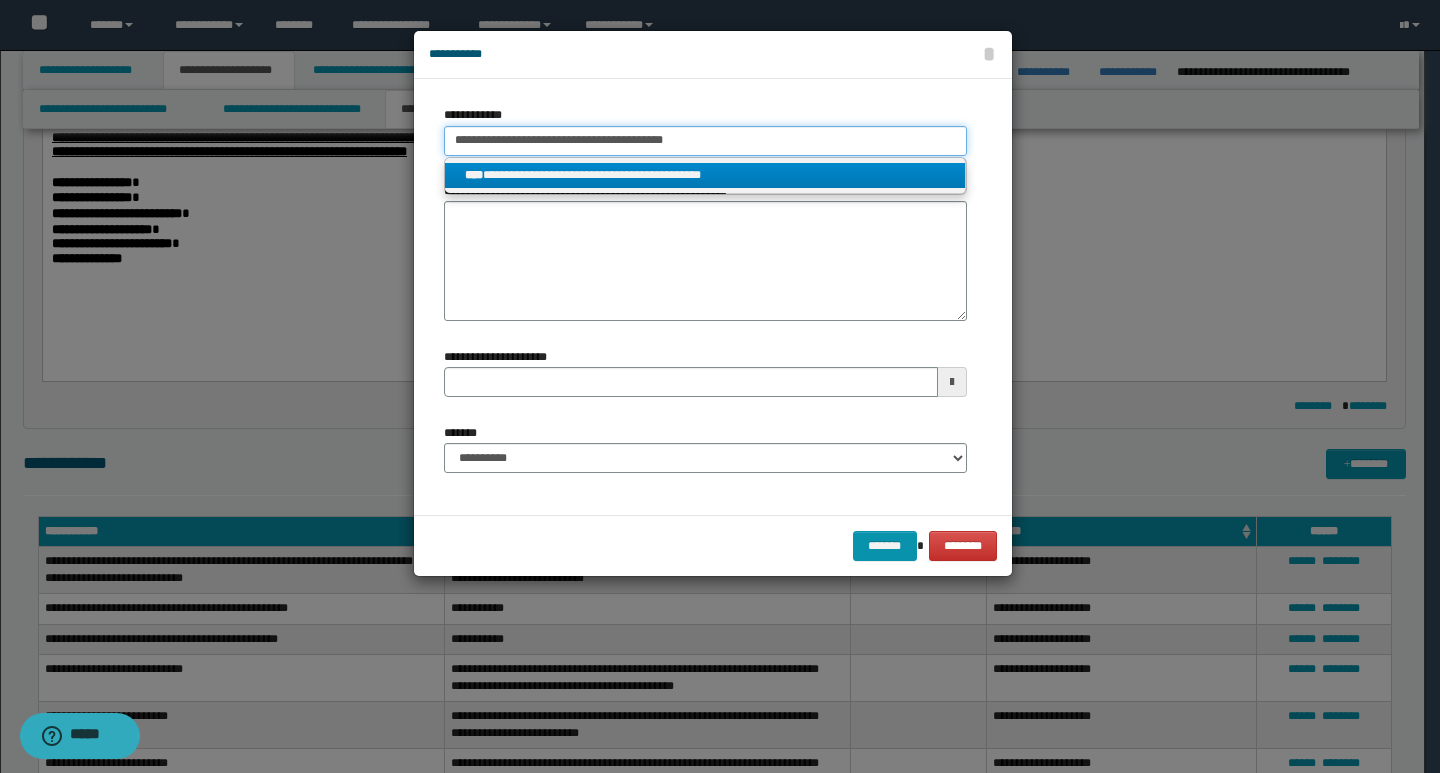 type on "**********" 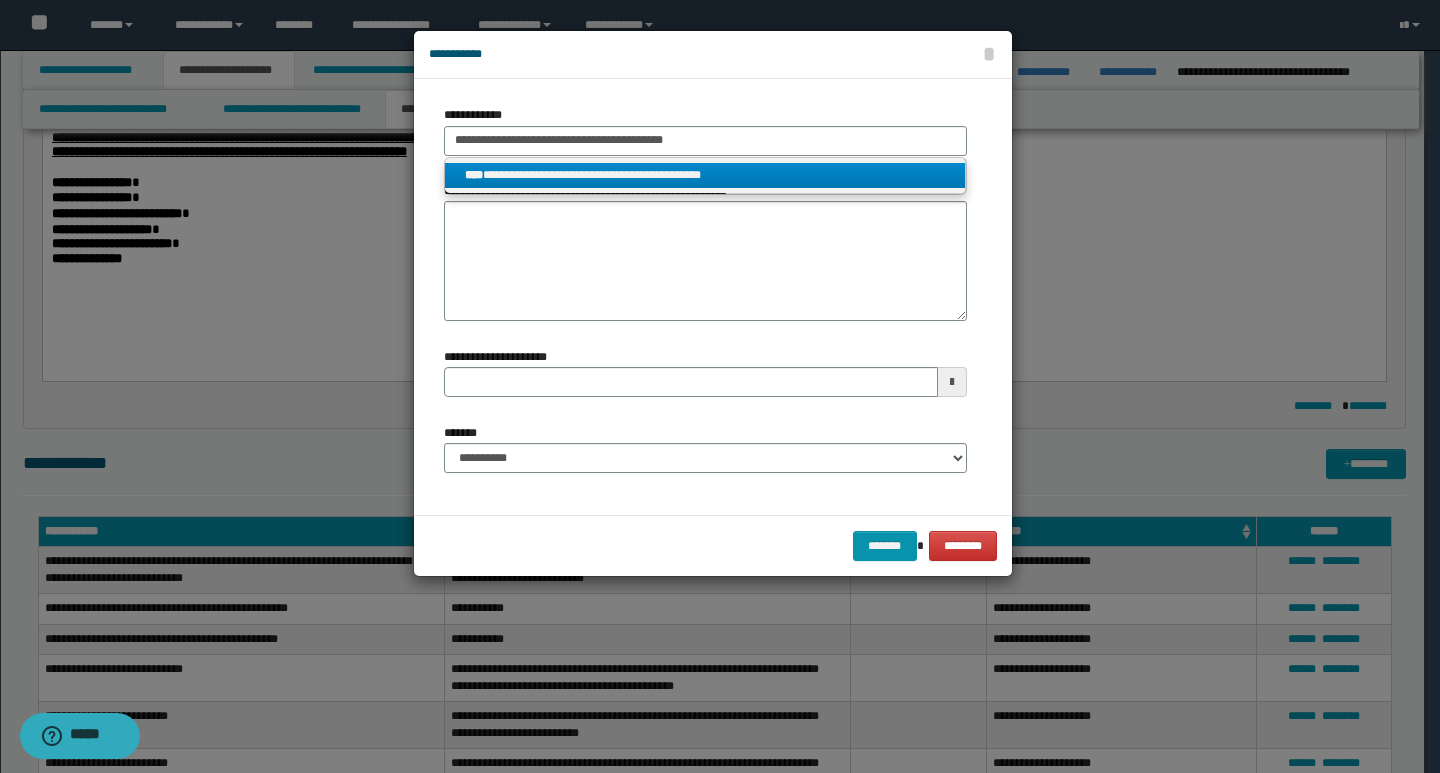 click on "**********" at bounding box center [705, 175] 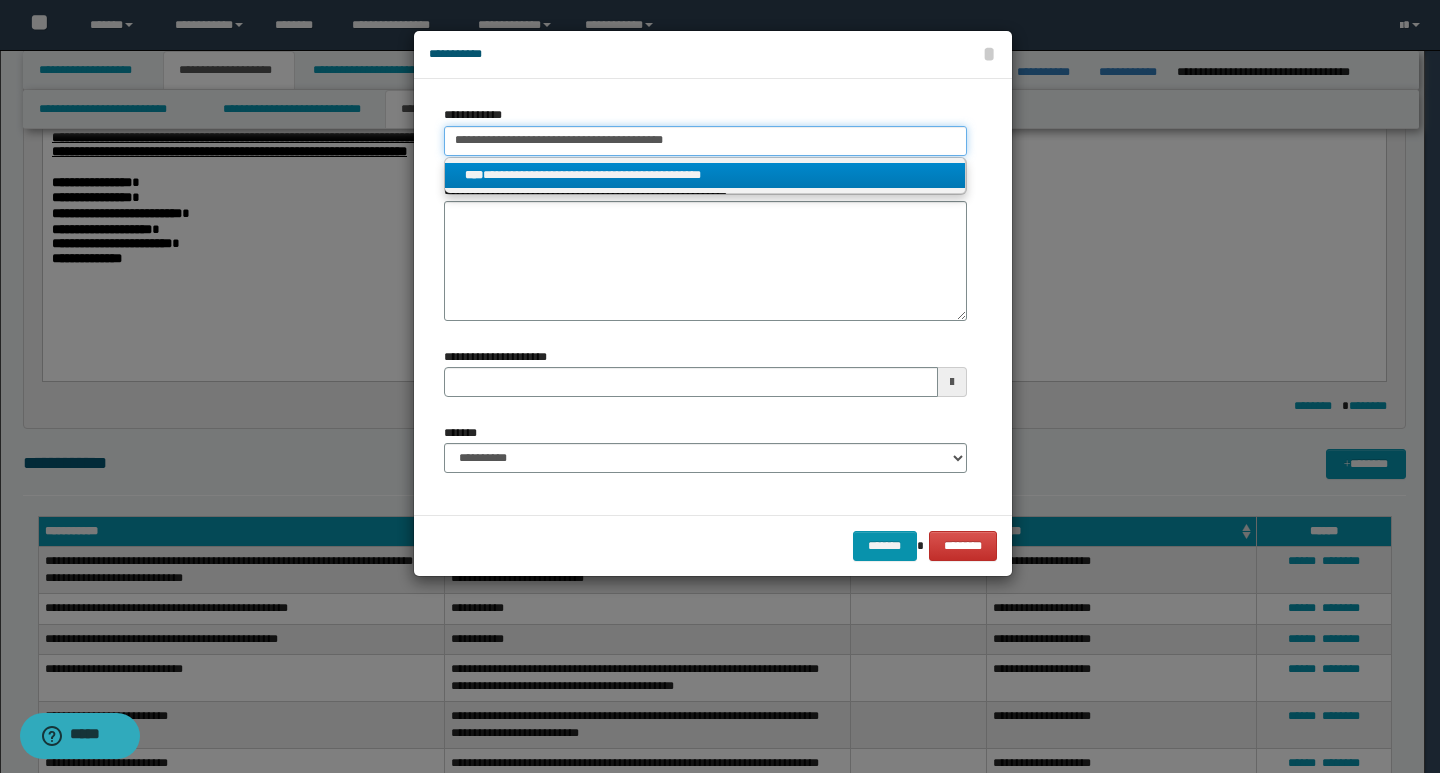 type 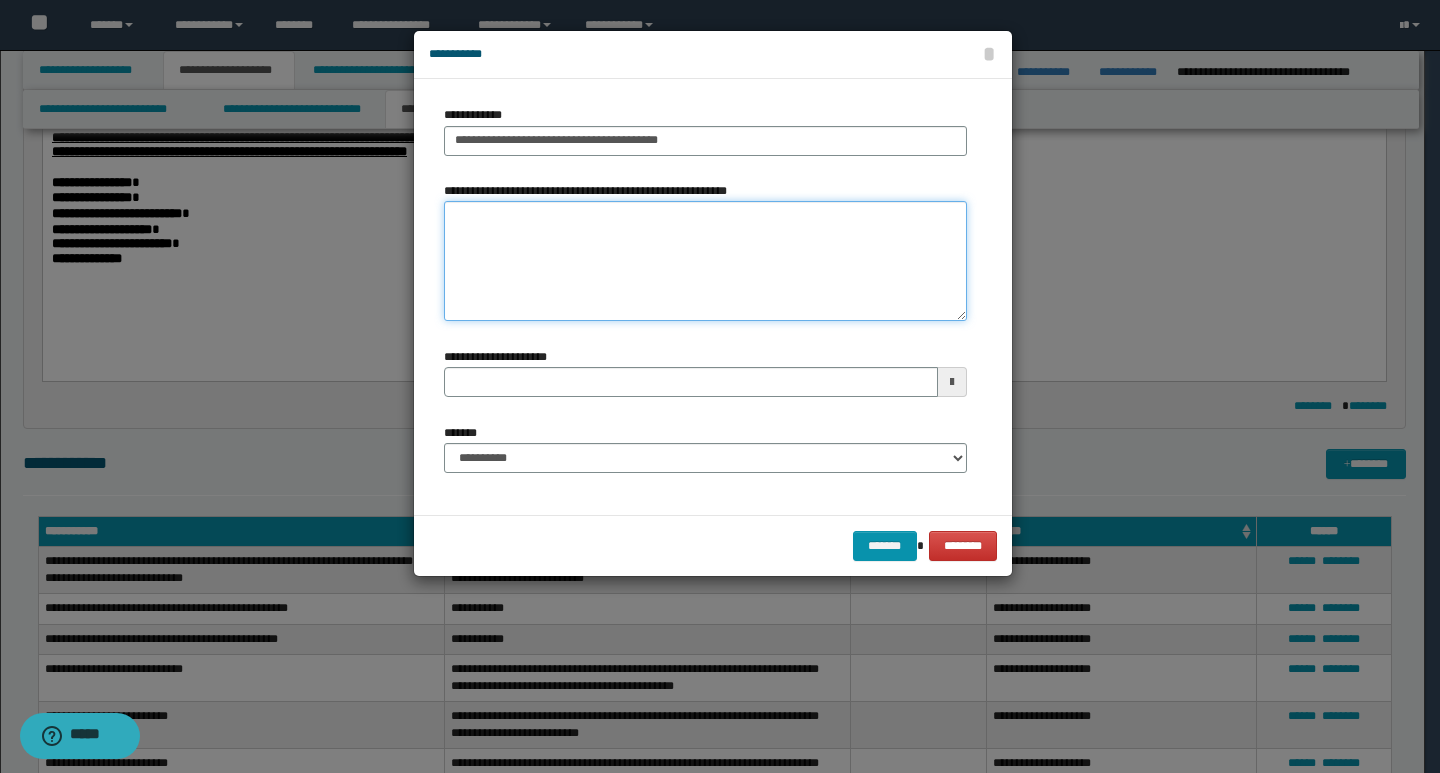 click on "**********" at bounding box center (705, 261) 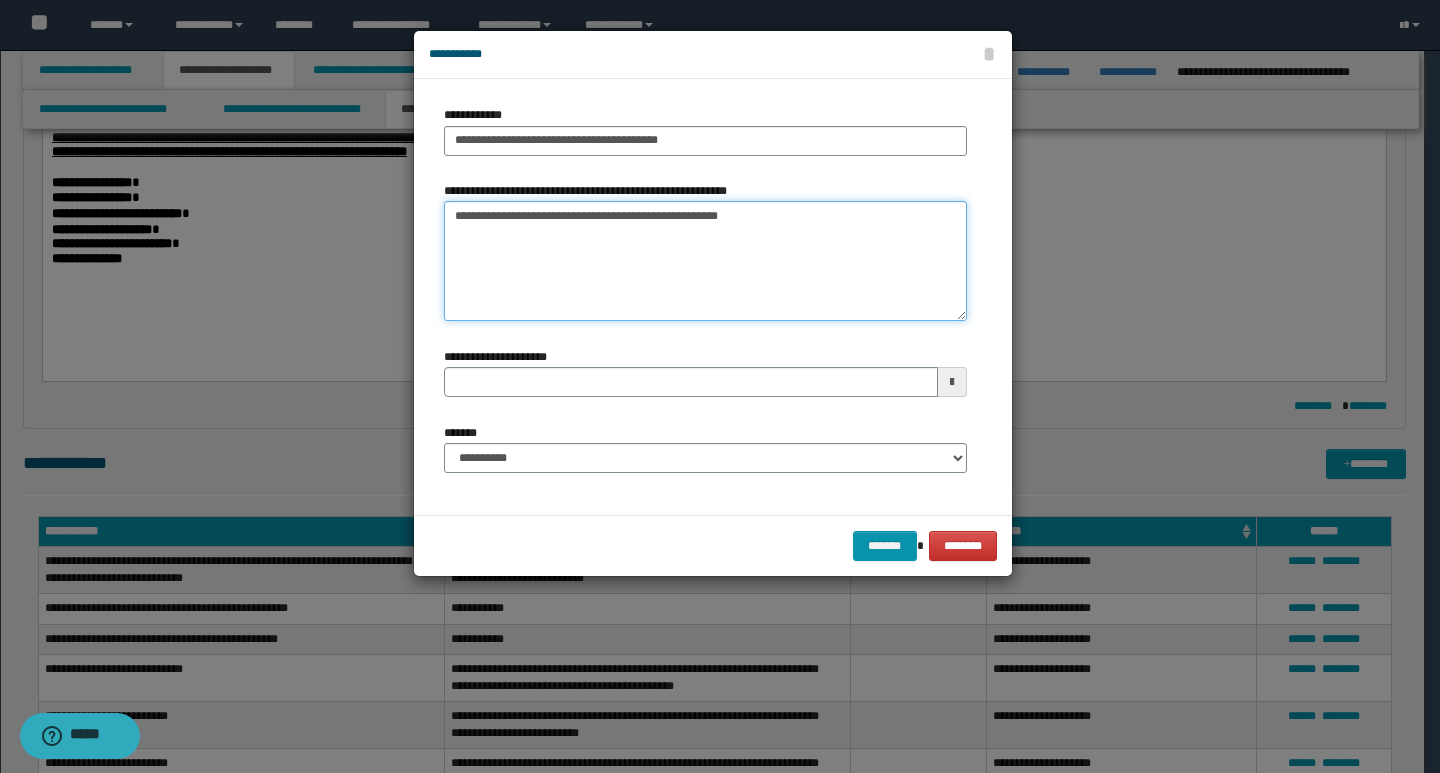 type 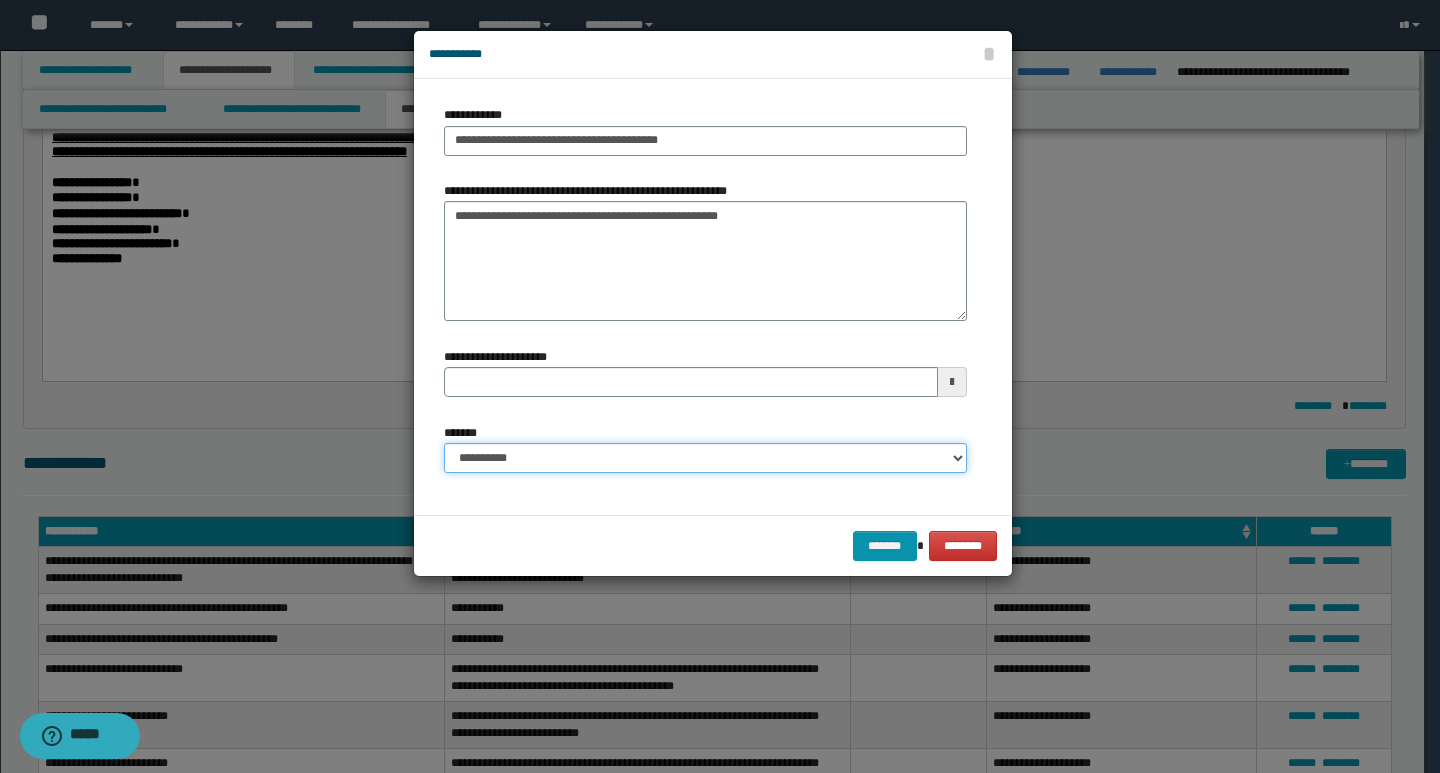 click on "**********" at bounding box center [705, 458] 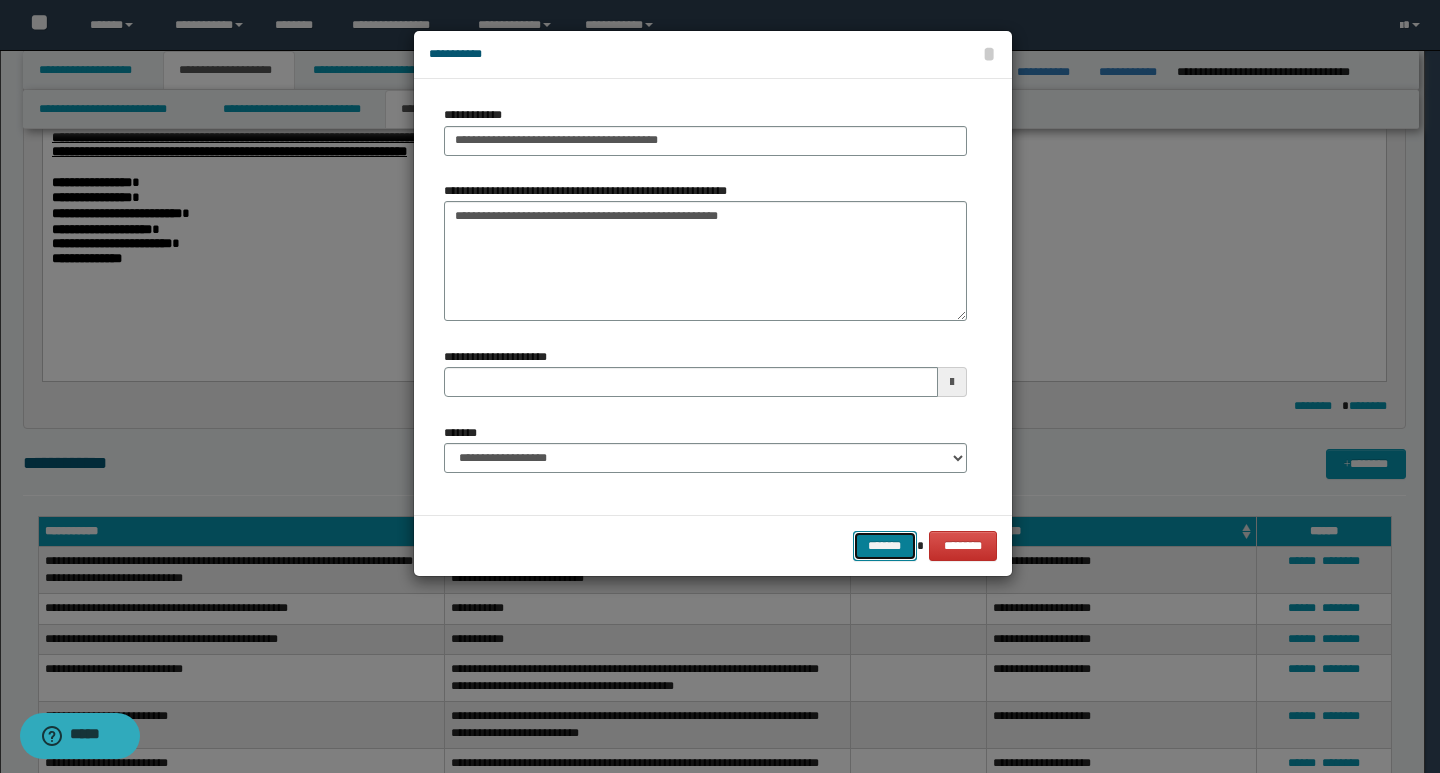 click on "*******" at bounding box center (885, 546) 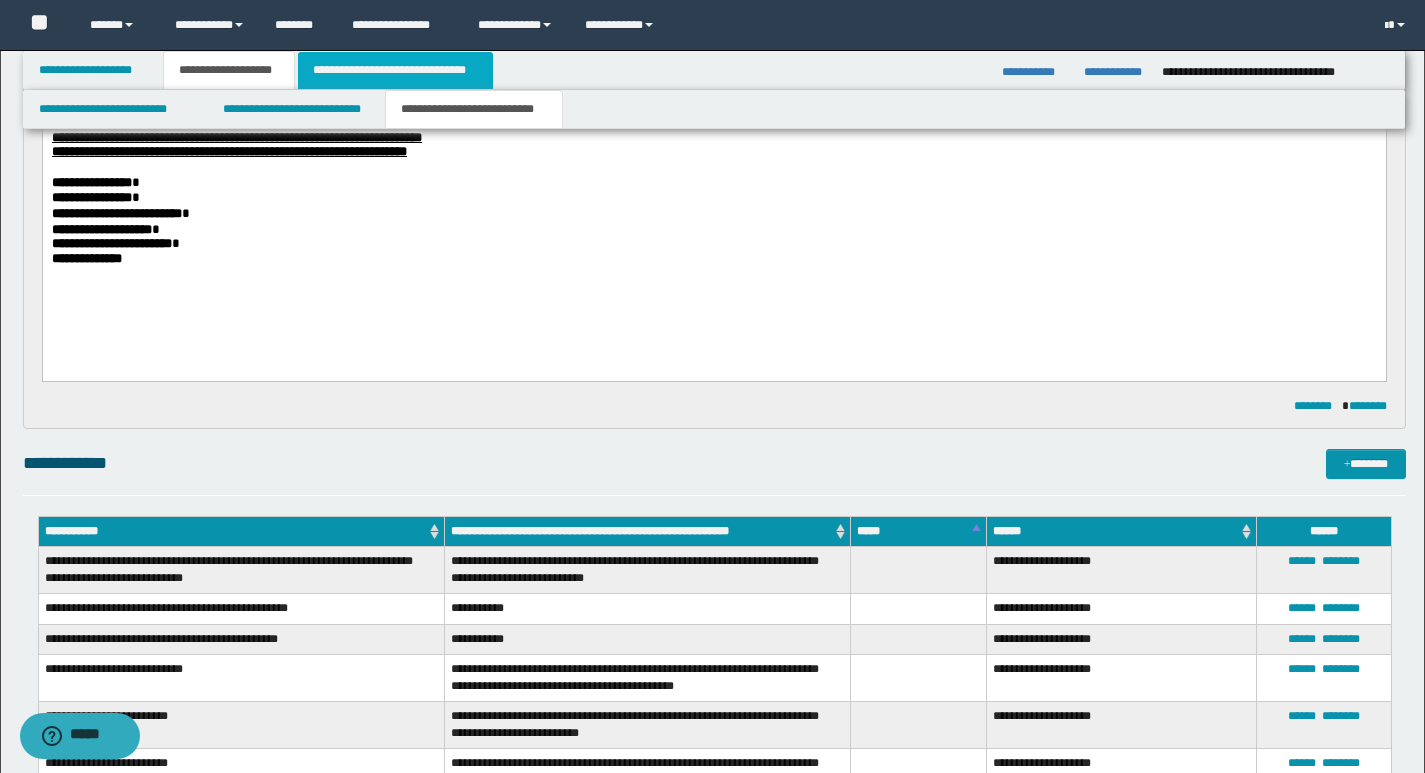 click on "**********" at bounding box center [395, 70] 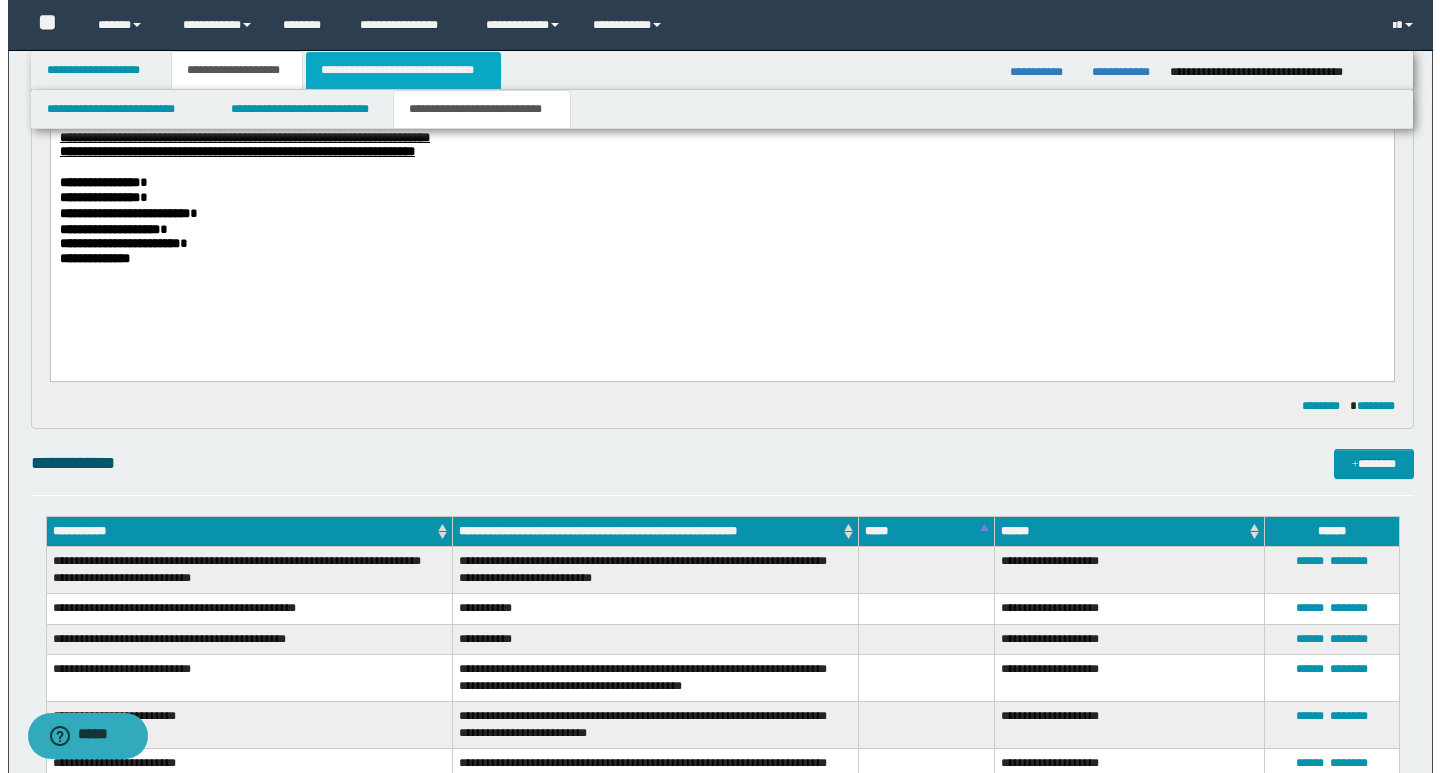 scroll, scrollTop: 0, scrollLeft: 0, axis: both 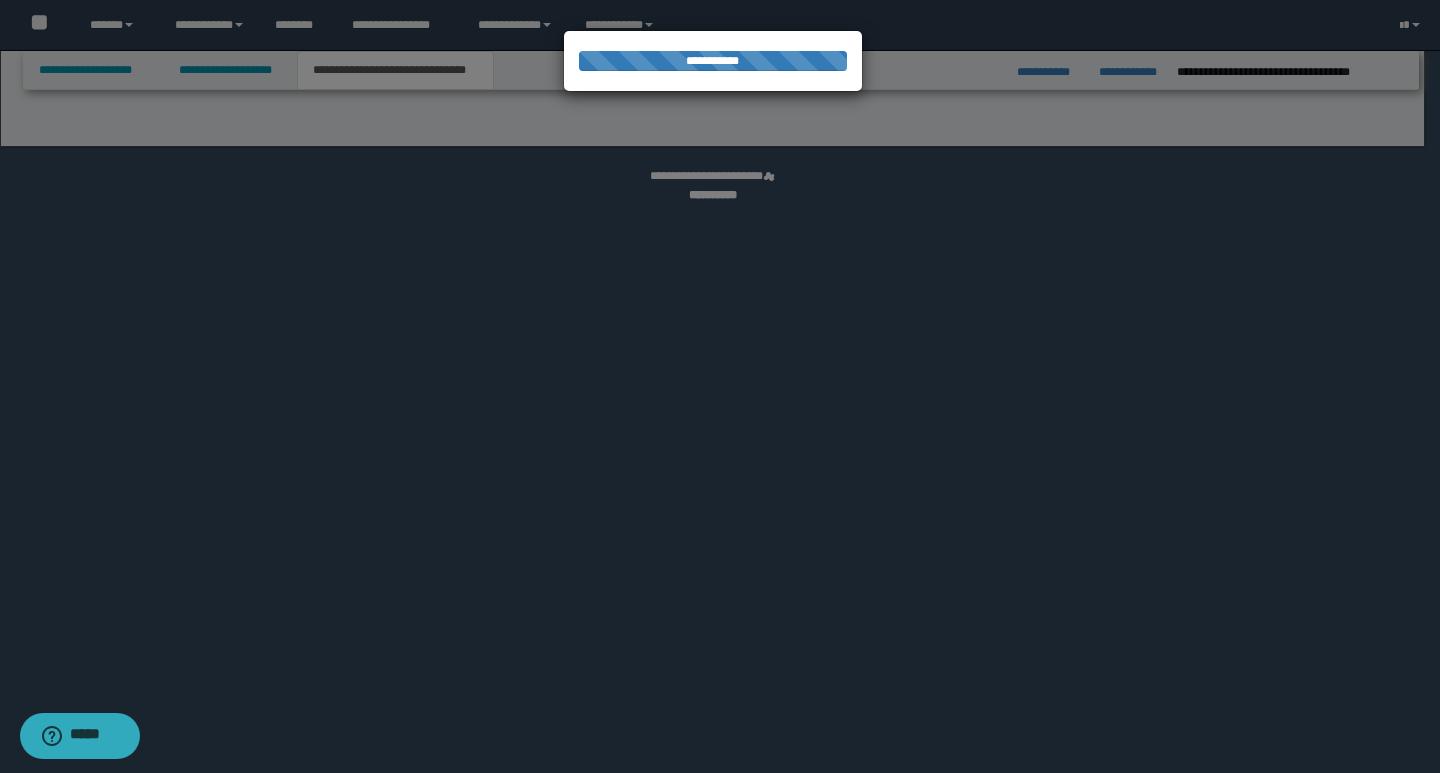 select on "*" 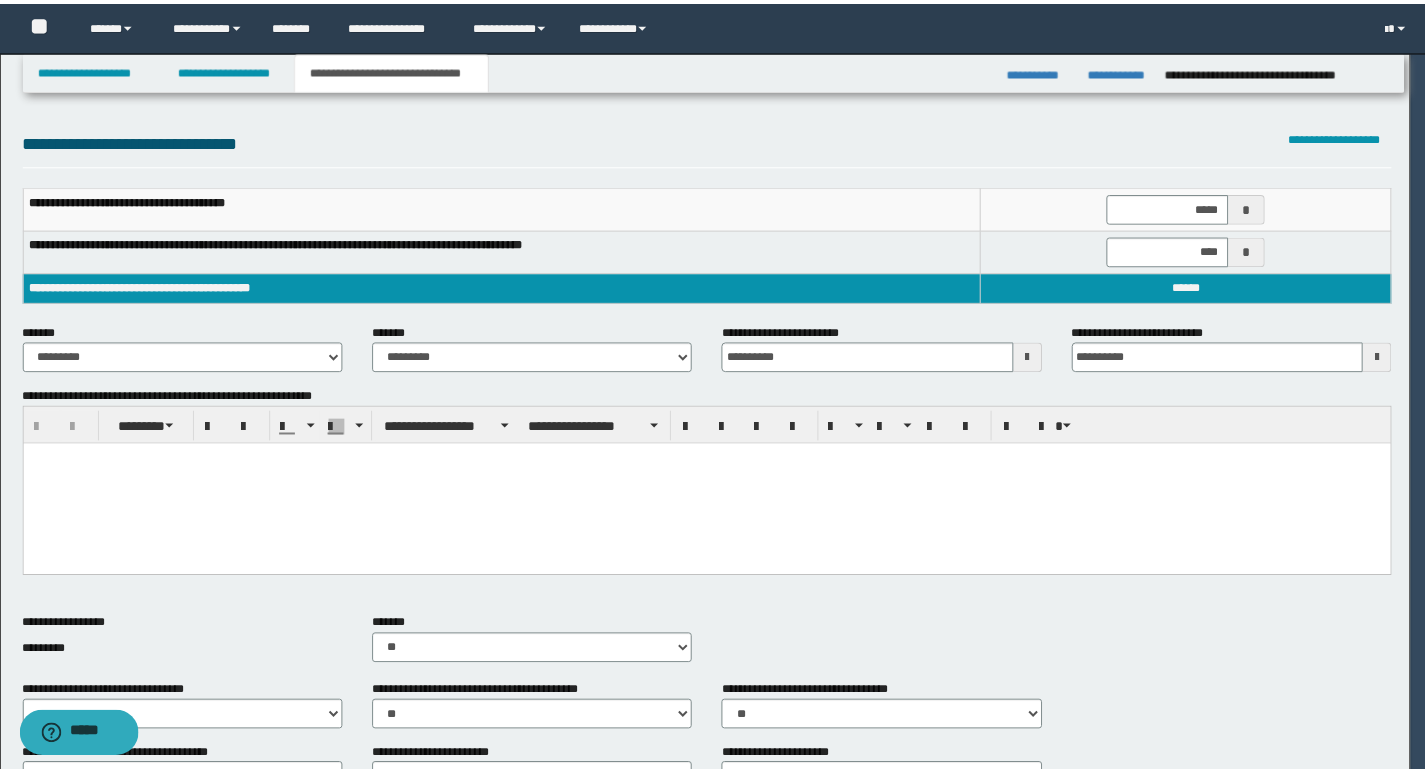 scroll, scrollTop: 0, scrollLeft: 0, axis: both 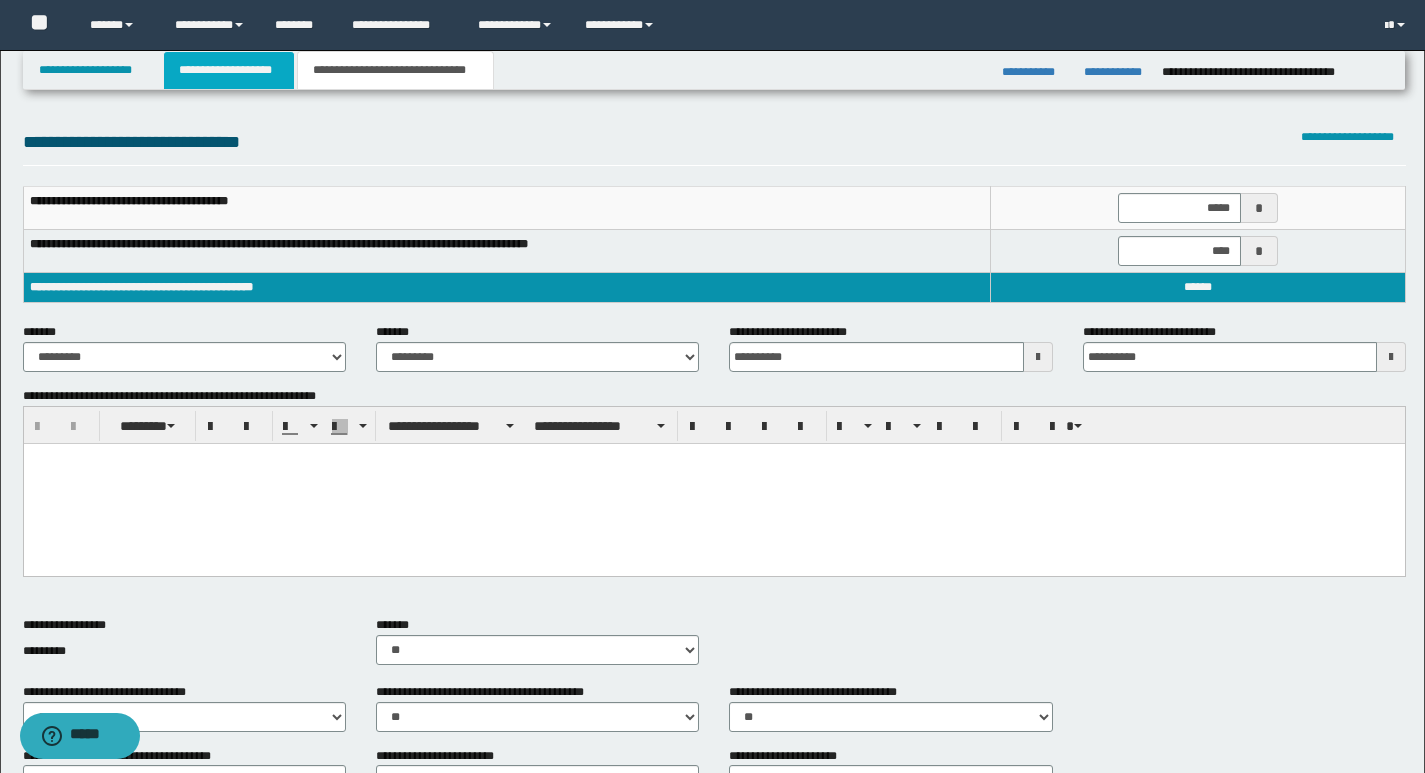 click on "**********" at bounding box center (229, 70) 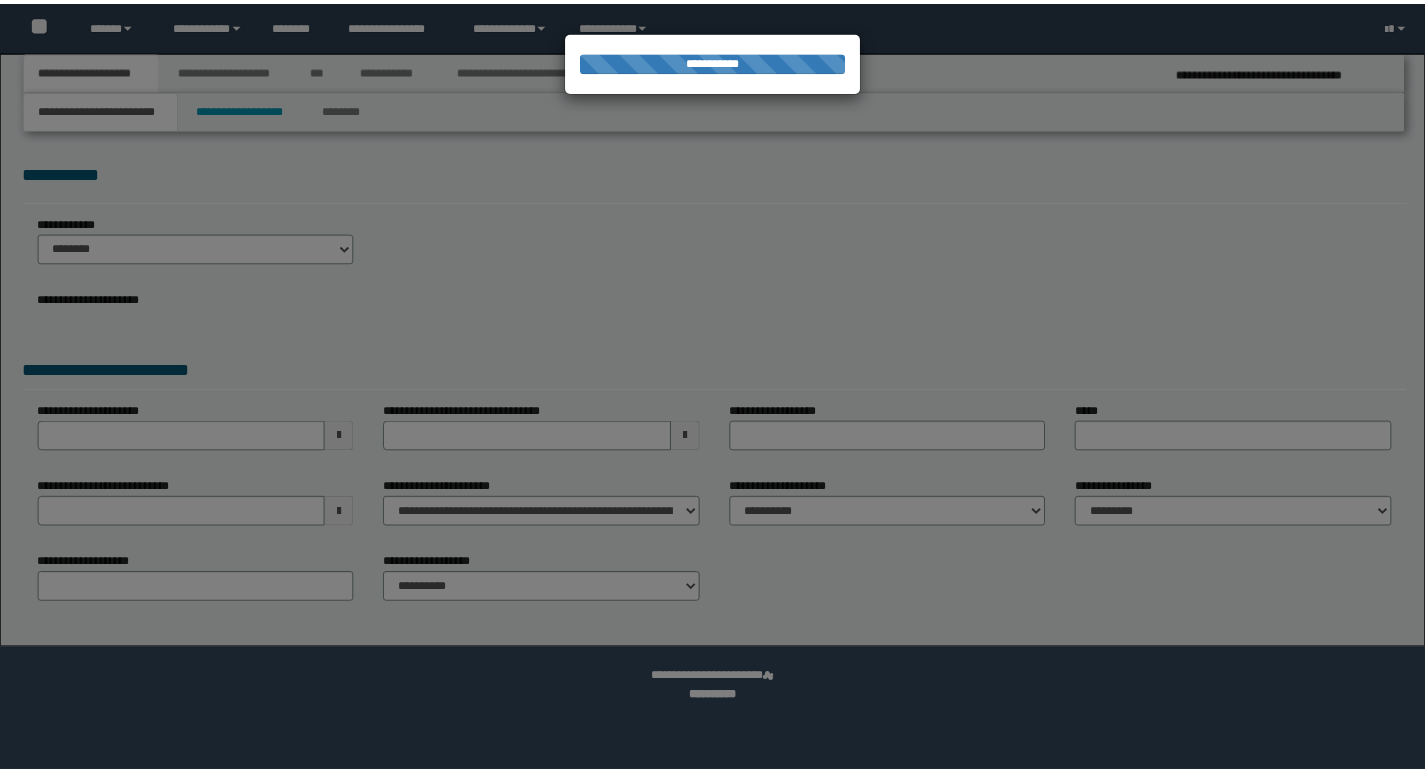 scroll, scrollTop: 0, scrollLeft: 0, axis: both 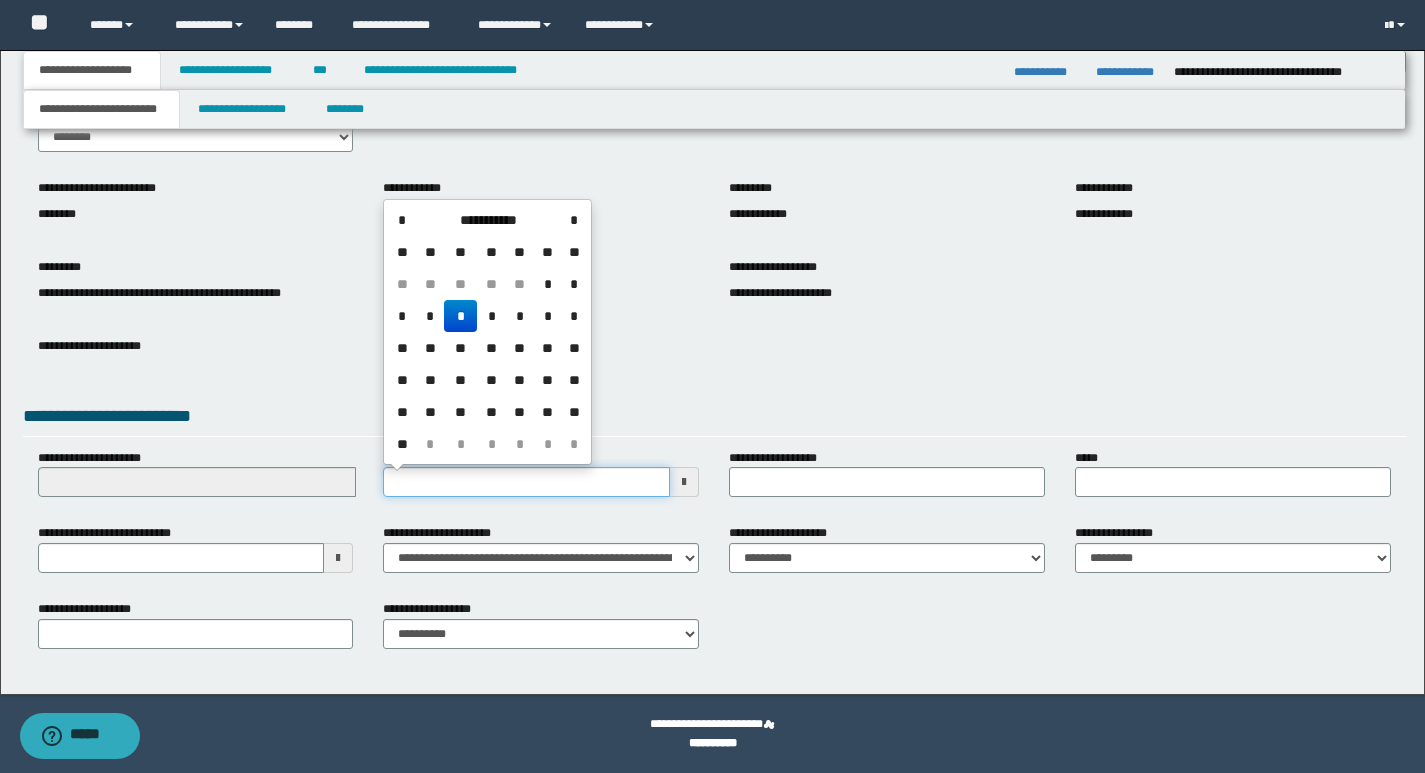 click on "**********" at bounding box center (526, 482) 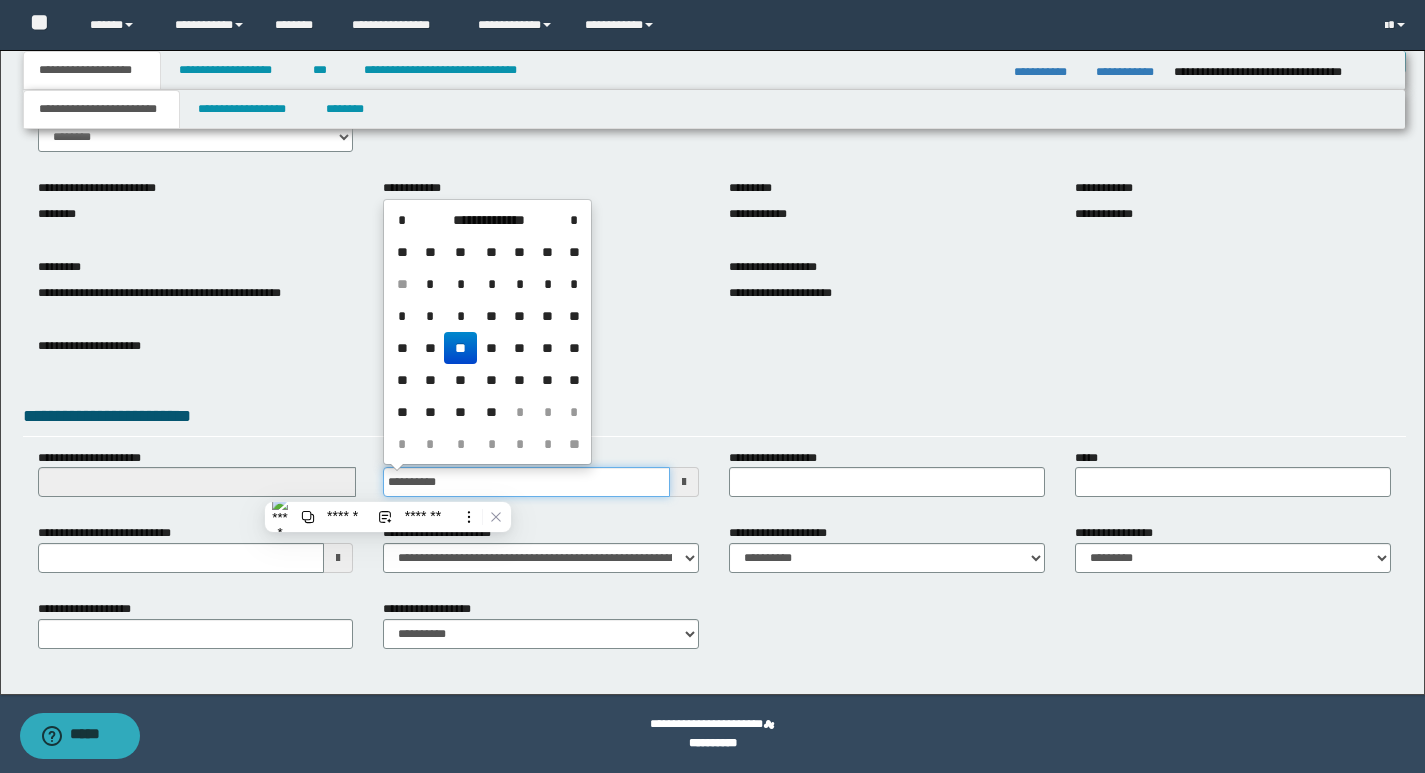 type on "**********" 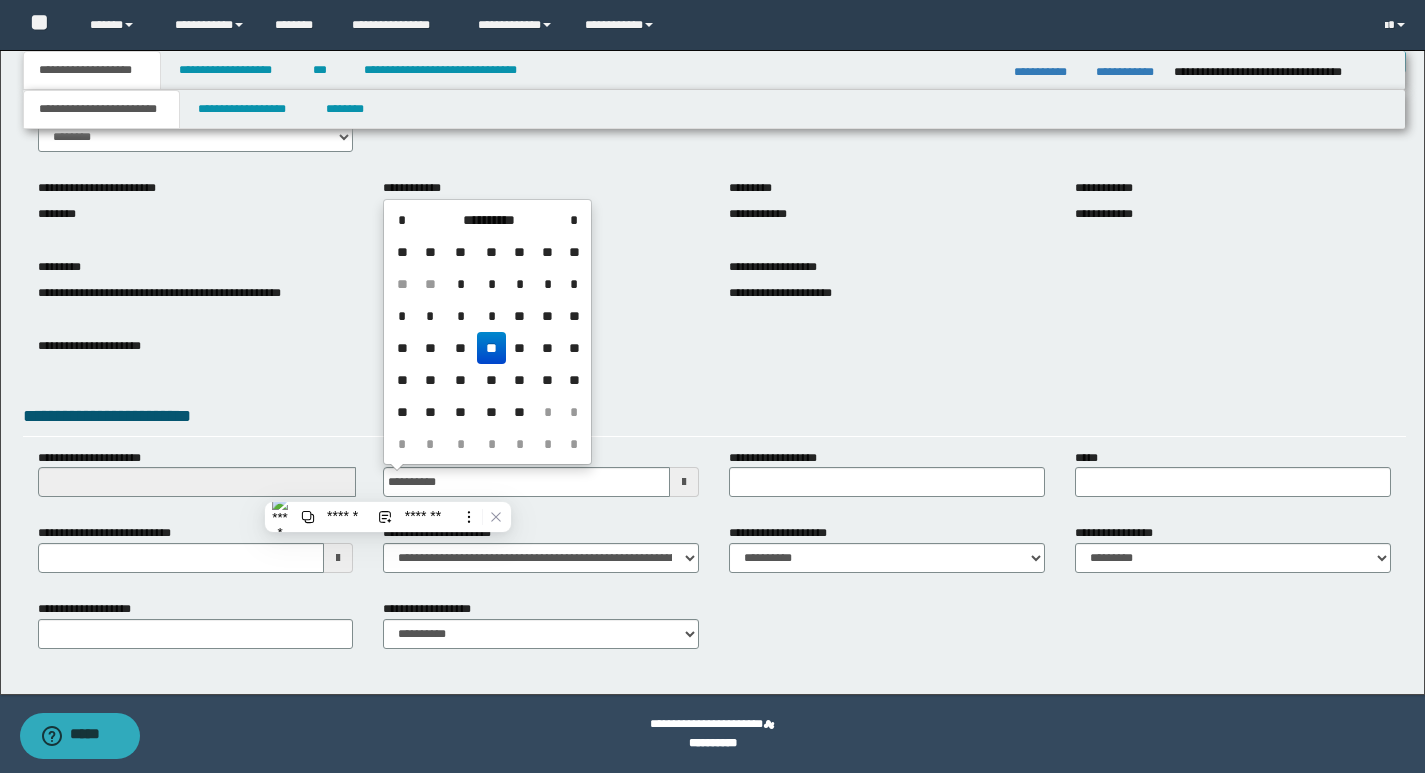 click on "**" at bounding box center [491, 348] 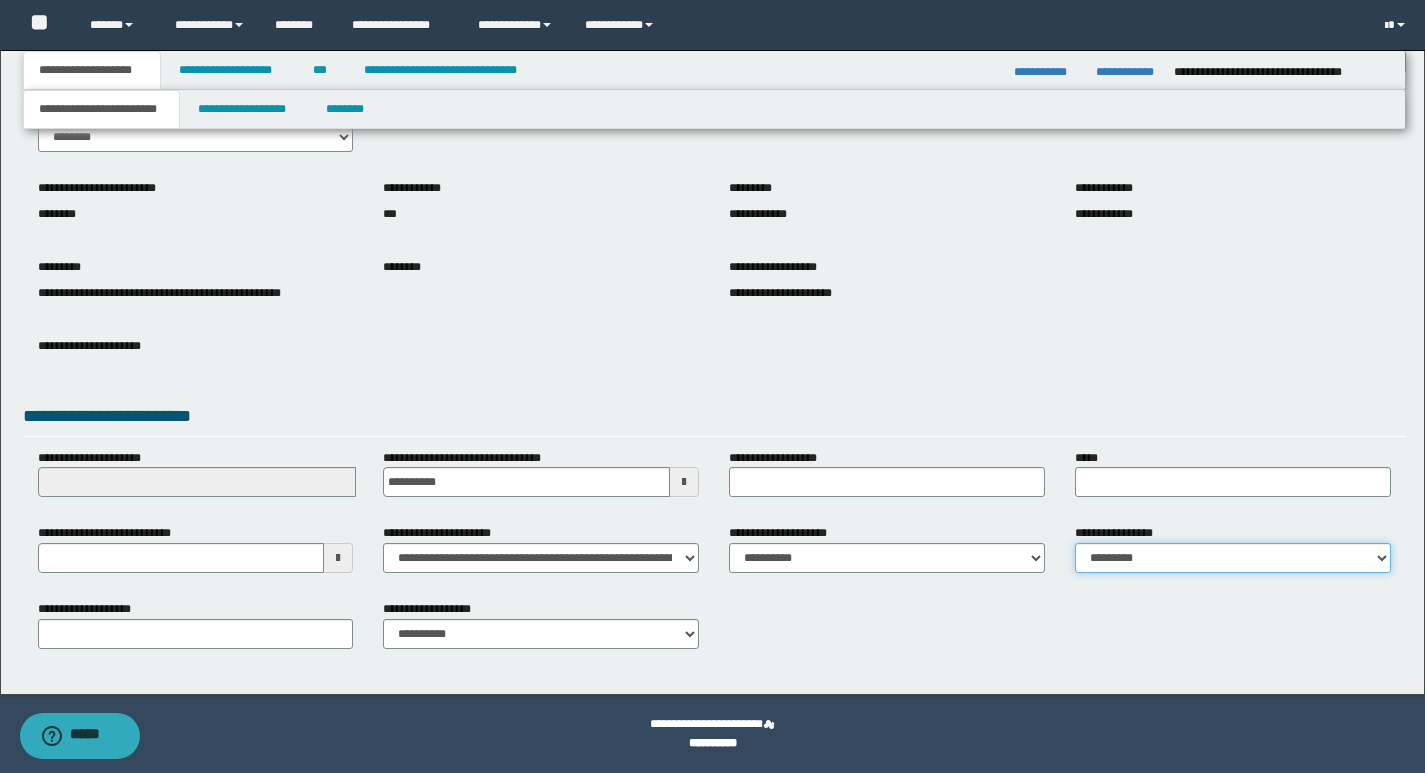 click on "**********" at bounding box center (1233, 558) 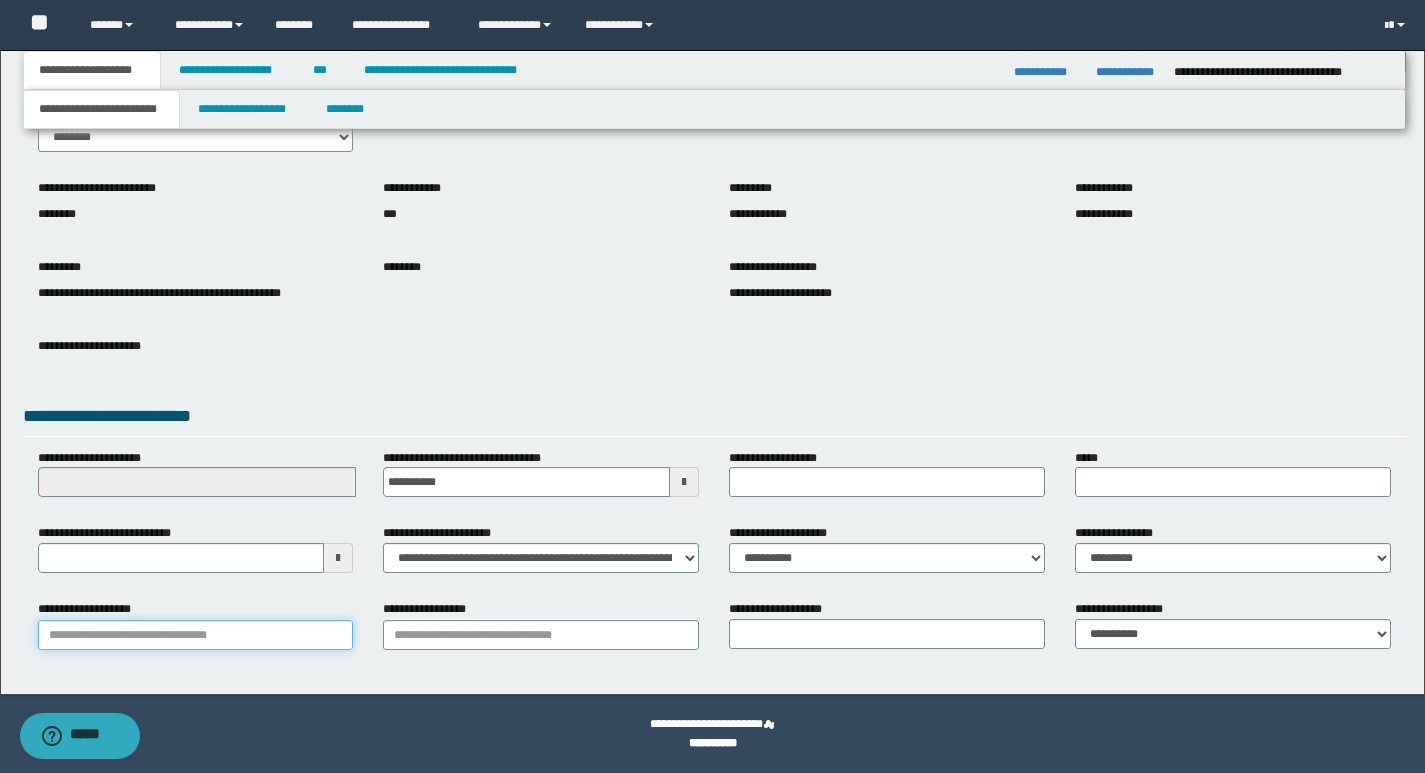 click on "**********" at bounding box center (196, 635) 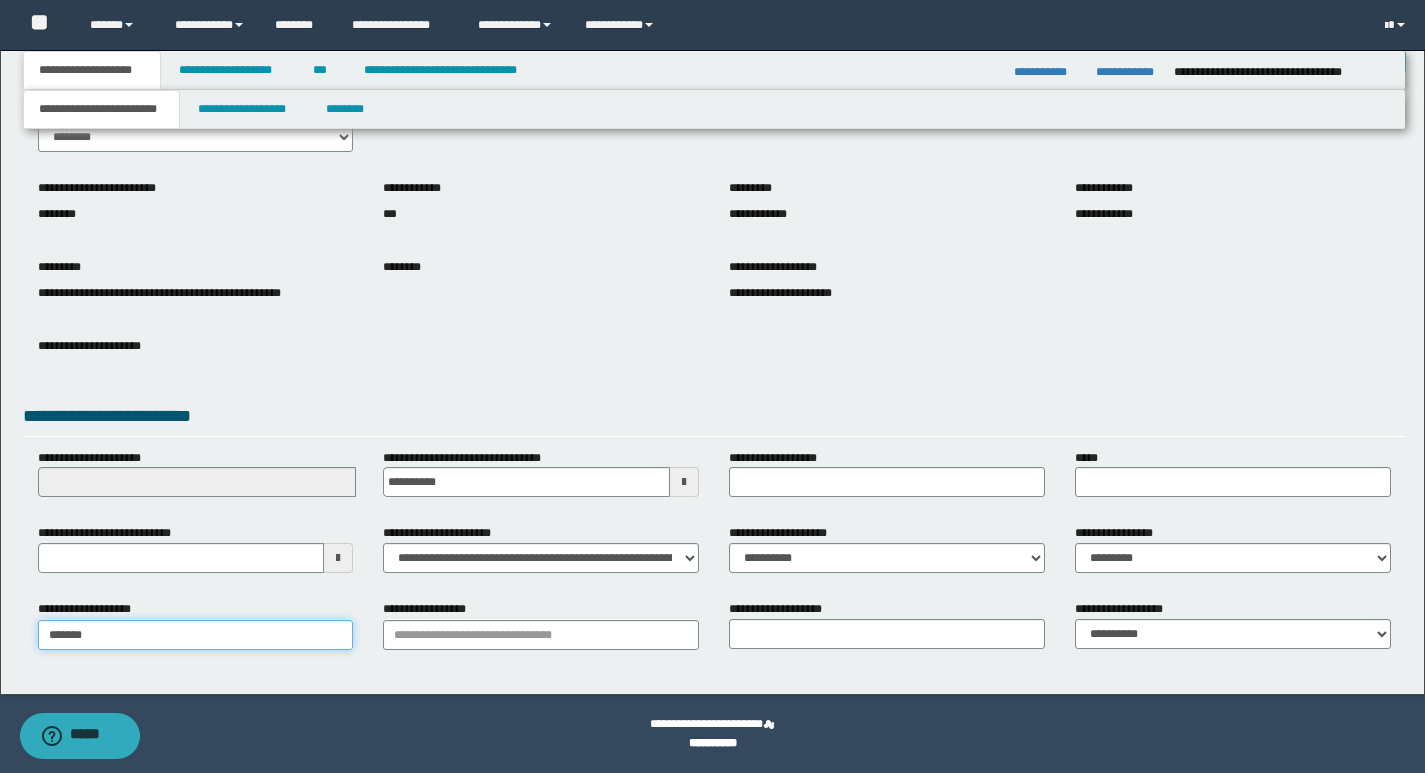 type on "********" 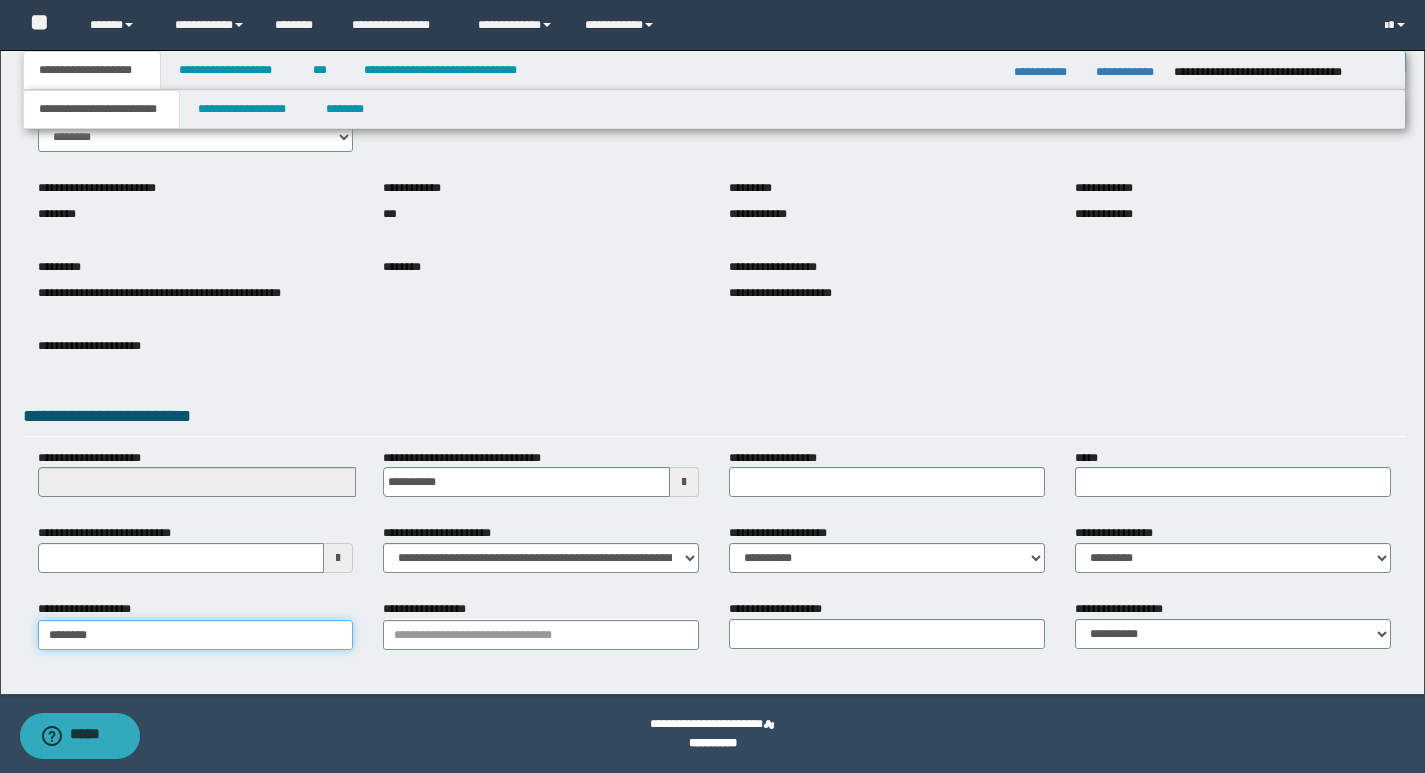 type on "**********" 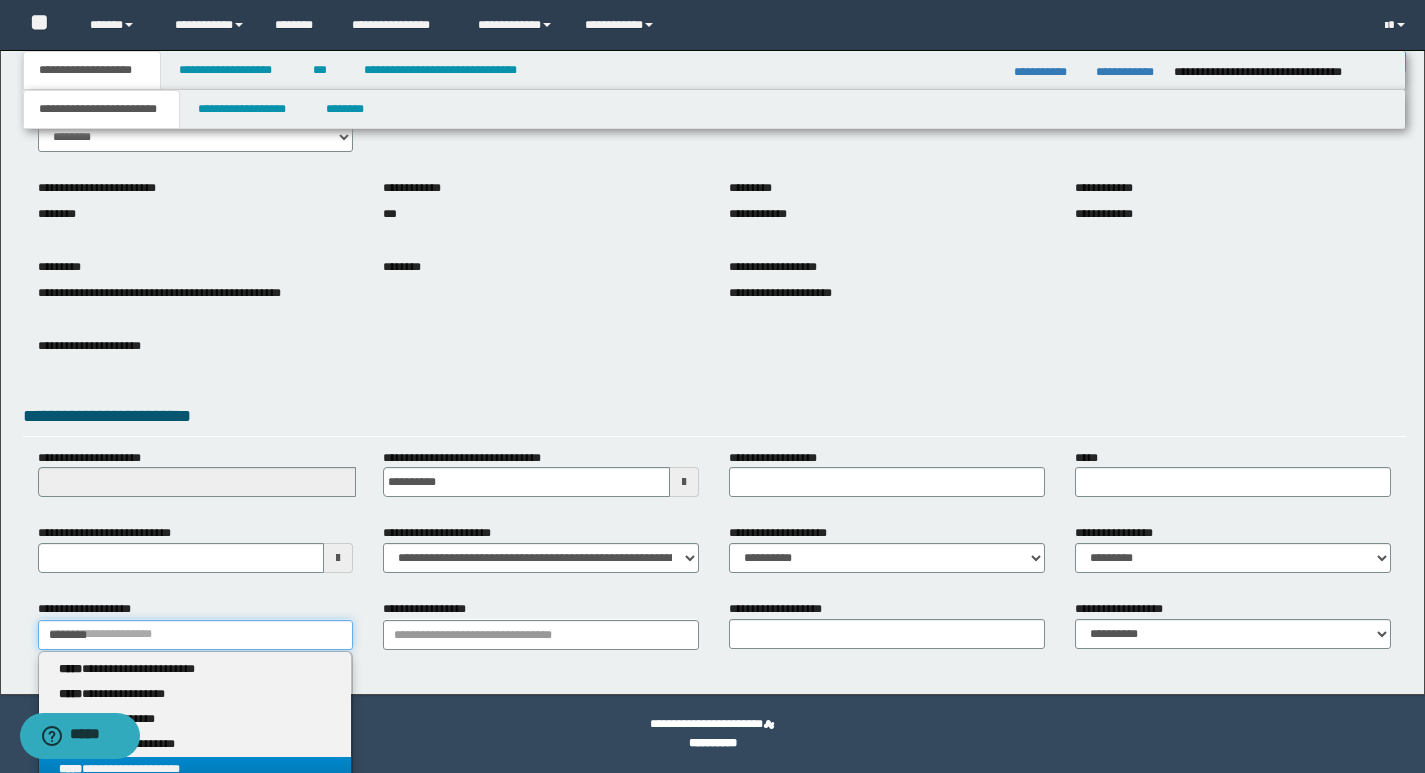 type on "********" 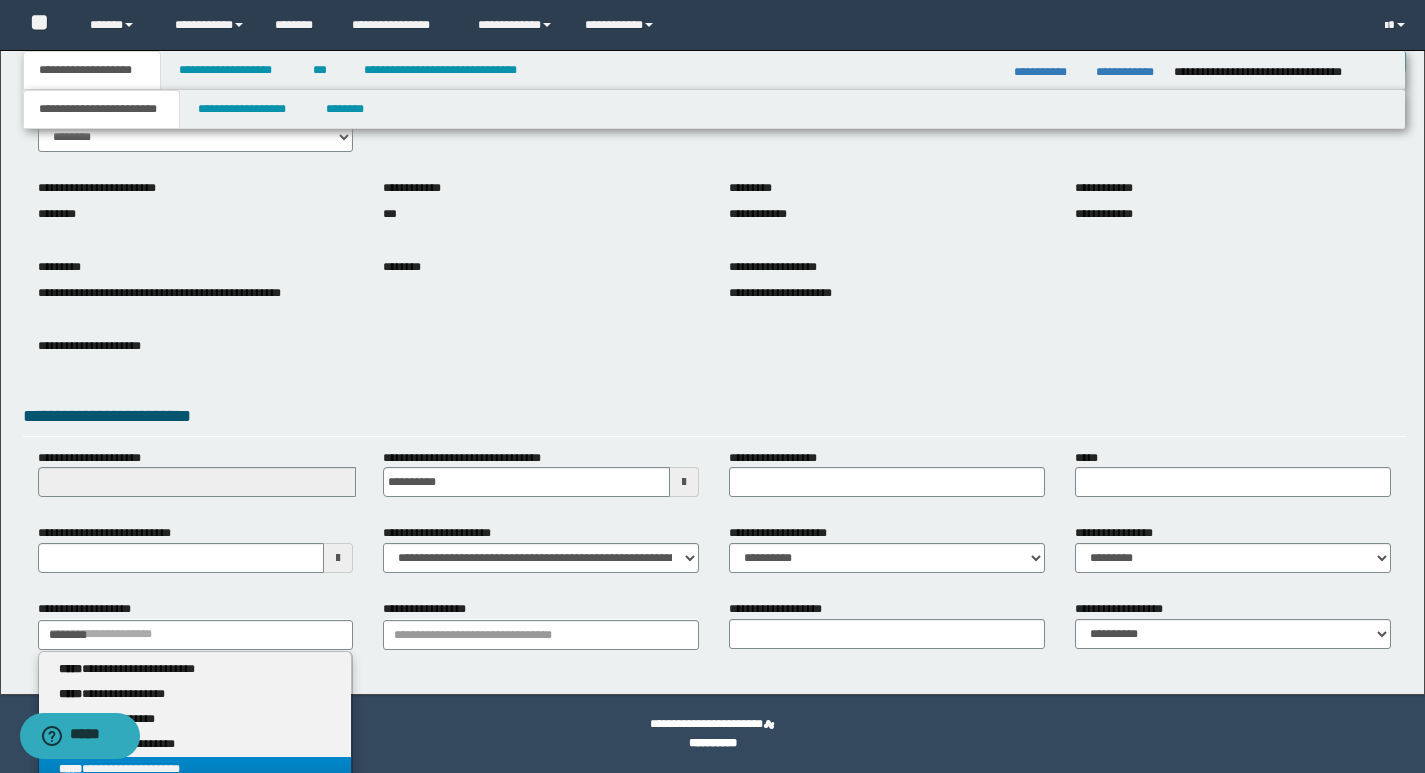 click on "**********" at bounding box center [195, 769] 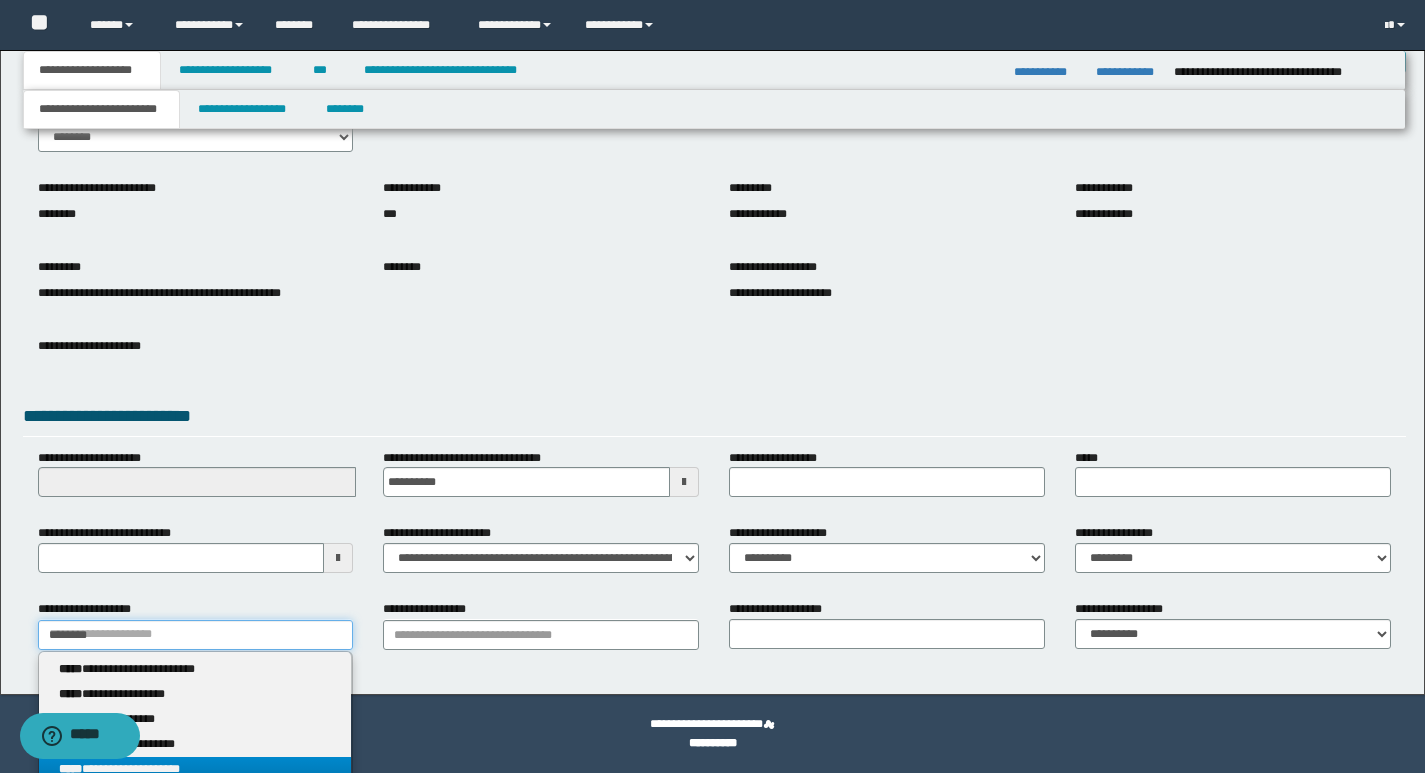 type 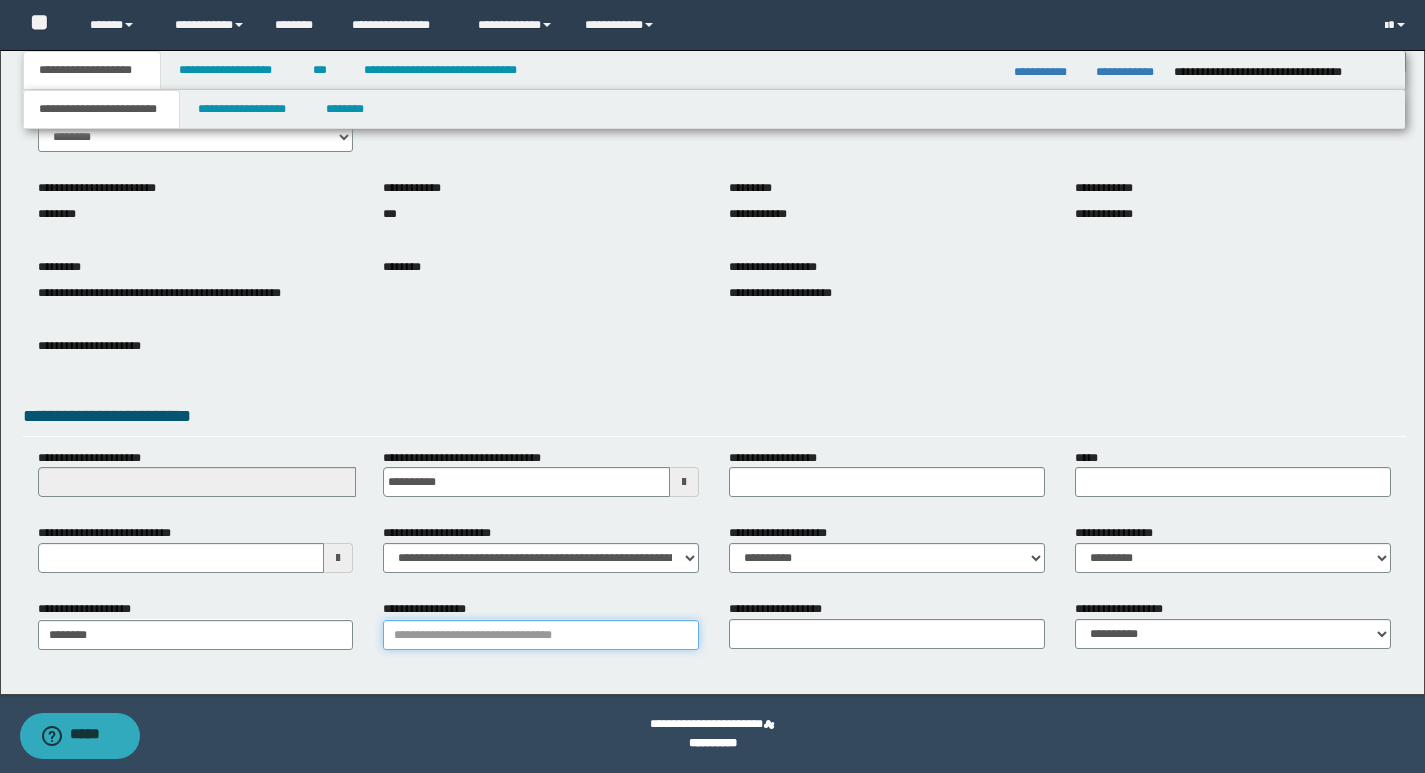 click on "**********" at bounding box center [541, 635] 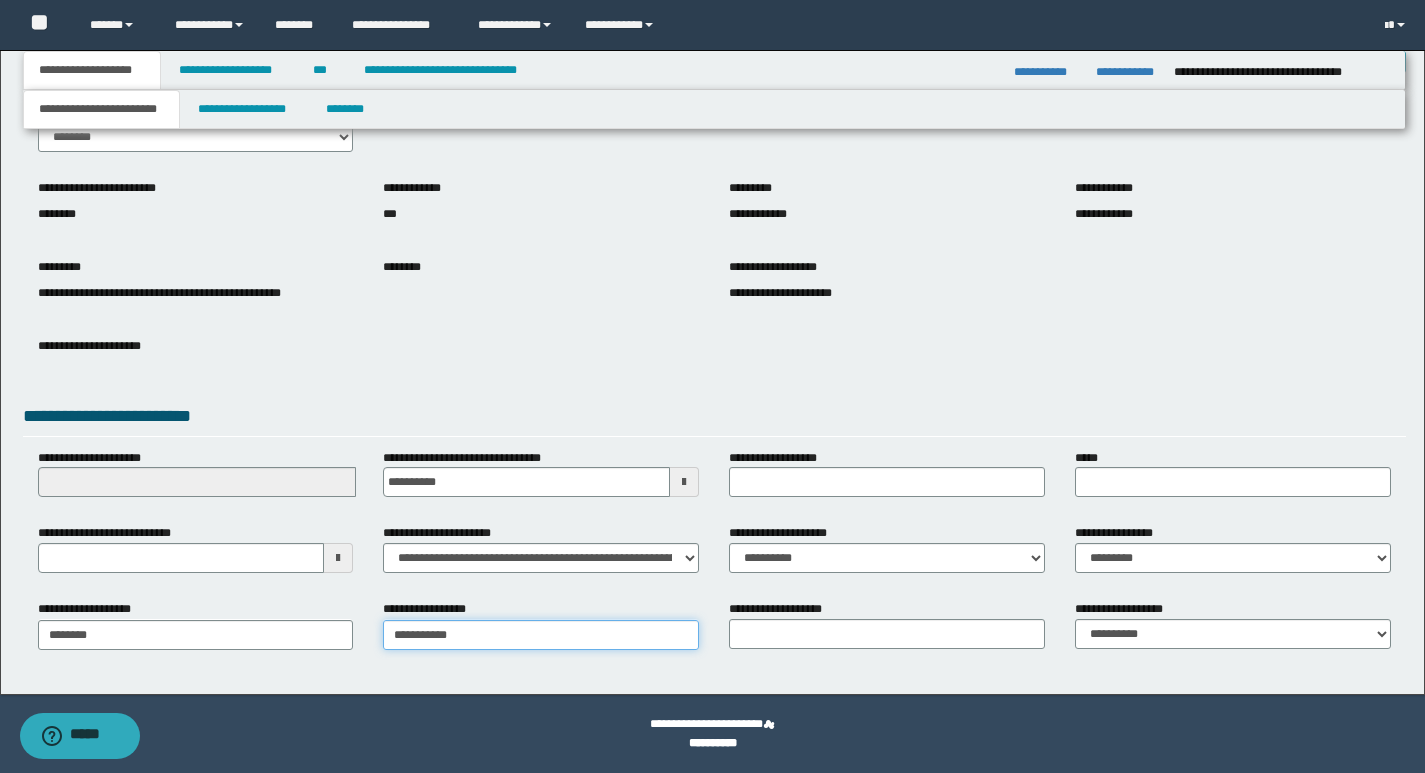 type on "**********" 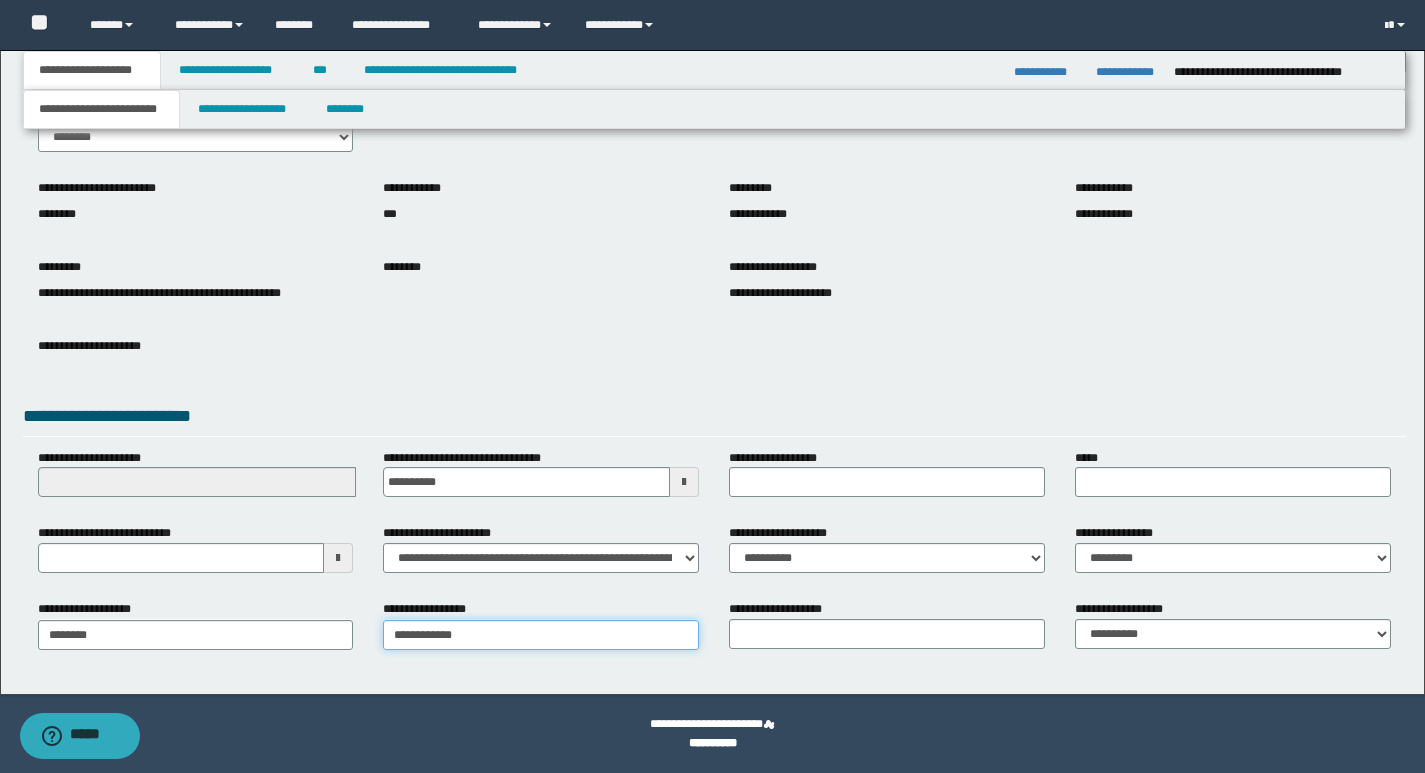 type on "**********" 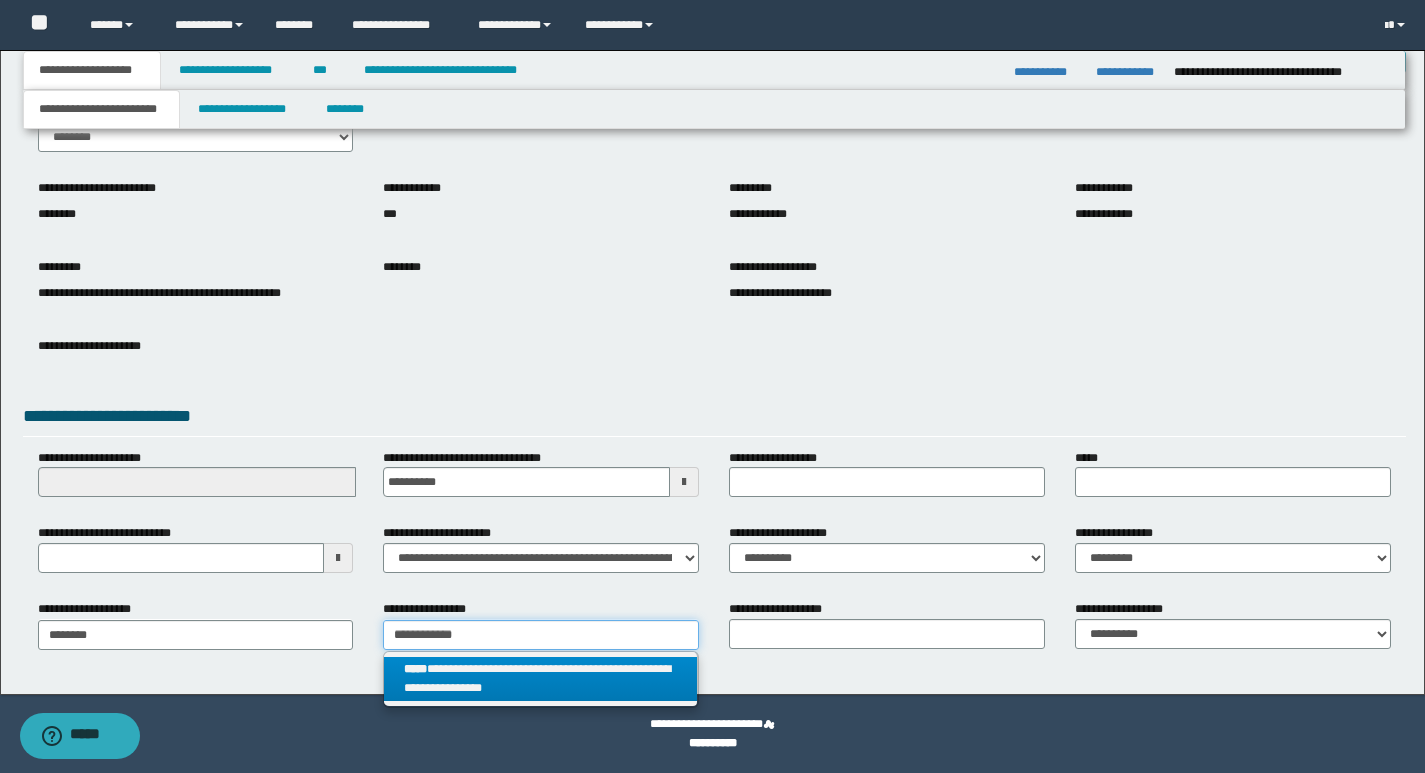 type on "**********" 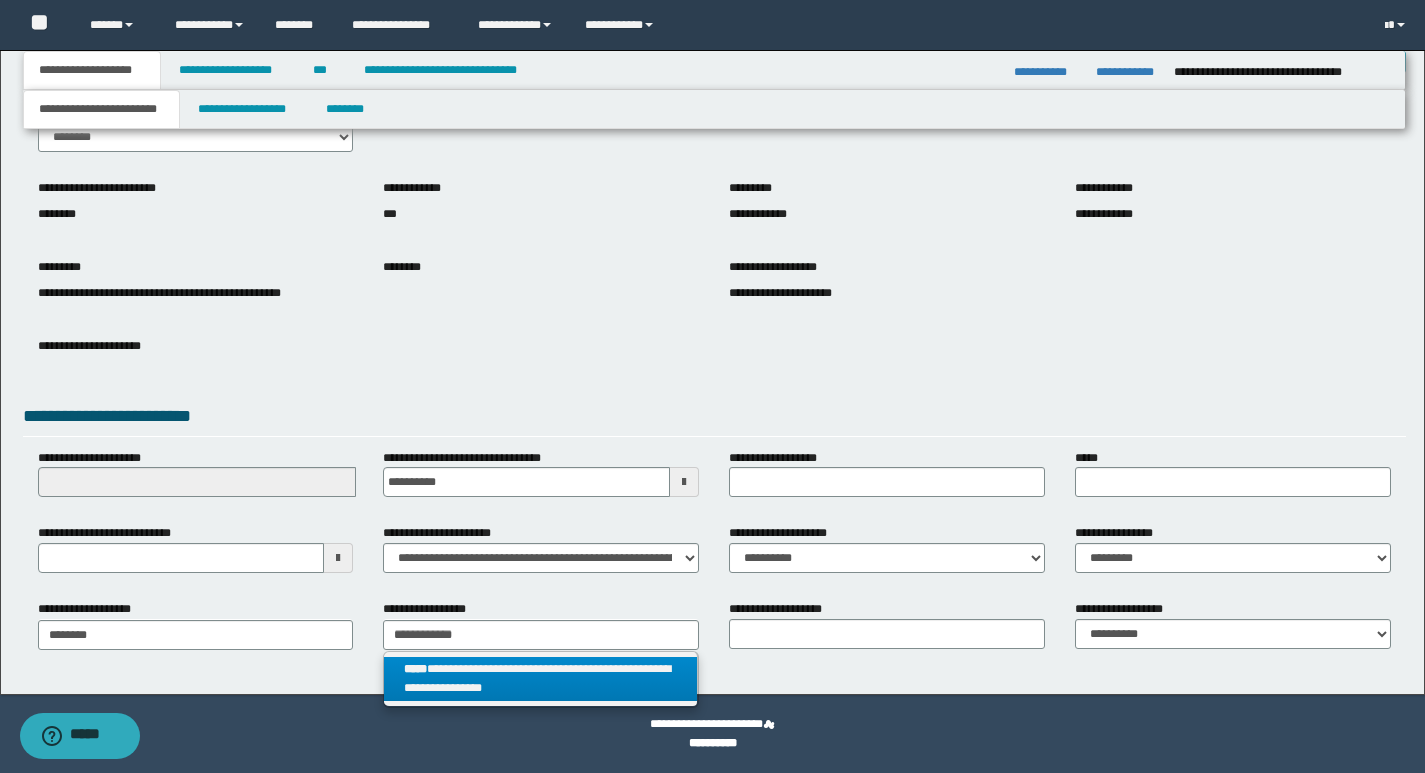 click on "**********" at bounding box center [540, 679] 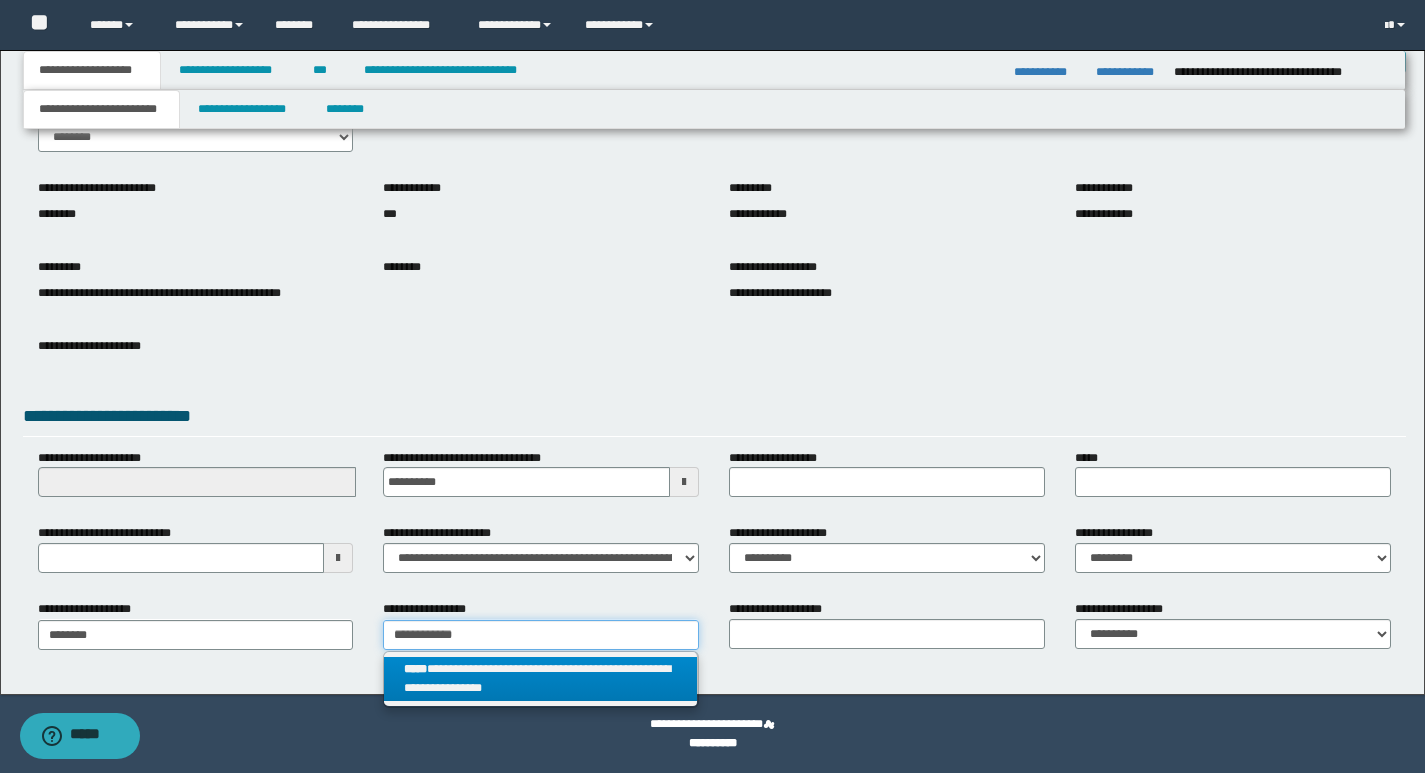 type 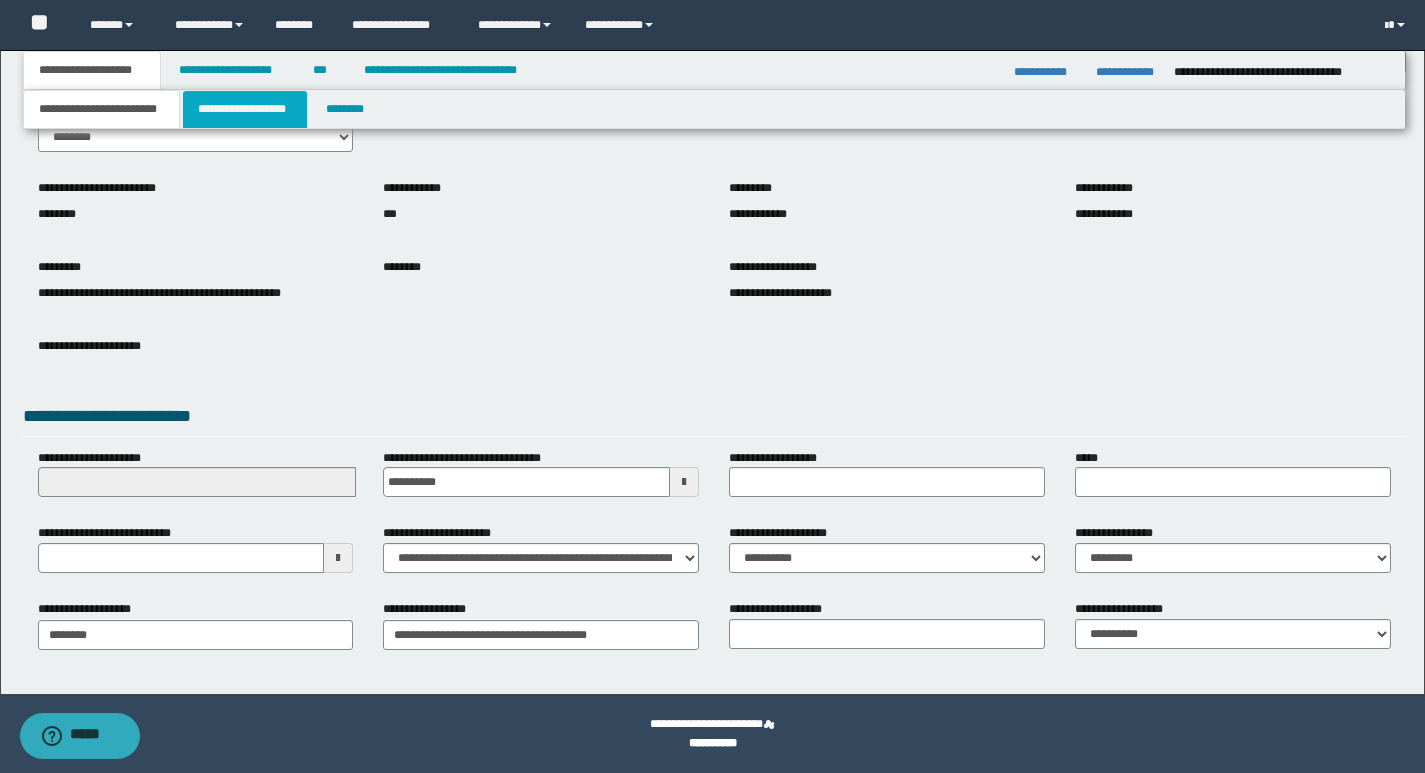 click on "**********" at bounding box center [245, 109] 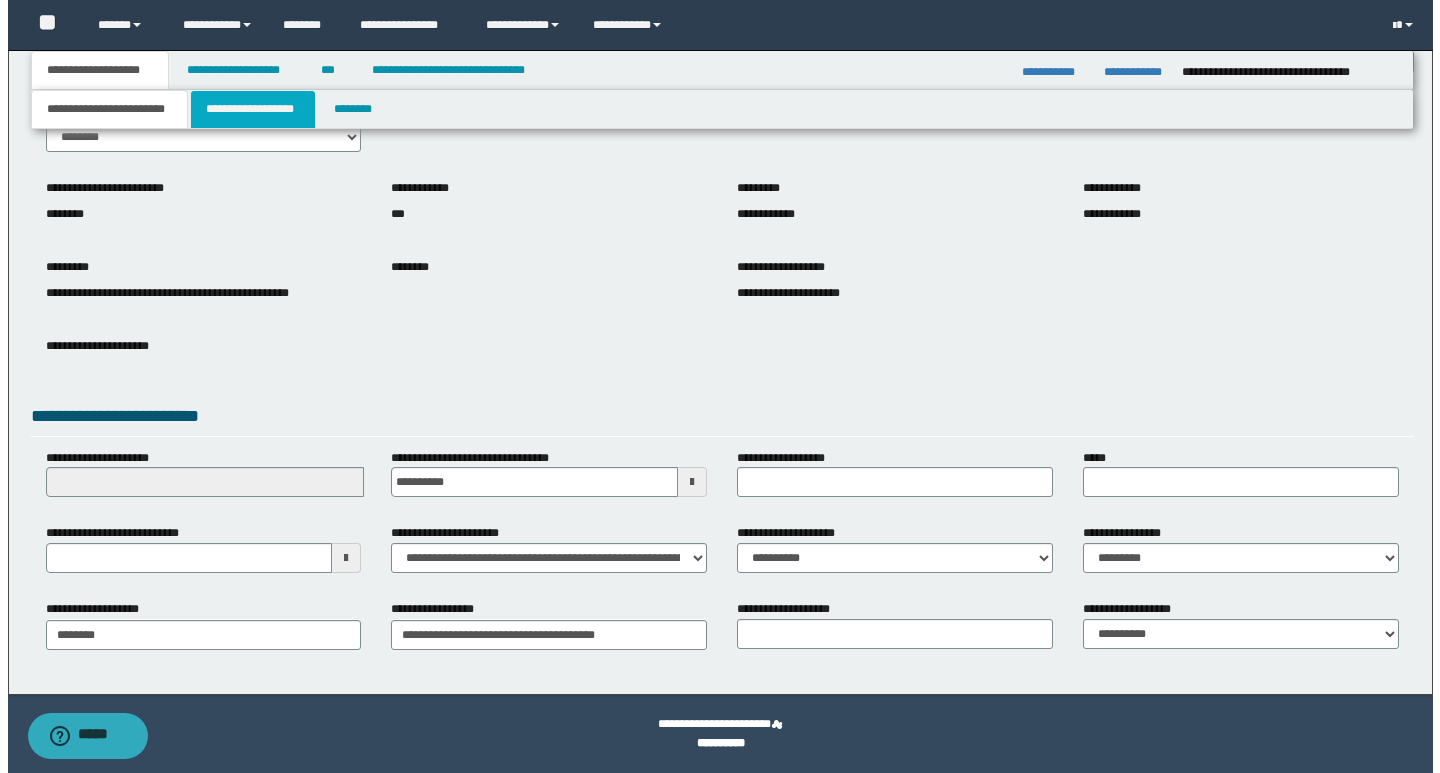 scroll, scrollTop: 0, scrollLeft: 0, axis: both 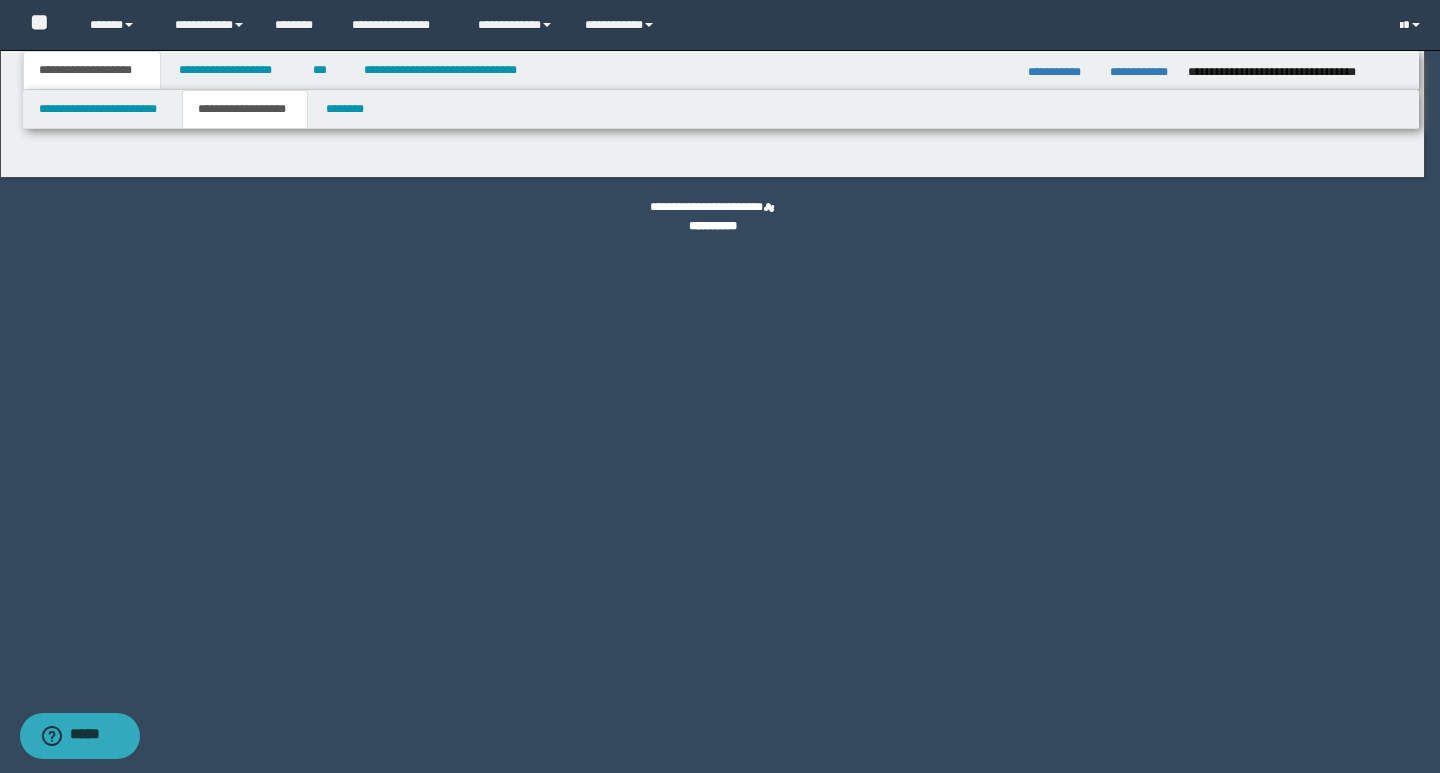 type on "********" 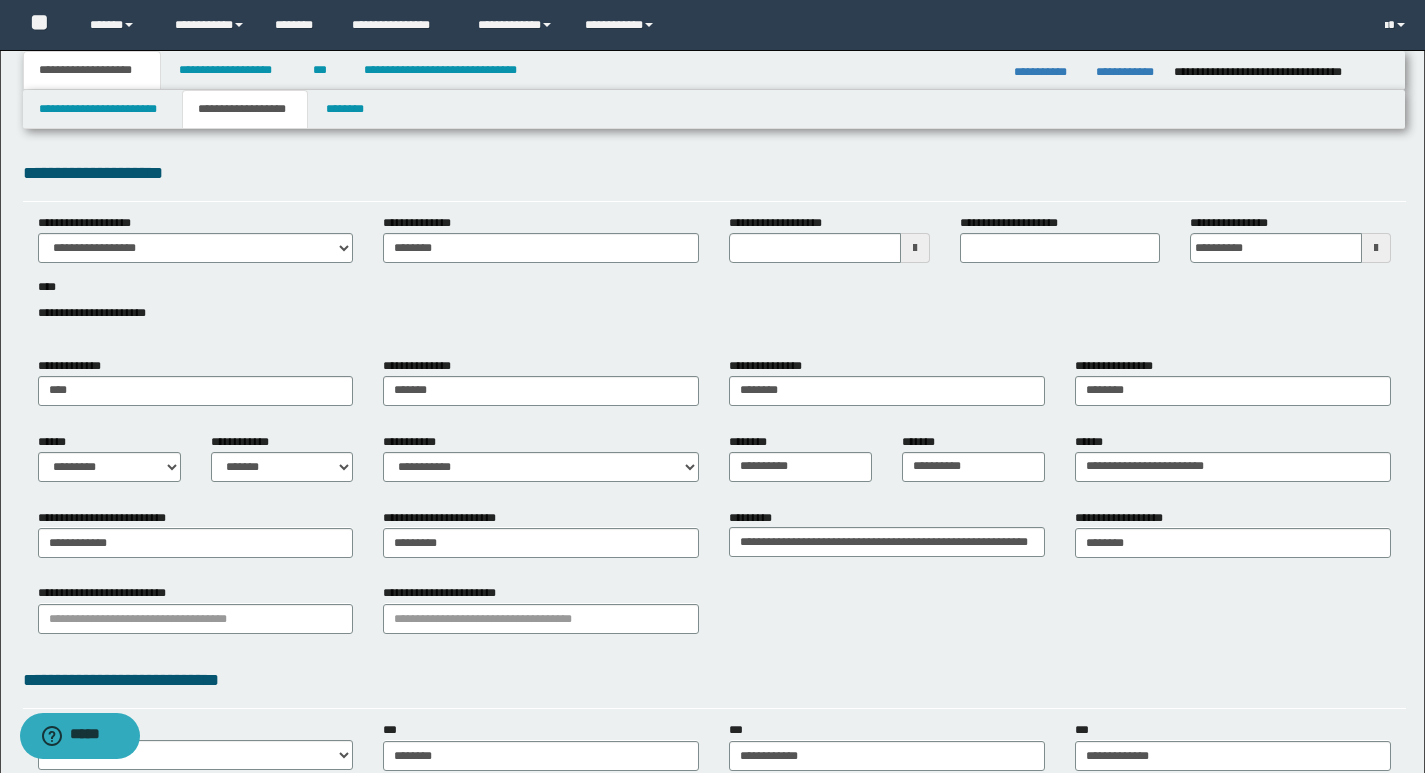 type 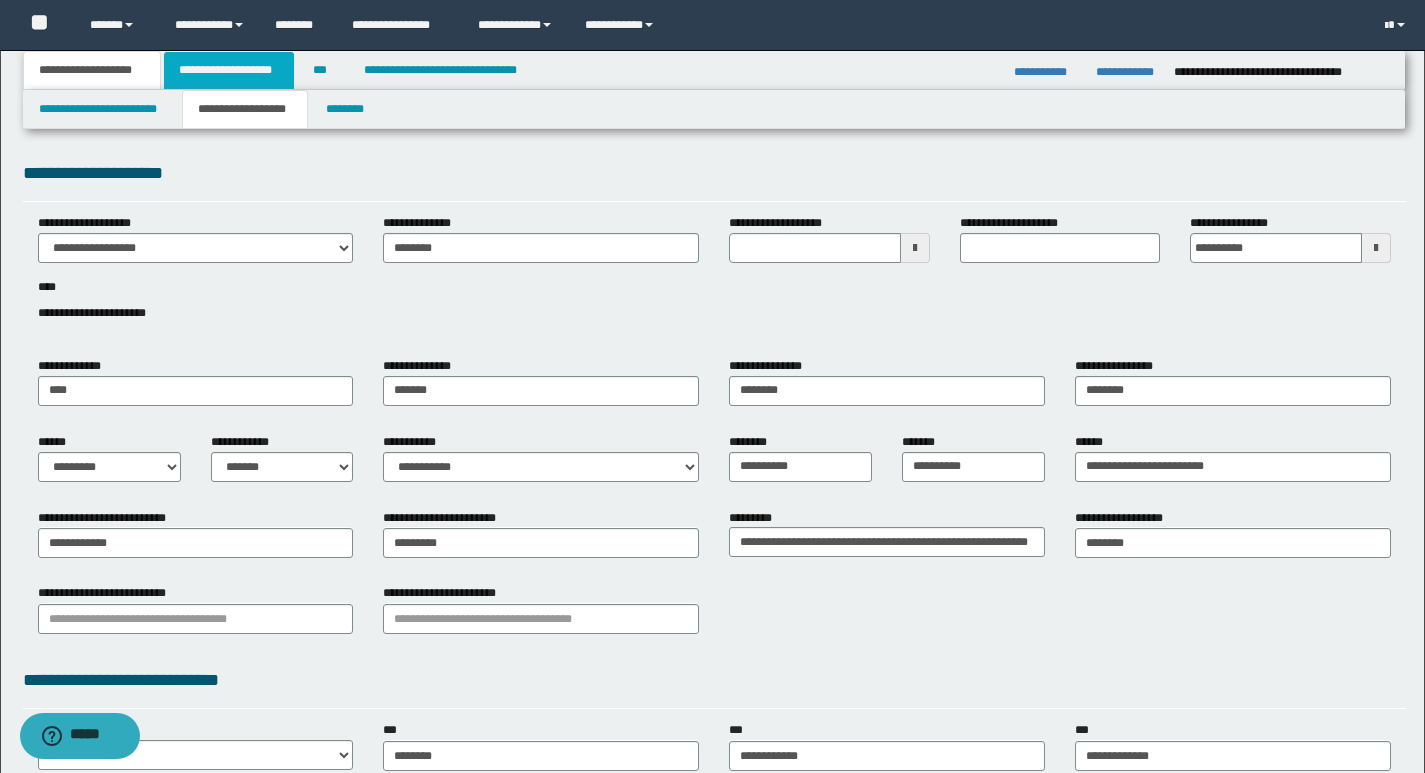 click on "**********" at bounding box center (229, 70) 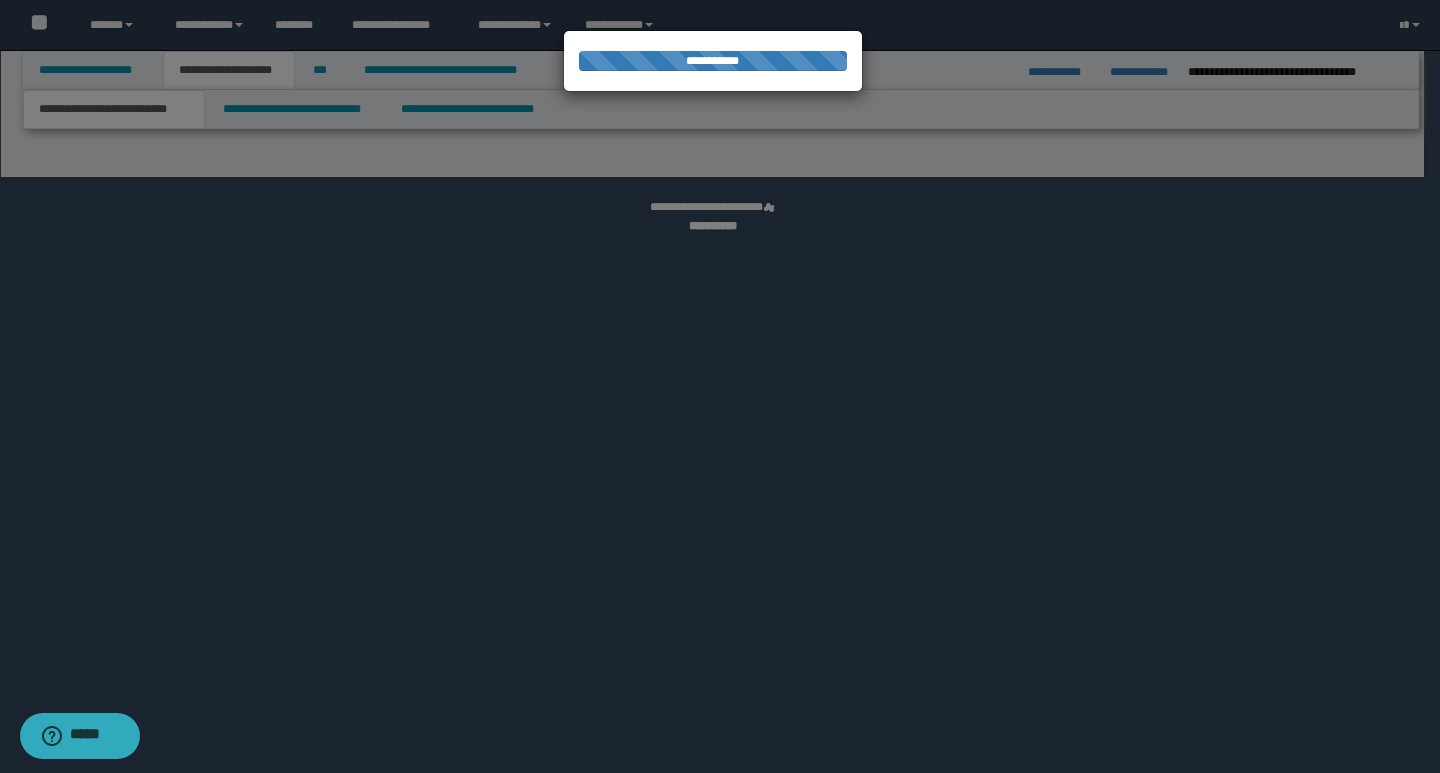 select on "*" 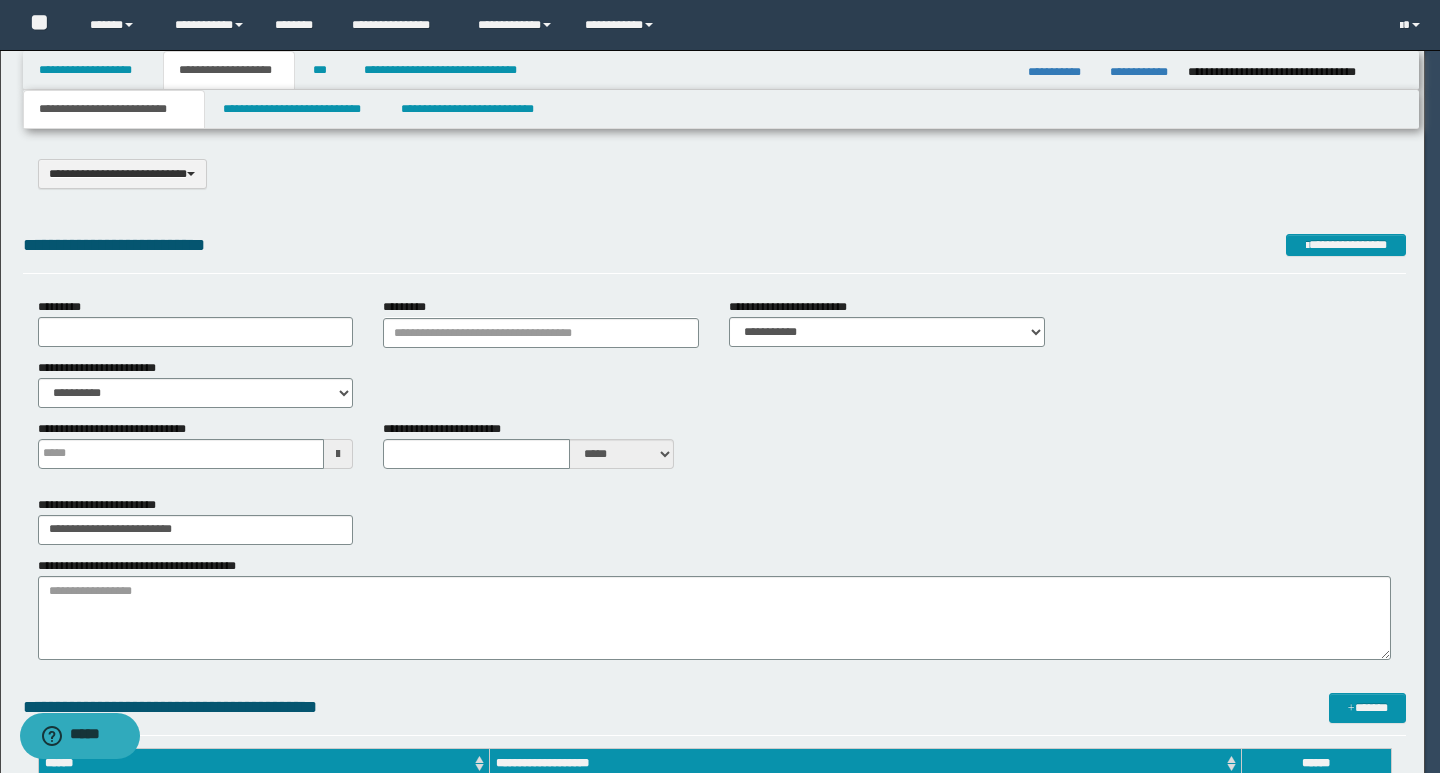 scroll, scrollTop: 0, scrollLeft: 0, axis: both 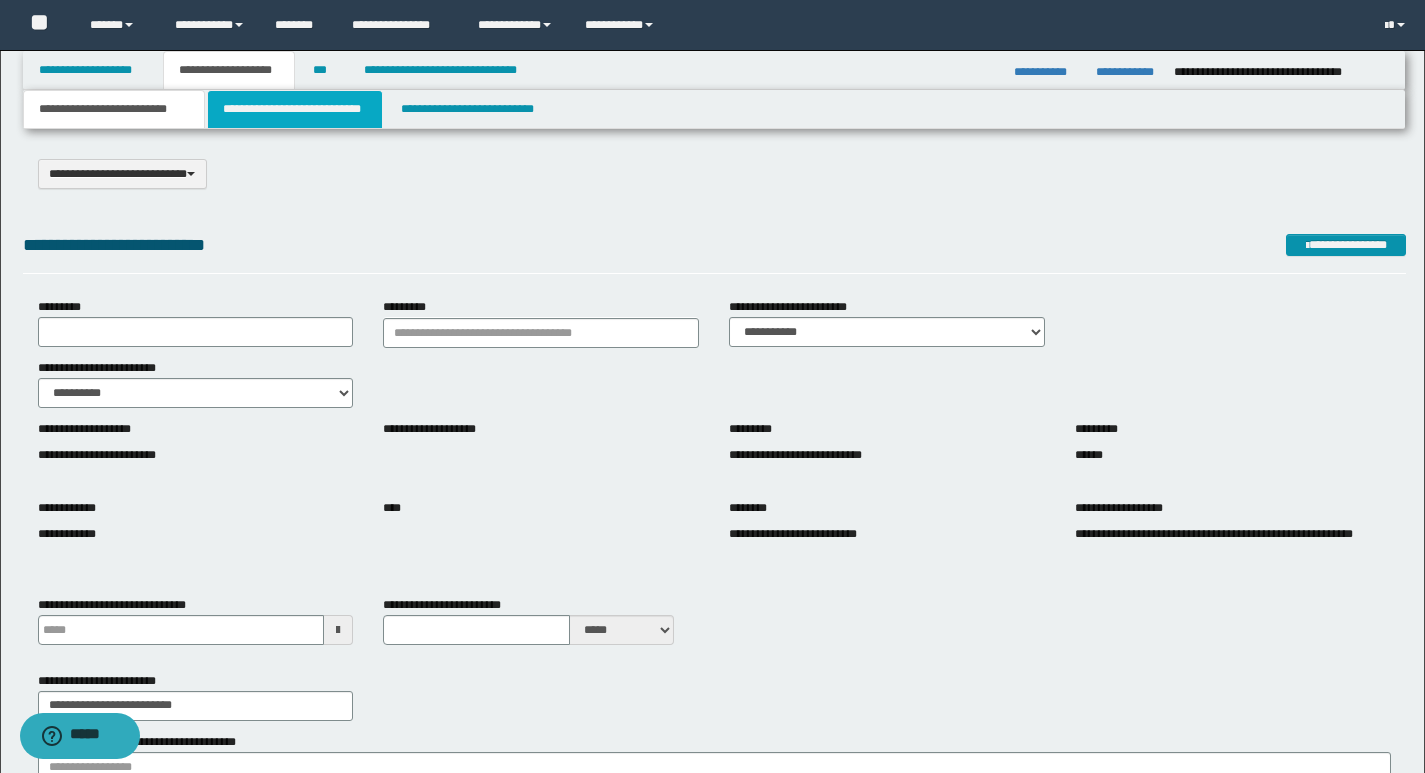 click on "**********" at bounding box center (295, 109) 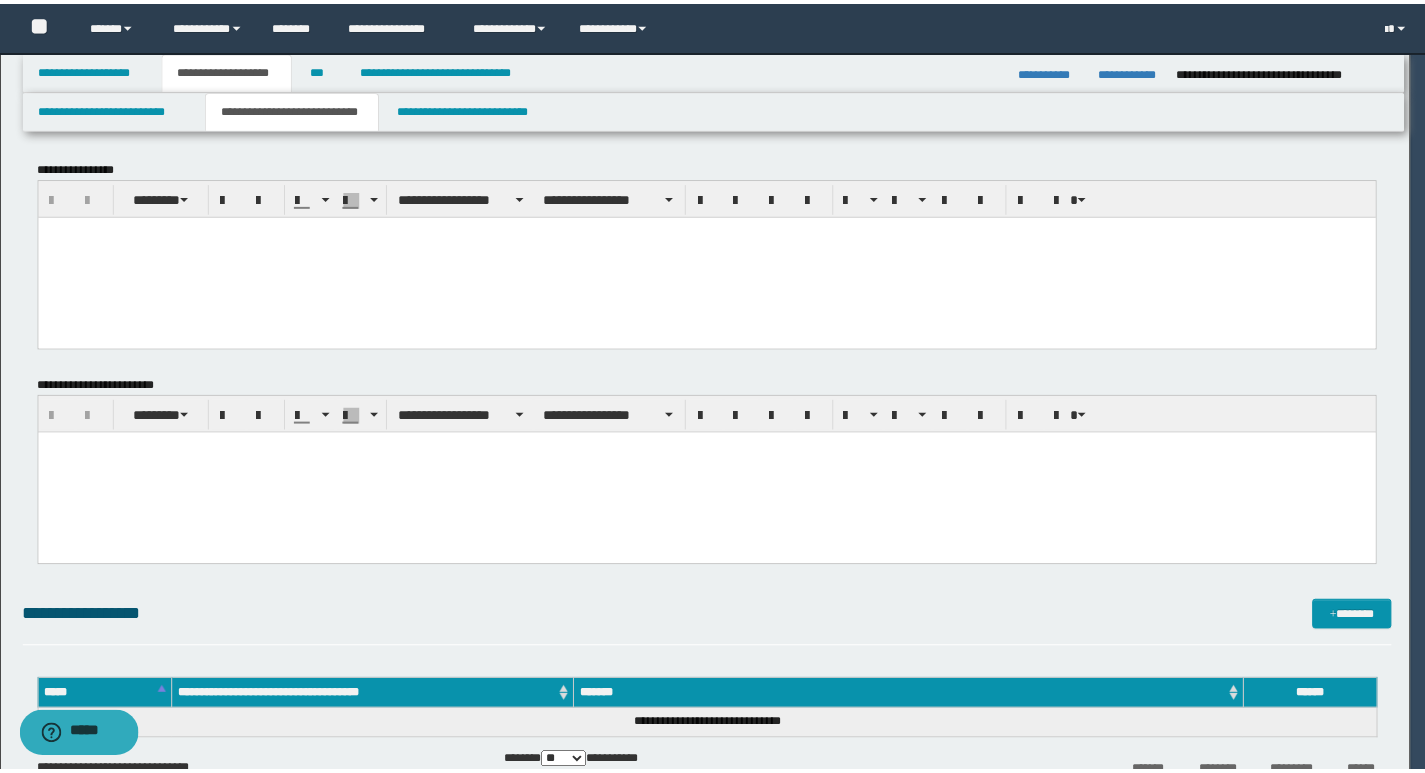 scroll, scrollTop: 0, scrollLeft: 0, axis: both 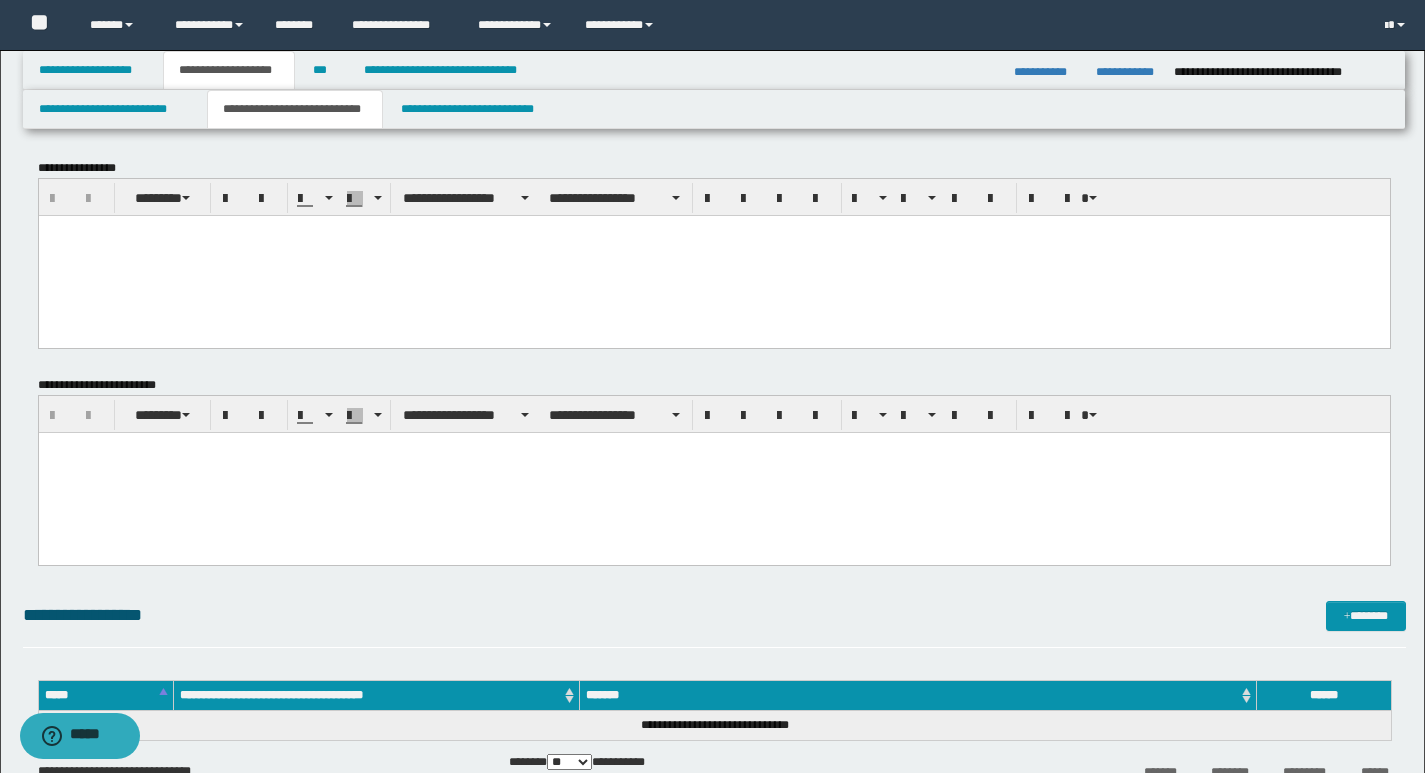 click at bounding box center [713, 255] 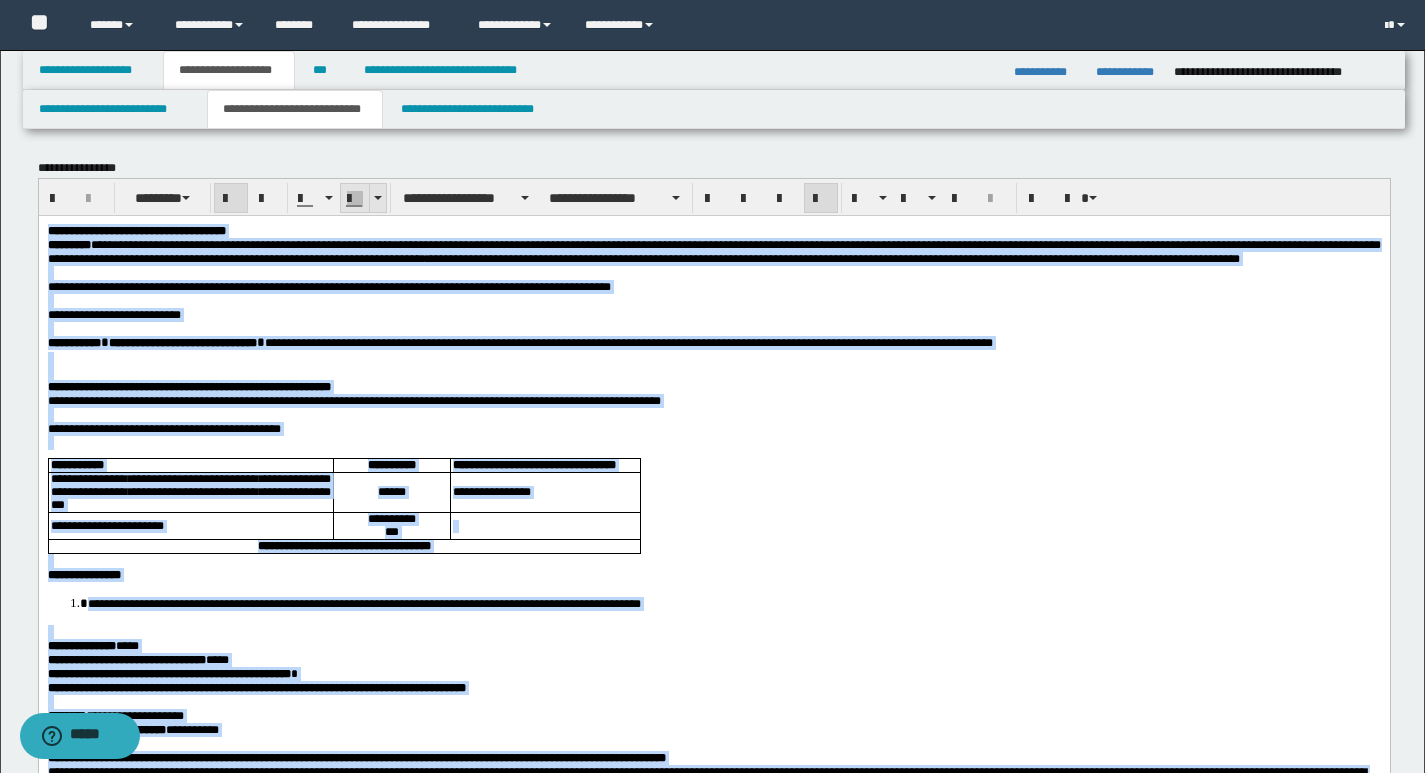 click at bounding box center [377, 198] 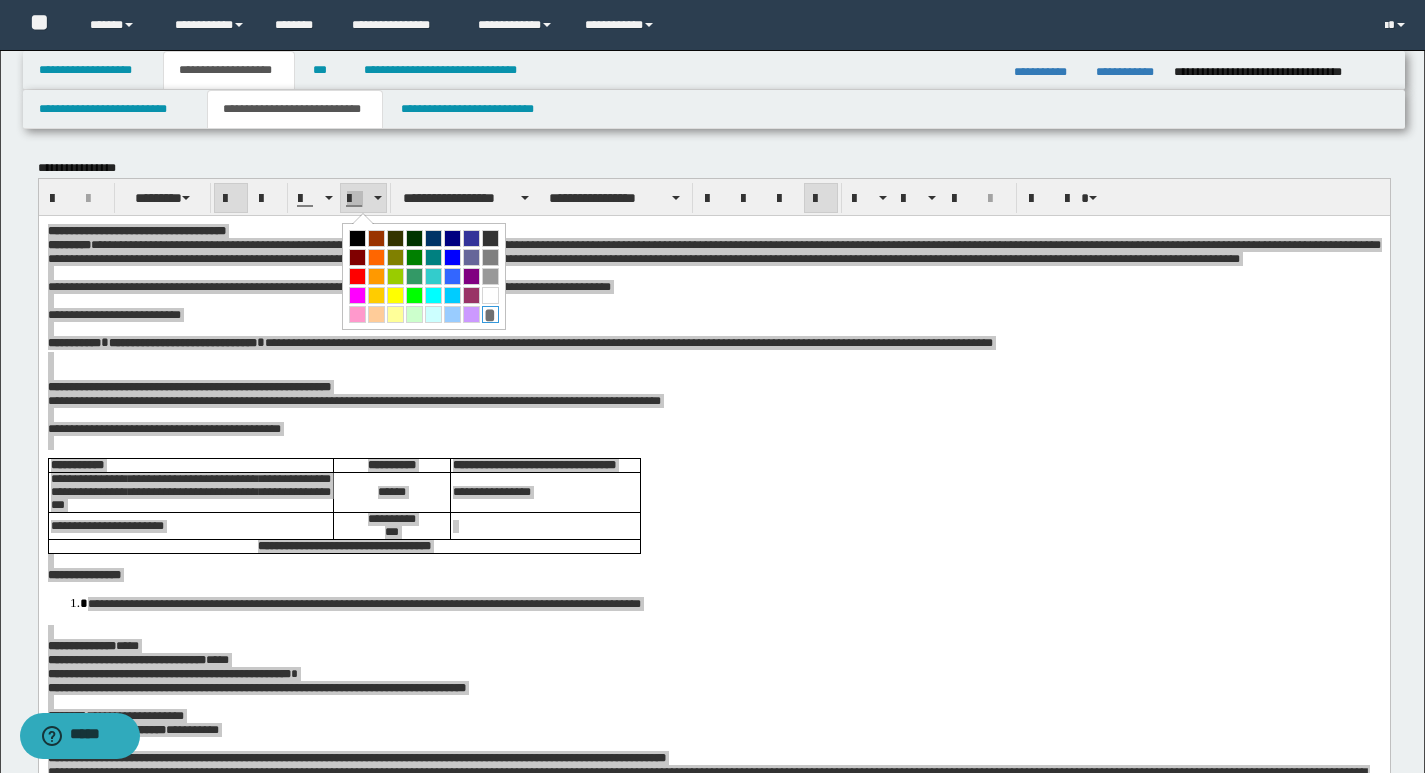 click on "*" at bounding box center [490, 314] 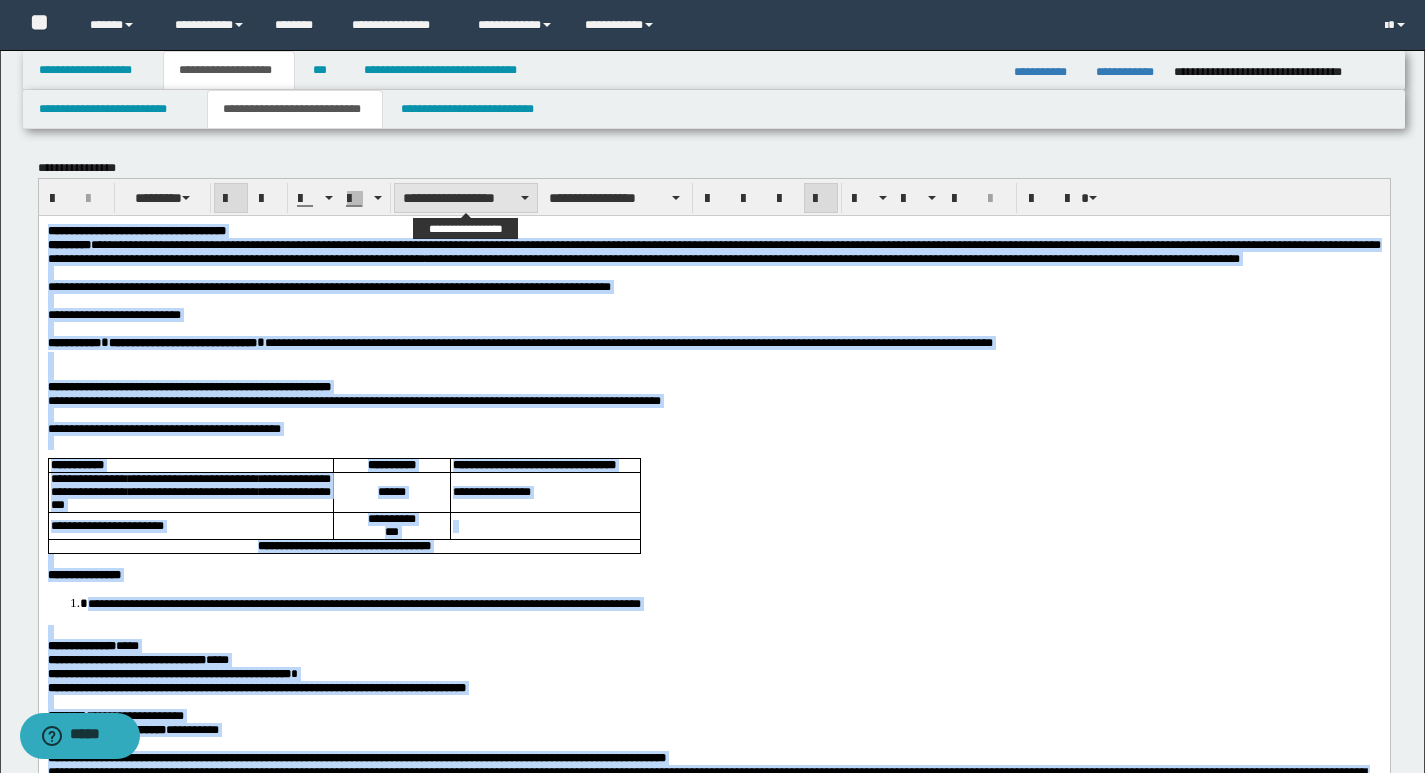 click on "**********" at bounding box center (466, 198) 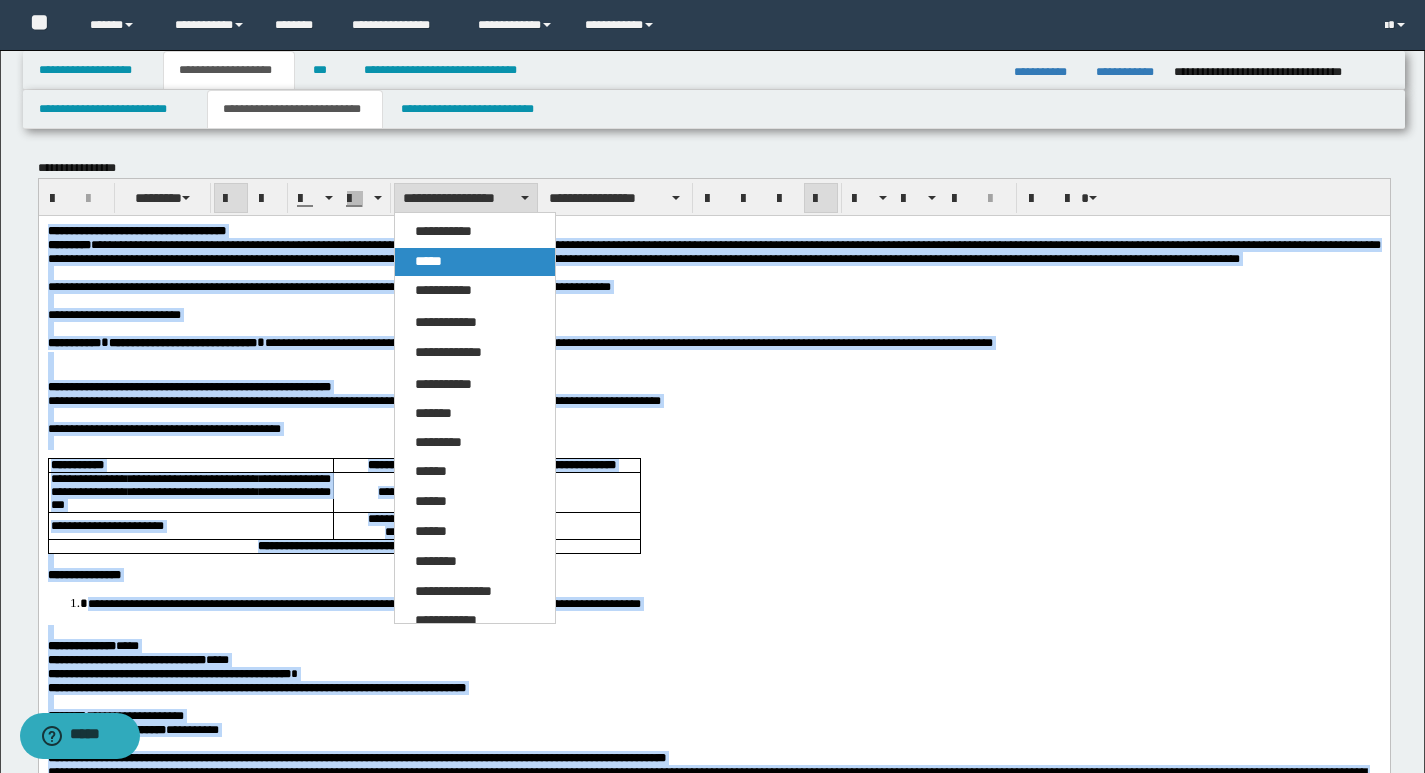 click on "*****" at bounding box center (475, 262) 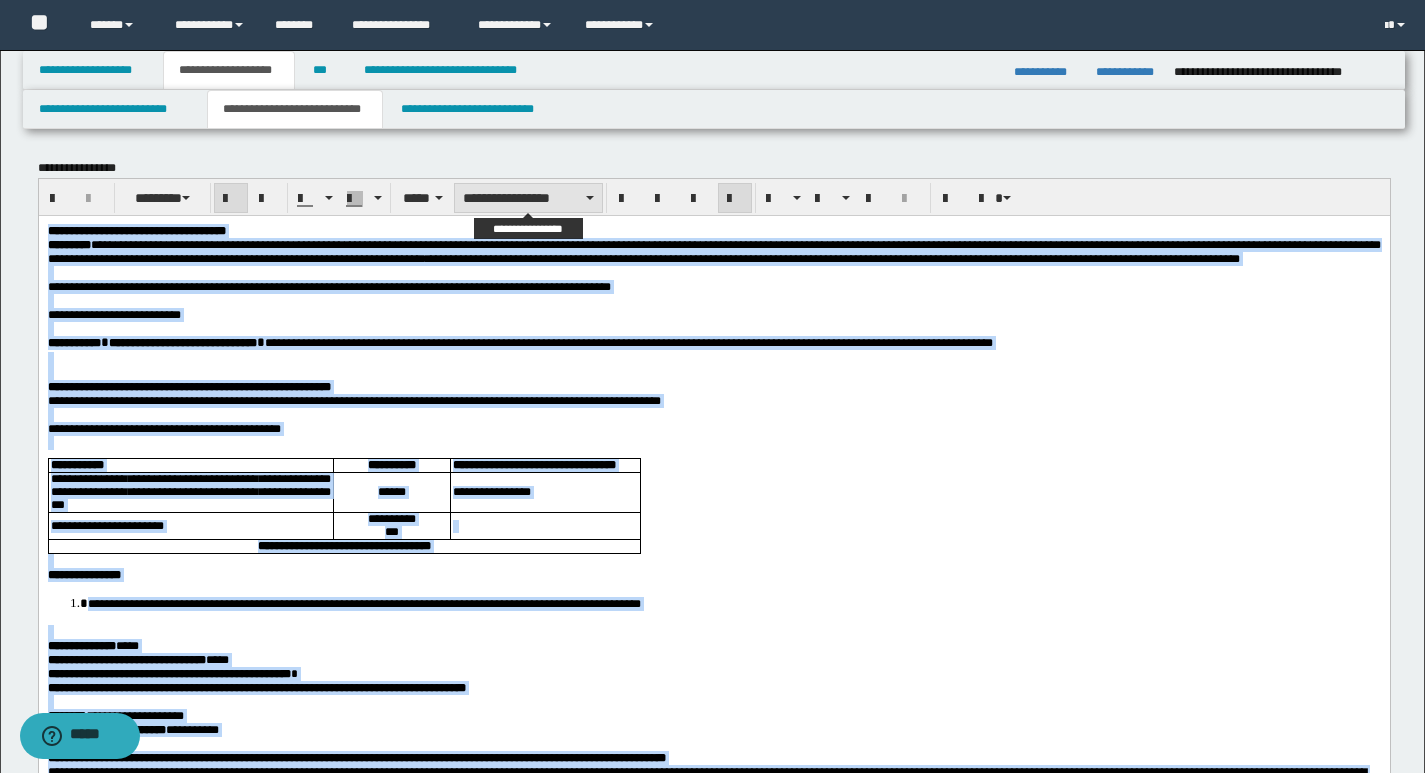 click on "**********" at bounding box center (528, 198) 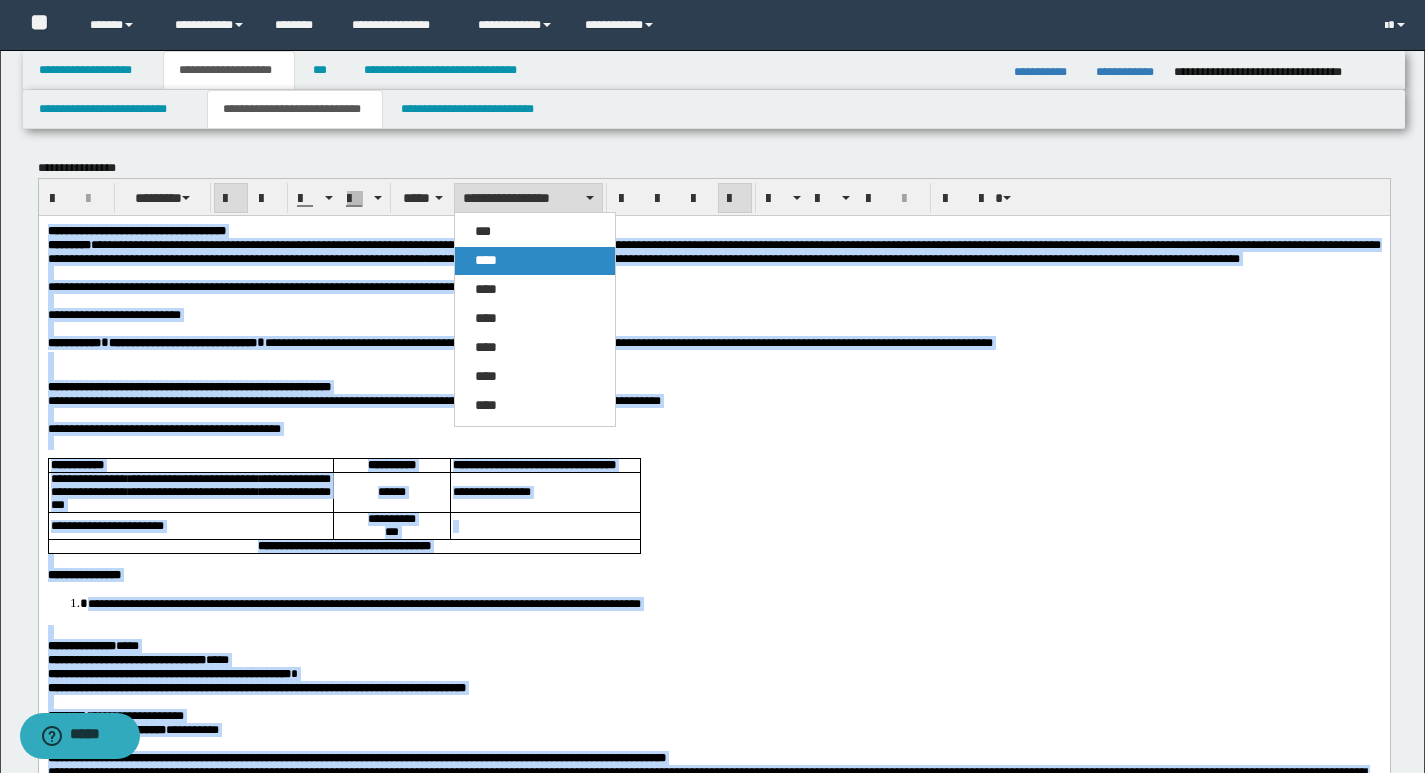 click on "****" at bounding box center (535, 261) 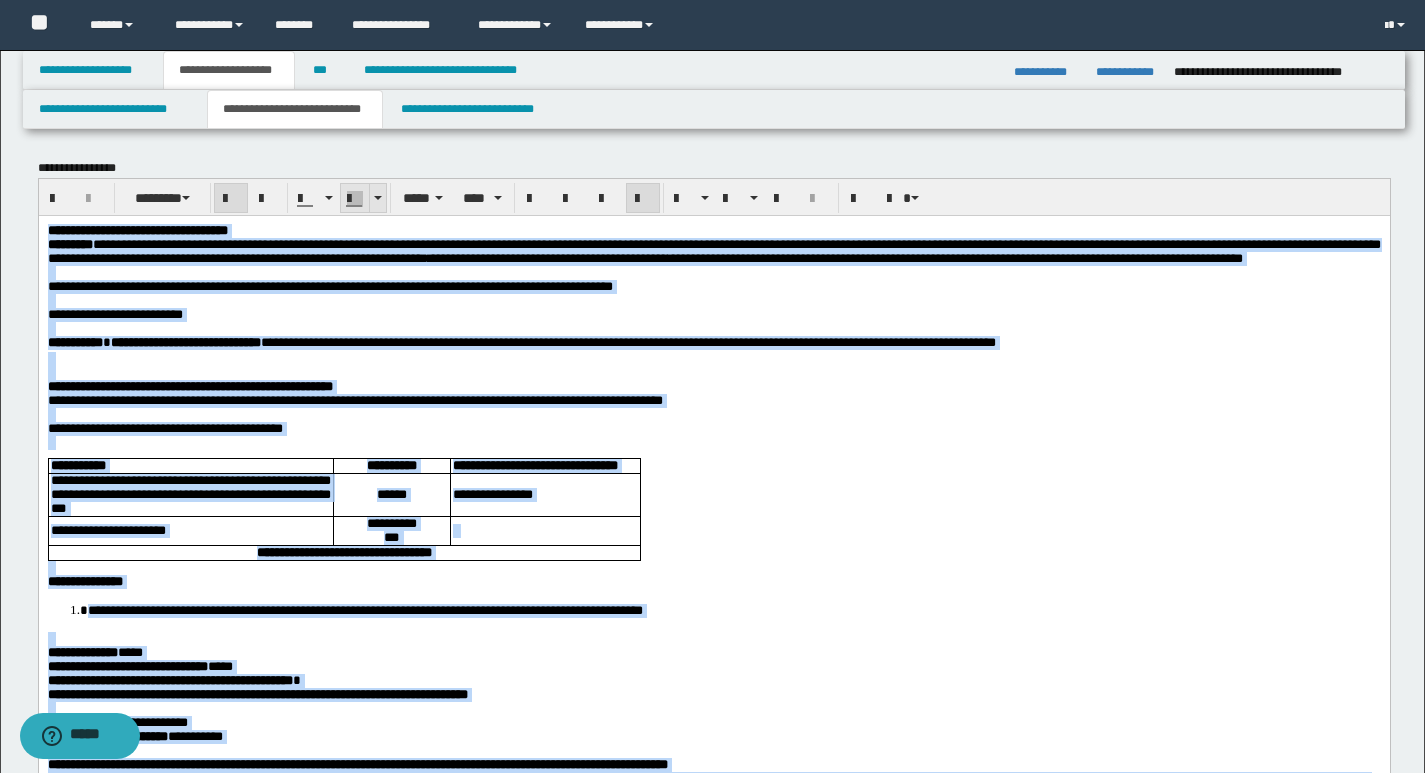click at bounding box center (378, 198) 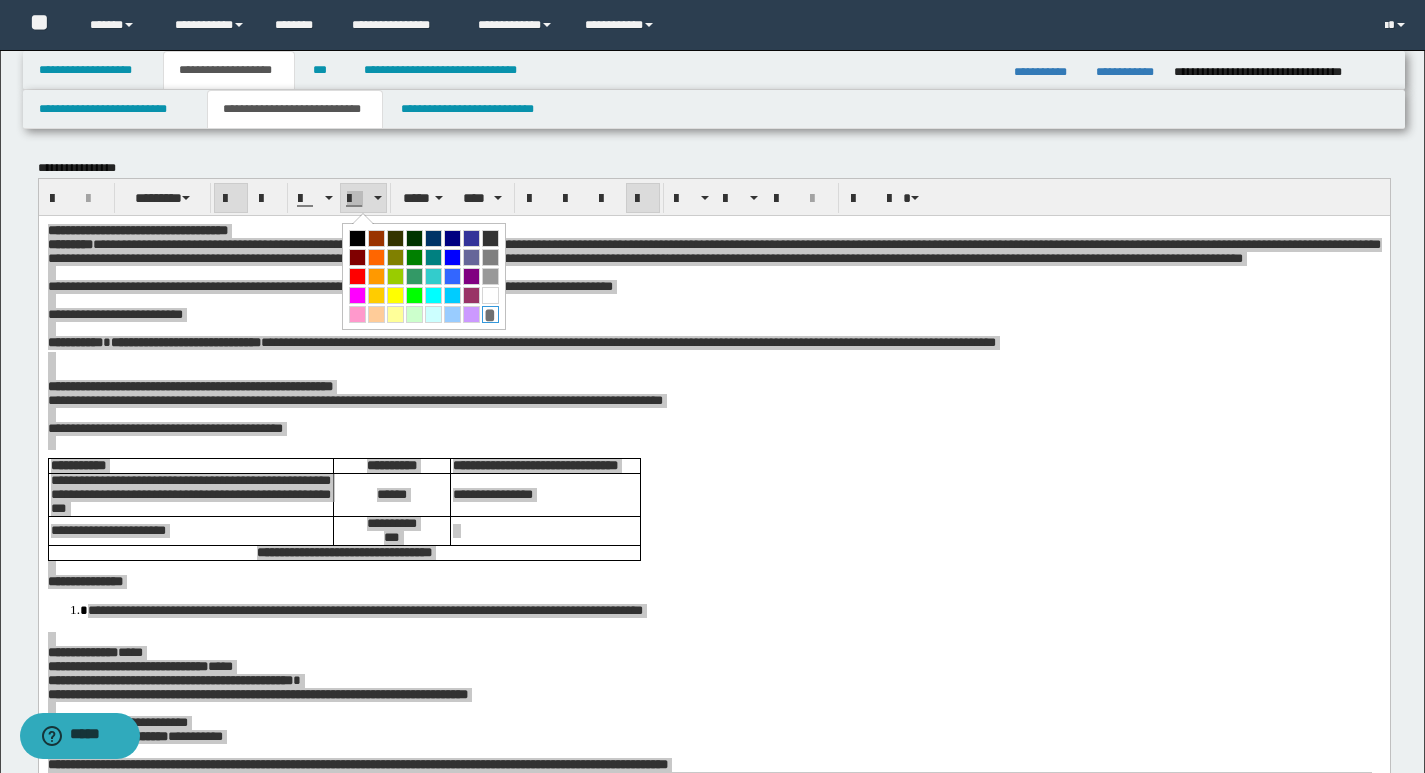 click on "*" at bounding box center (490, 314) 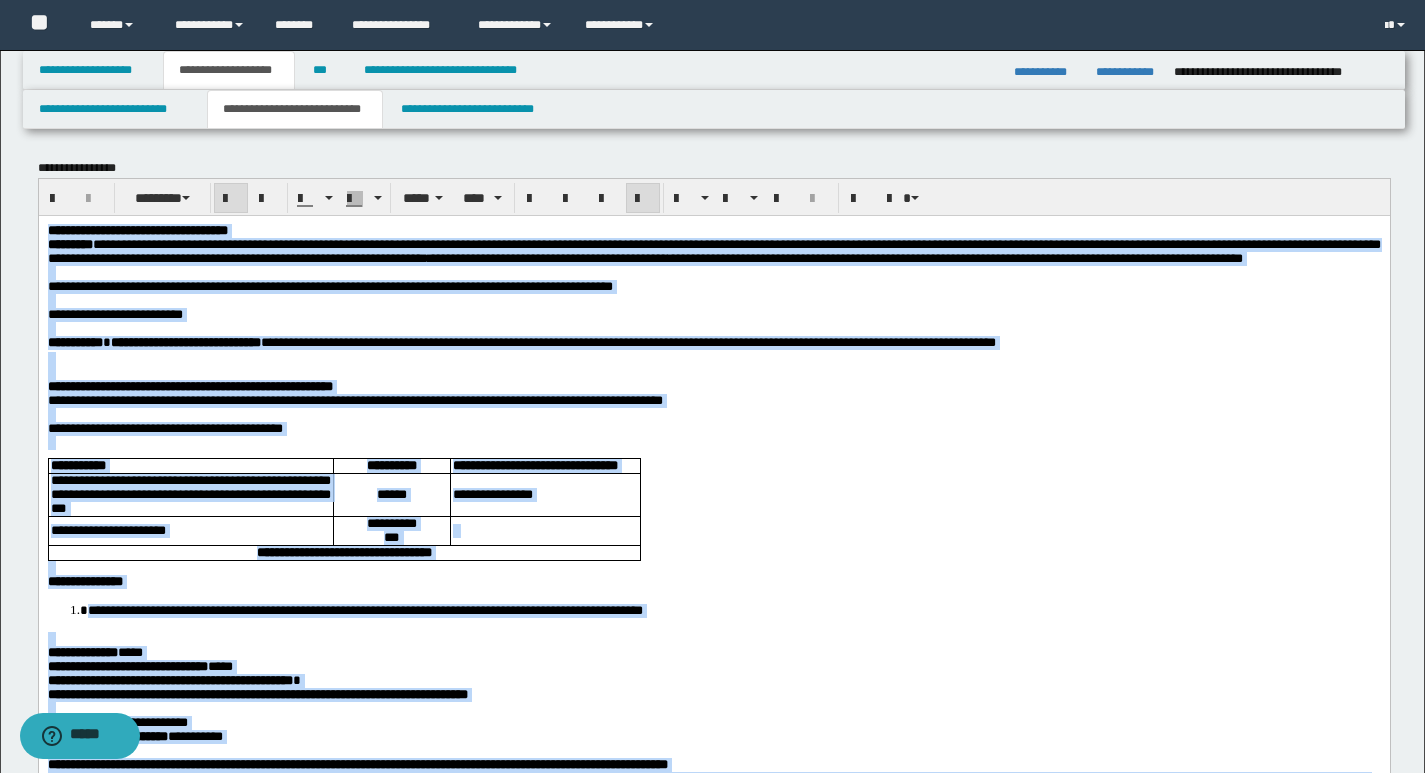 click at bounding box center (643, 199) 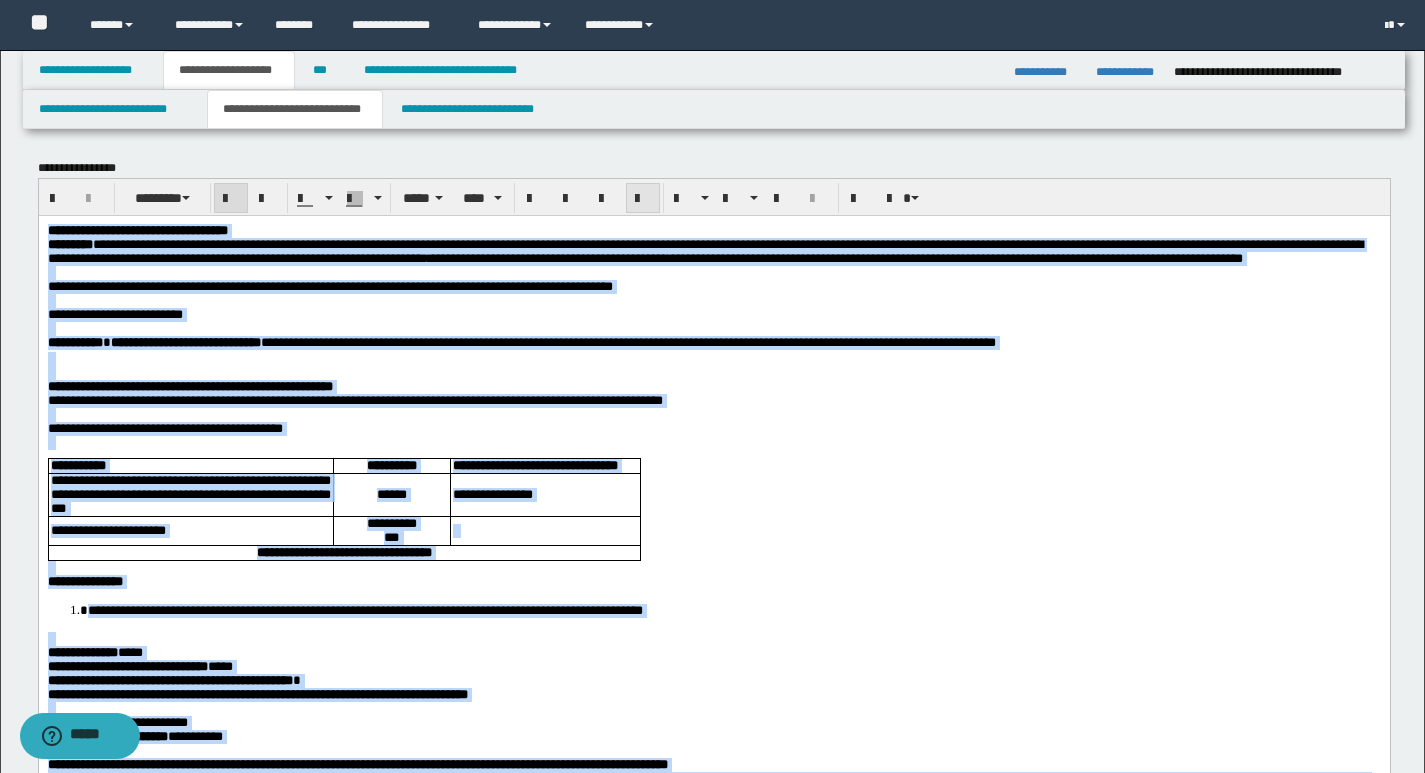 click at bounding box center (643, 199) 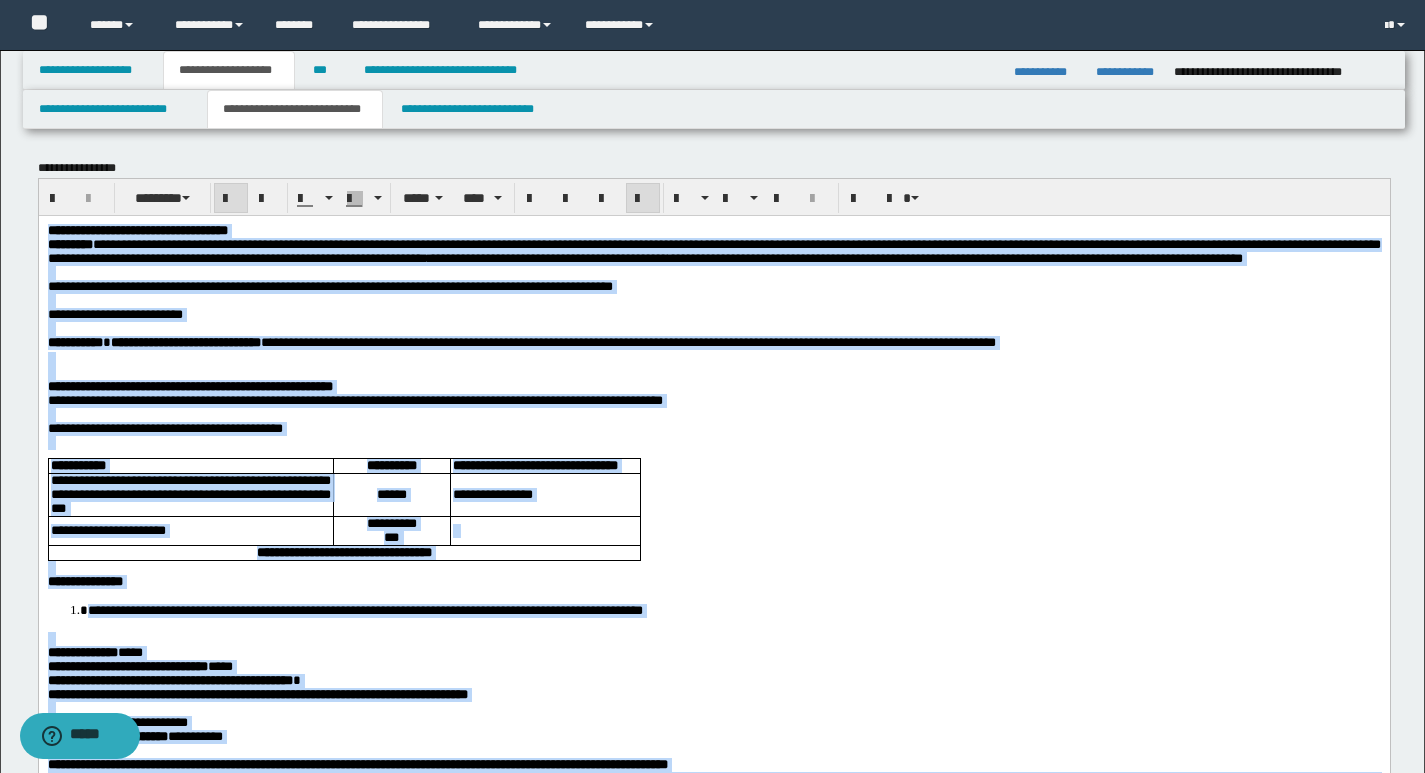 click on "**********" at bounding box center [713, 428] 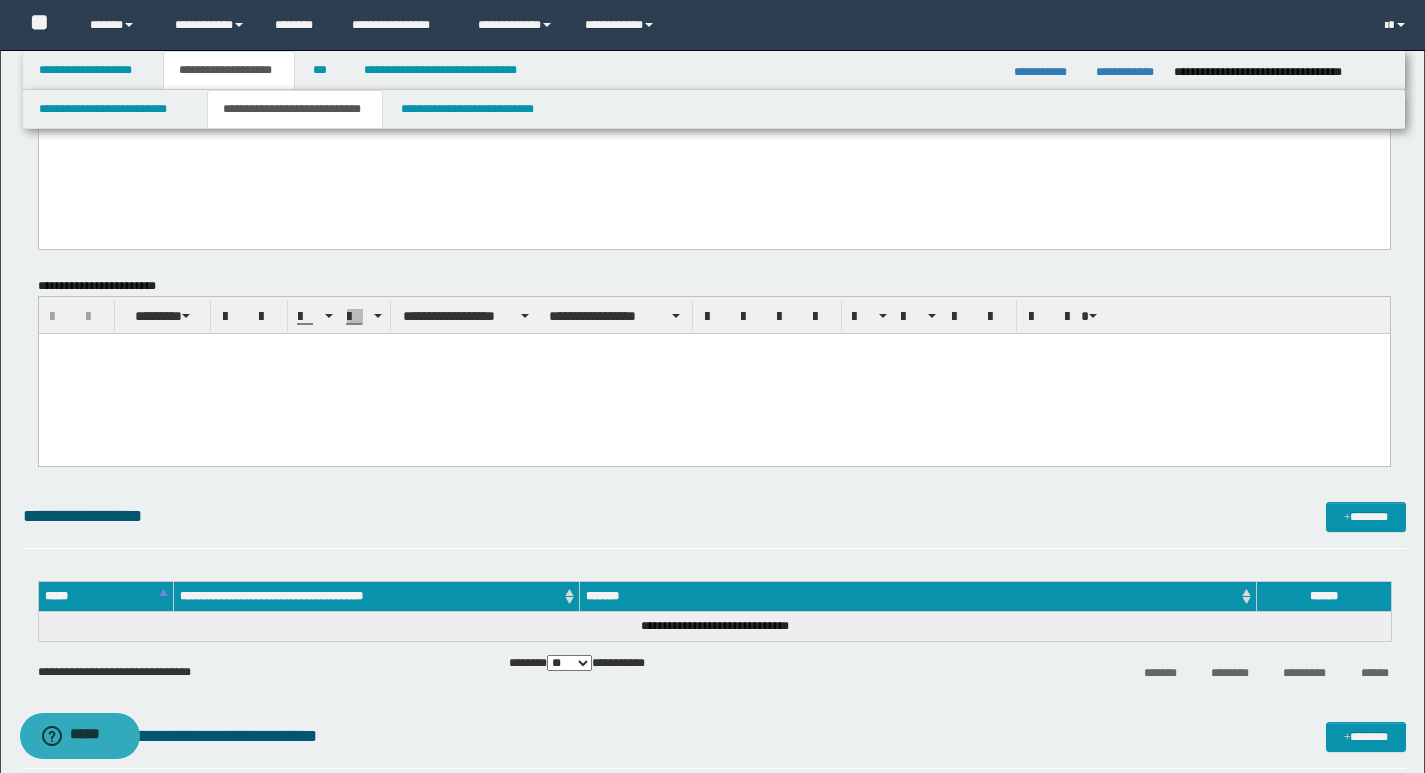 scroll, scrollTop: 3300, scrollLeft: 0, axis: vertical 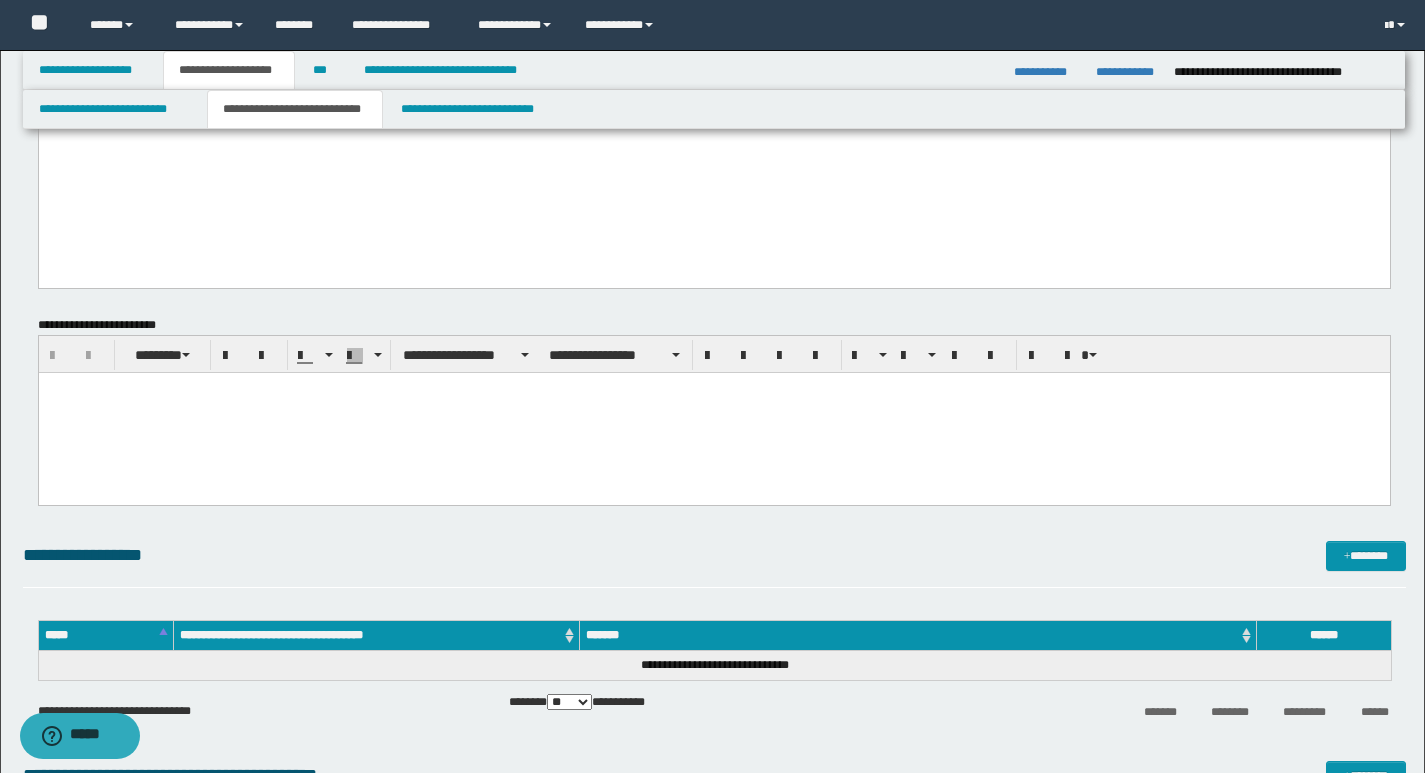 click at bounding box center (713, 412) 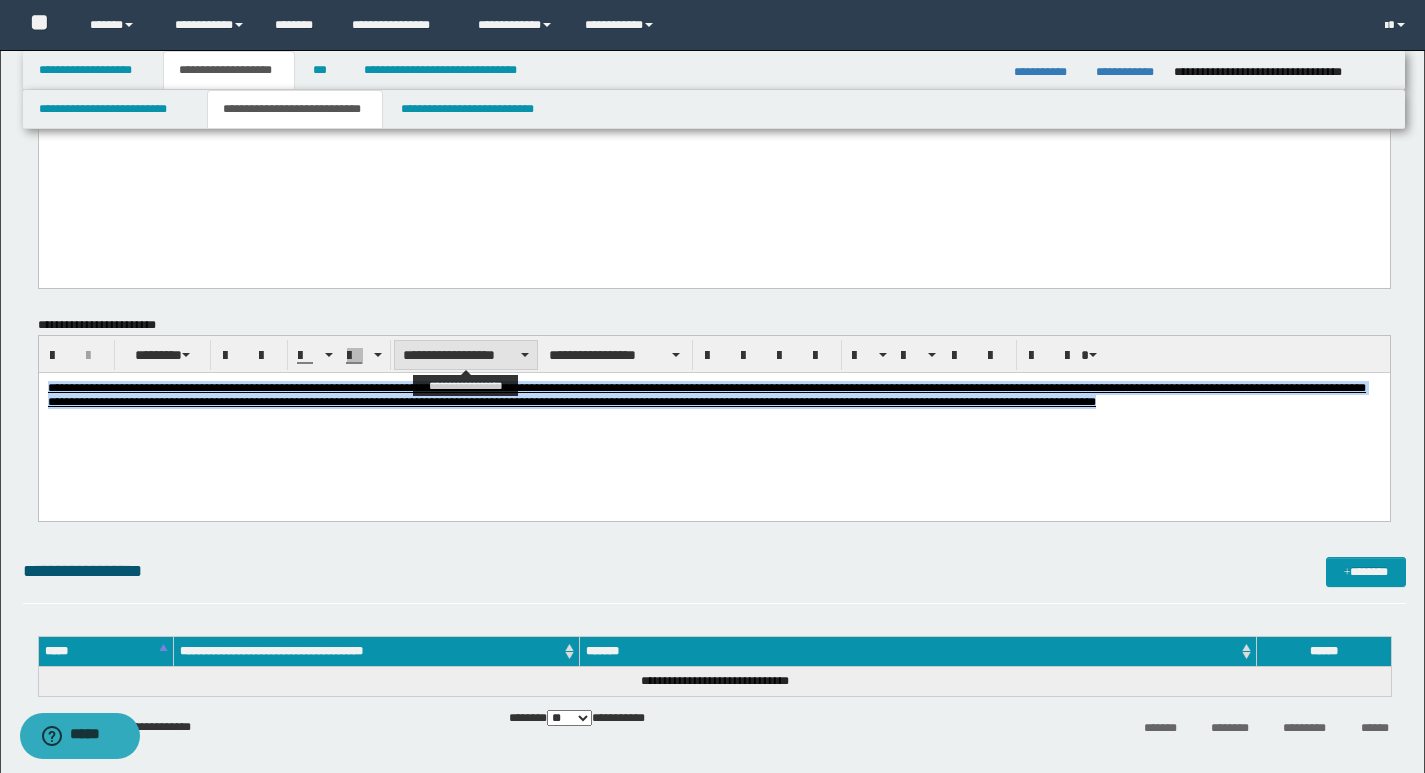 click on "**********" at bounding box center (466, 355) 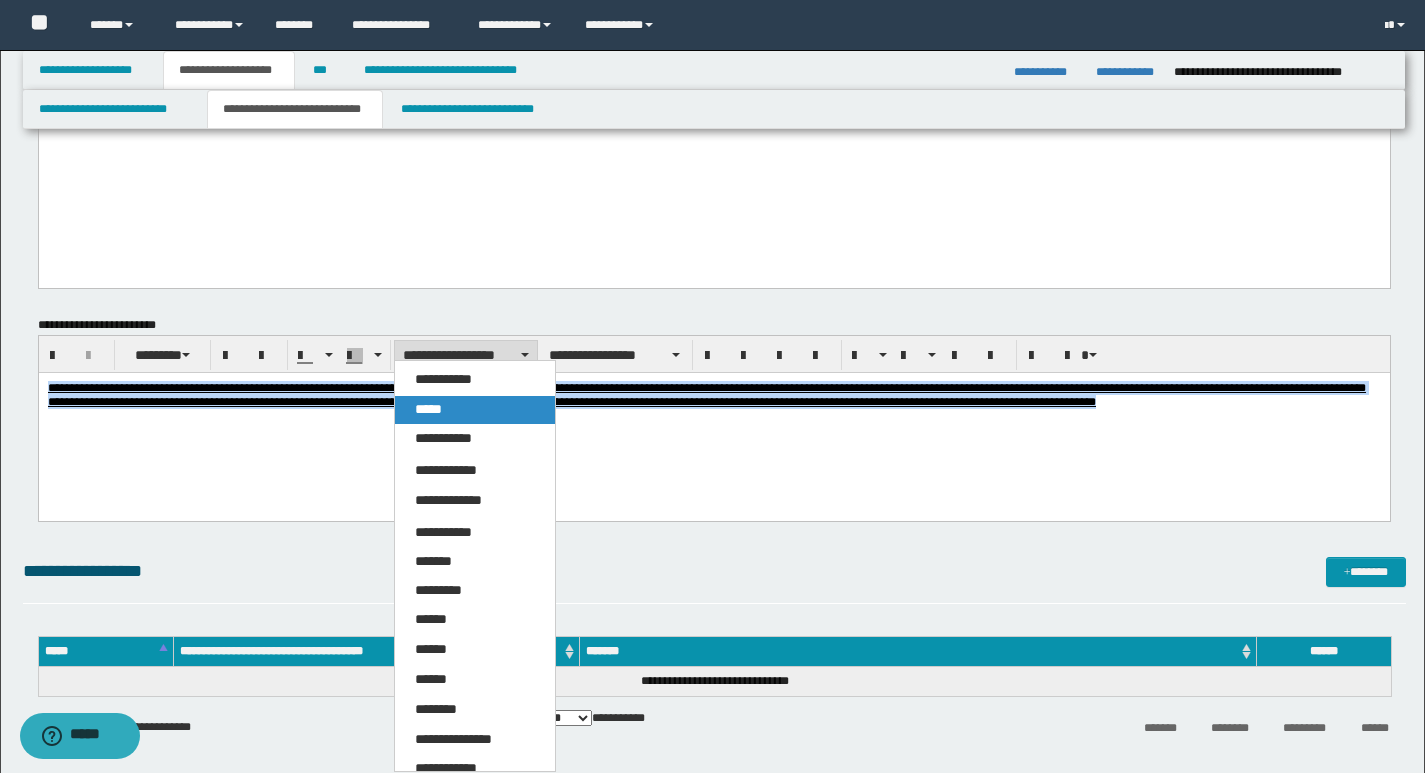click on "*****" at bounding box center [475, 410] 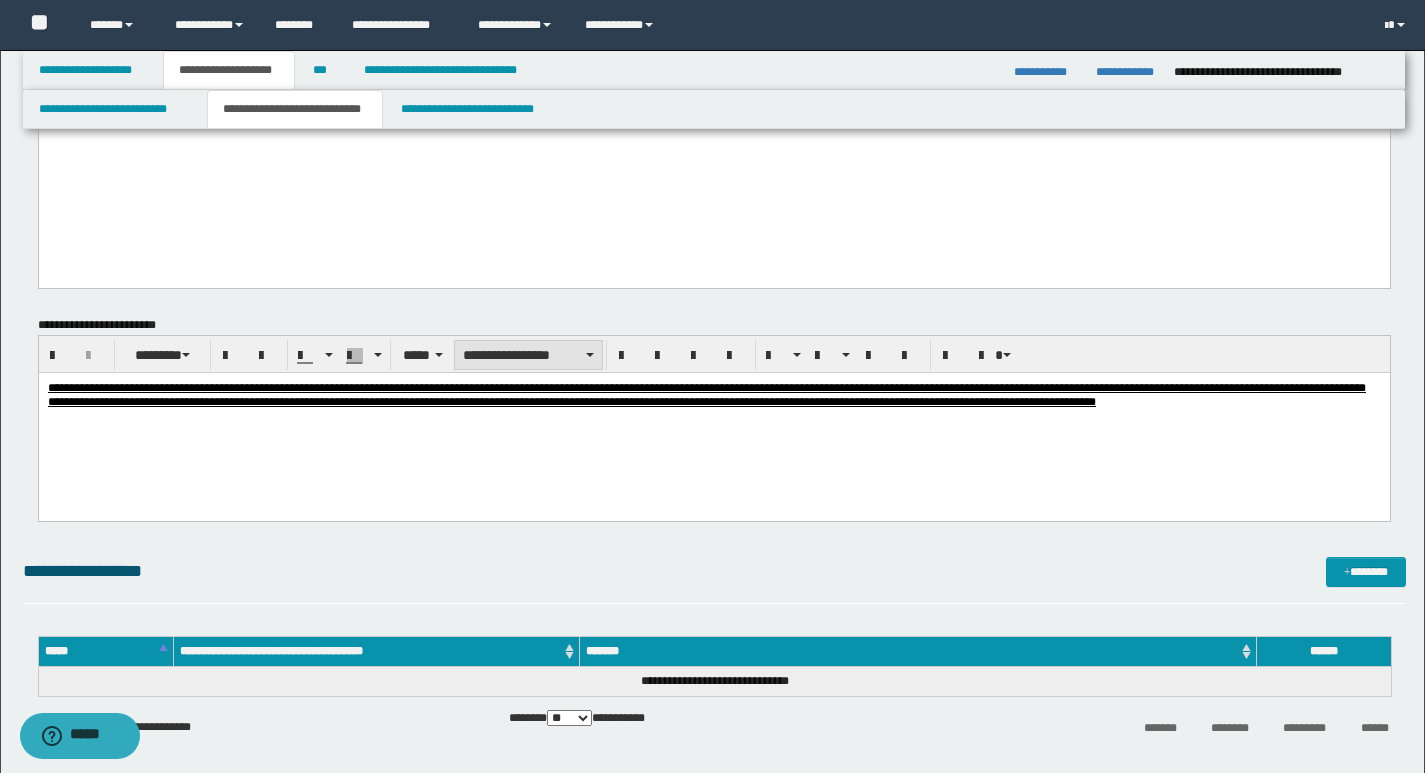 click on "**********" at bounding box center [528, 355] 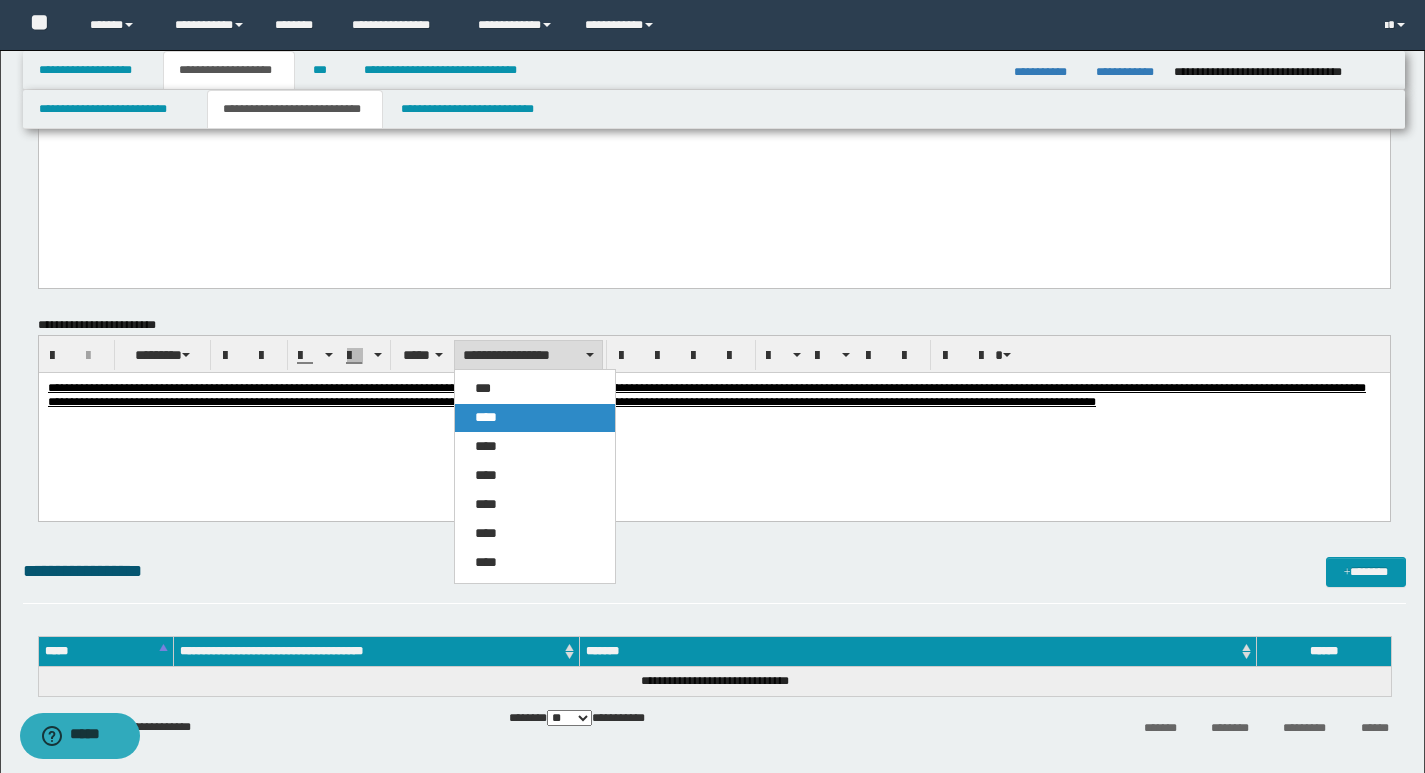 click on "****" at bounding box center (486, 417) 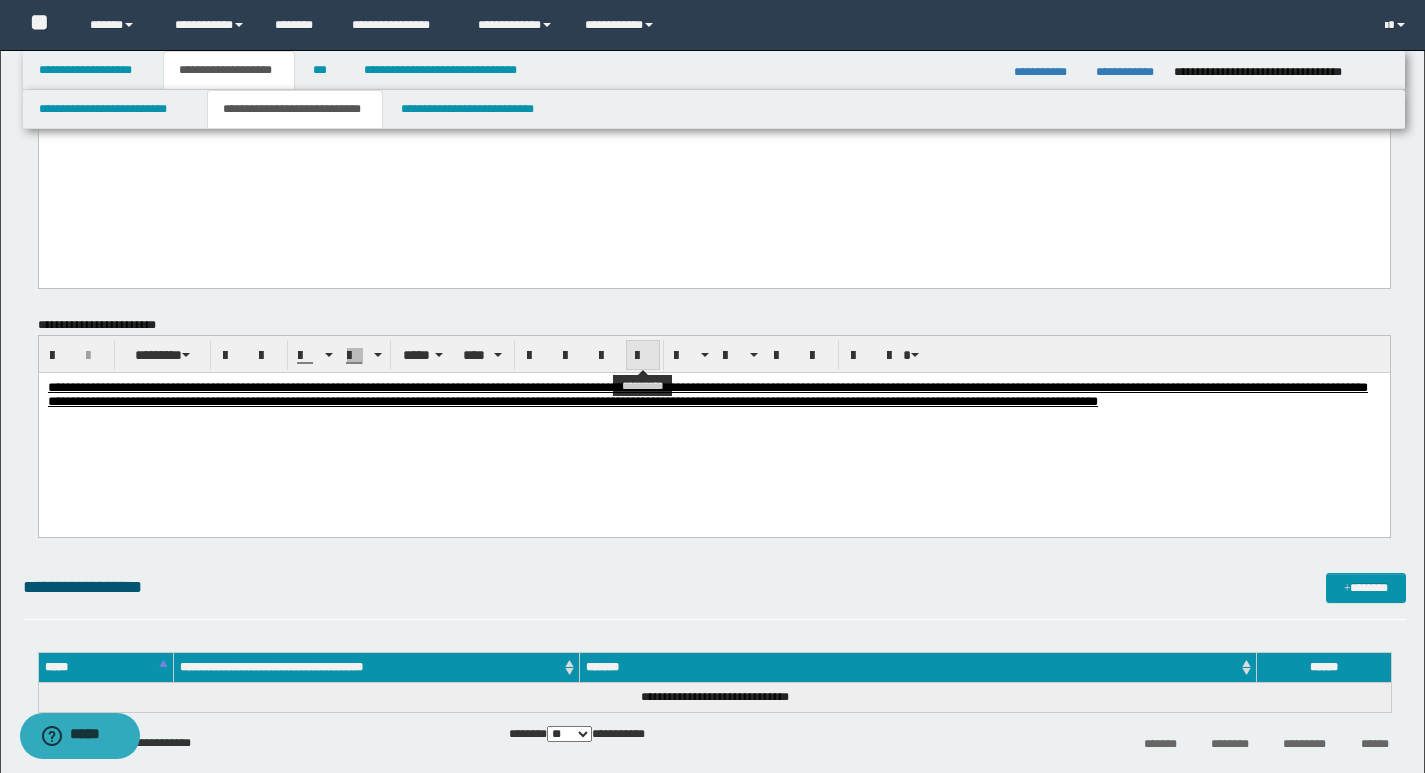 click at bounding box center (643, 356) 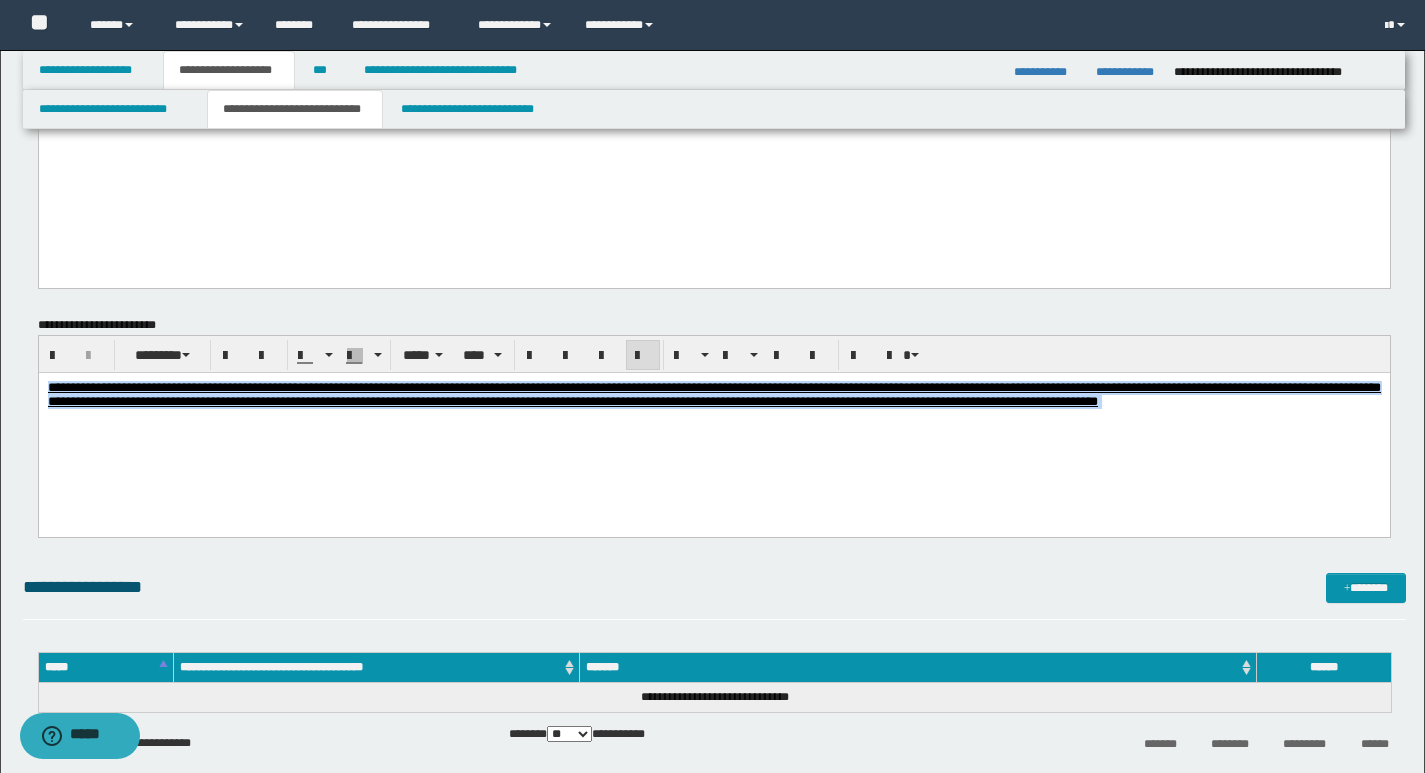 click on "**********" at bounding box center [713, 419] 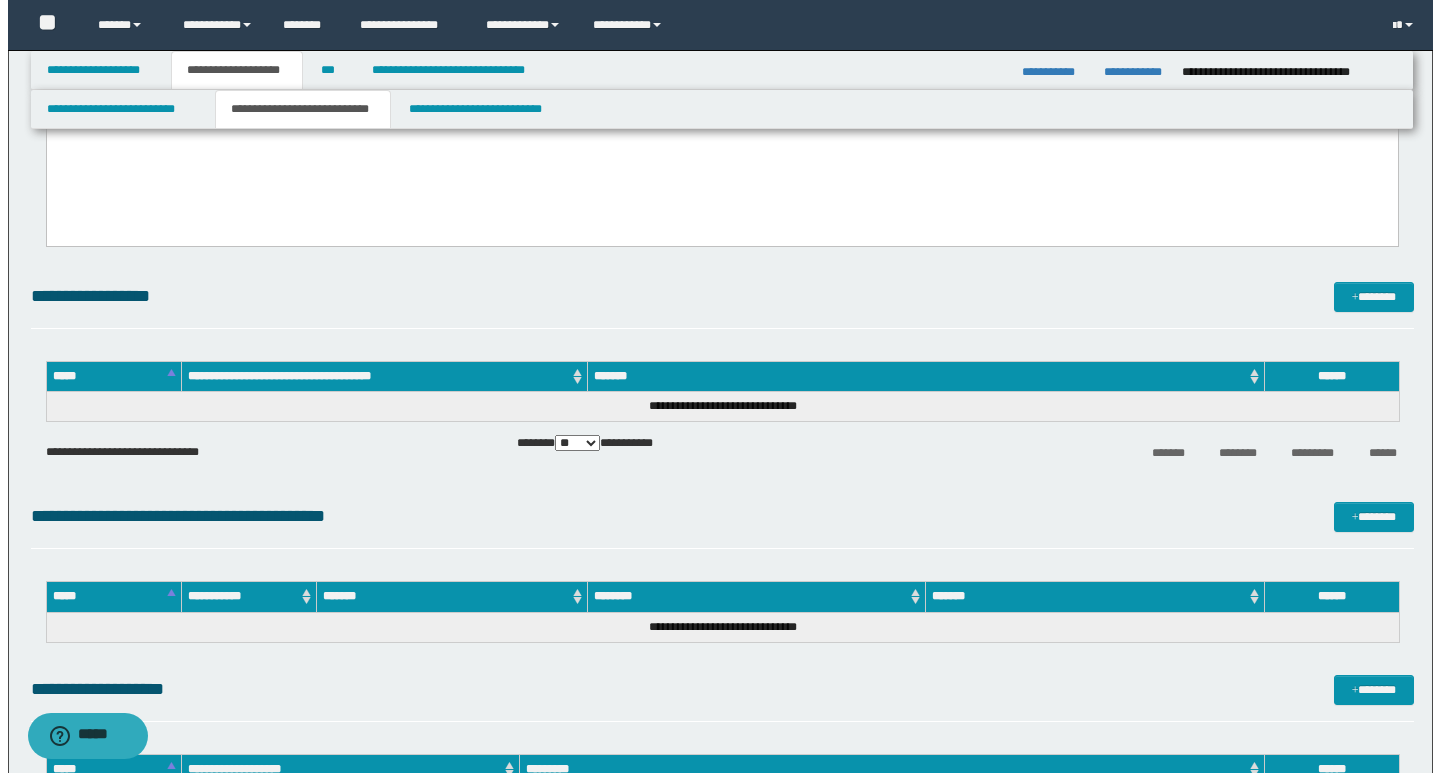 scroll, scrollTop: 3600, scrollLeft: 0, axis: vertical 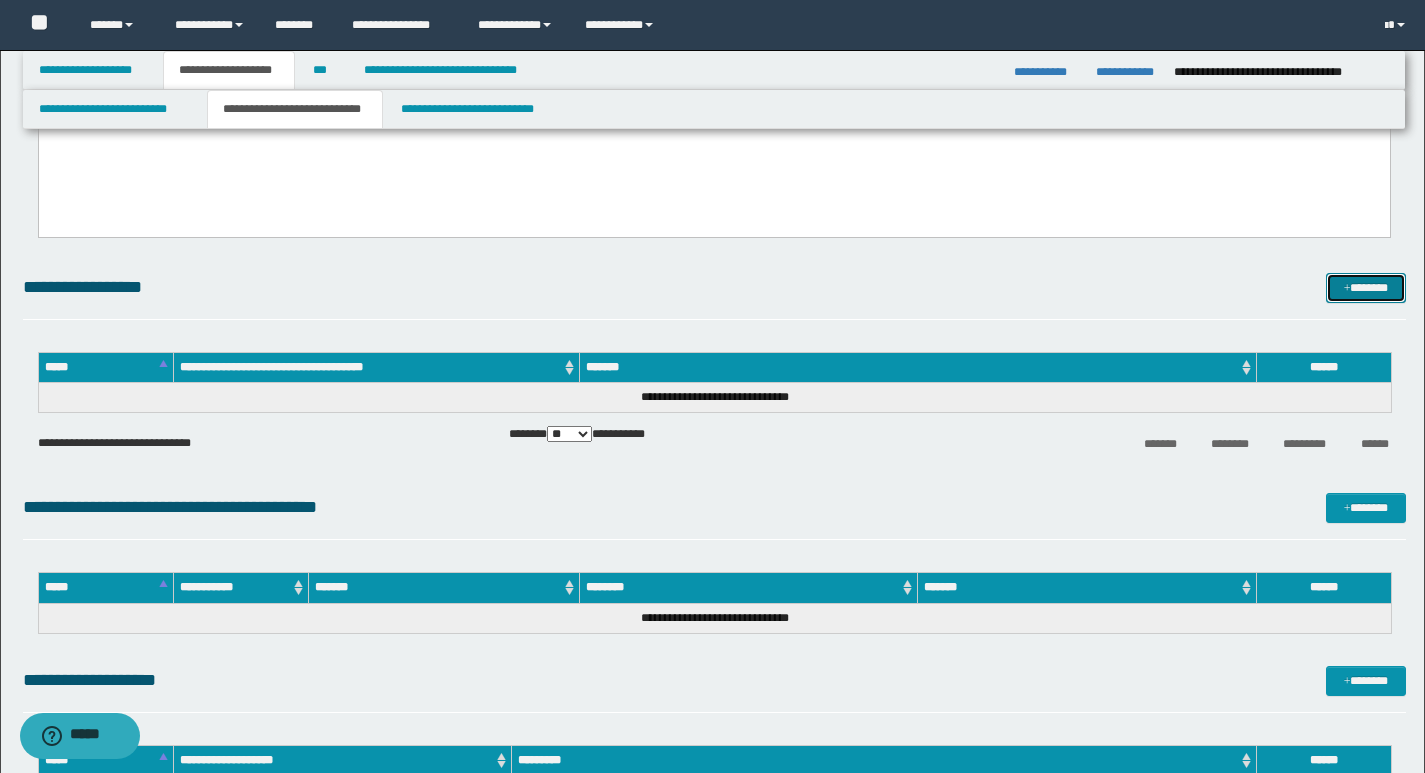 click on "*******" at bounding box center [1366, 288] 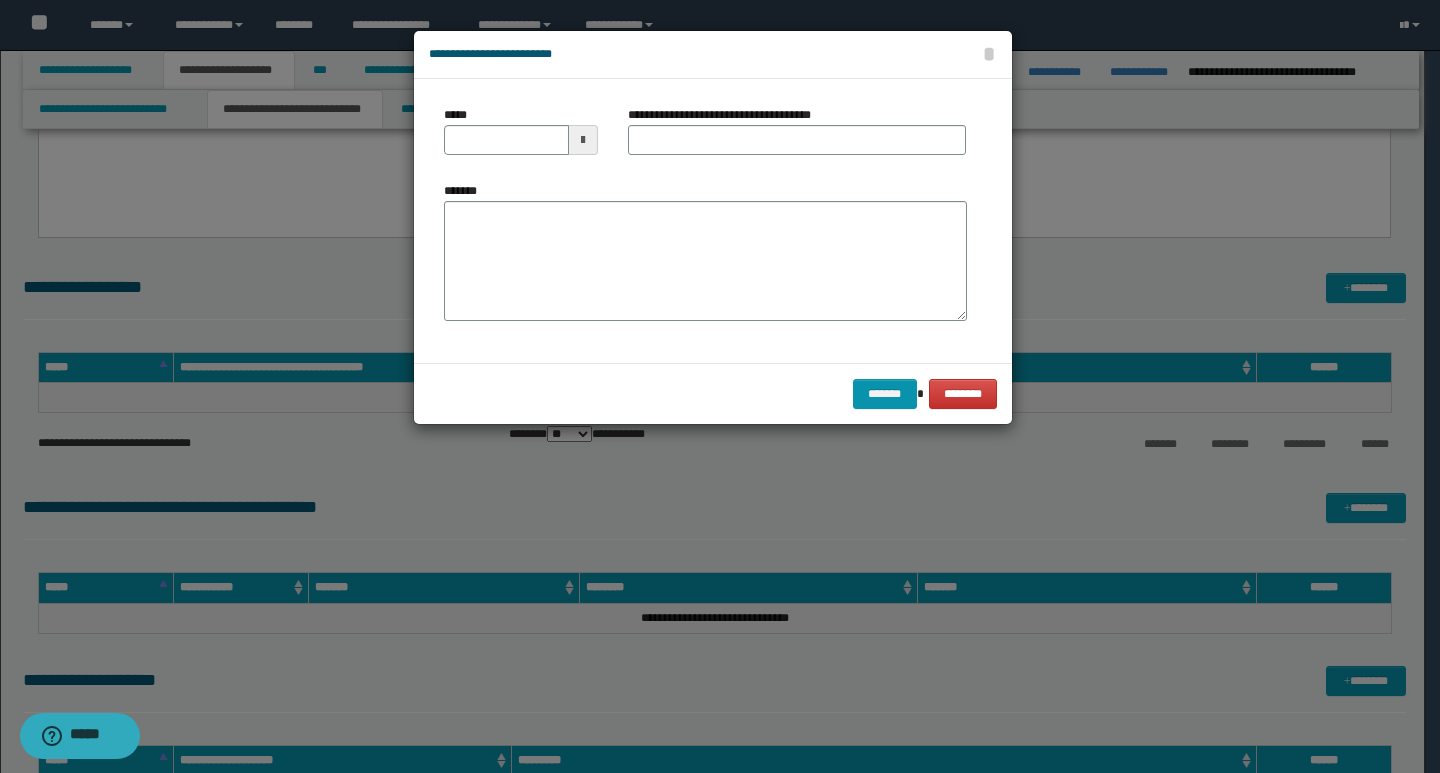 type 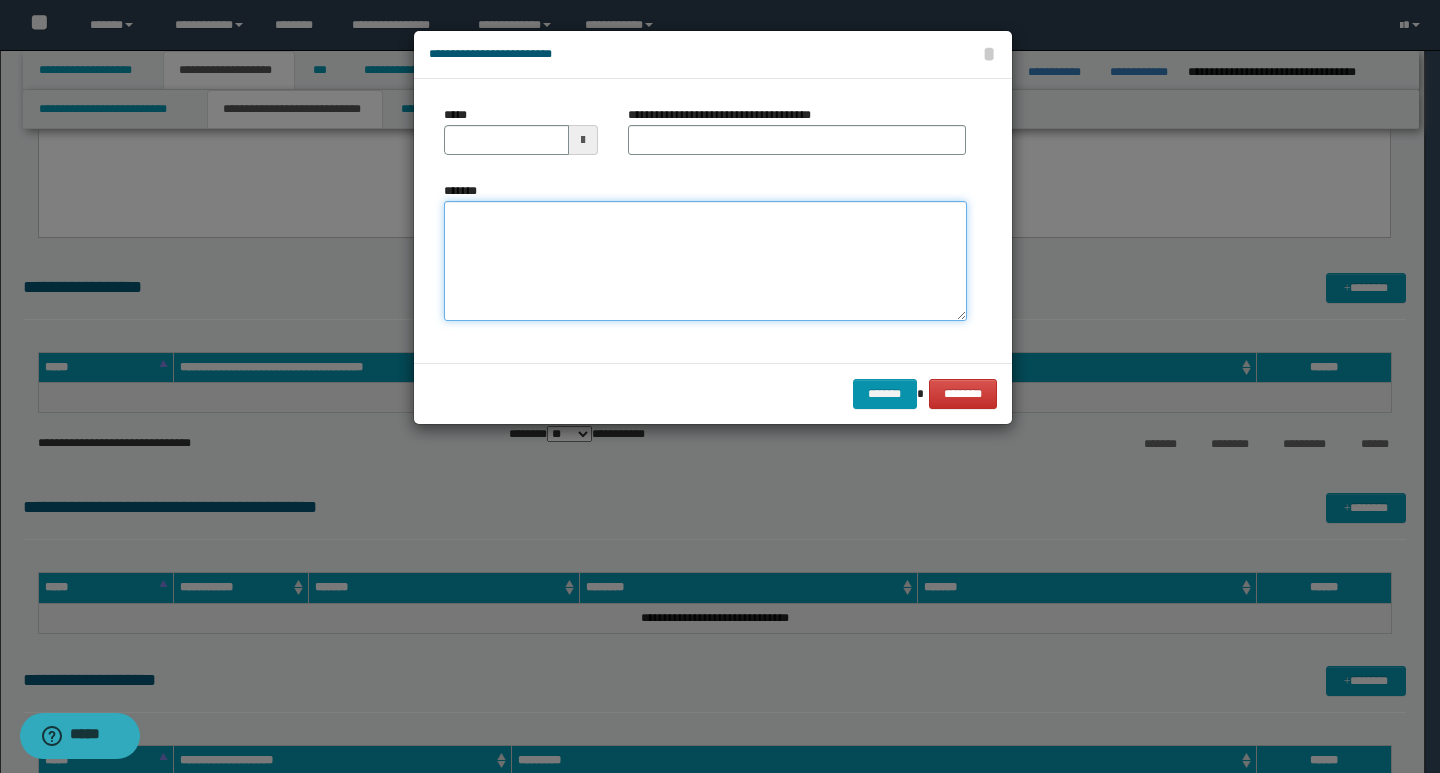 click on "*******" at bounding box center [705, 261] 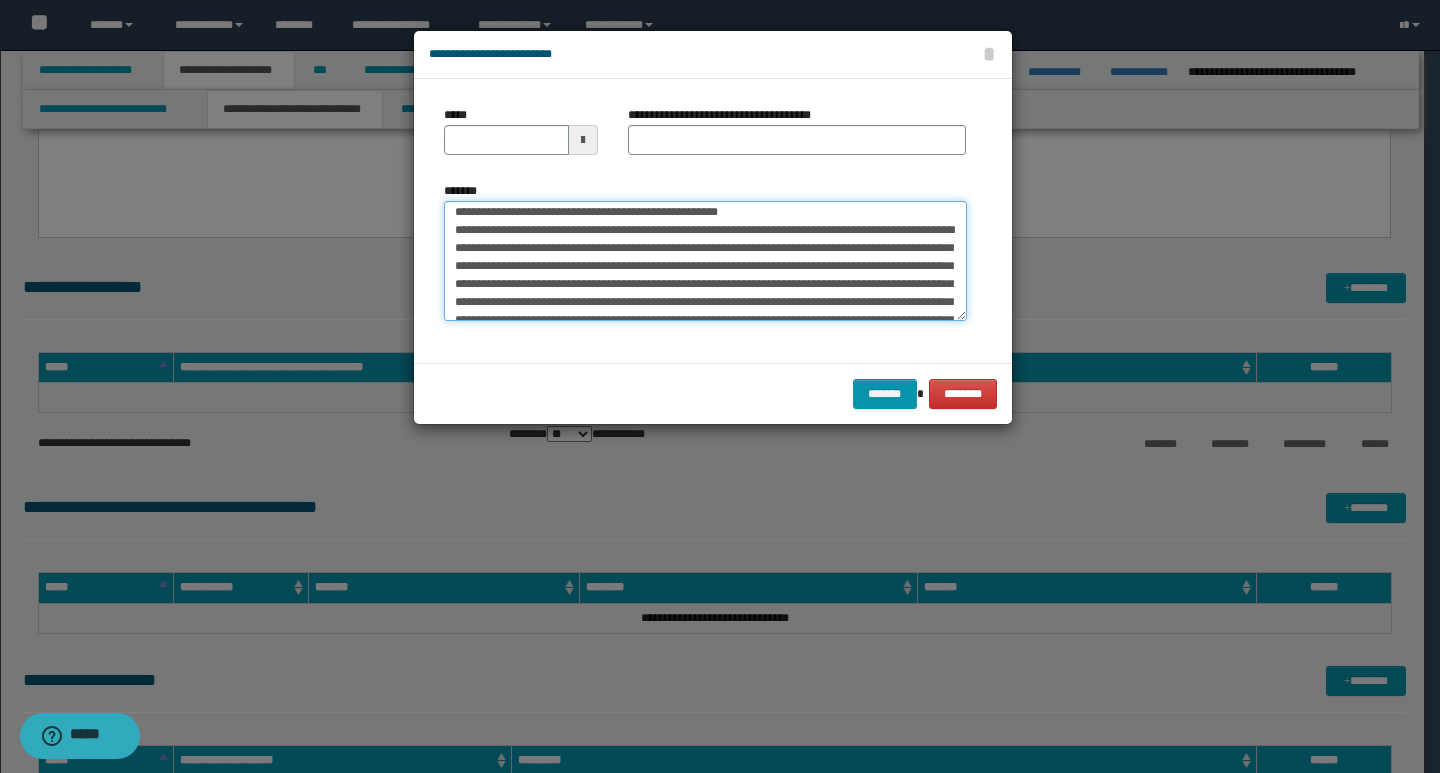 scroll, scrollTop: 0, scrollLeft: 0, axis: both 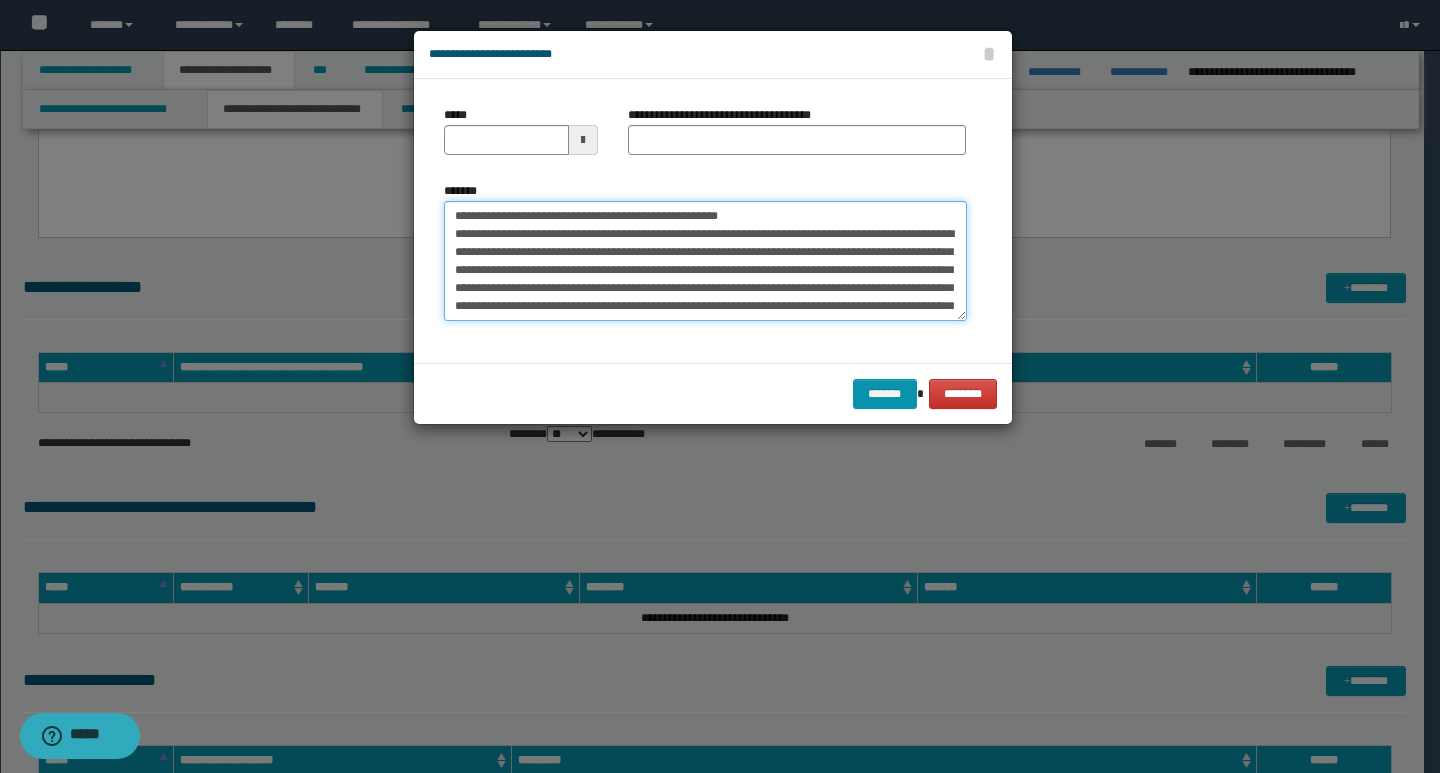 drag, startPoint x: 452, startPoint y: 216, endPoint x: 521, endPoint y: 215, distance: 69.00725 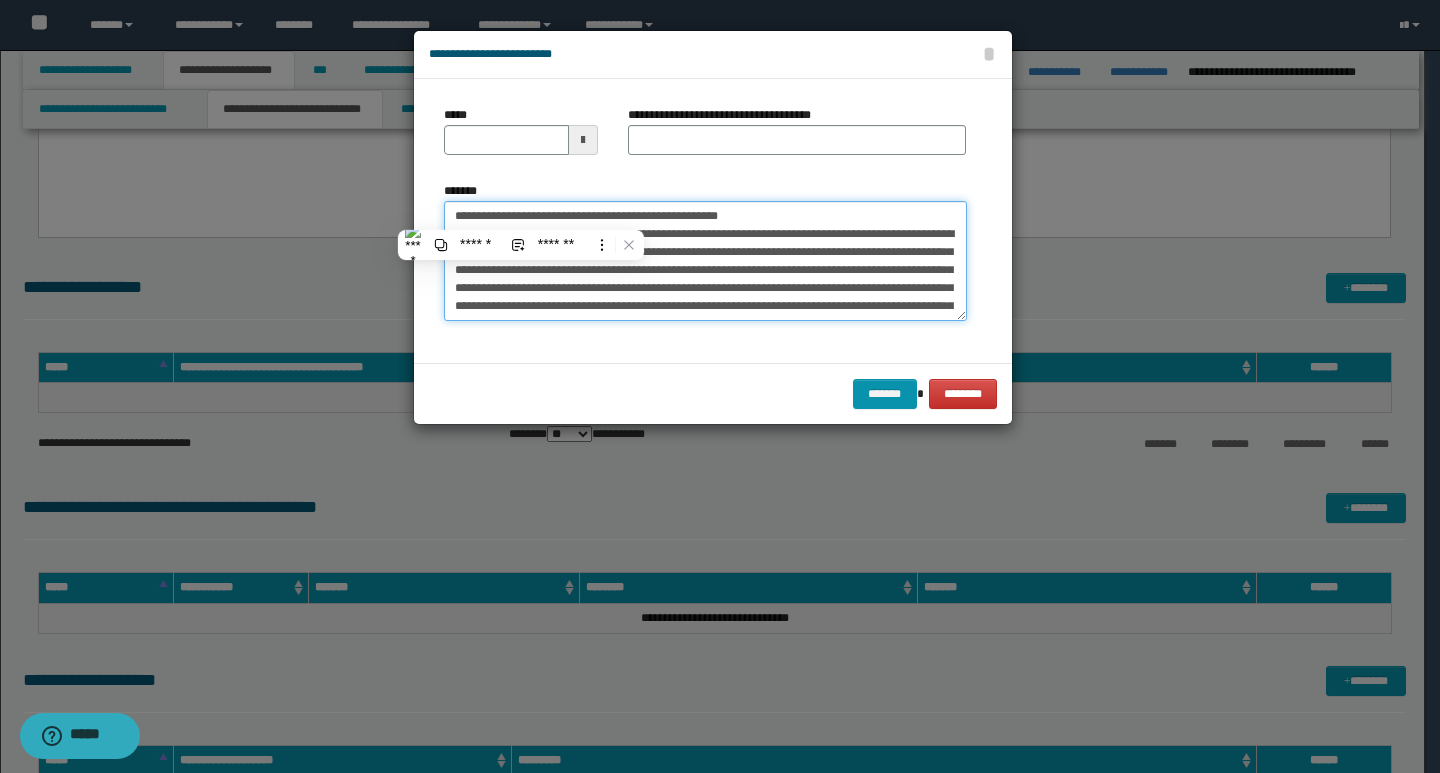 type on "**********" 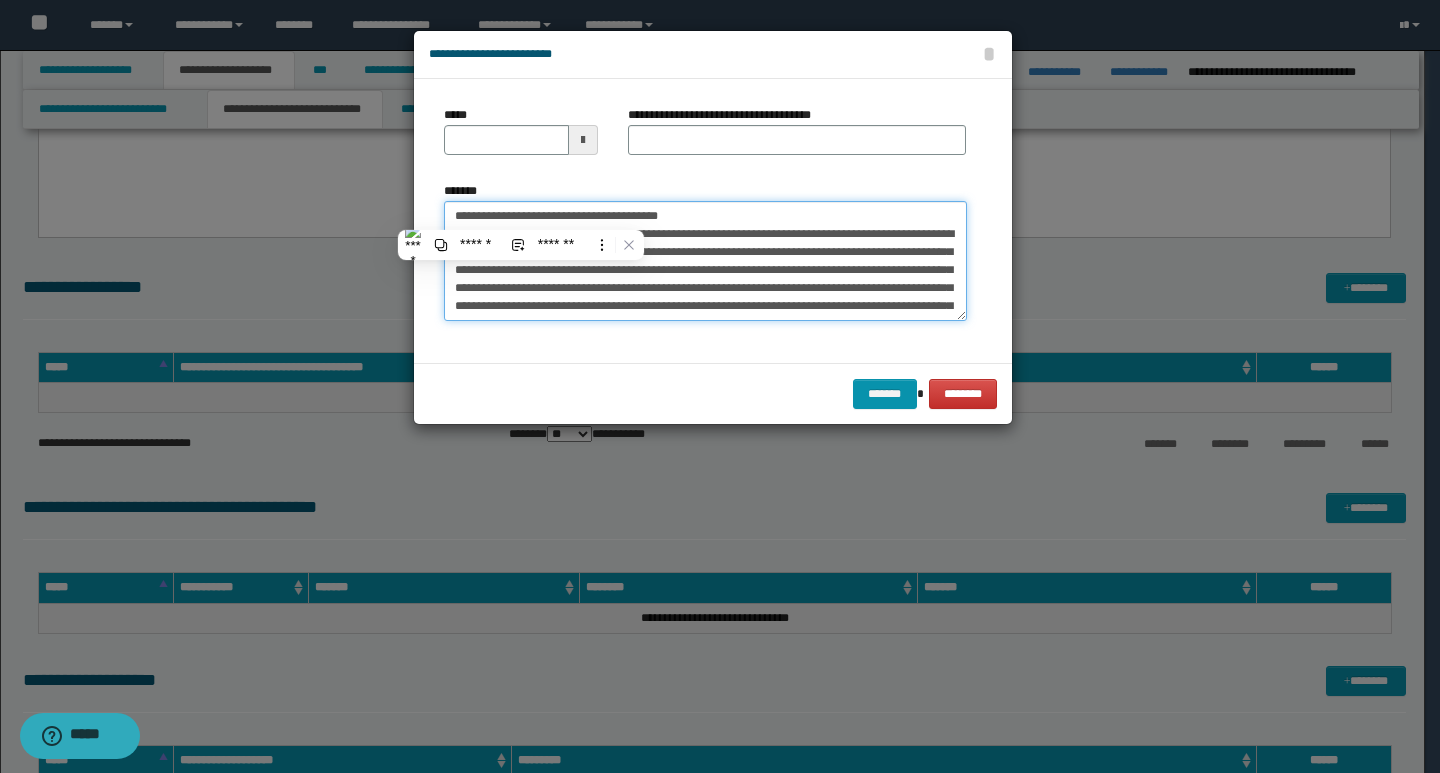 type 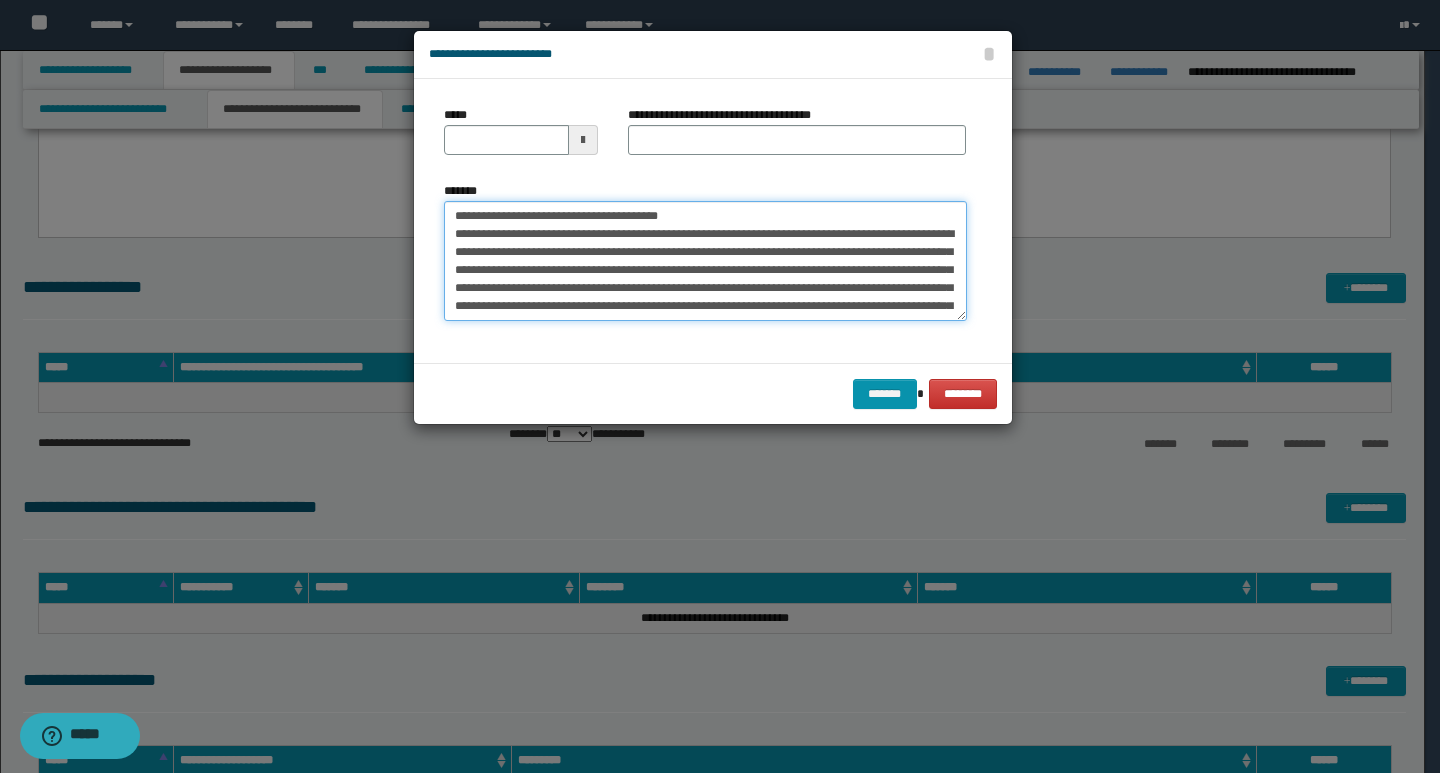 type on "**********" 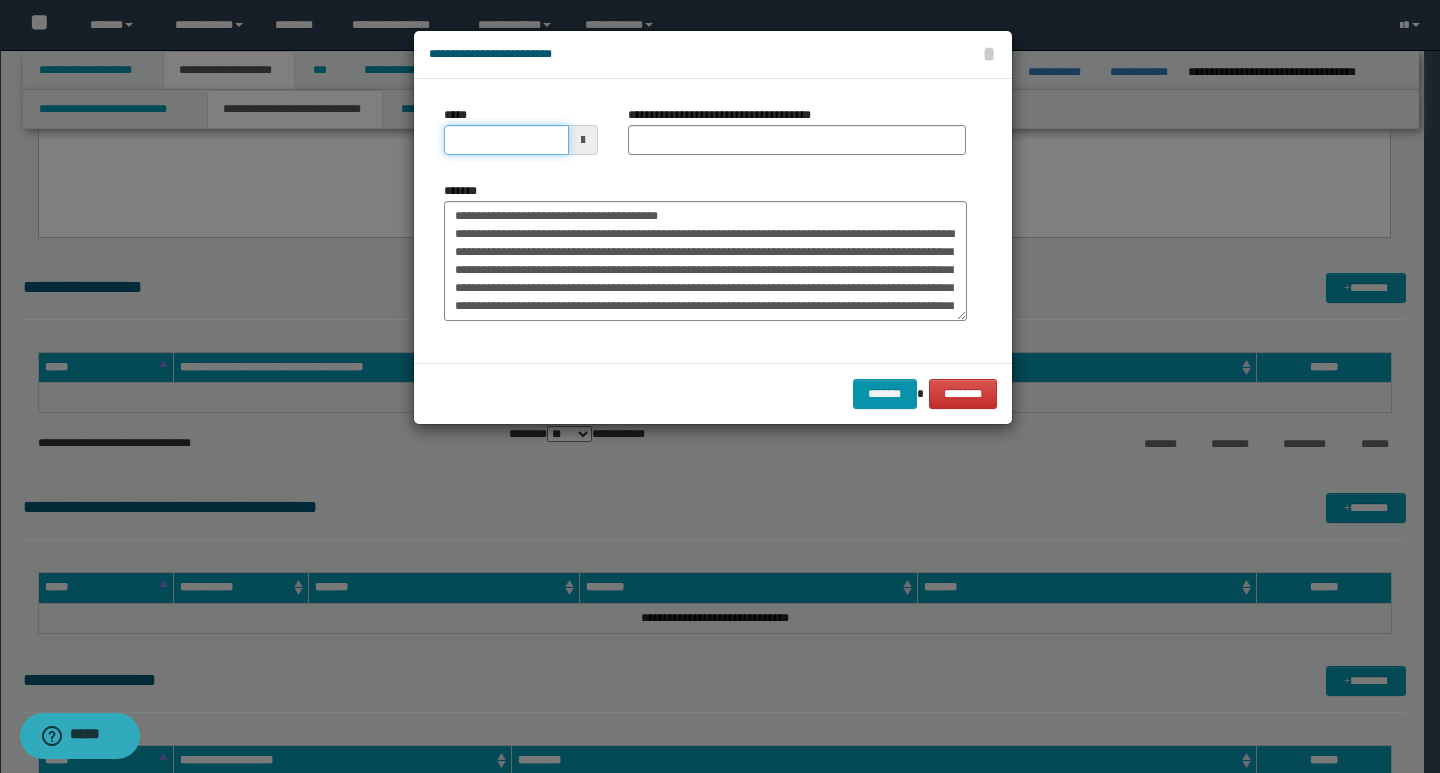 click on "*****" at bounding box center (506, 140) 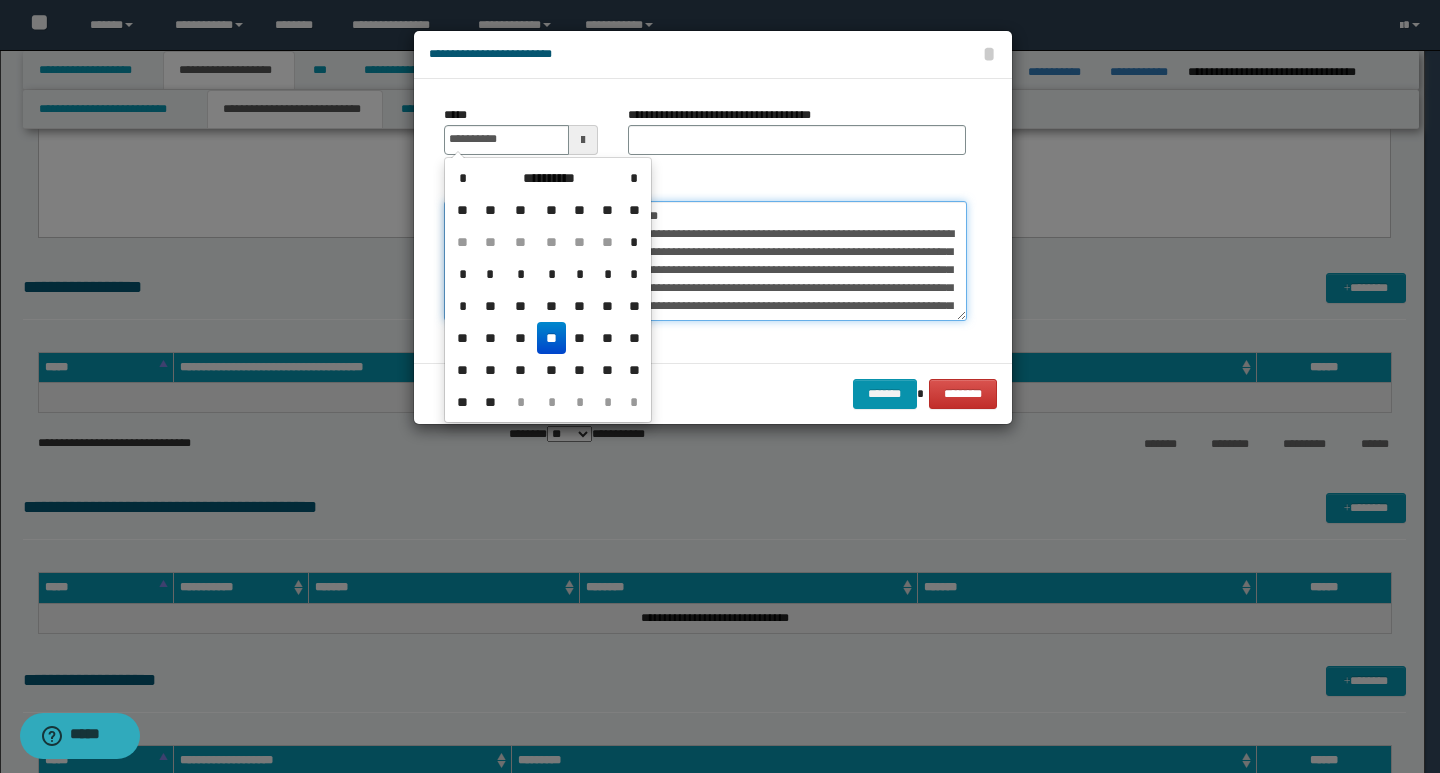 type on "**********" 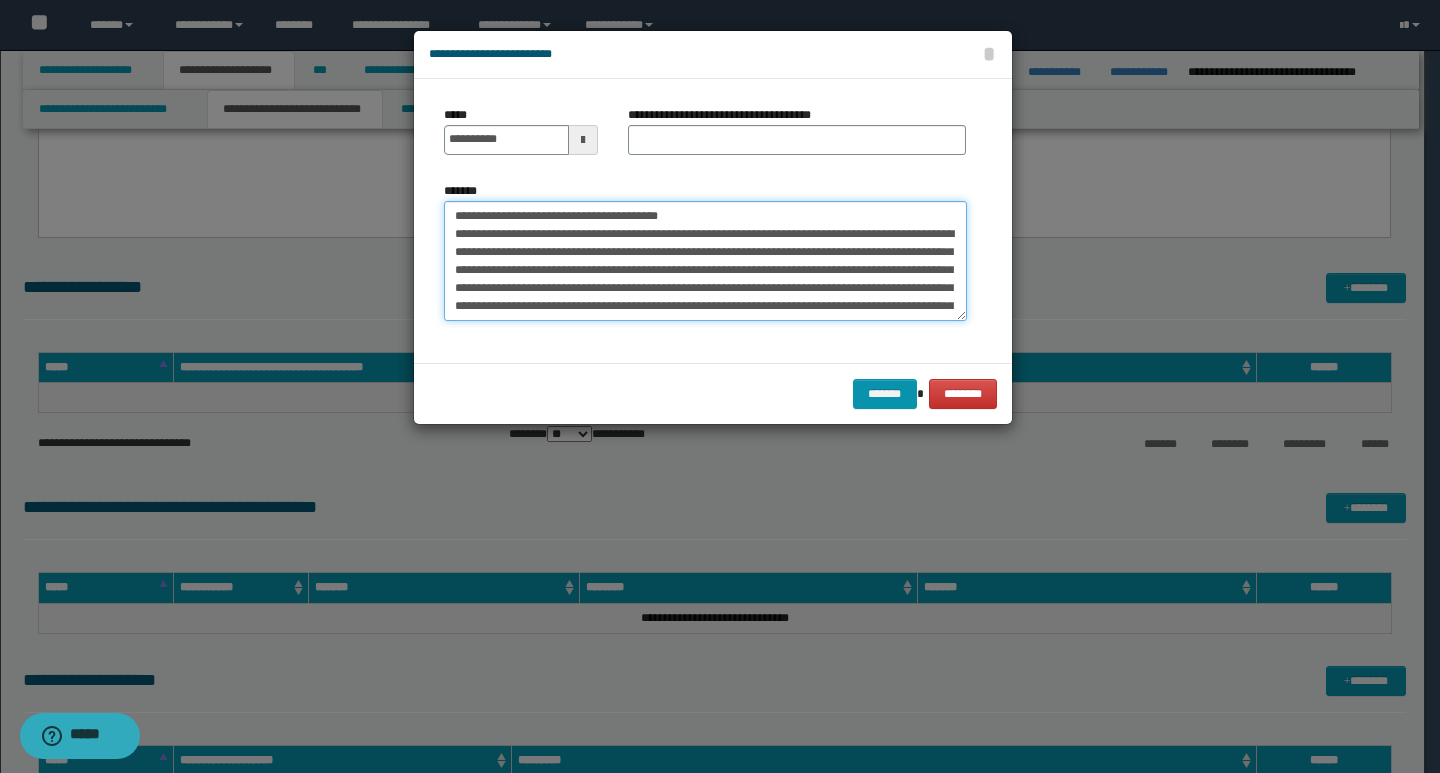 drag, startPoint x: 689, startPoint y: 215, endPoint x: 425, endPoint y: 215, distance: 264 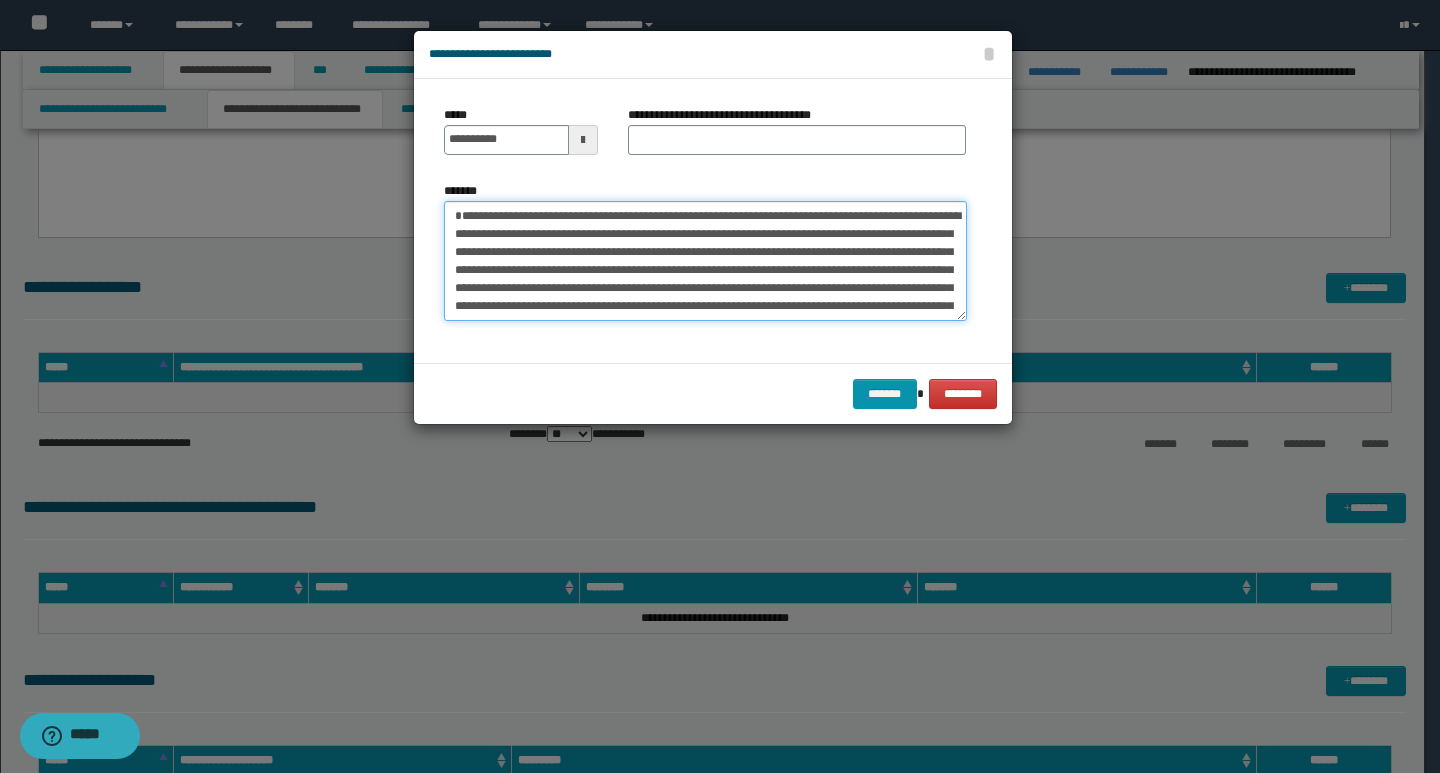 type on "**********" 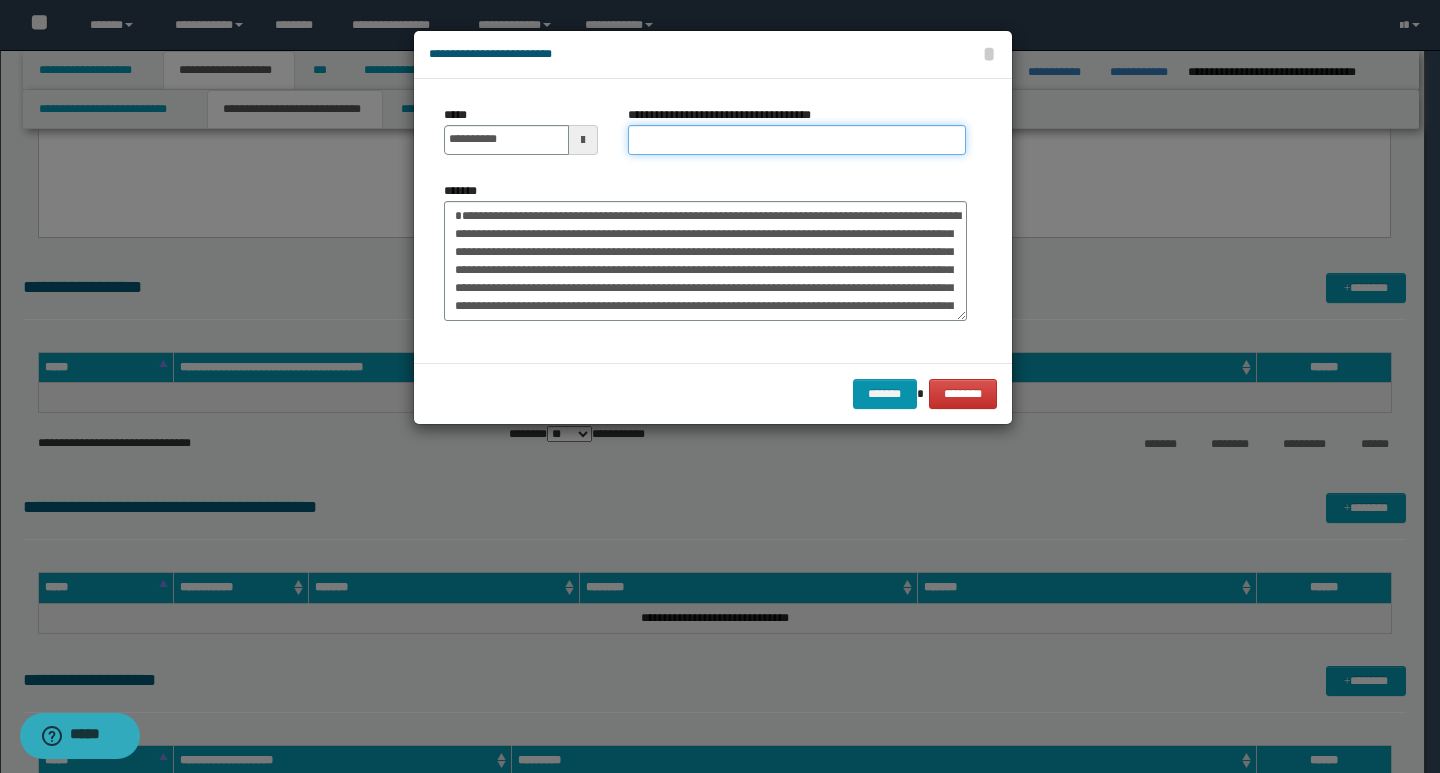 click on "**********" at bounding box center (797, 140) 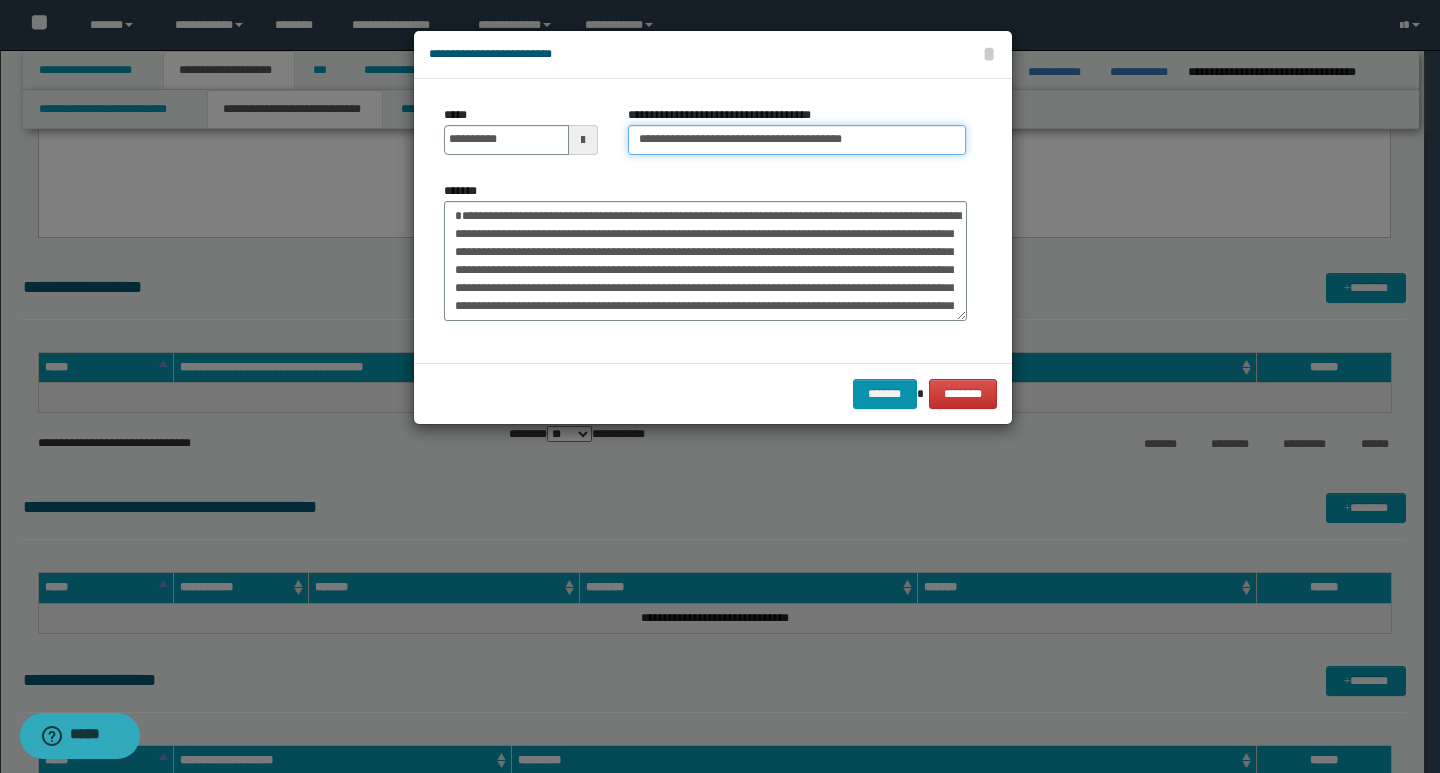 type on "**********" 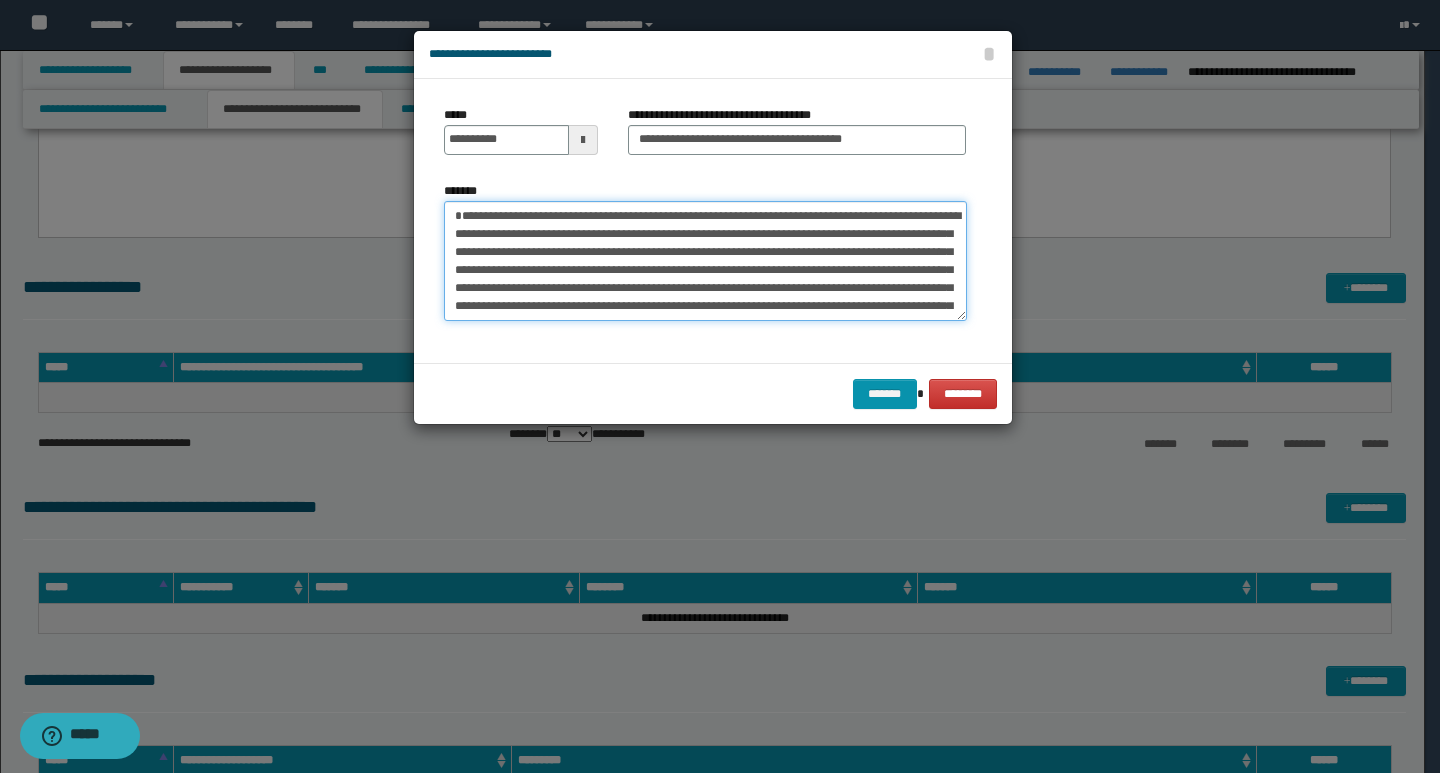 drag, startPoint x: 450, startPoint y: 216, endPoint x: 477, endPoint y: 223, distance: 27.89265 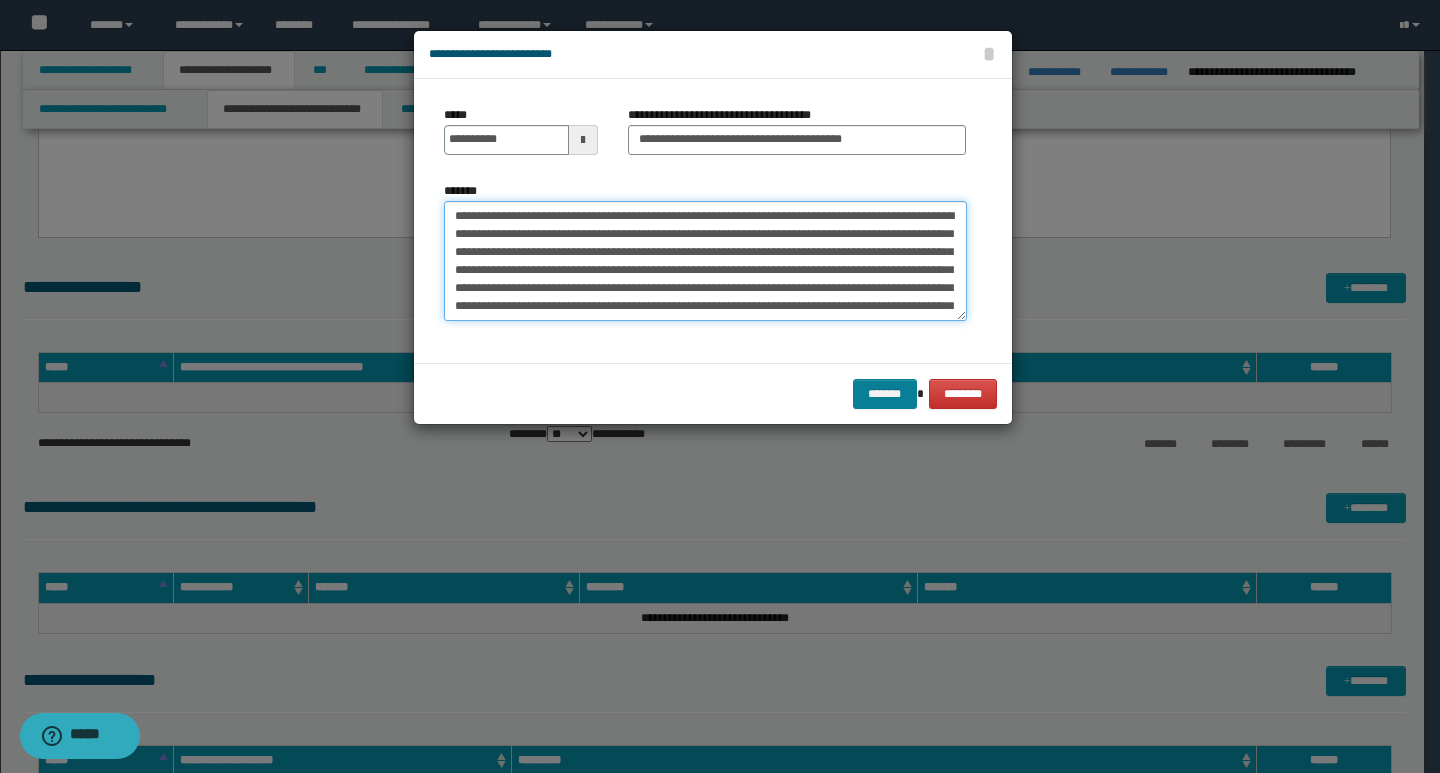 type on "**********" 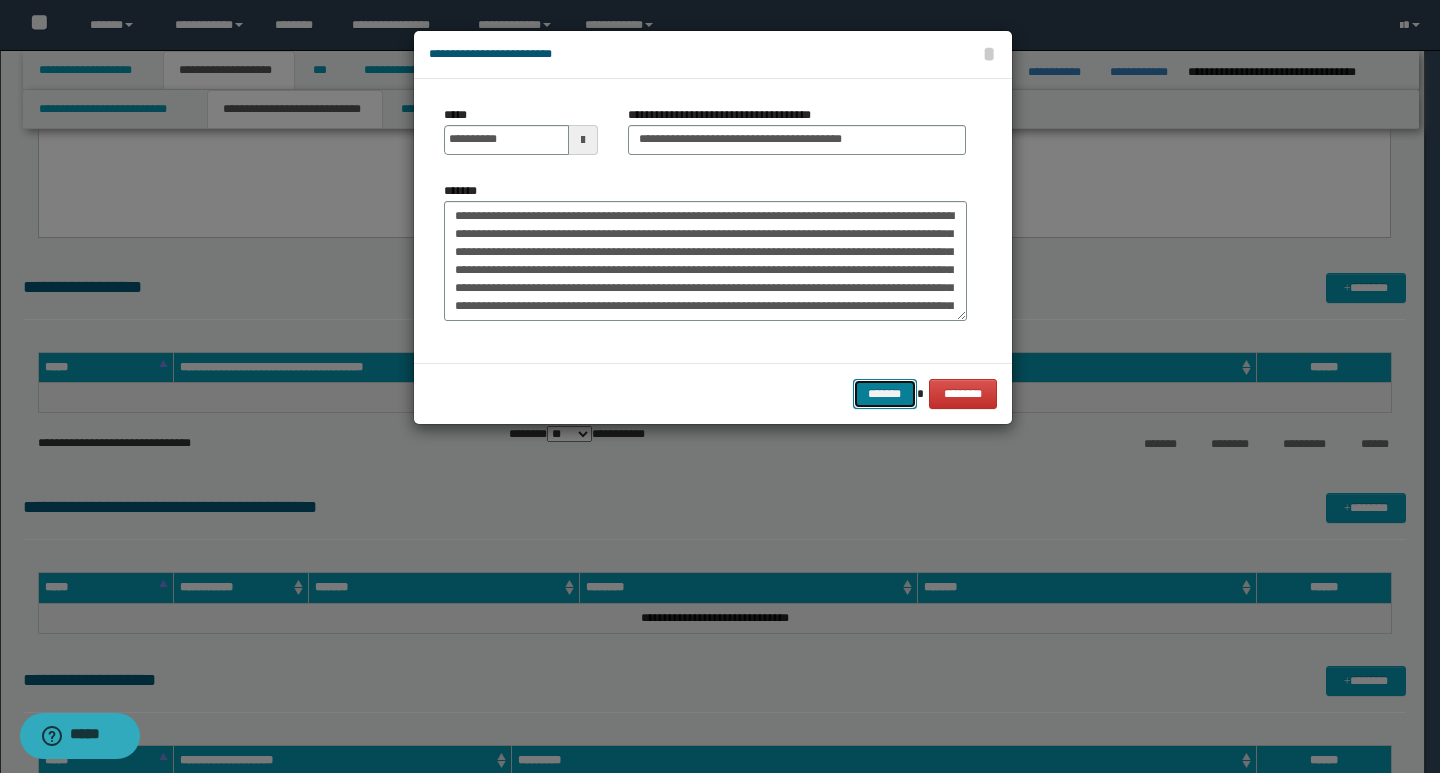 click on "*******" at bounding box center [885, 394] 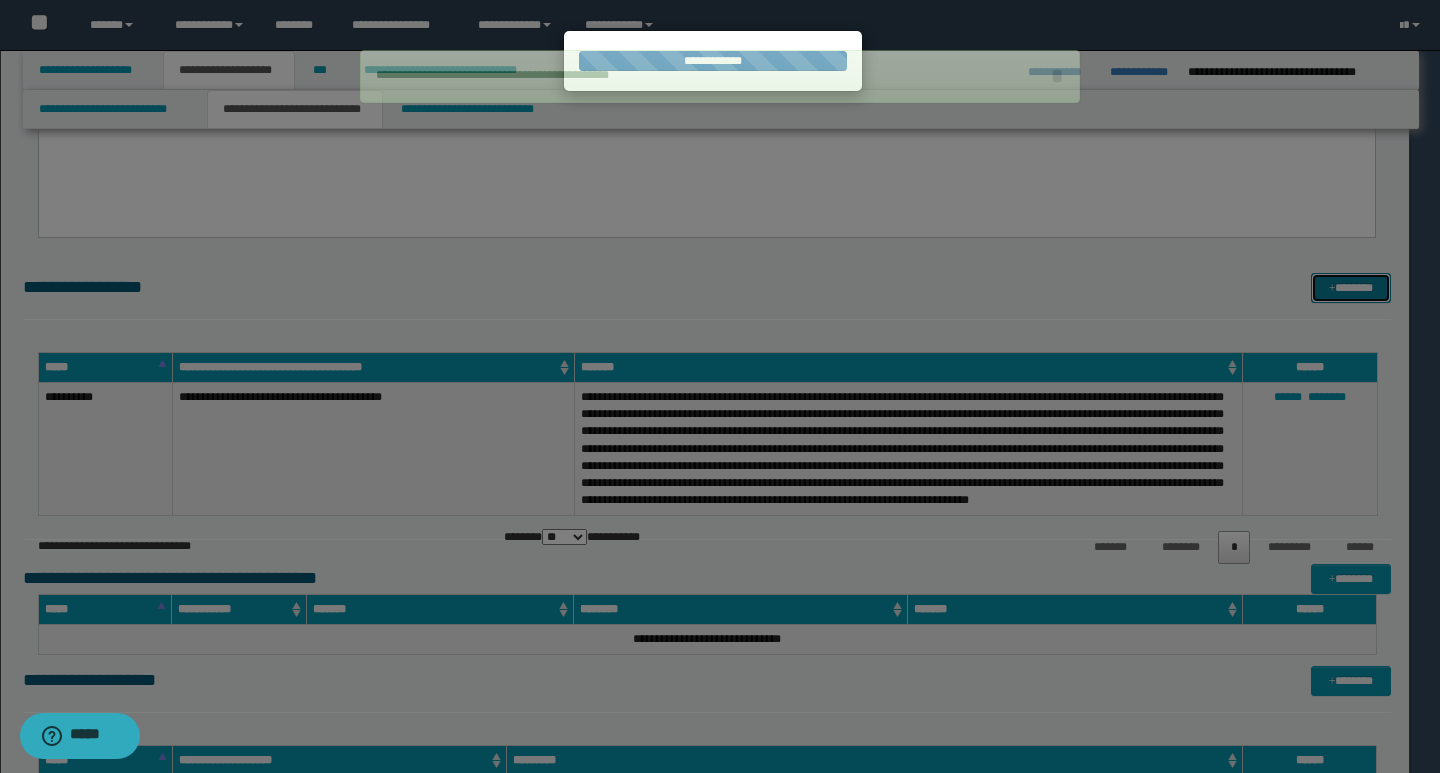 type 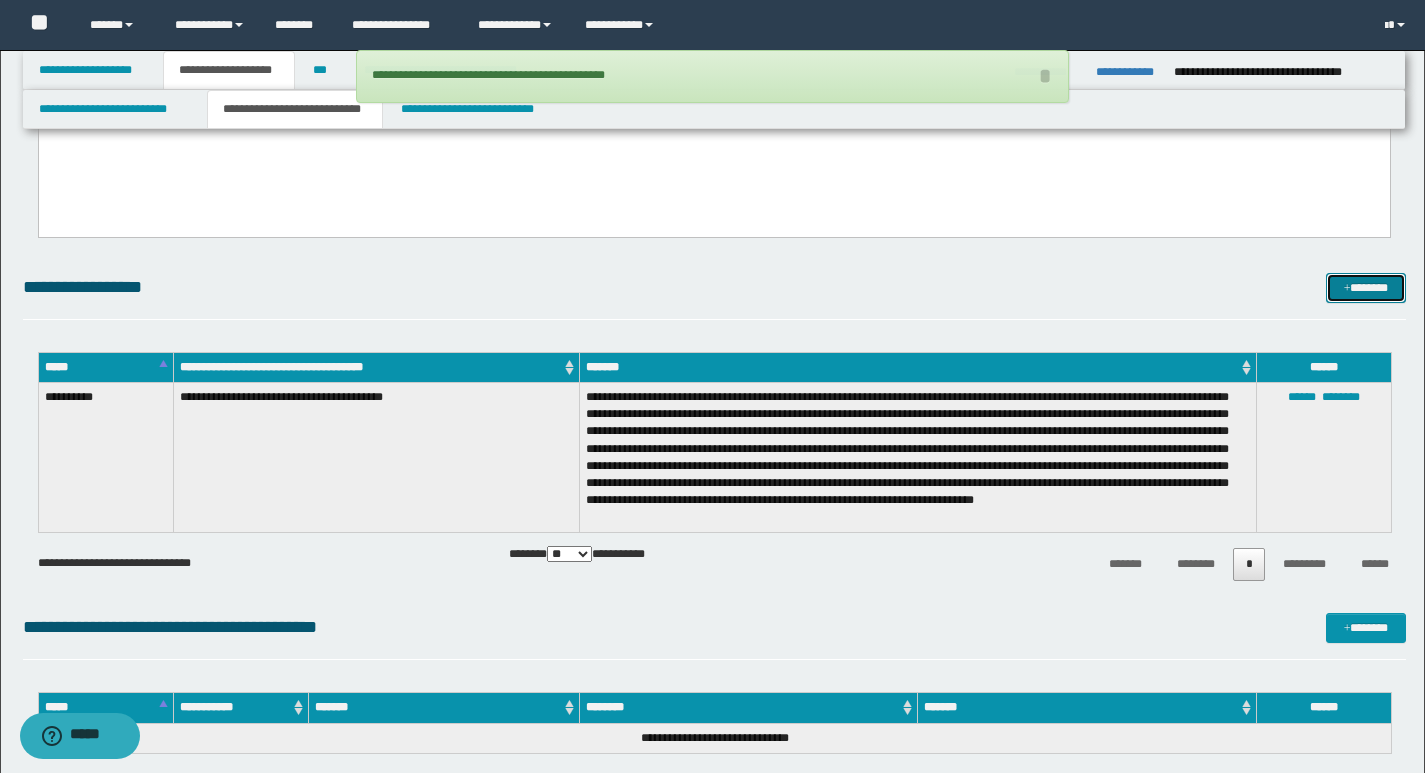 click on "*******" at bounding box center [1366, 288] 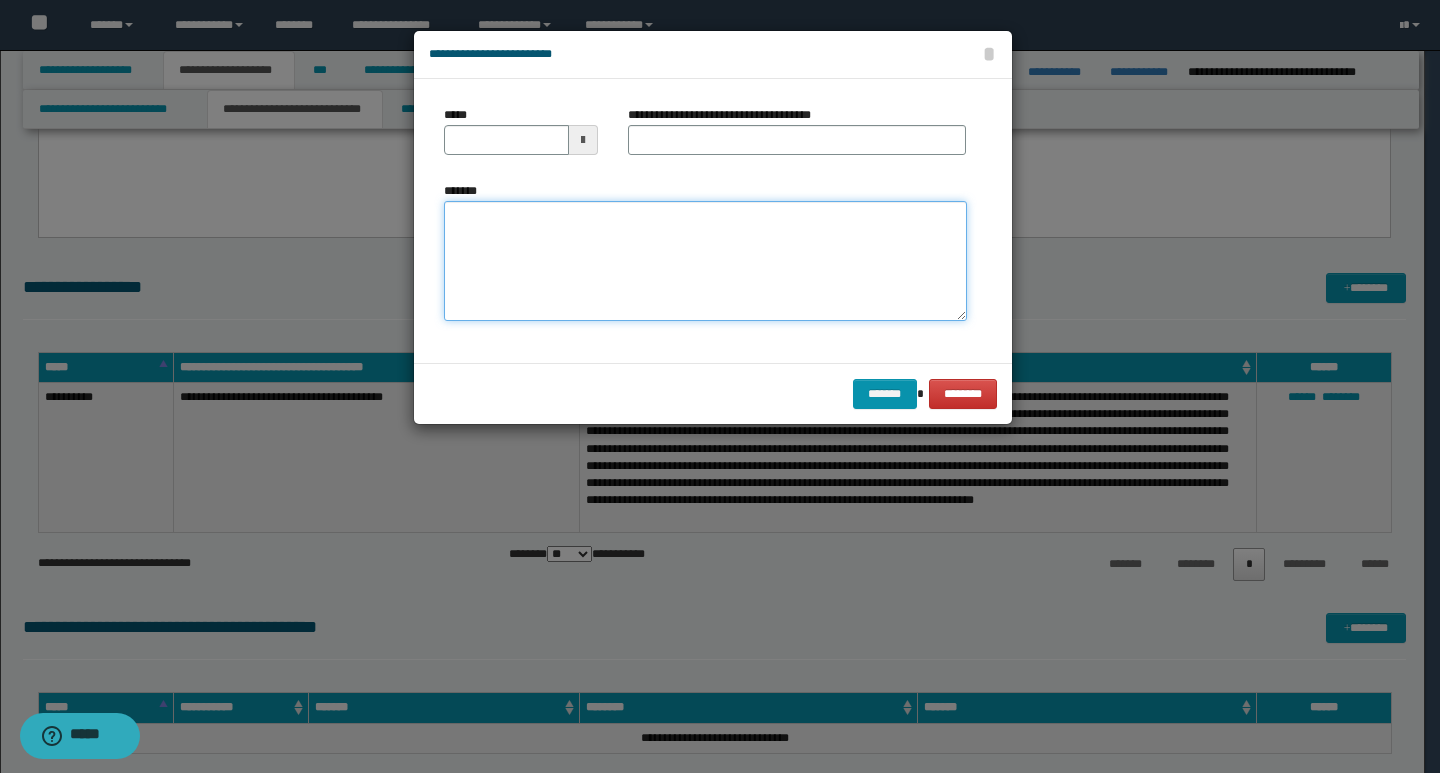 click on "*******" at bounding box center (705, 261) 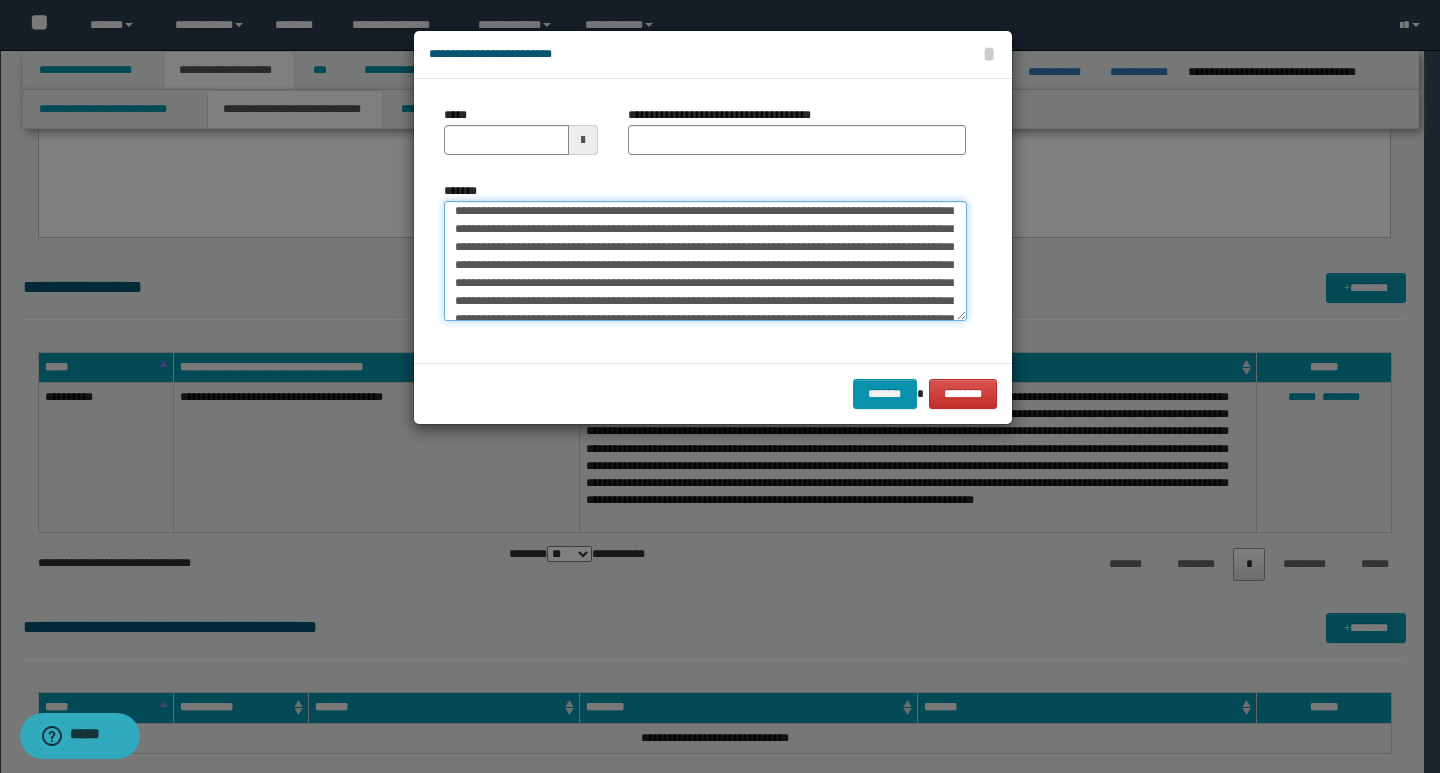 scroll, scrollTop: 0, scrollLeft: 0, axis: both 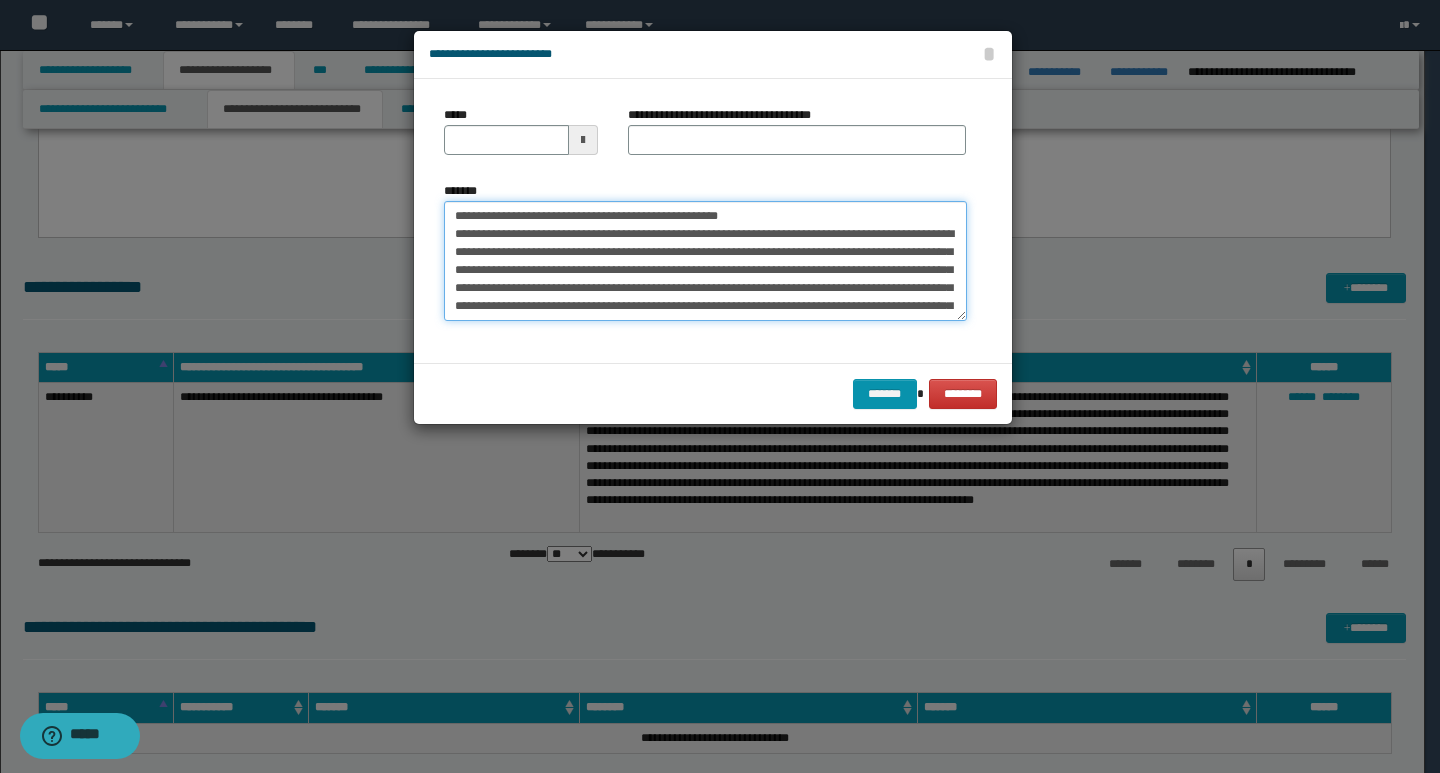 drag, startPoint x: 453, startPoint y: 218, endPoint x: 519, endPoint y: 222, distance: 66.1211 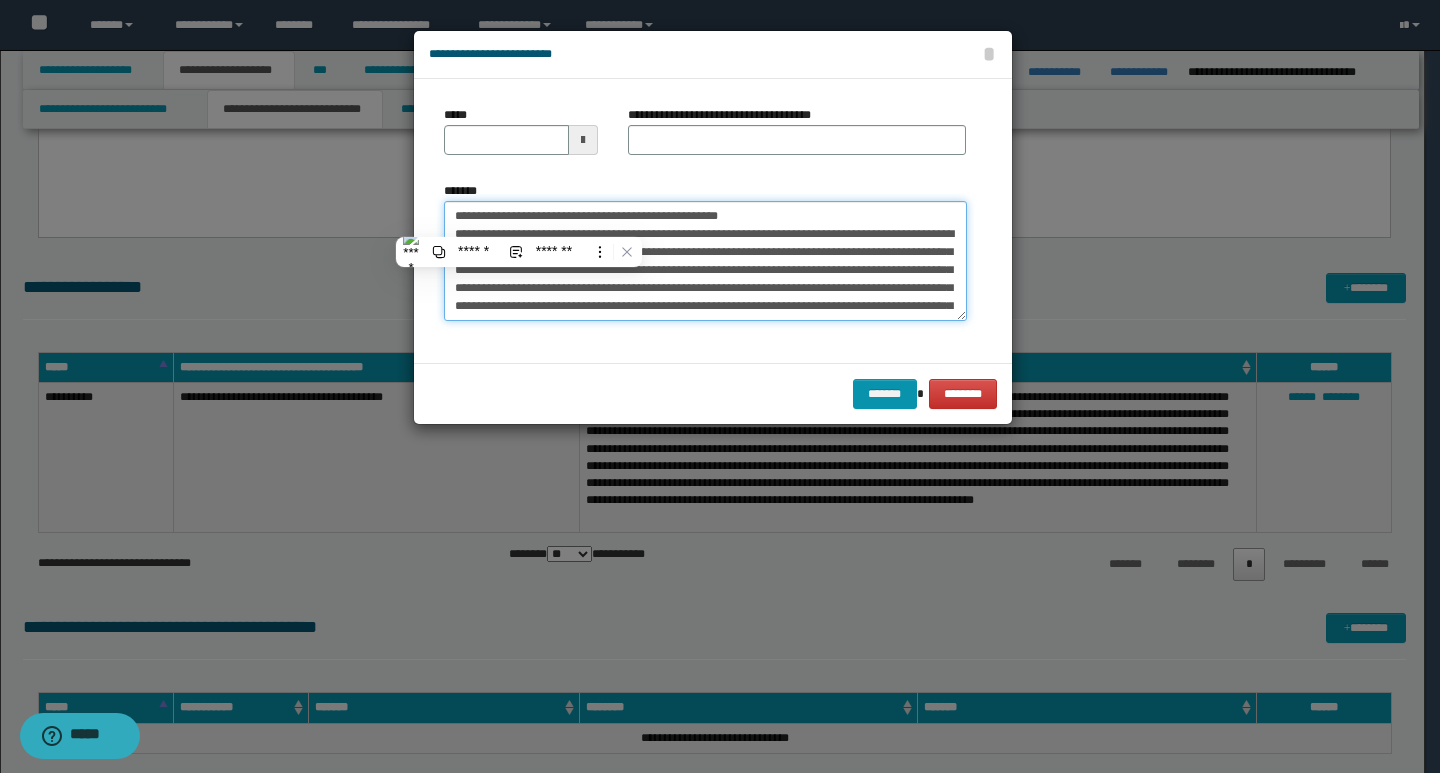 type on "**********" 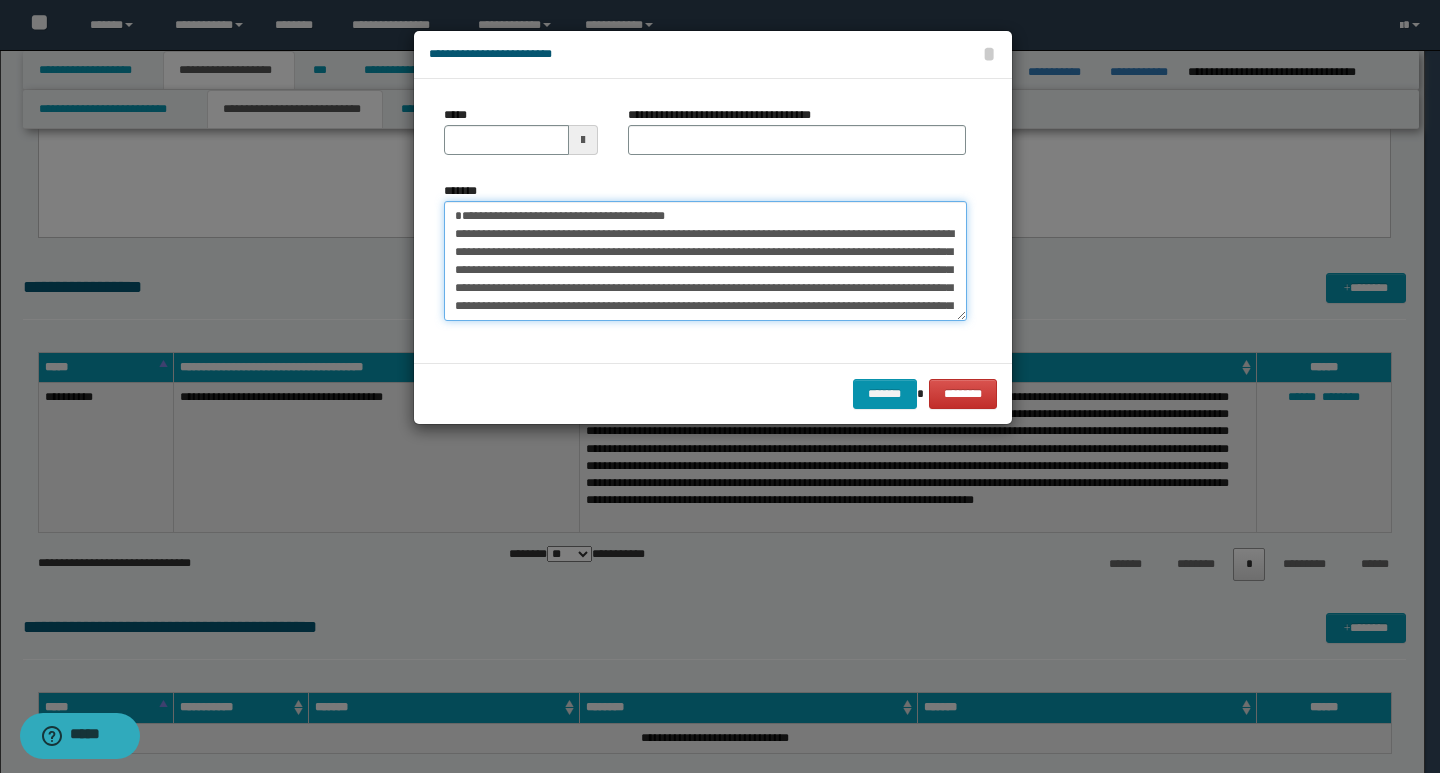 type 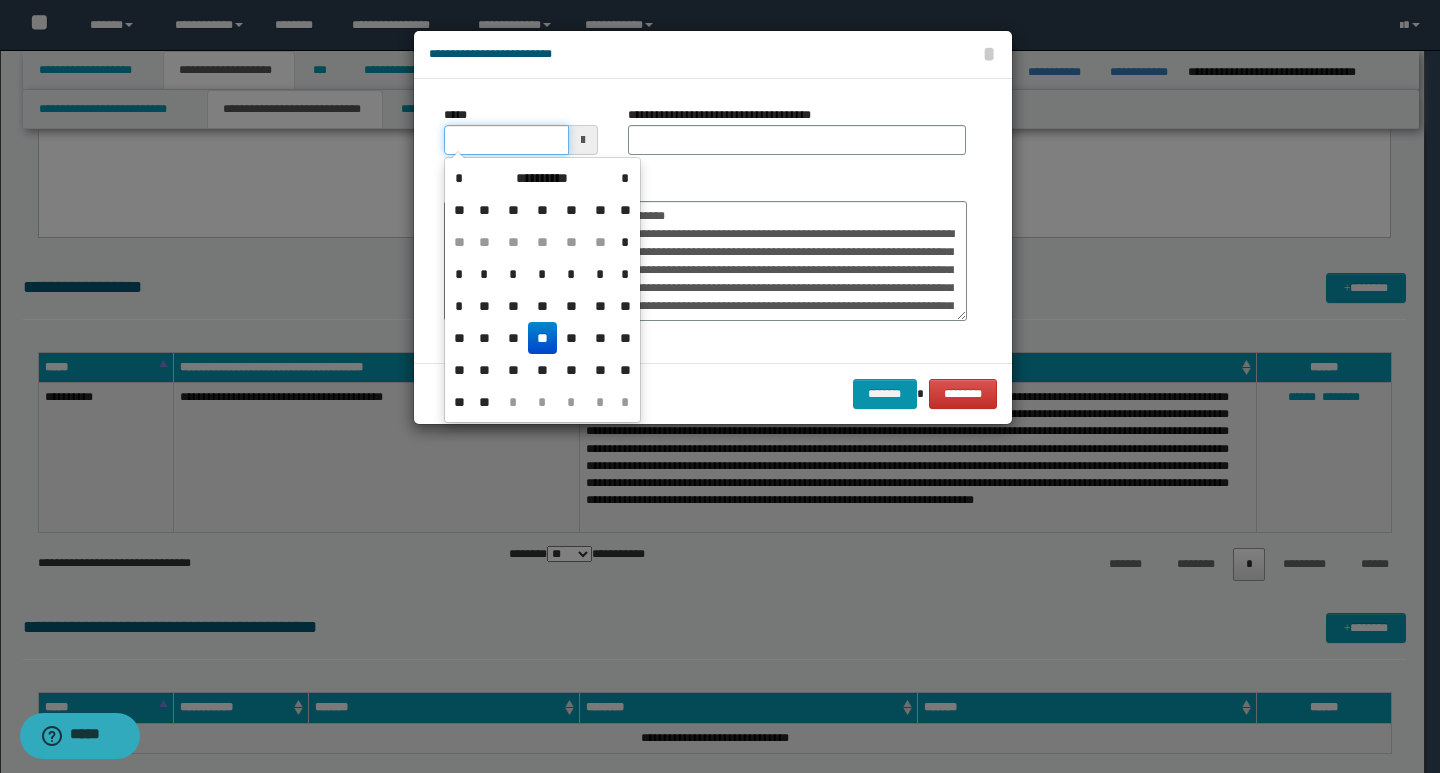 click on "*****" at bounding box center [506, 140] 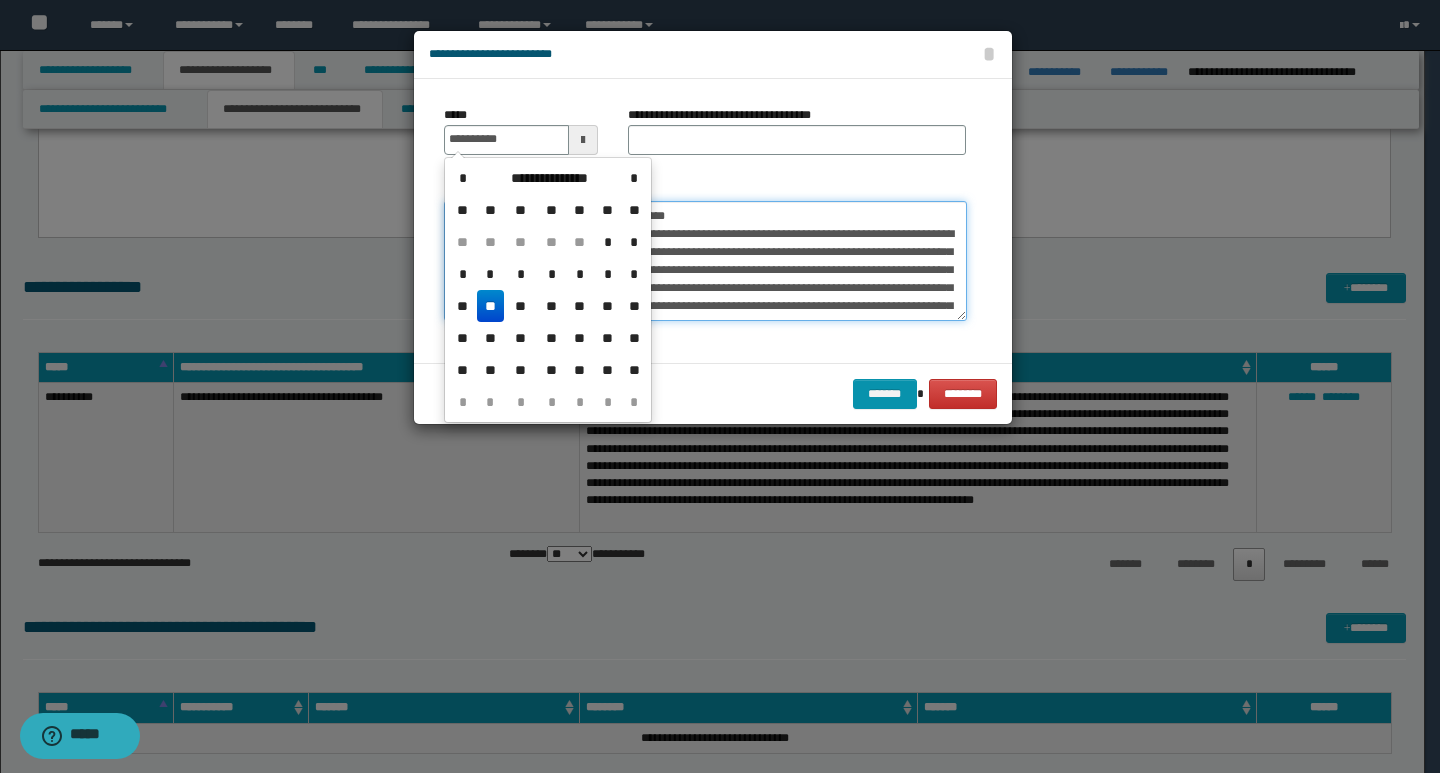 type on "**********" 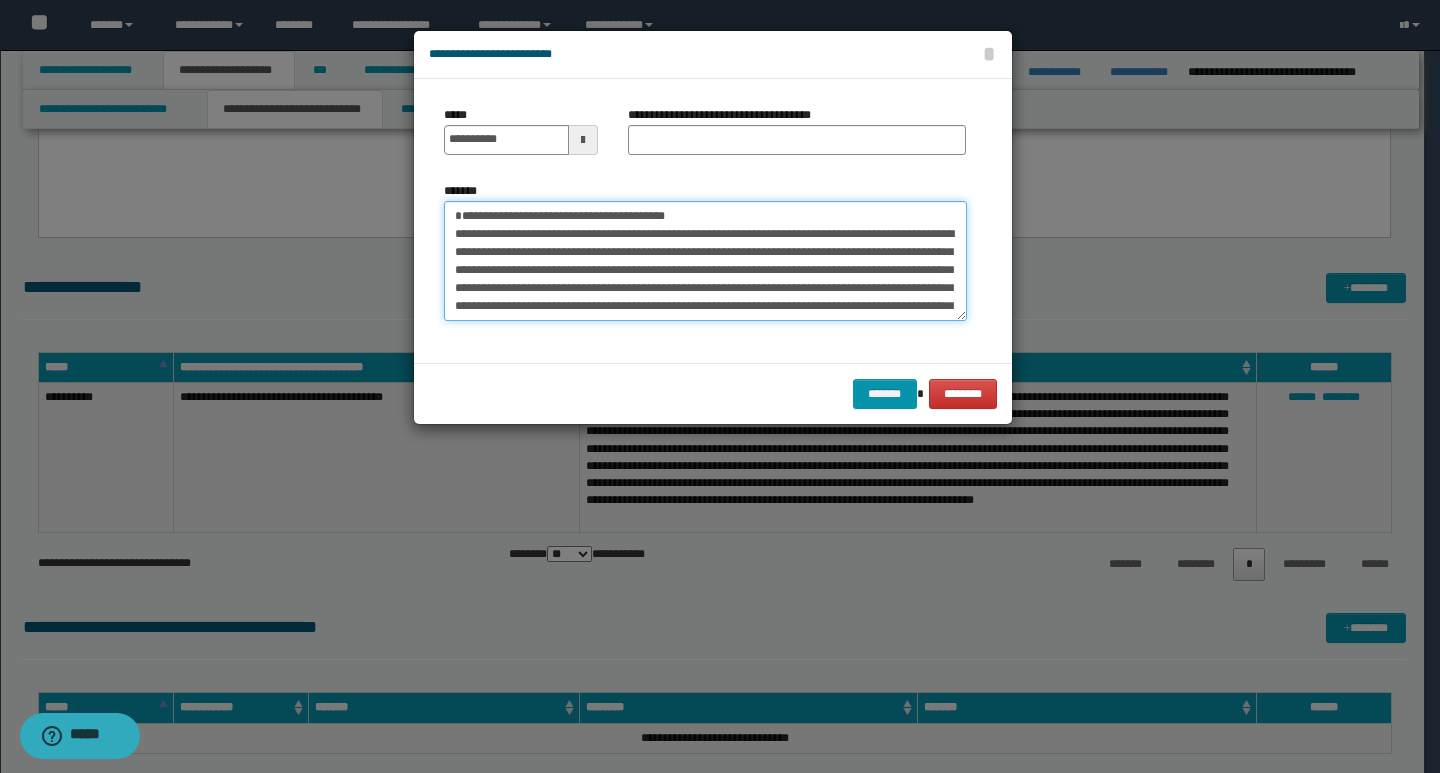 drag, startPoint x: 696, startPoint y: 215, endPoint x: 426, endPoint y: 222, distance: 270.09073 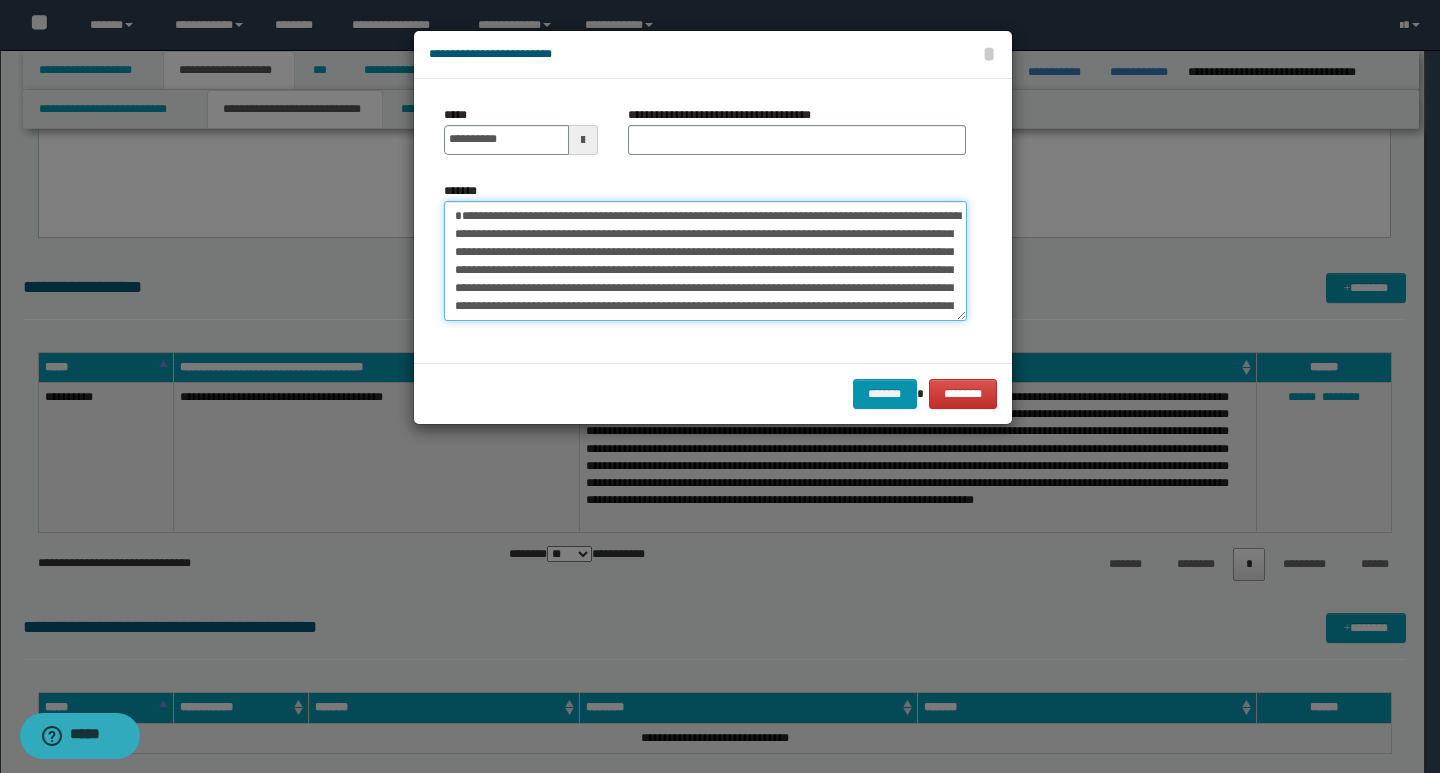 type on "**********" 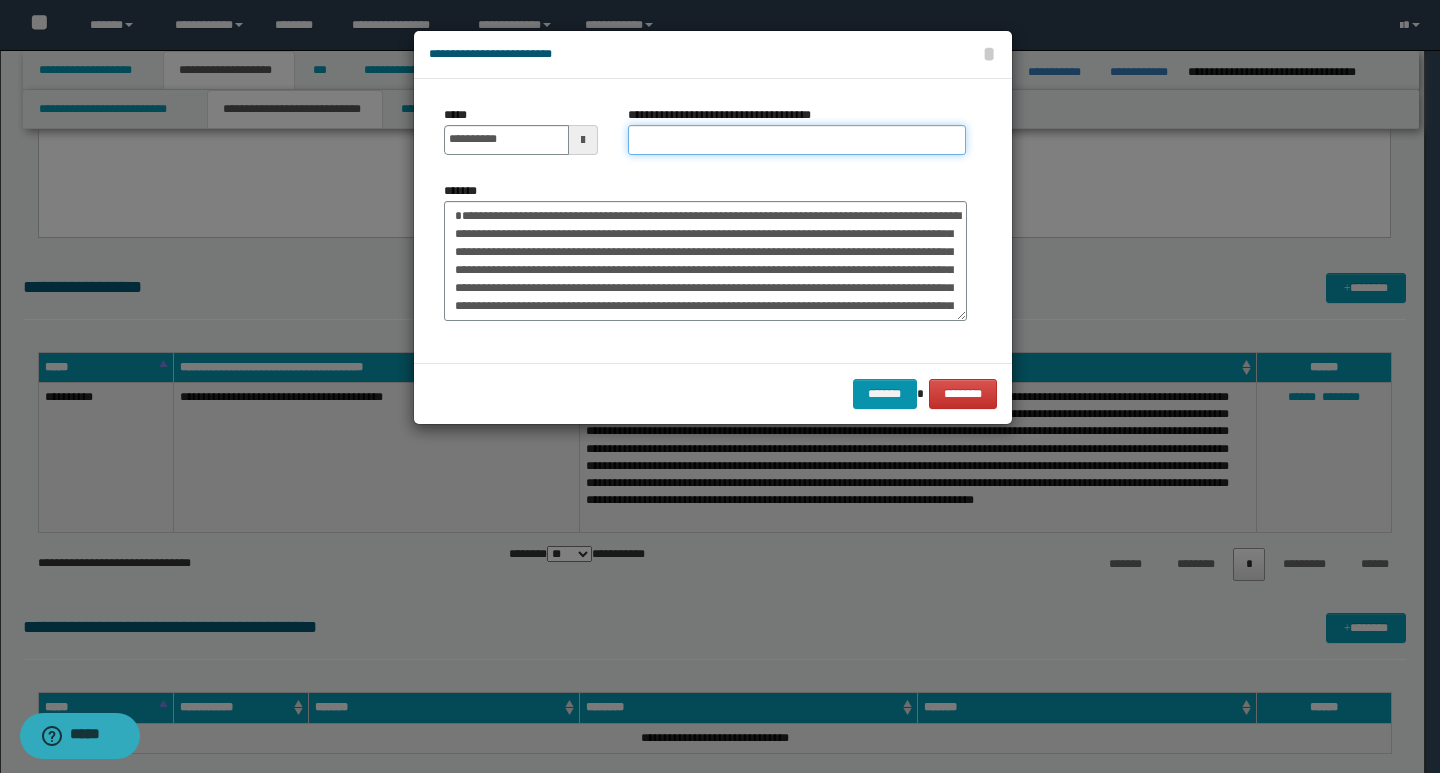 click on "**********" at bounding box center (797, 140) 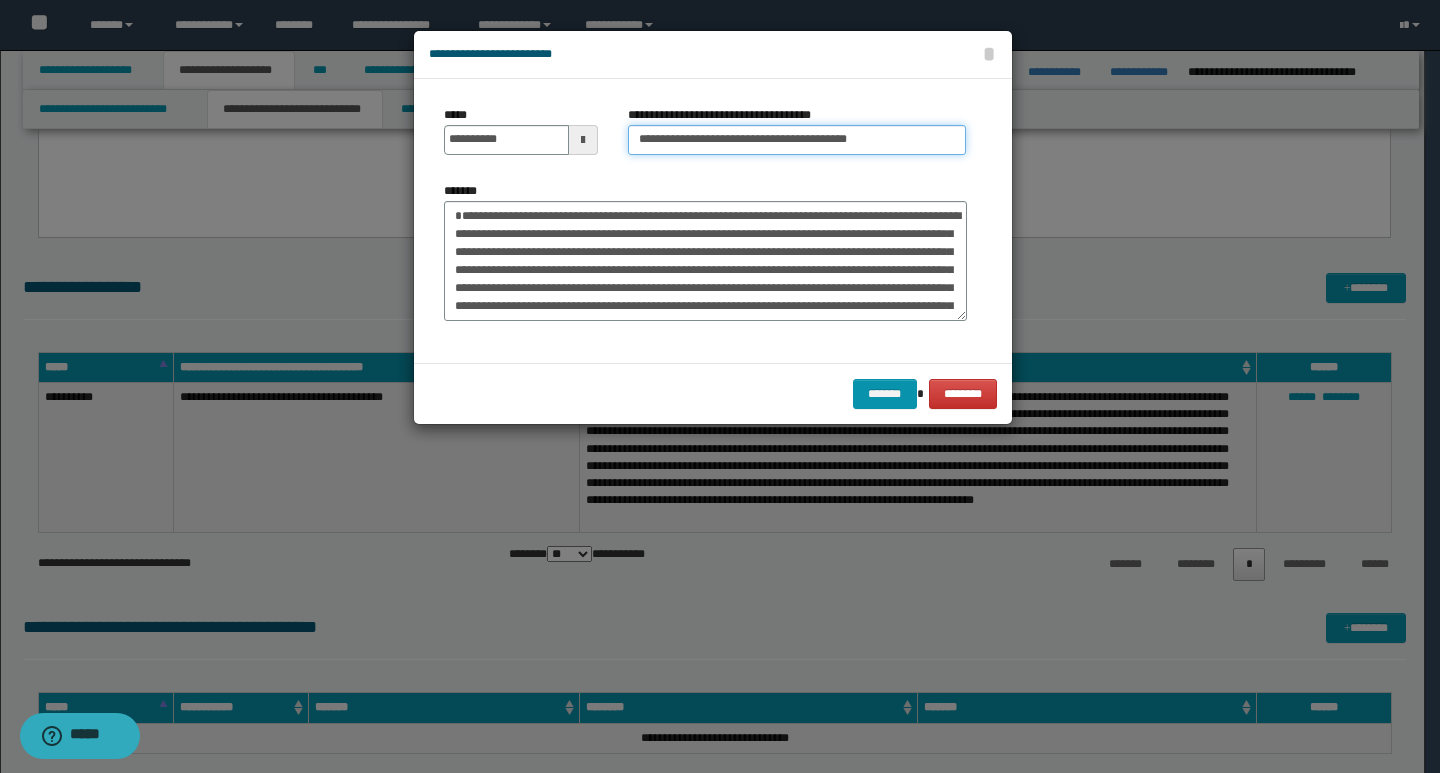 type on "**********" 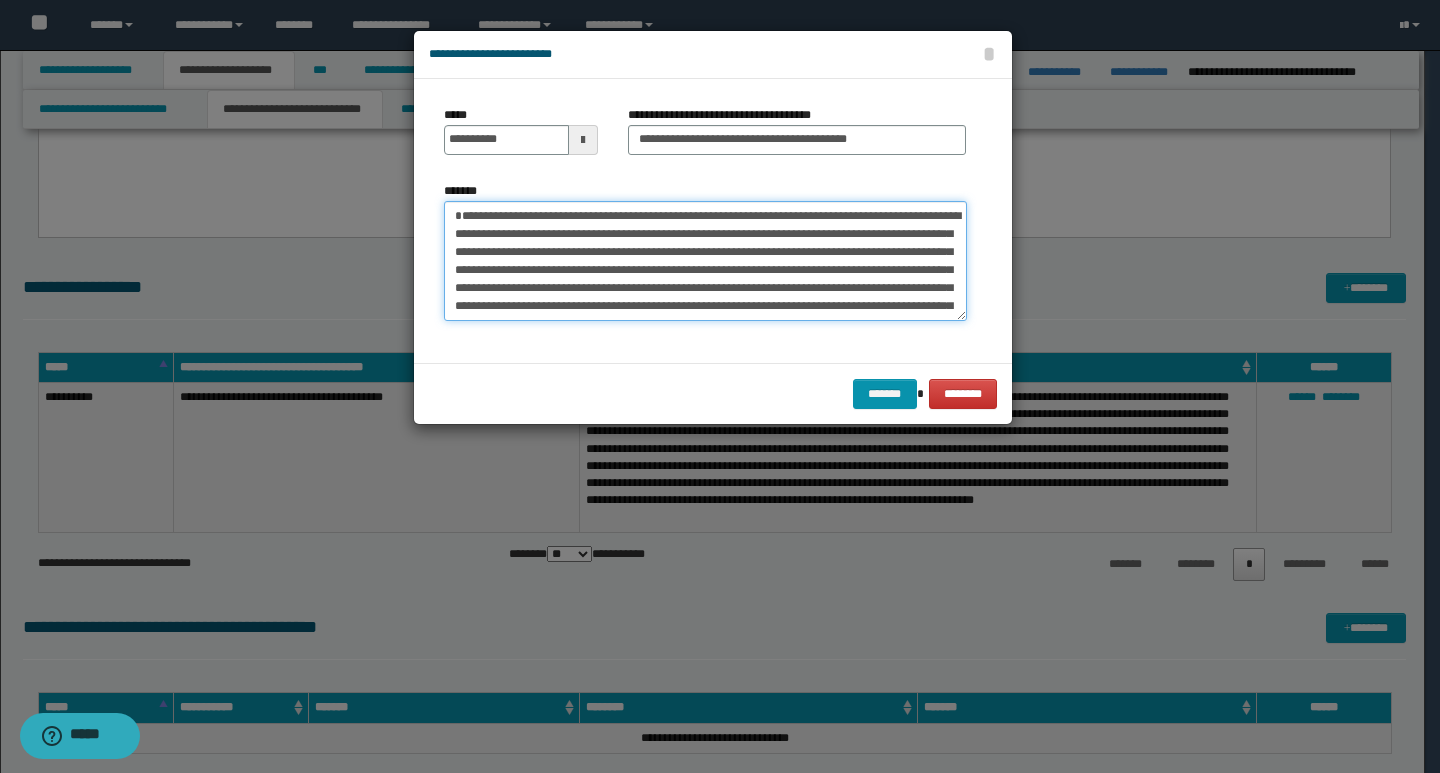 click on "*******" at bounding box center [705, 261] 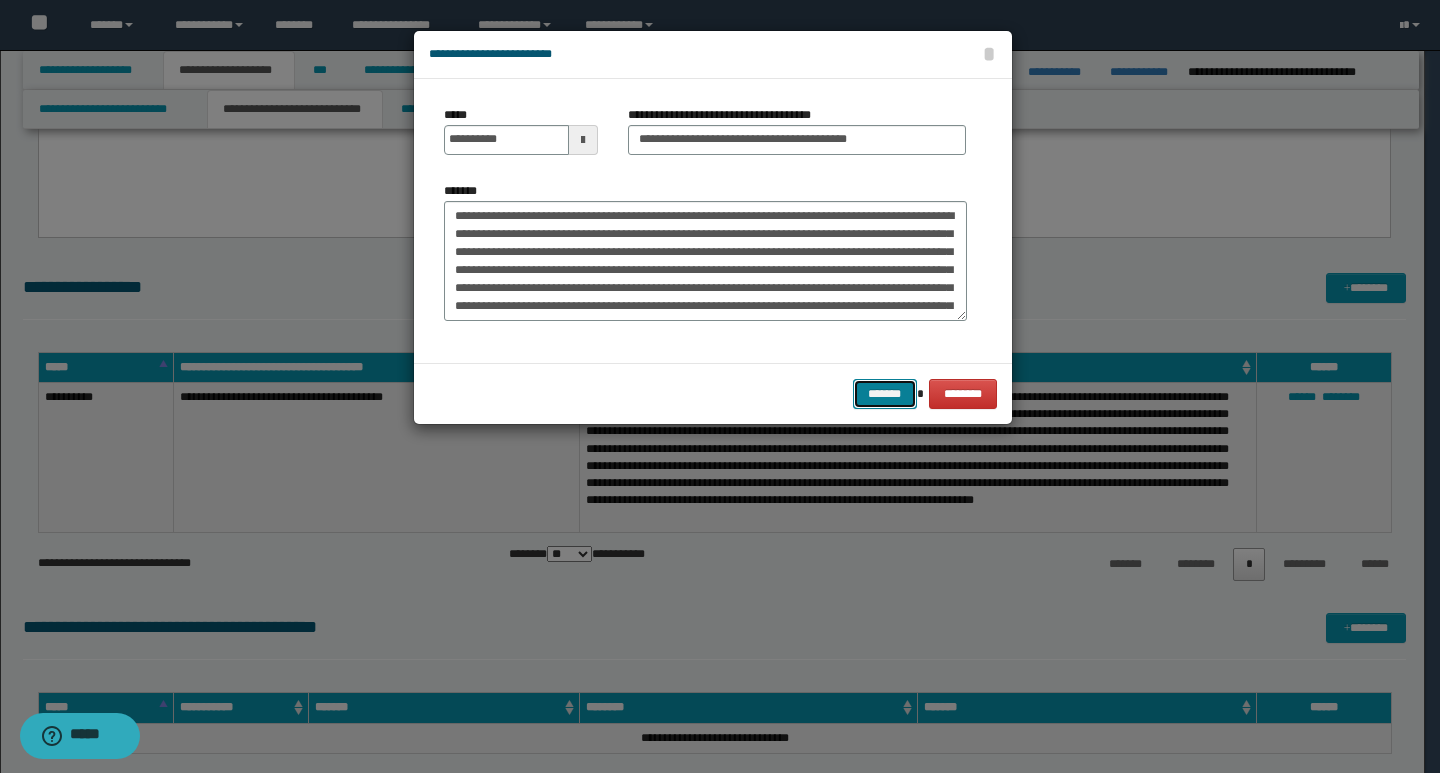 click on "*******" at bounding box center (885, 394) 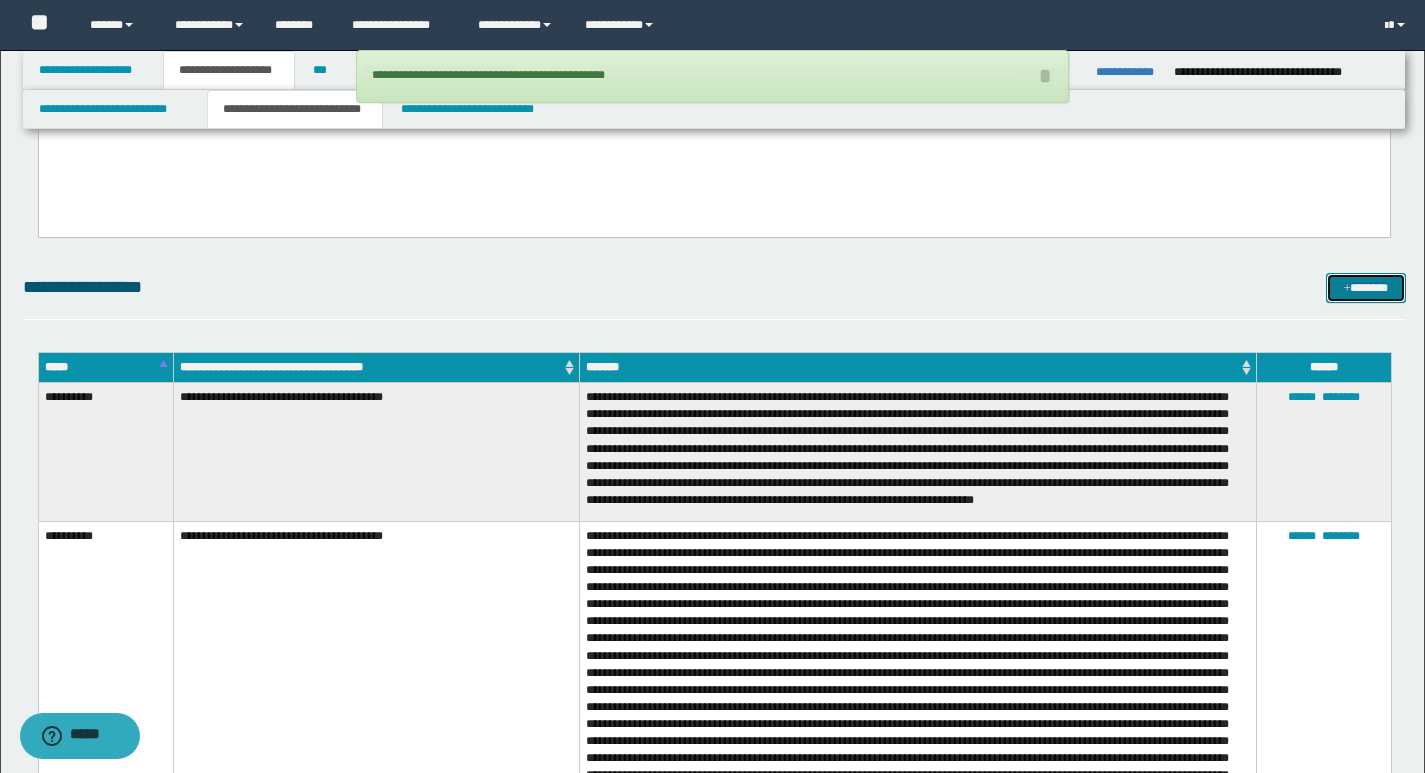 click on "*******" at bounding box center [1366, 288] 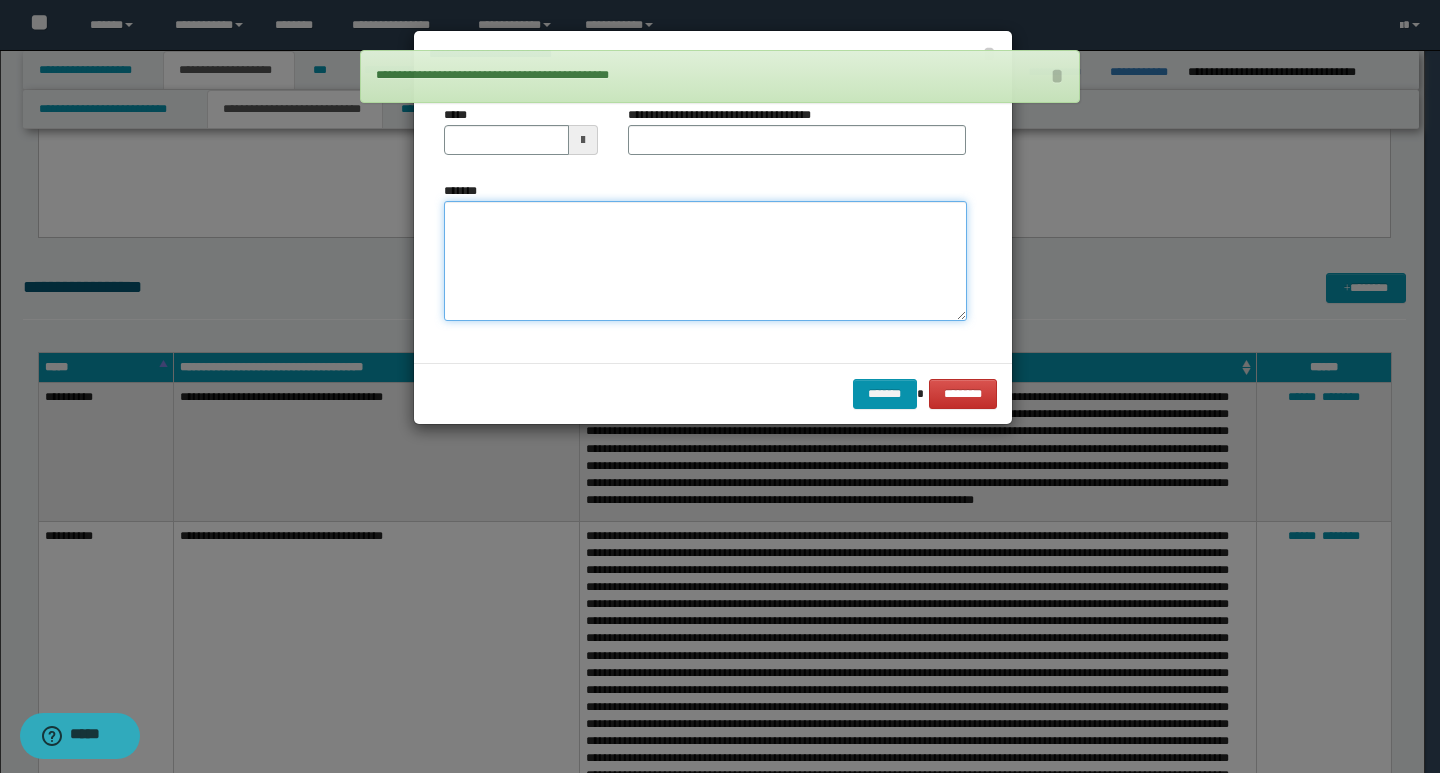 click on "*******" at bounding box center [705, 261] 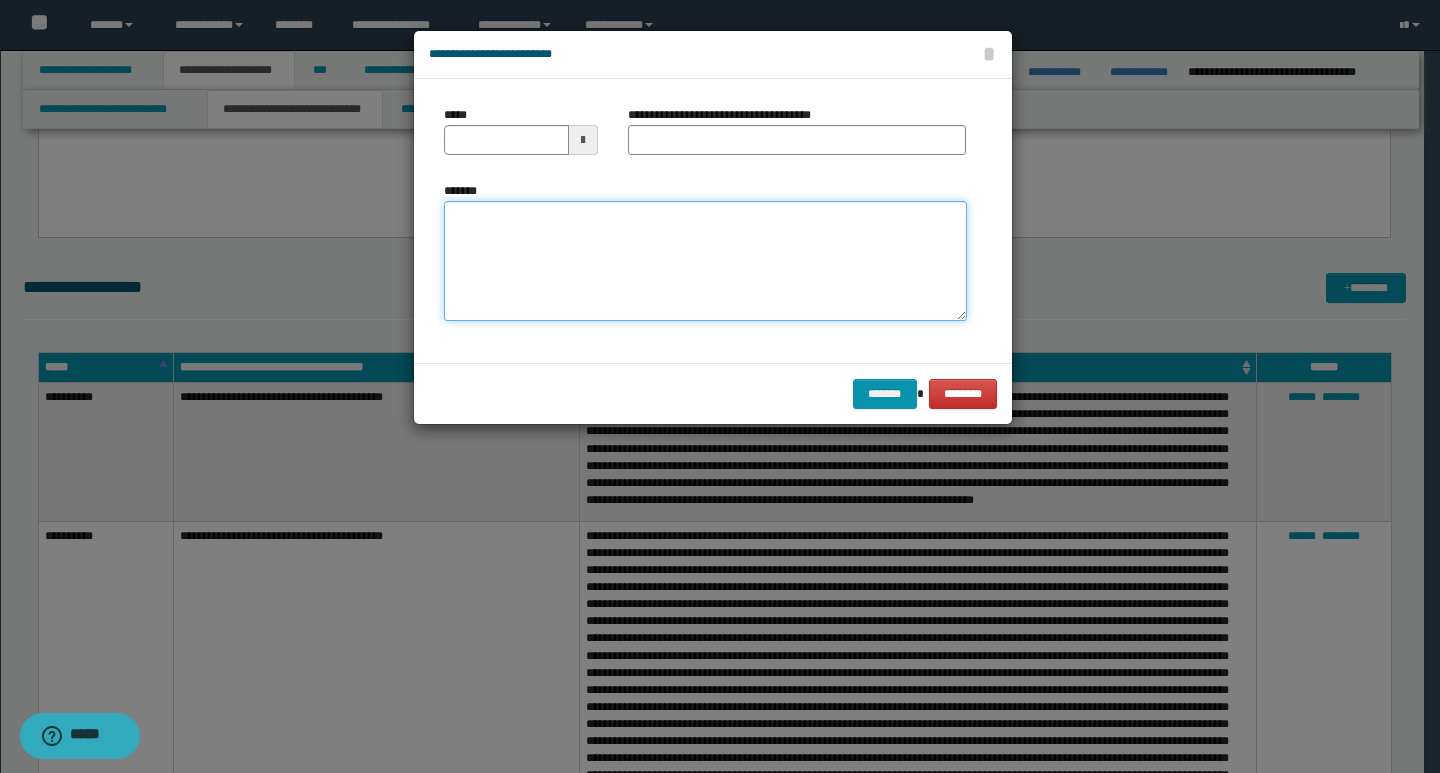 paste on "**********" 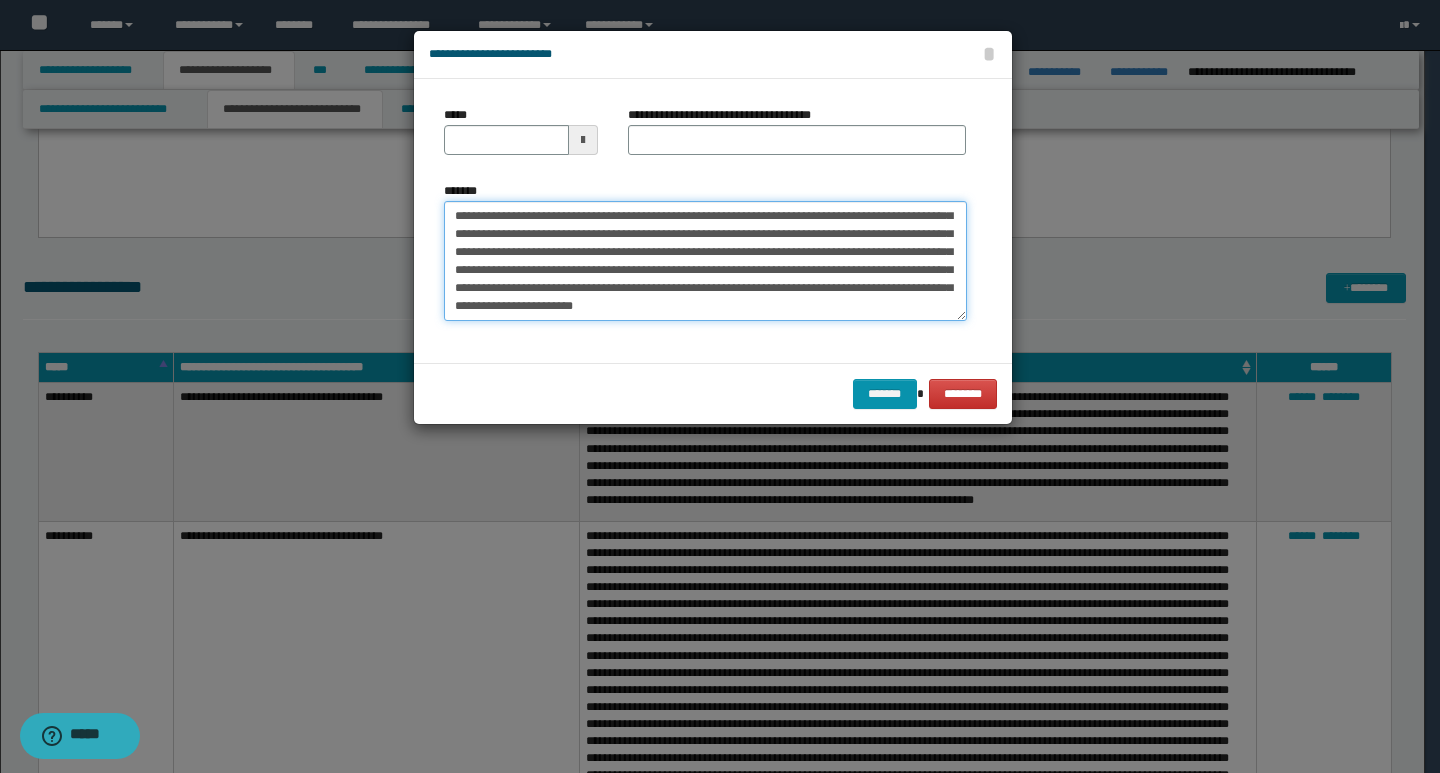 scroll, scrollTop: 0, scrollLeft: 0, axis: both 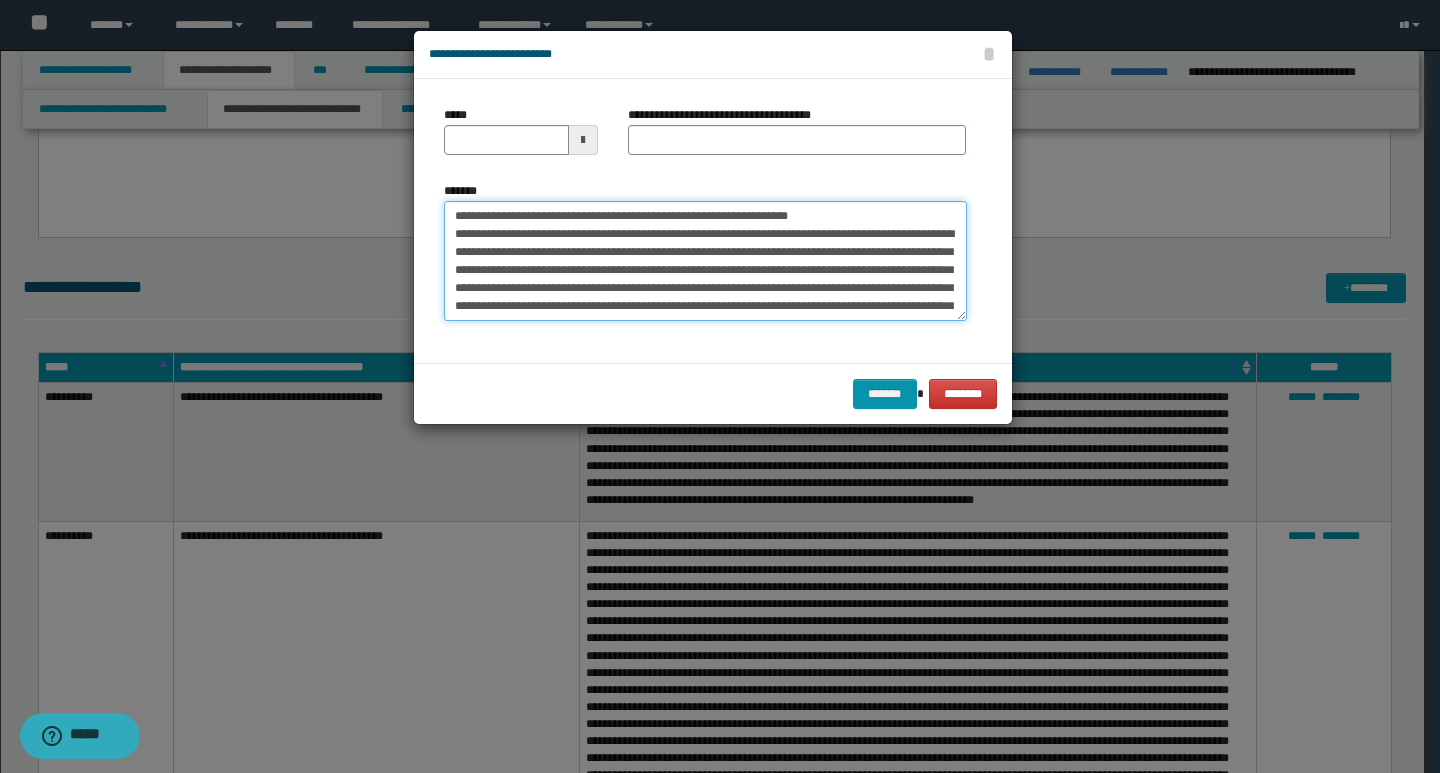 drag, startPoint x: 454, startPoint y: 220, endPoint x: 520, endPoint y: 218, distance: 66.0303 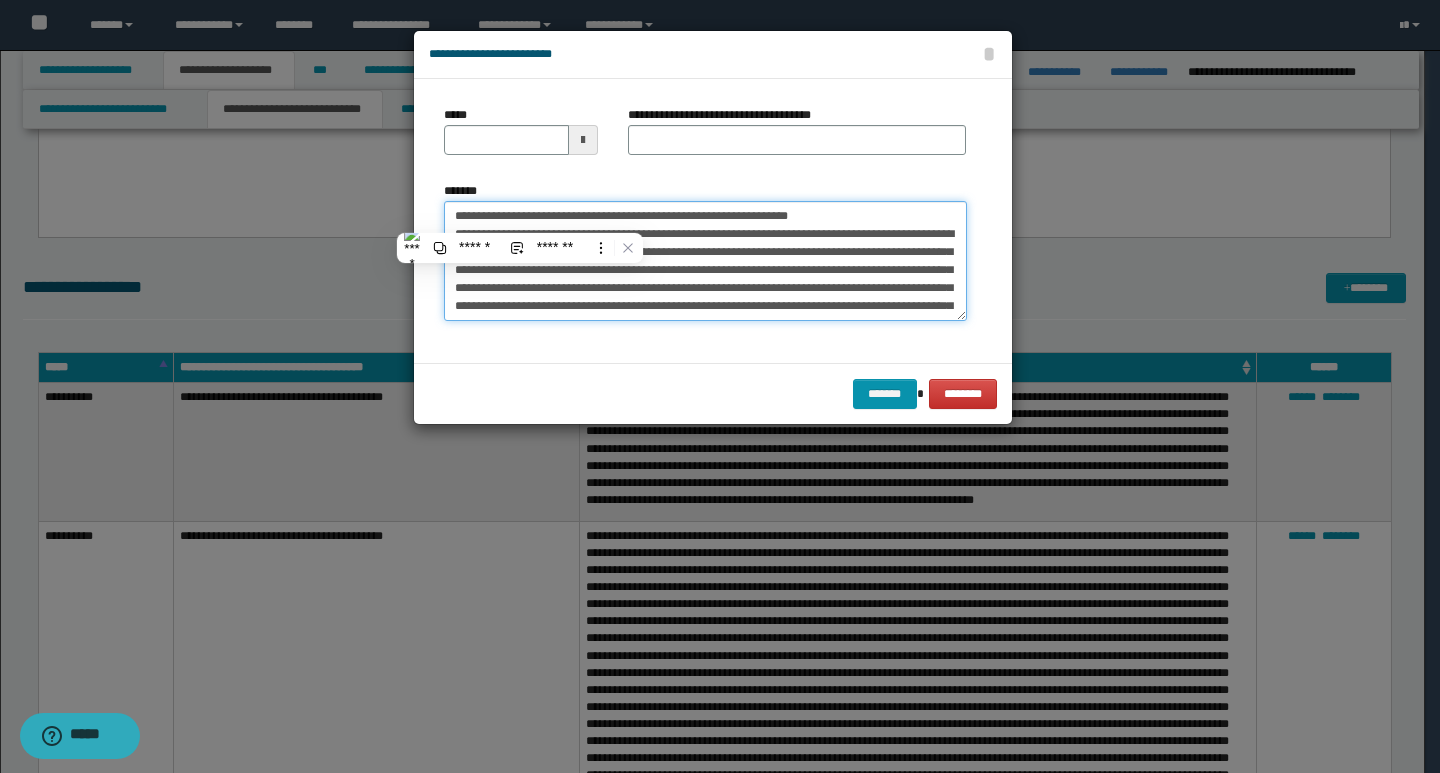 type on "**********" 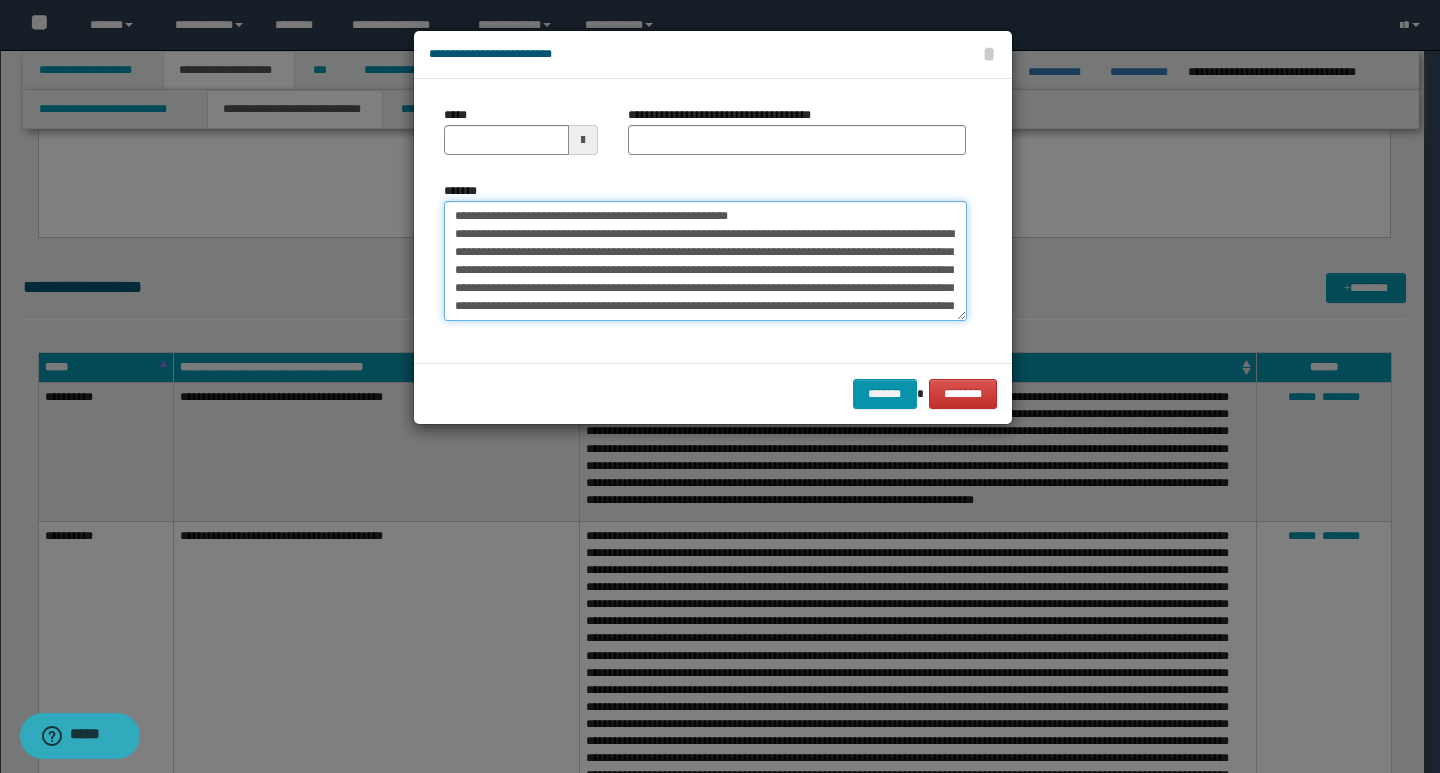 type 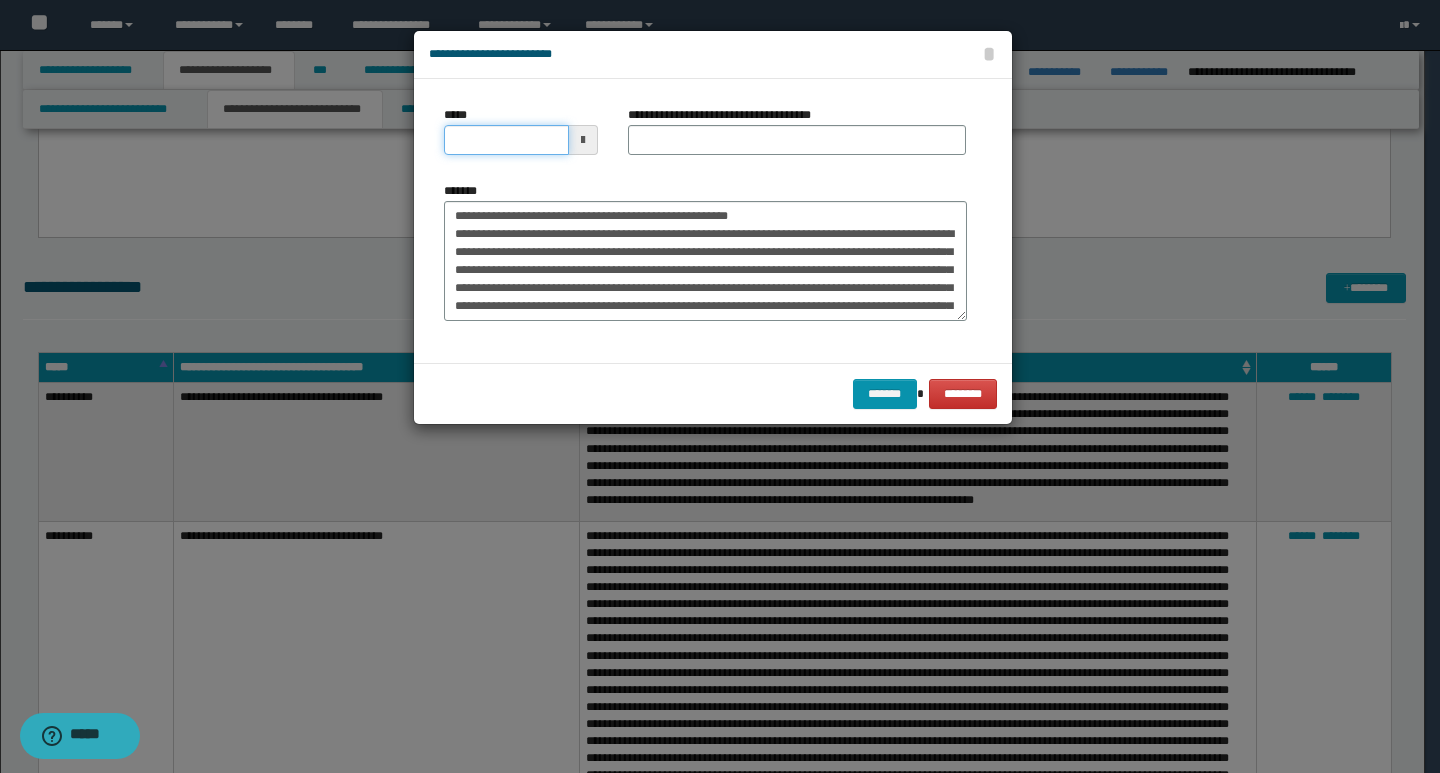 click on "*****" at bounding box center (506, 140) 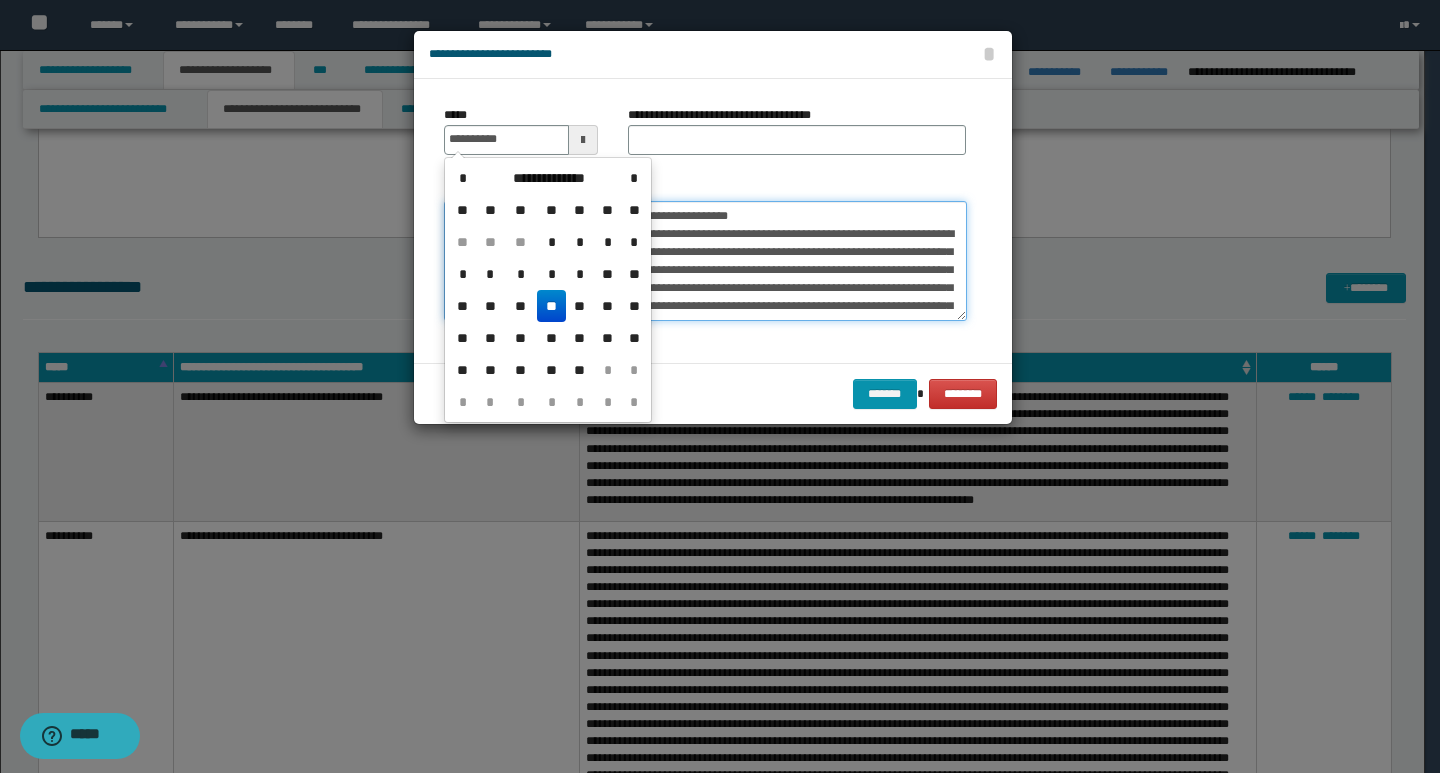 type on "**********" 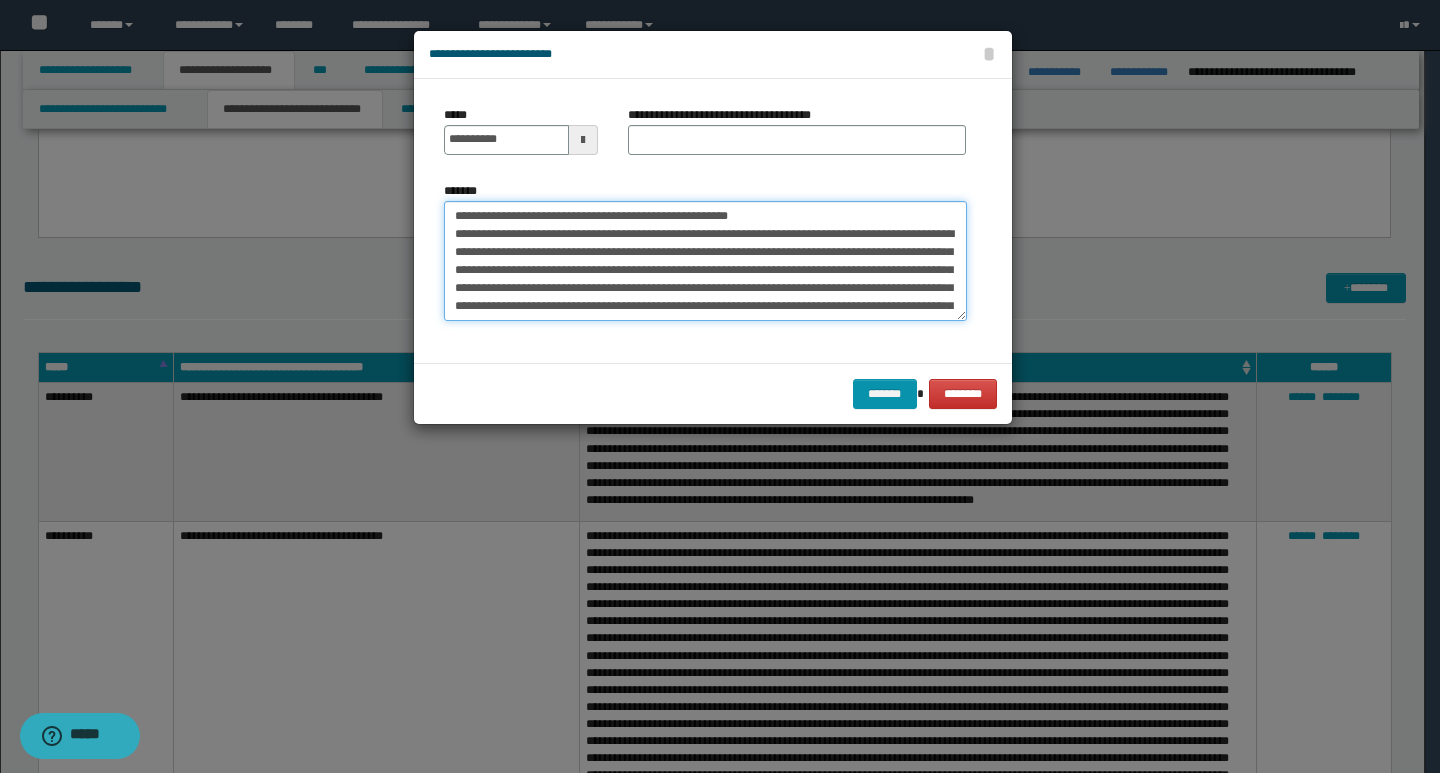 drag, startPoint x: 781, startPoint y: 212, endPoint x: 444, endPoint y: 222, distance: 337.14835 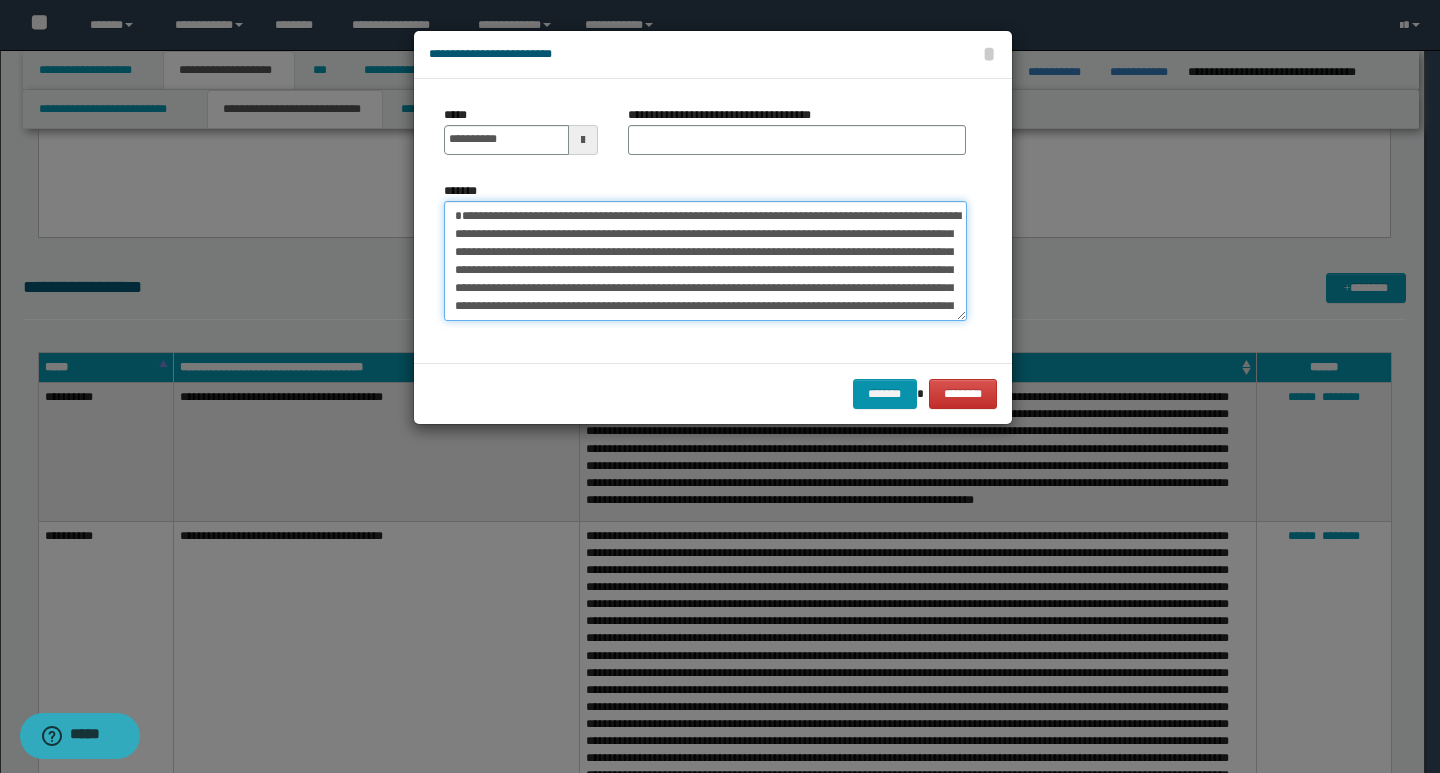 type on "**********" 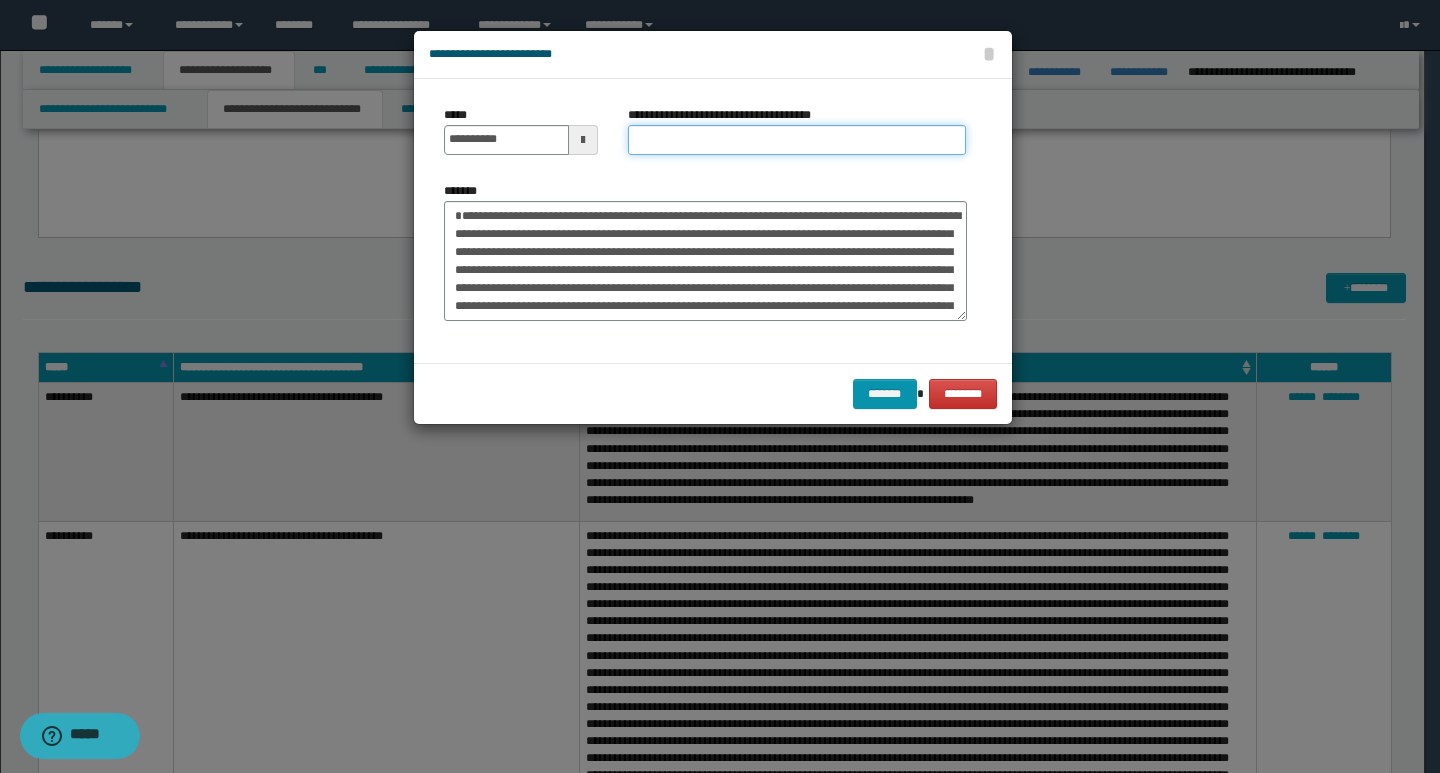click on "**********" at bounding box center (797, 140) 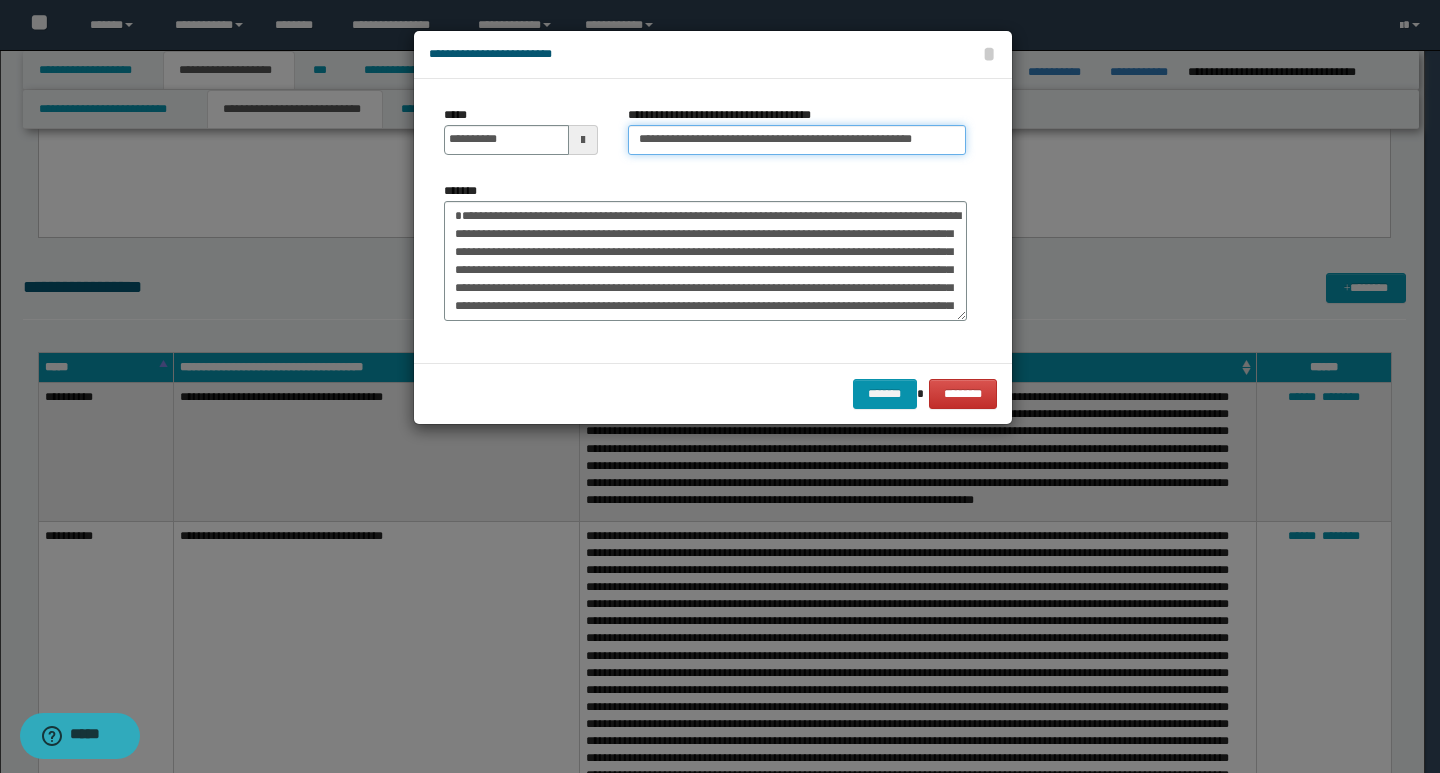 type on "**********" 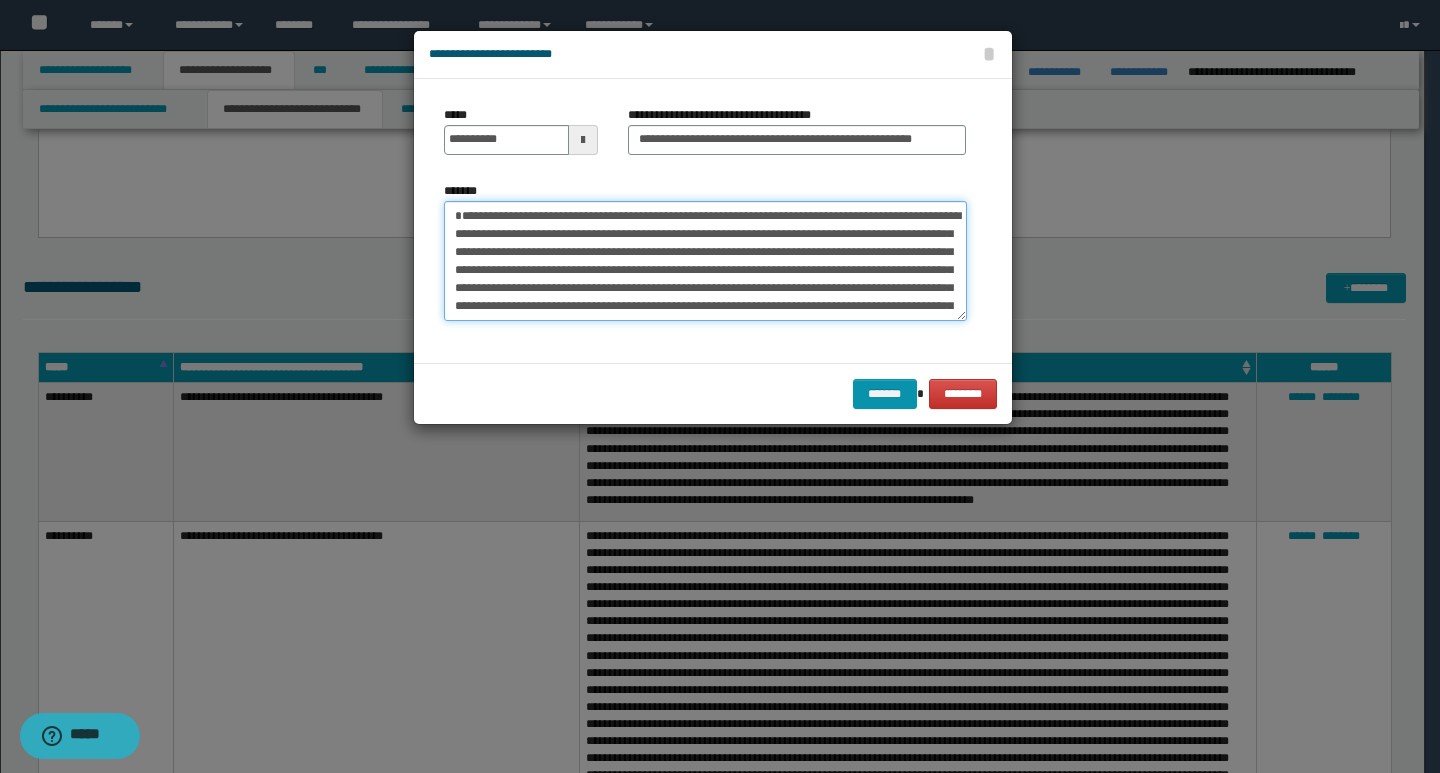 click on "**********" at bounding box center [705, 261] 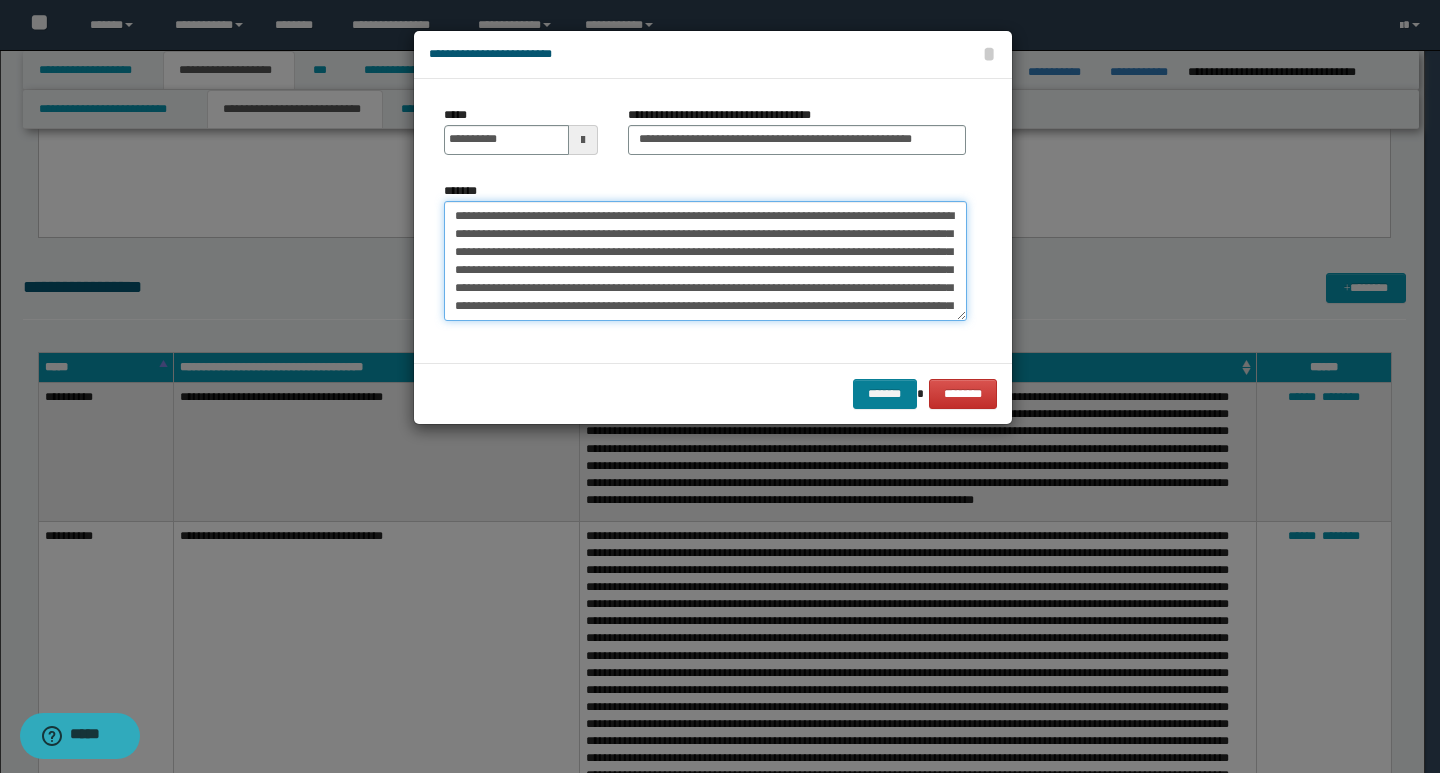 type on "**********" 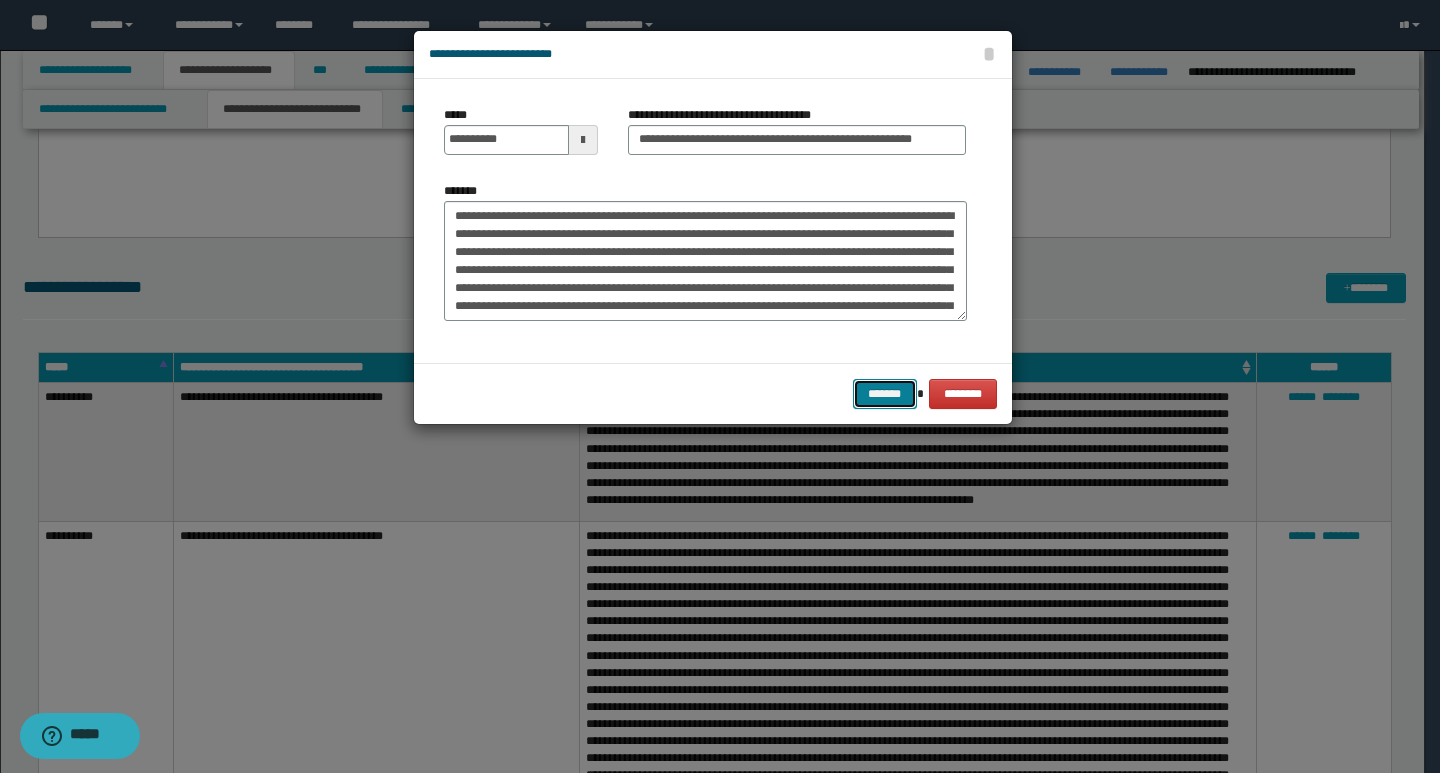click on "*******" at bounding box center [885, 394] 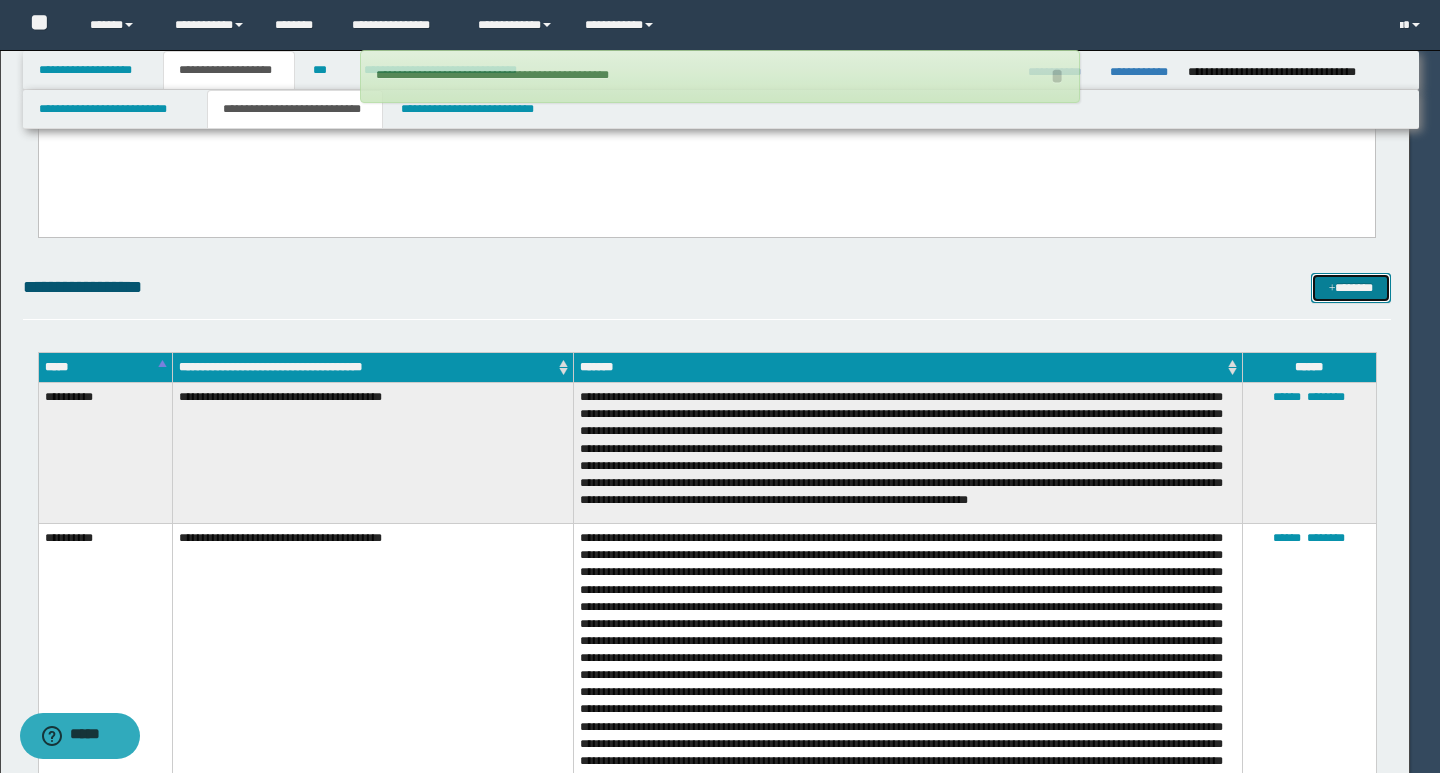 type 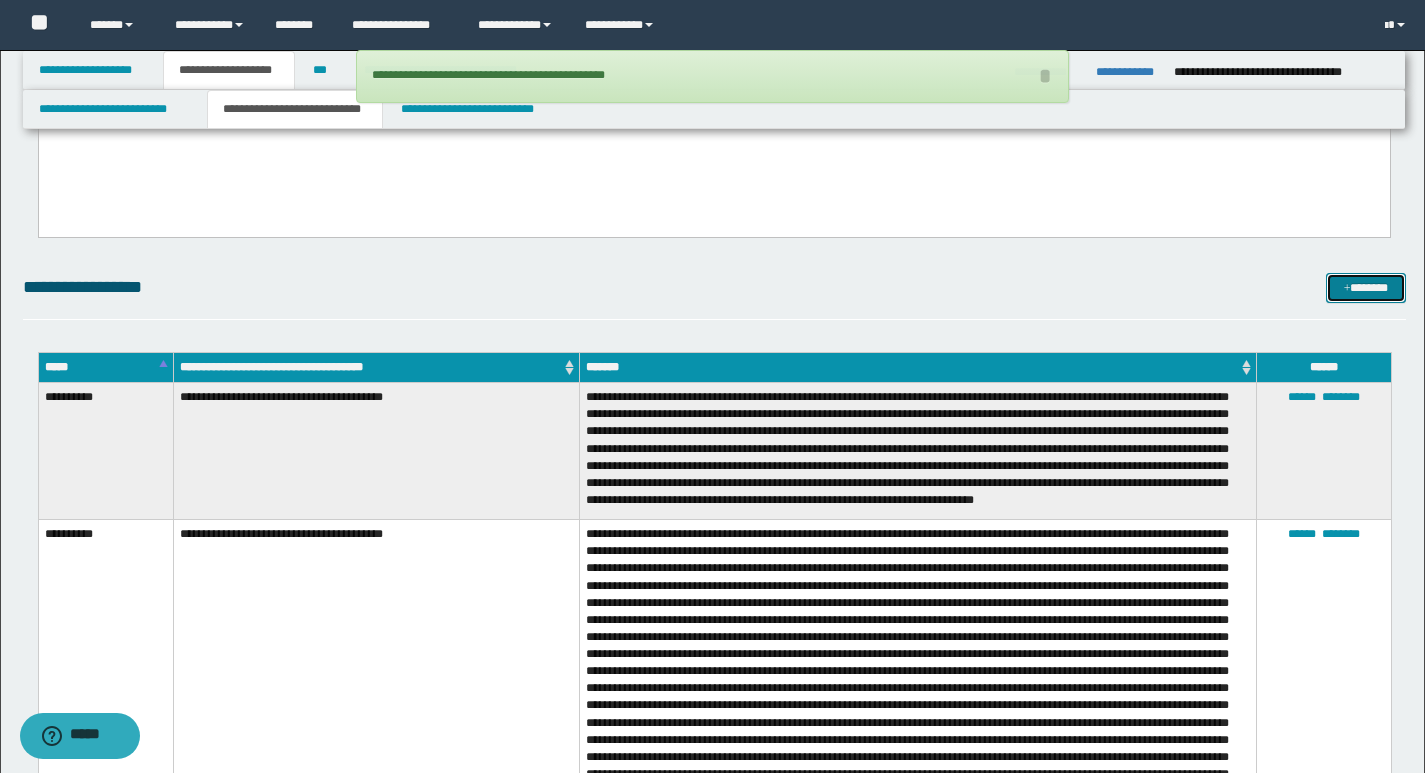 click on "*******" at bounding box center (1366, 288) 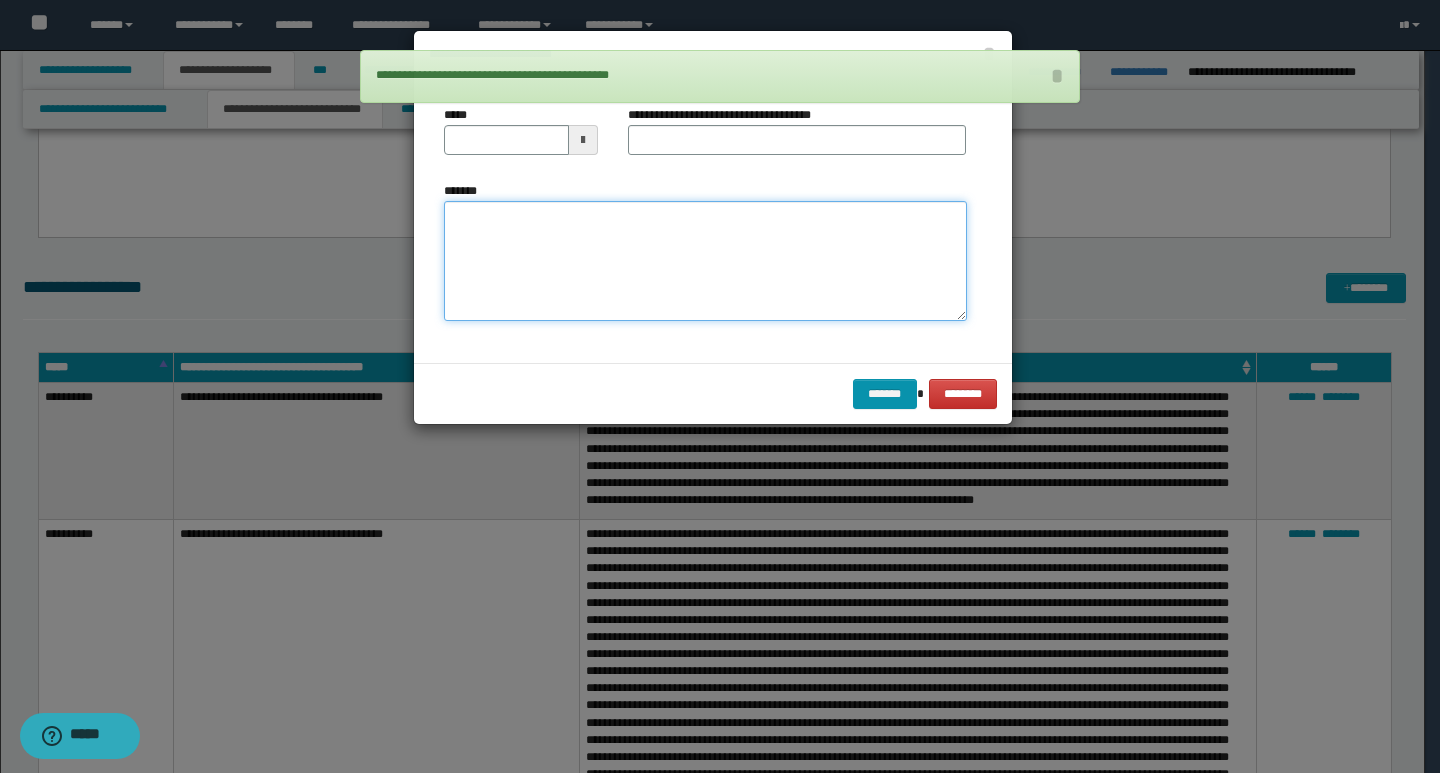 click on "*******" at bounding box center (705, 261) 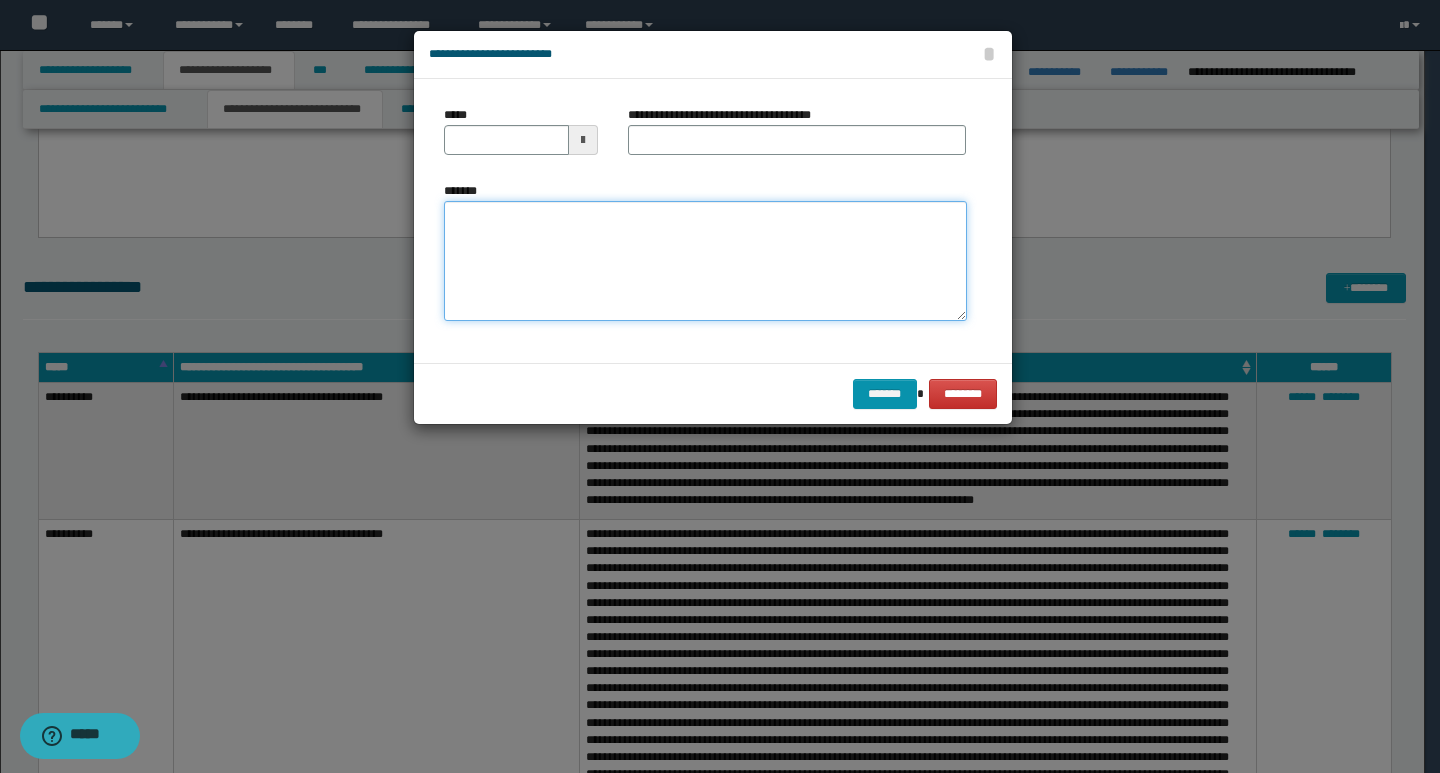 click on "*******" at bounding box center [705, 261] 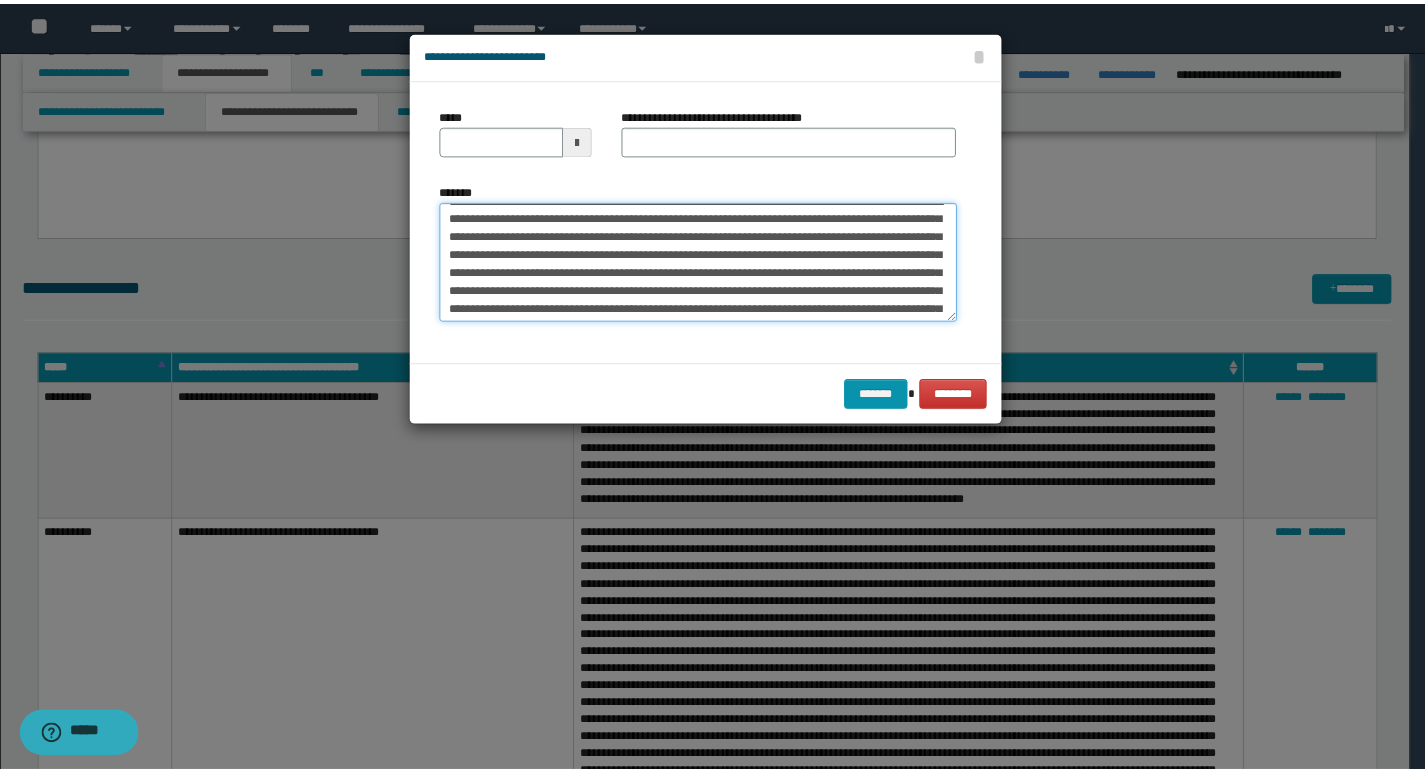 scroll, scrollTop: 0, scrollLeft: 0, axis: both 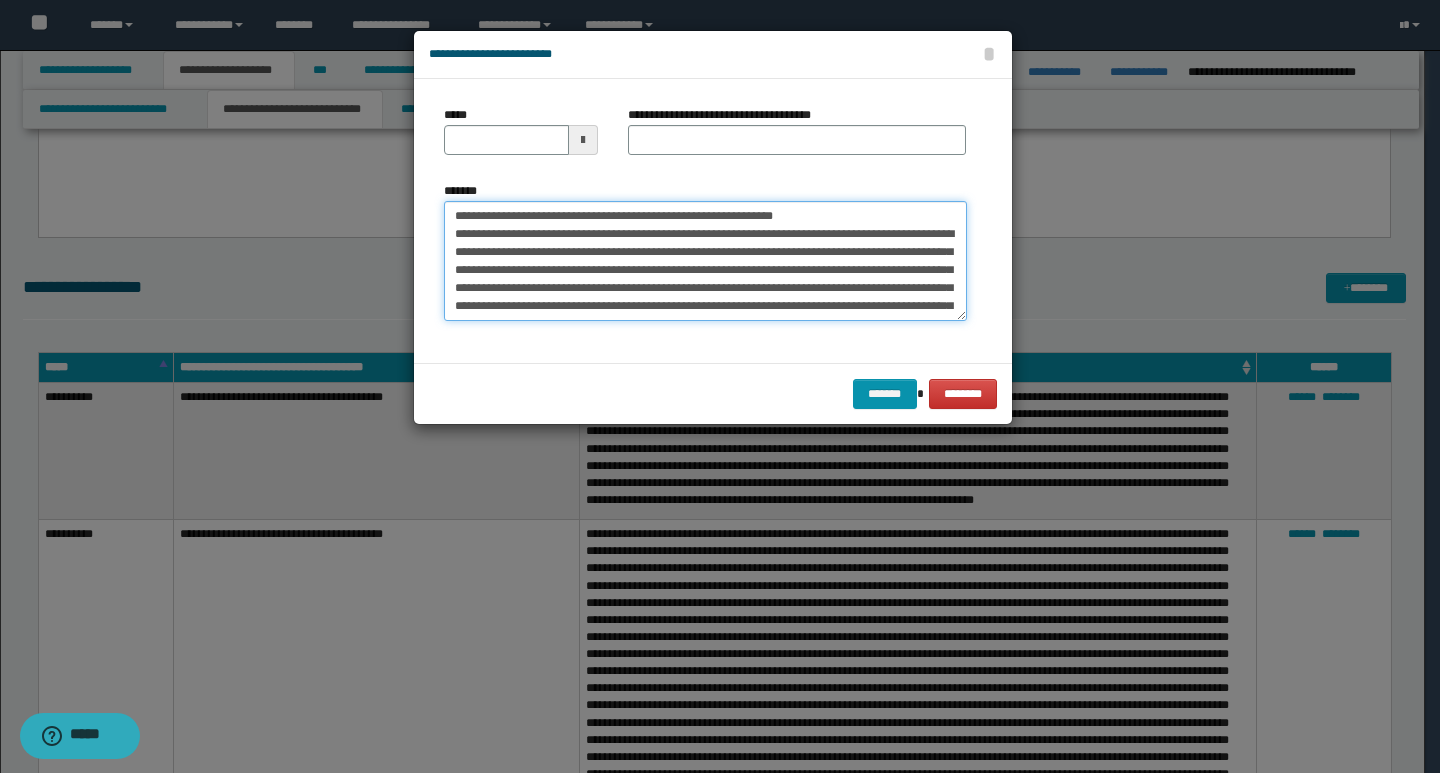 drag, startPoint x: 451, startPoint y: 221, endPoint x: 519, endPoint y: 220, distance: 68.007355 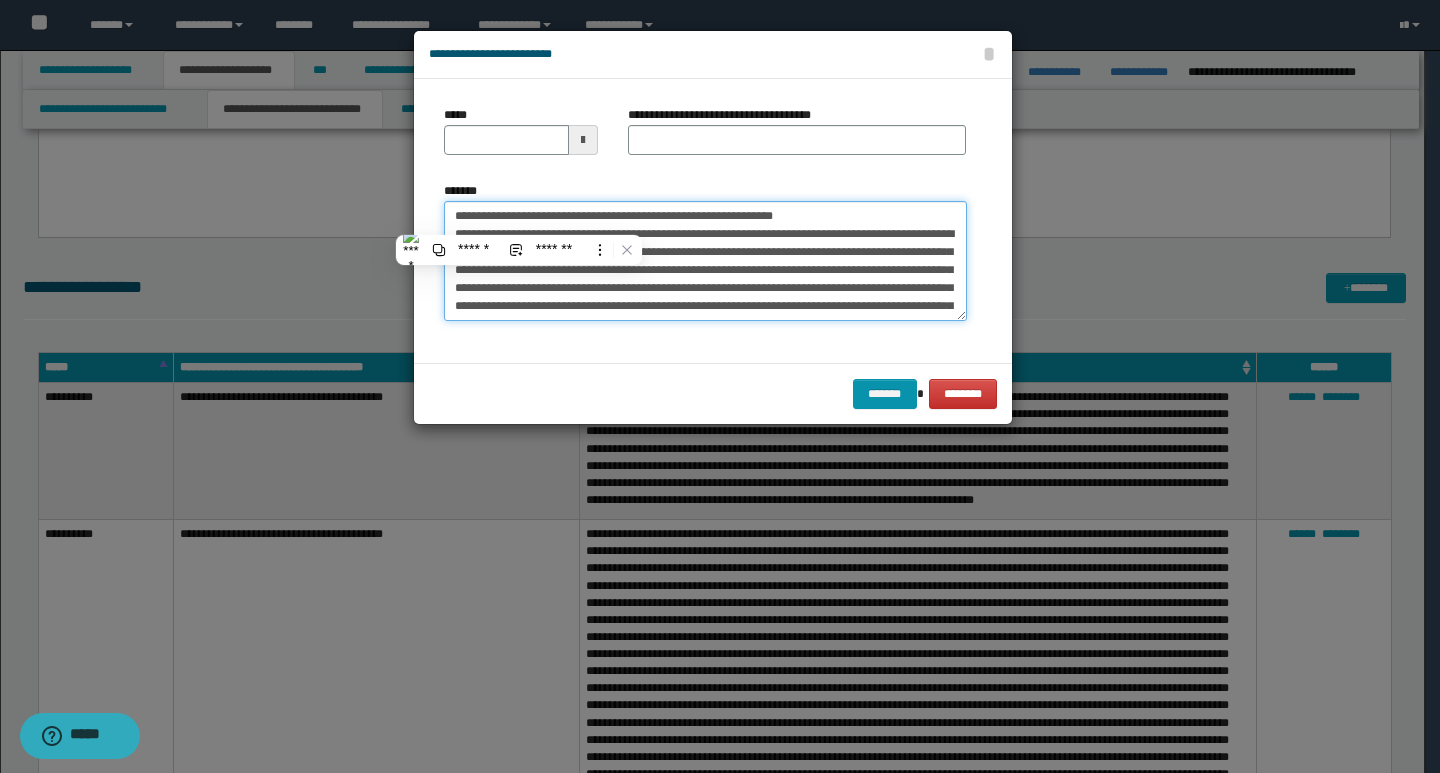 type on "**********" 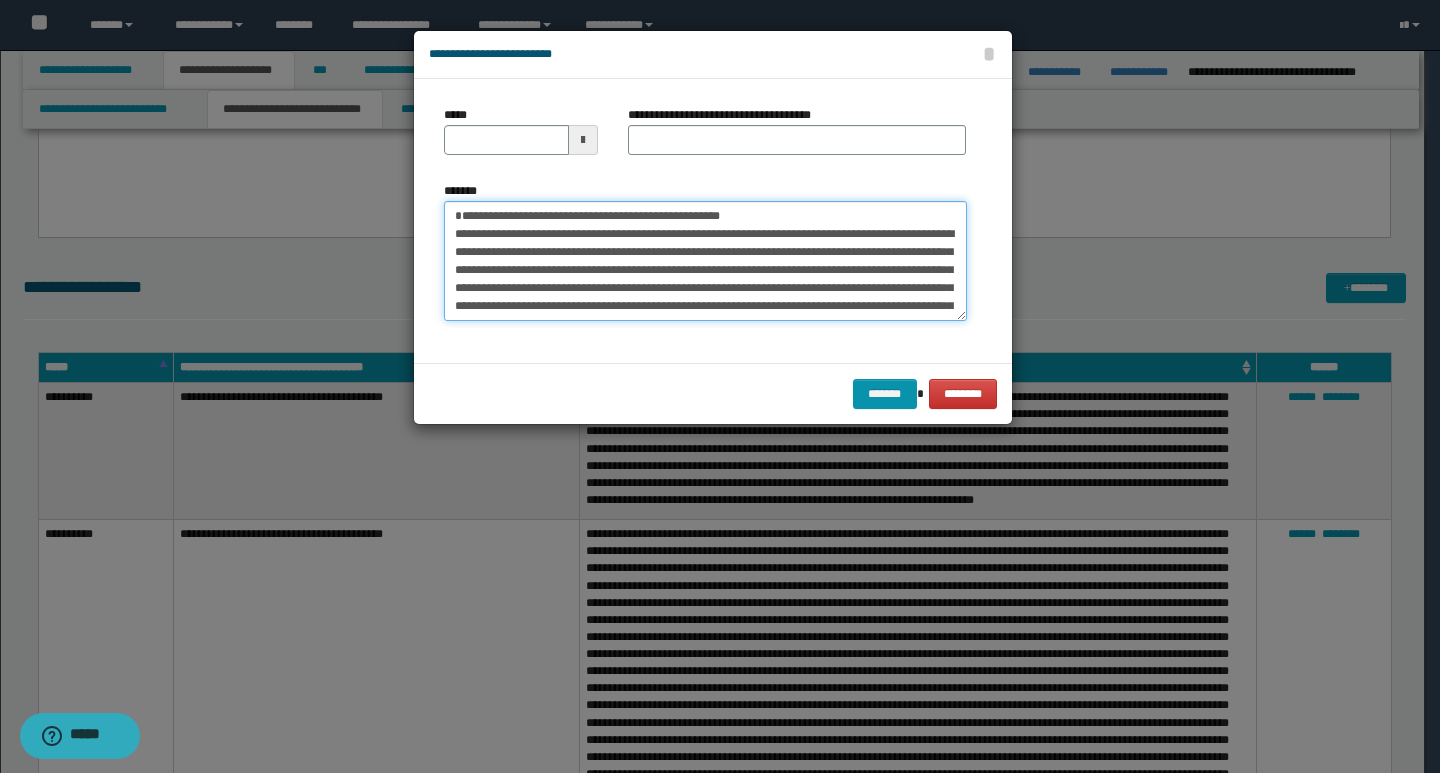 type 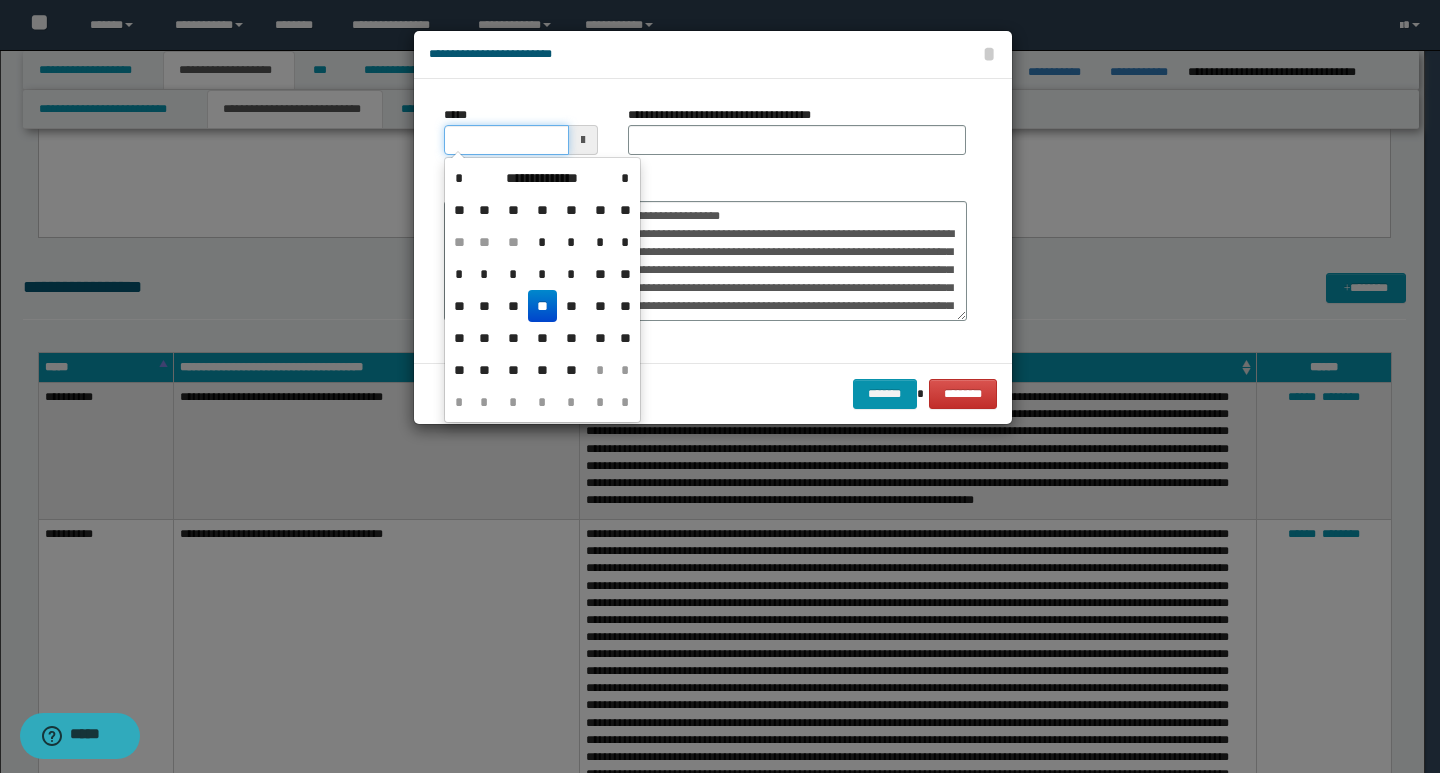 click on "*****" at bounding box center (506, 140) 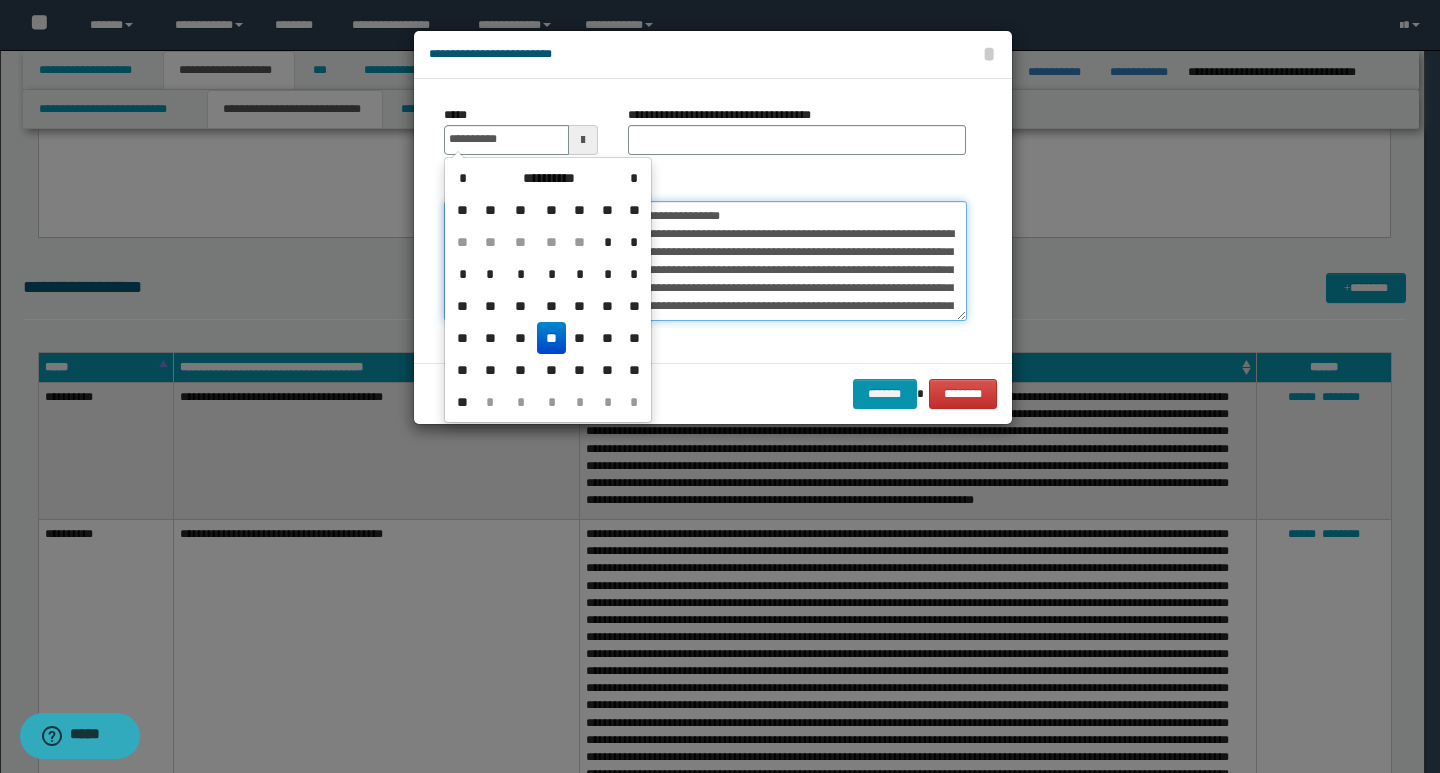 type on "**********" 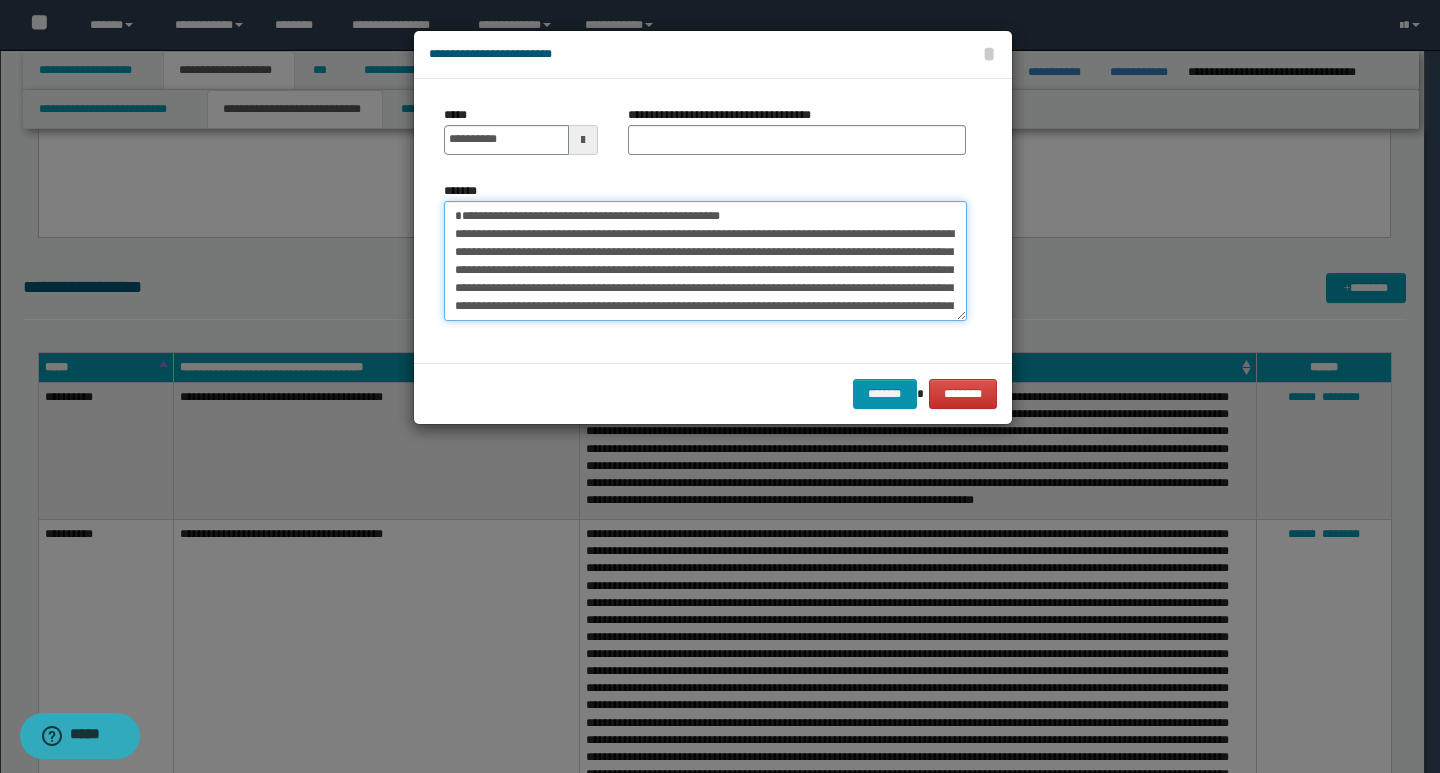 drag, startPoint x: 749, startPoint y: 215, endPoint x: 442, endPoint y: 217, distance: 307.0065 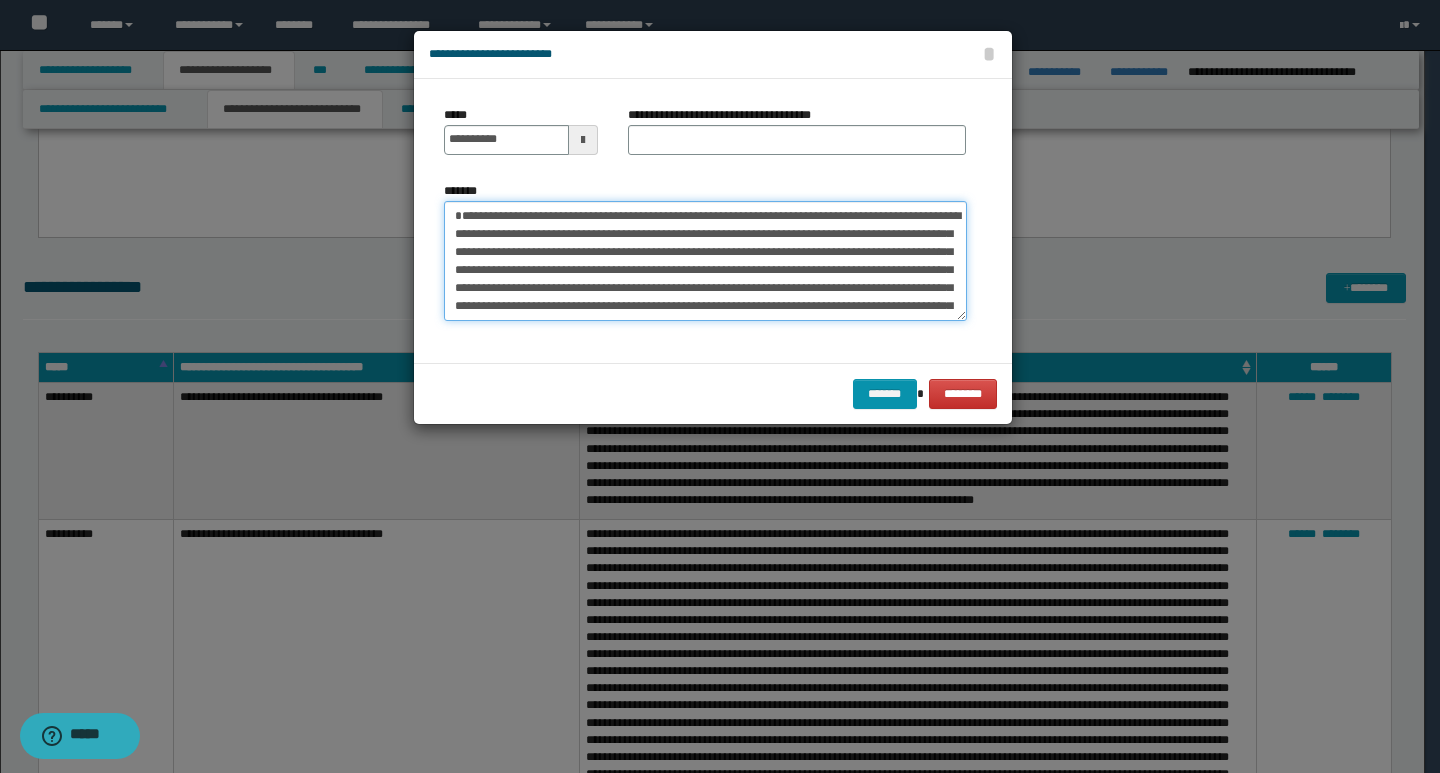 type on "**********" 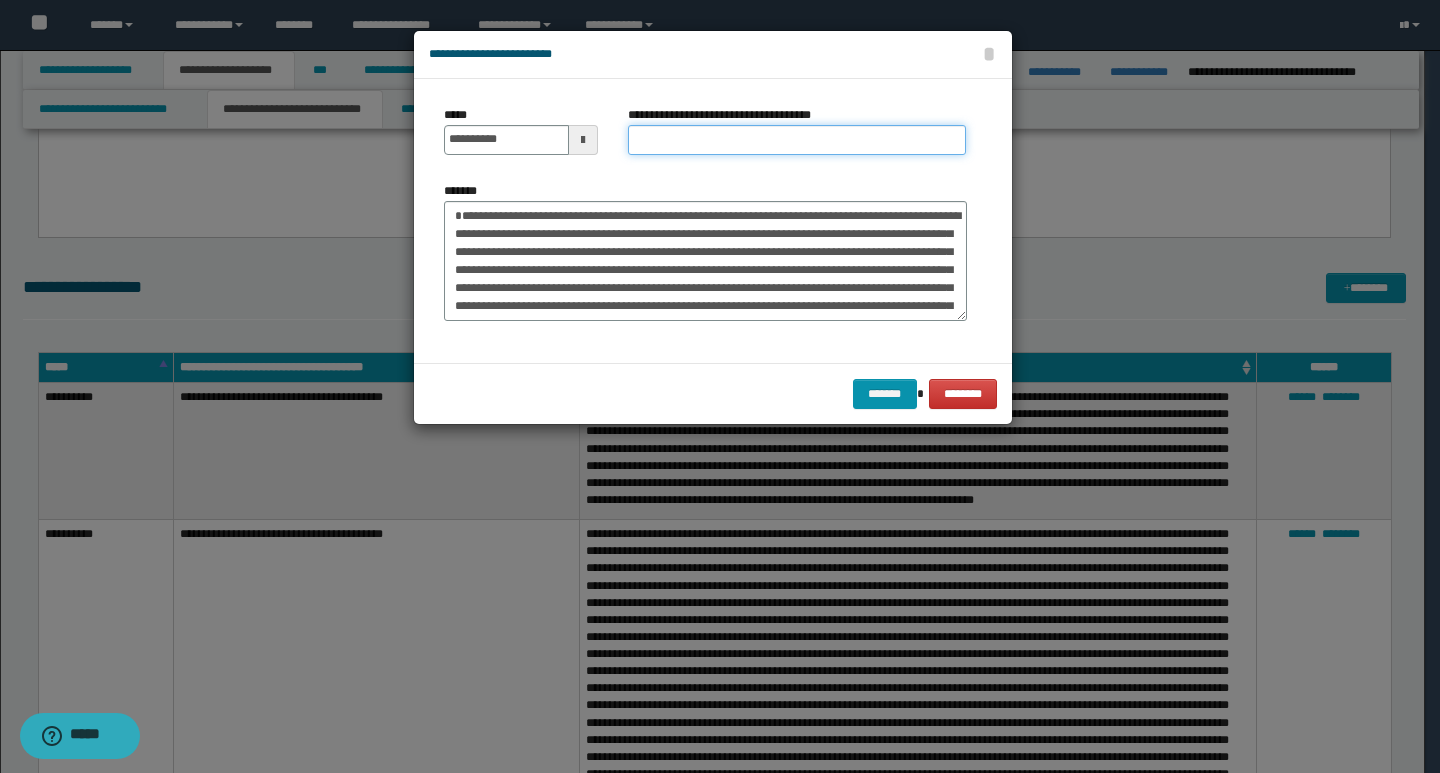 click on "**********" at bounding box center (797, 140) 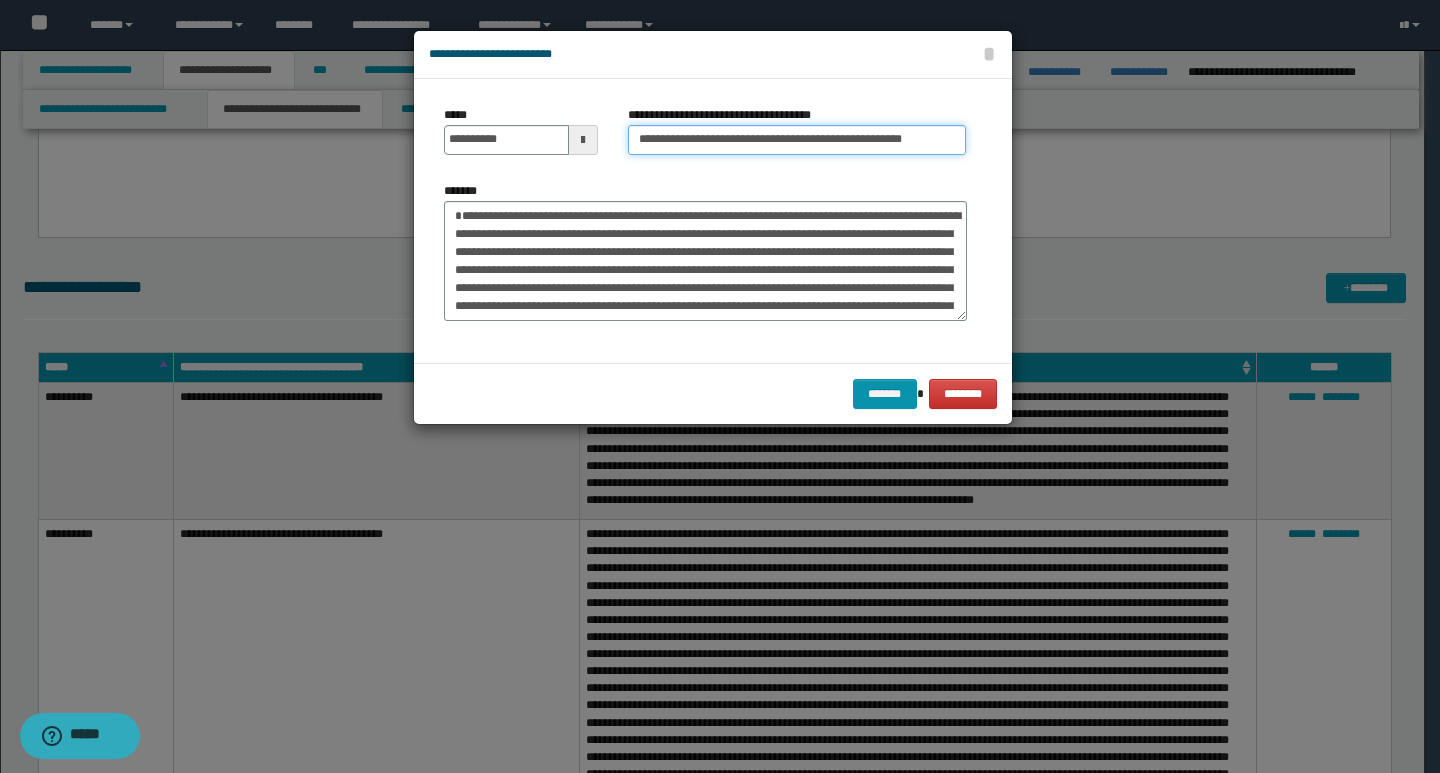 type on "**********" 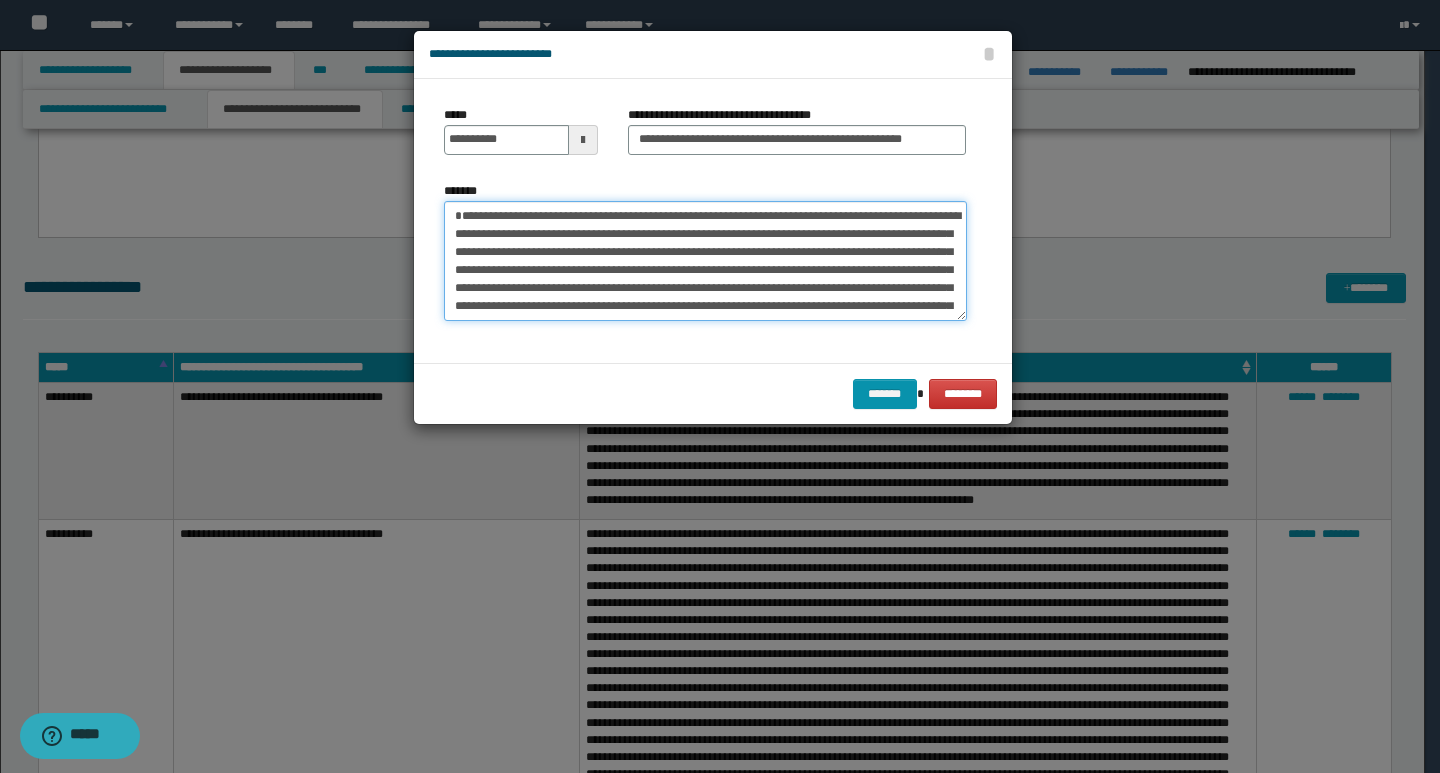 click on "*******" at bounding box center [705, 261] 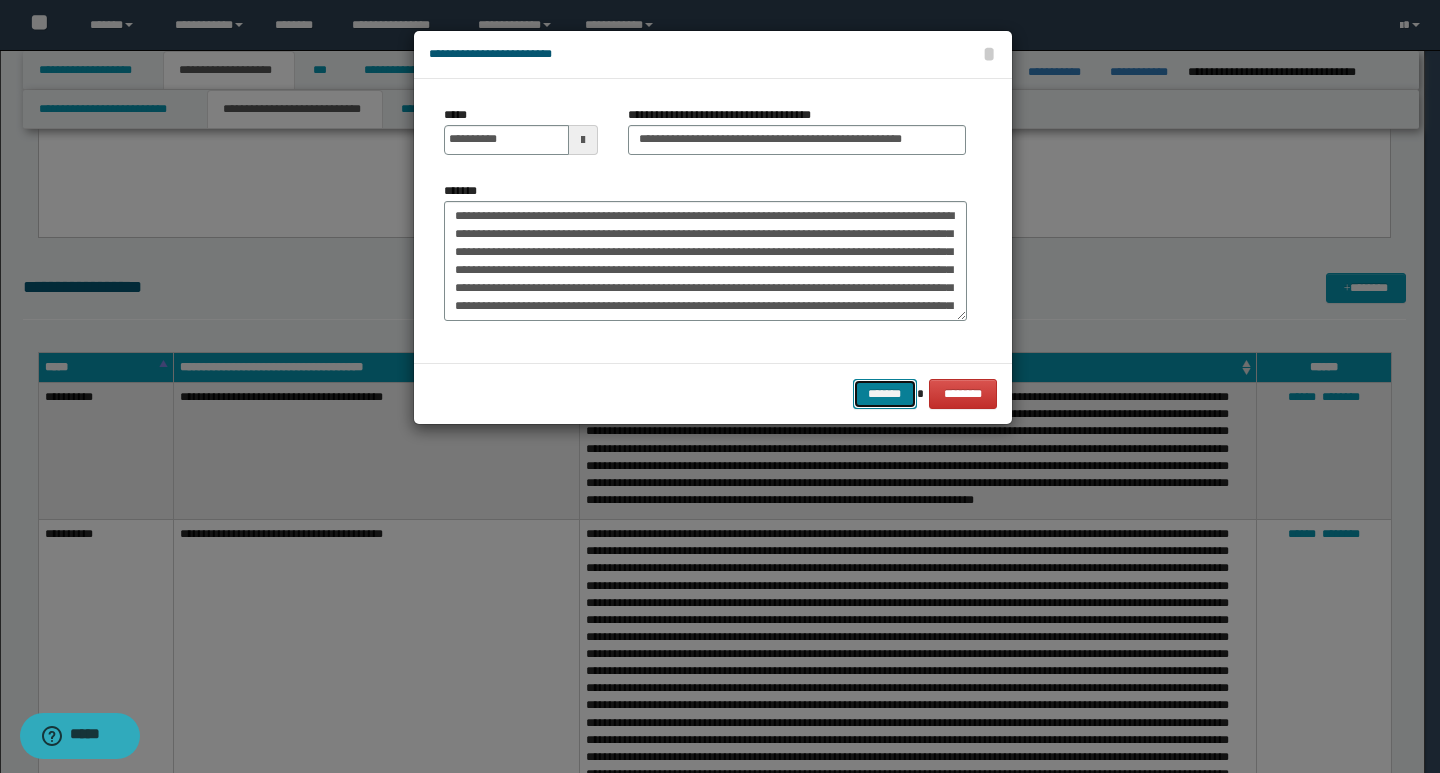 click on "*******" at bounding box center [885, 394] 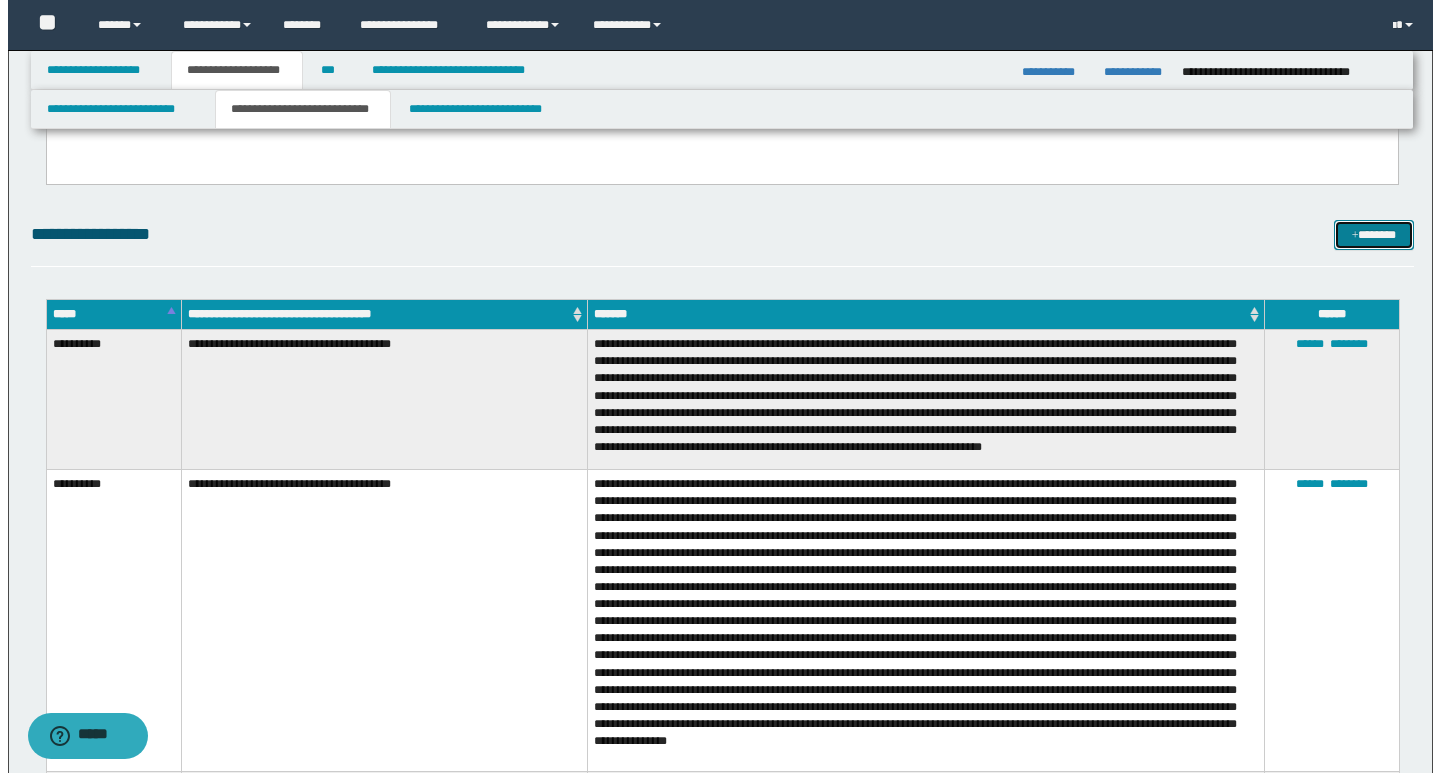 scroll, scrollTop: 3700, scrollLeft: 0, axis: vertical 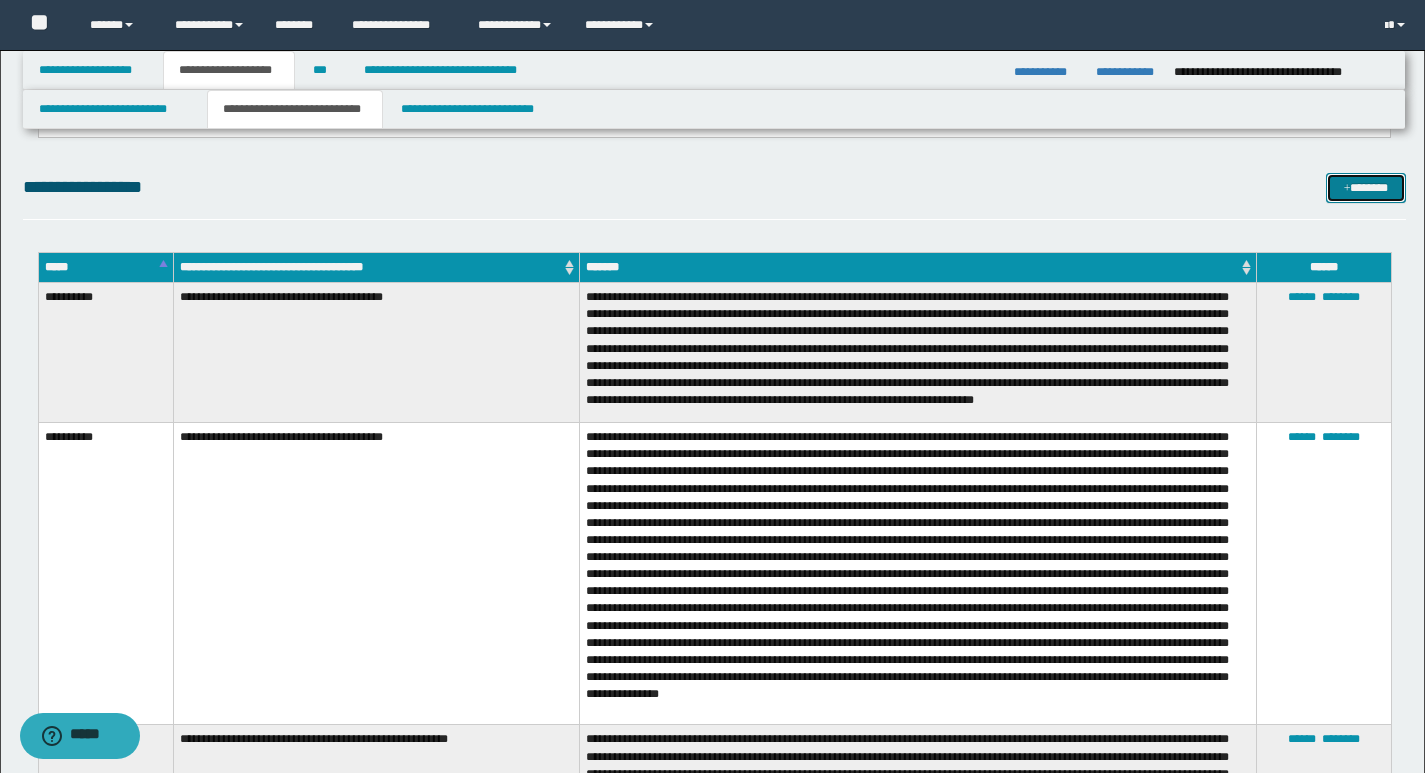 click on "*******" at bounding box center [1366, 188] 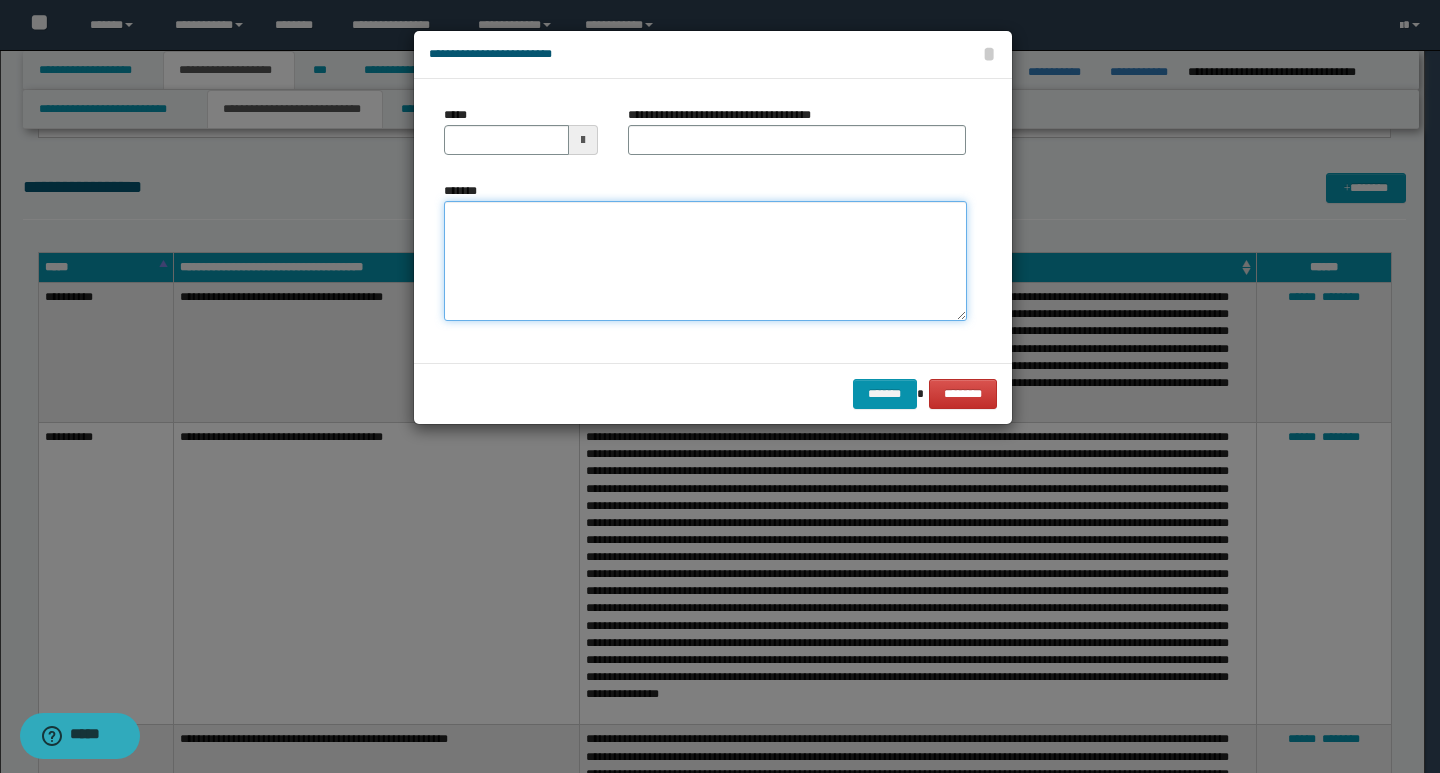 click on "*******" at bounding box center (705, 261) 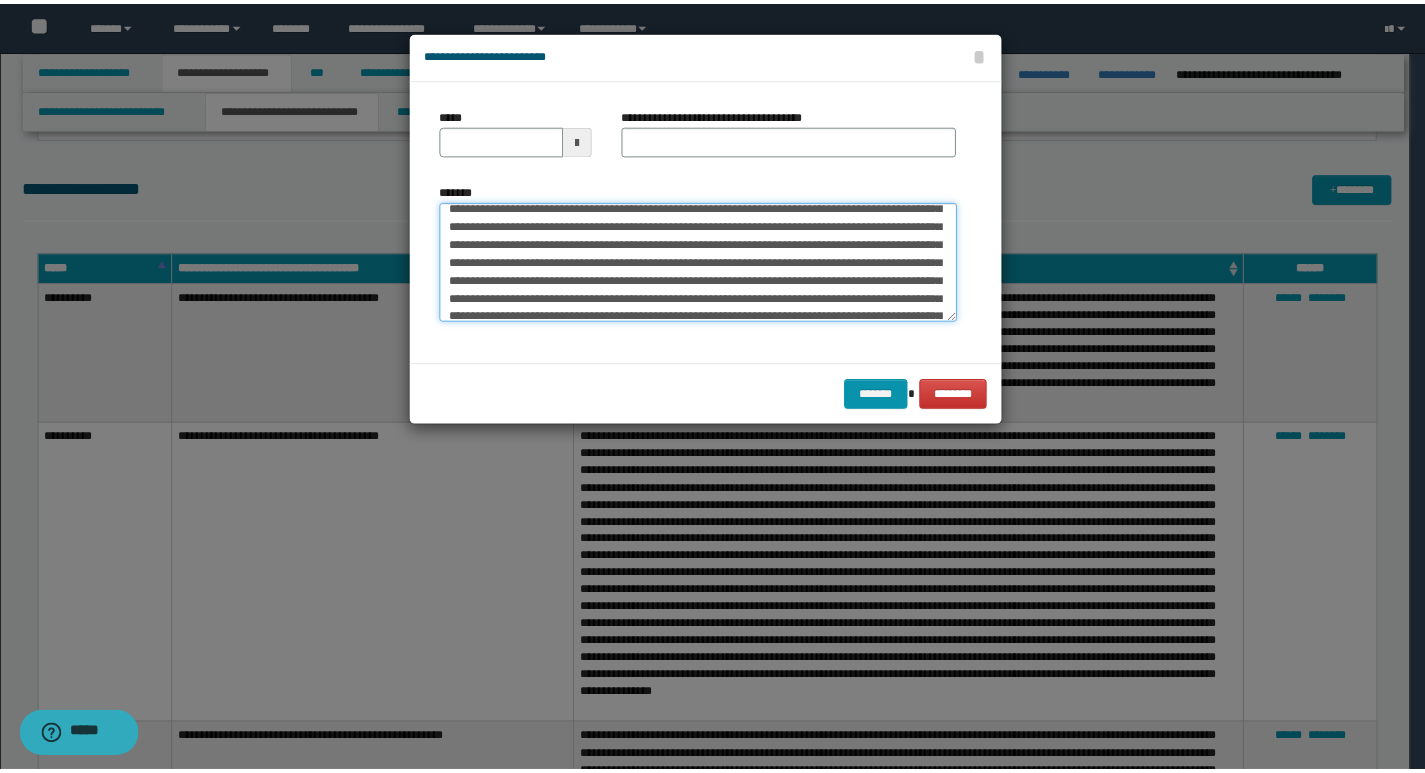 scroll, scrollTop: 0, scrollLeft: 0, axis: both 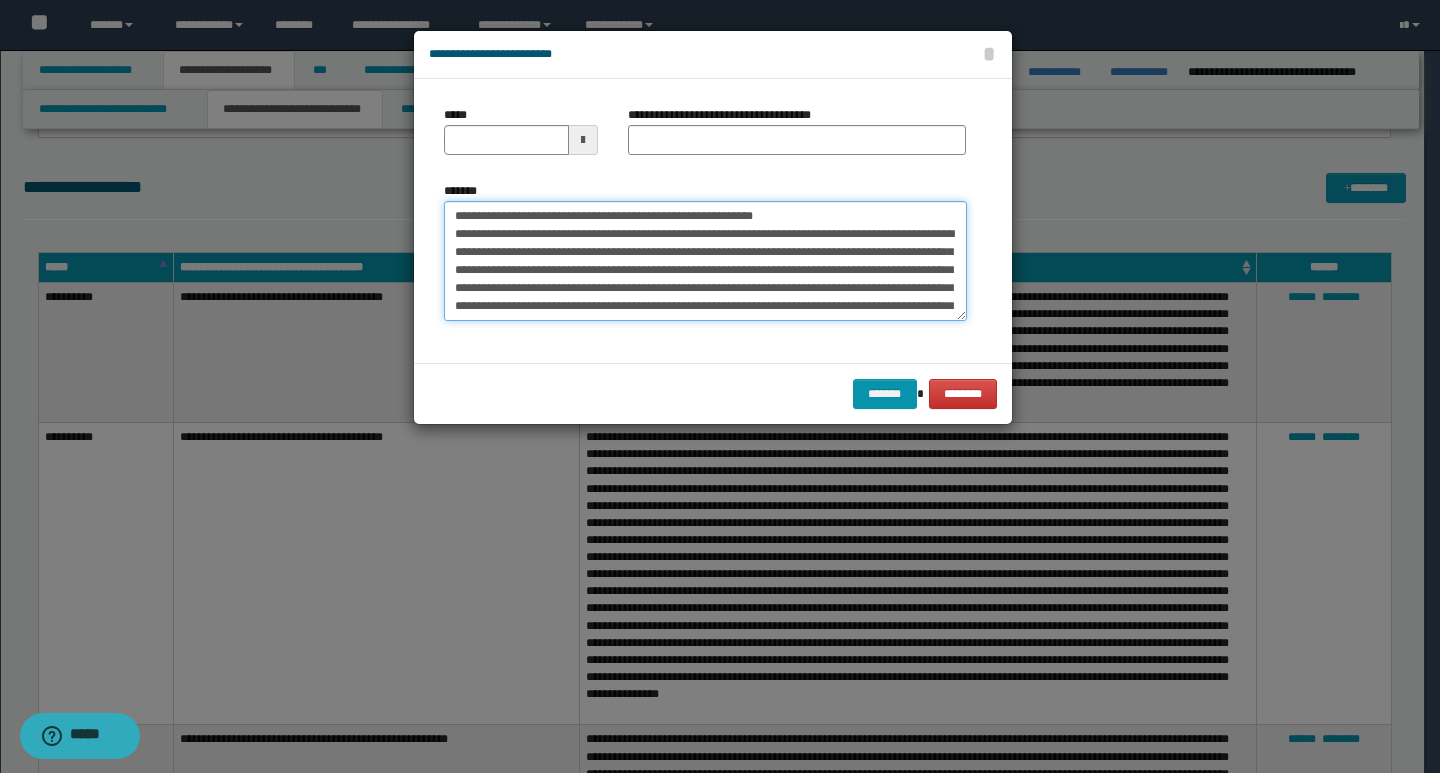 drag, startPoint x: 455, startPoint y: 215, endPoint x: 523, endPoint y: 208, distance: 68.359344 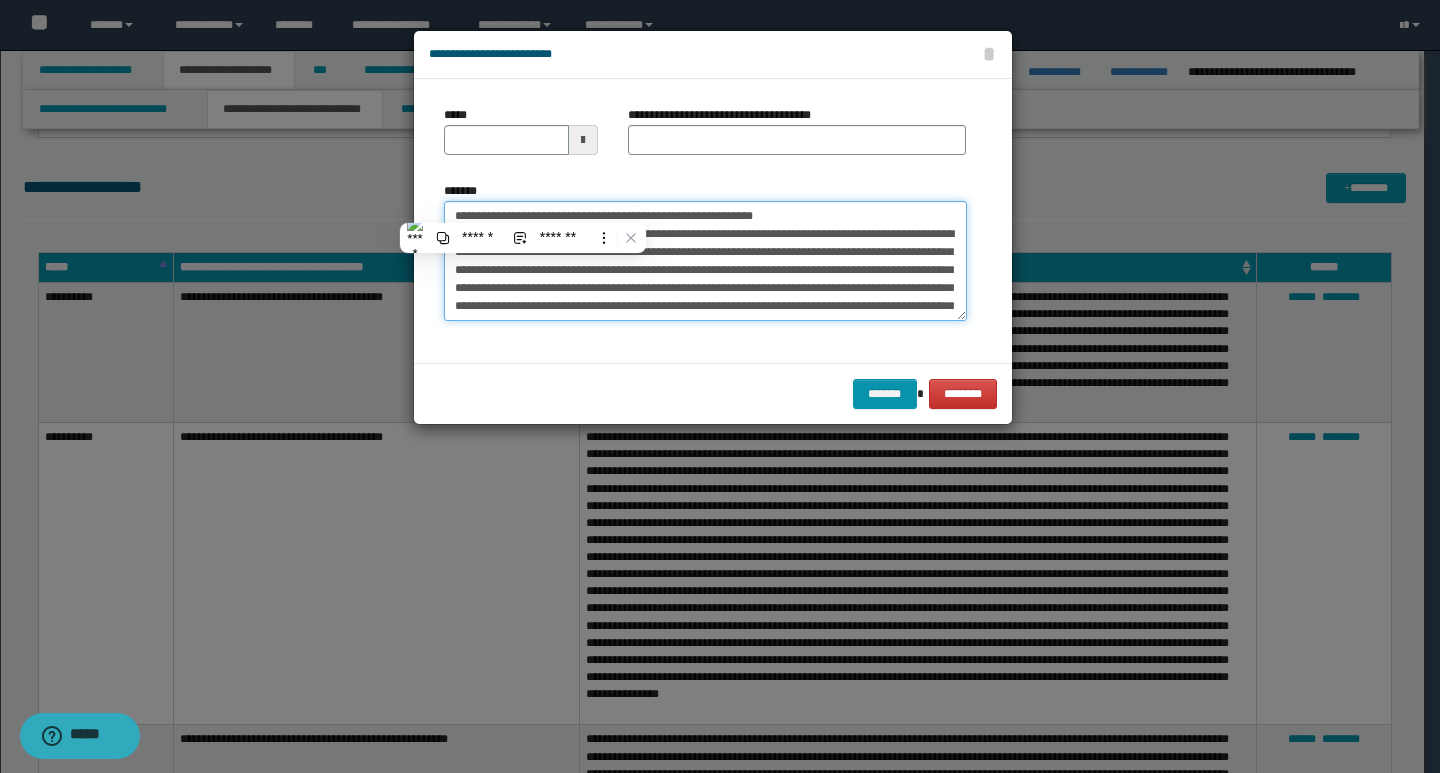 type on "**********" 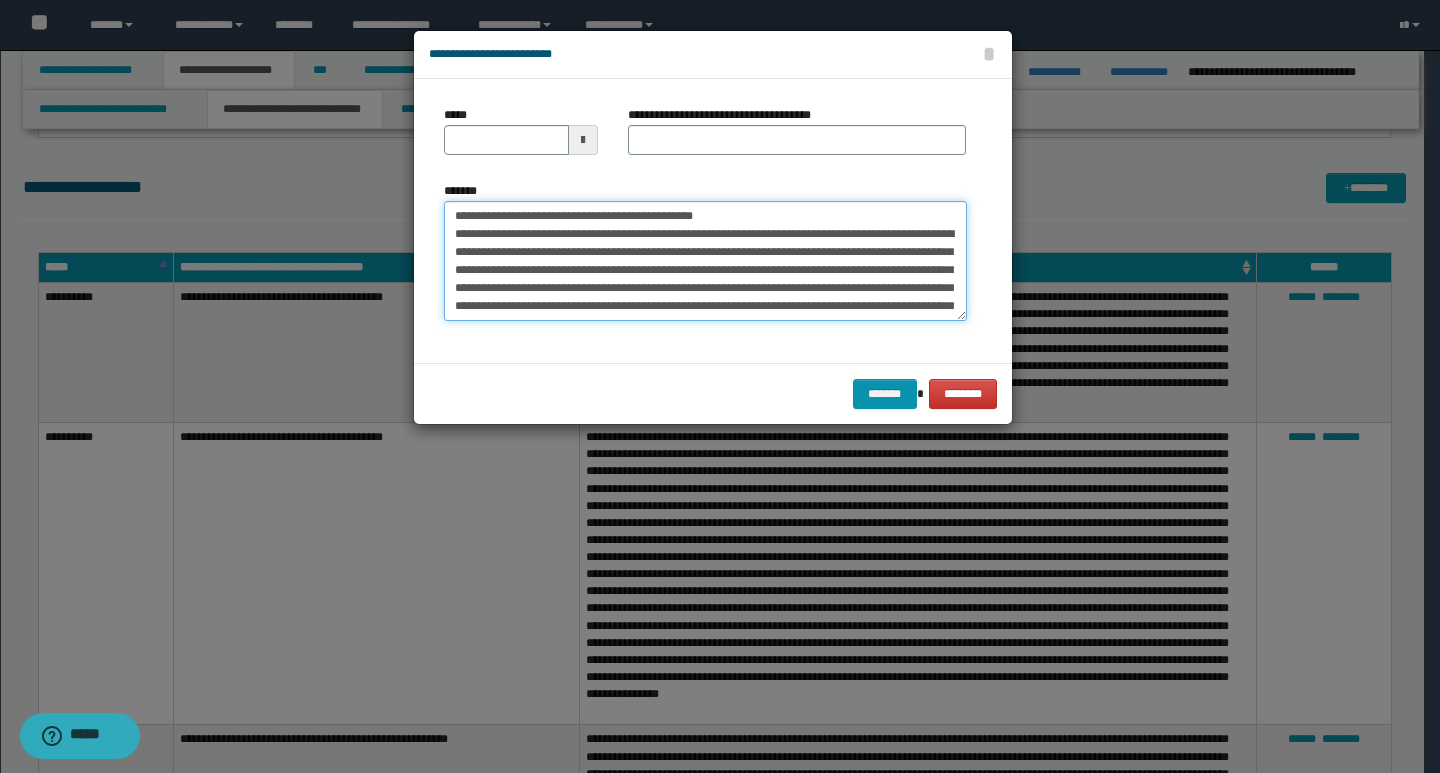type 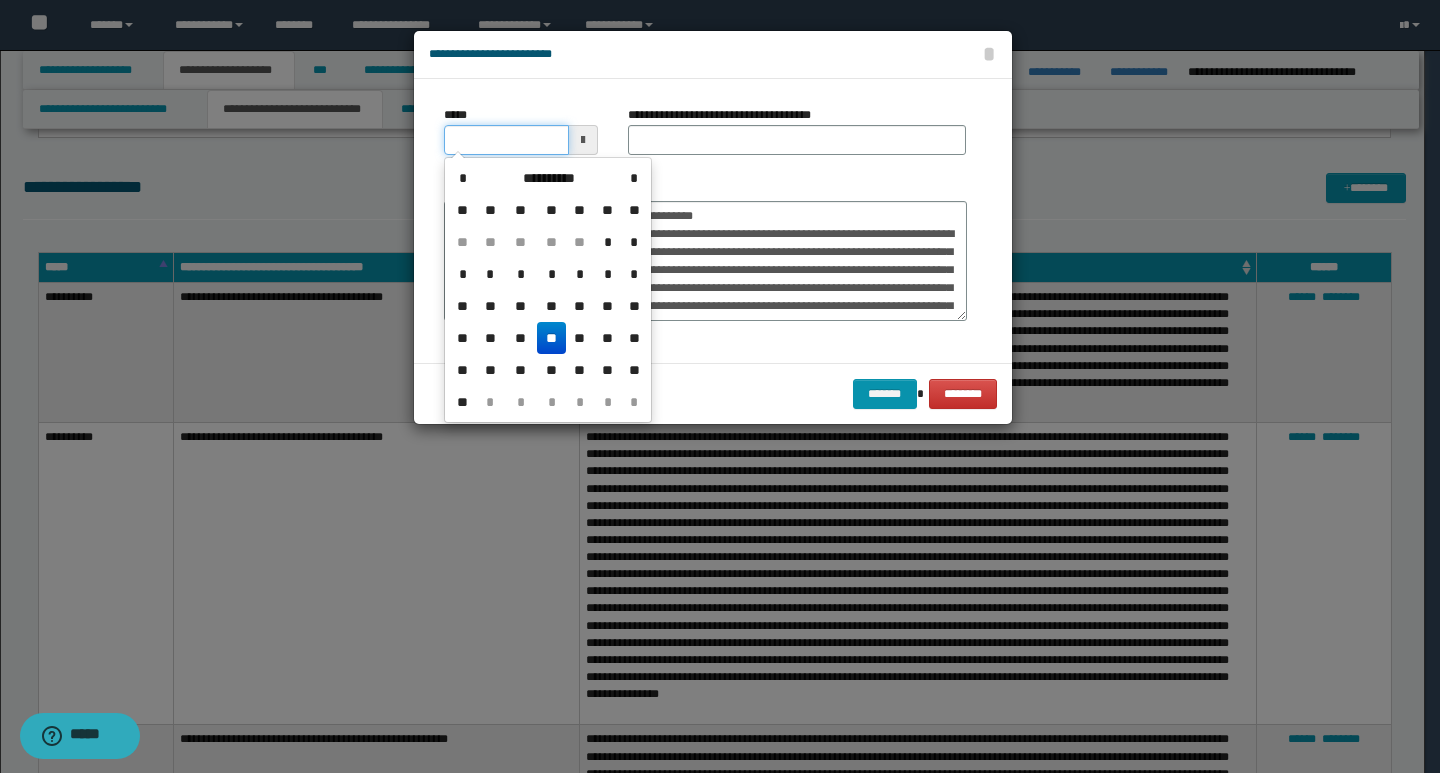 click on "*****" at bounding box center [506, 140] 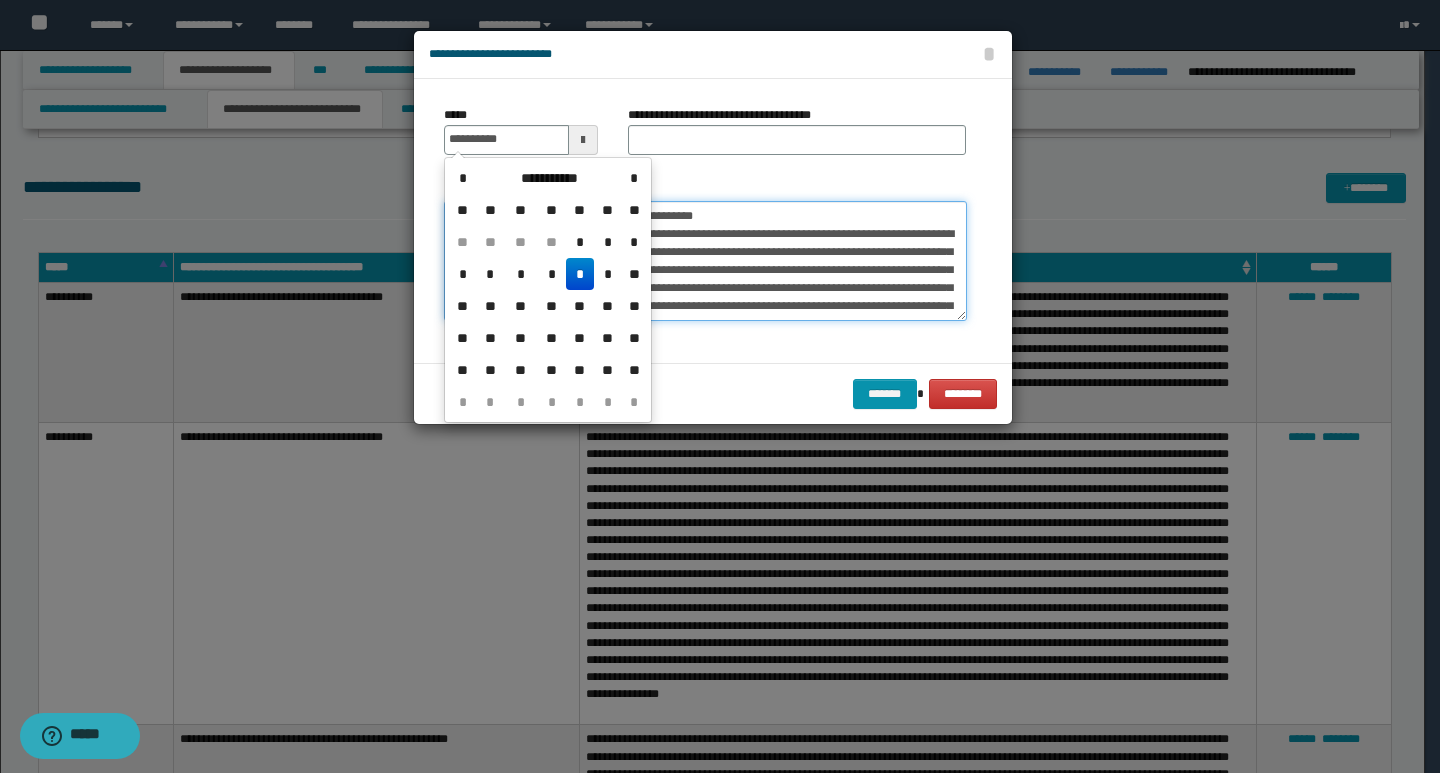 type on "**********" 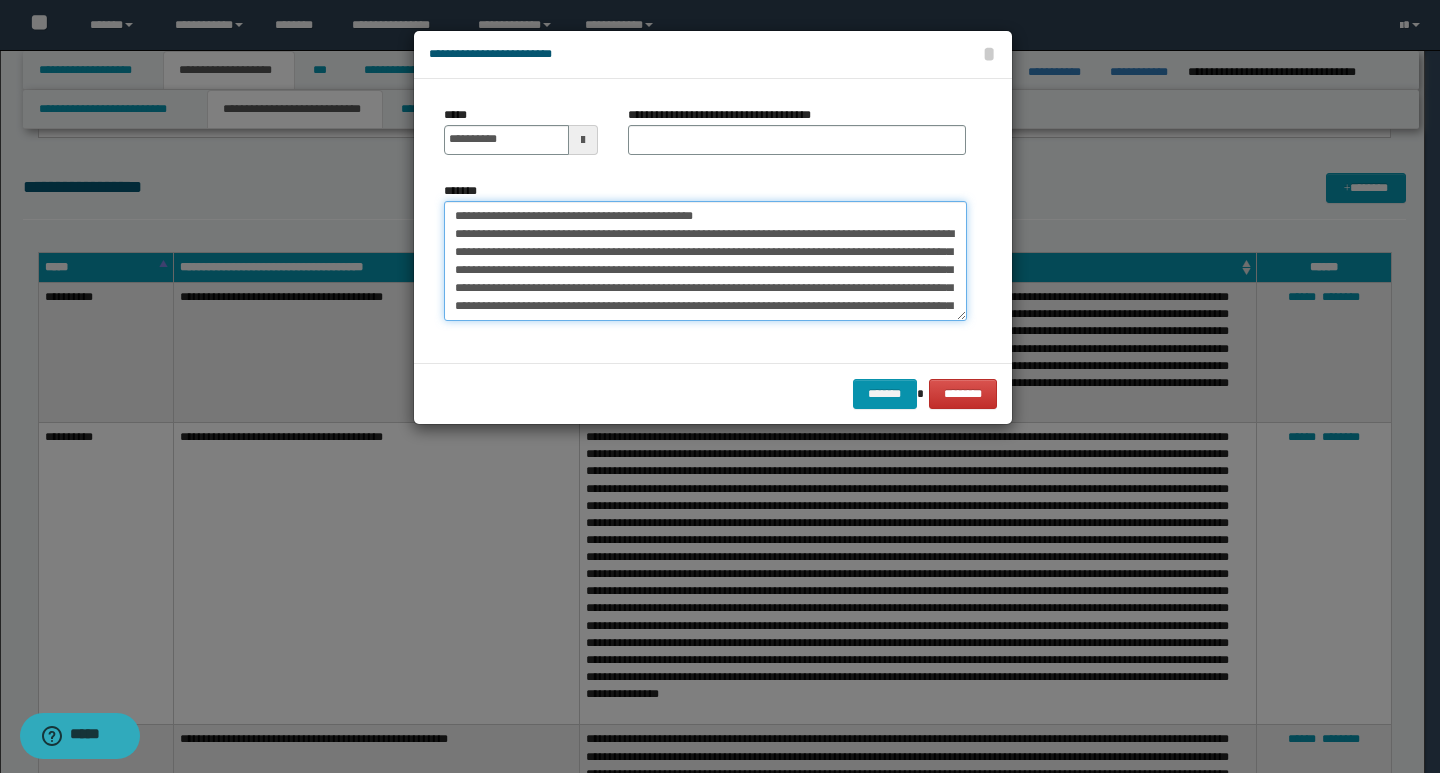 drag, startPoint x: 716, startPoint y: 216, endPoint x: 443, endPoint y: 217, distance: 273.00183 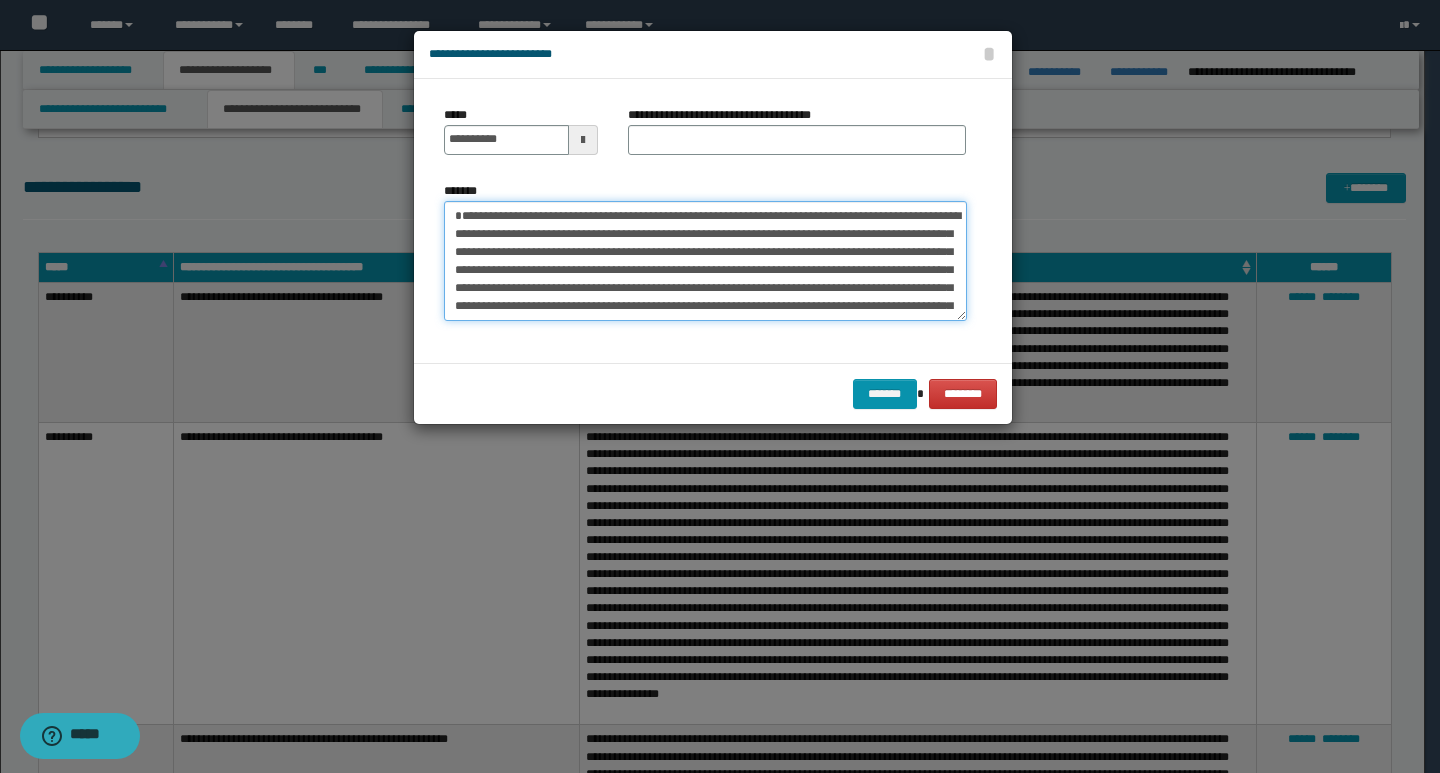 type on "**********" 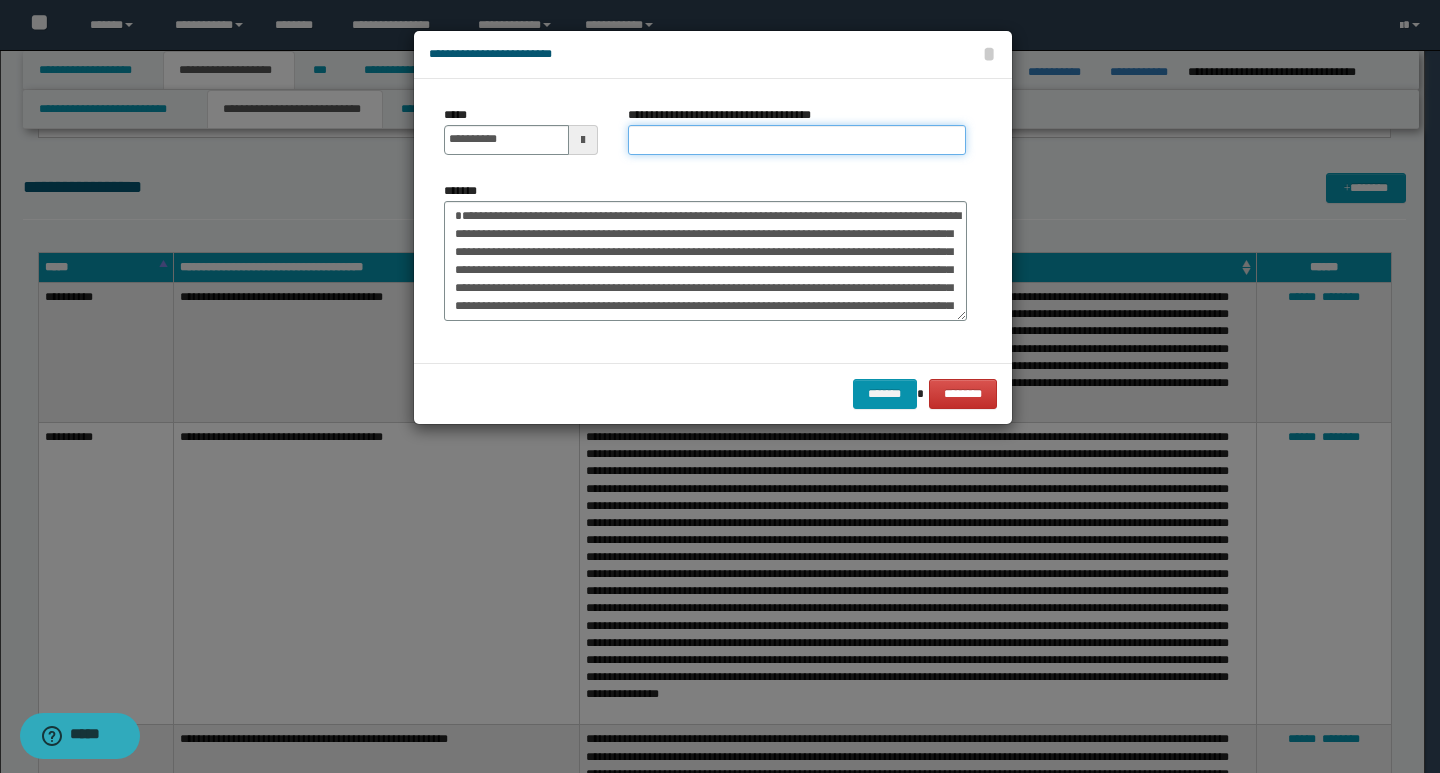 click on "**********" at bounding box center [797, 140] 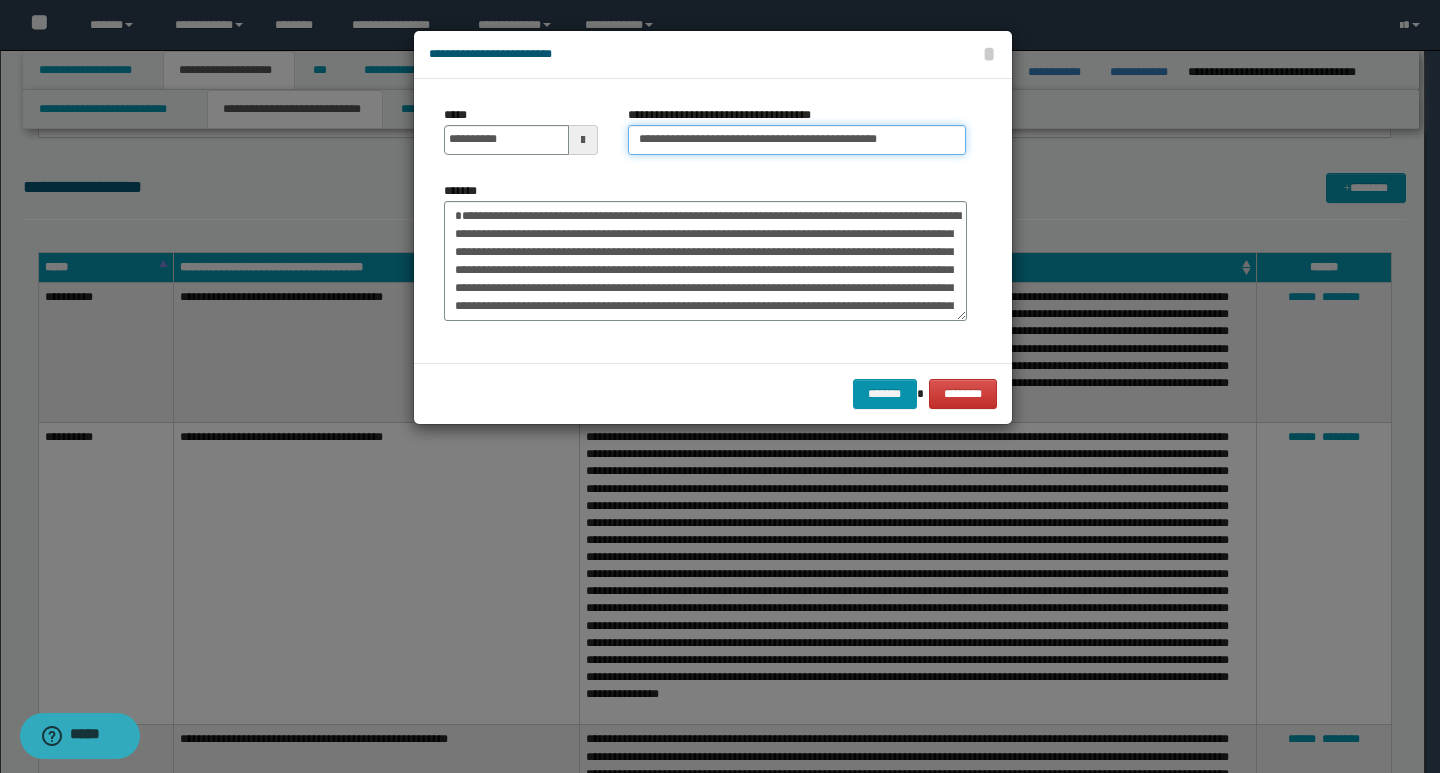 type on "**********" 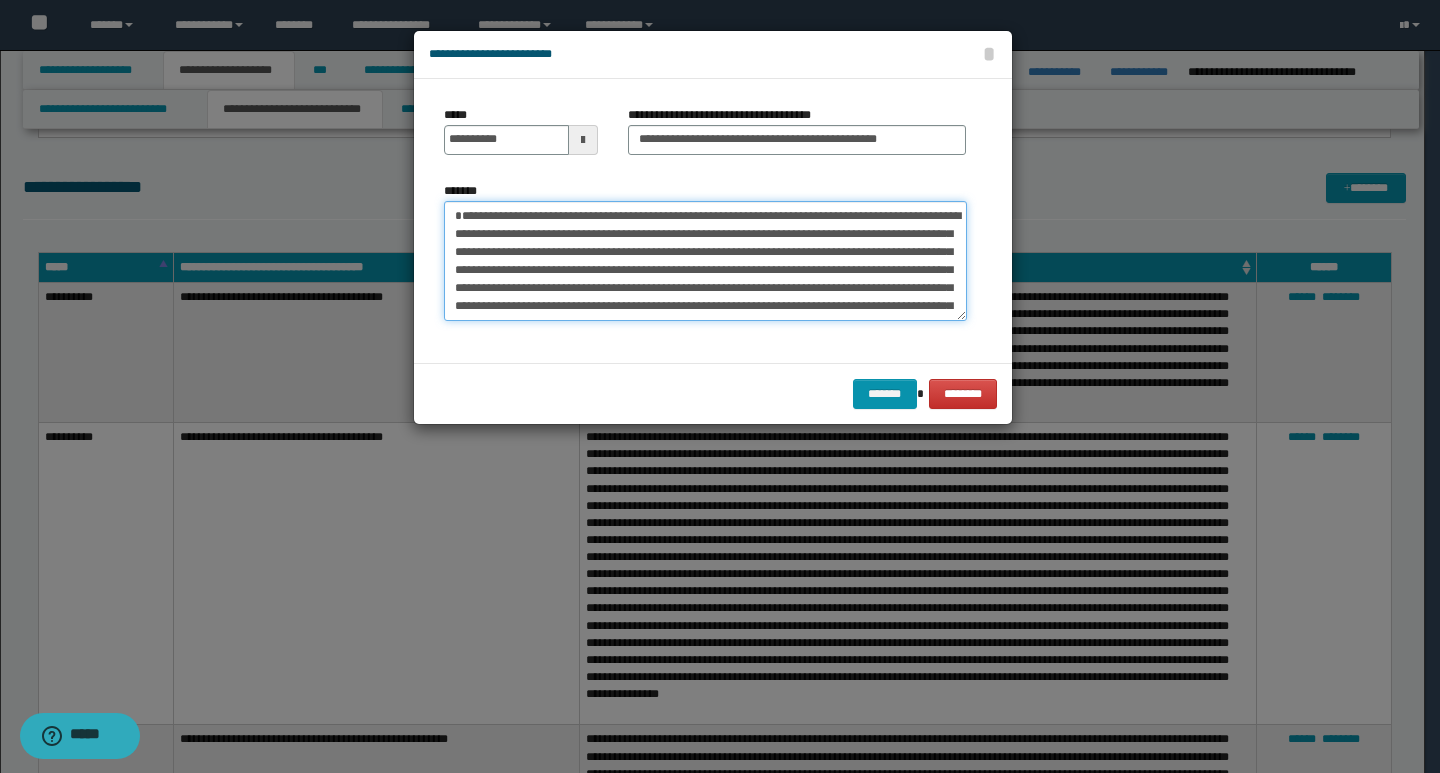 drag, startPoint x: 455, startPoint y: 219, endPoint x: 478, endPoint y: 222, distance: 23.194826 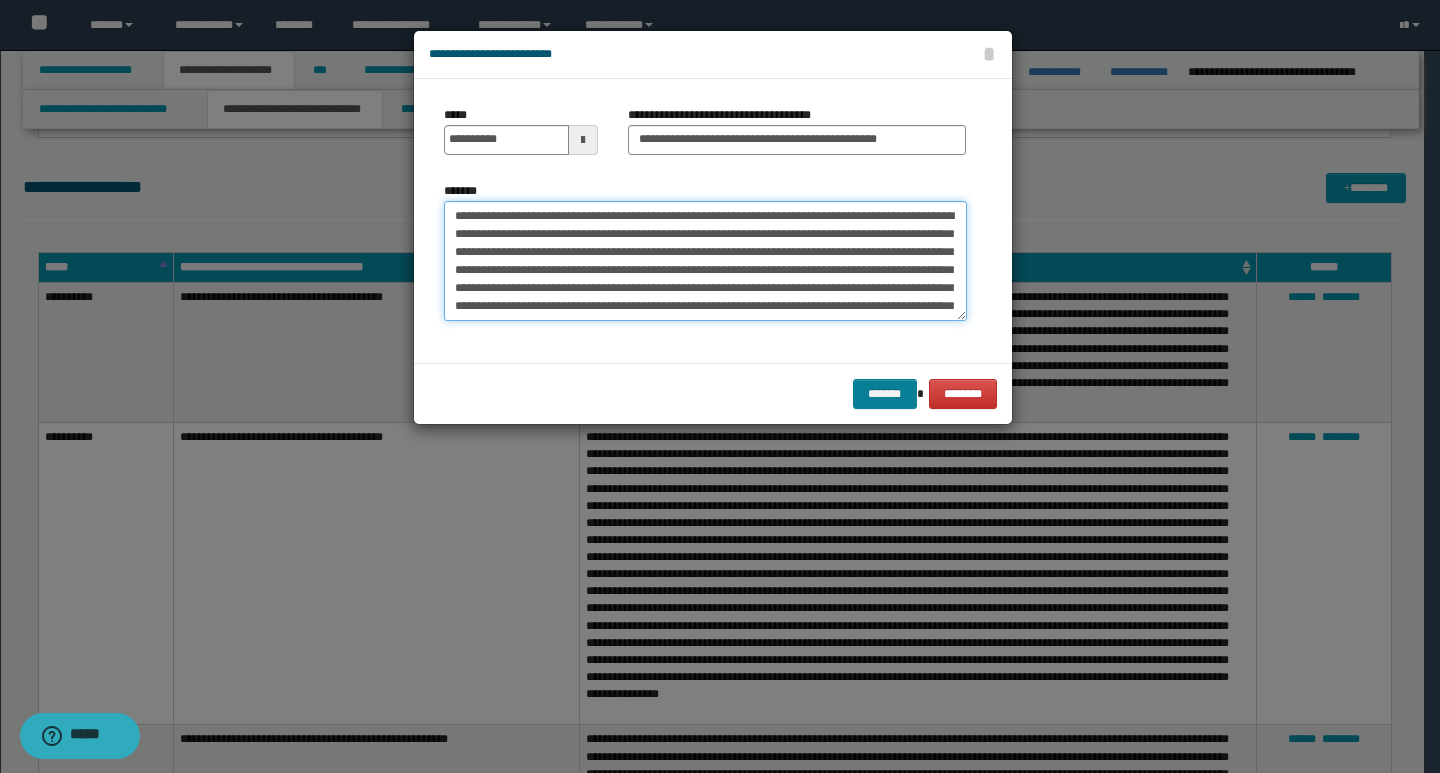 type on "**********" 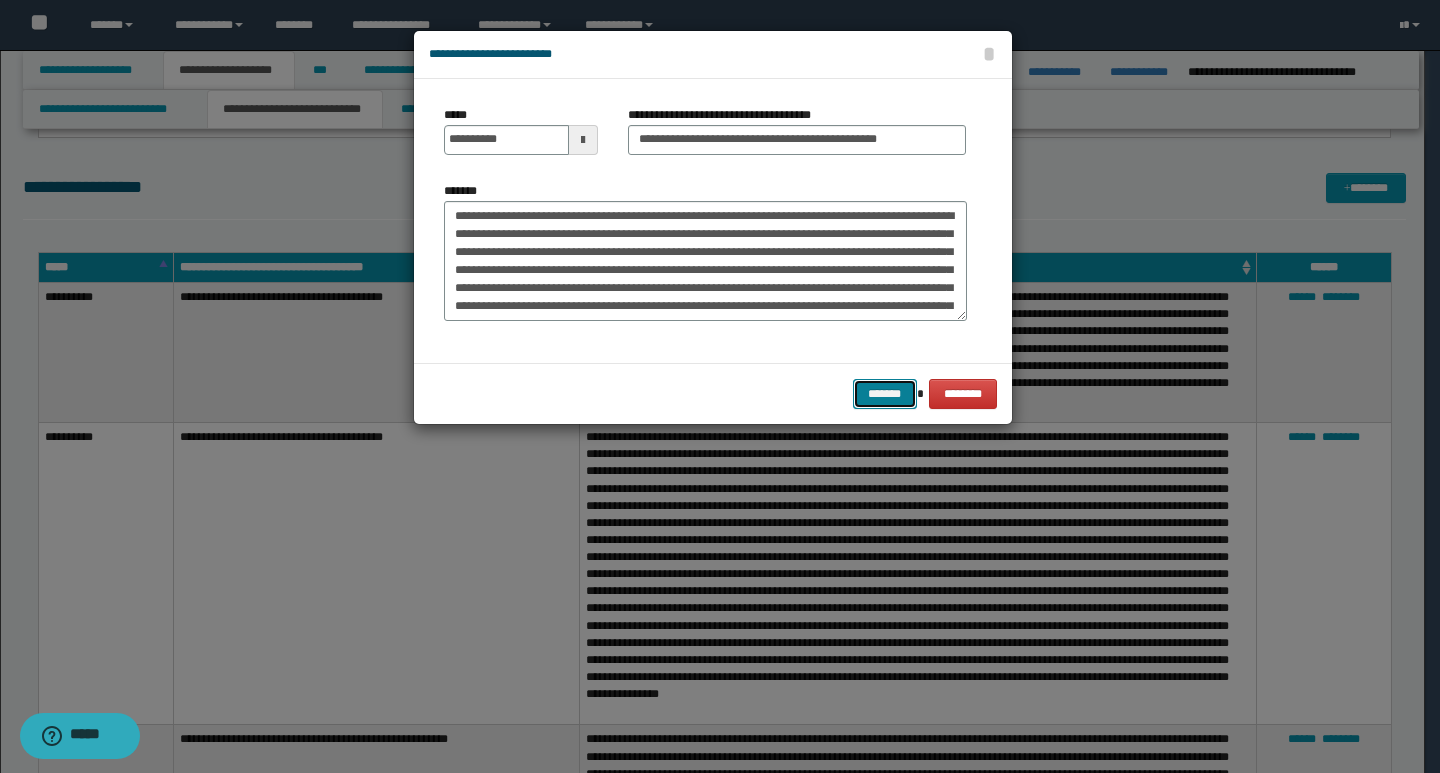 click on "*******" at bounding box center [885, 394] 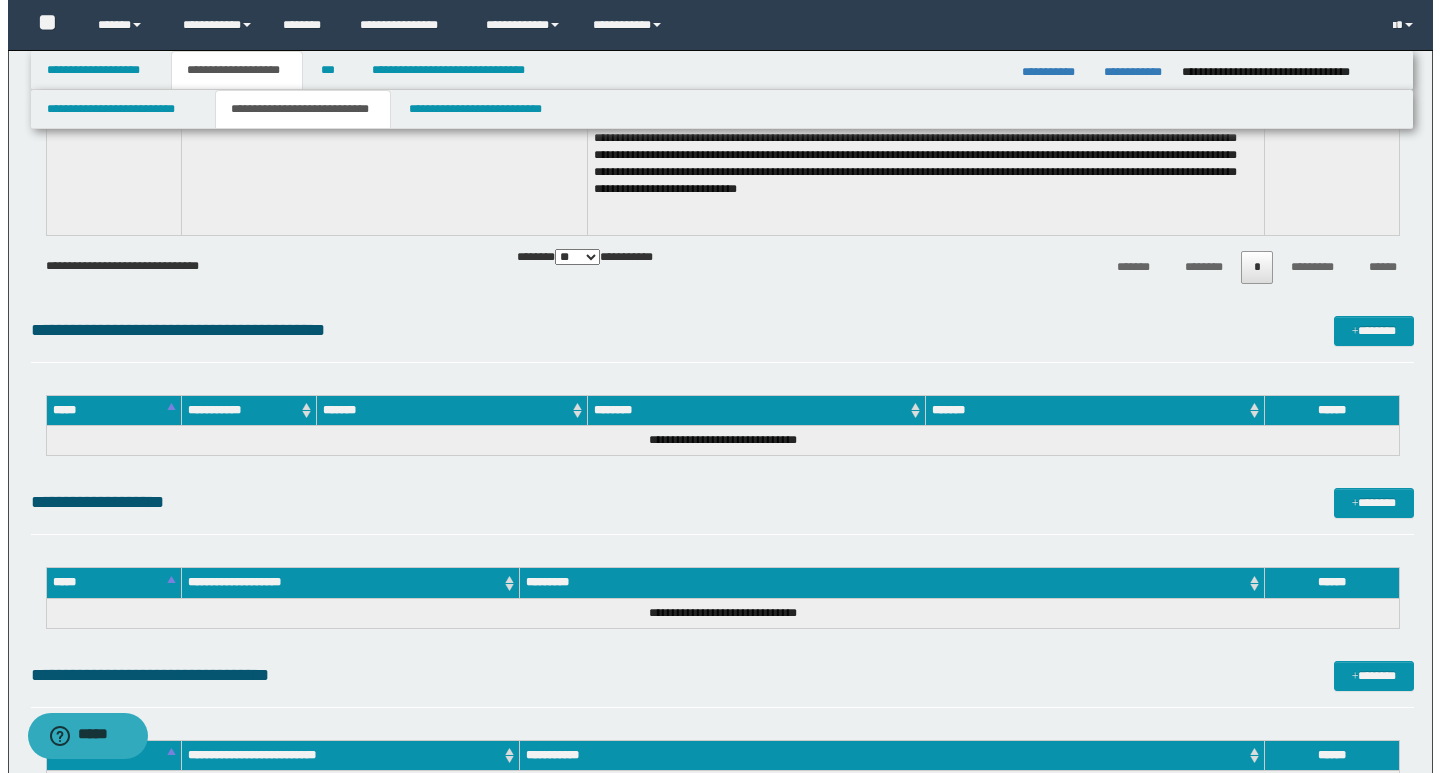 scroll, scrollTop: 5500, scrollLeft: 0, axis: vertical 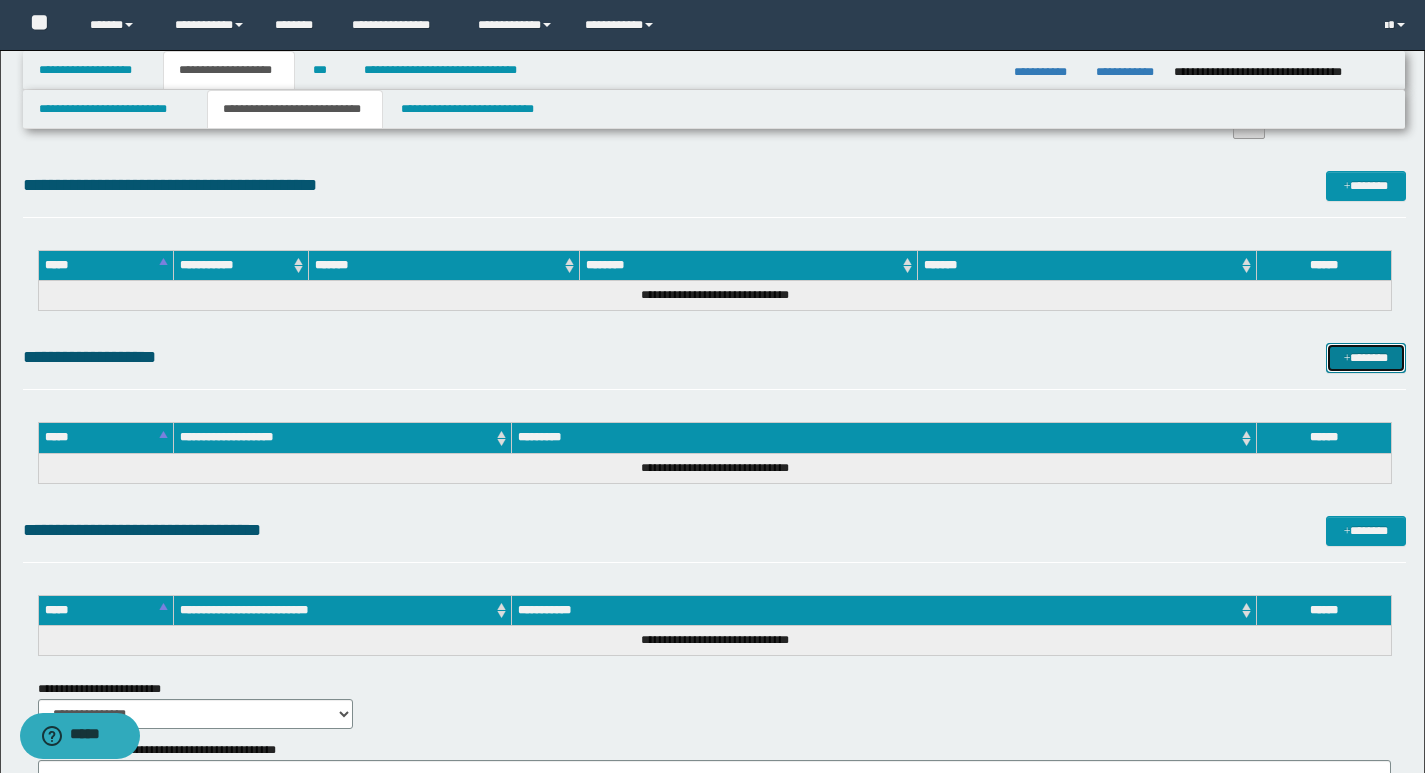click on "*******" at bounding box center (1366, 358) 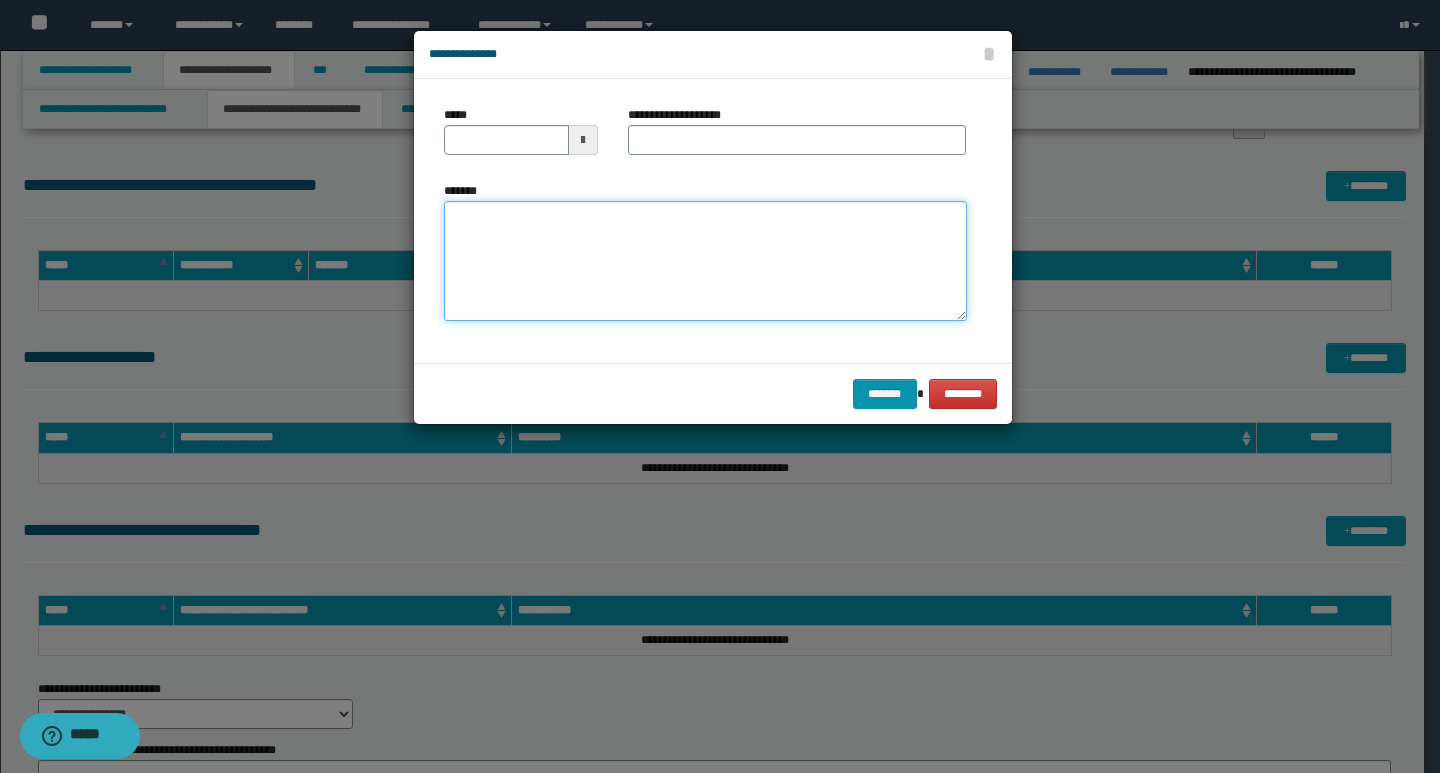 click on "*******" at bounding box center [705, 261] 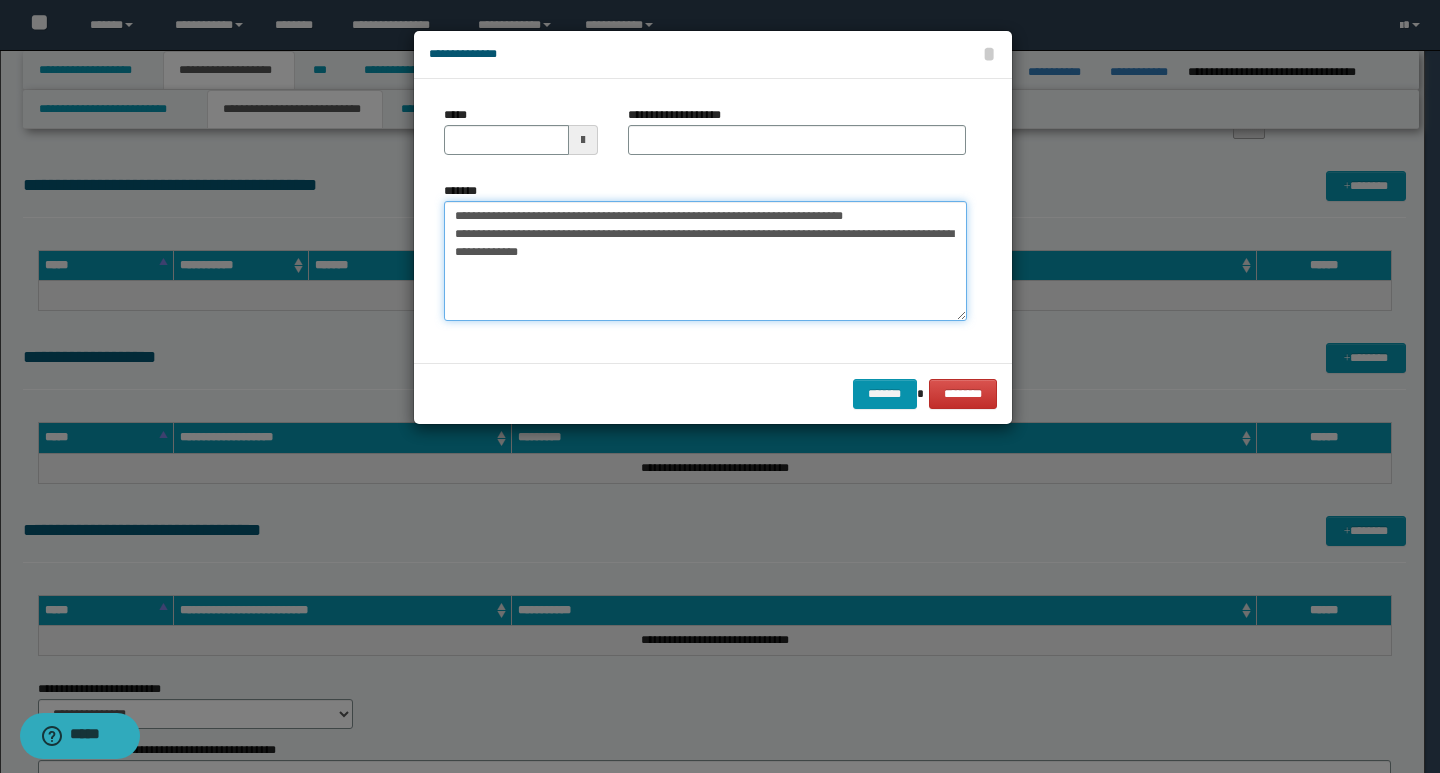 drag, startPoint x: 450, startPoint y: 215, endPoint x: 521, endPoint y: 212, distance: 71.063354 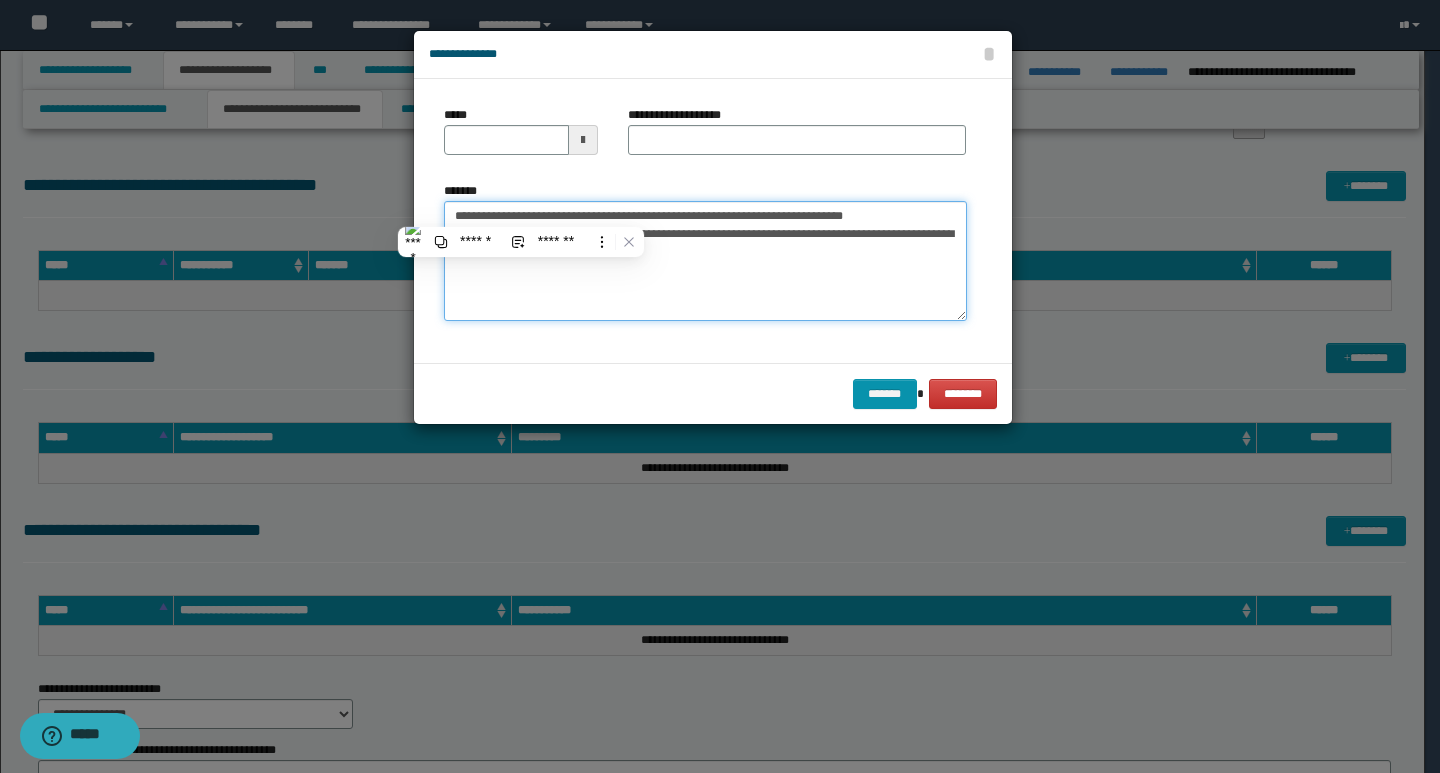 type on "**********" 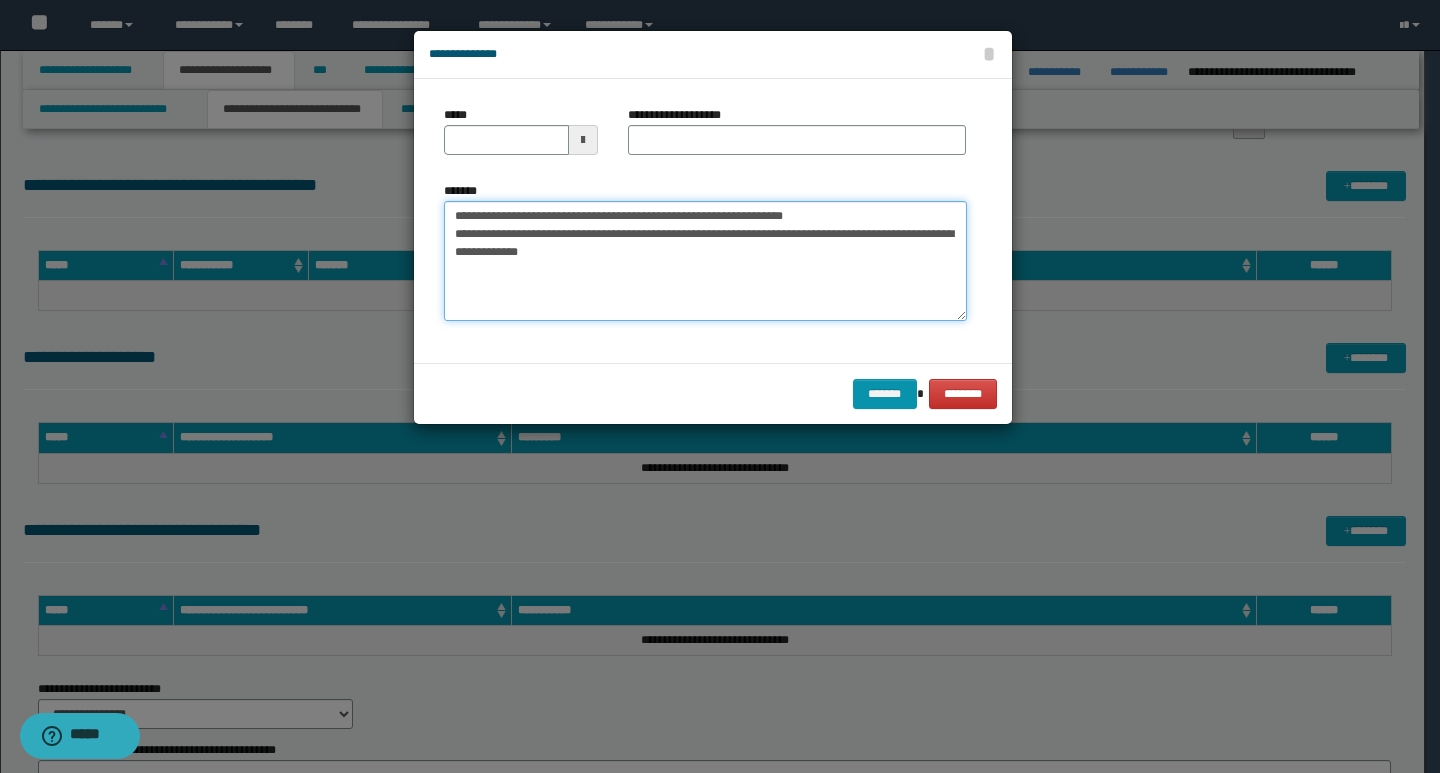 type 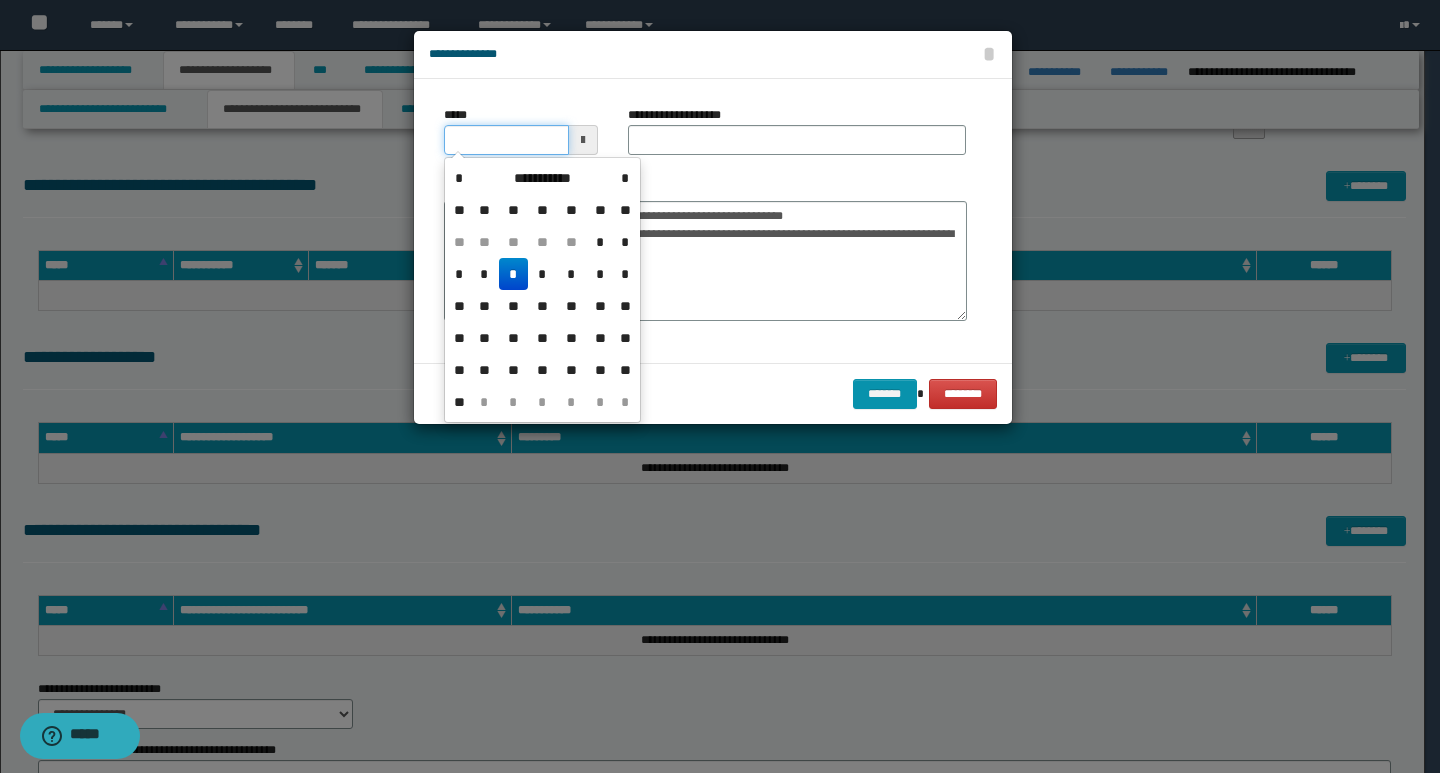 click on "*****" at bounding box center [506, 140] 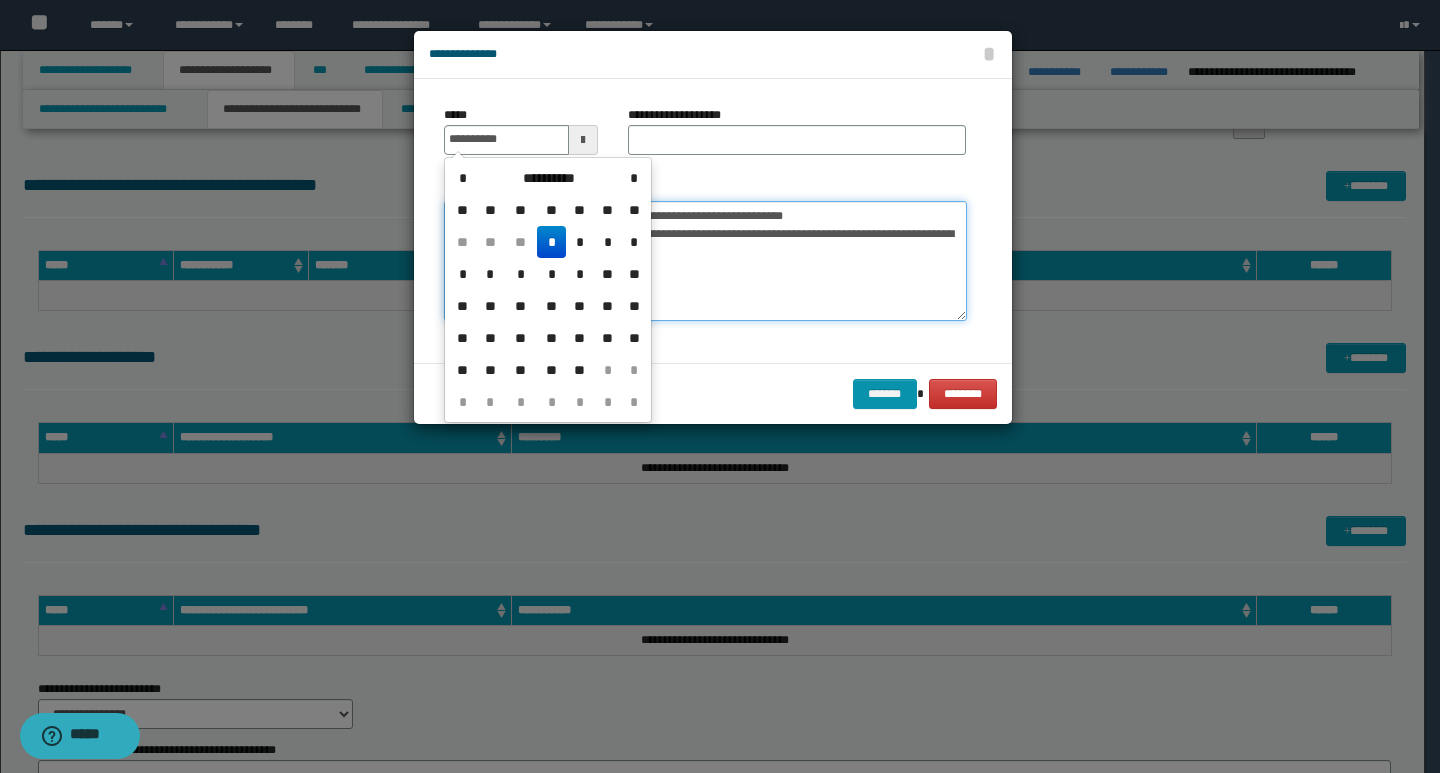 type on "**********" 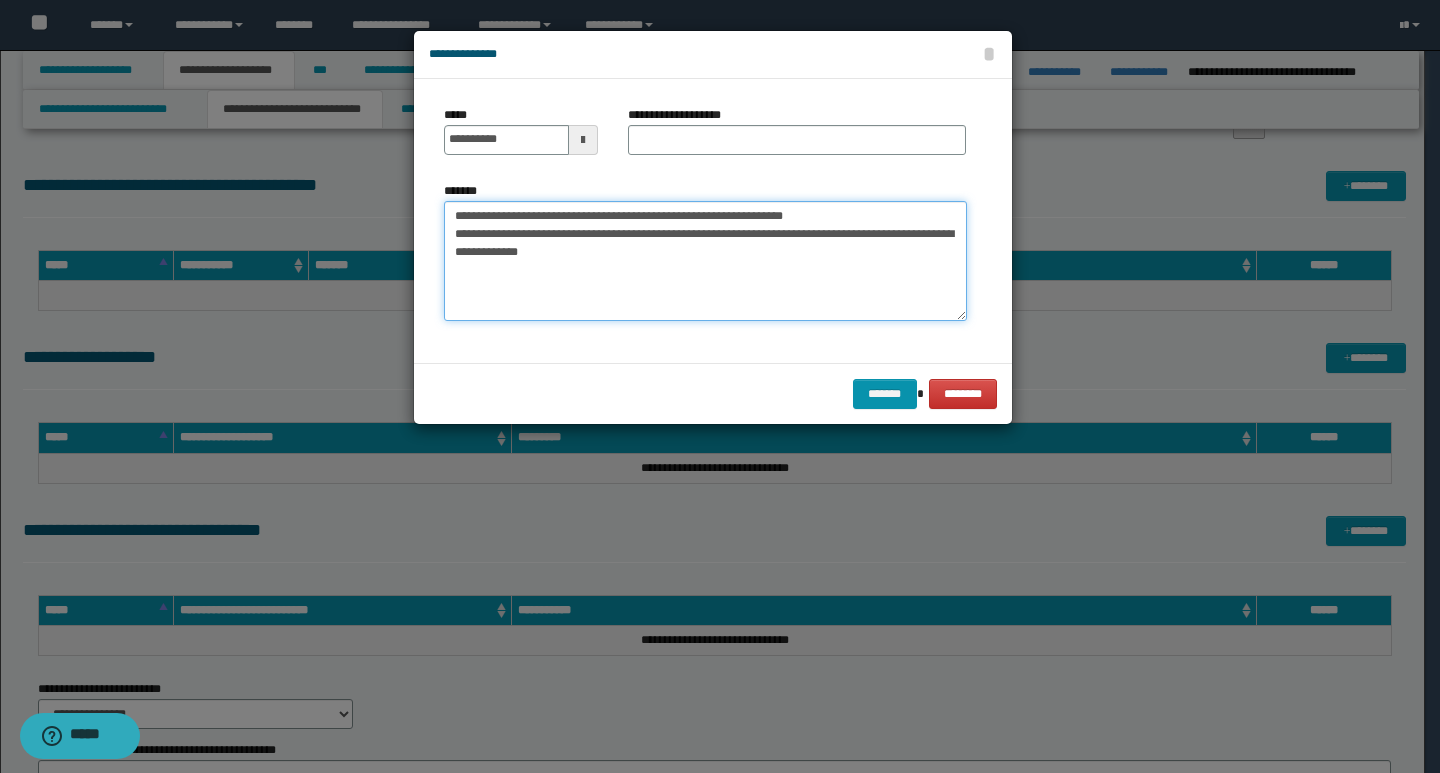drag, startPoint x: 848, startPoint y: 214, endPoint x: 412, endPoint y: 214, distance: 436 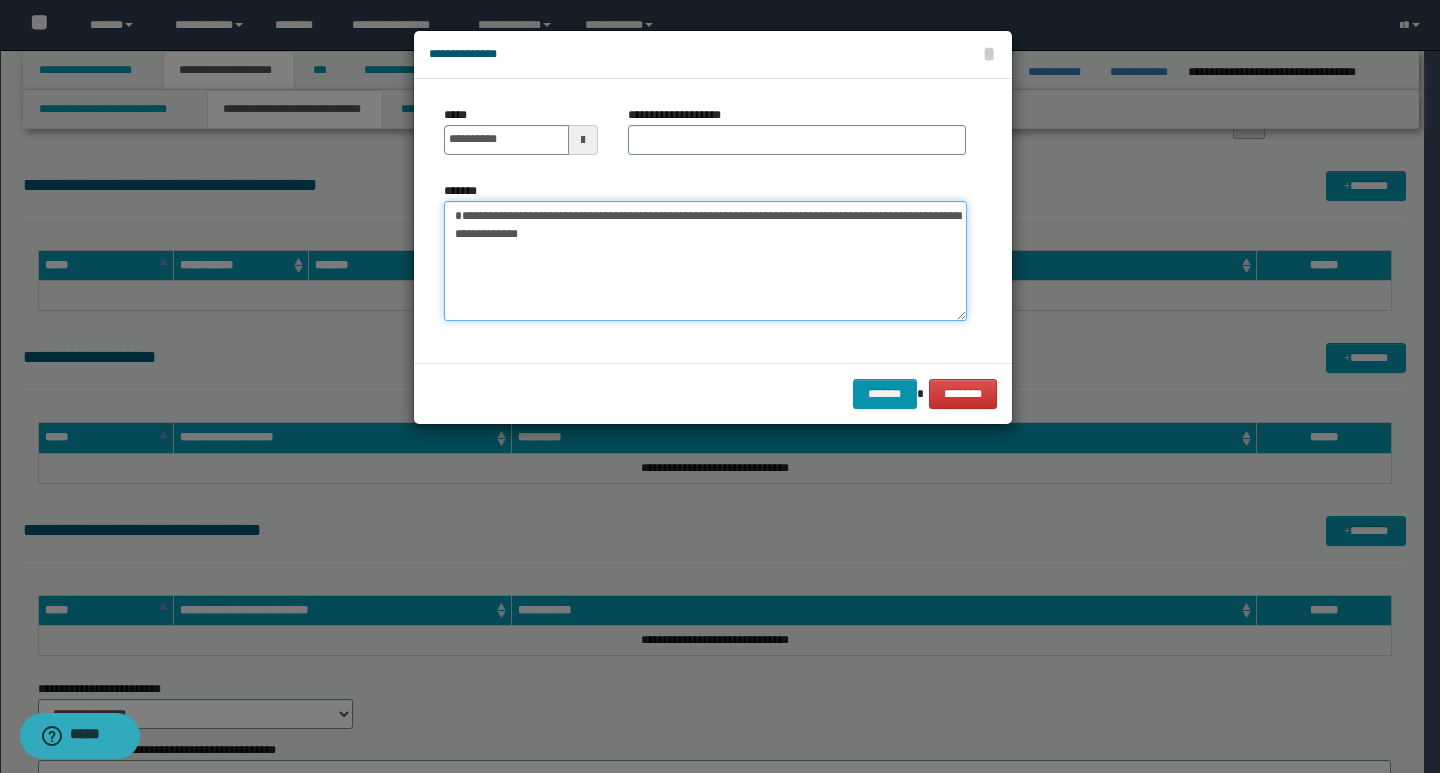 type on "**********" 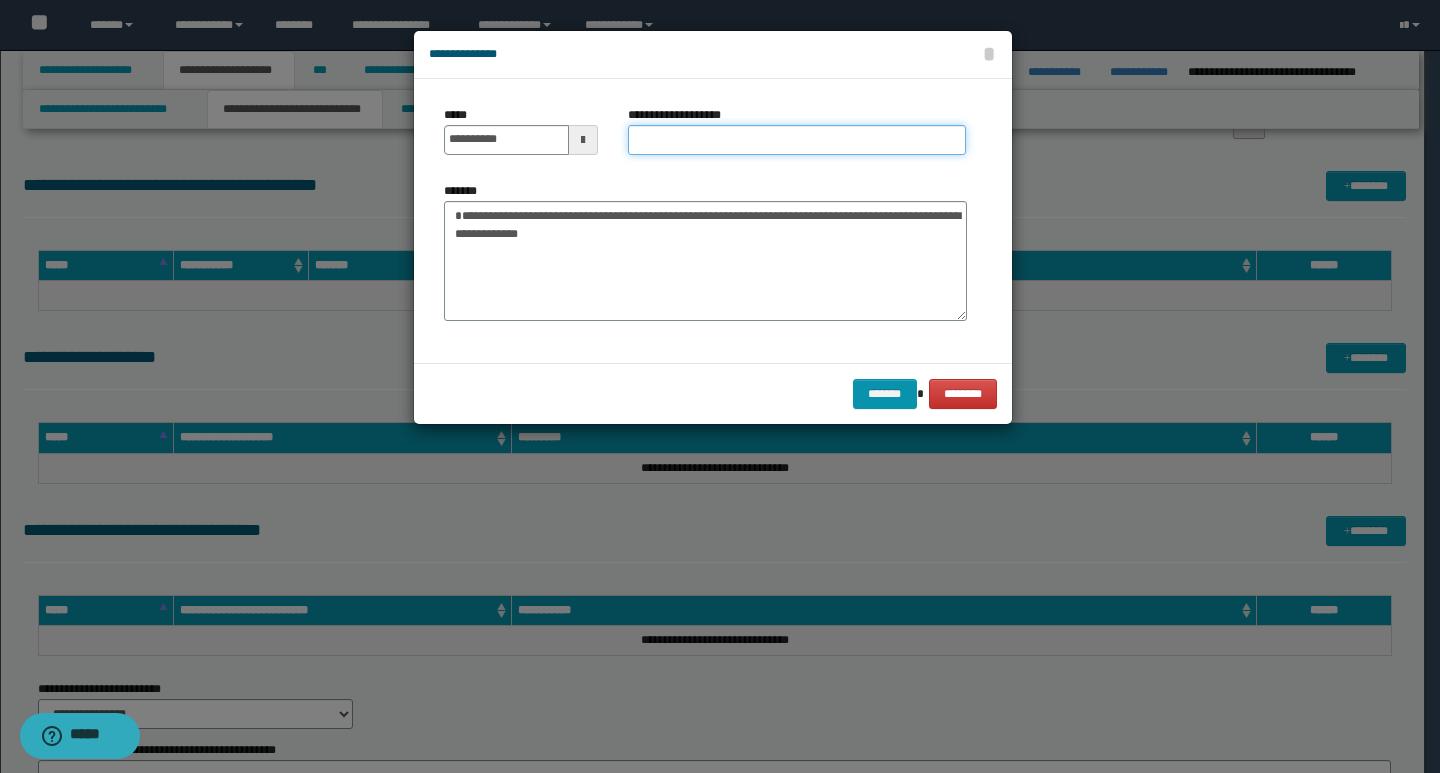 click on "**********" at bounding box center (797, 140) 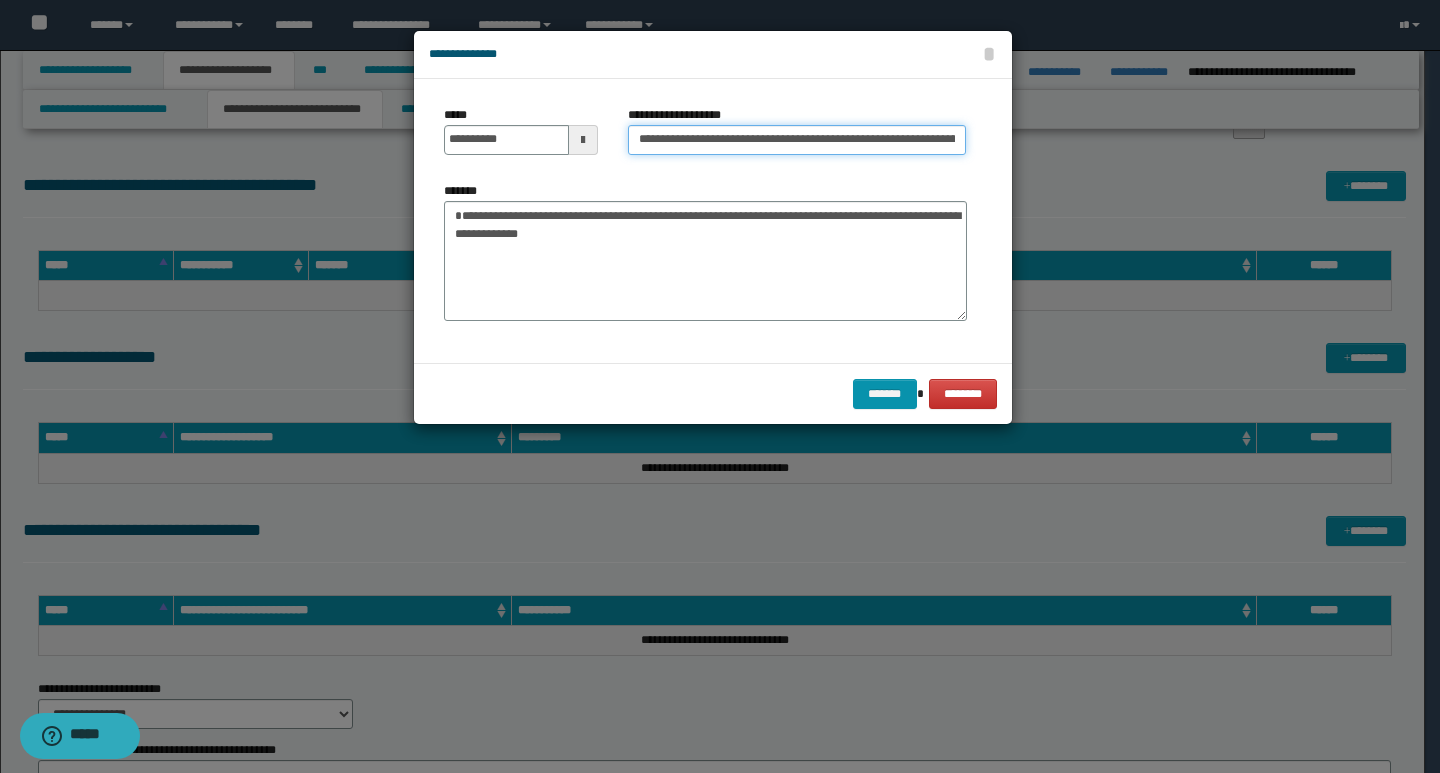 scroll, scrollTop: 0, scrollLeft: 61, axis: horizontal 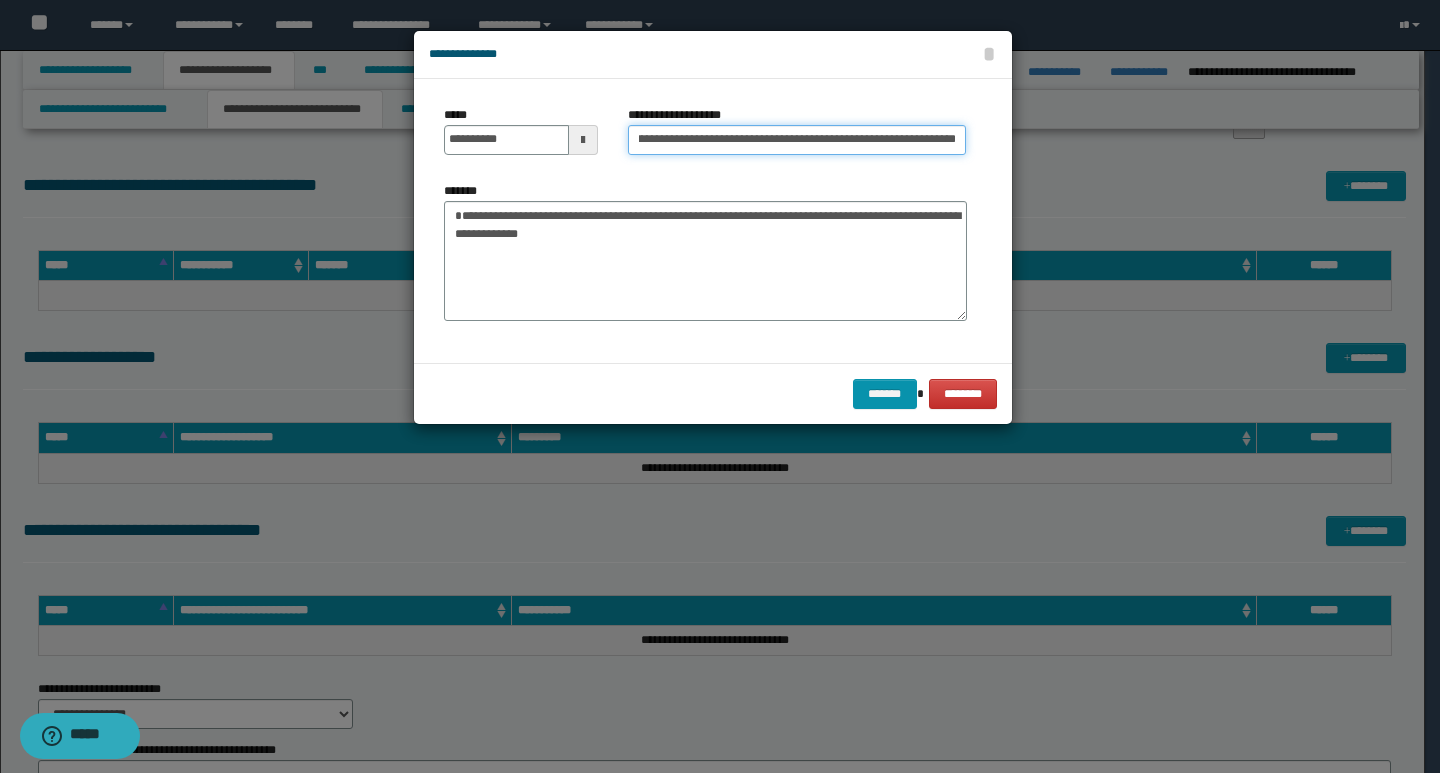 type on "**********" 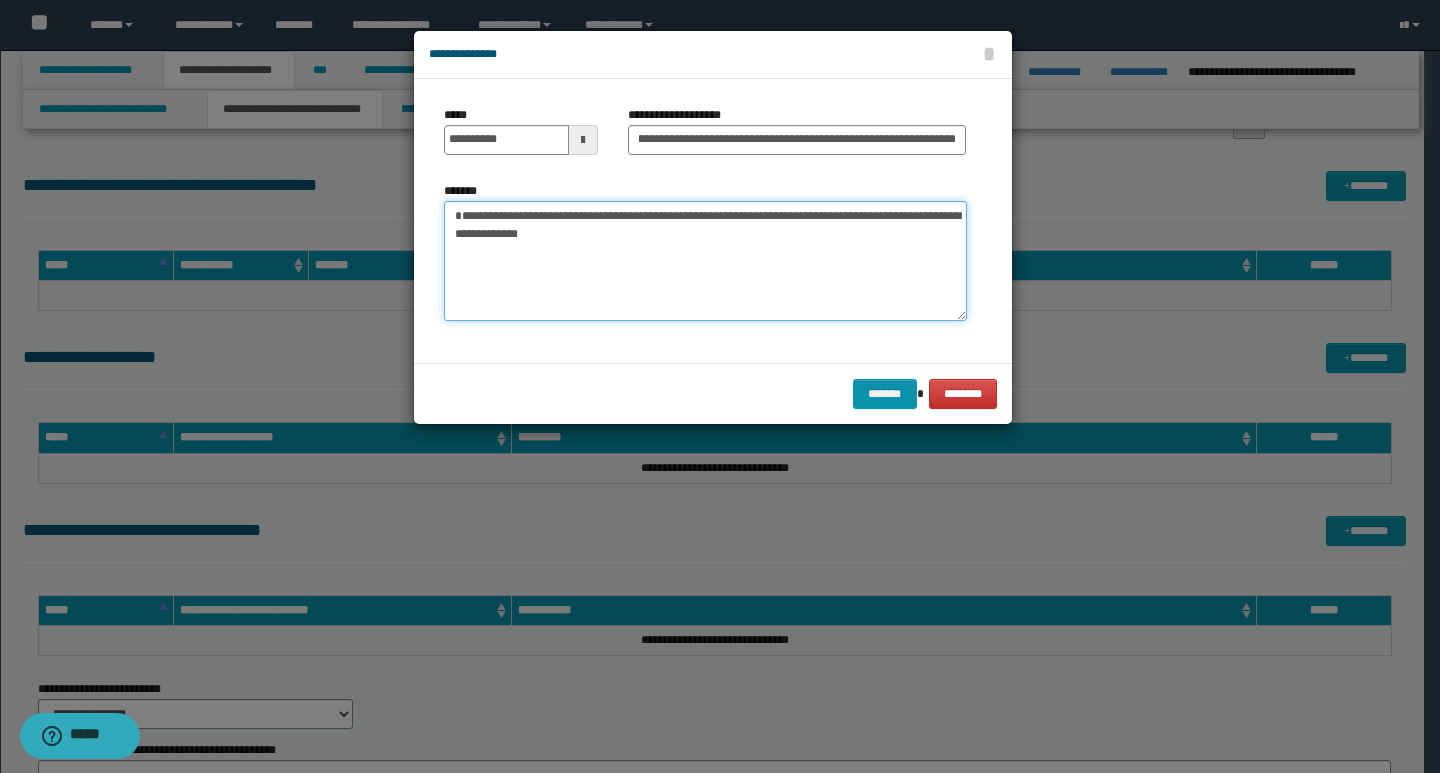 scroll, scrollTop: 0, scrollLeft: 0, axis: both 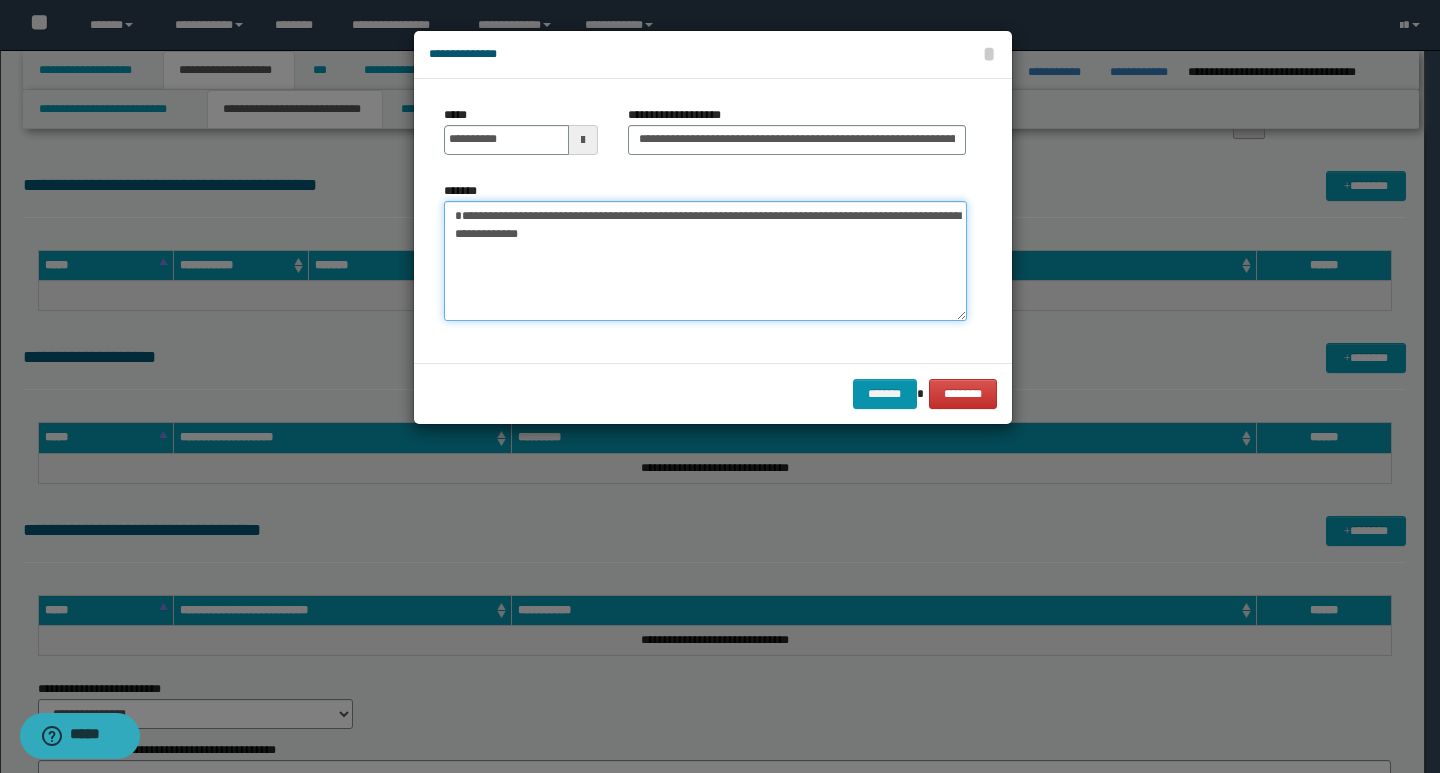 click on "**********" at bounding box center (705, 261) 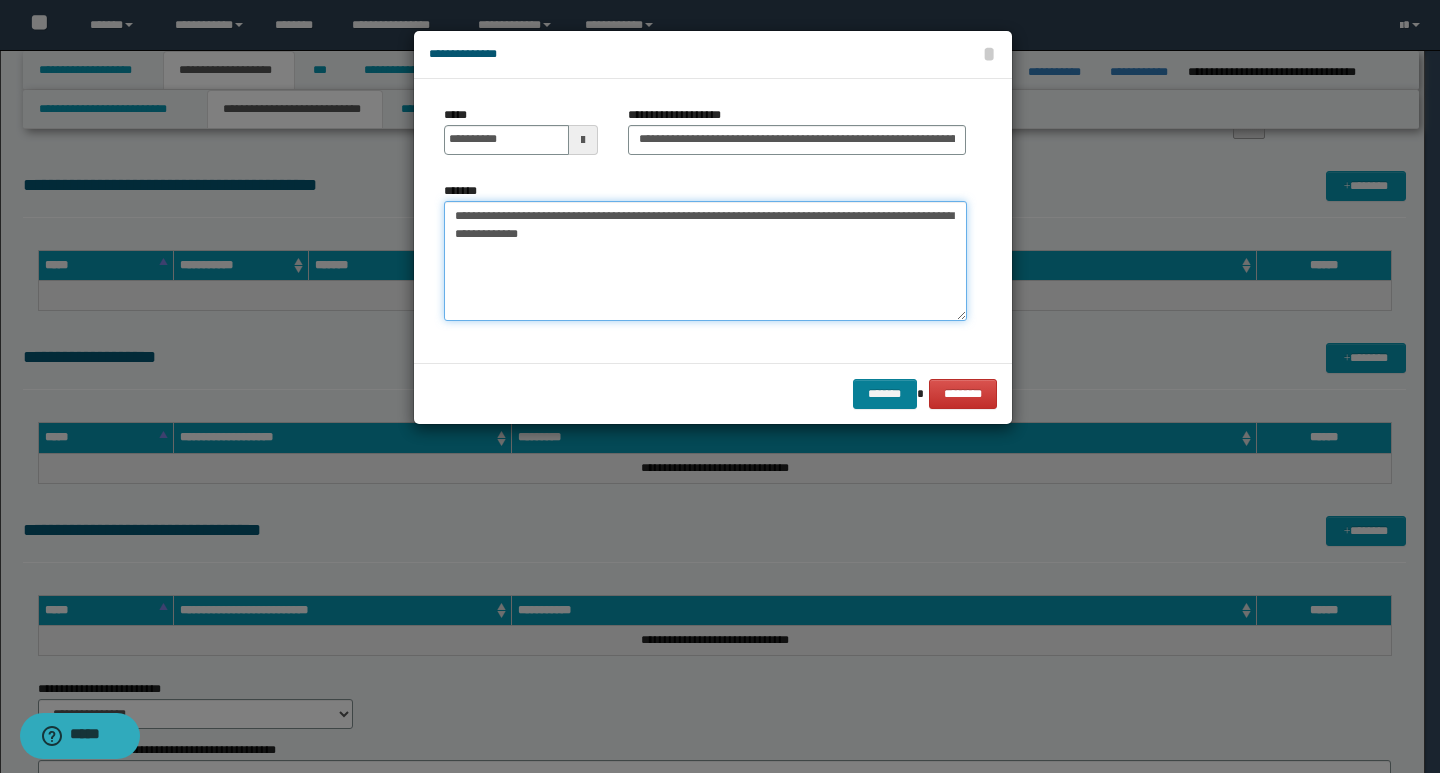 type on "**********" 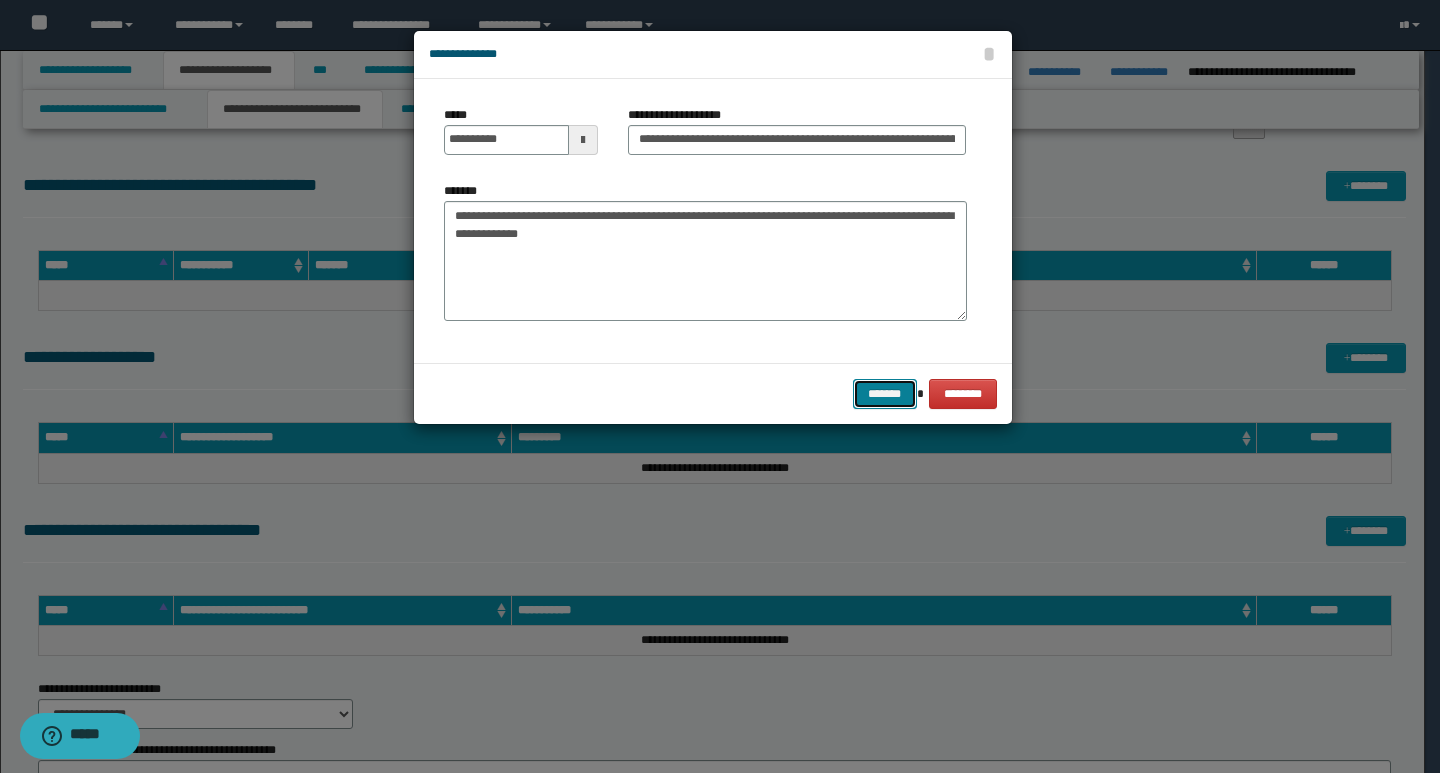 click on "*******" at bounding box center [885, 394] 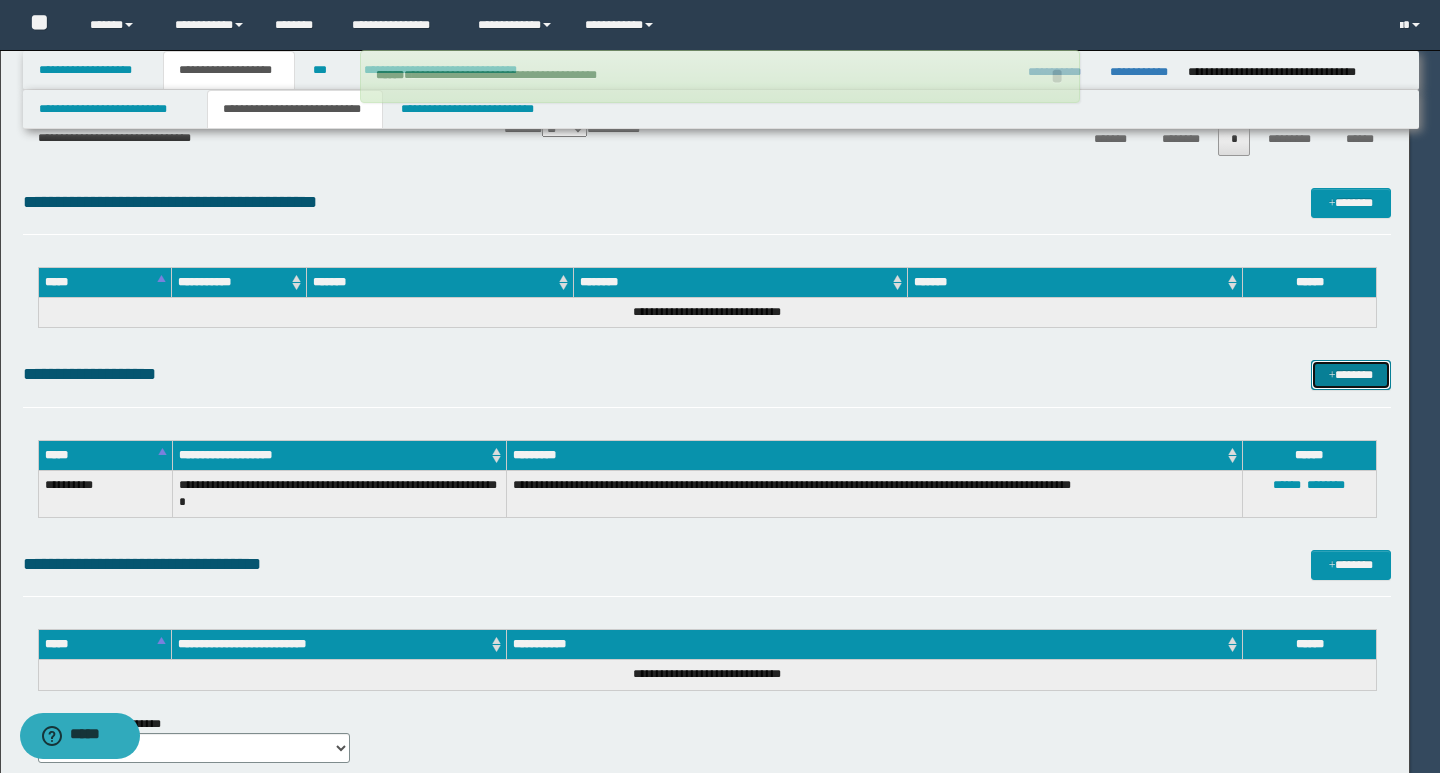 type 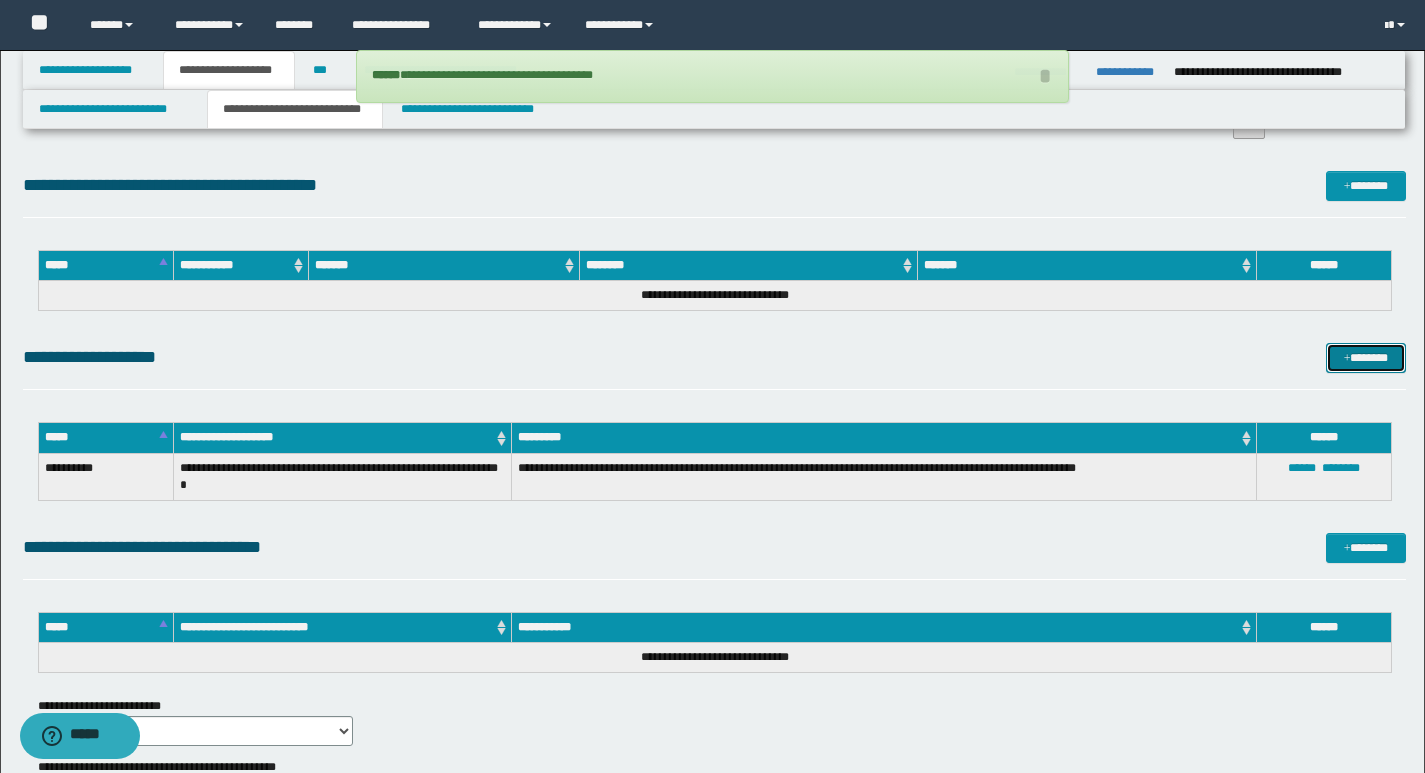 click on "*******" at bounding box center (1366, 358) 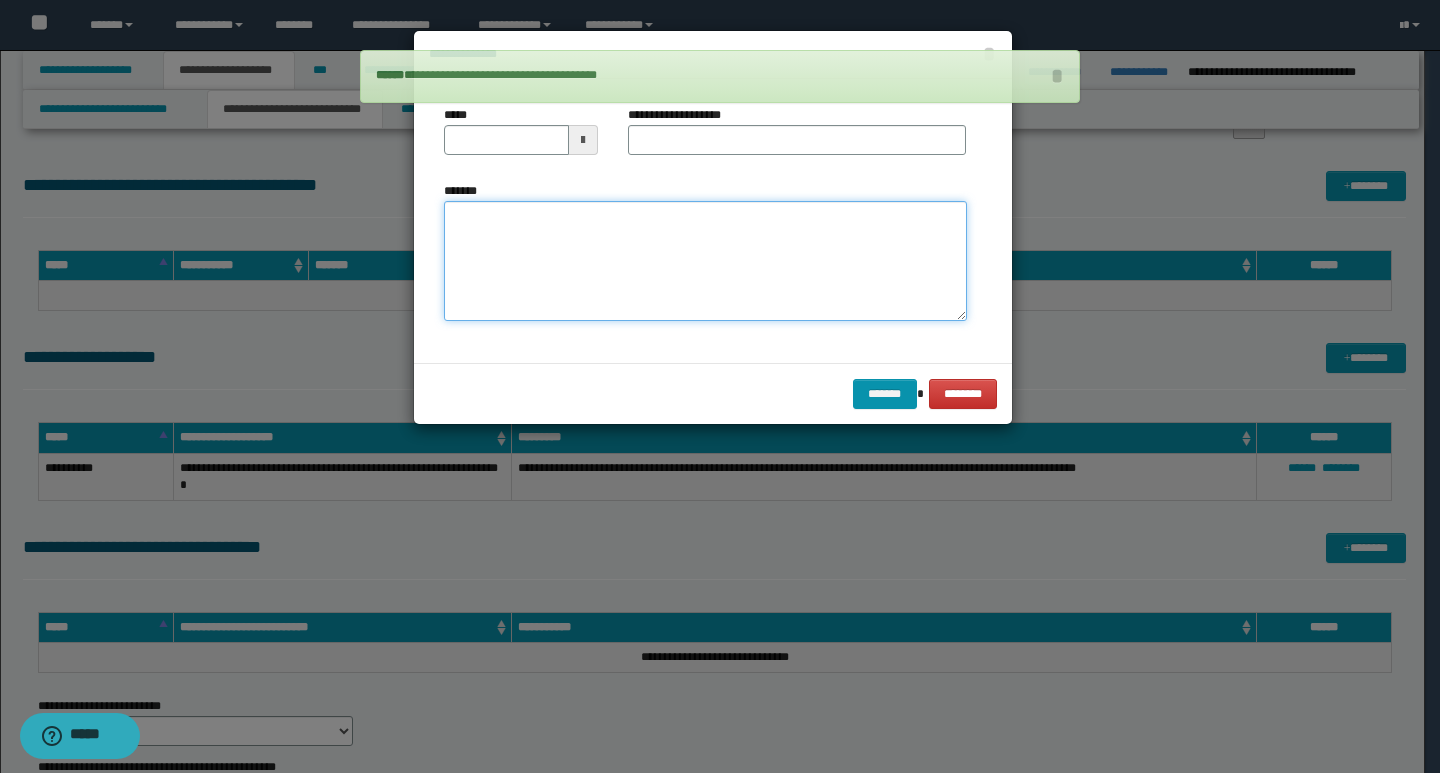 click on "*******" at bounding box center (705, 261) 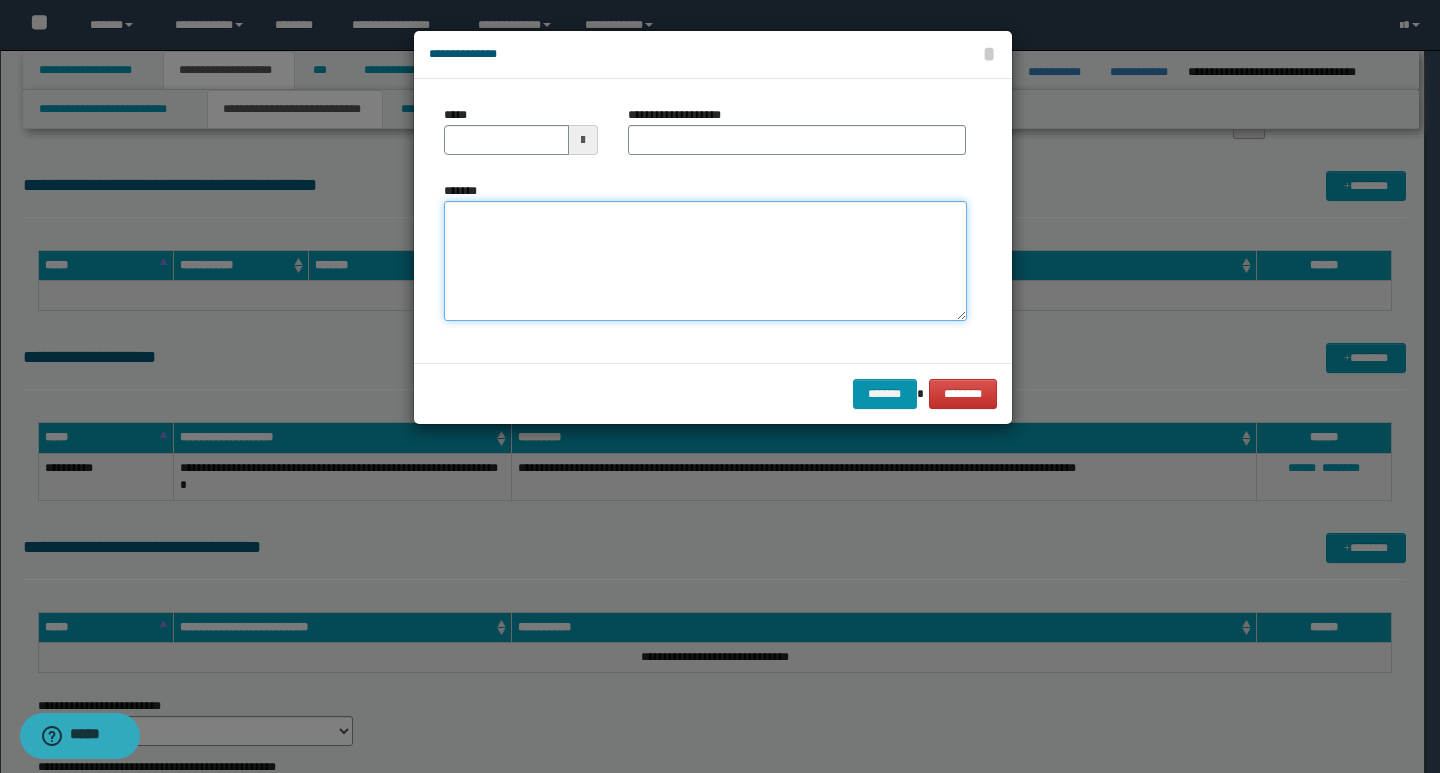 click on "*******" at bounding box center (705, 261) 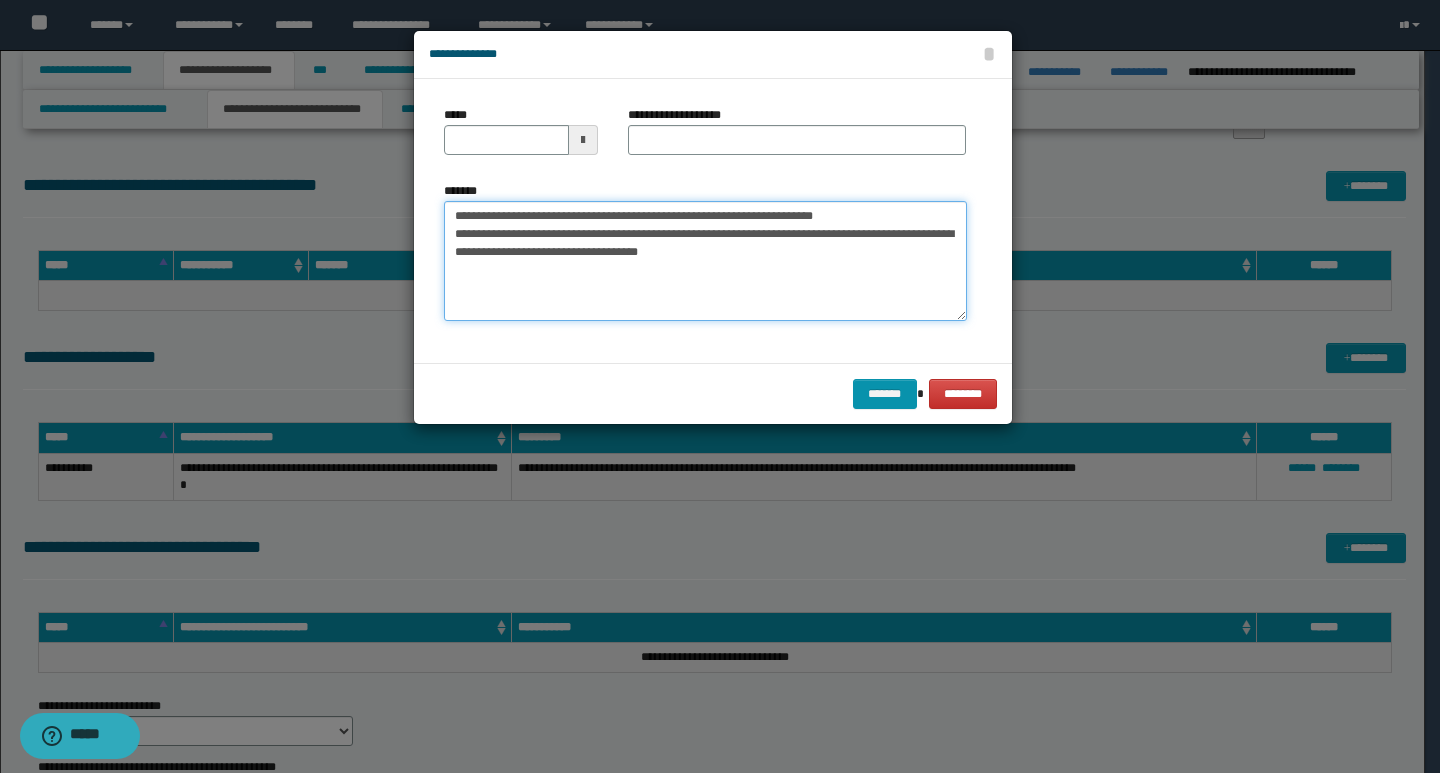 drag, startPoint x: 454, startPoint y: 216, endPoint x: 522, endPoint y: 213, distance: 68.06615 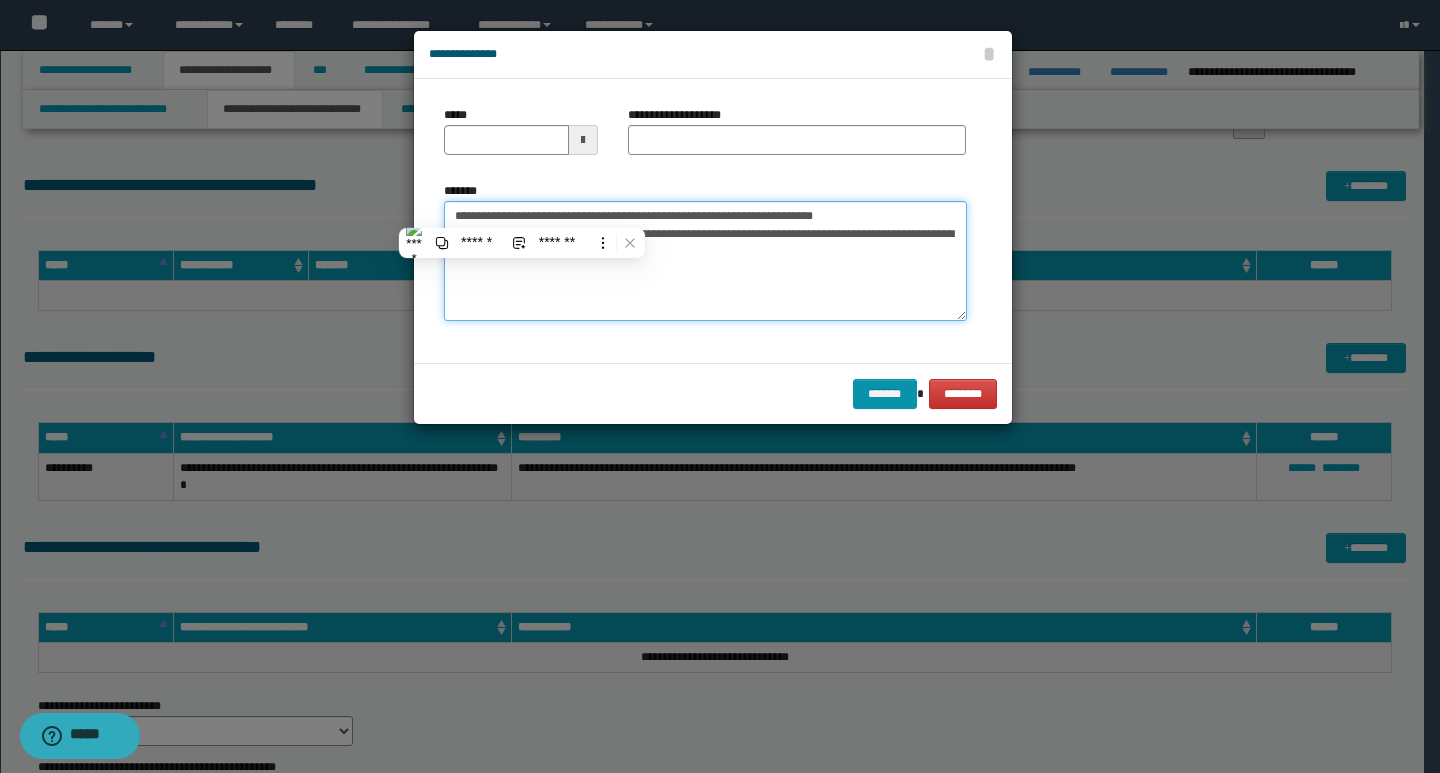 type on "**********" 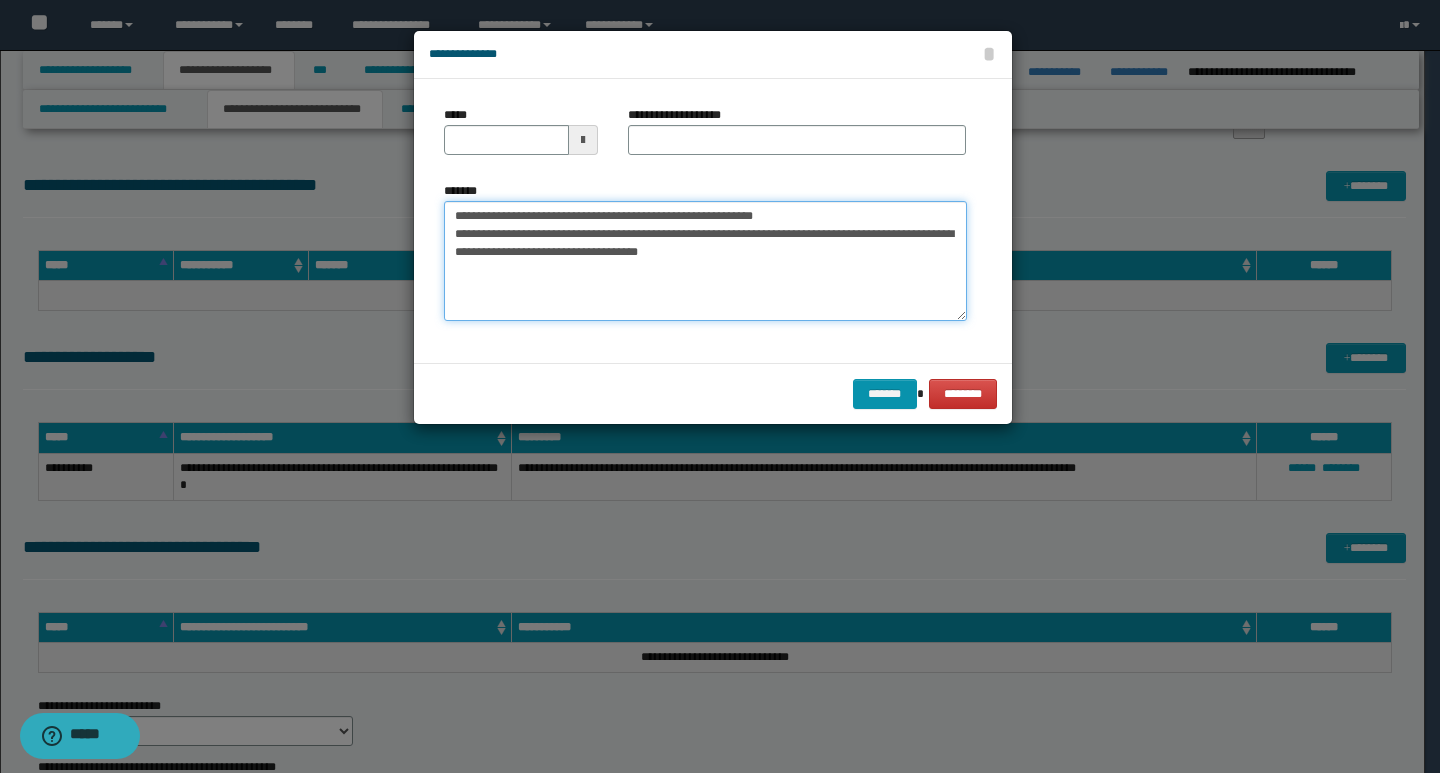 type 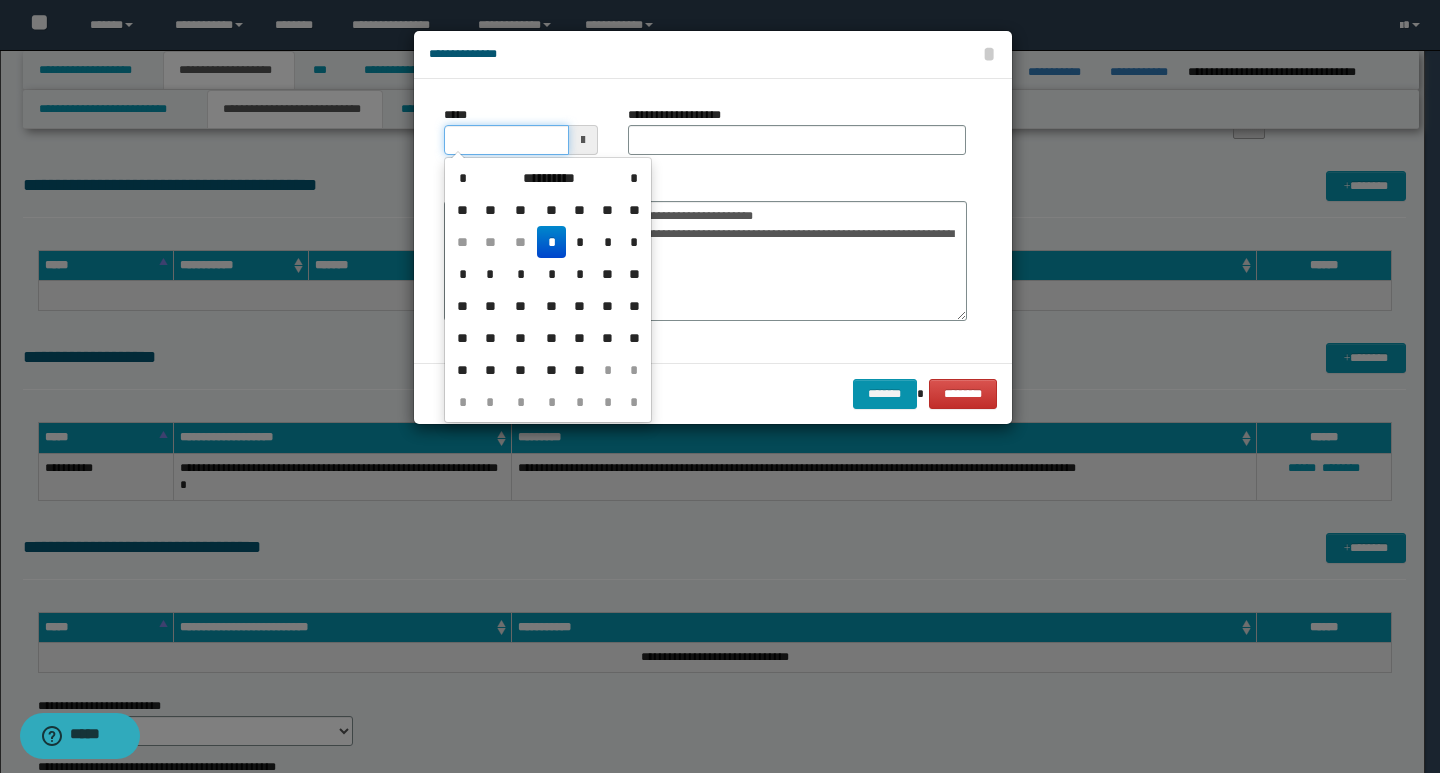 click on "*****" at bounding box center (506, 140) 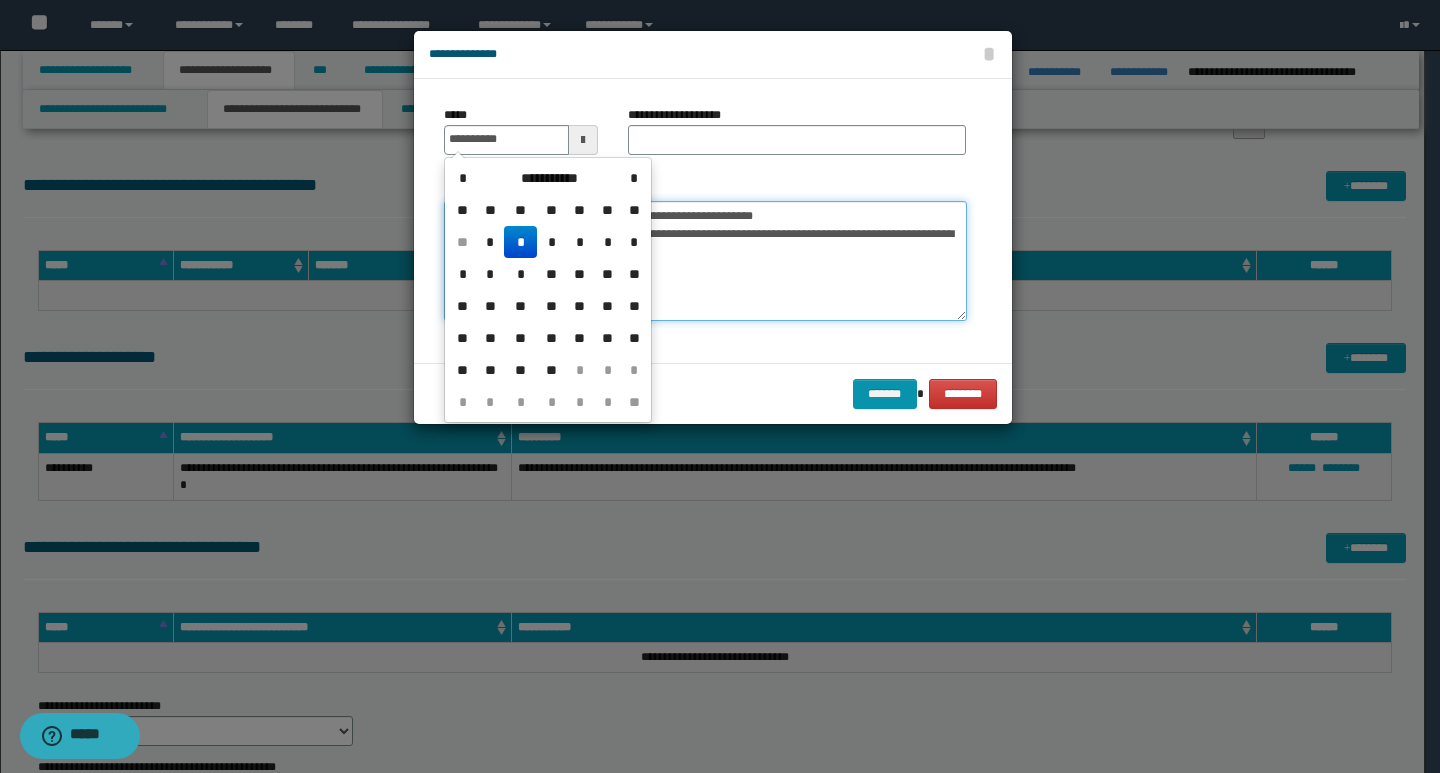type on "**********" 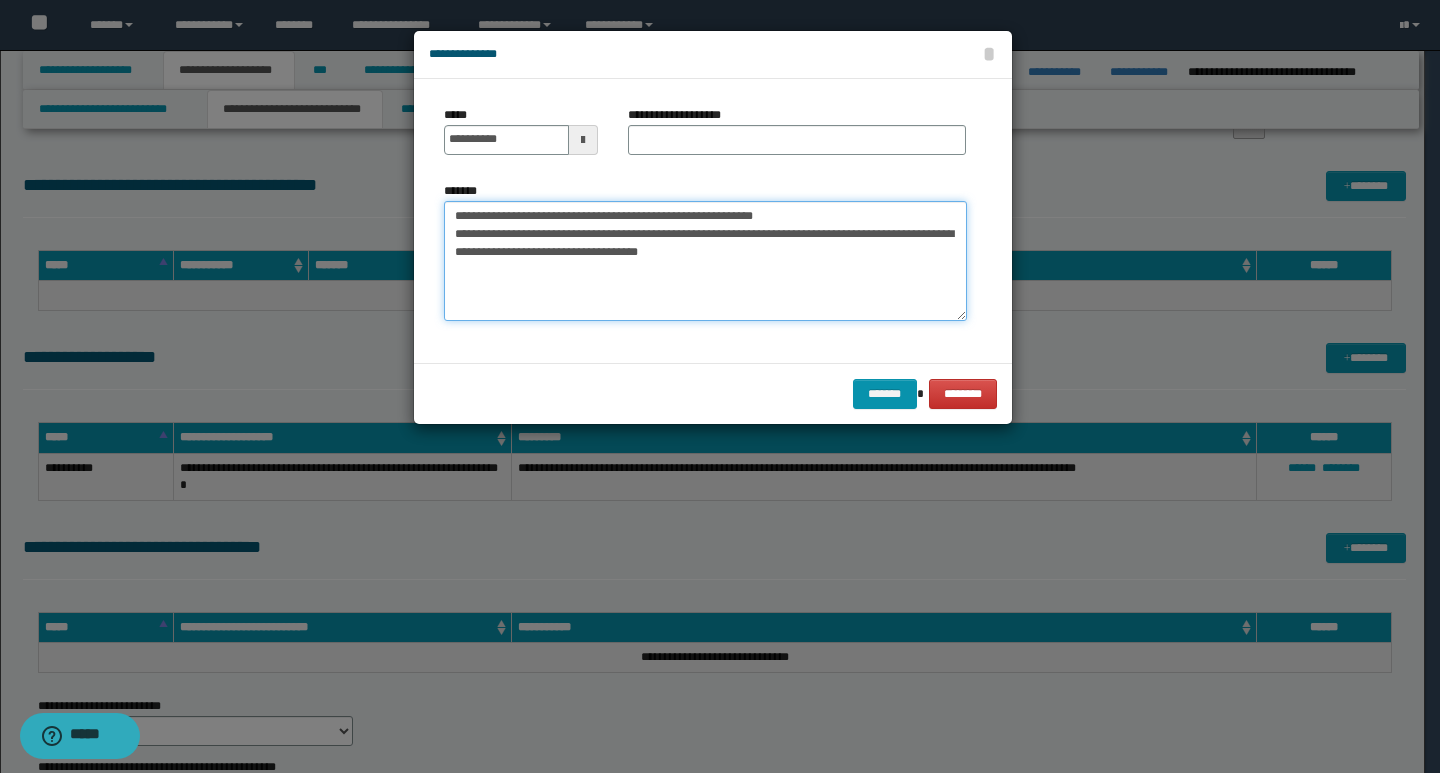 drag, startPoint x: 827, startPoint y: 217, endPoint x: 452, endPoint y: 206, distance: 375.1613 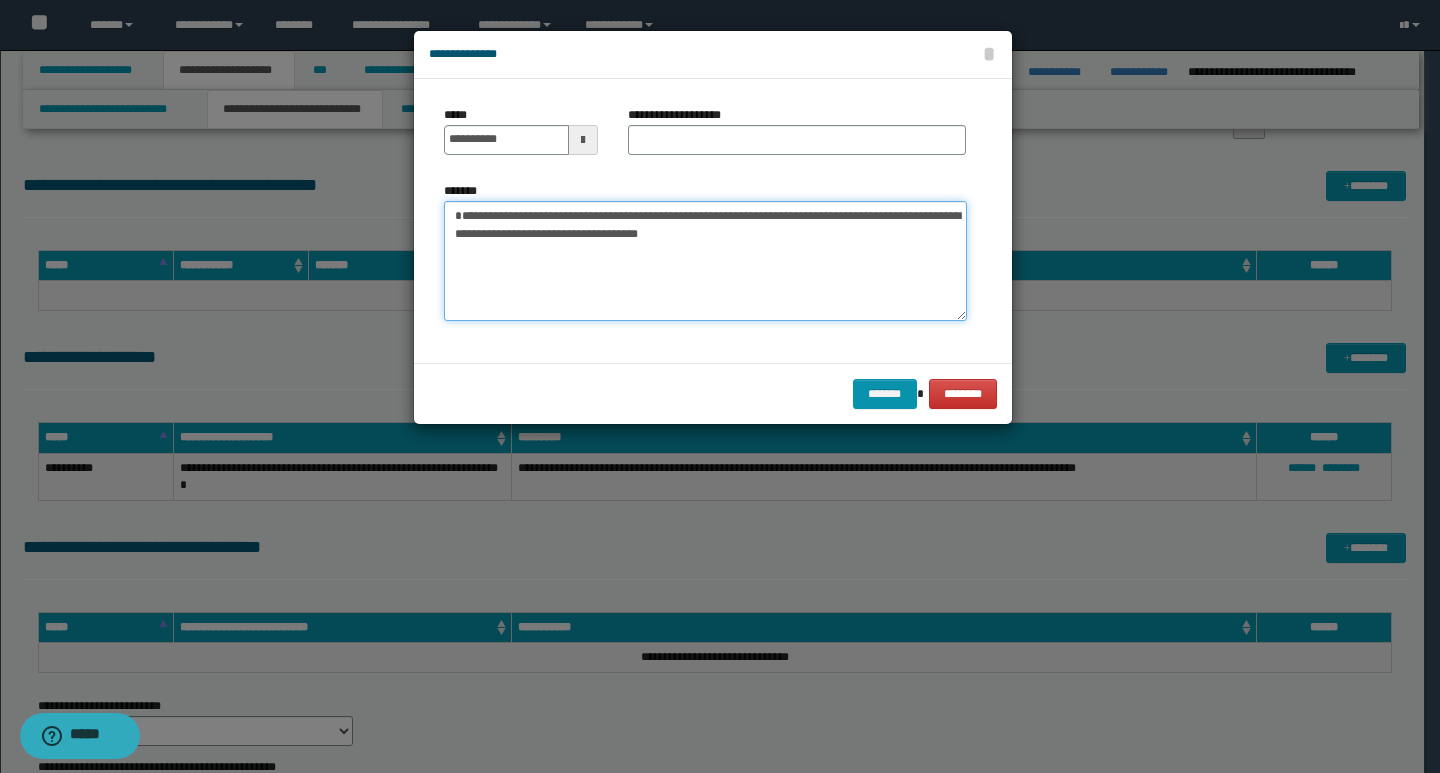 type on "**********" 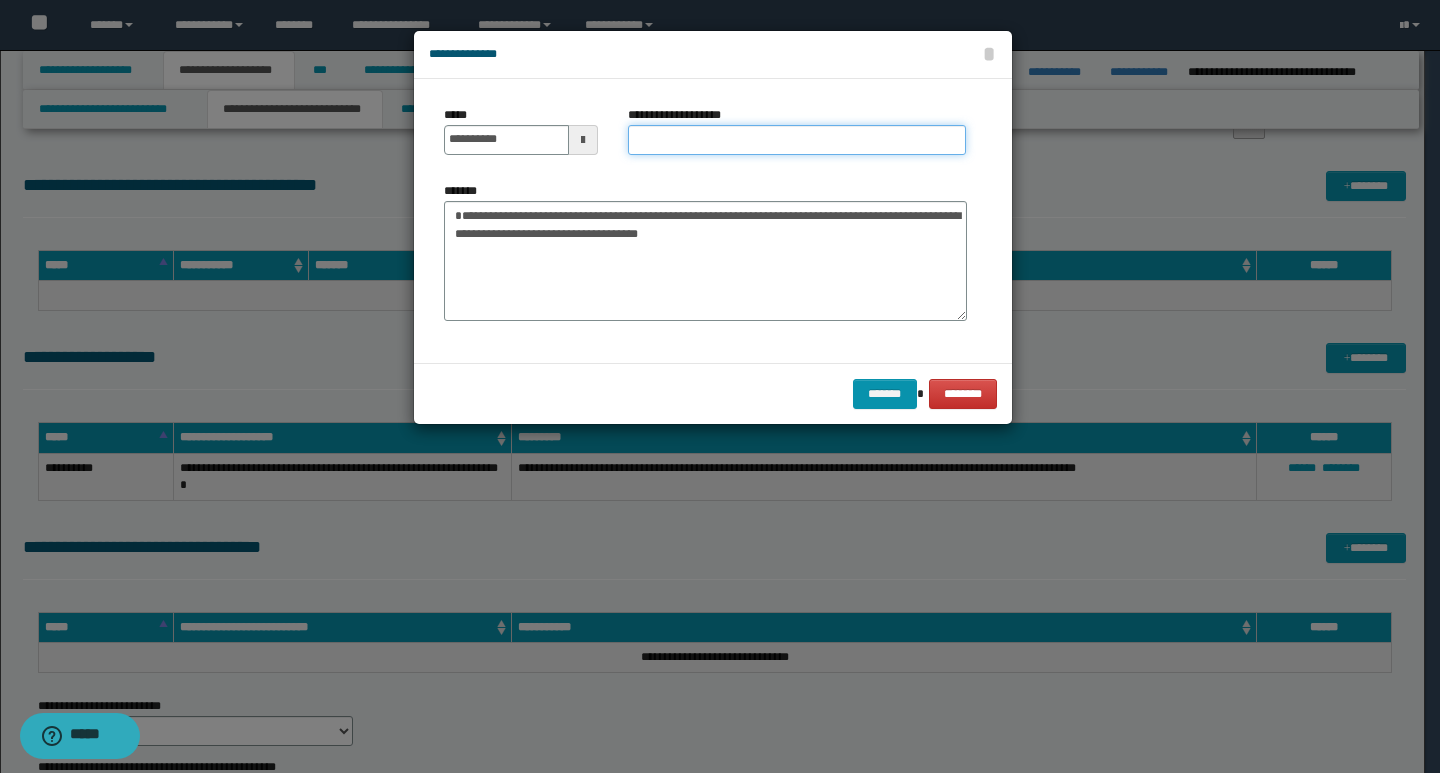 click on "**********" at bounding box center (797, 140) 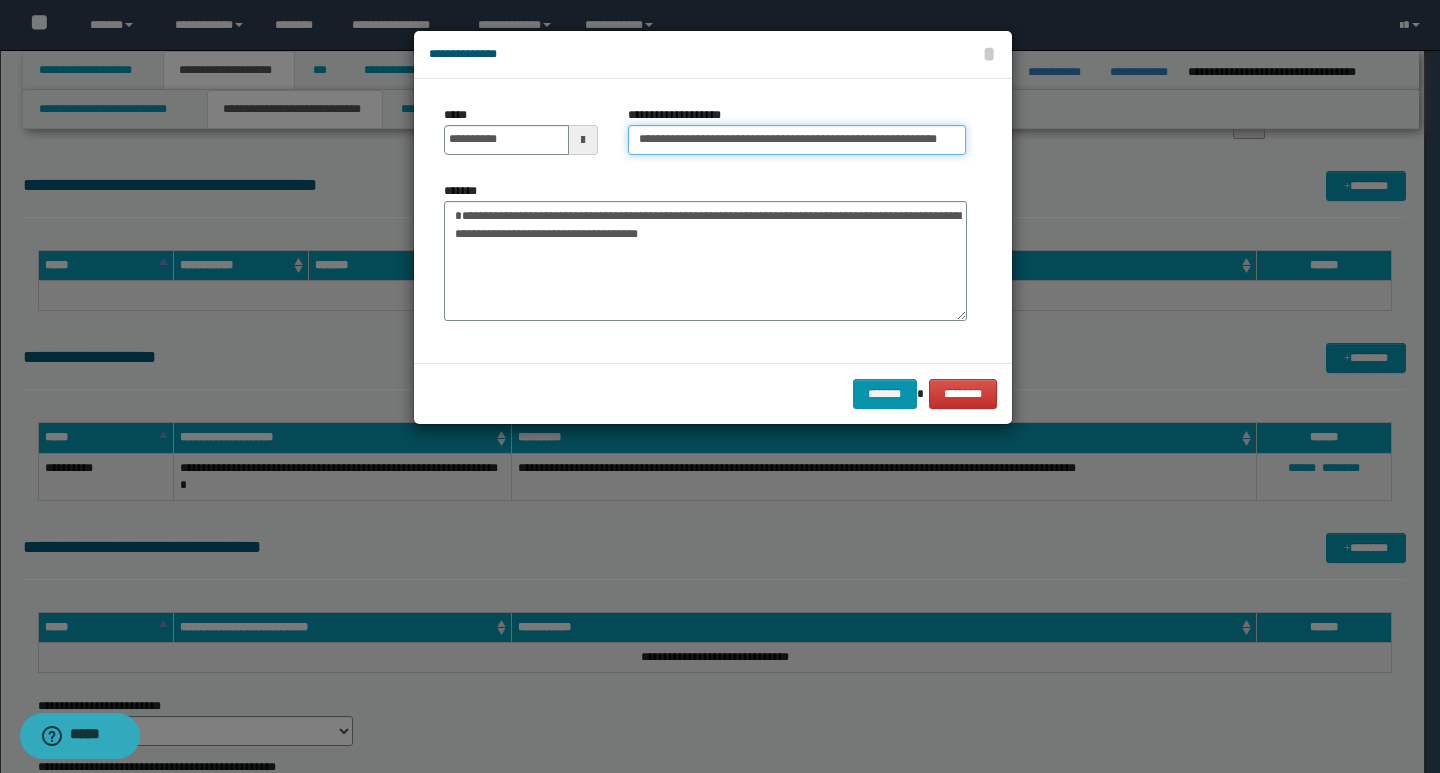 scroll, scrollTop: 0, scrollLeft: 28, axis: horizontal 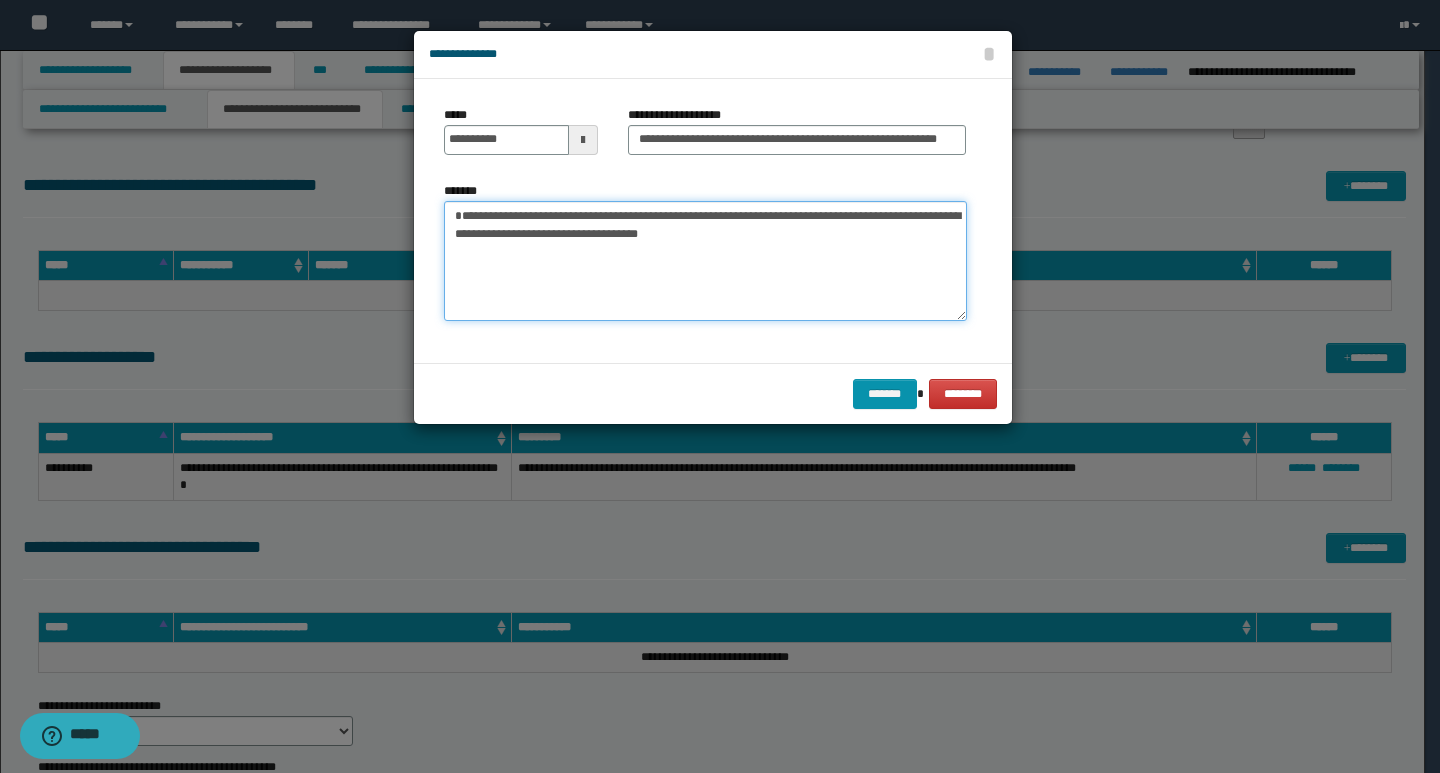 drag, startPoint x: 452, startPoint y: 204, endPoint x: 507, endPoint y: 236, distance: 63.631752 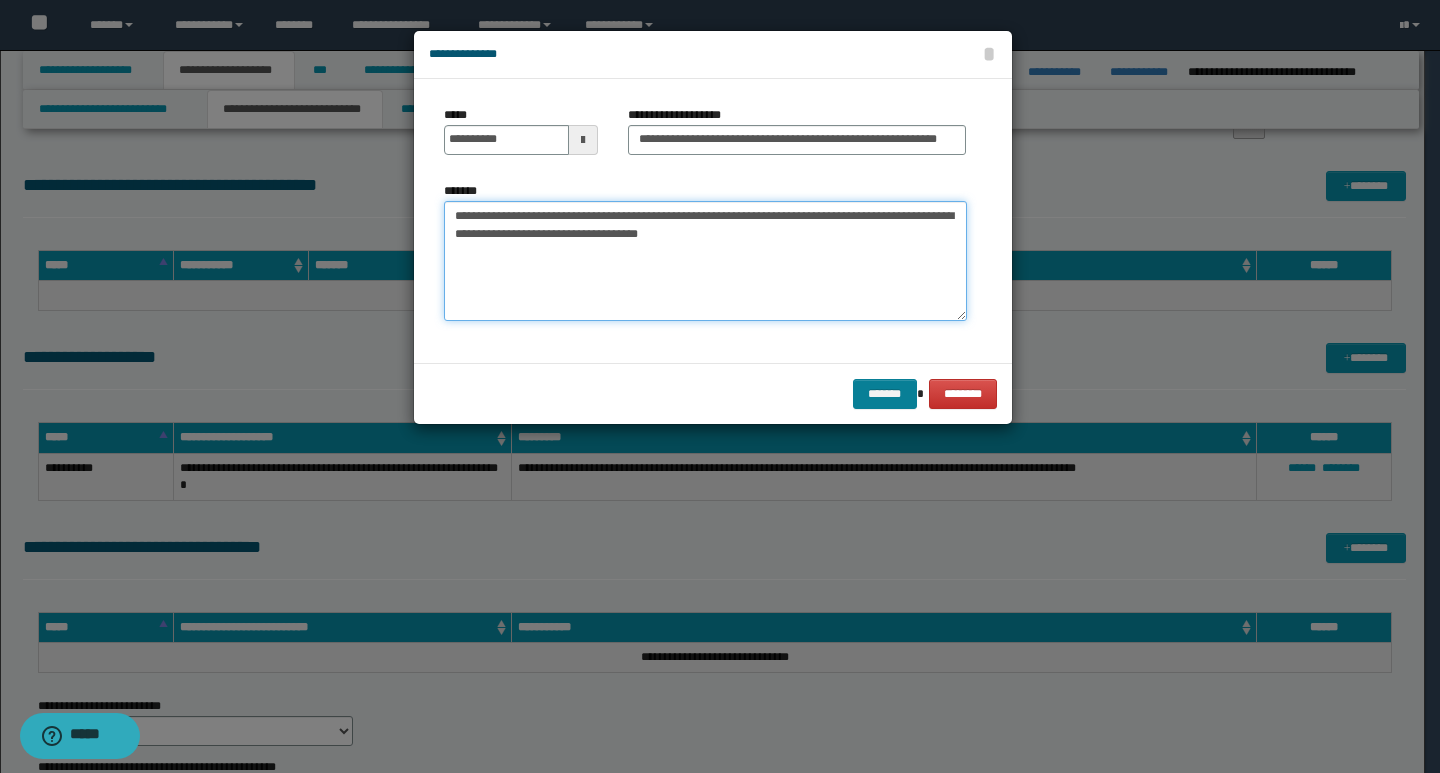 type on "**********" 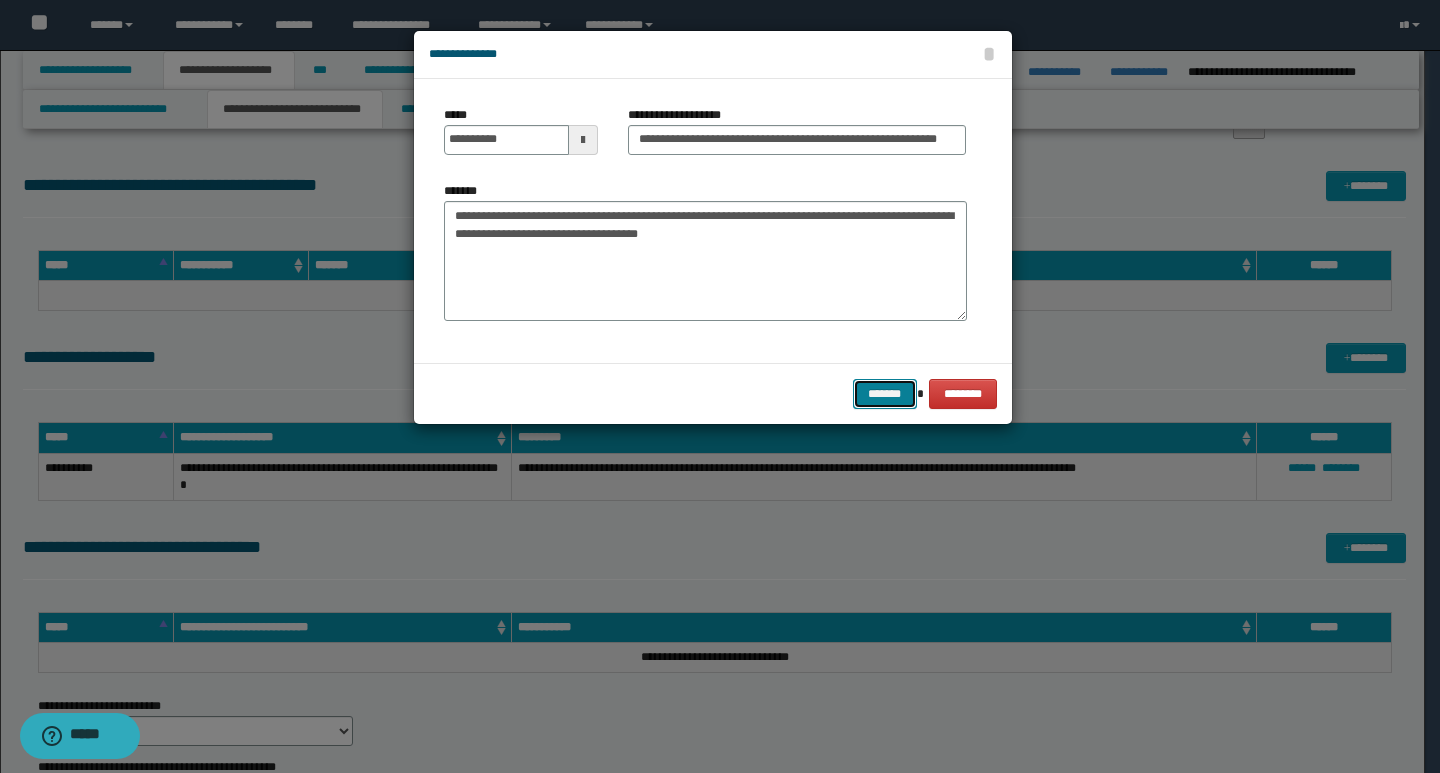 click on "*******" at bounding box center [885, 394] 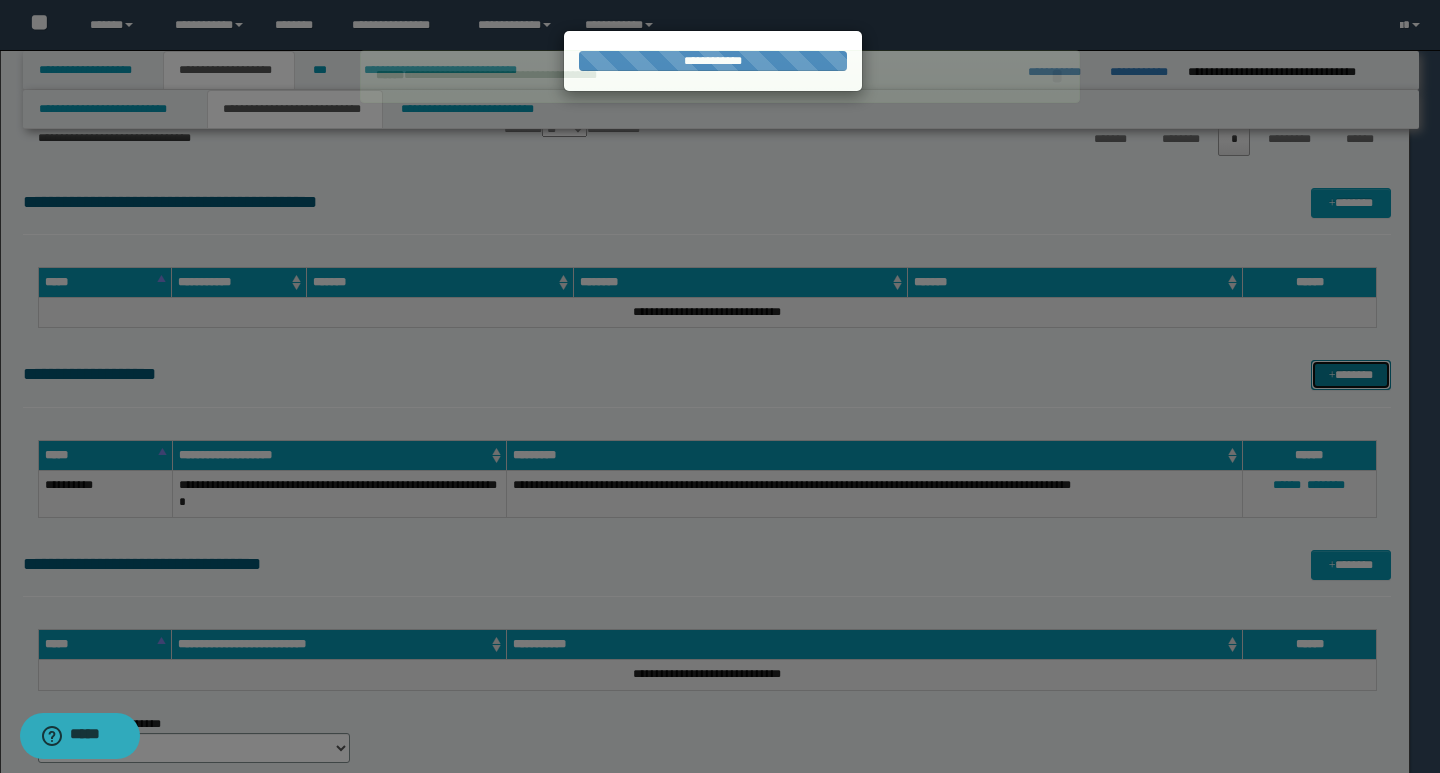type 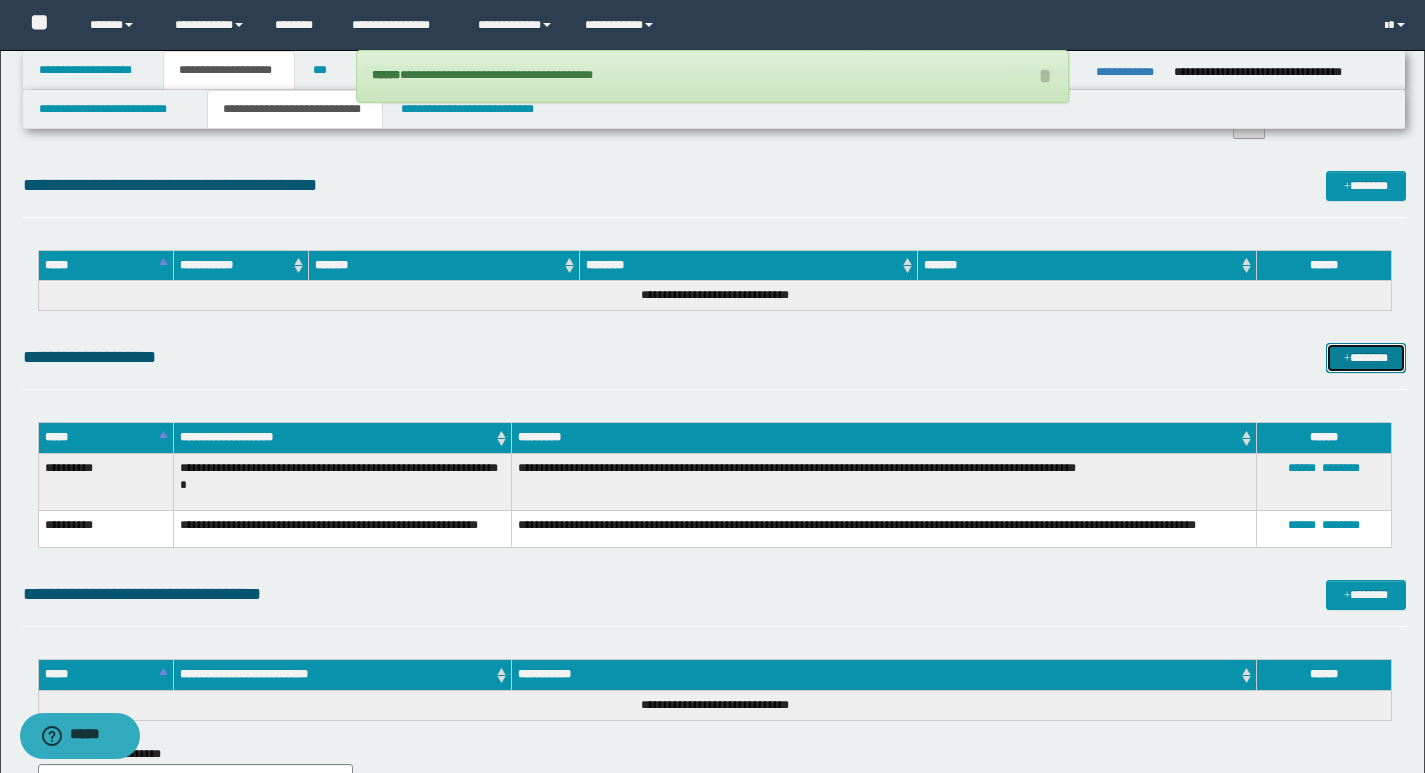 click on "*******" at bounding box center [1366, 358] 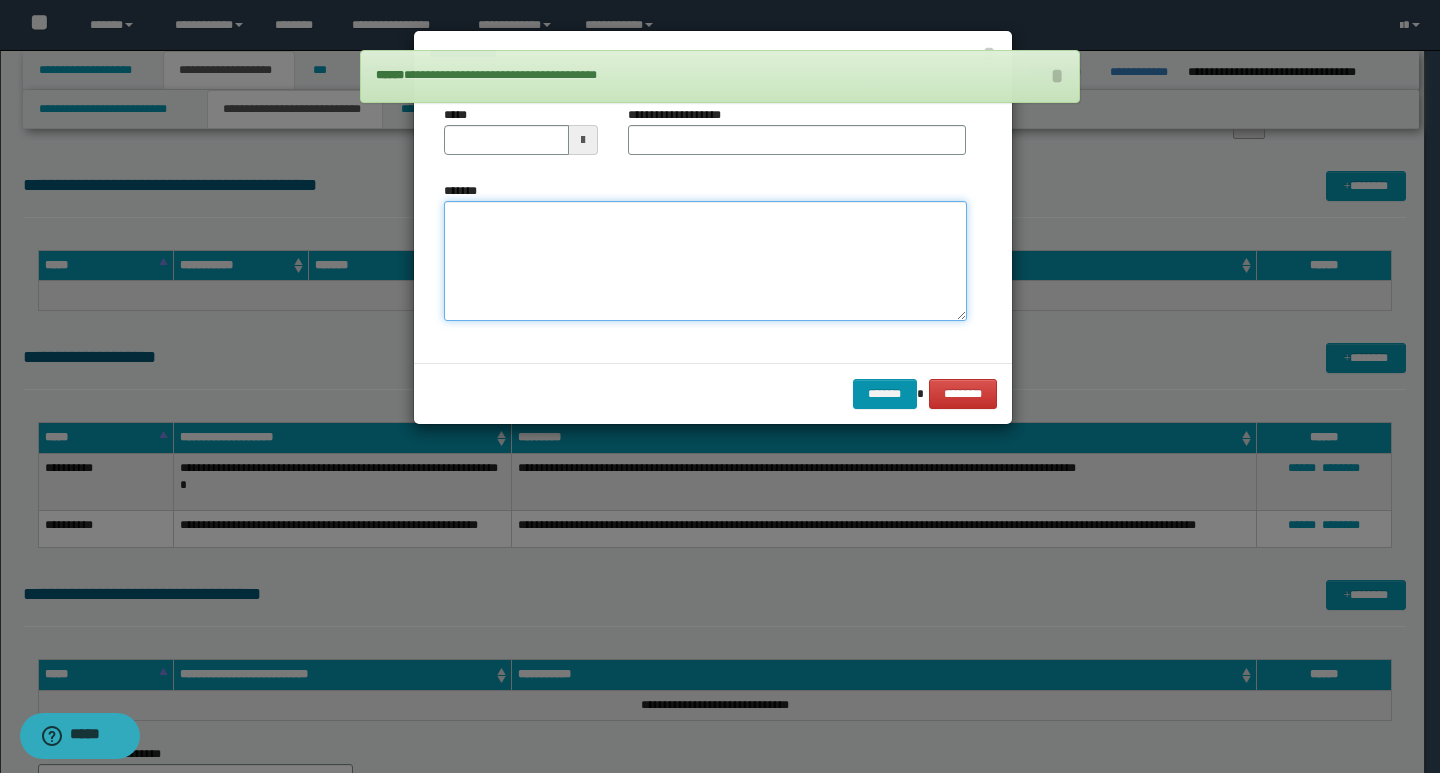 click on "*******" at bounding box center [705, 261] 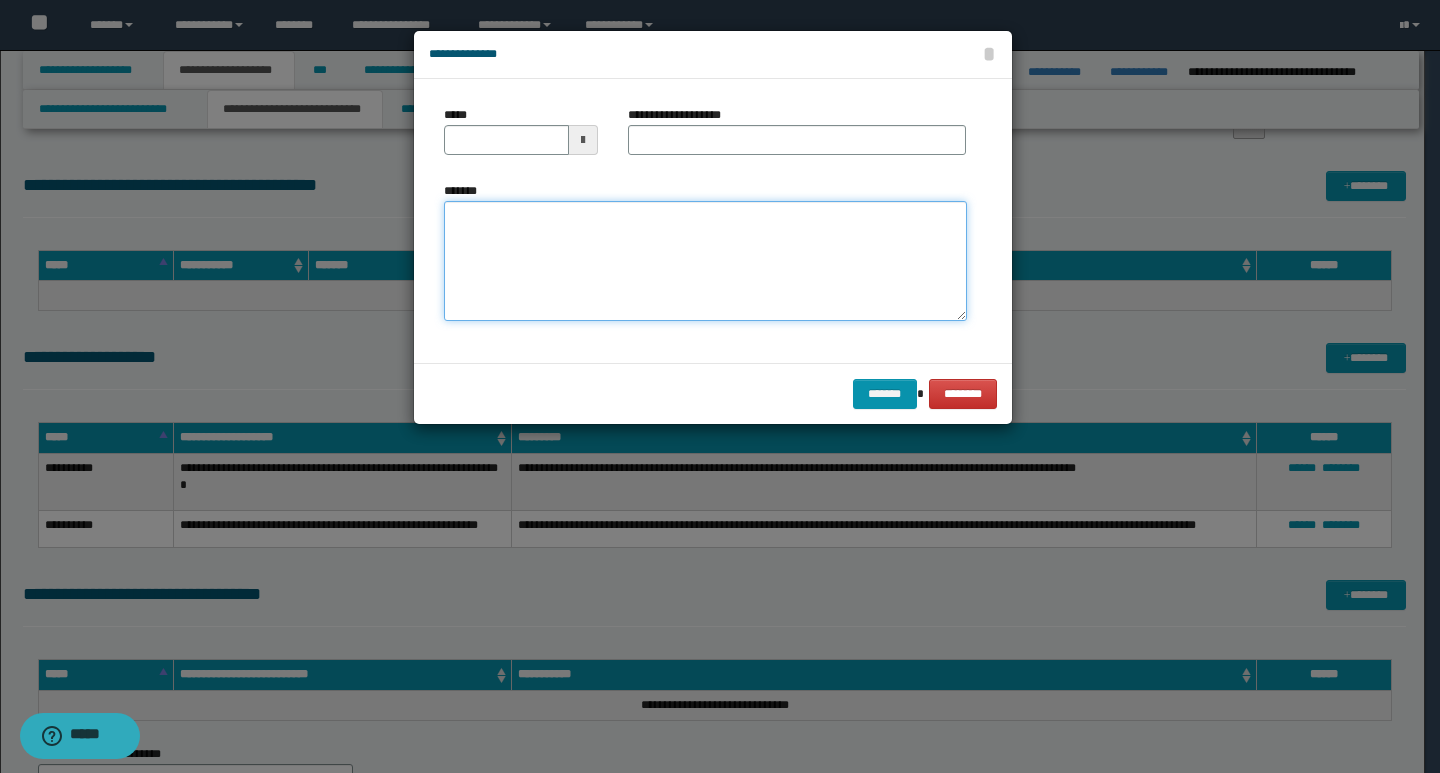 click on "*******" at bounding box center [705, 261] 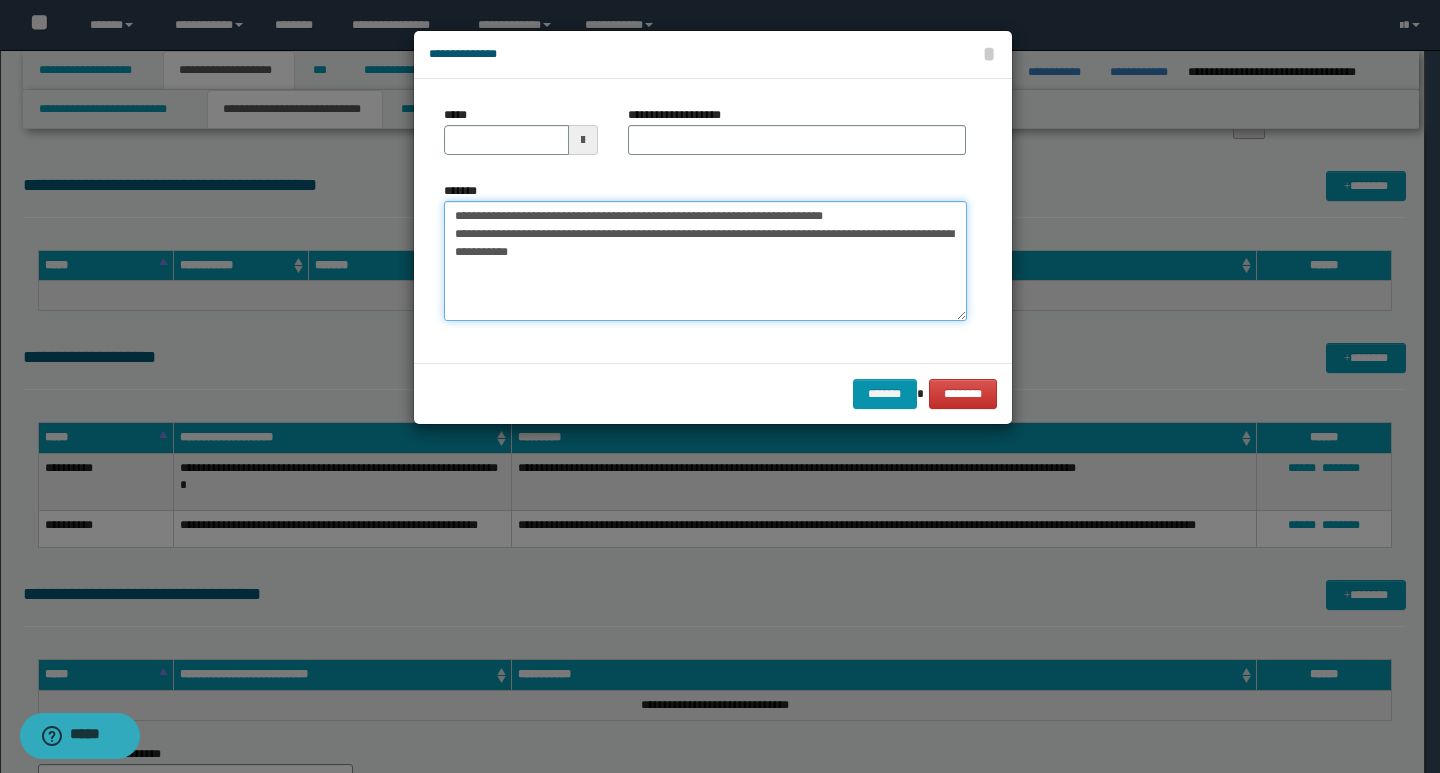 drag, startPoint x: 453, startPoint y: 219, endPoint x: 518, endPoint y: 223, distance: 65.12296 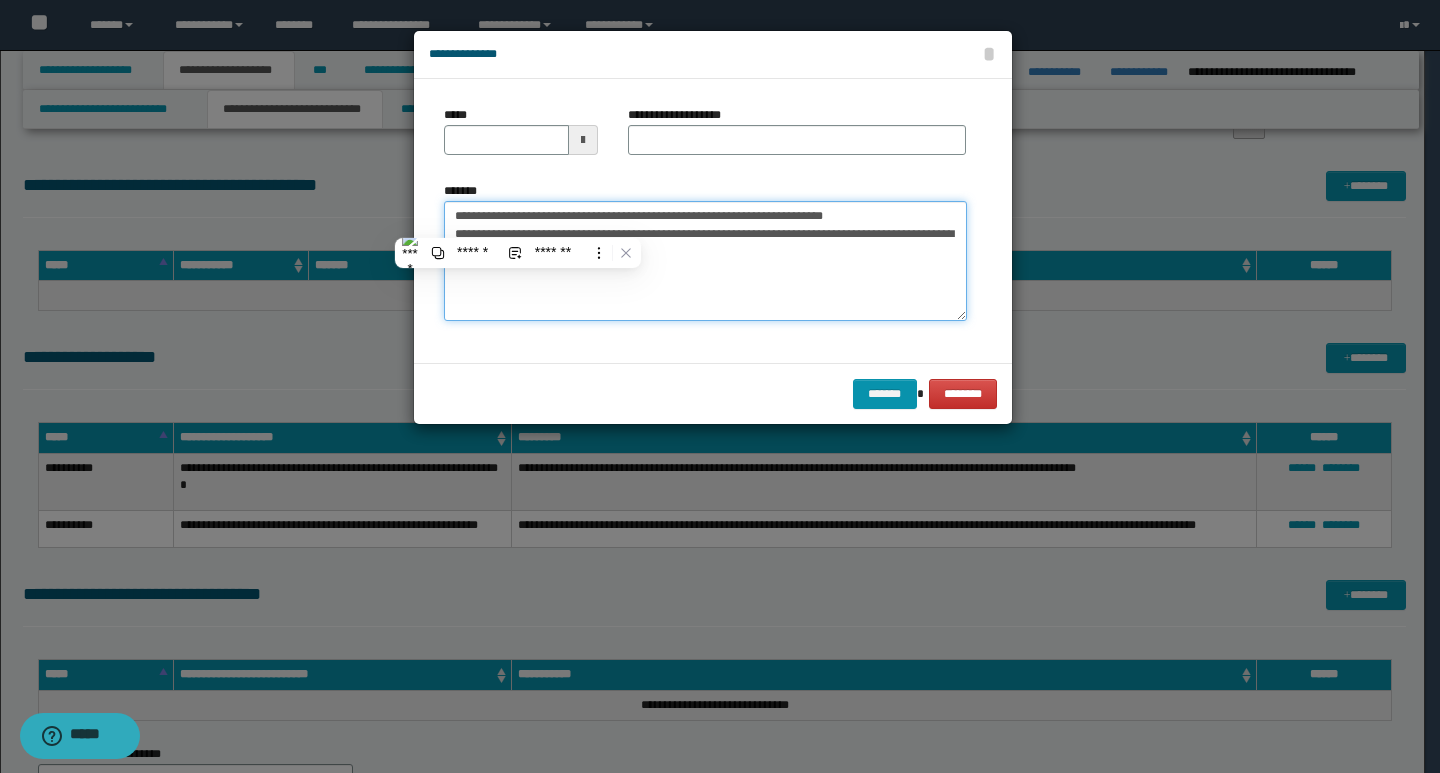 type on "**********" 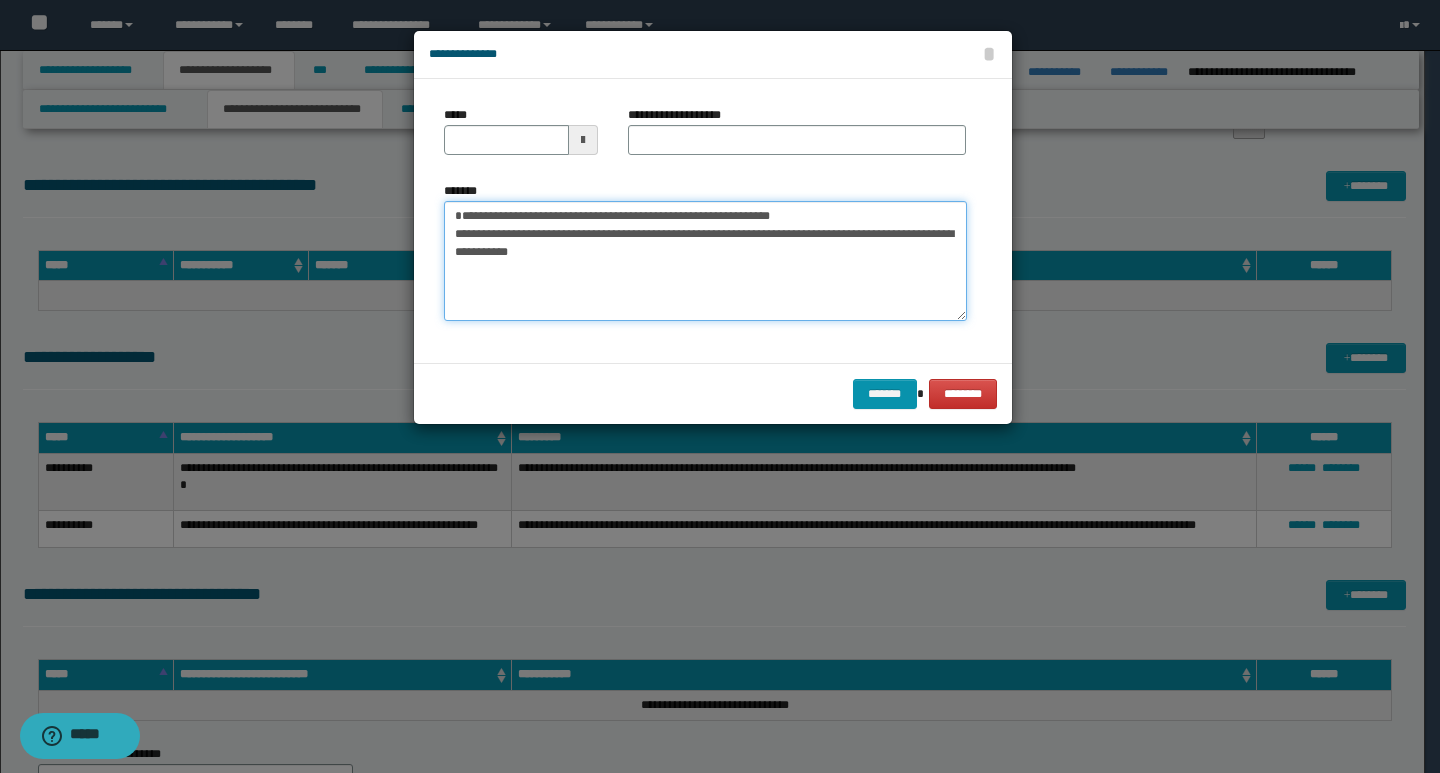 type 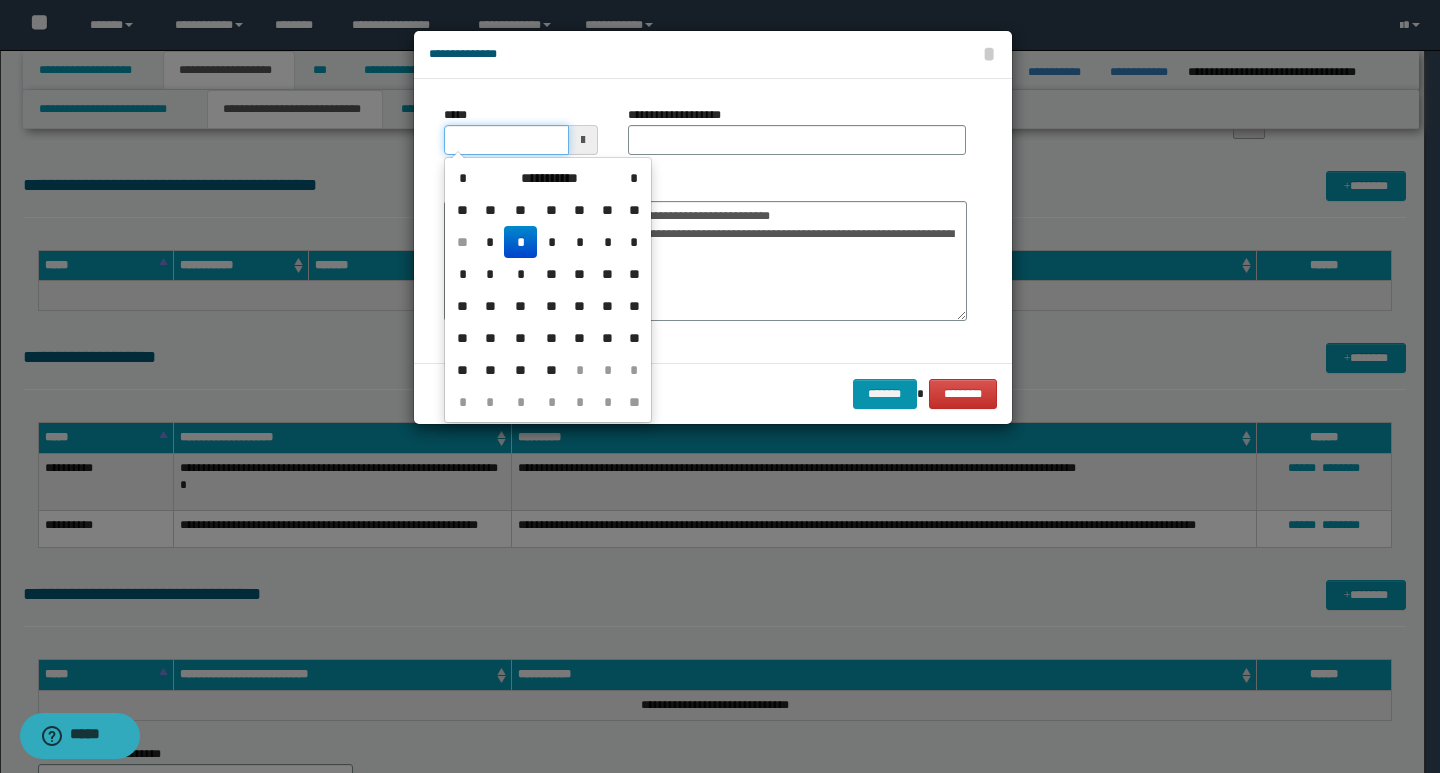 click on "*****" at bounding box center [506, 140] 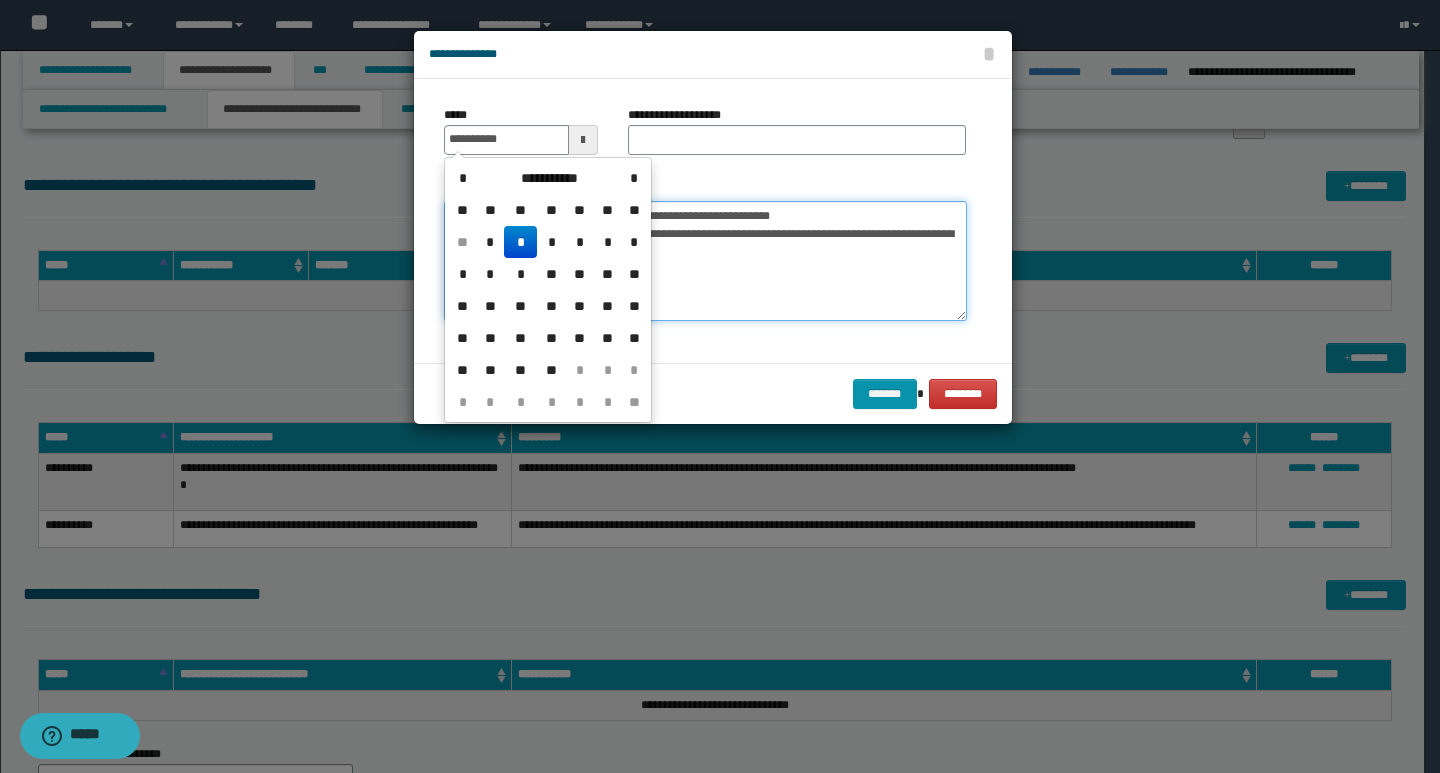 type on "**********" 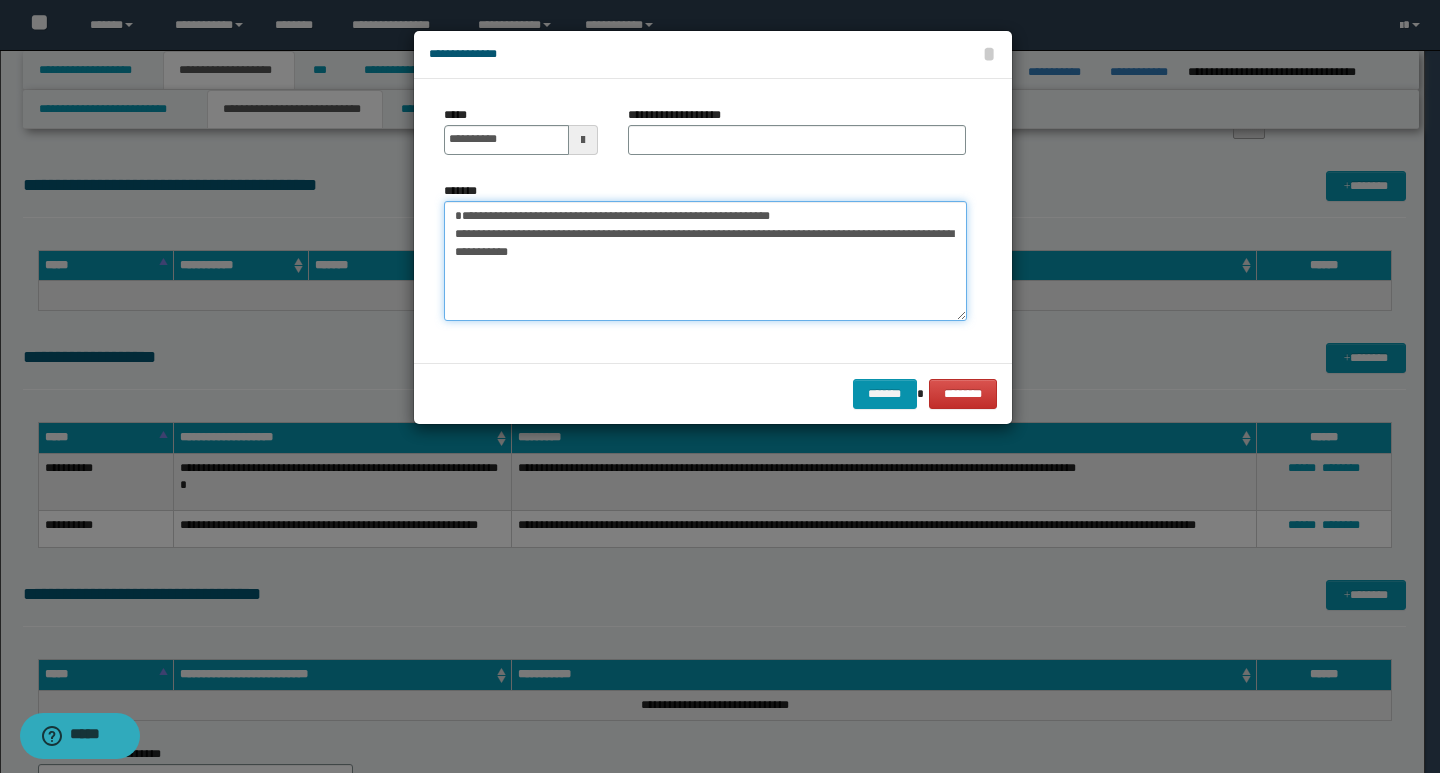 drag, startPoint x: 821, startPoint y: 217, endPoint x: 445, endPoint y: 224, distance: 376.06516 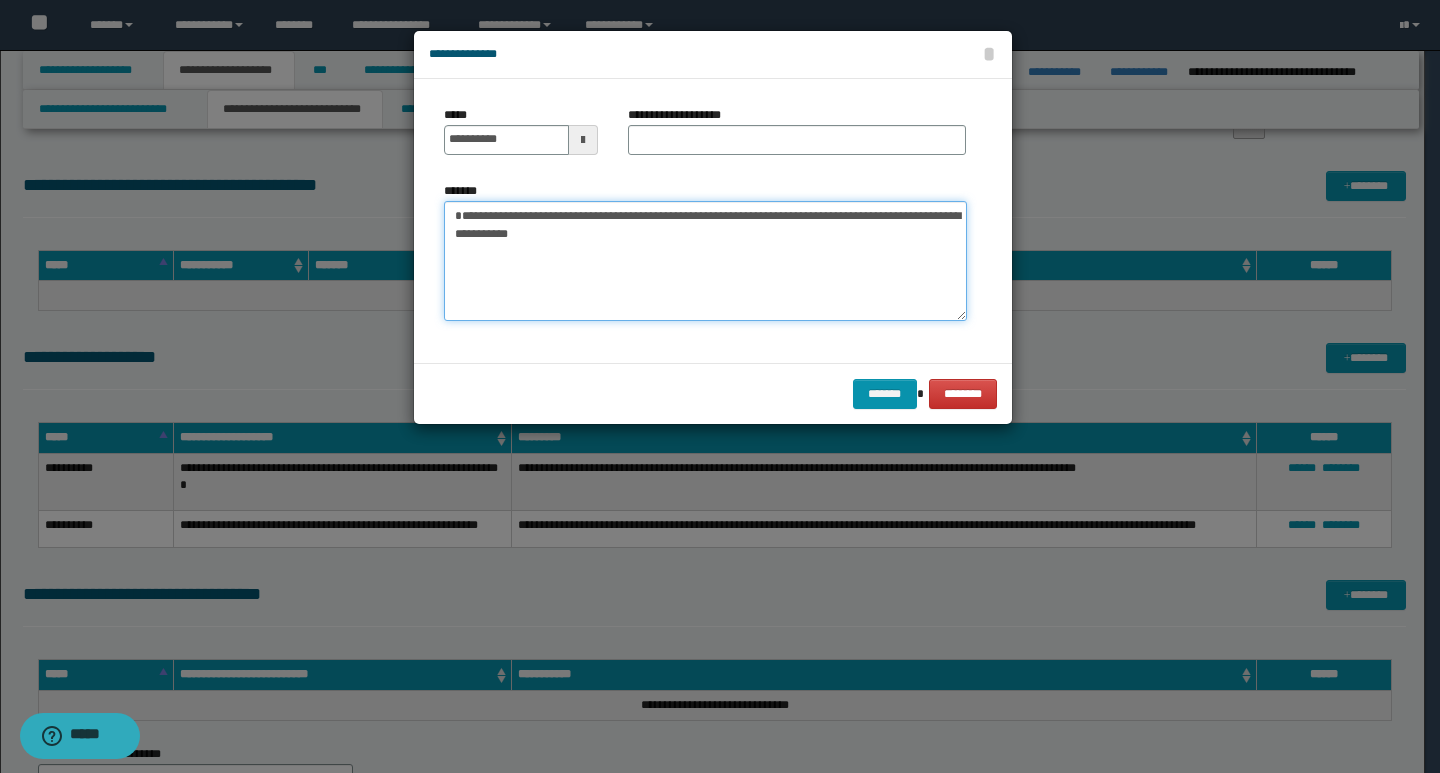 type on "**********" 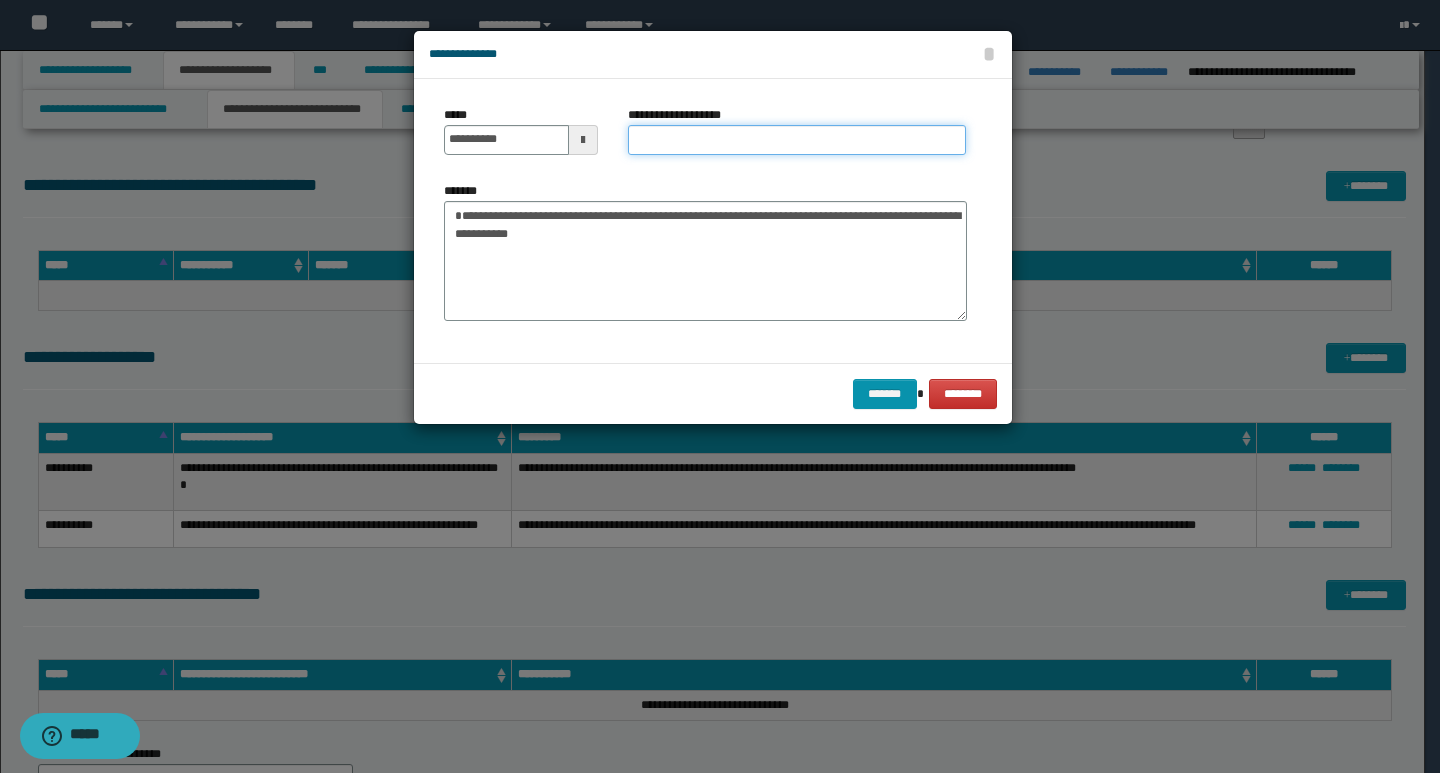 click on "**********" at bounding box center (797, 140) 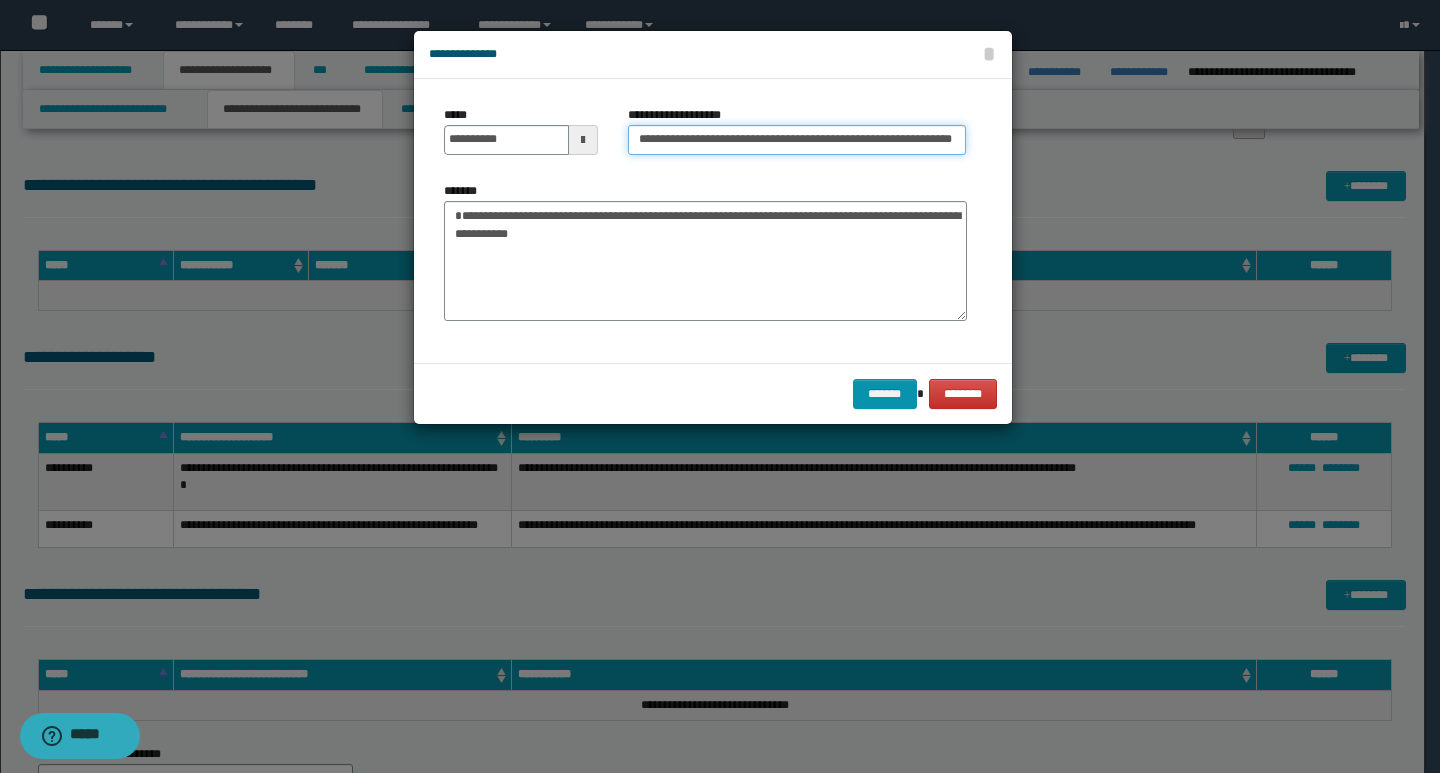 scroll, scrollTop: 0, scrollLeft: 38, axis: horizontal 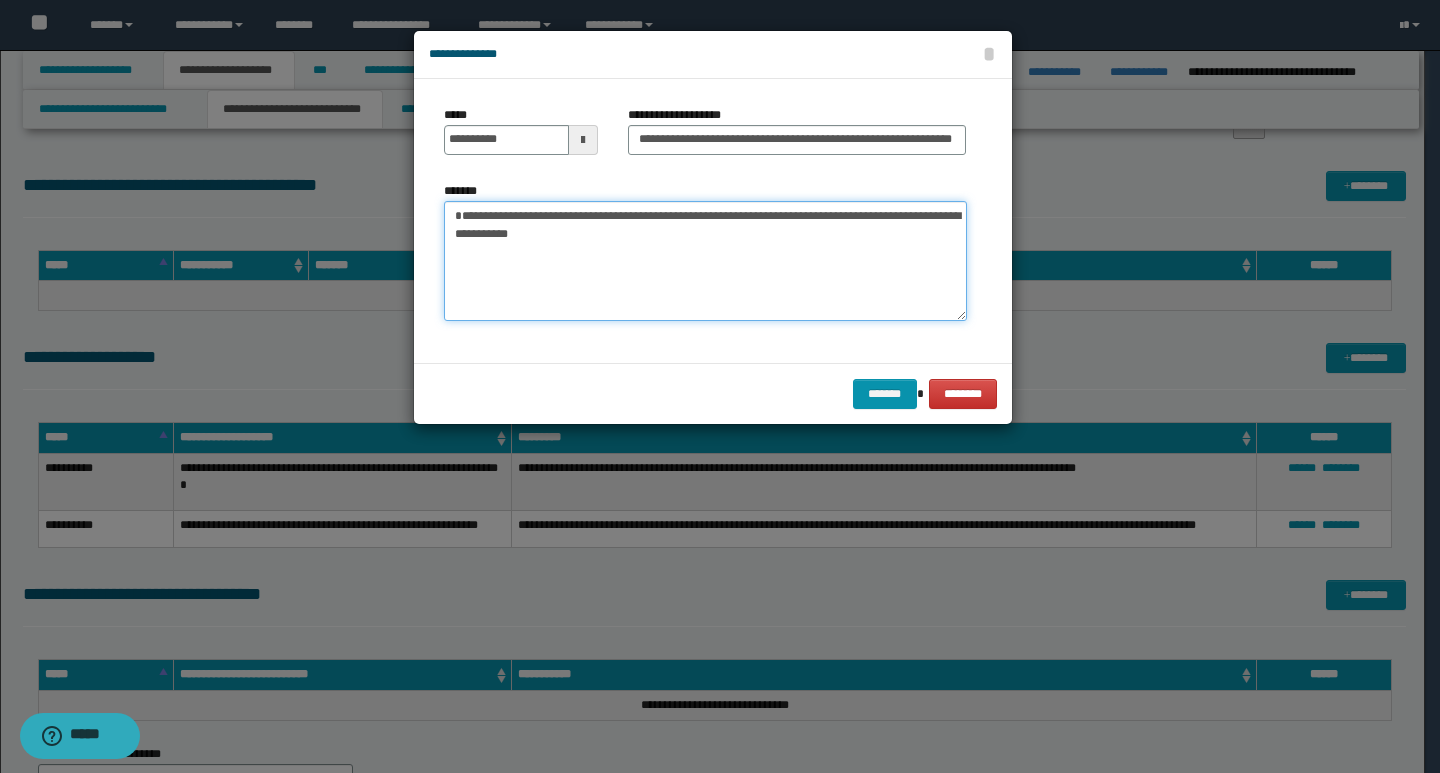 click on "**********" at bounding box center (705, 261) 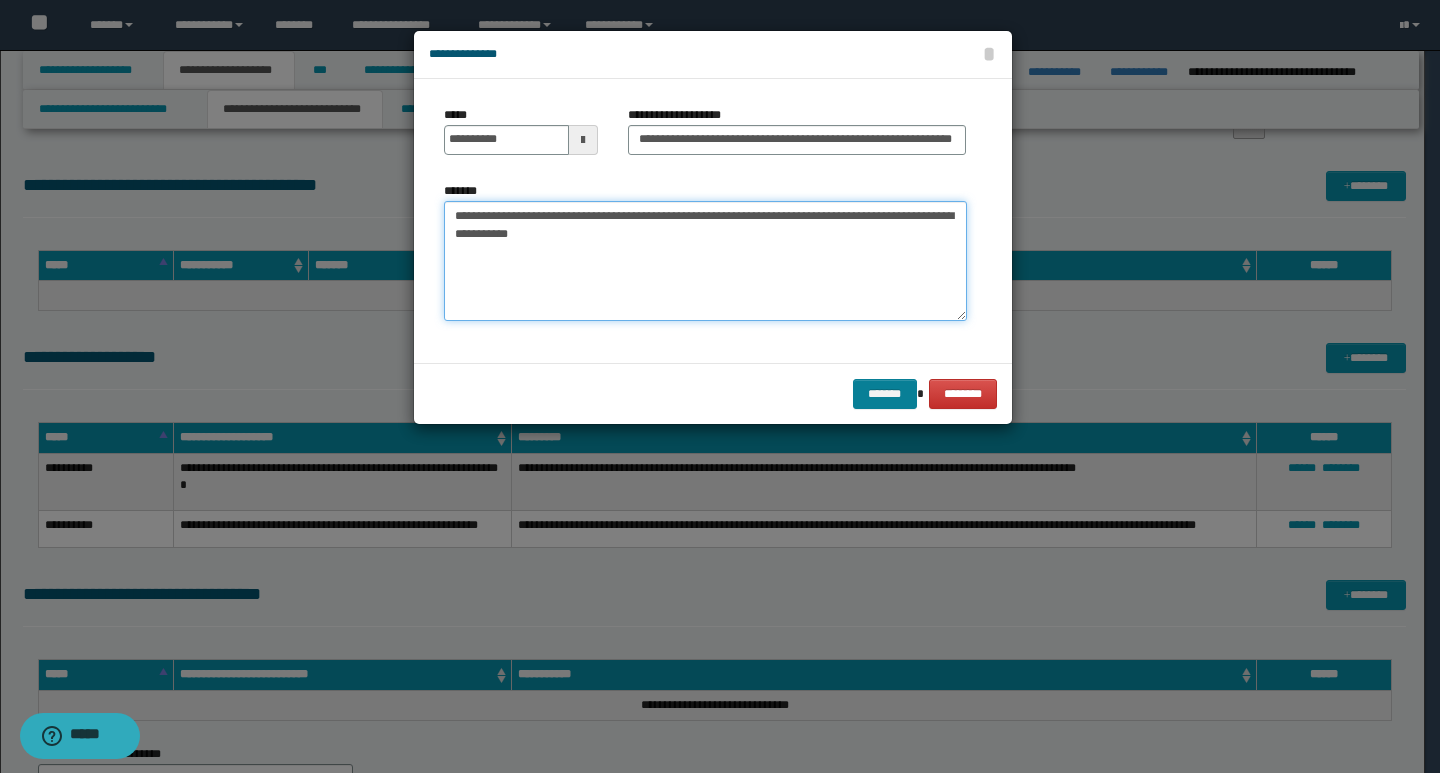 type on "**********" 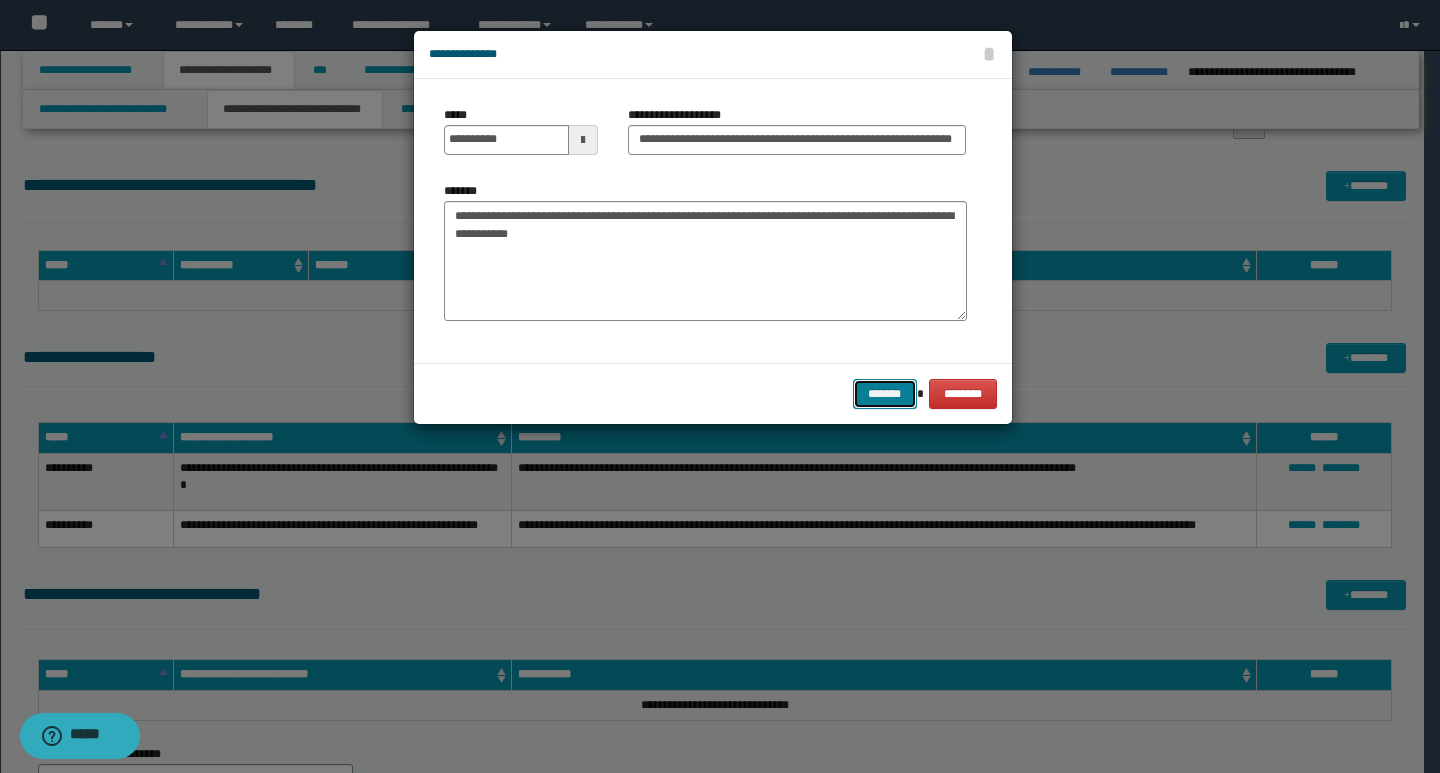 click on "*******" at bounding box center [885, 394] 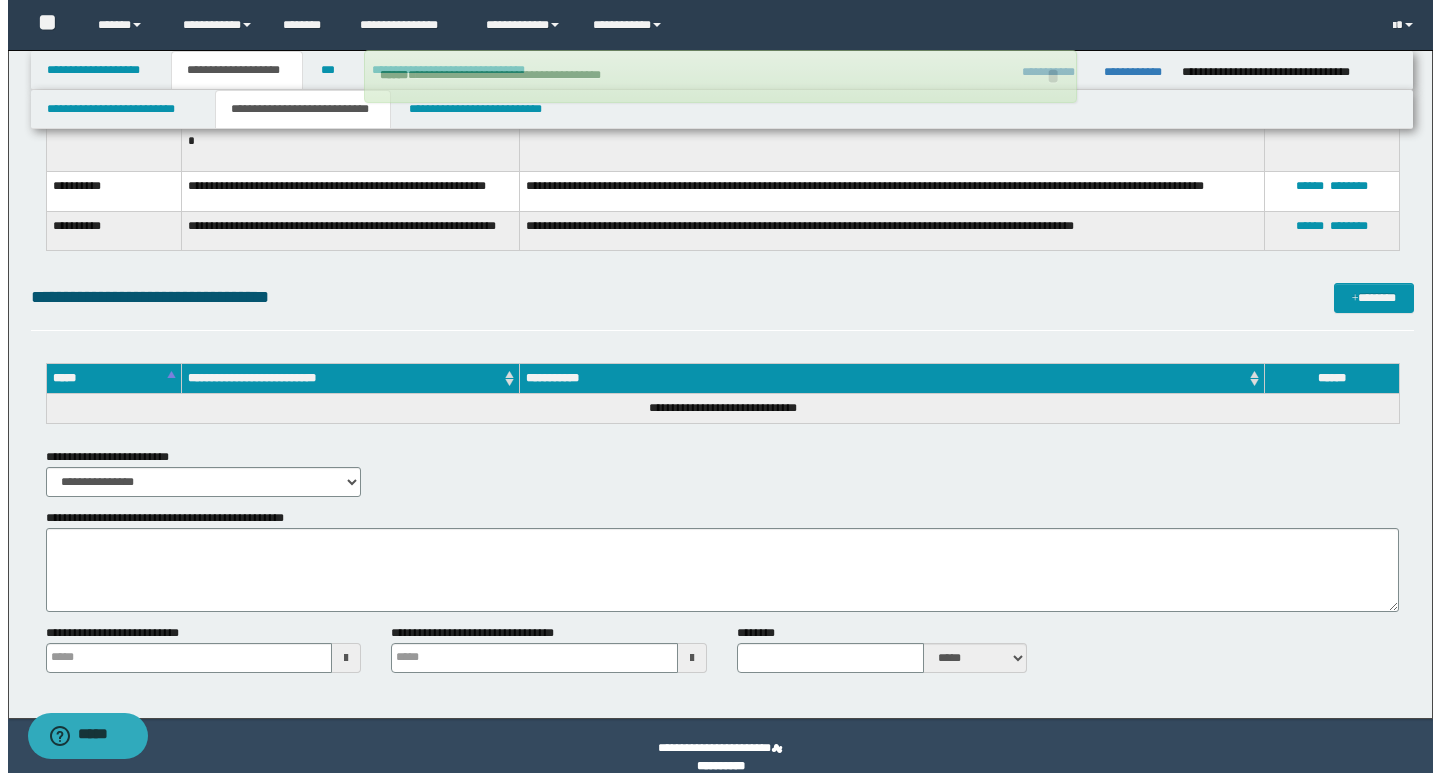 scroll, scrollTop: 5867, scrollLeft: 0, axis: vertical 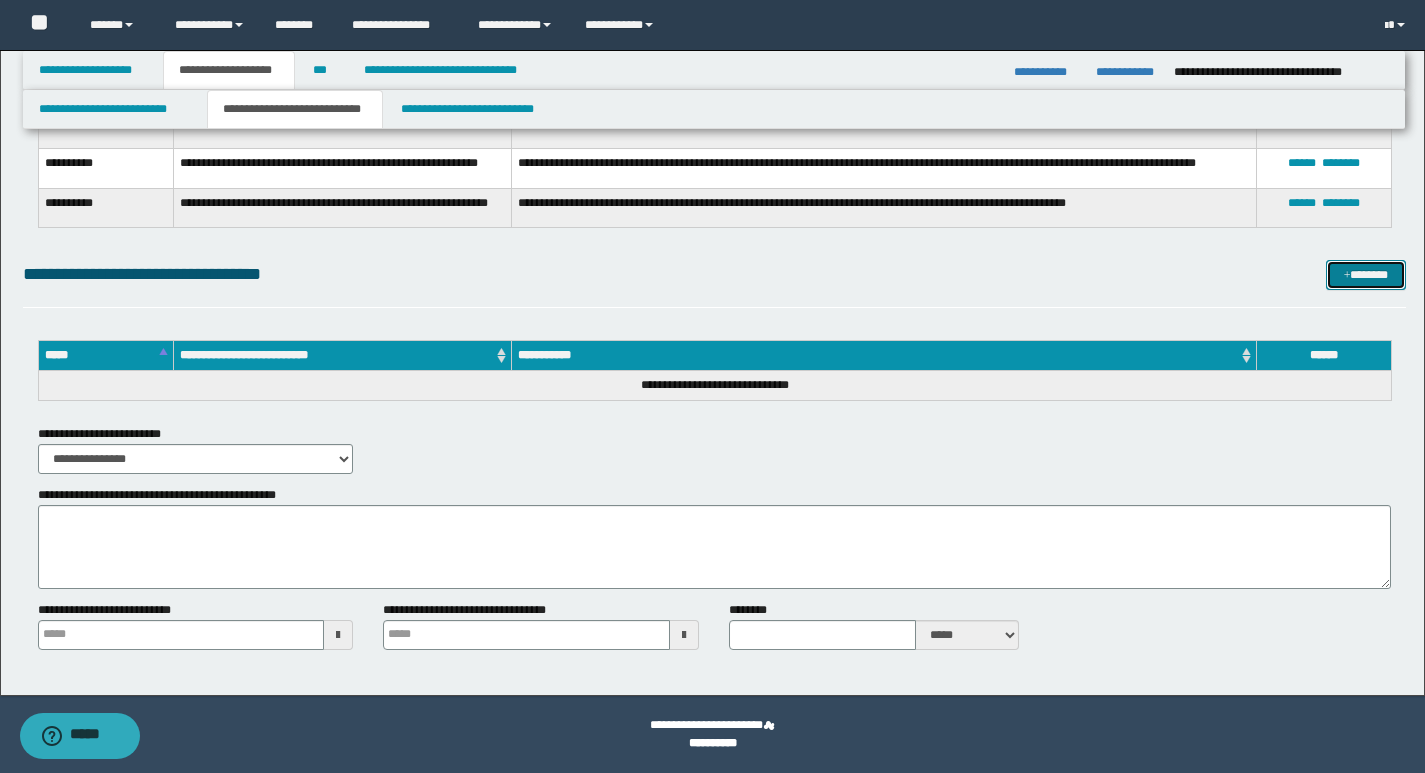 click on "*******" at bounding box center (1366, 275) 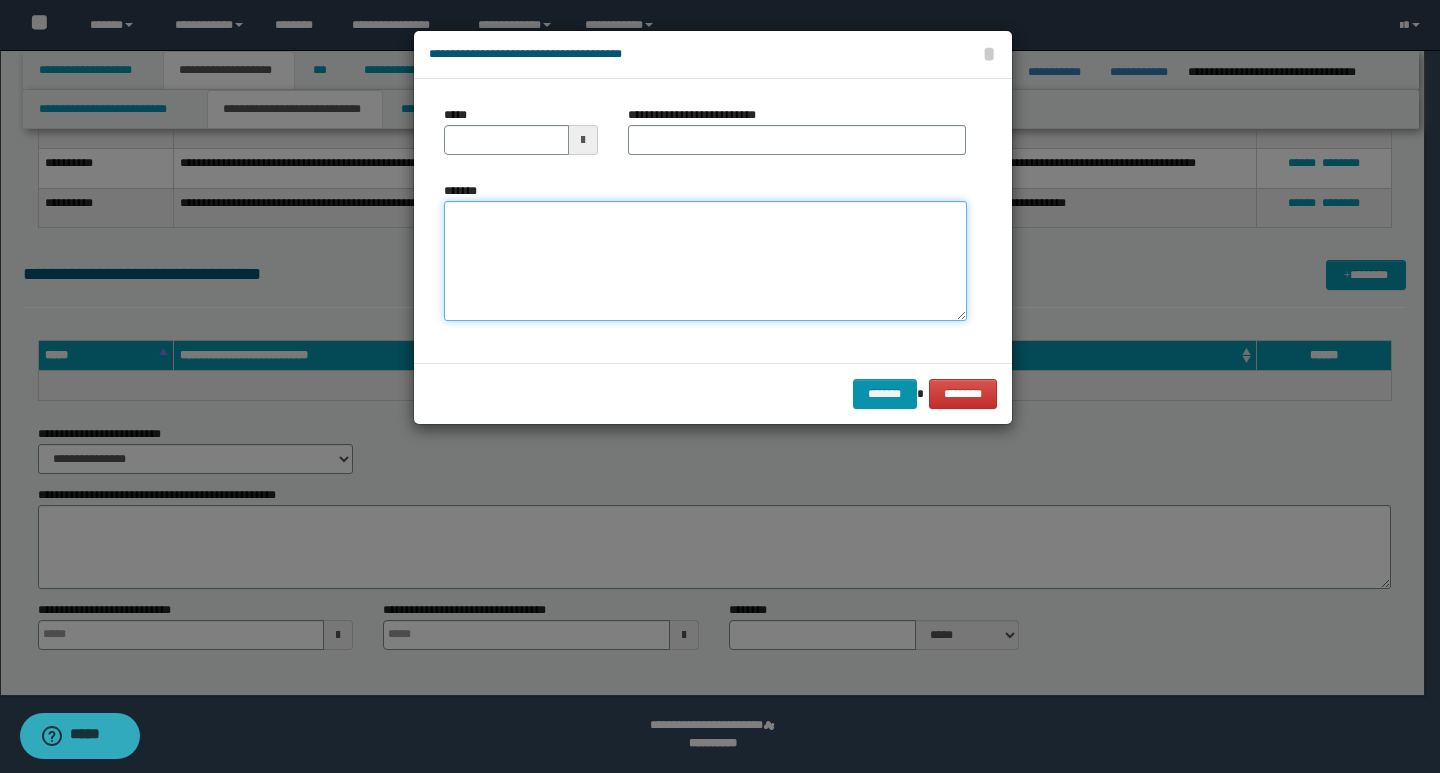 click on "*******" at bounding box center [705, 261] 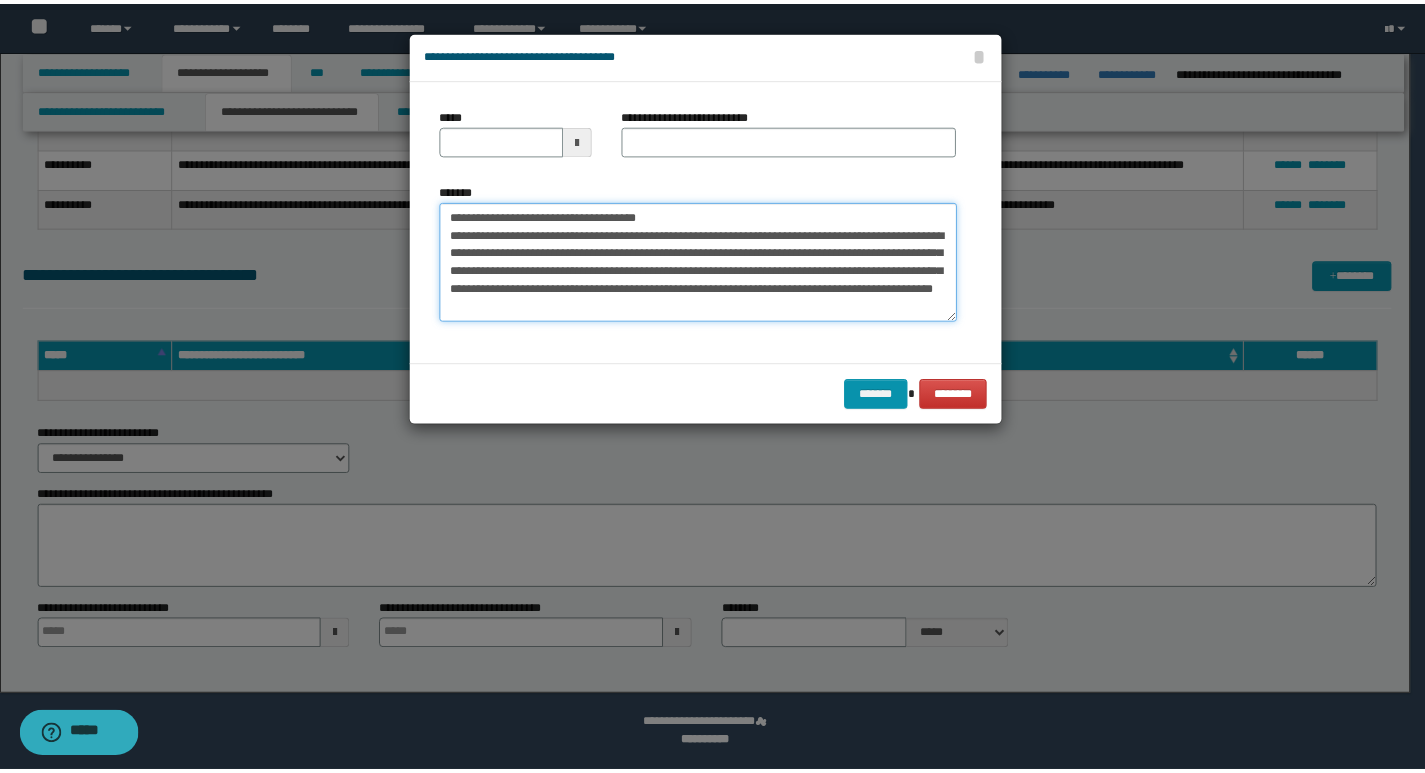 scroll, scrollTop: 0, scrollLeft: 0, axis: both 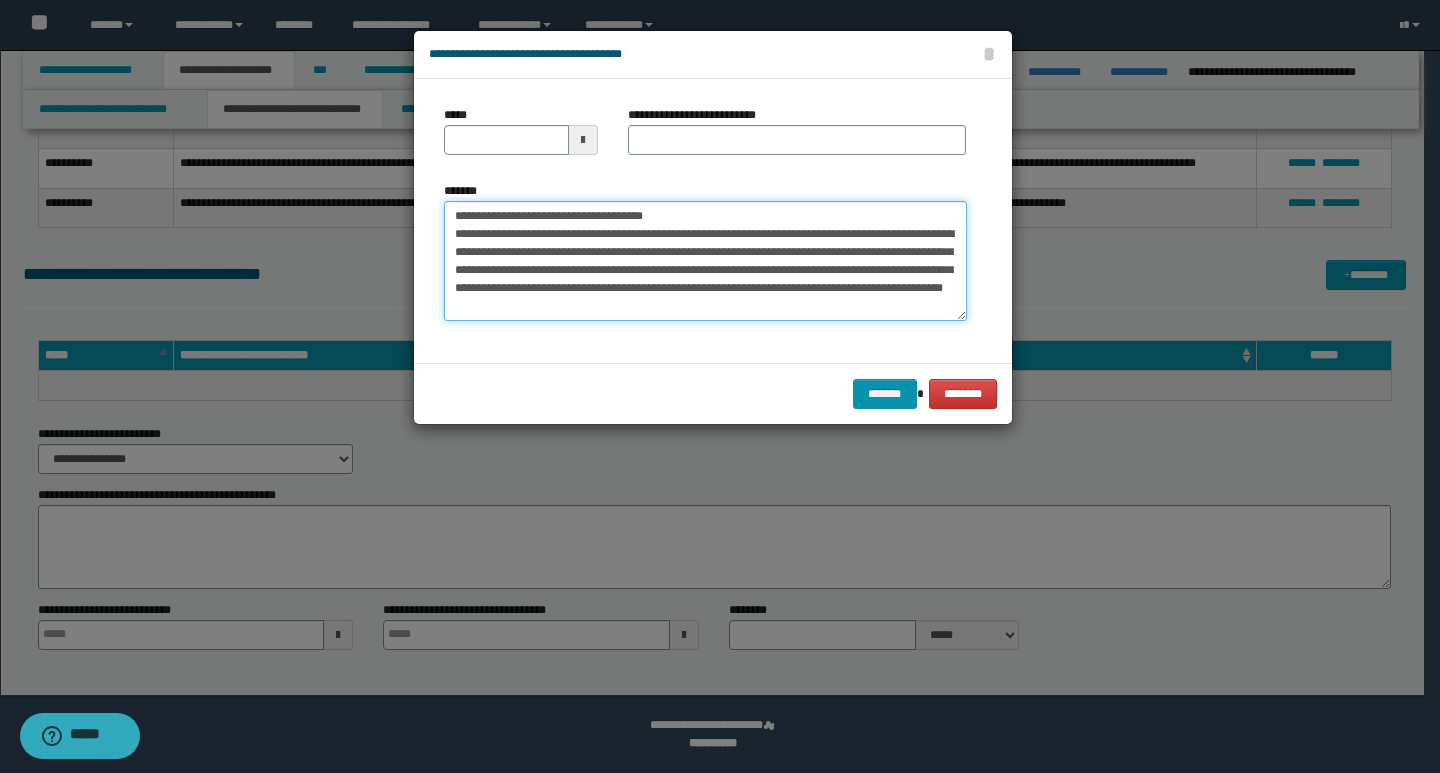 drag, startPoint x: 450, startPoint y: 215, endPoint x: 524, endPoint y: 212, distance: 74.06078 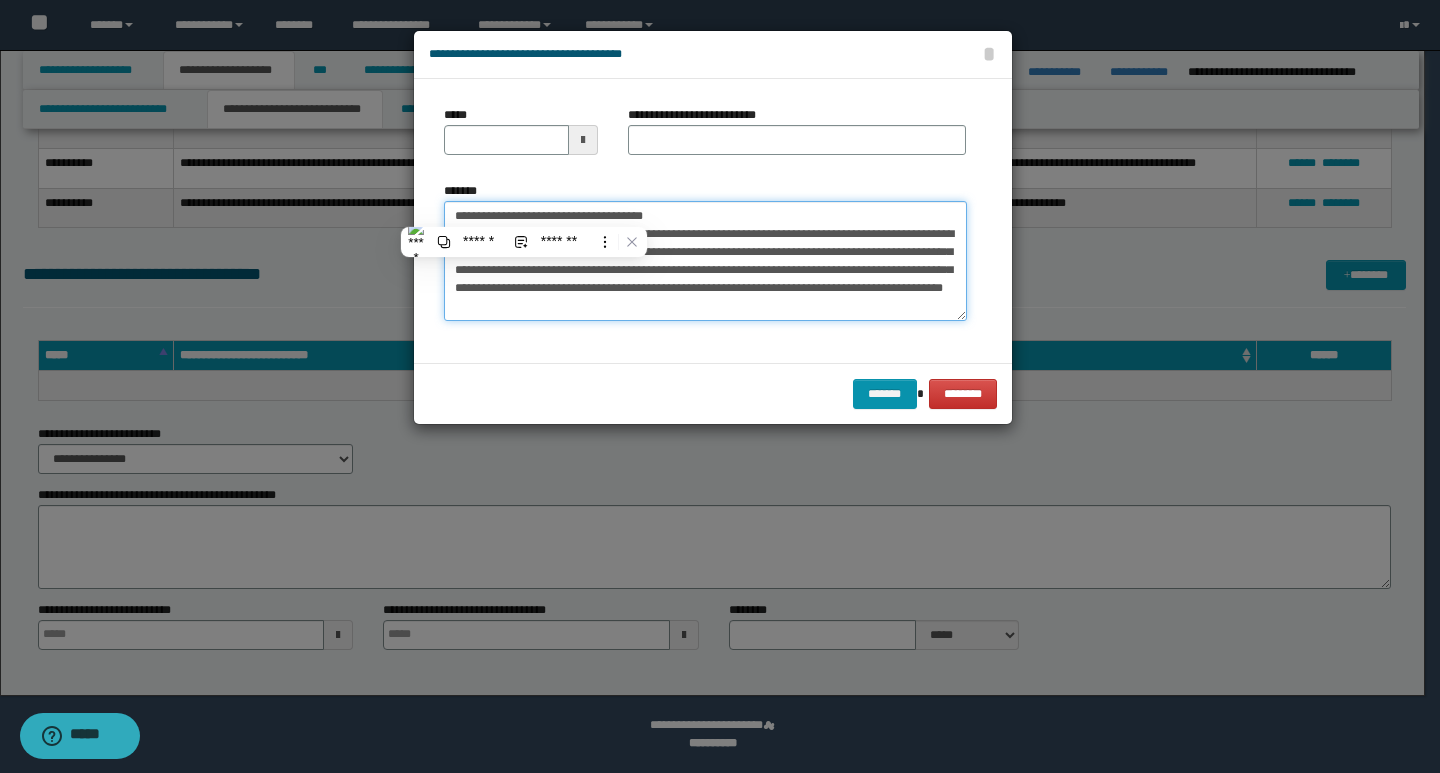 type on "**********" 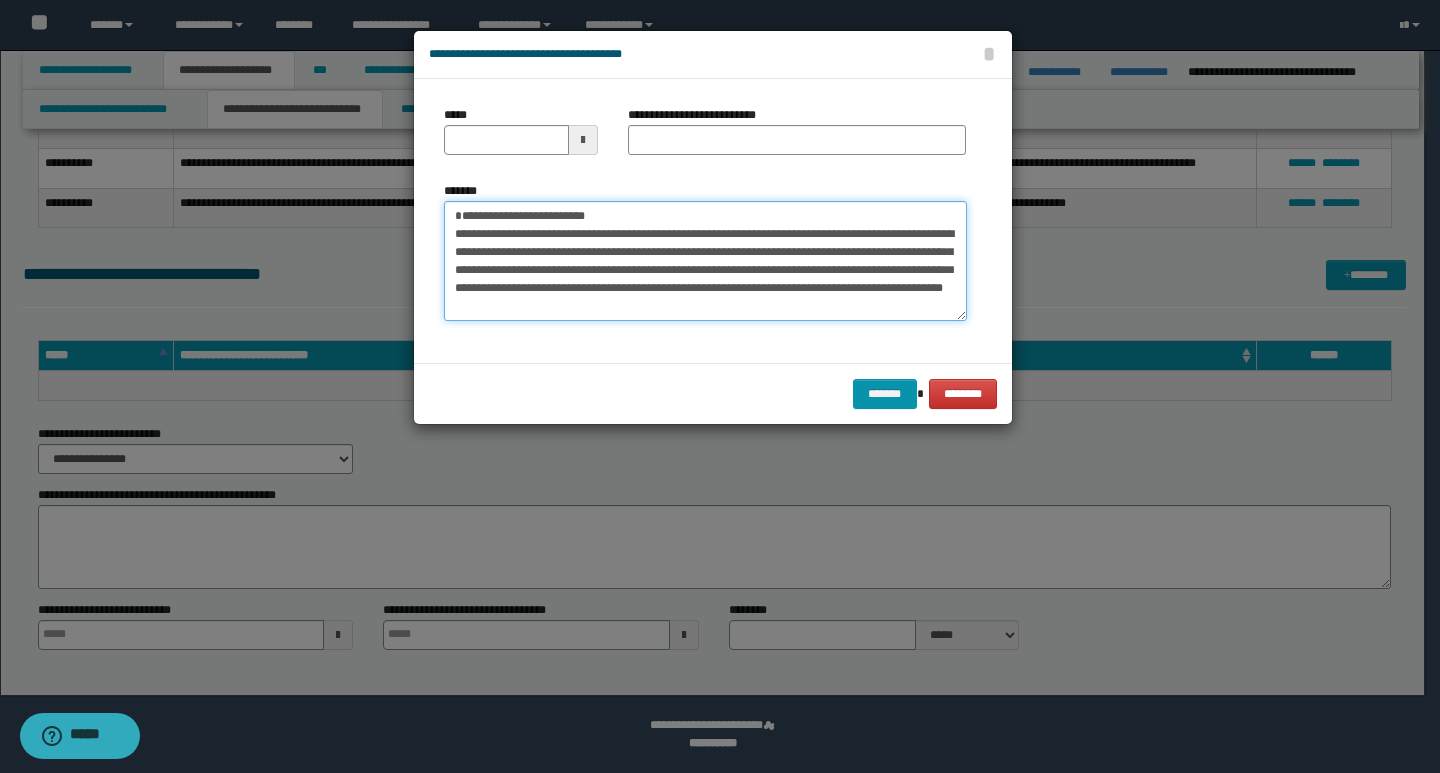 type 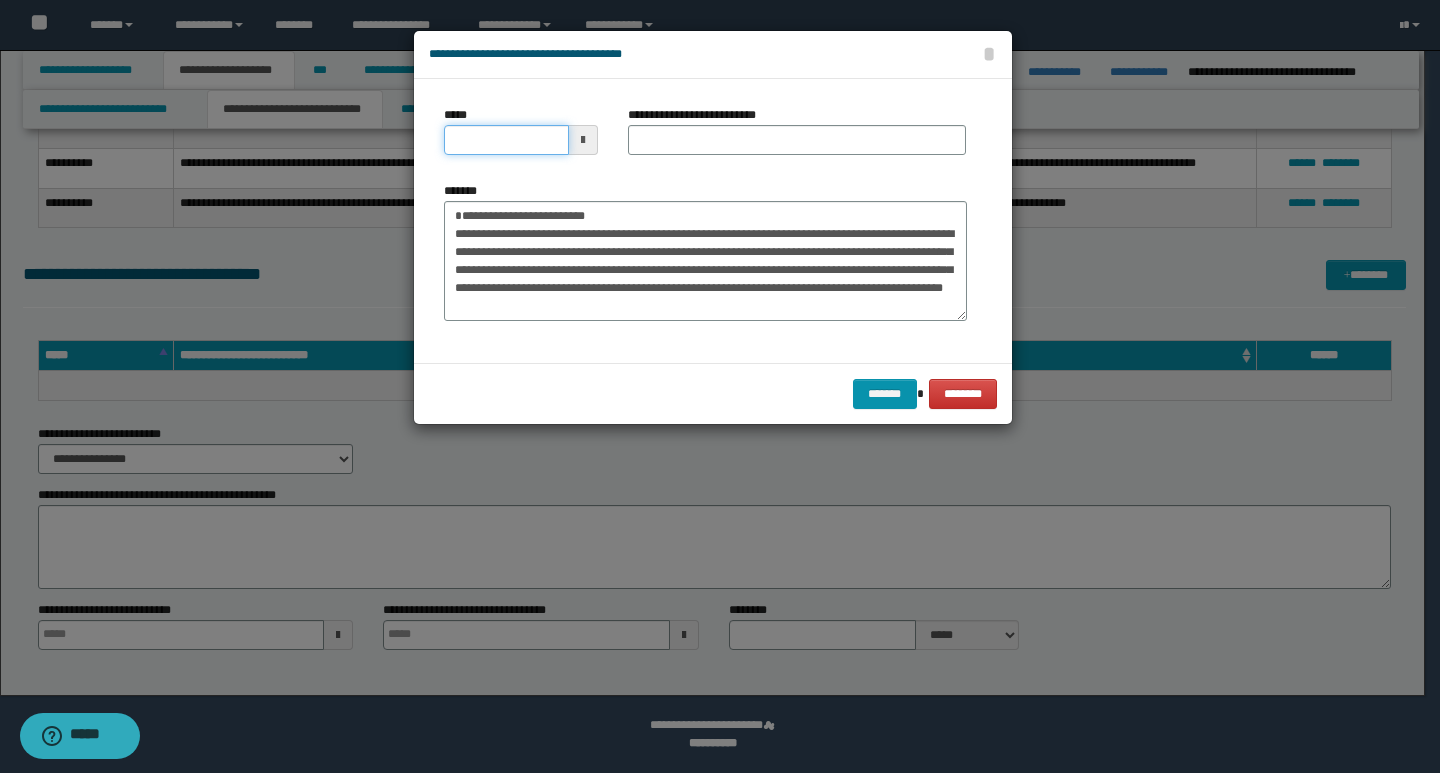 click on "*****" at bounding box center [506, 140] 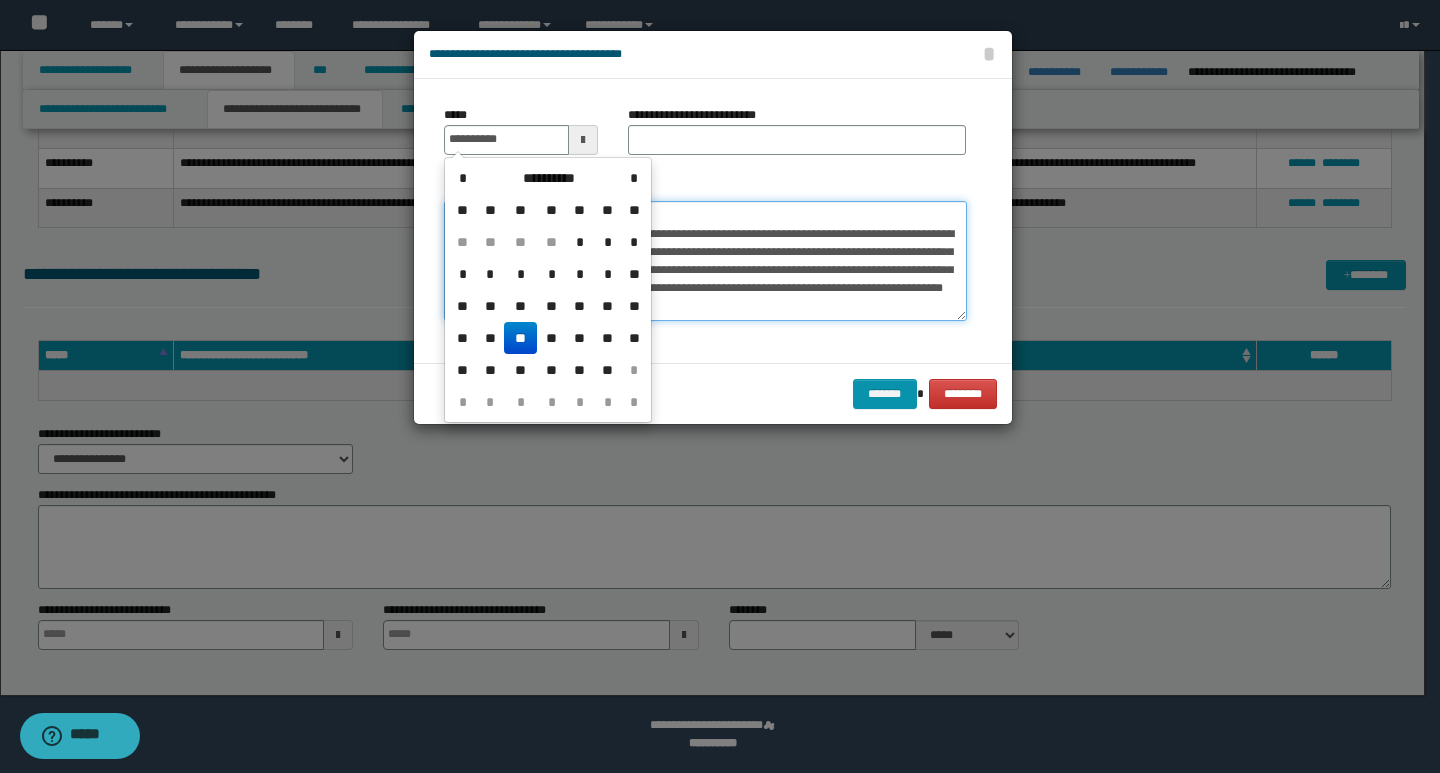 type on "**********" 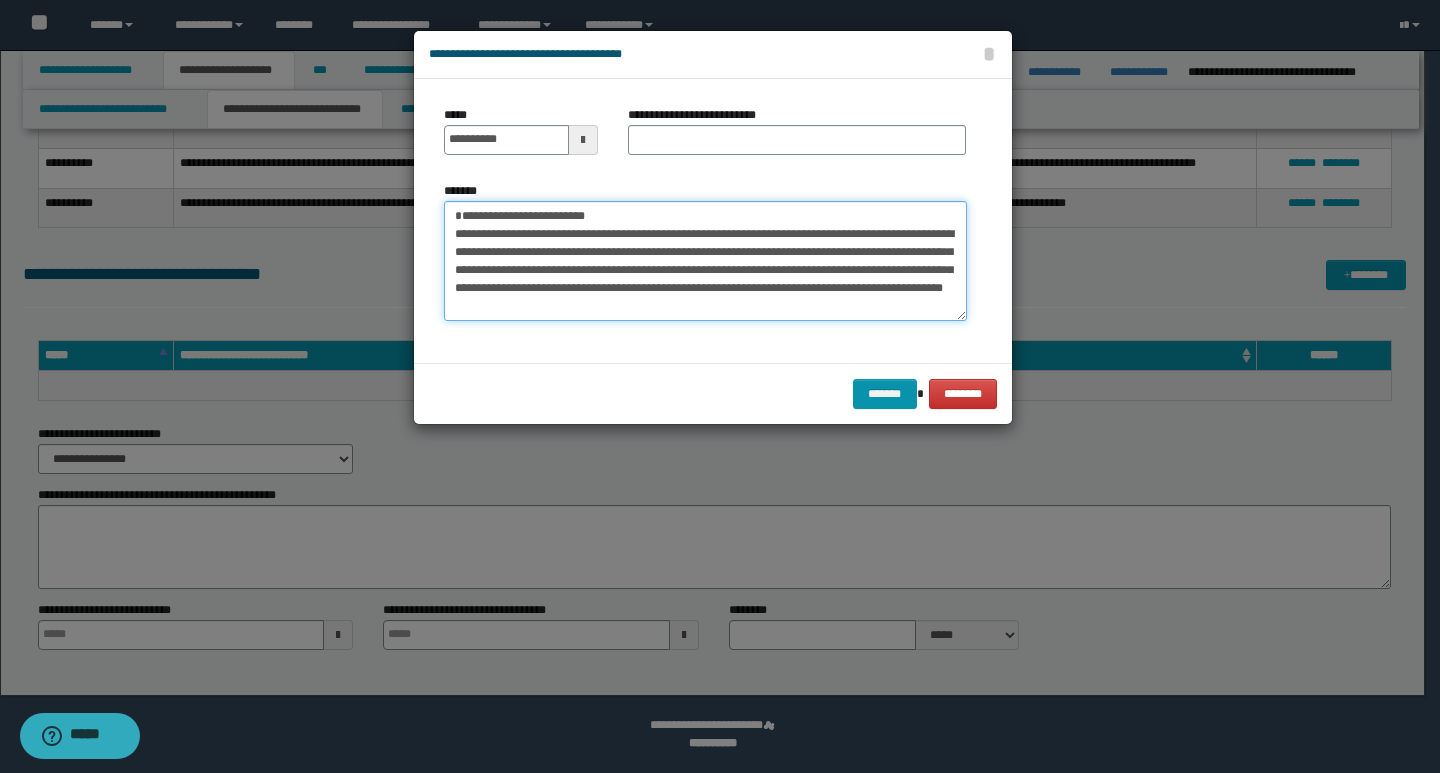 drag, startPoint x: 706, startPoint y: 222, endPoint x: 447, endPoint y: 222, distance: 259 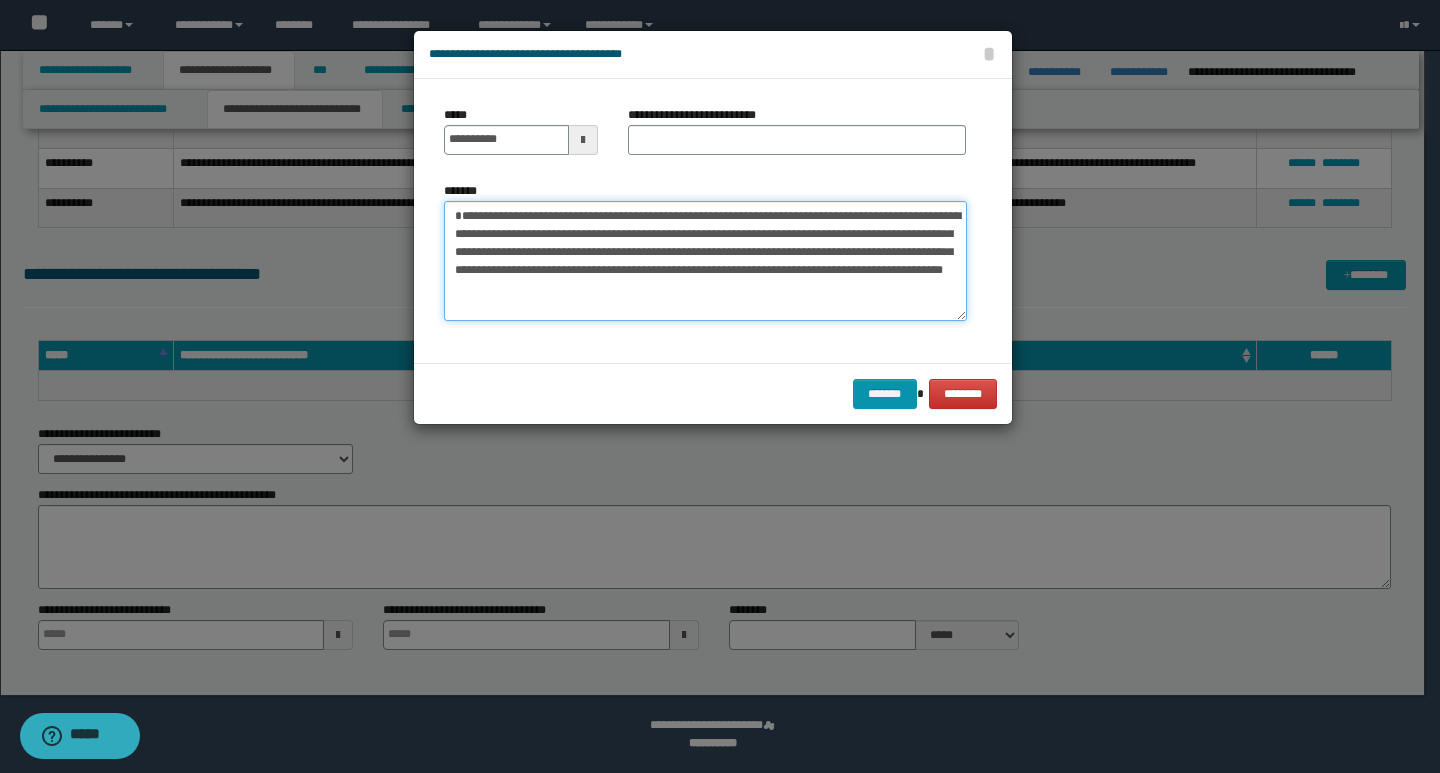 type on "**********" 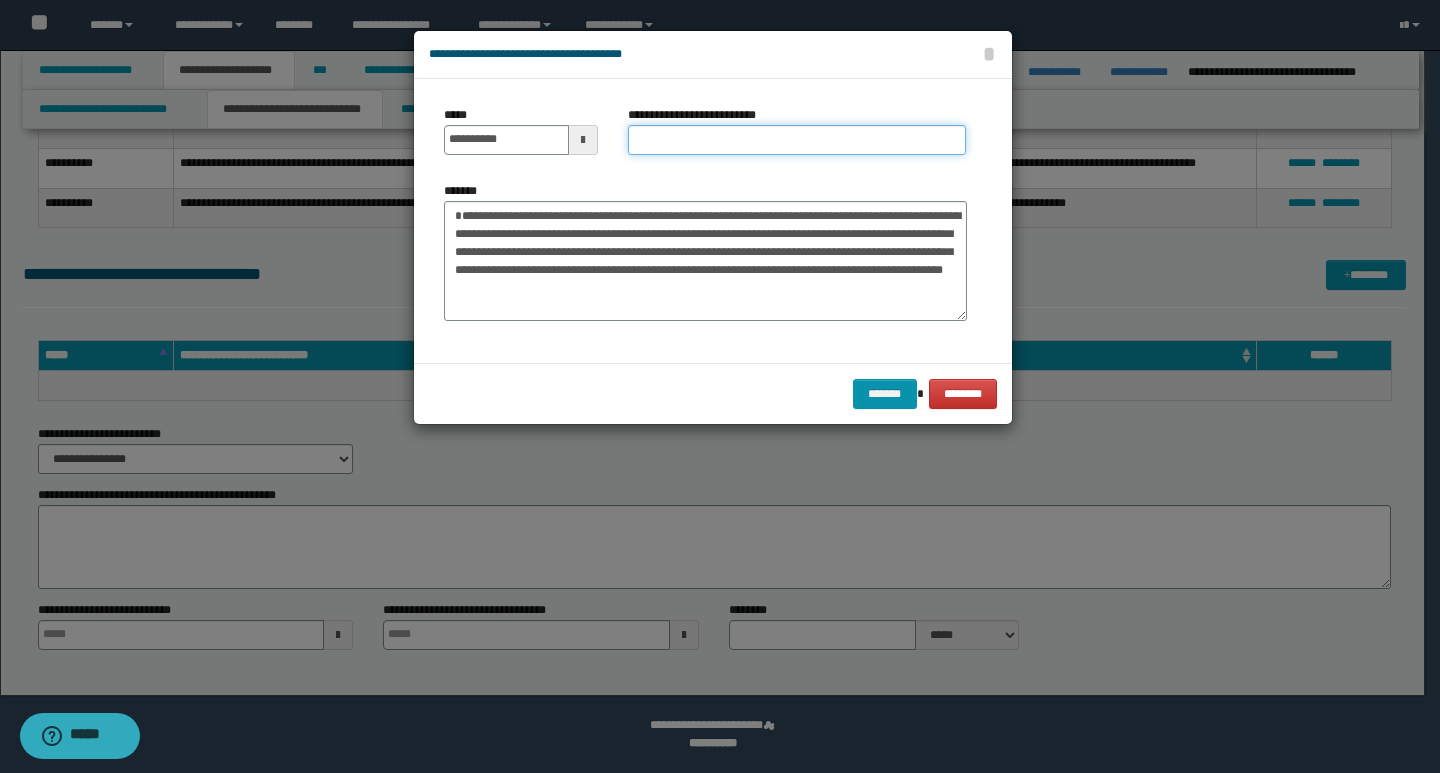 click on "**********" at bounding box center [797, 140] 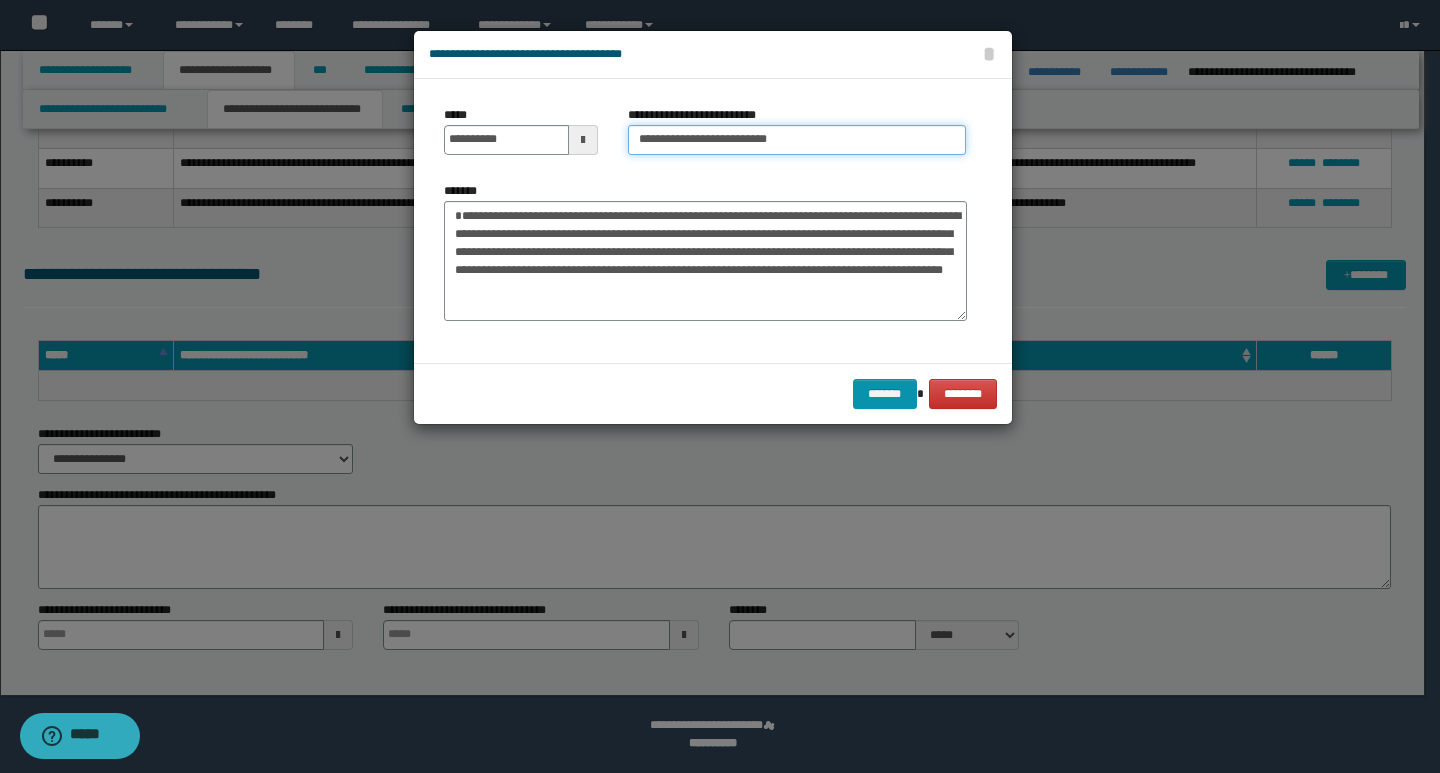 type on "**********" 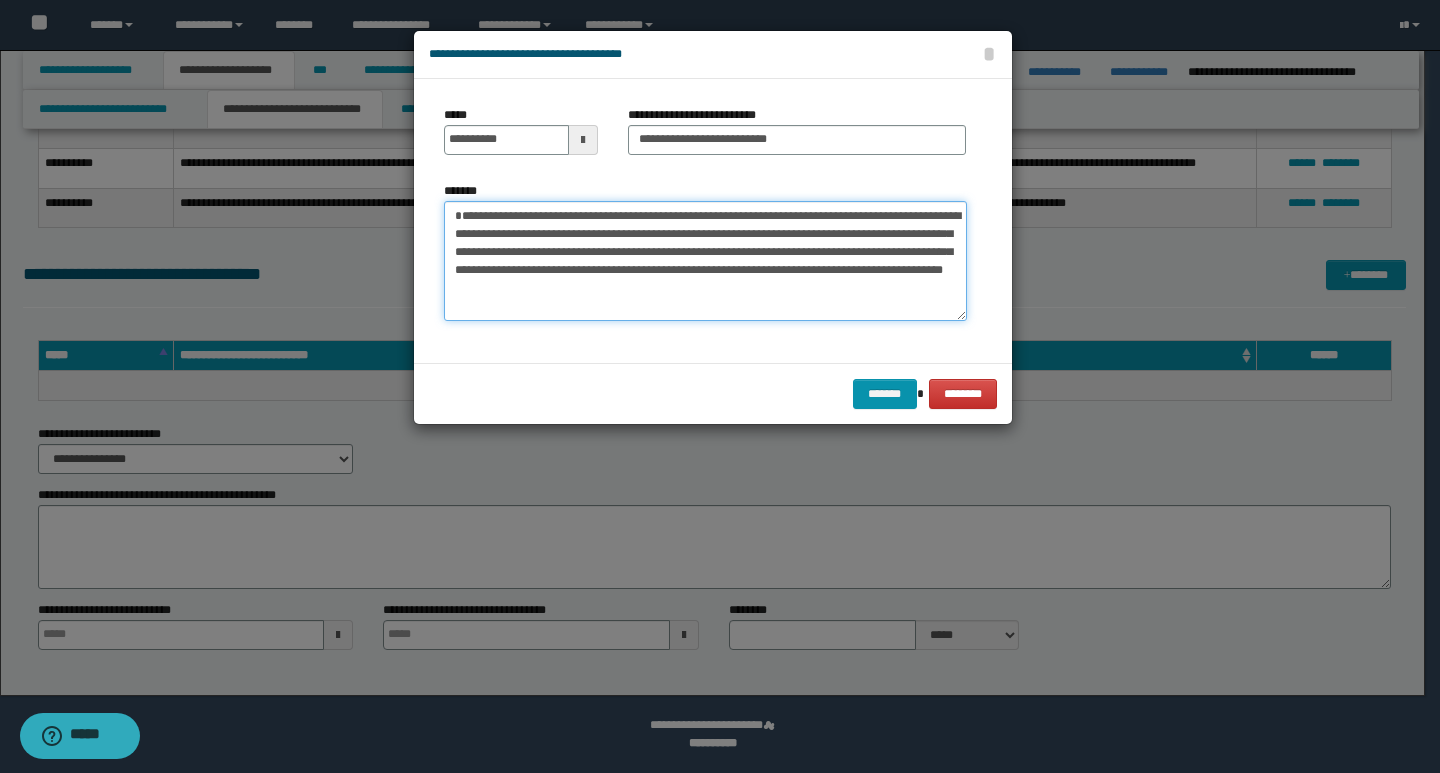 click on "**********" at bounding box center (705, 261) 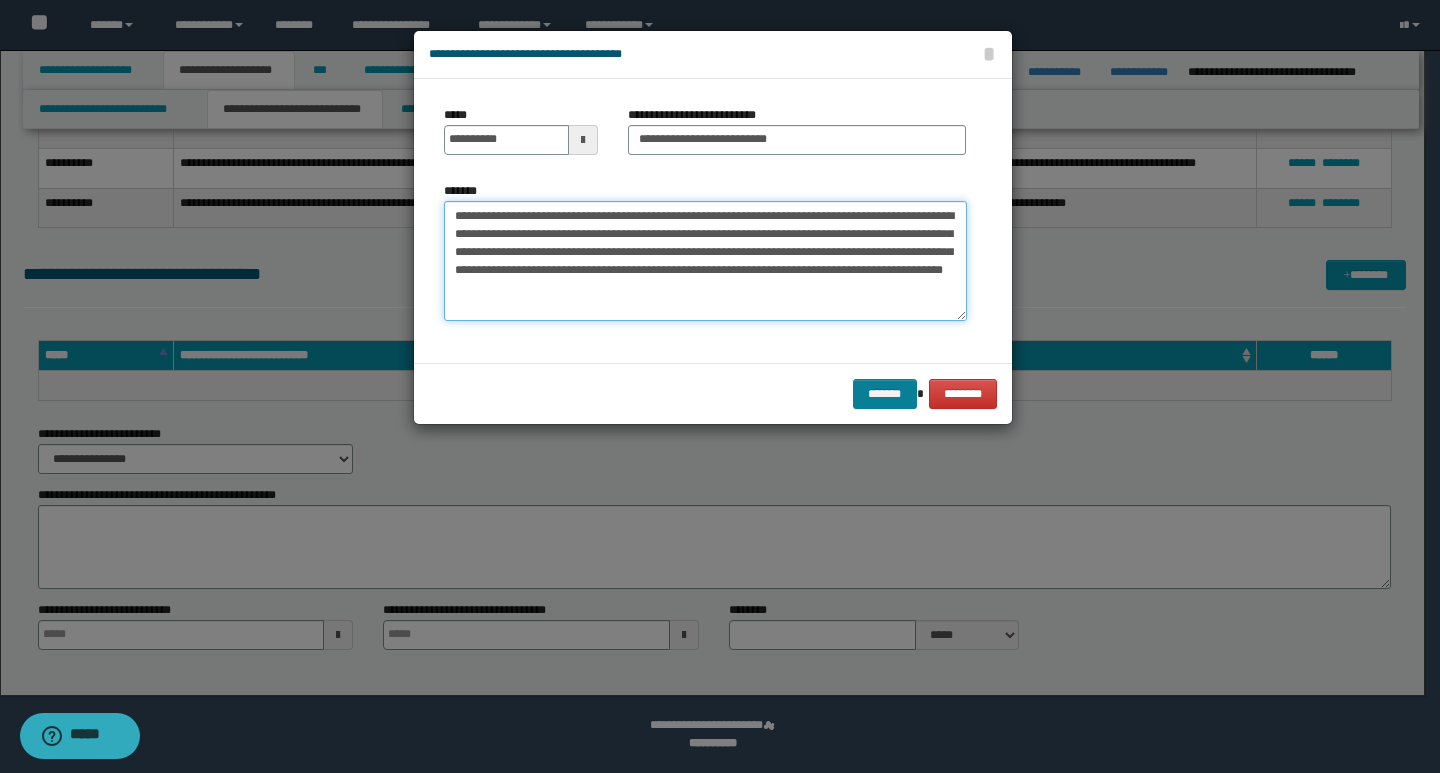 type on "**********" 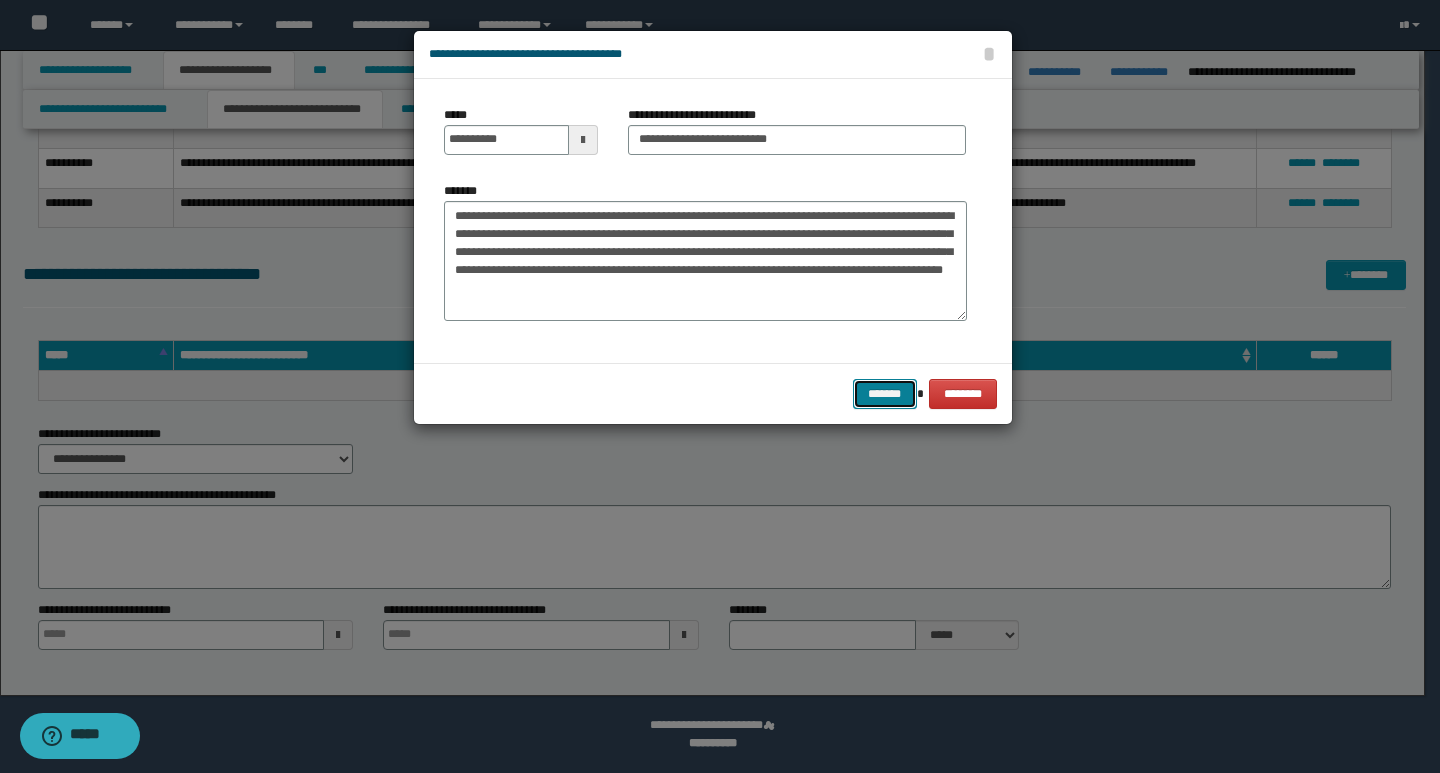 click on "*******" at bounding box center (885, 394) 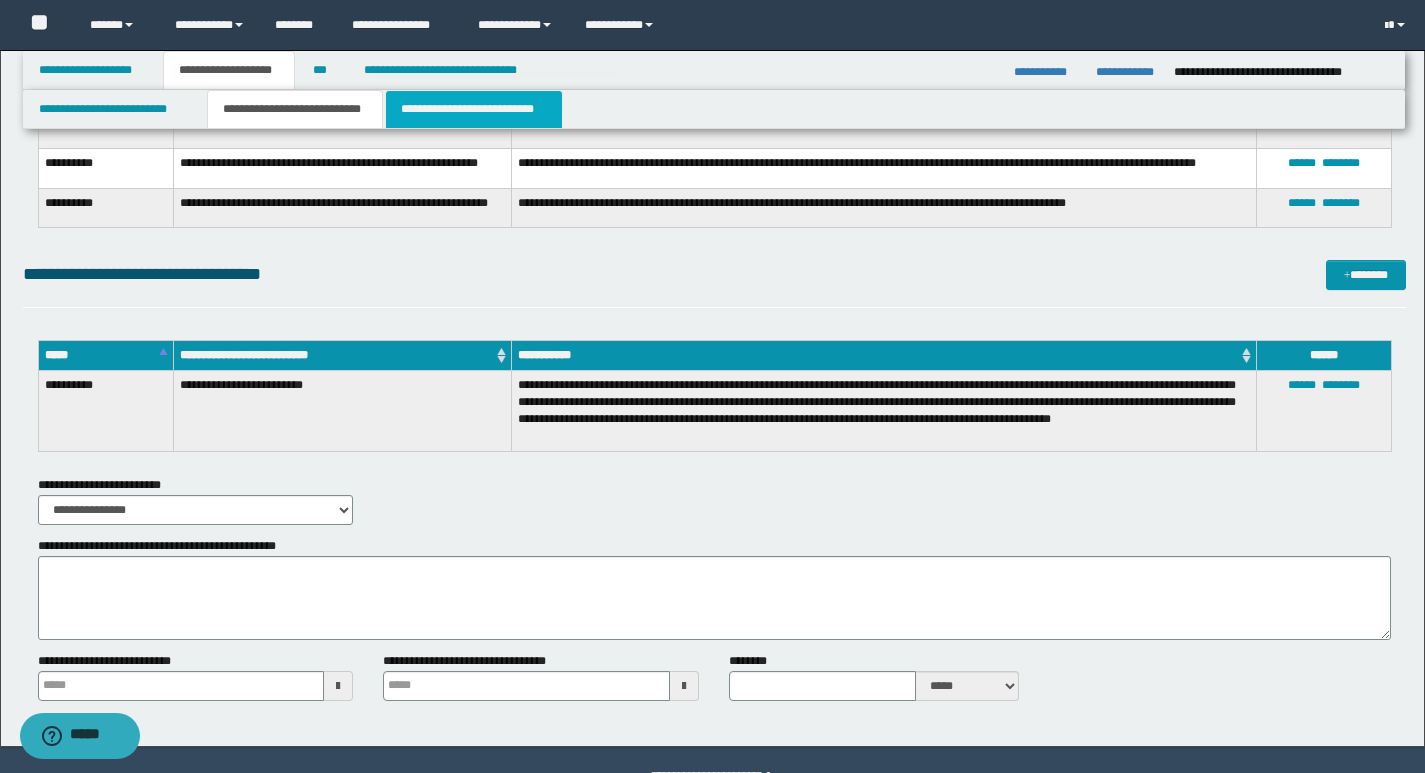 click on "**********" at bounding box center [474, 109] 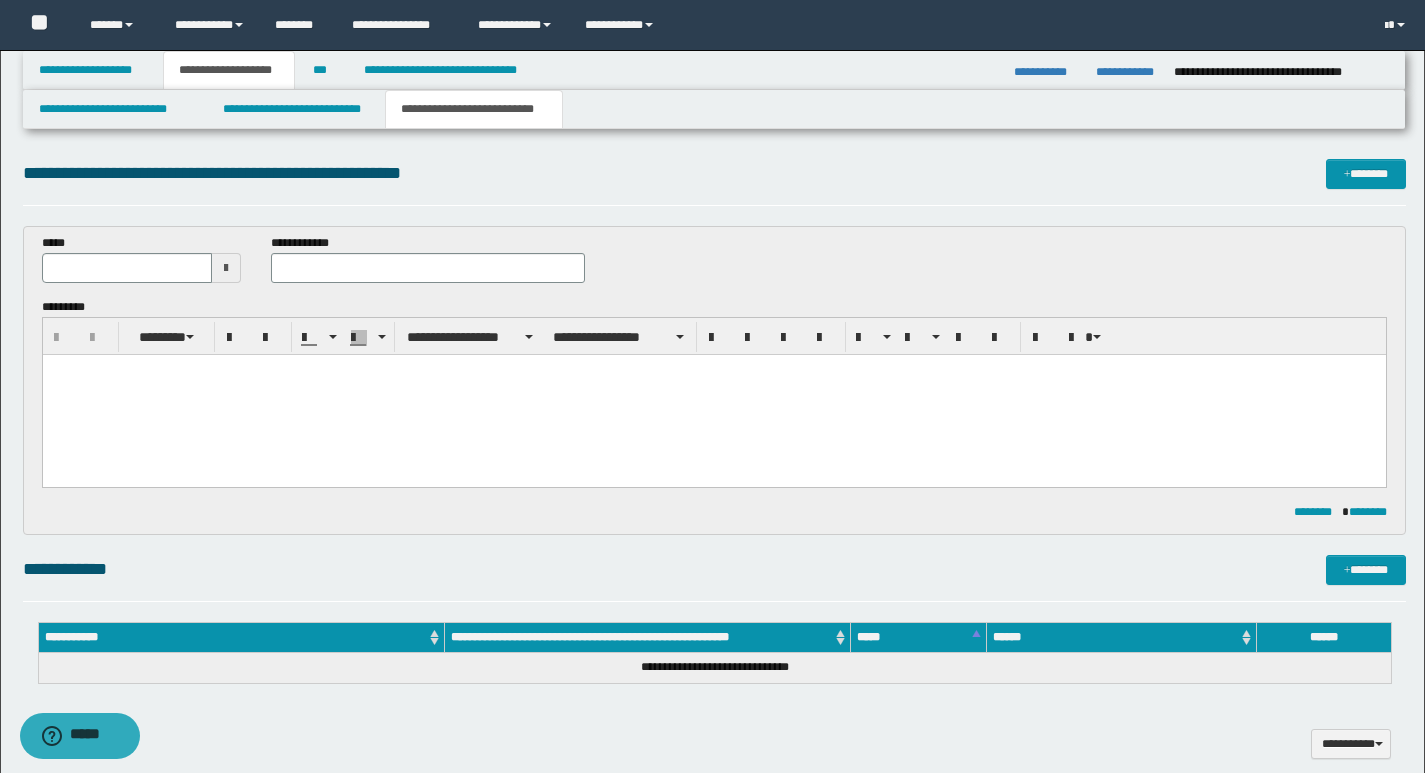 scroll, scrollTop: 0, scrollLeft: 0, axis: both 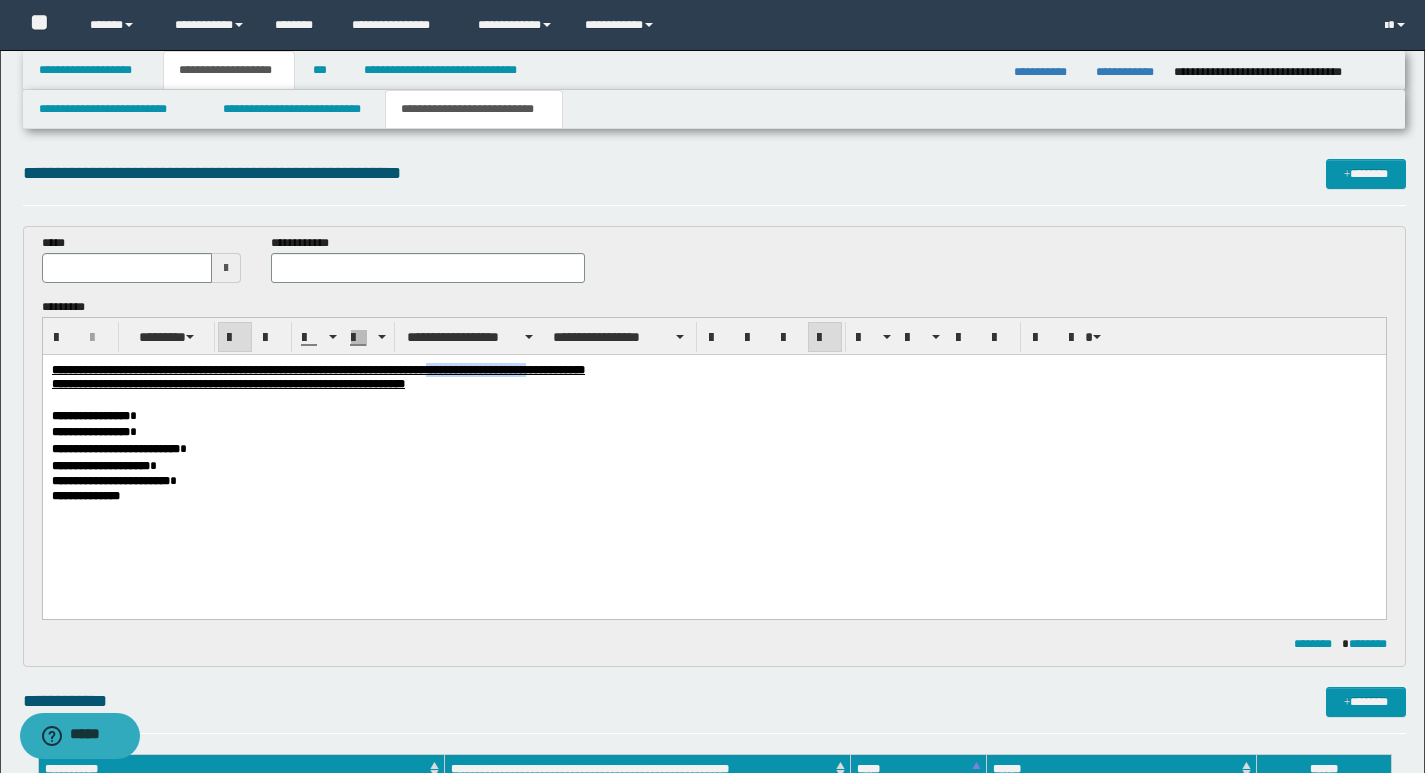 drag, startPoint x: 585, startPoint y: 367, endPoint x: 692, endPoint y: 368, distance: 107.00467 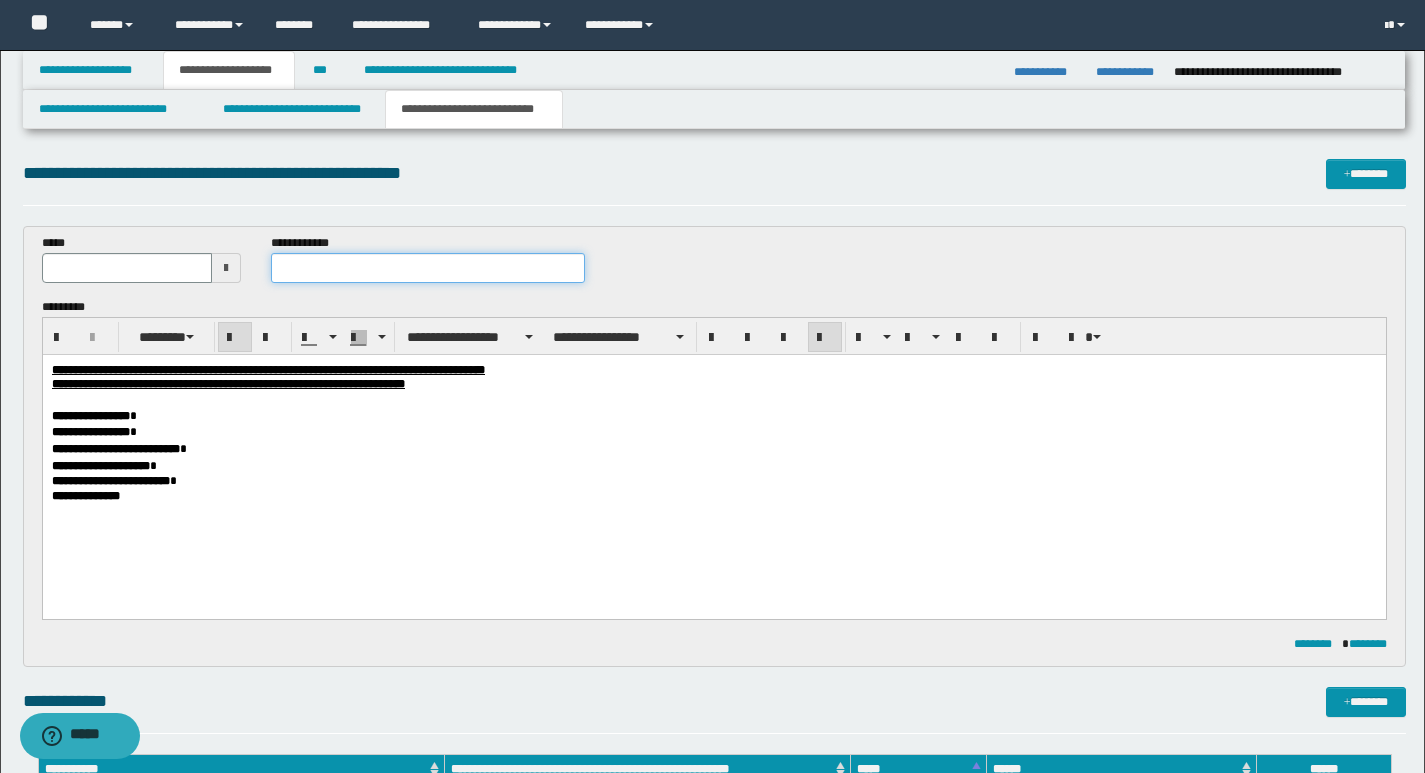 click at bounding box center (428, 268) 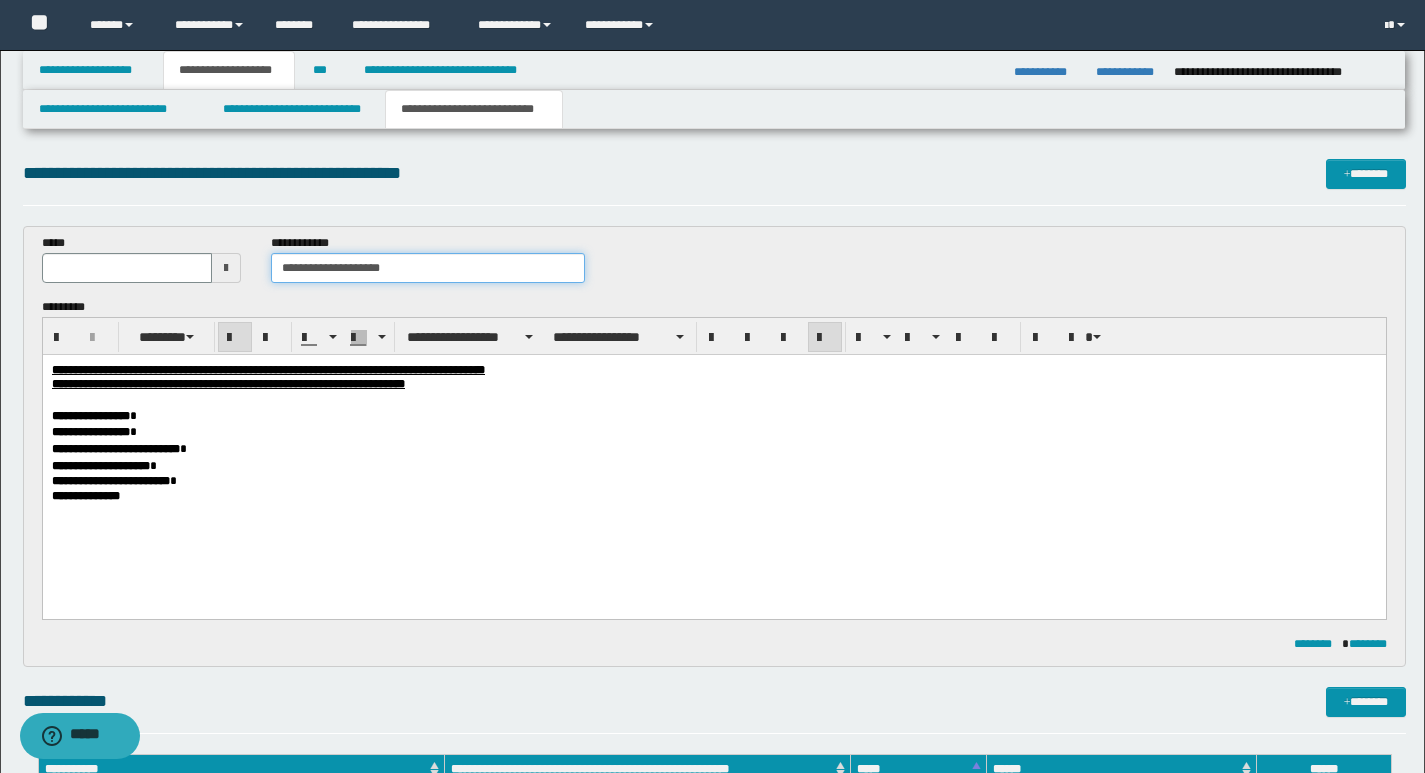 type on "**********" 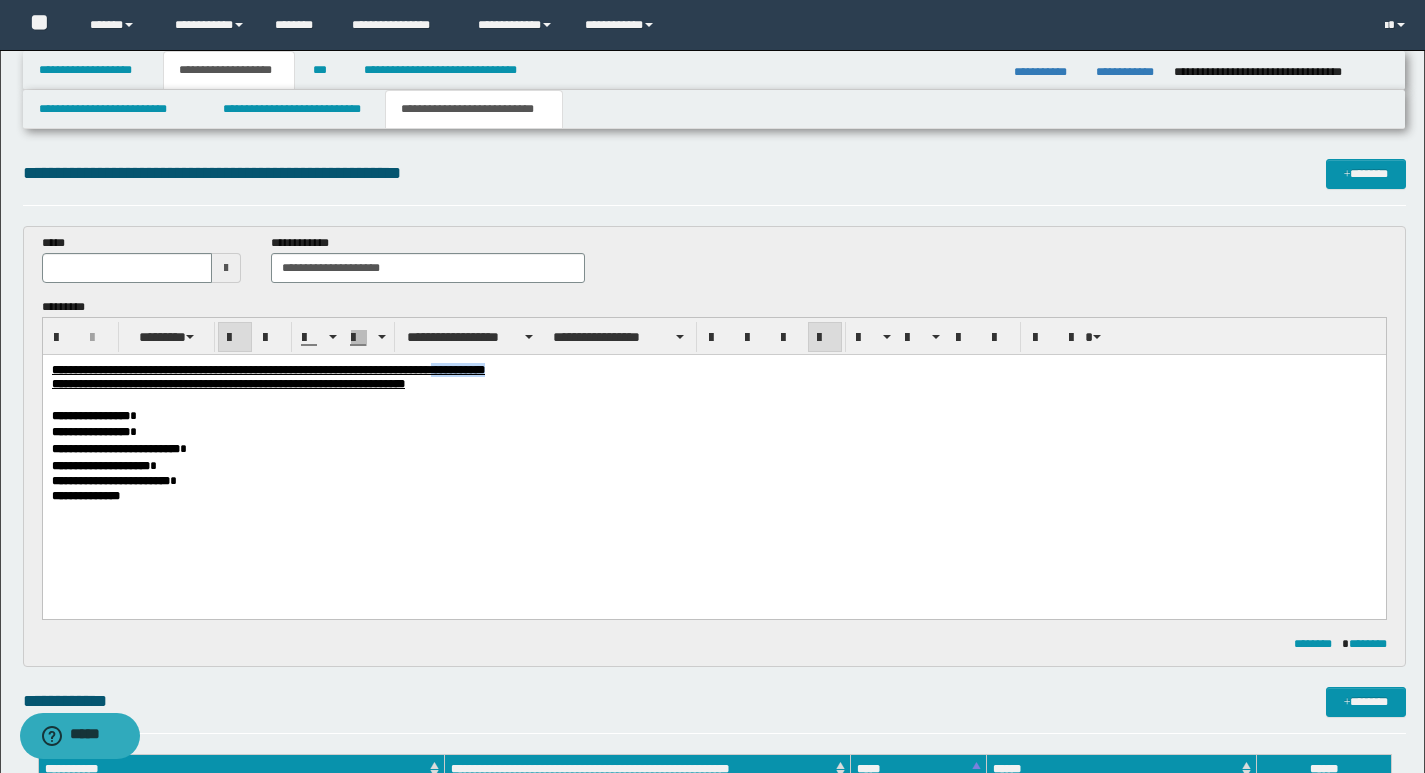 drag, startPoint x: 586, startPoint y: 371, endPoint x: 654, endPoint y: 368, distance: 68.06615 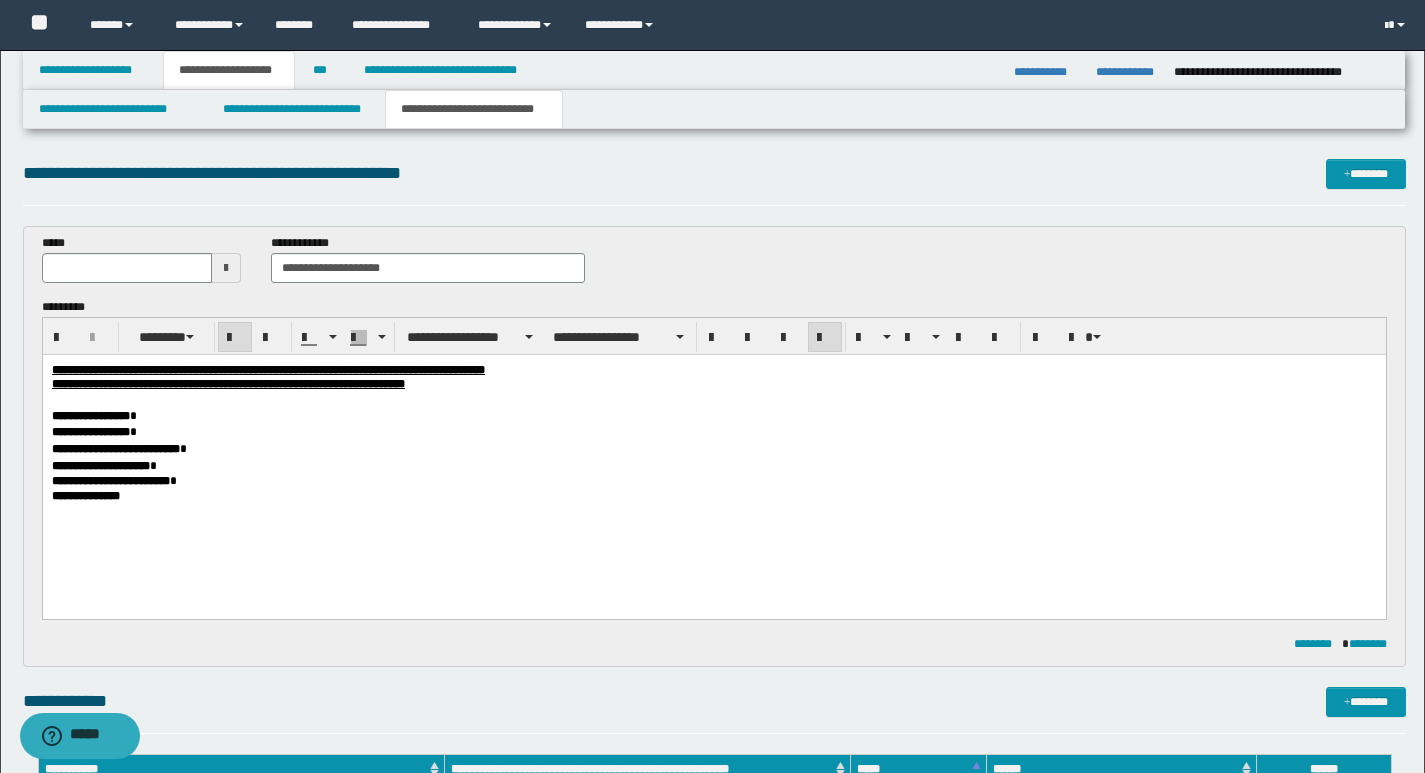 click on "**********" at bounding box center [713, 384] 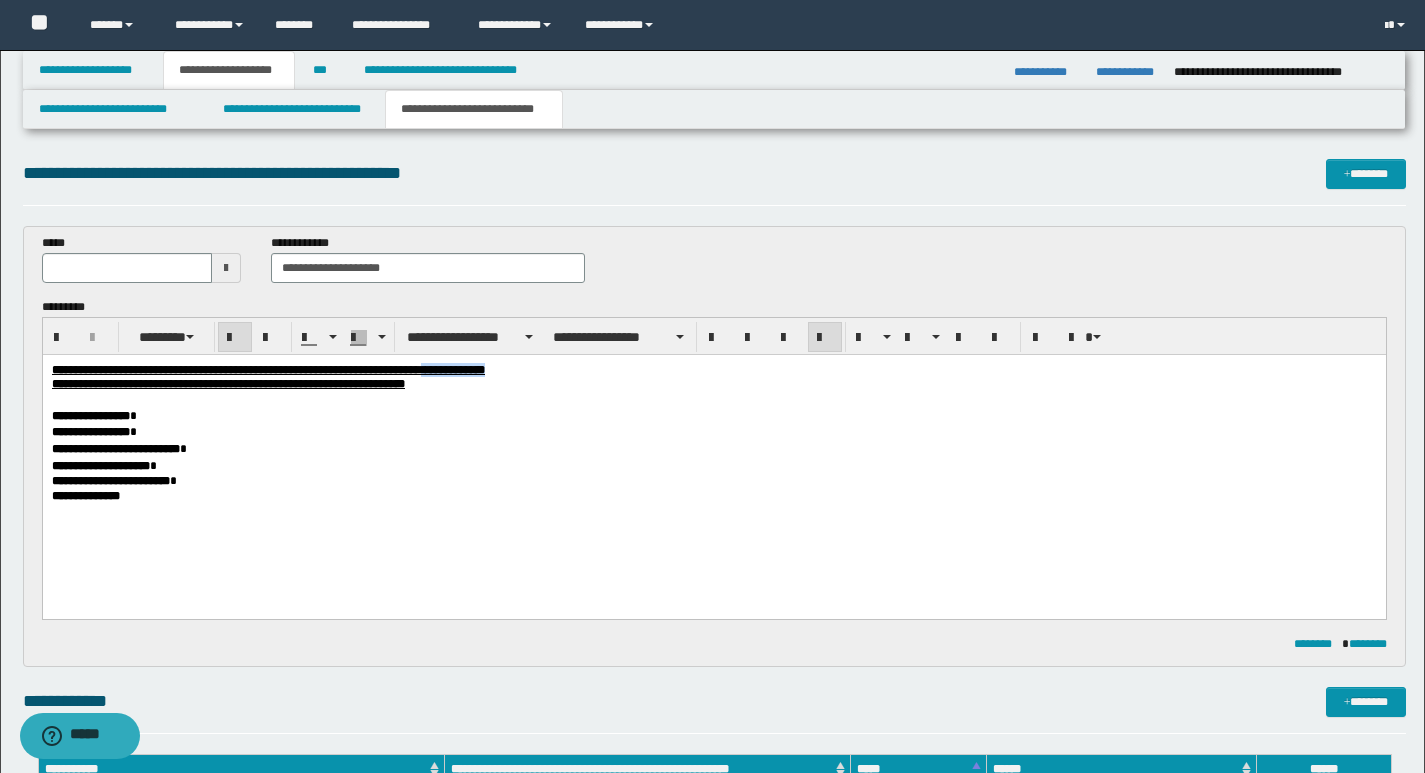 drag, startPoint x: 581, startPoint y: 375, endPoint x: 658, endPoint y: 372, distance: 77.05842 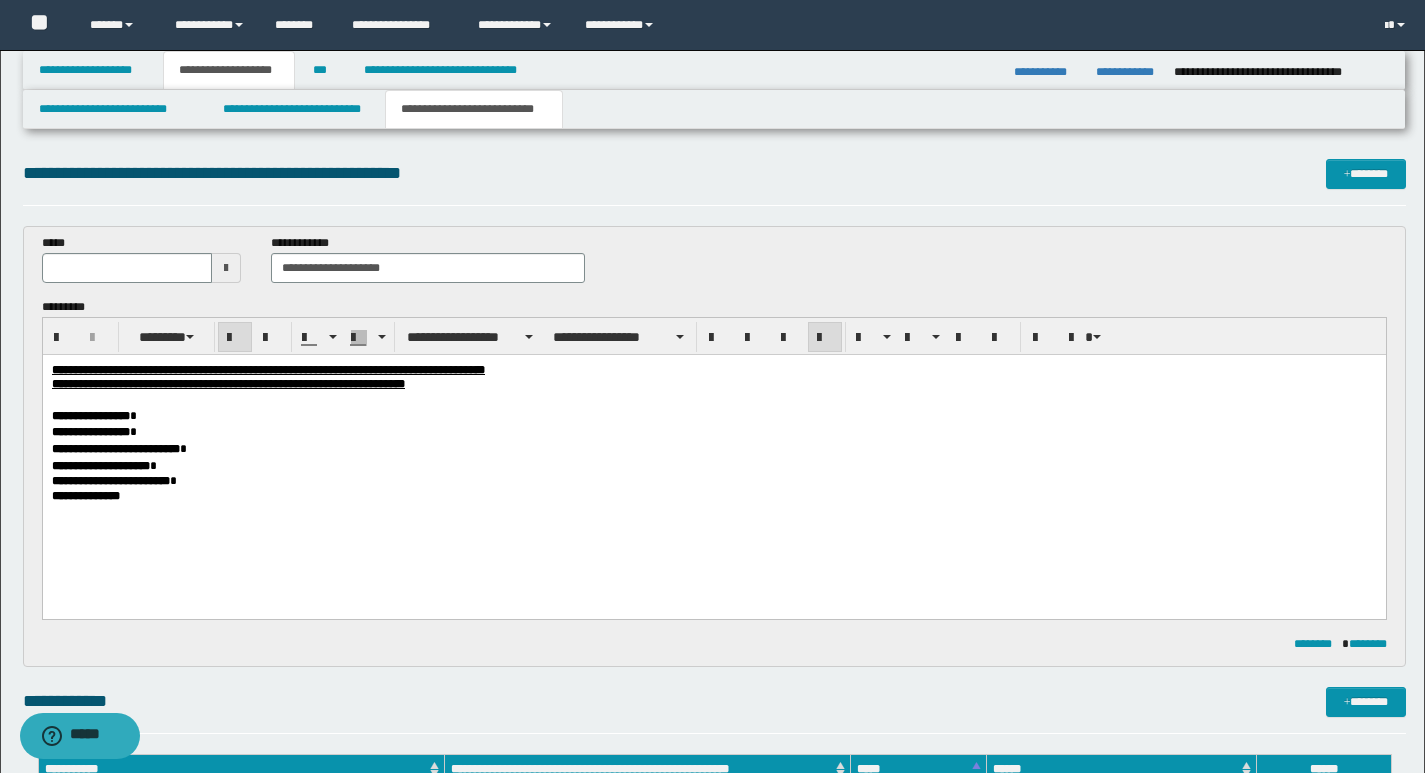 click on "**********" at bounding box center [713, 384] 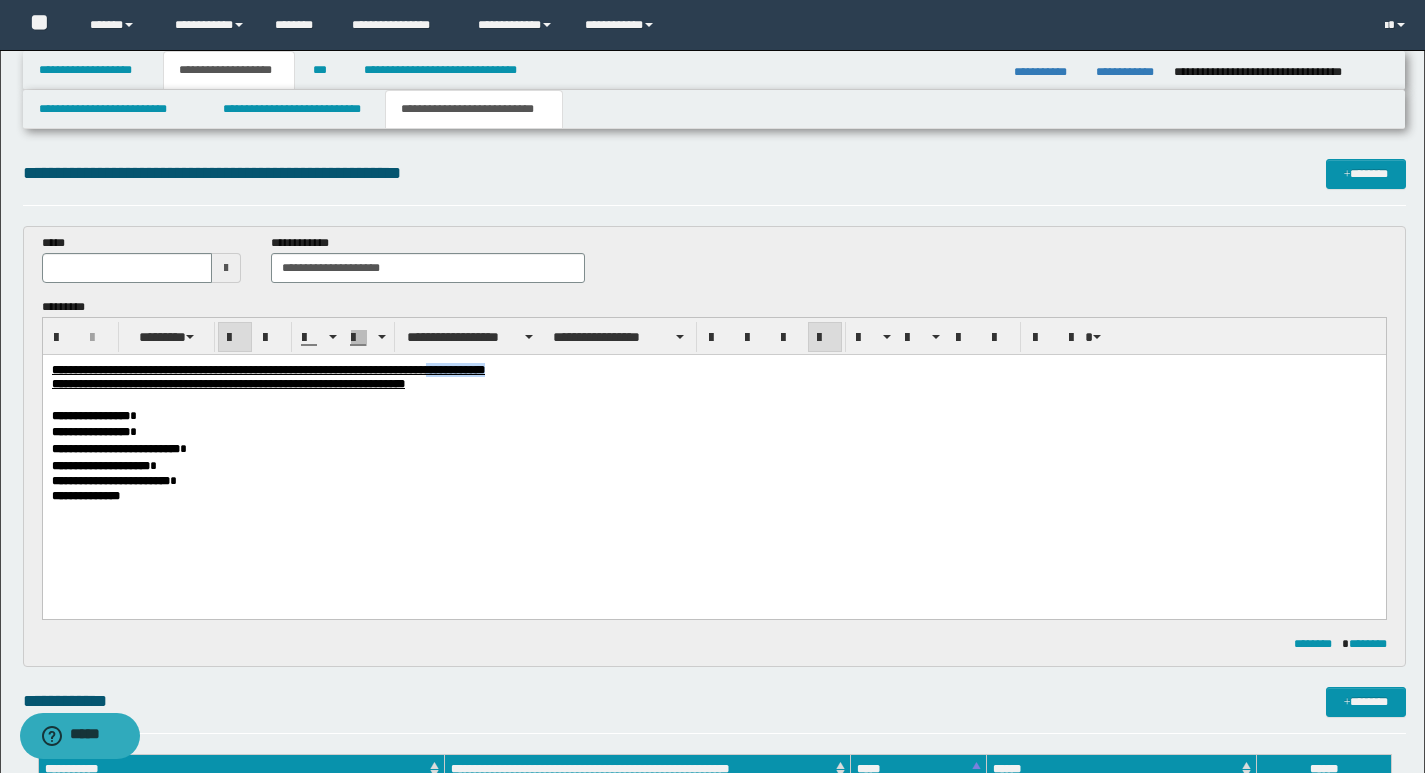 drag, startPoint x: 583, startPoint y: 373, endPoint x: 651, endPoint y: 373, distance: 68 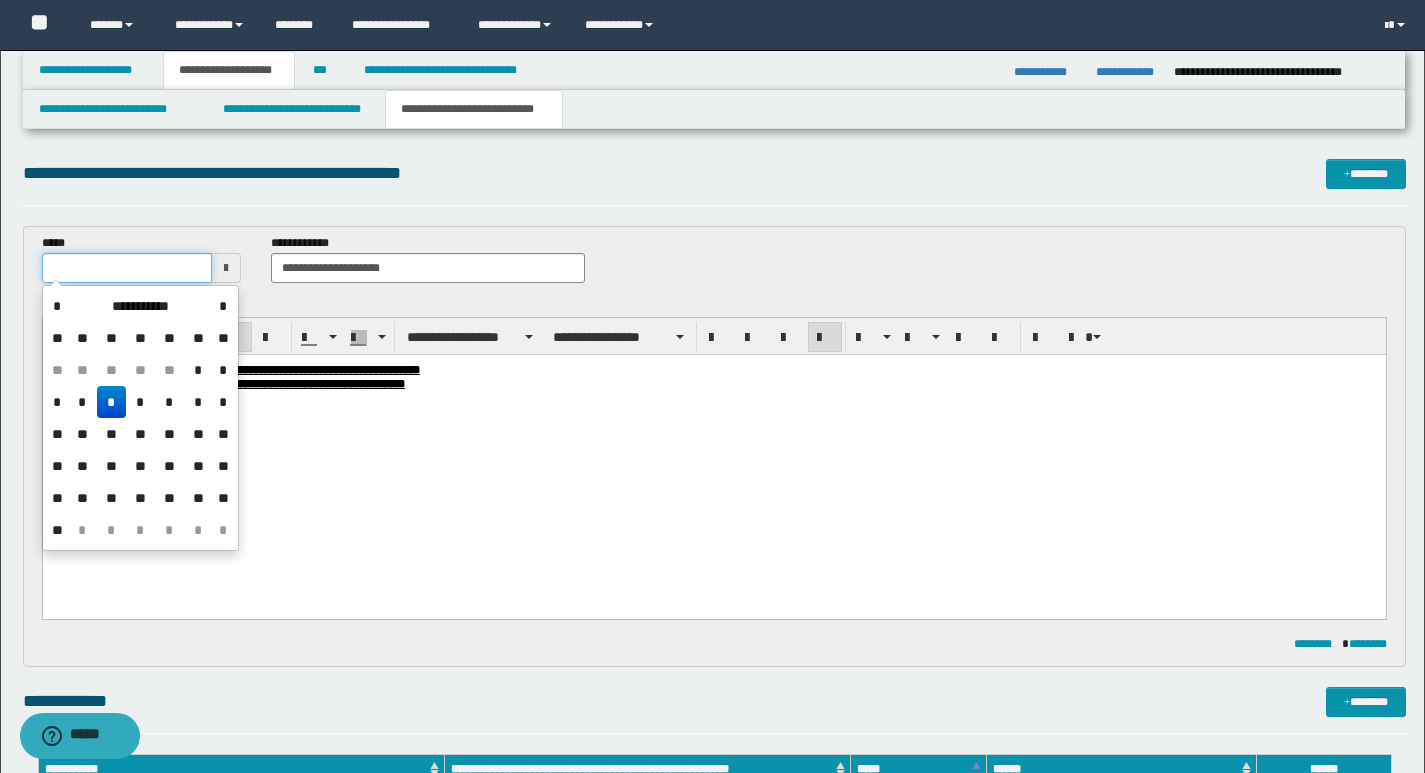 click at bounding box center (127, 268) 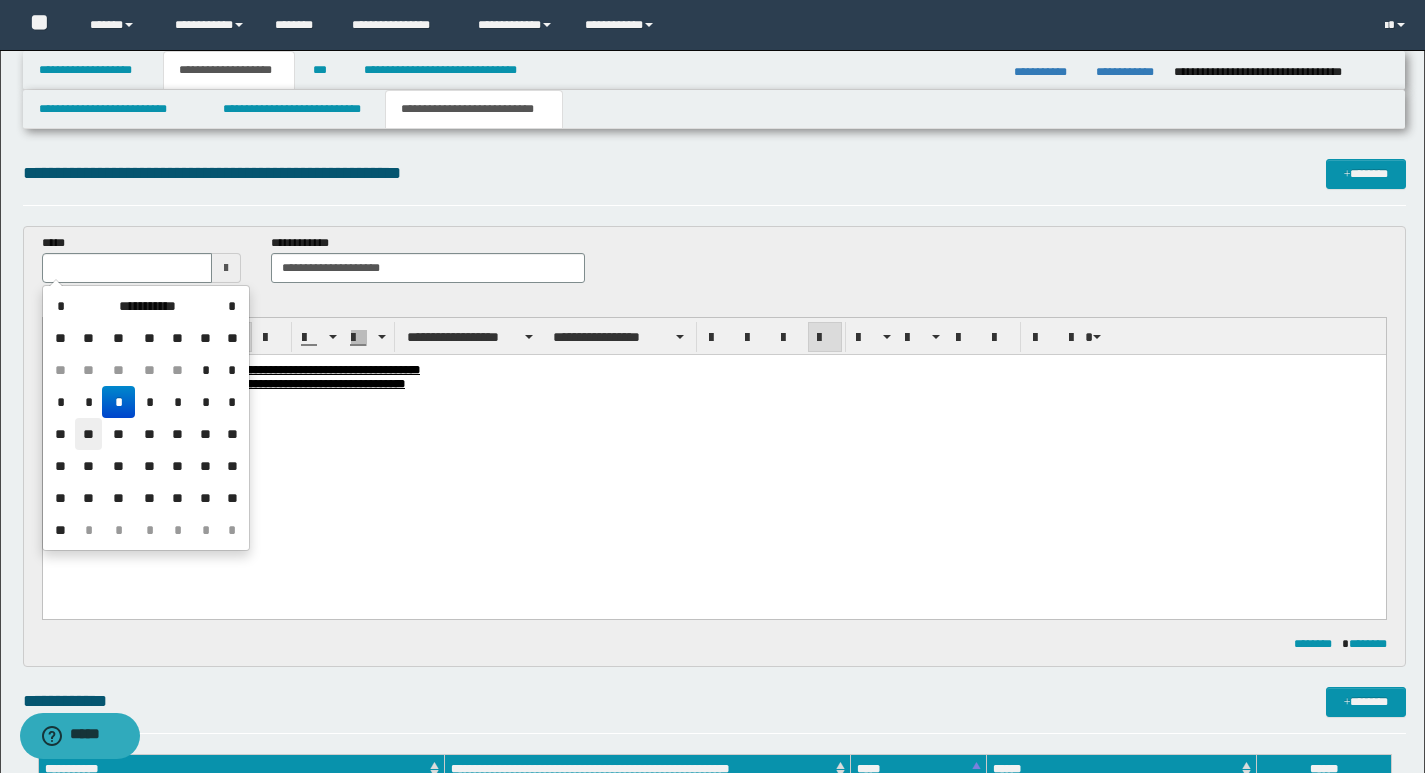 click on "**" at bounding box center (89, 434) 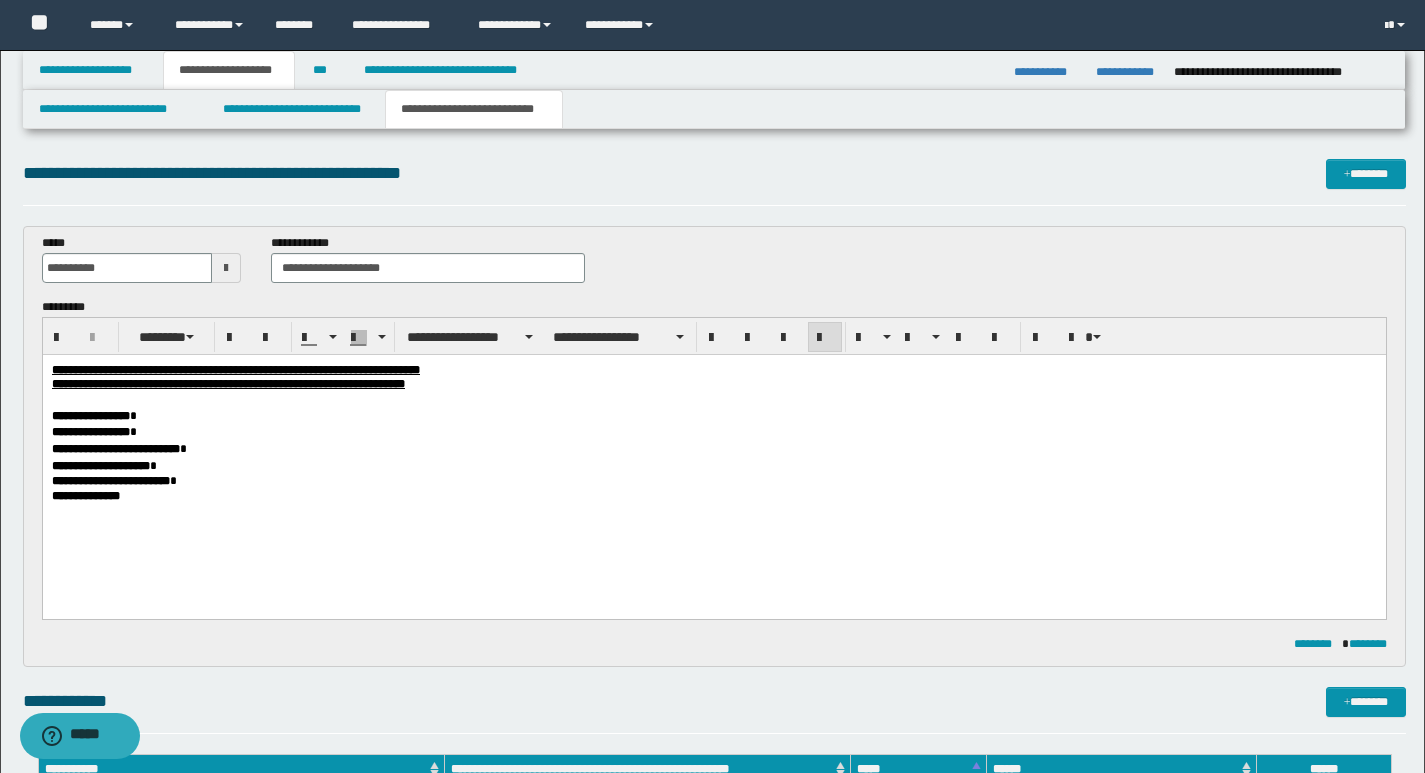 click on "**********" at bounding box center [713, 481] 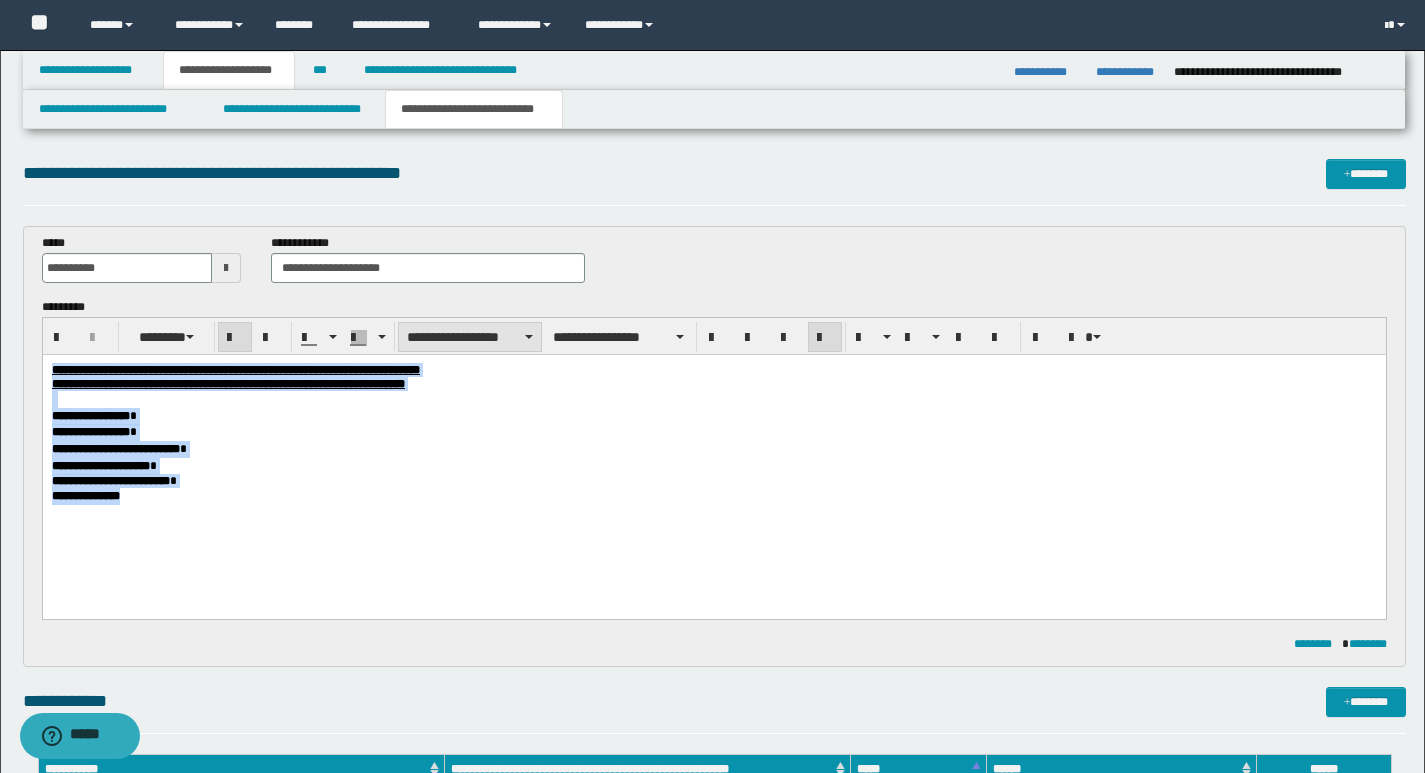 click on "**********" at bounding box center [470, 337] 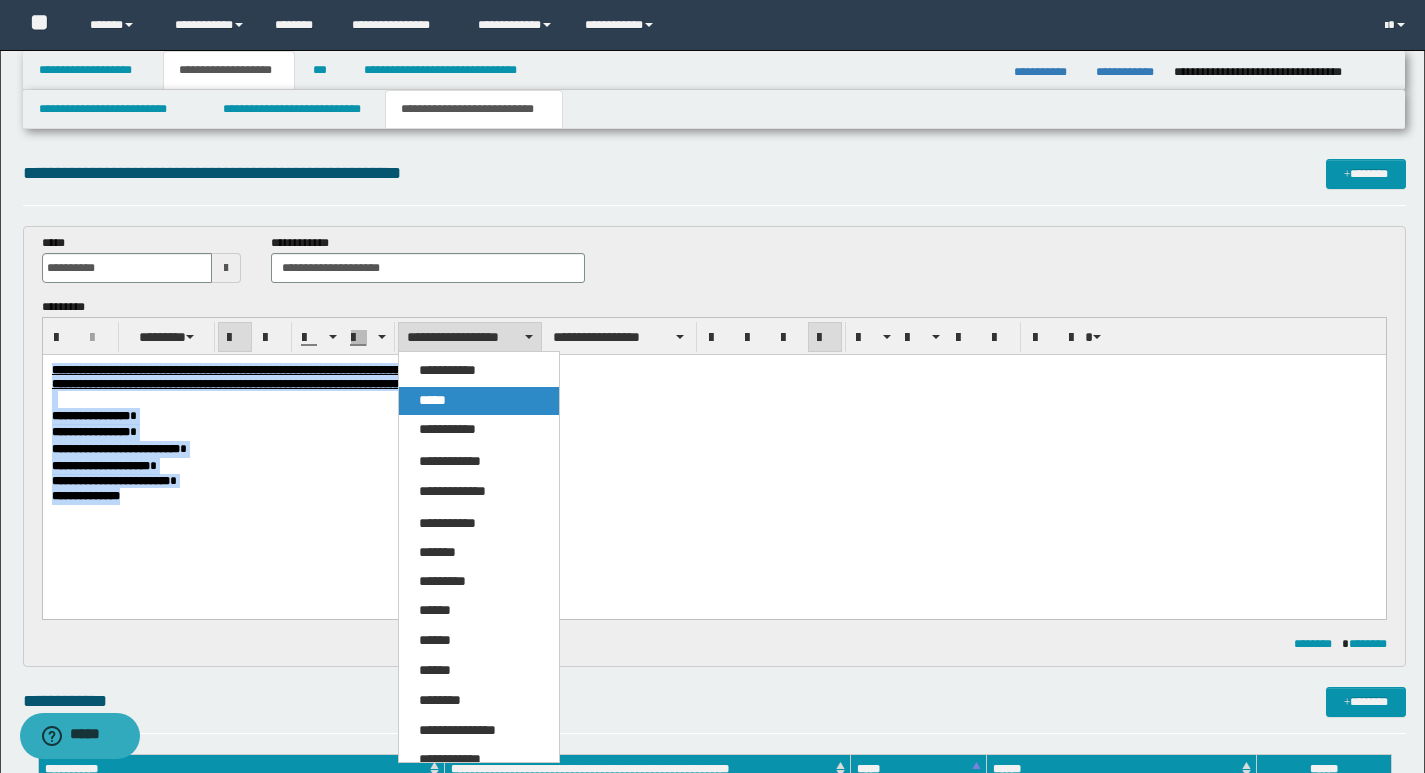 click on "*****" at bounding box center (432, 400) 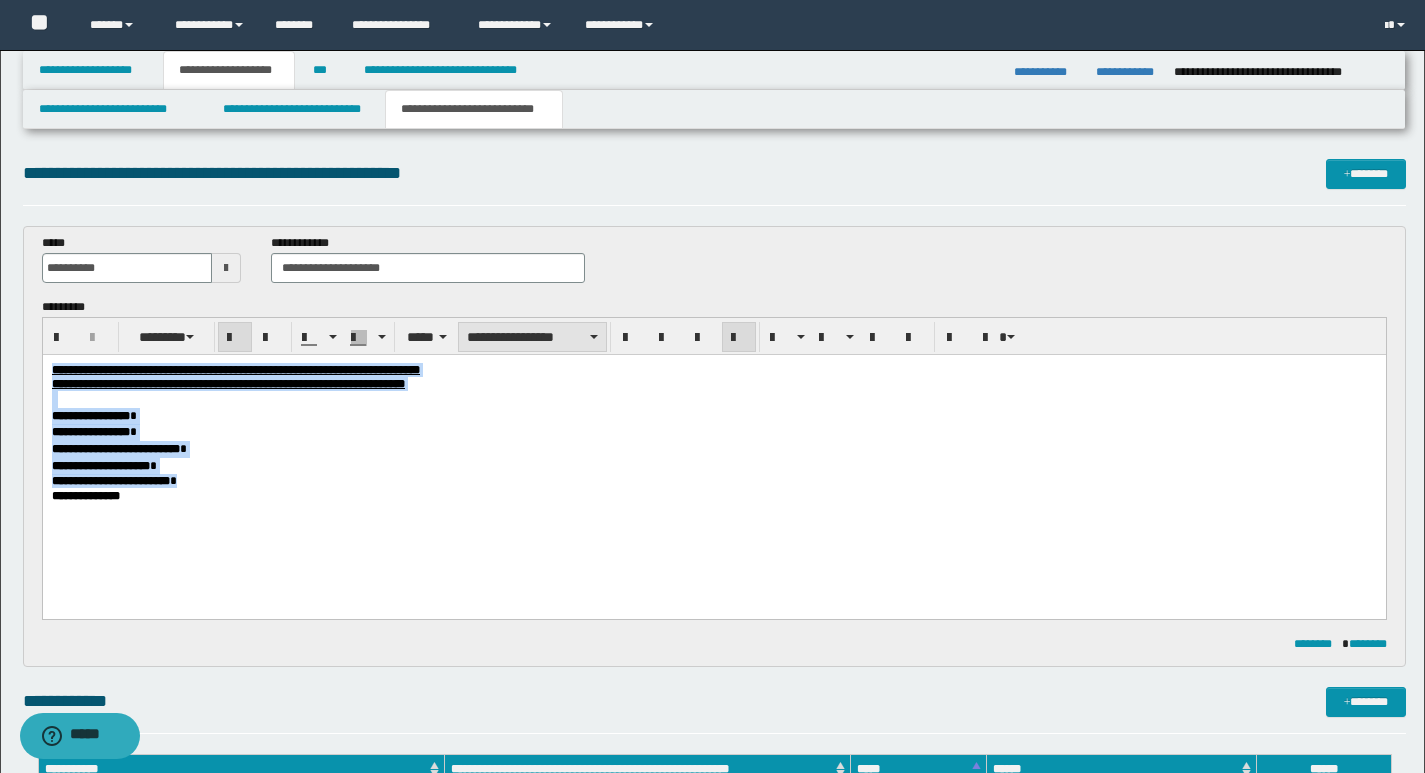 click on "**********" at bounding box center [532, 337] 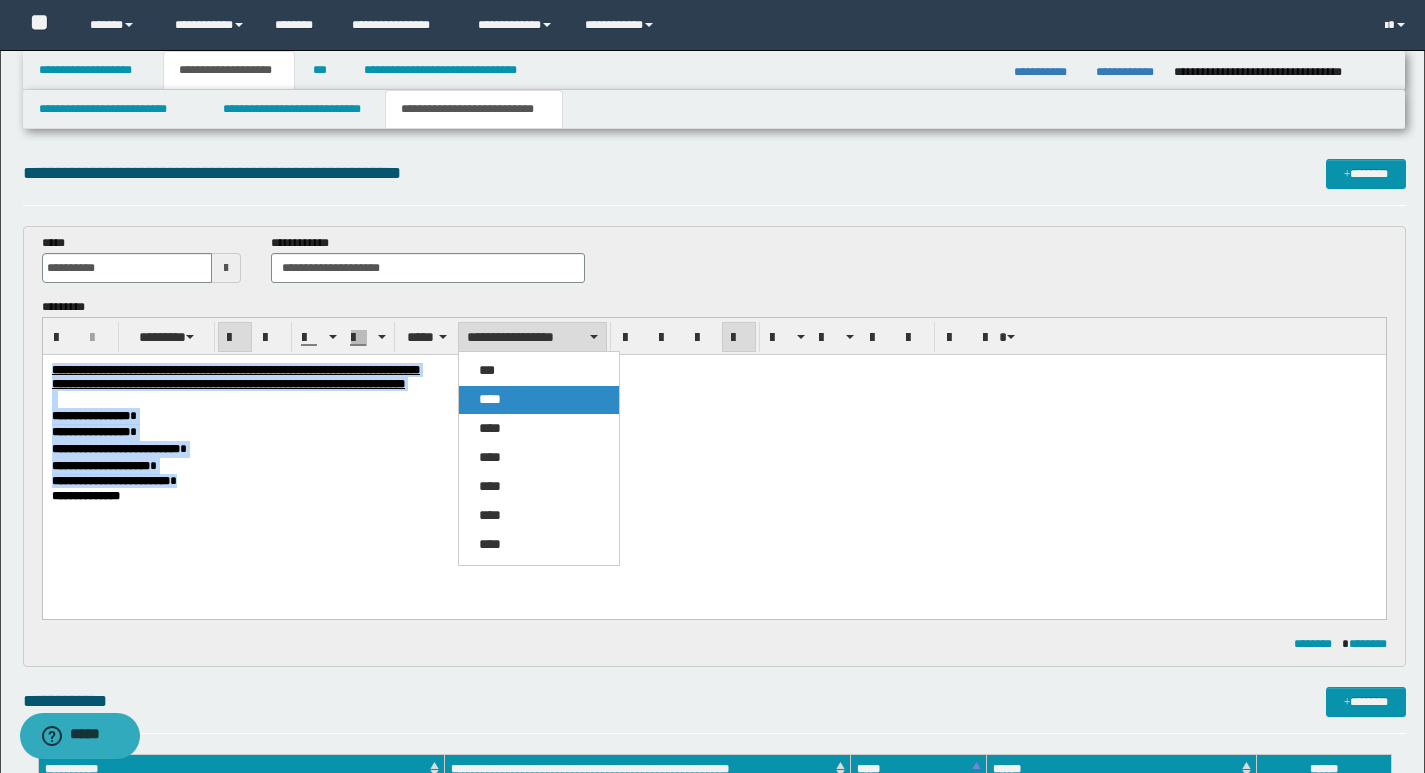 click on "****" at bounding box center [539, 400] 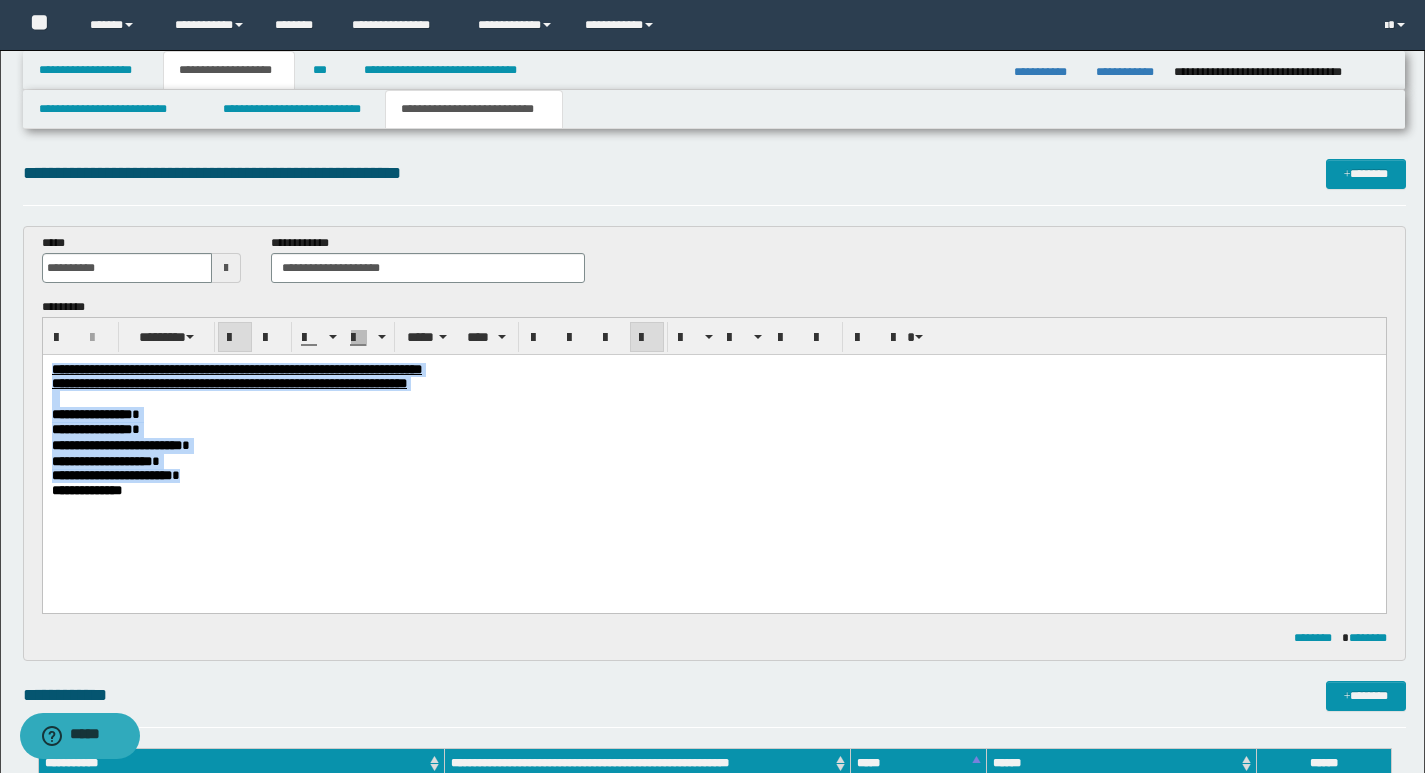 click on "**********" at bounding box center (713, 415) 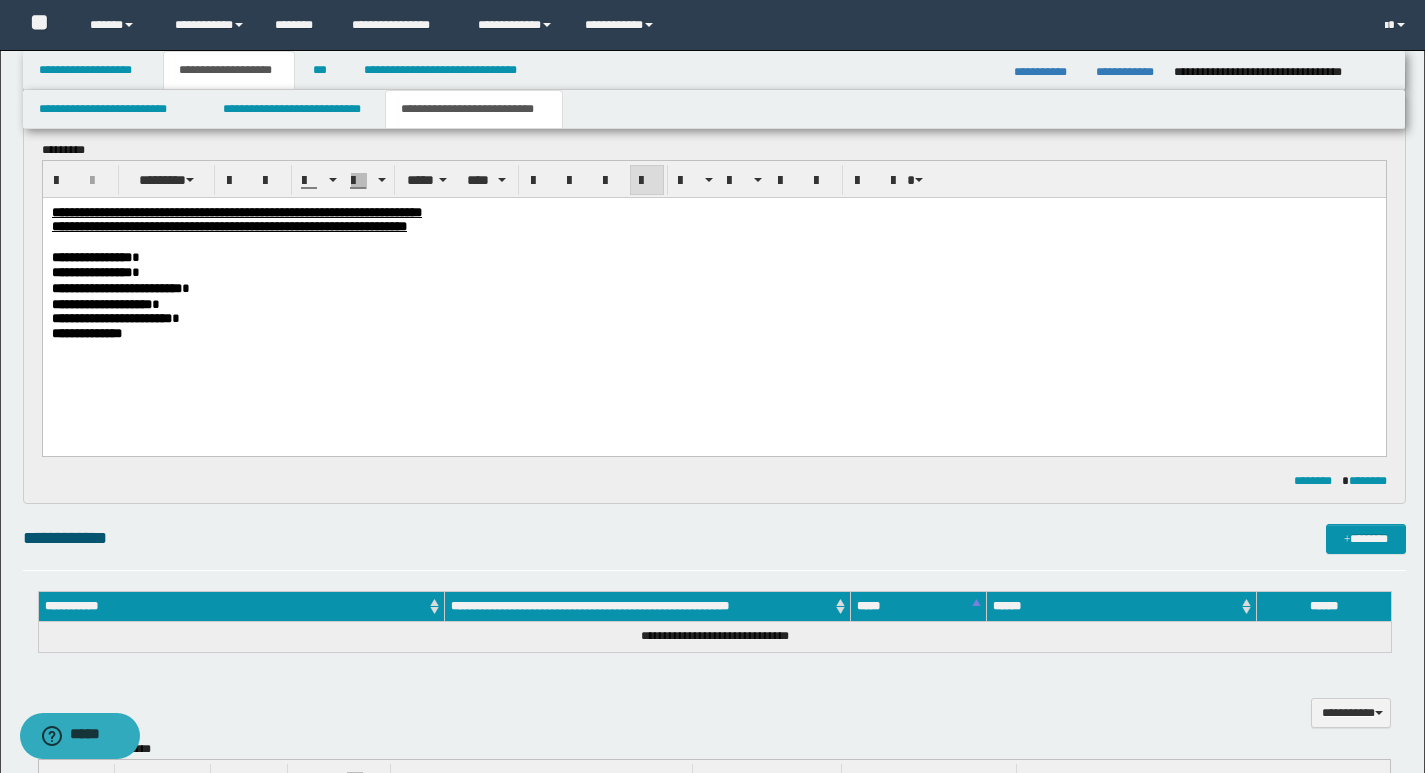 scroll, scrollTop: 0, scrollLeft: 0, axis: both 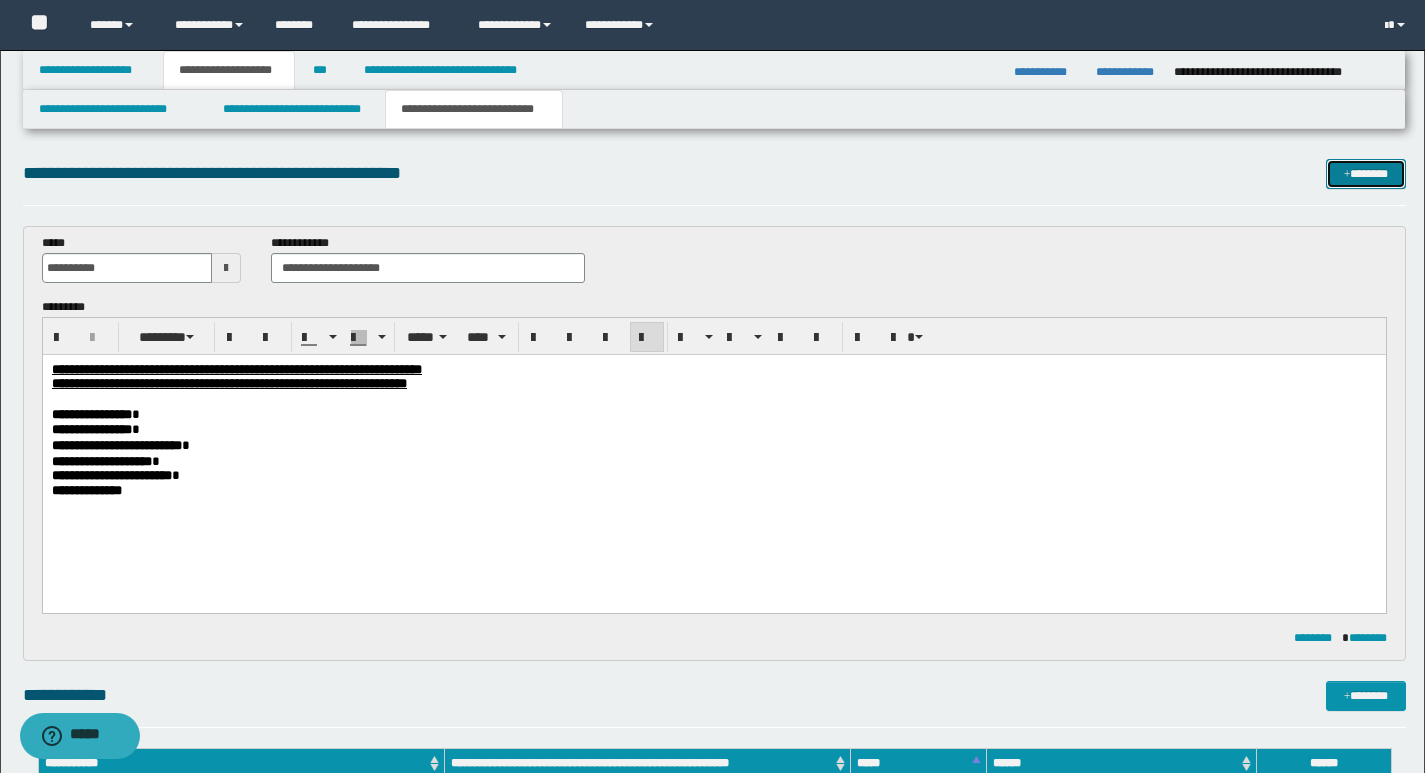 click on "*******" at bounding box center (1366, 174) 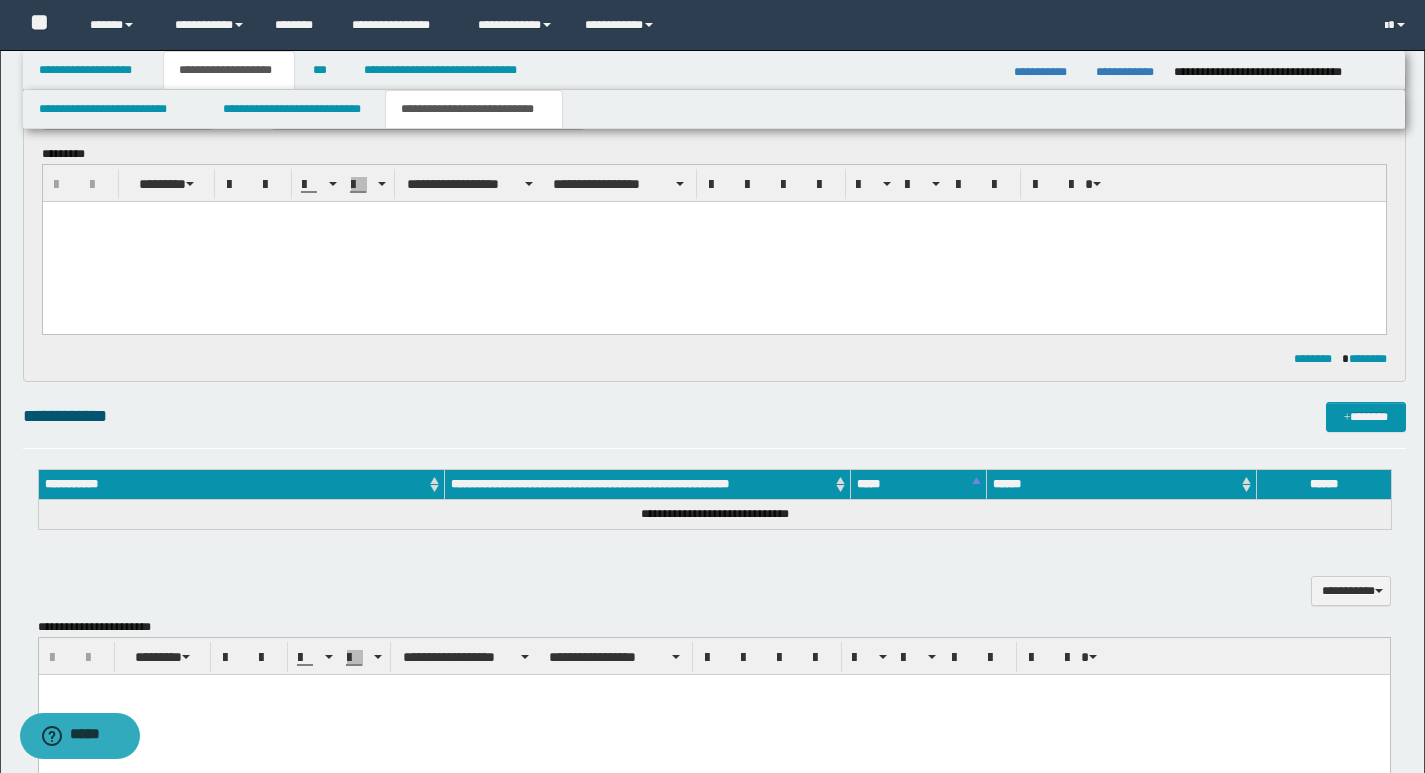 scroll, scrollTop: 0, scrollLeft: 0, axis: both 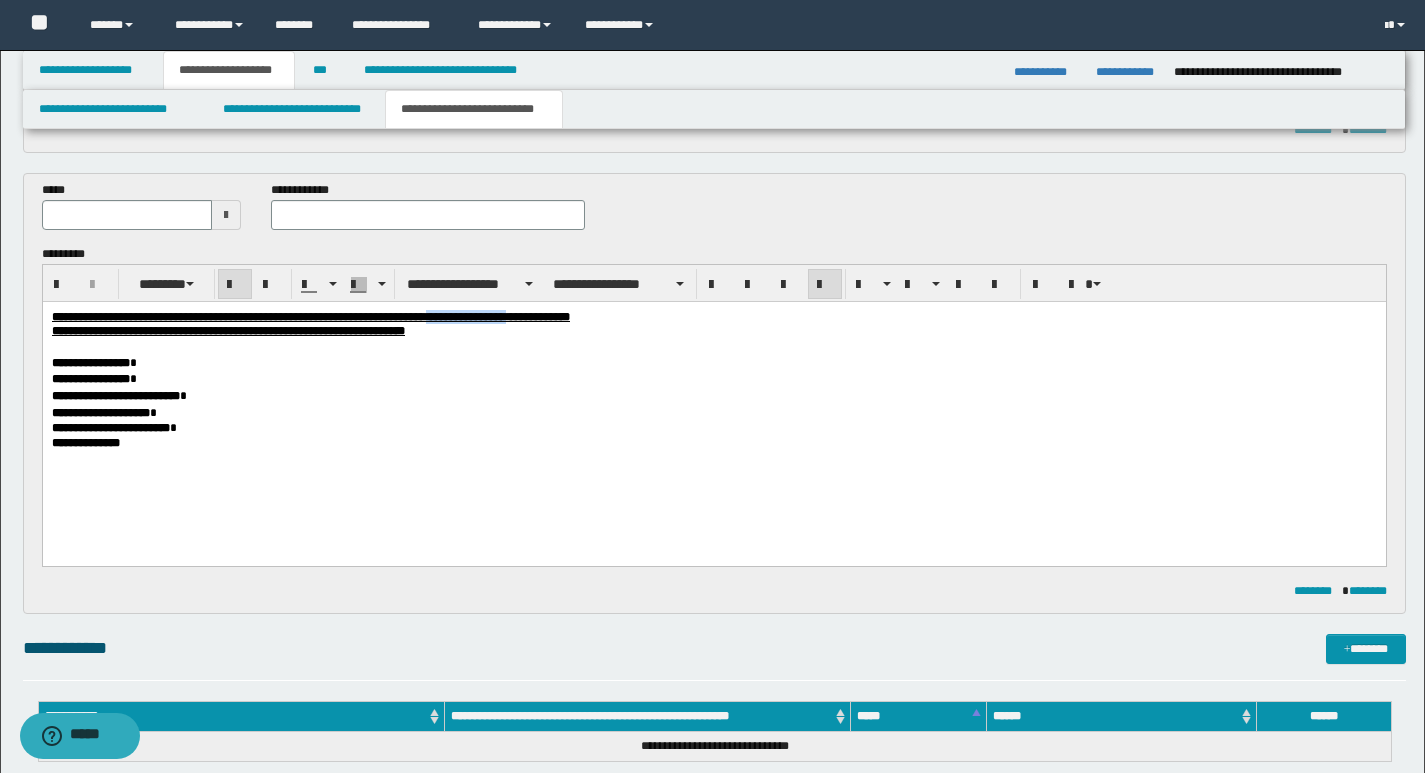 drag, startPoint x: 584, startPoint y: 317, endPoint x: 676, endPoint y: 316, distance: 92.00543 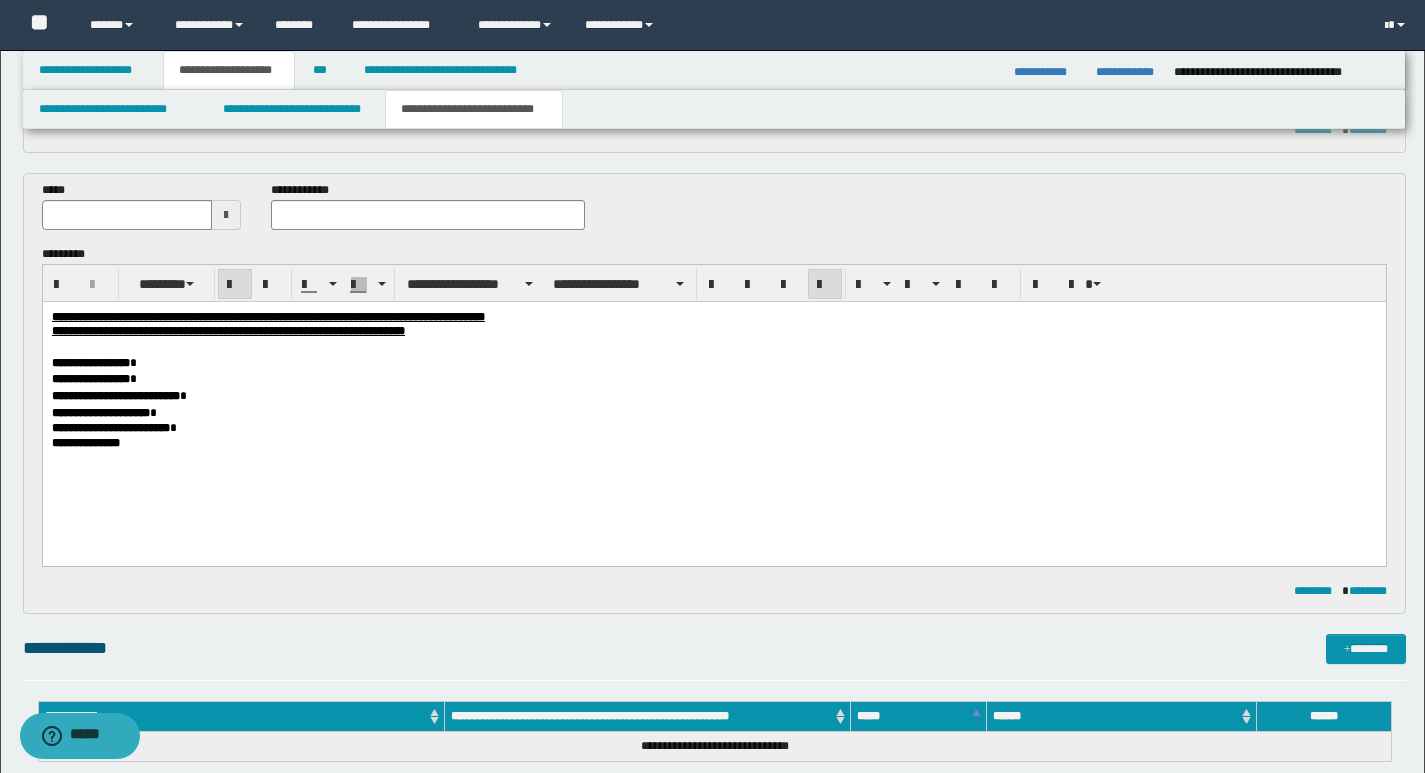 type 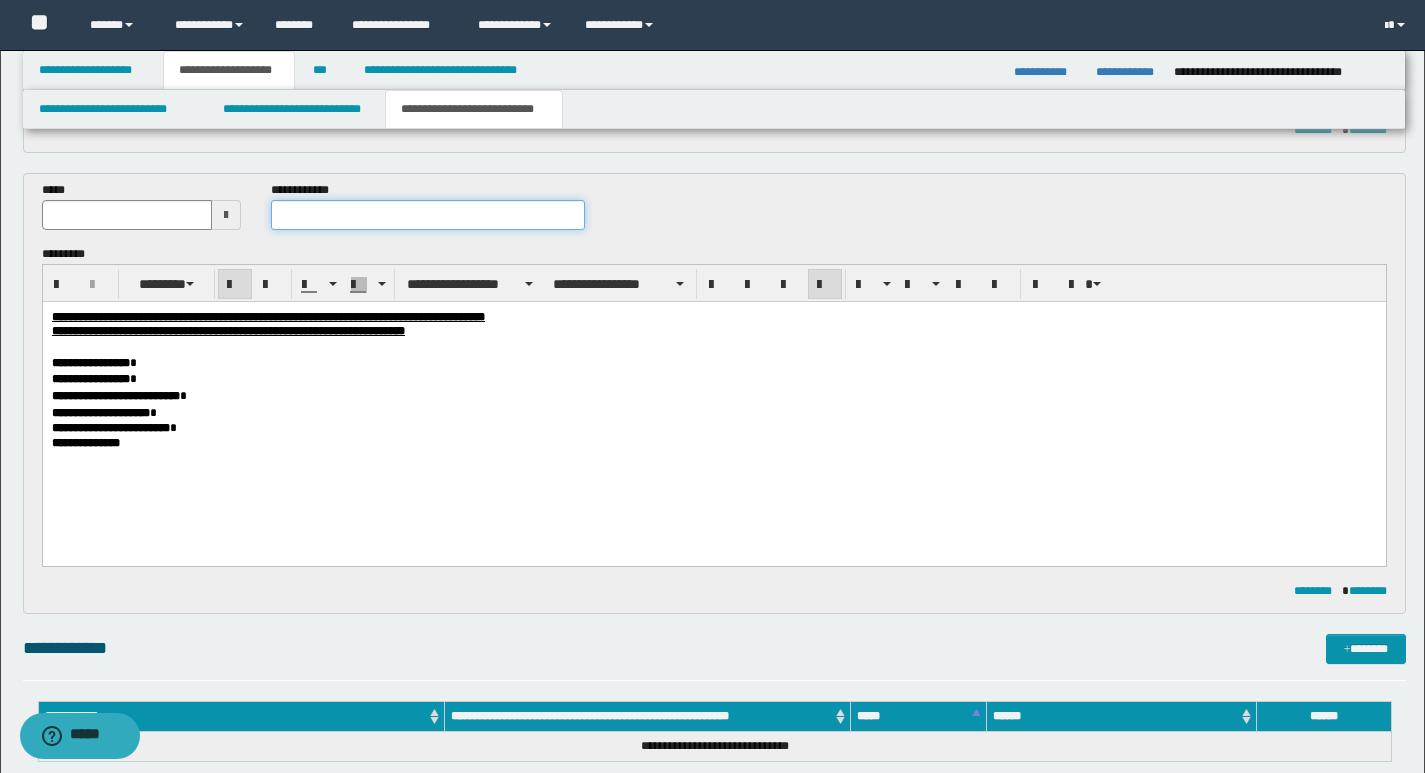 drag, startPoint x: 276, startPoint y: 204, endPoint x: 327, endPoint y: 226, distance: 55.542778 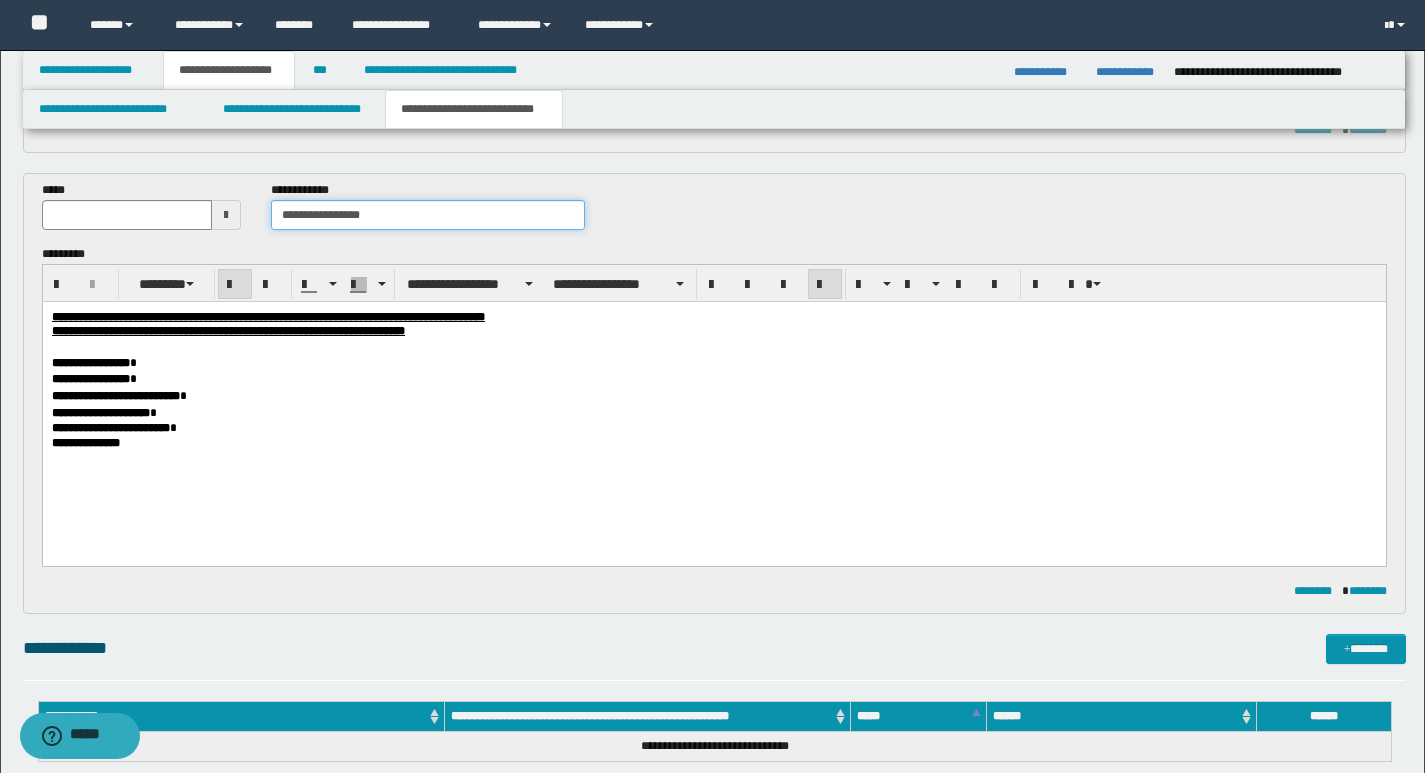type on "**********" 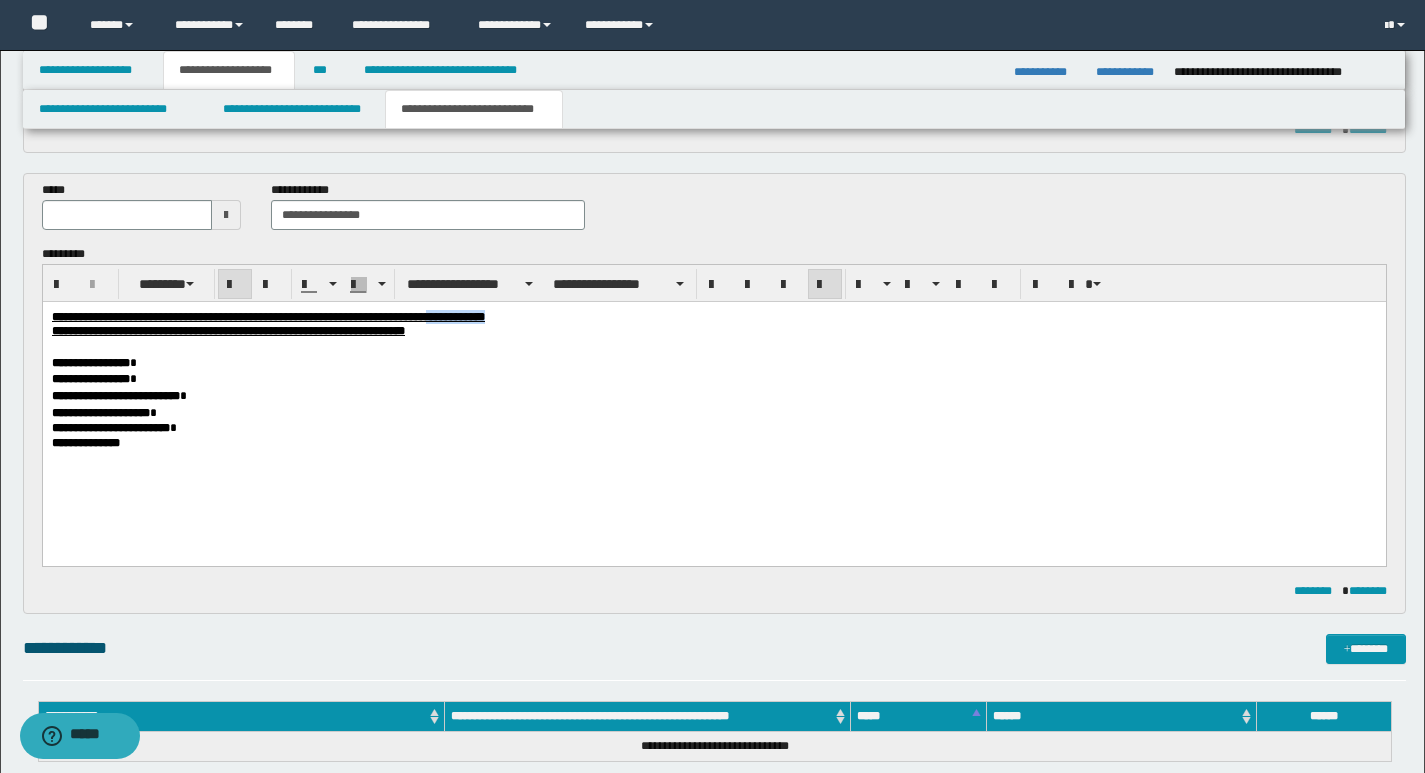 drag, startPoint x: 583, startPoint y: 321, endPoint x: 672, endPoint y: 323, distance: 89.02247 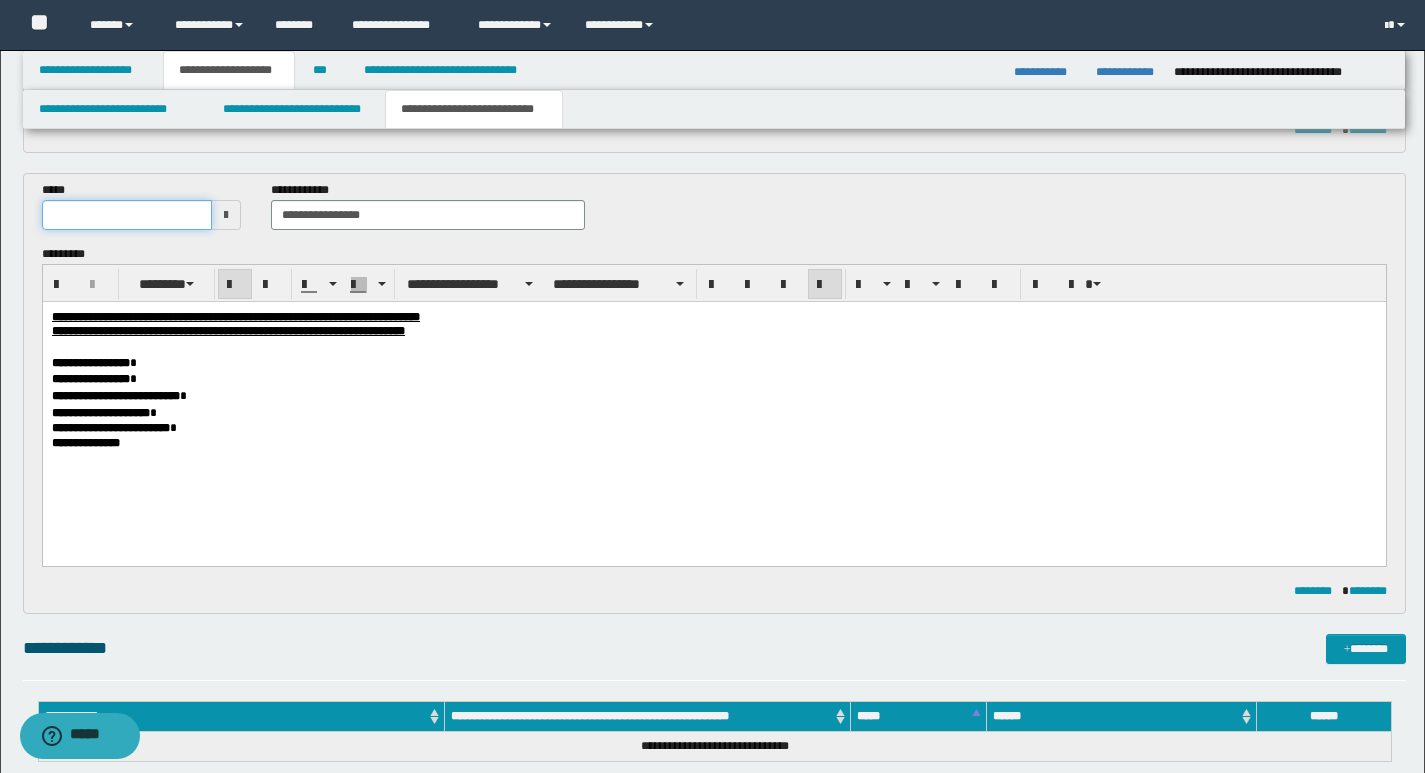 click at bounding box center [127, 215] 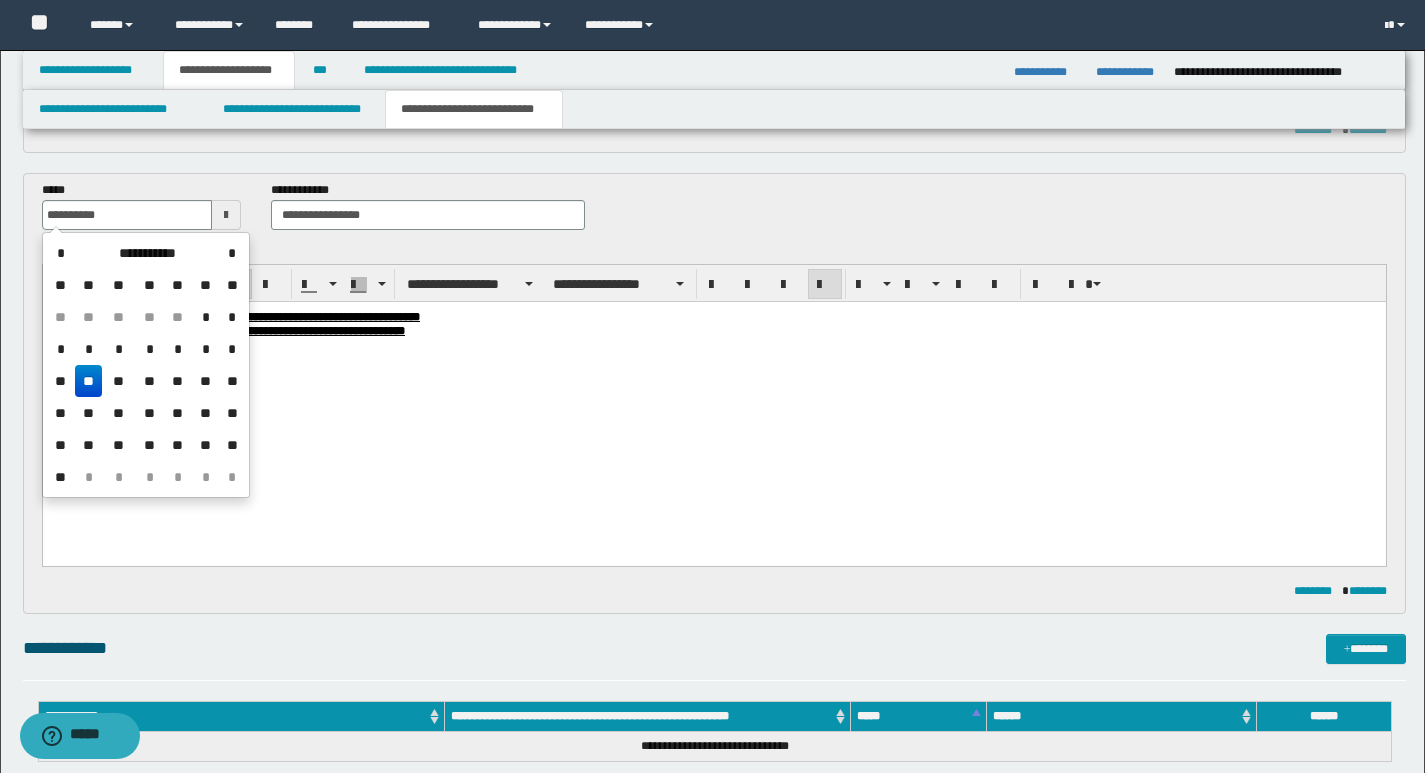 click on "**" at bounding box center (89, 381) 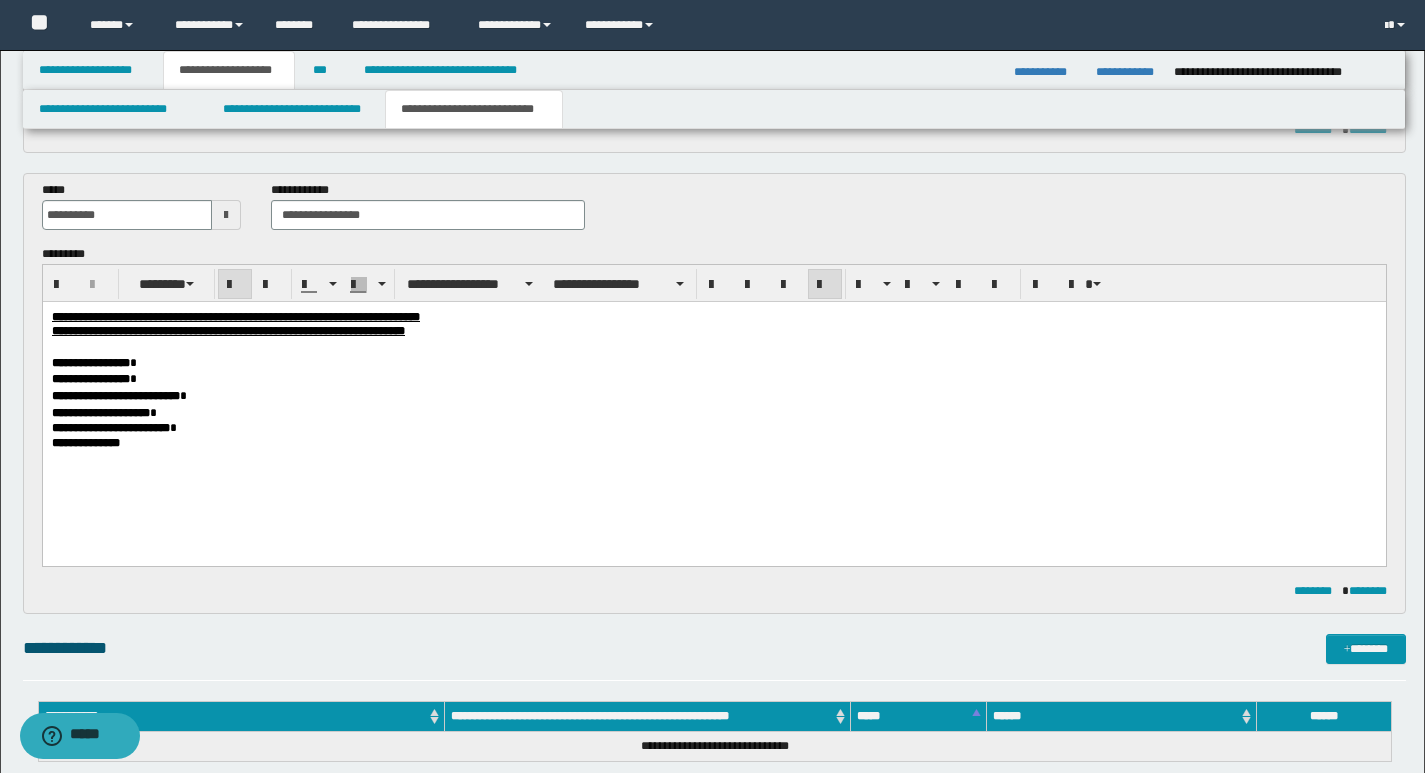 click on "**********" at bounding box center (713, 412) 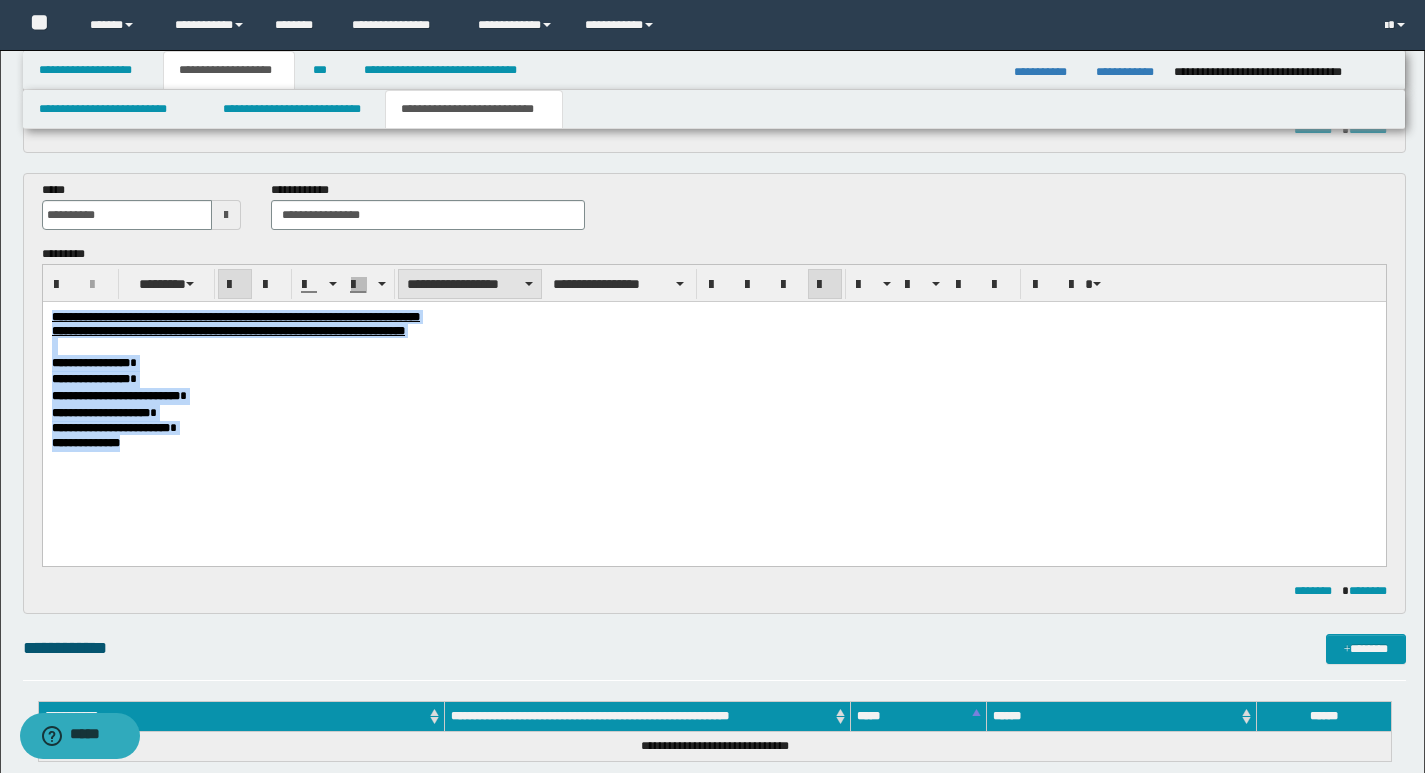 click on "**********" at bounding box center (470, 284) 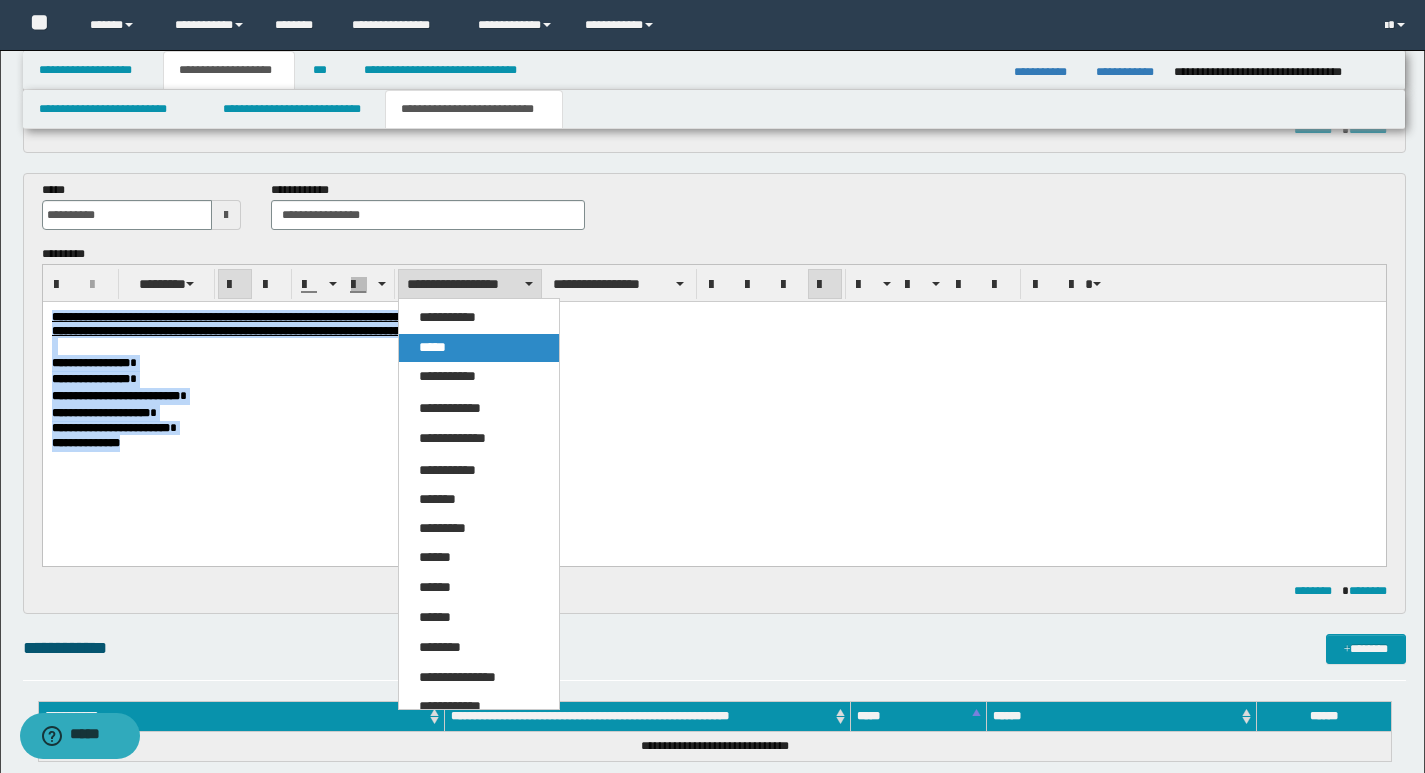 drag, startPoint x: 424, startPoint y: 343, endPoint x: 396, endPoint y: 38, distance: 306.28256 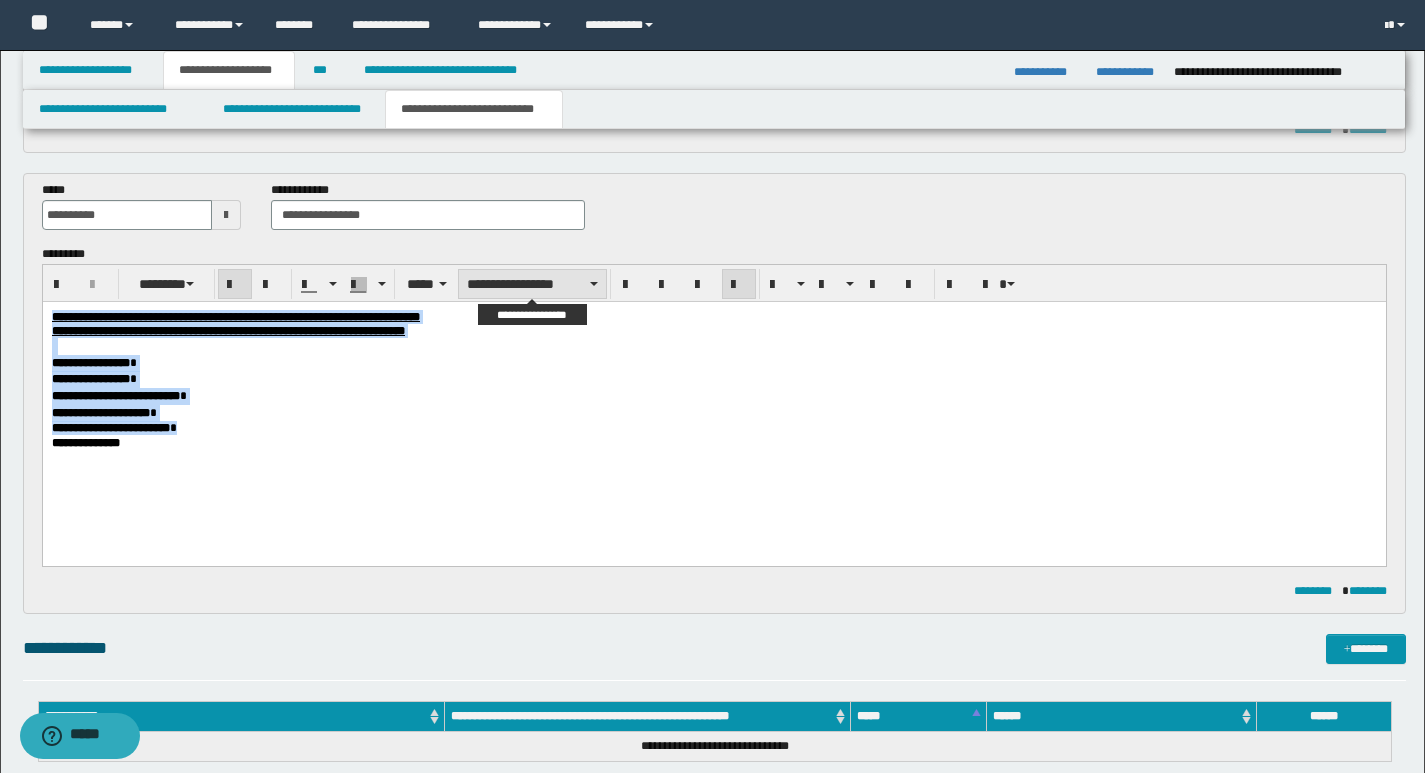 click on "**********" at bounding box center (532, 284) 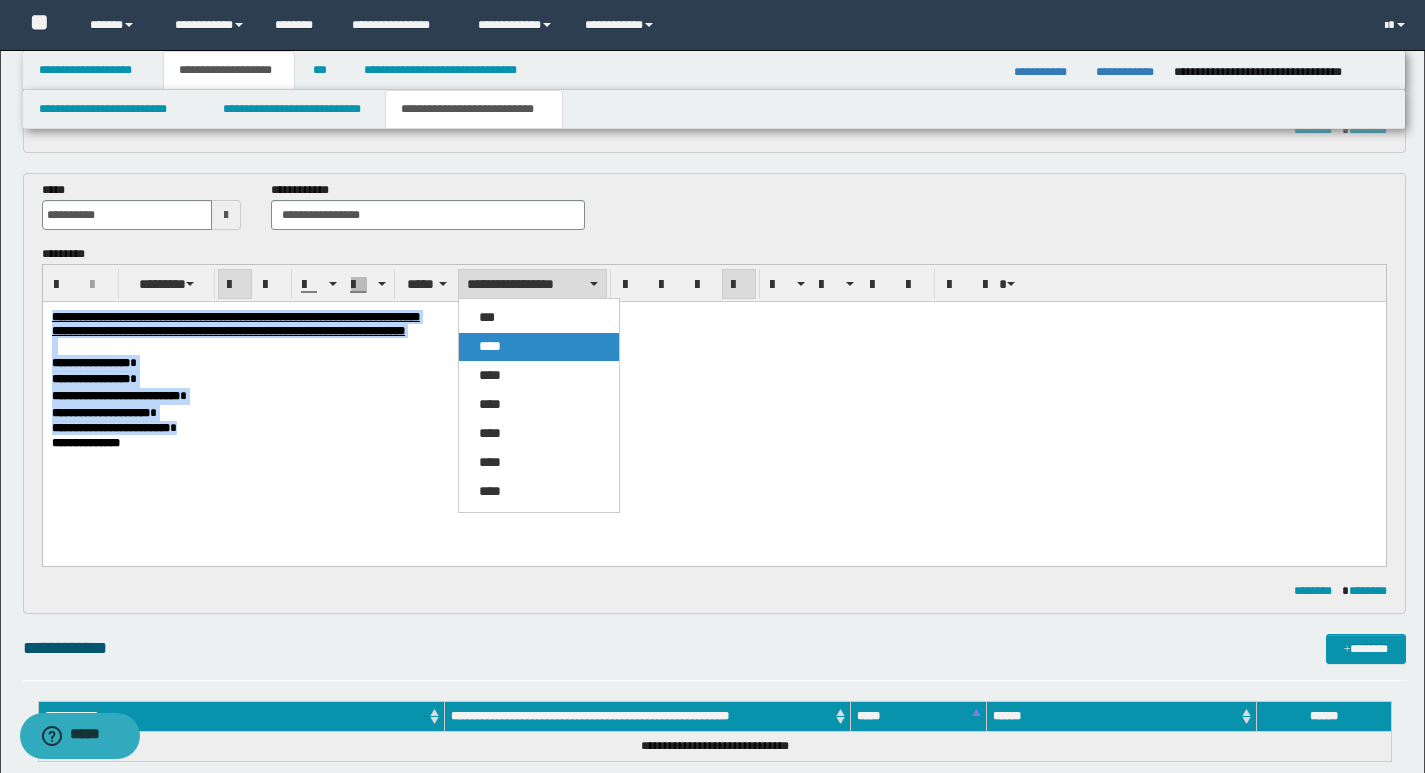 drag, startPoint x: 496, startPoint y: 343, endPoint x: 458, endPoint y: 41, distance: 304.38135 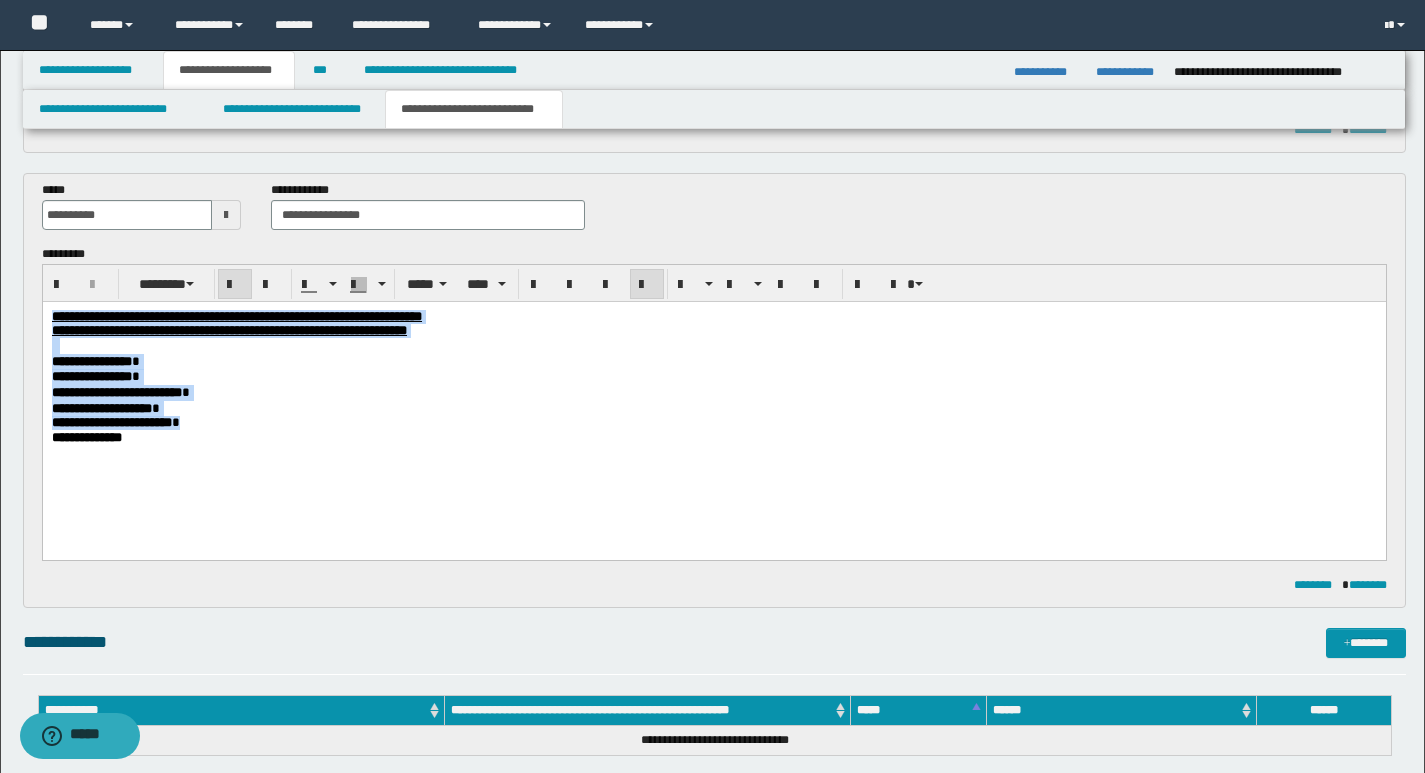 click at bounding box center [647, 285] 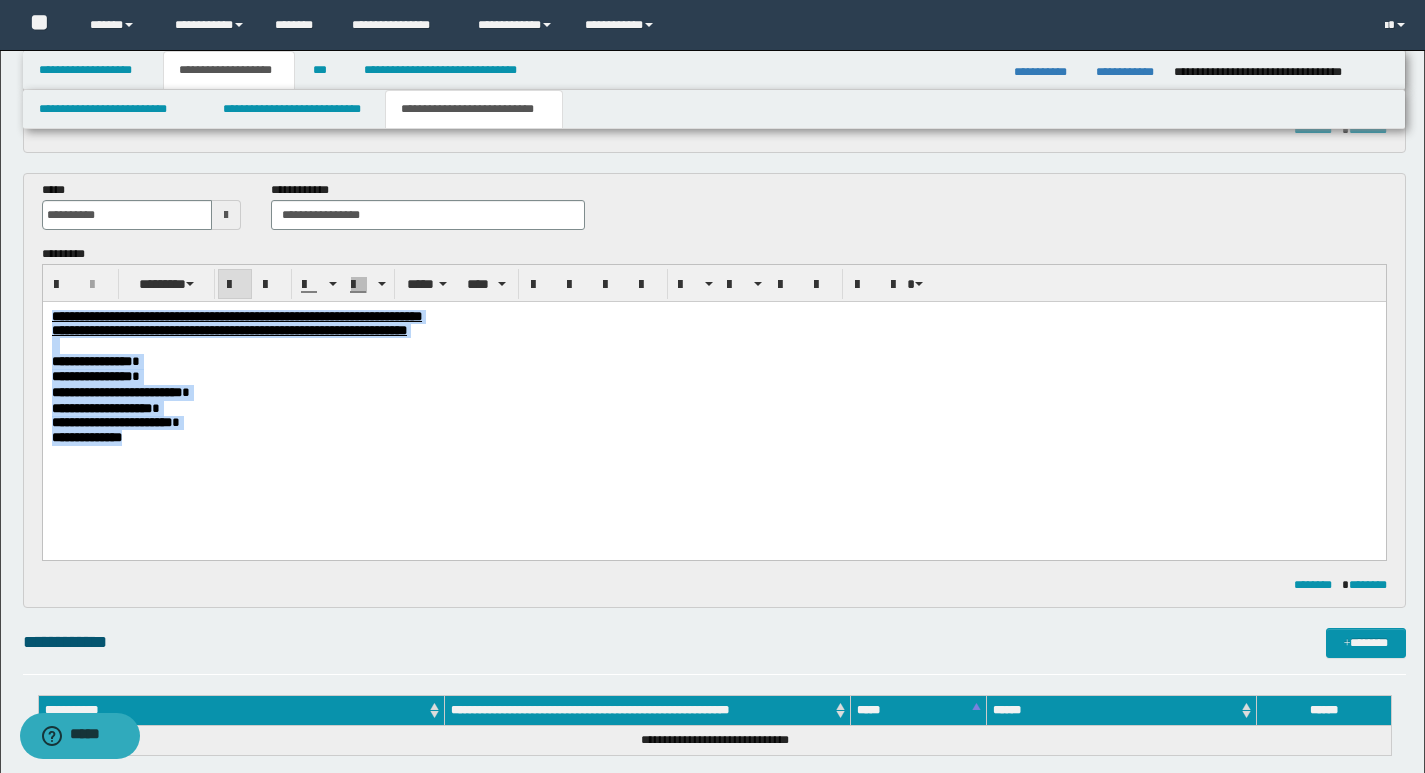 click on "**********" at bounding box center (713, 422) 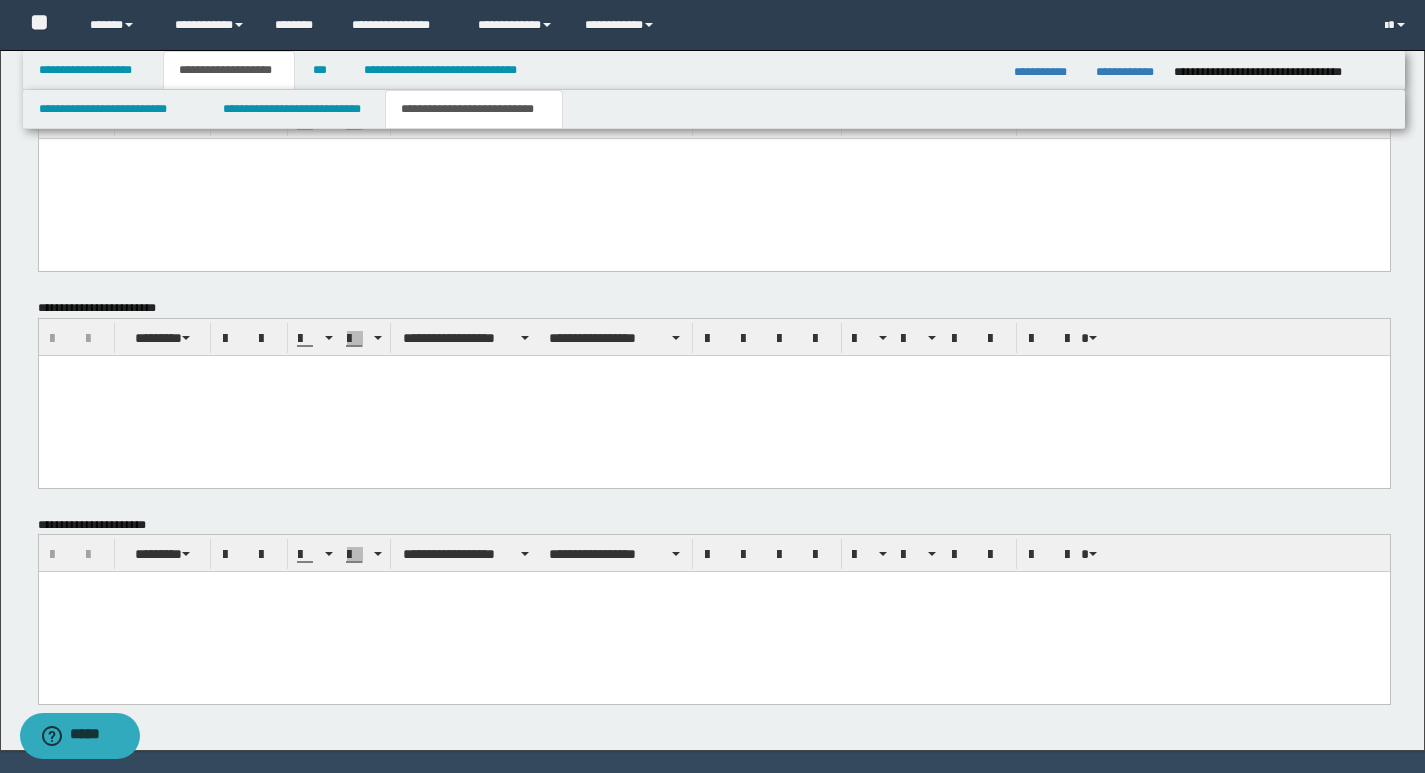 scroll, scrollTop: 1326, scrollLeft: 0, axis: vertical 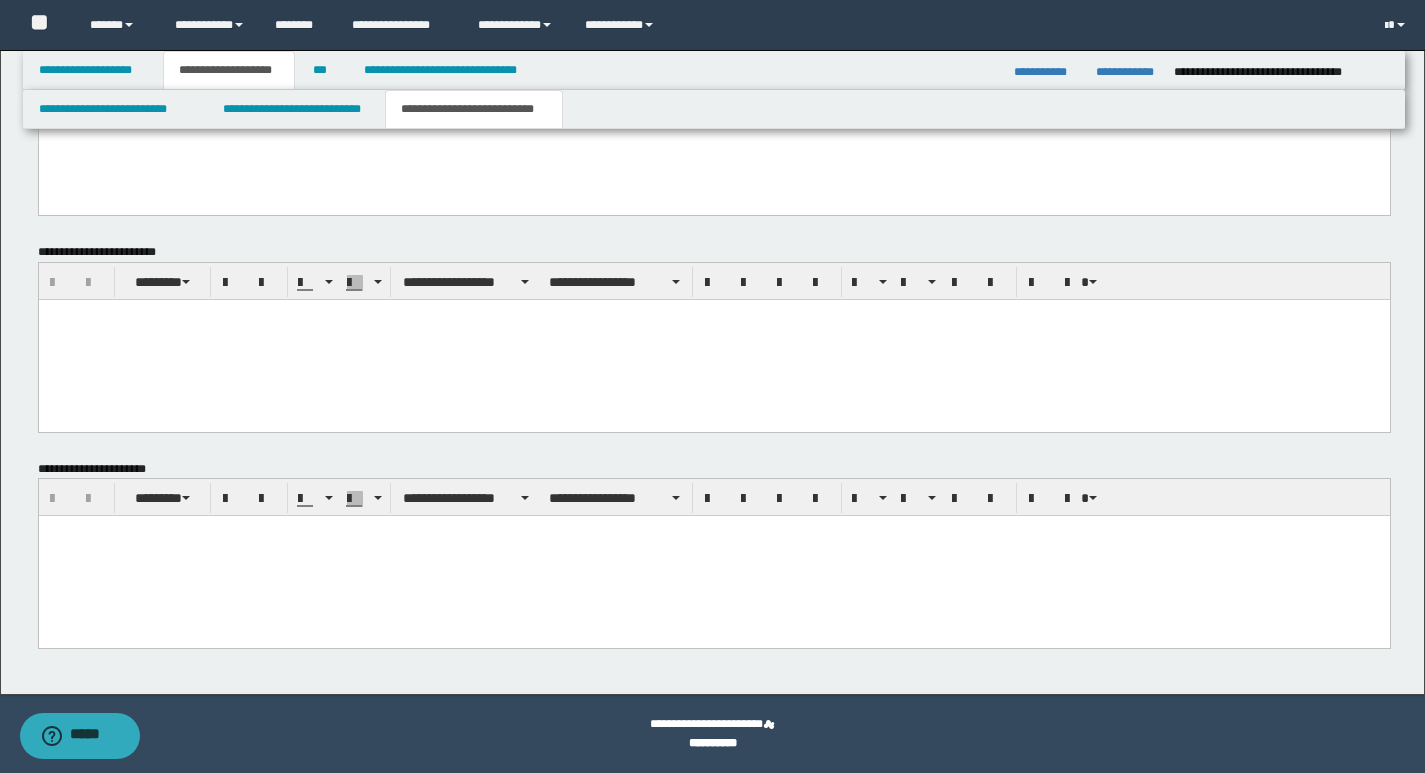 click at bounding box center [713, 556] 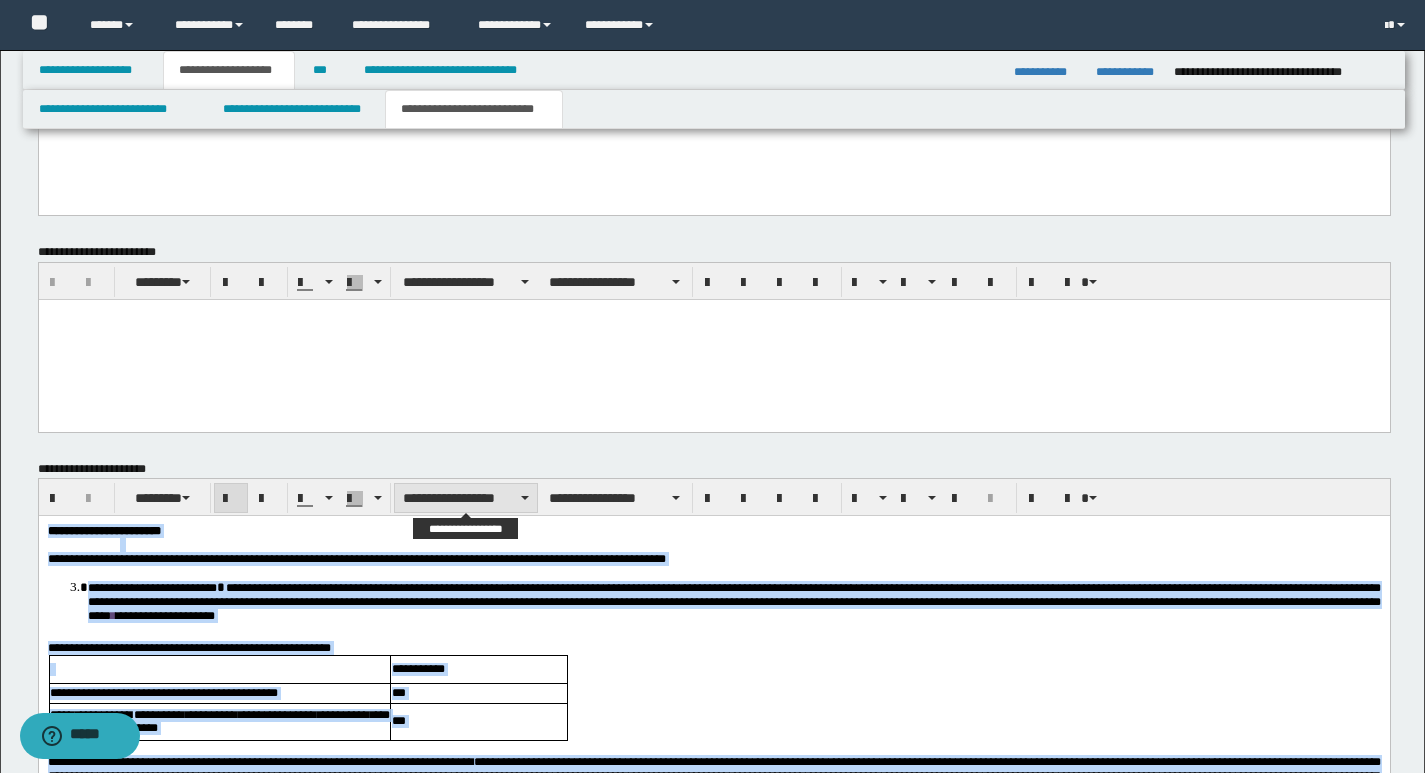 click on "**********" at bounding box center [466, 498] 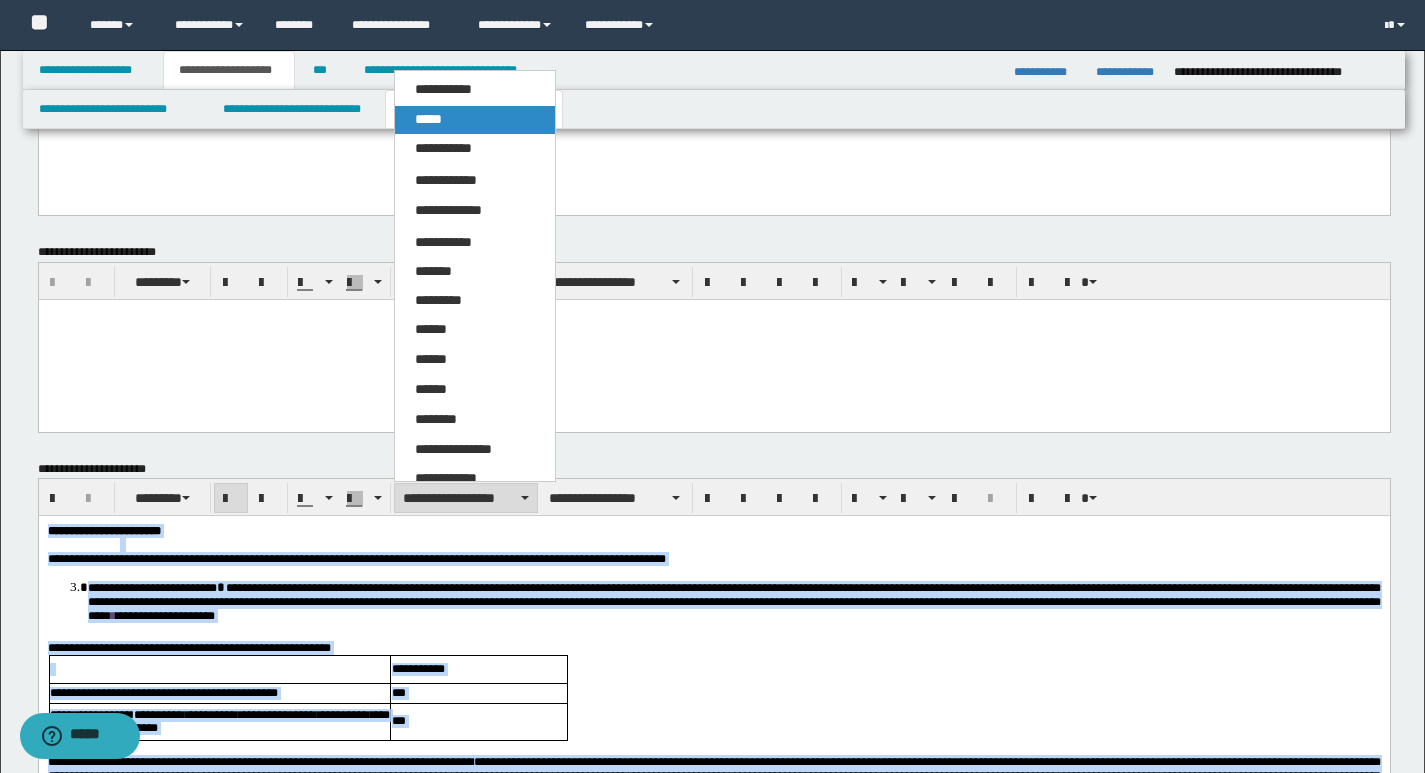 click on "*****" at bounding box center (428, 119) 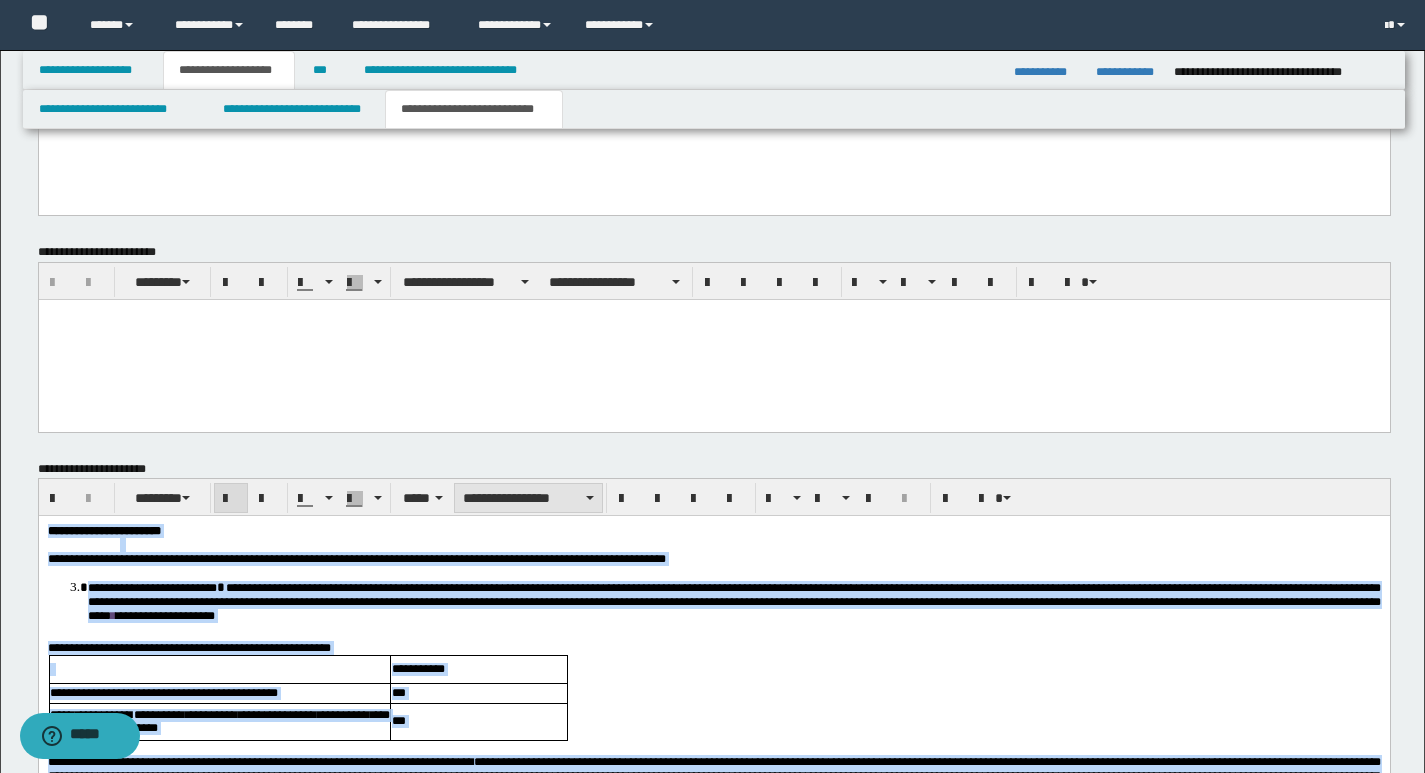 click on "**********" at bounding box center [528, 498] 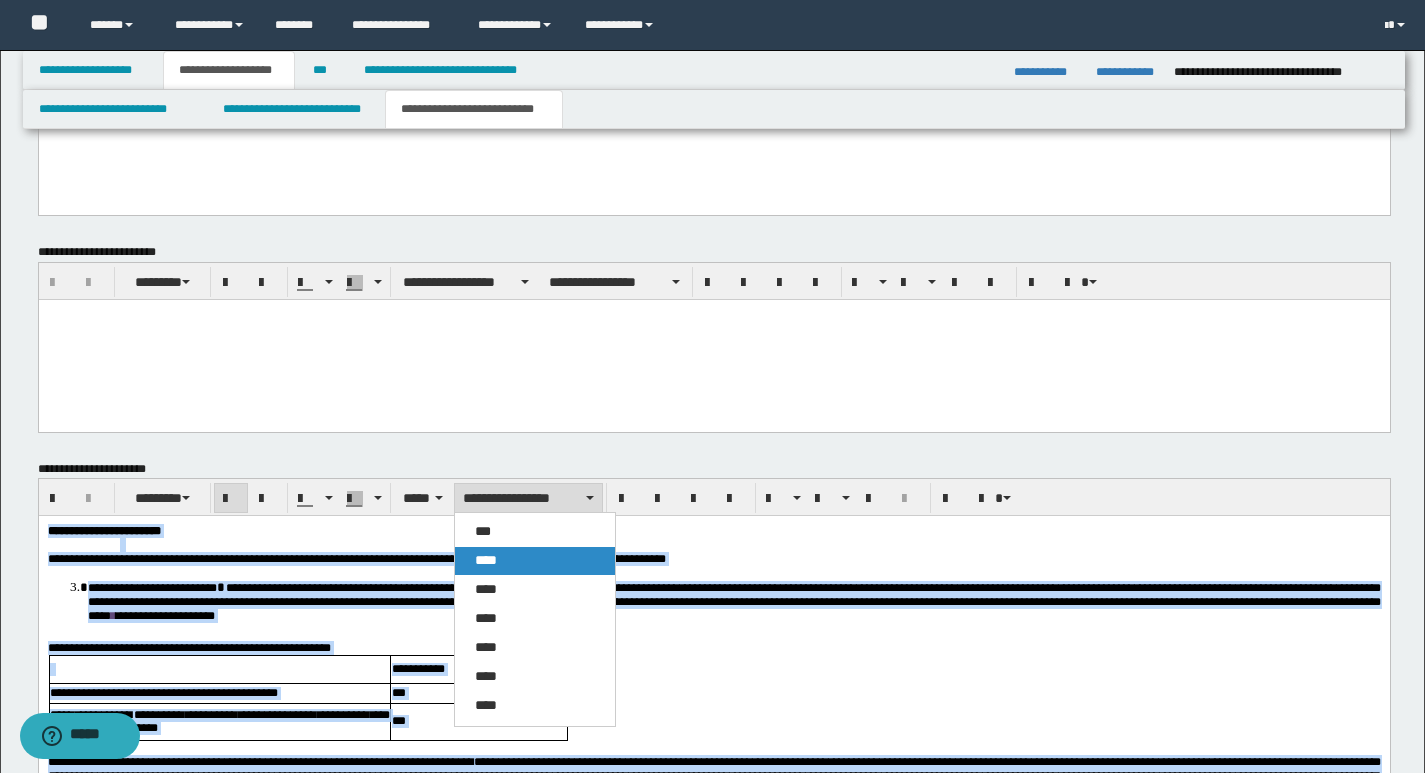 drag, startPoint x: 485, startPoint y: 567, endPoint x: 481, endPoint y: 43, distance: 524.01526 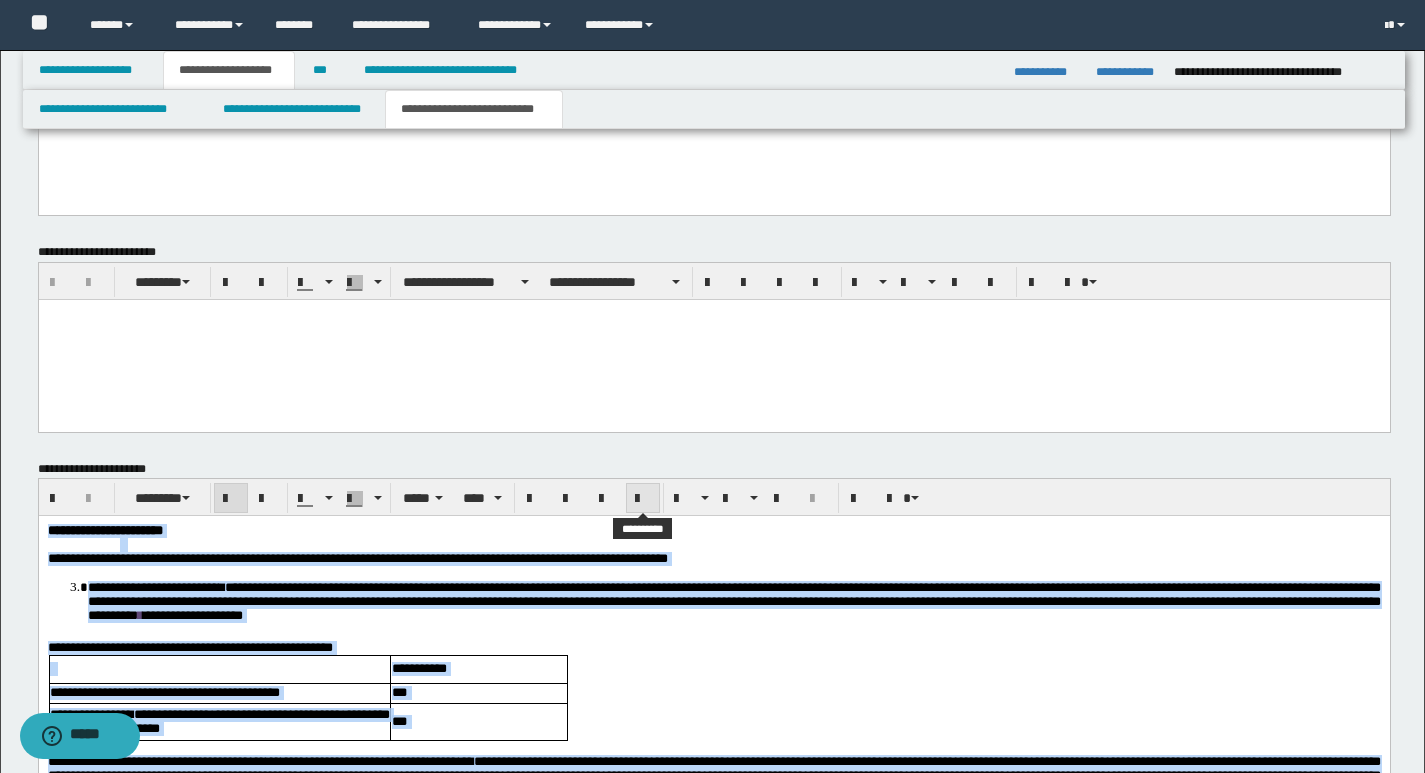 click at bounding box center [643, 499] 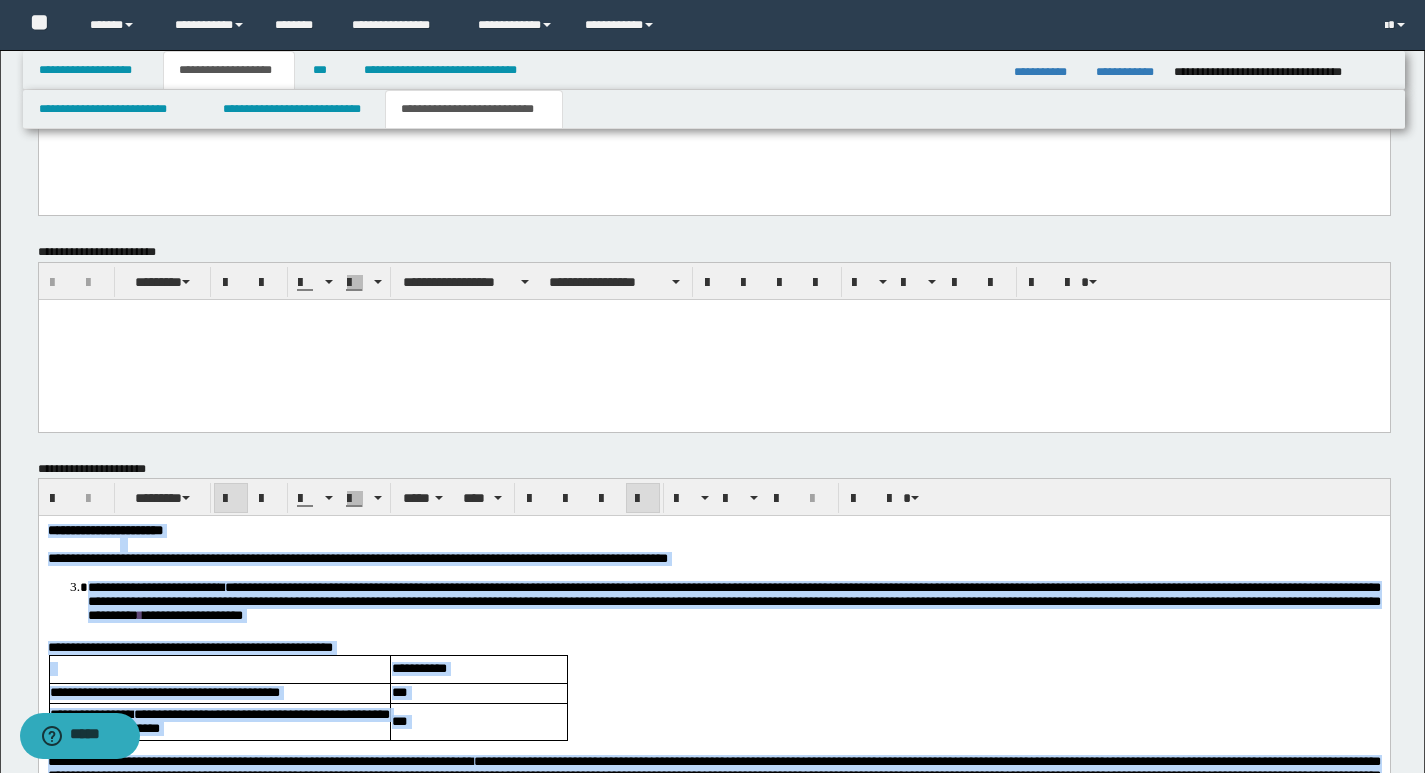 click at bounding box center (643, 498) 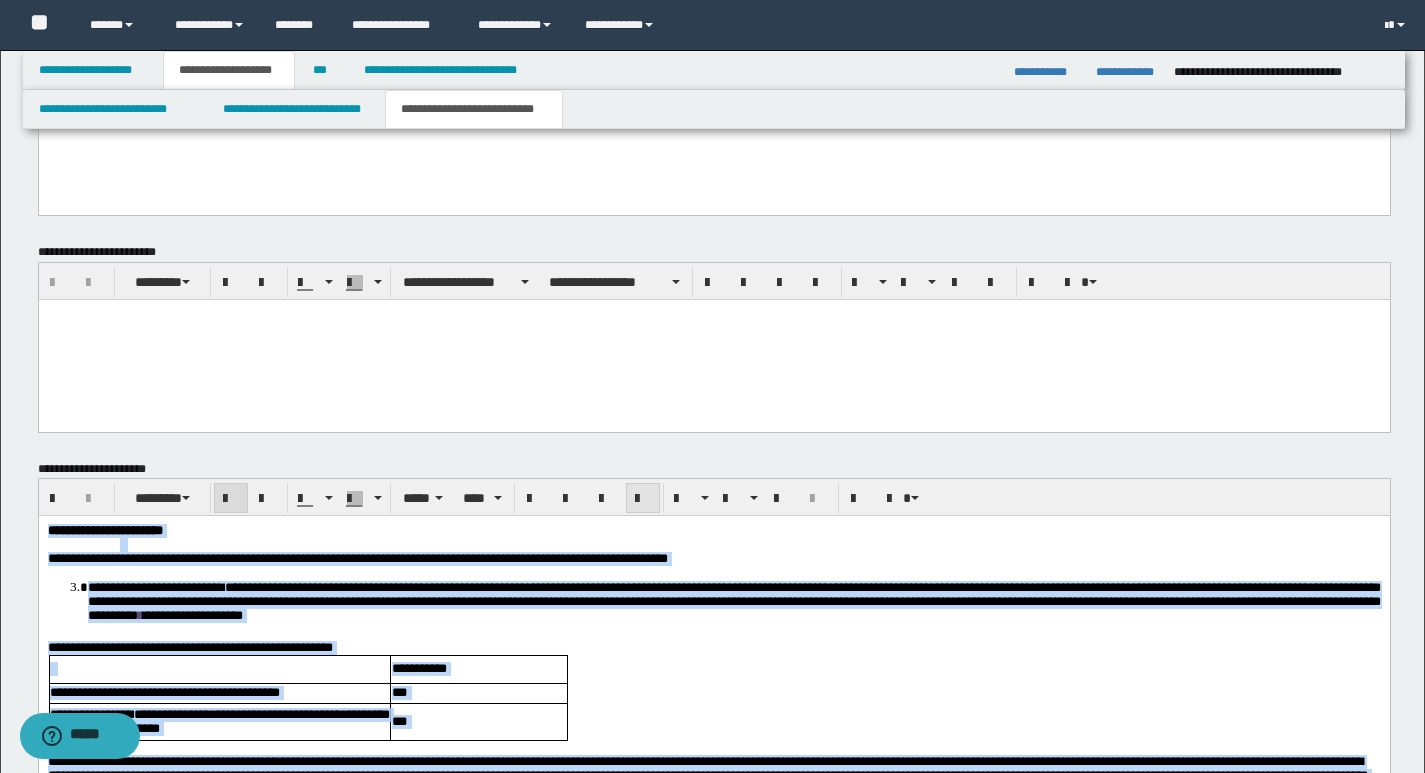 click at bounding box center [643, 498] 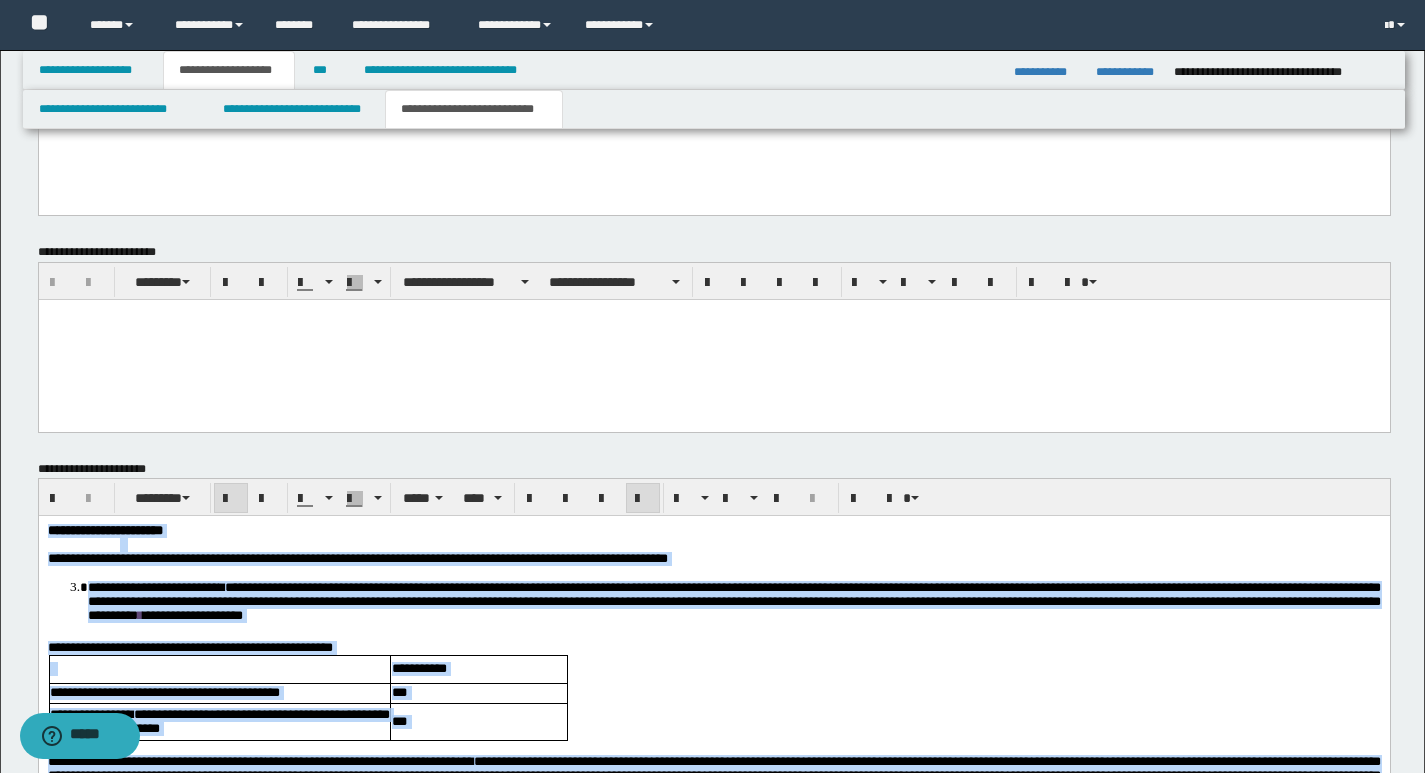 click on "**********" at bounding box center [713, 828] 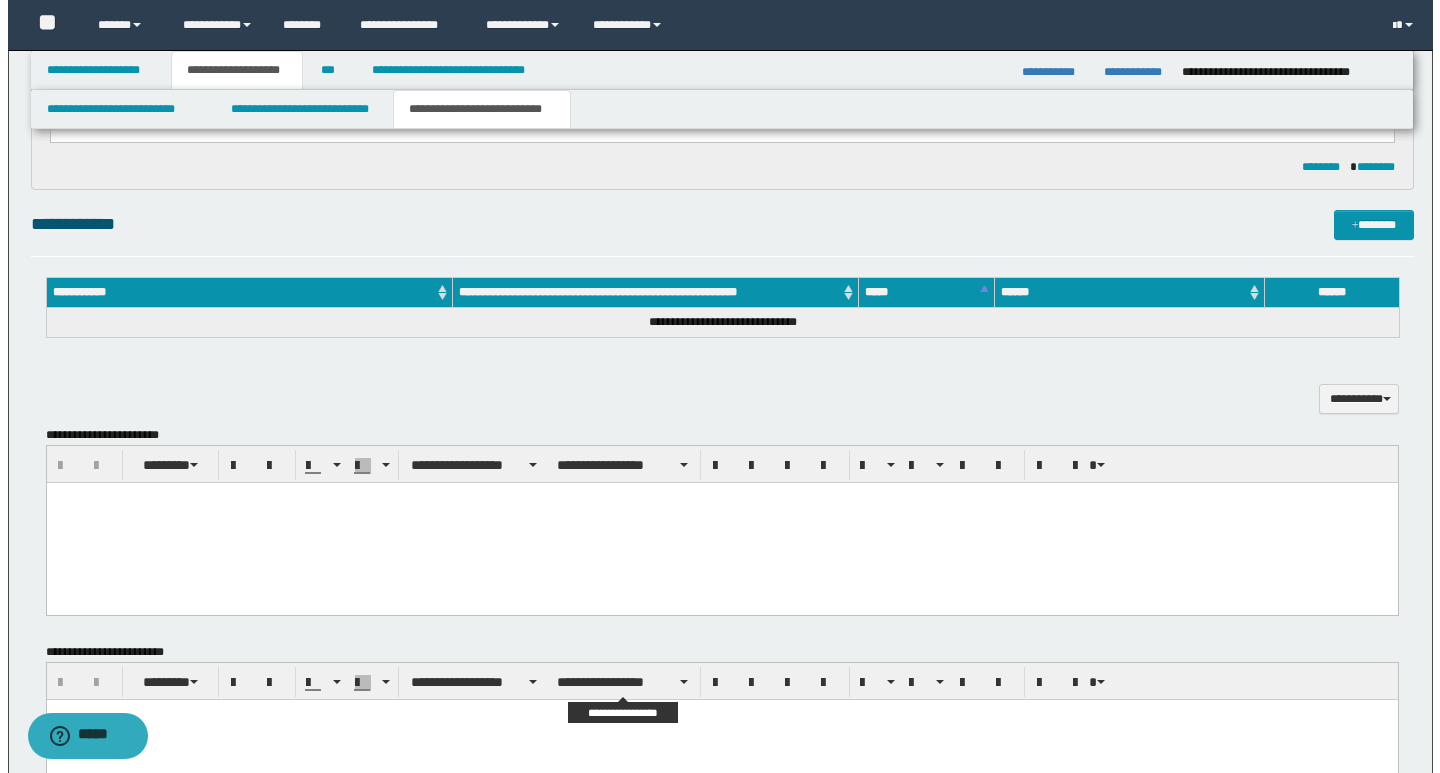 scroll, scrollTop: 826, scrollLeft: 0, axis: vertical 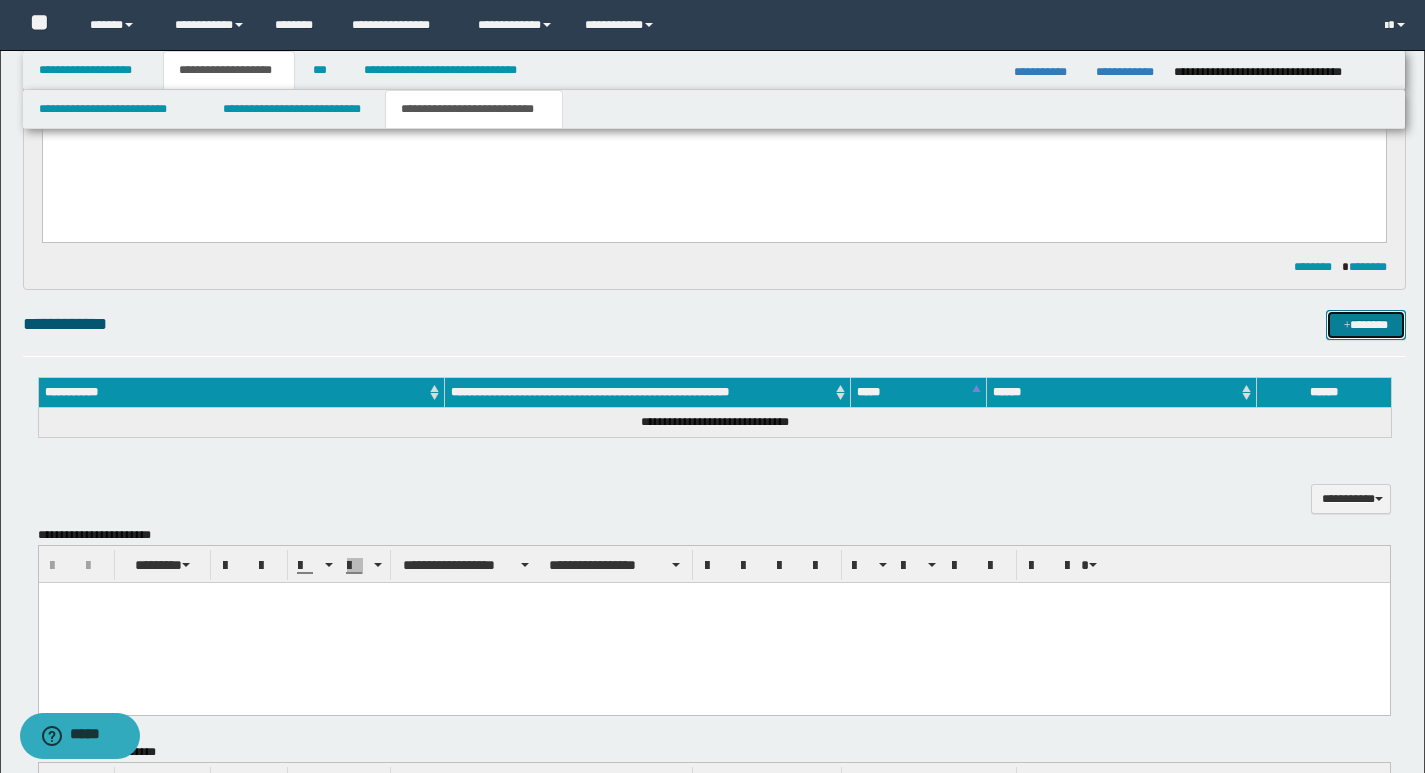 click on "*******" at bounding box center (1366, 325) 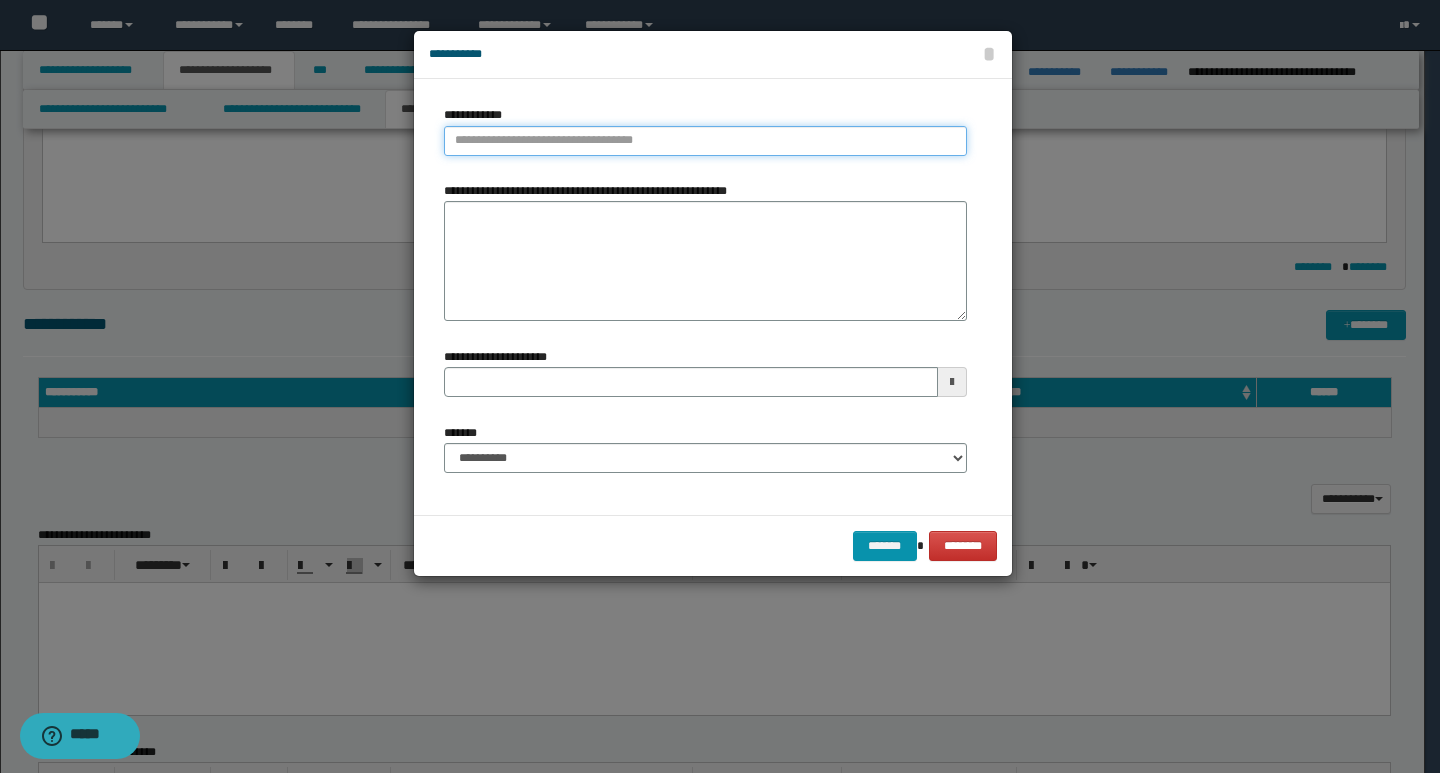 click on "**********" at bounding box center (705, 141) 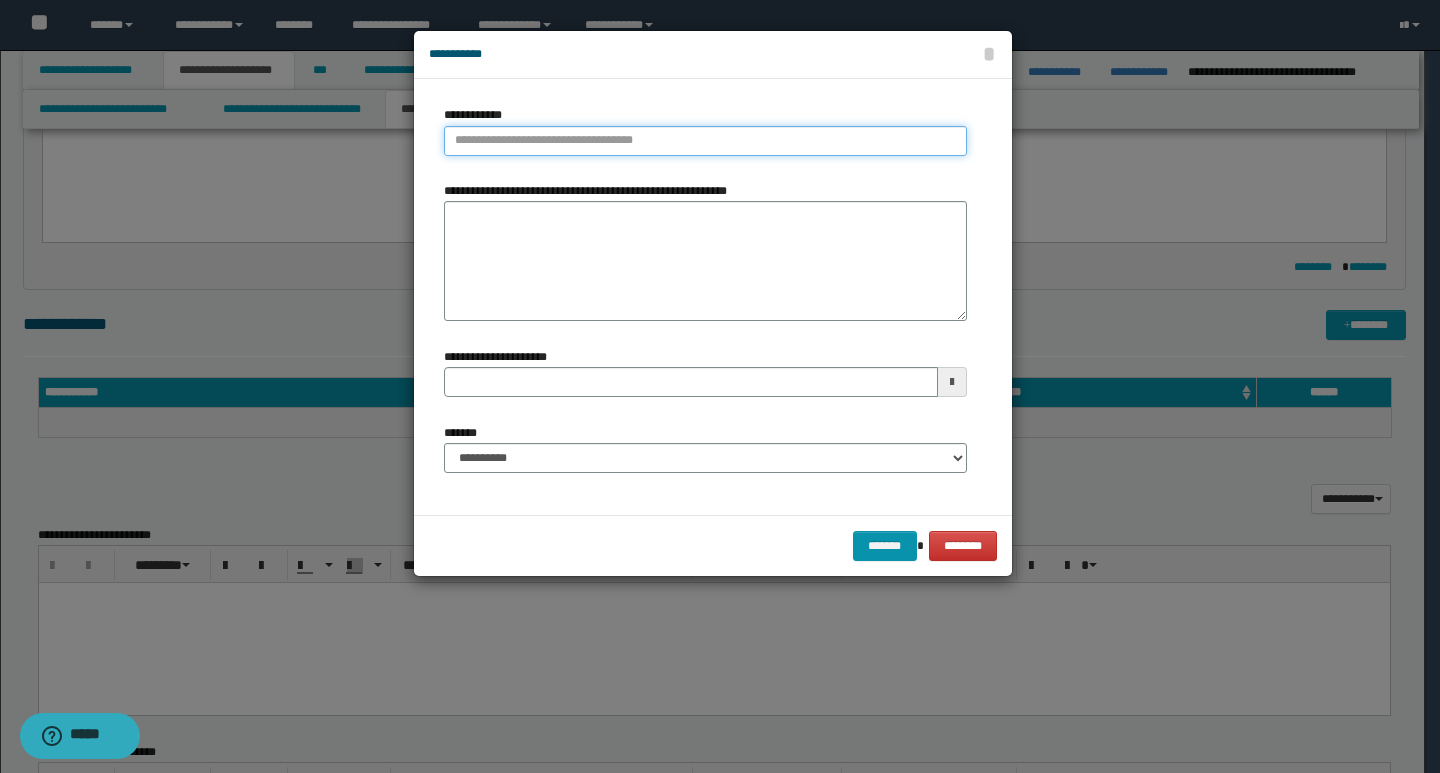 paste on "**********" 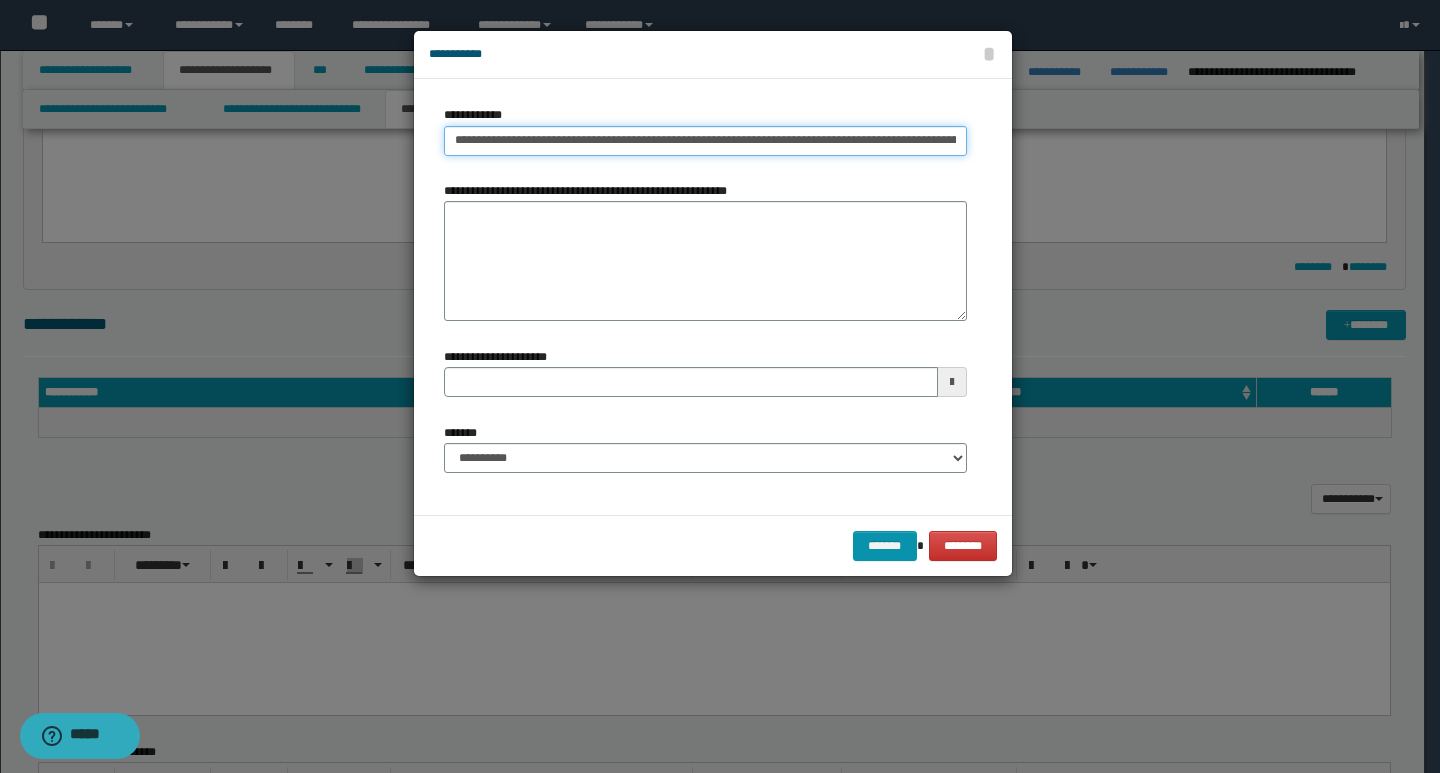 scroll, scrollTop: 0, scrollLeft: 123, axis: horizontal 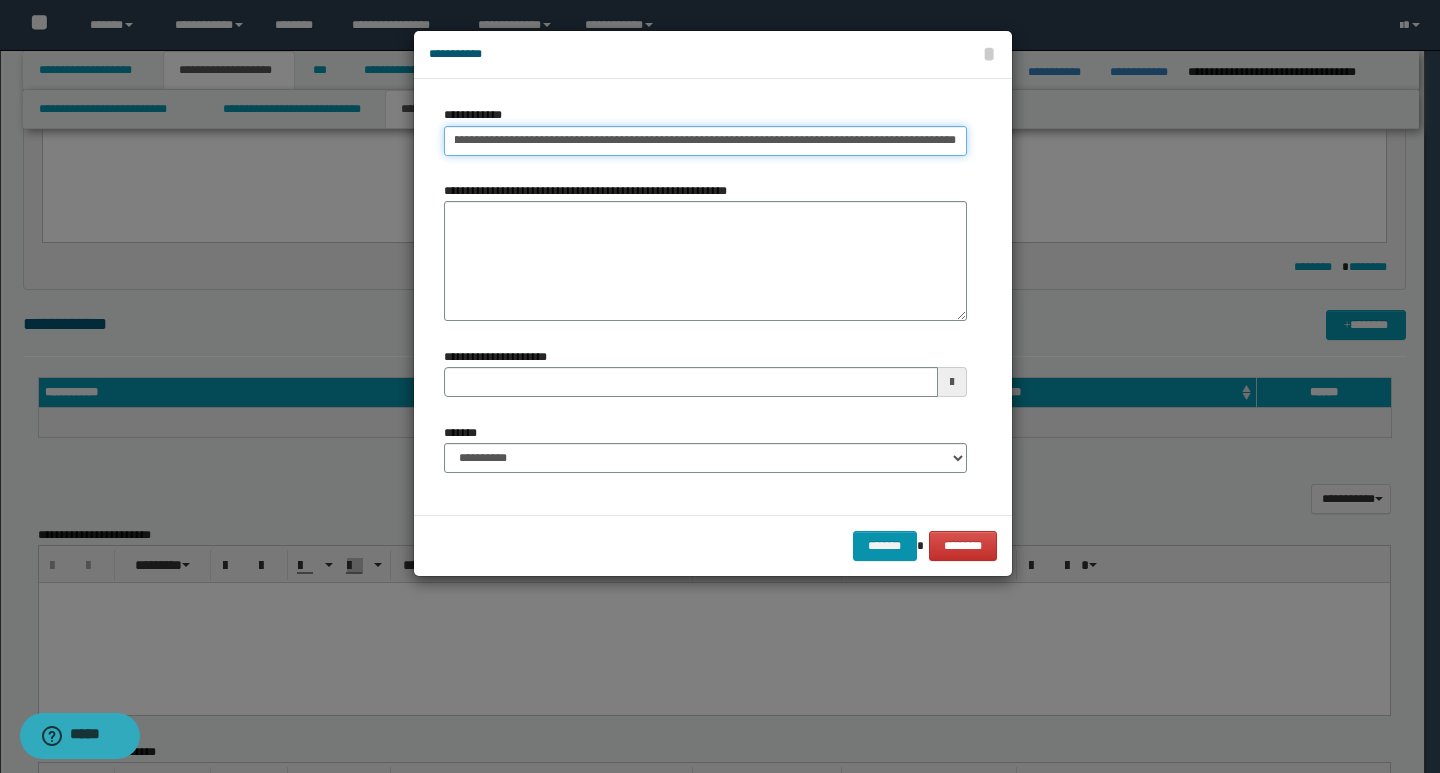 click on "**********" at bounding box center [705, 141] 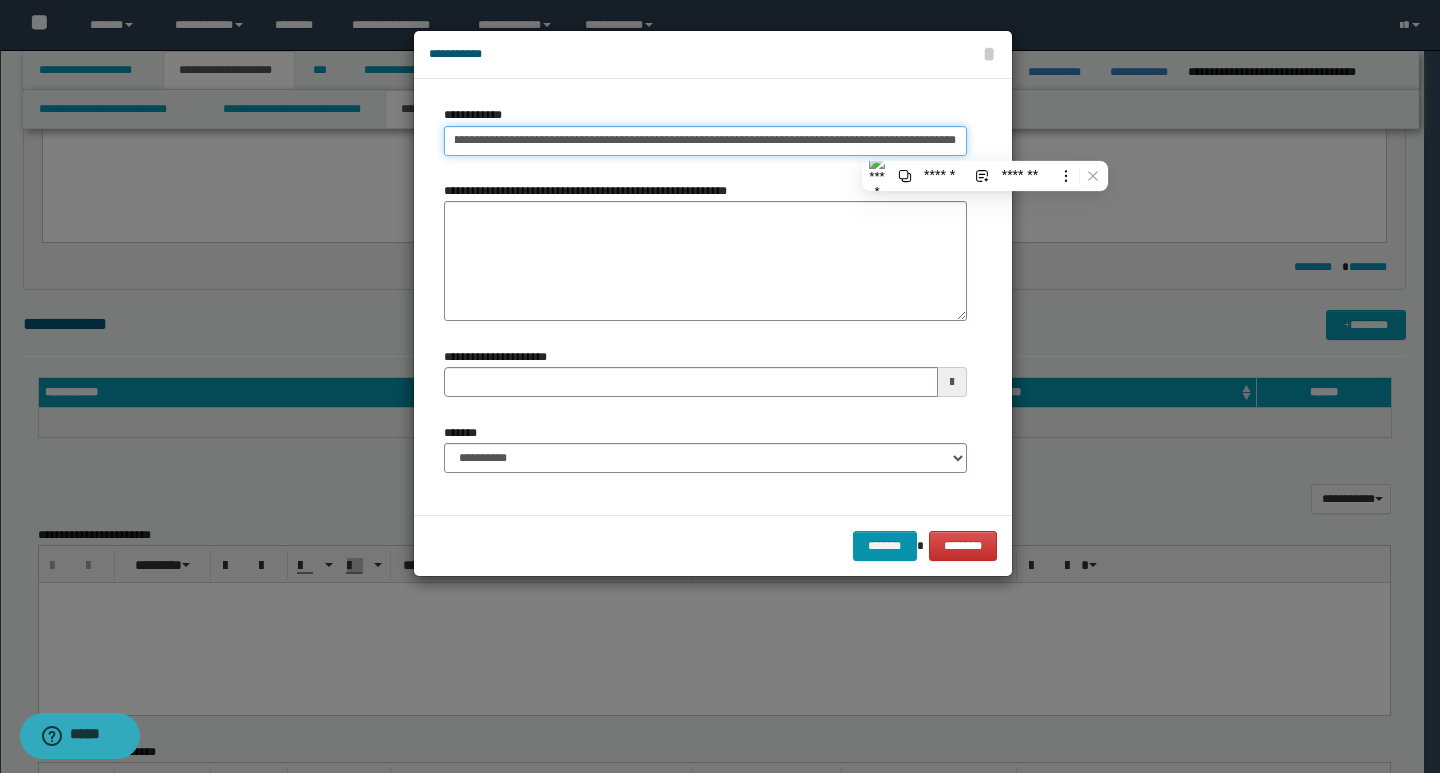 type on "**********" 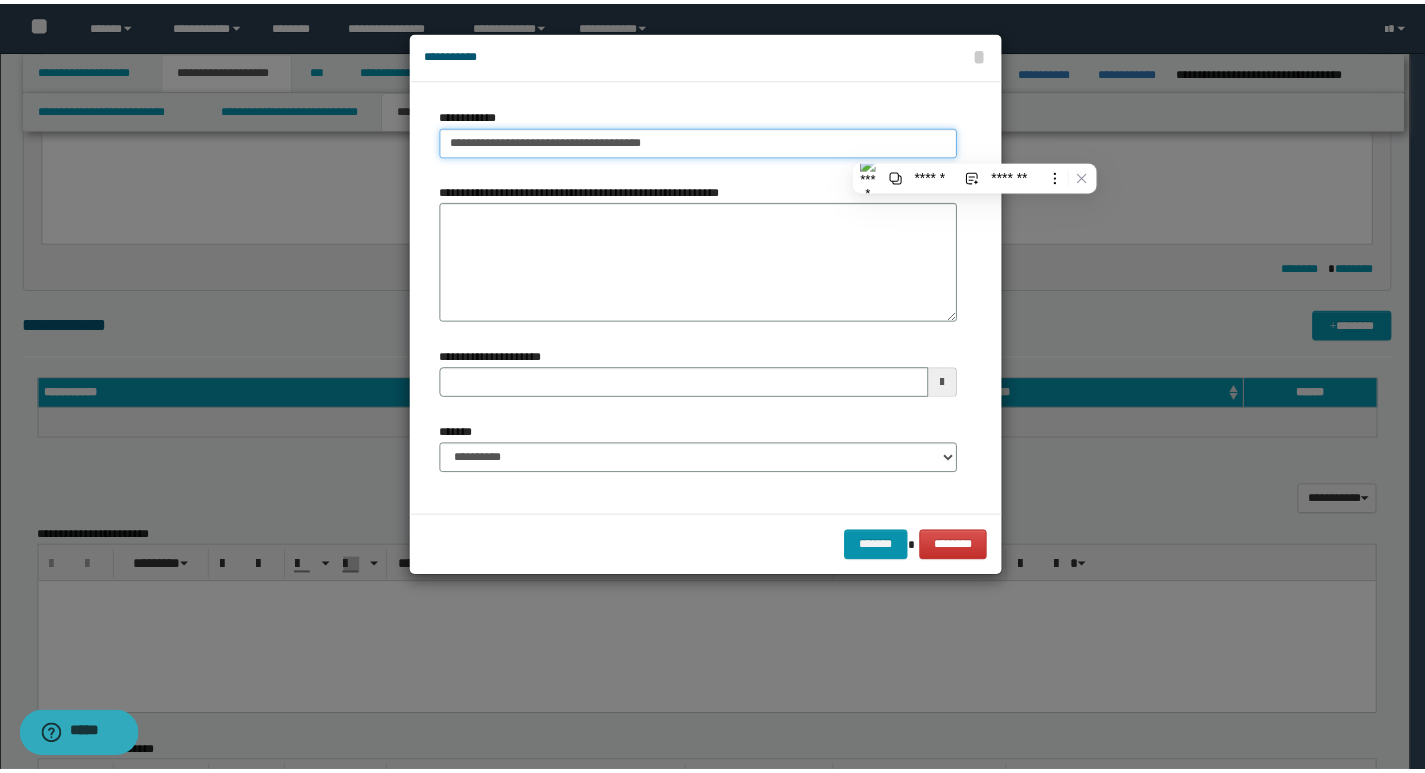 scroll, scrollTop: 0, scrollLeft: 0, axis: both 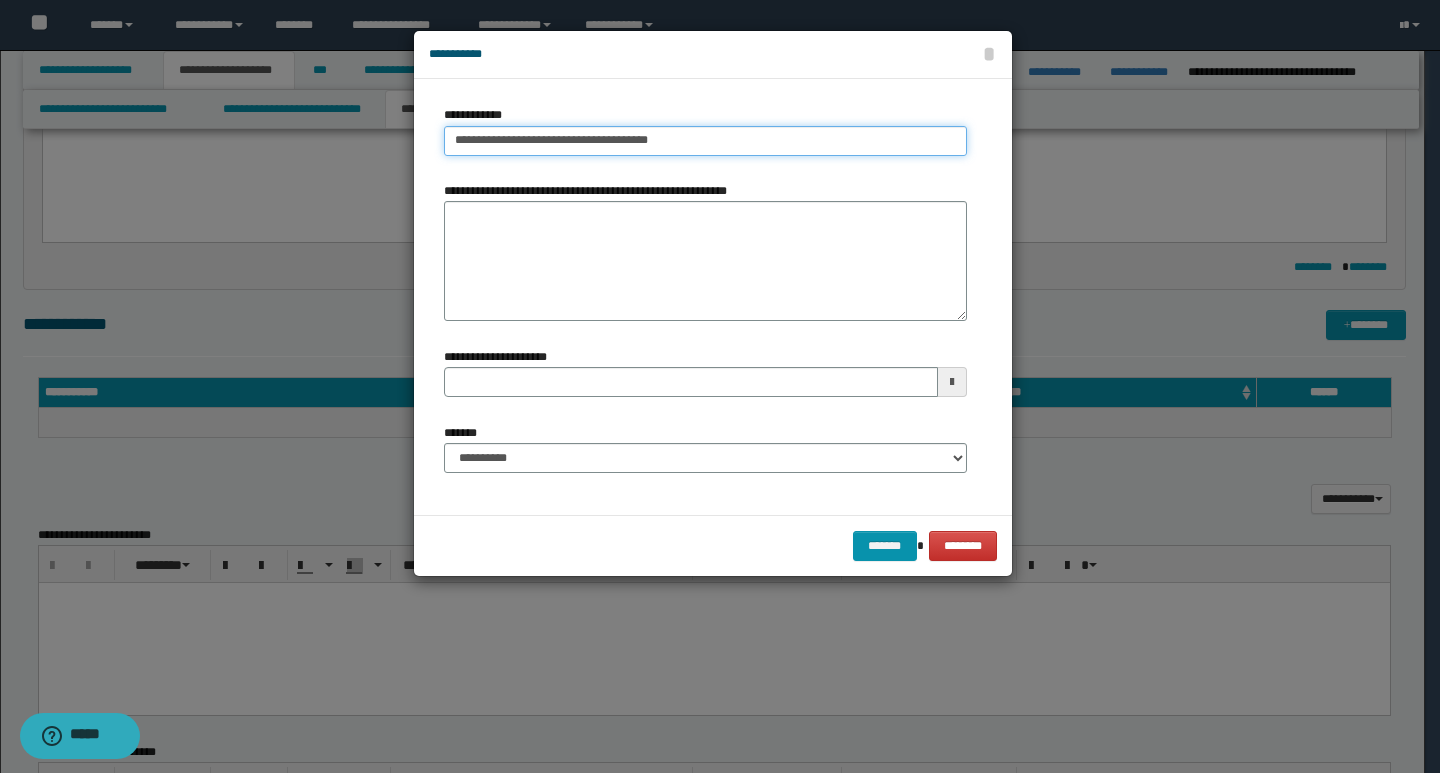 type on "**********" 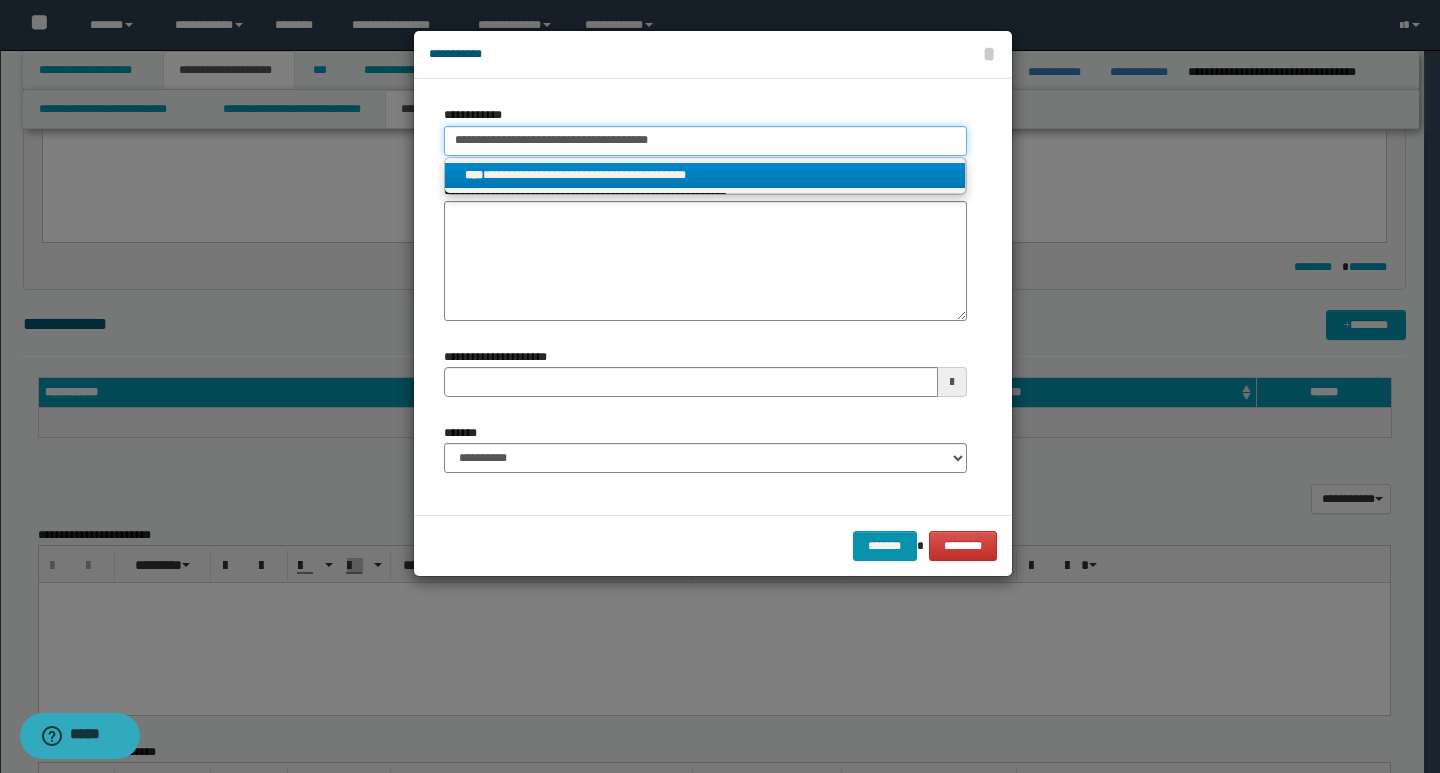 type on "**********" 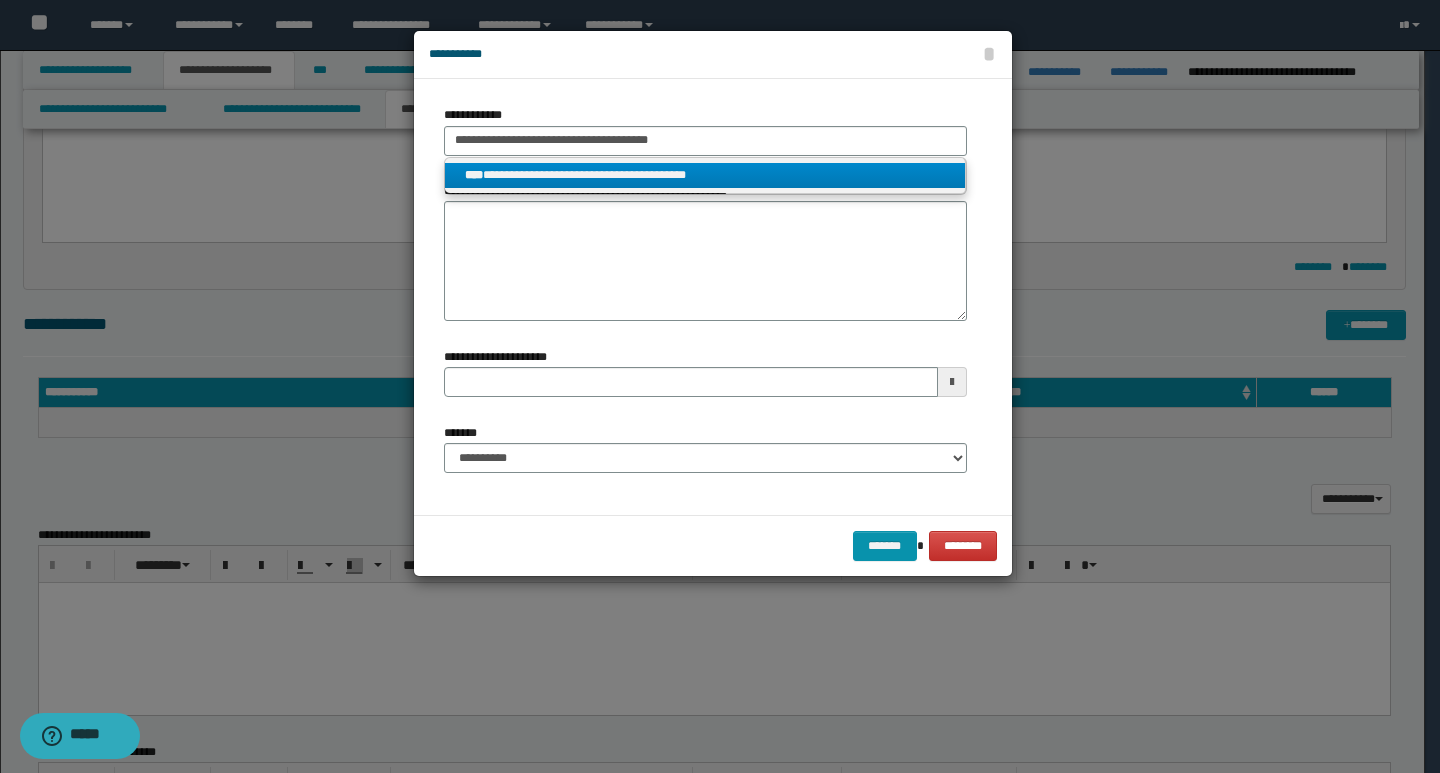click on "**********" at bounding box center [705, 175] 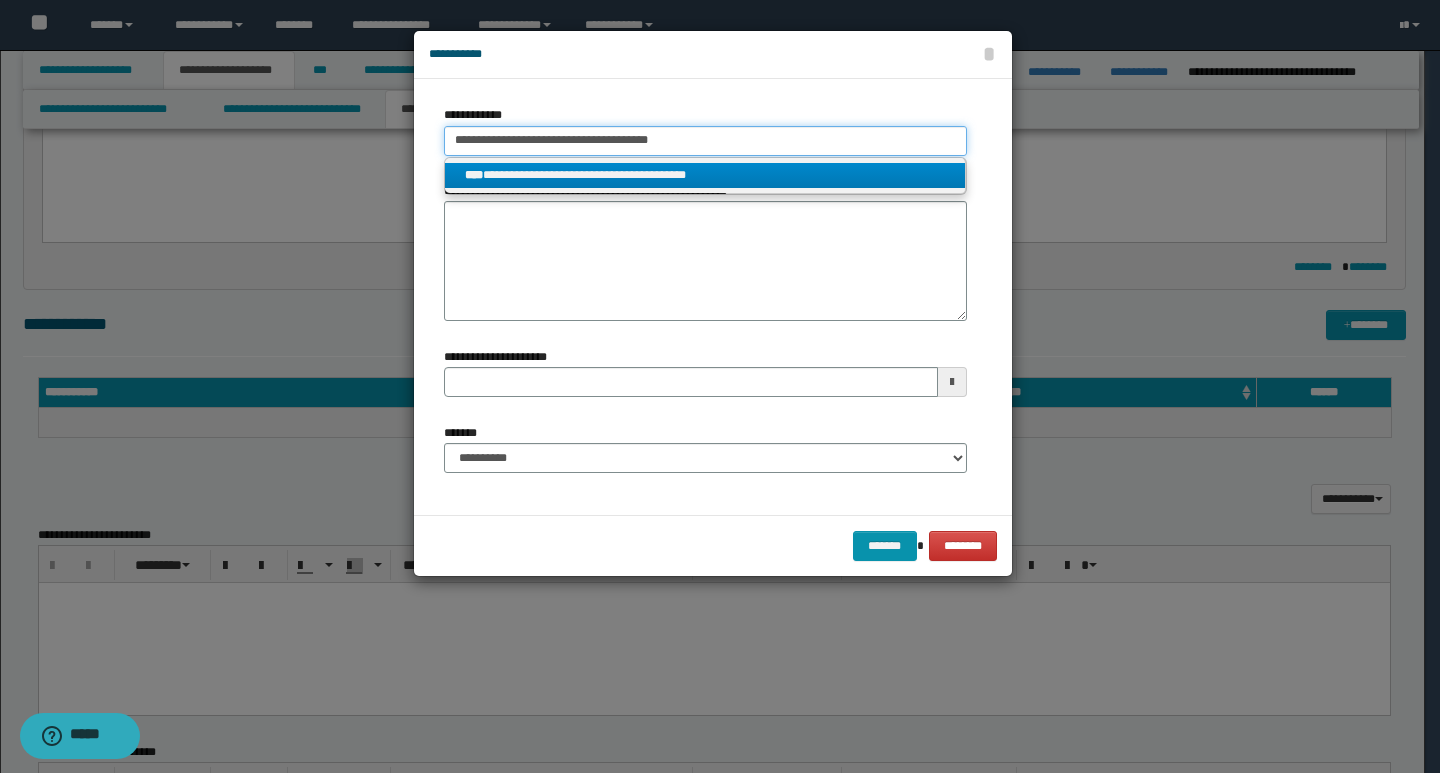 type 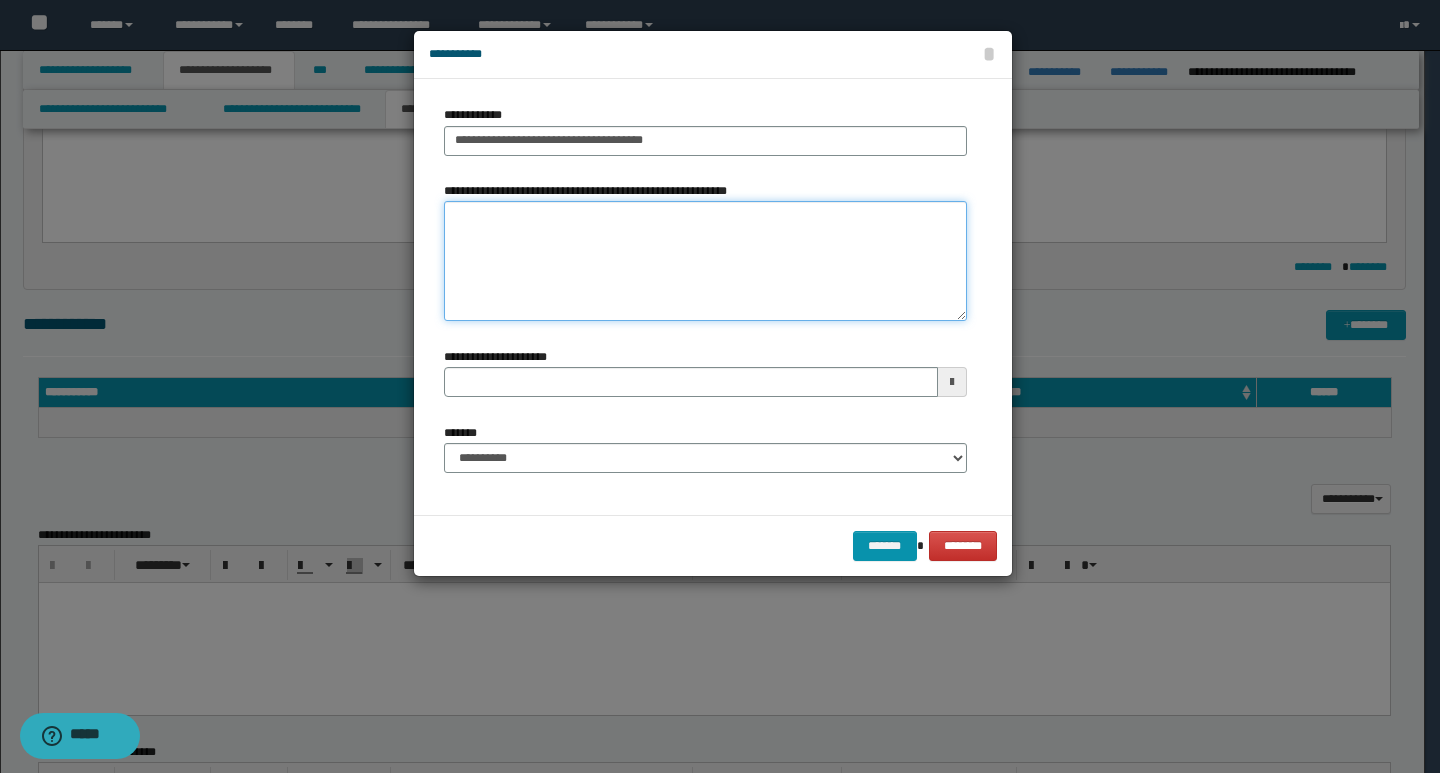 click on "**********" at bounding box center (705, 261) 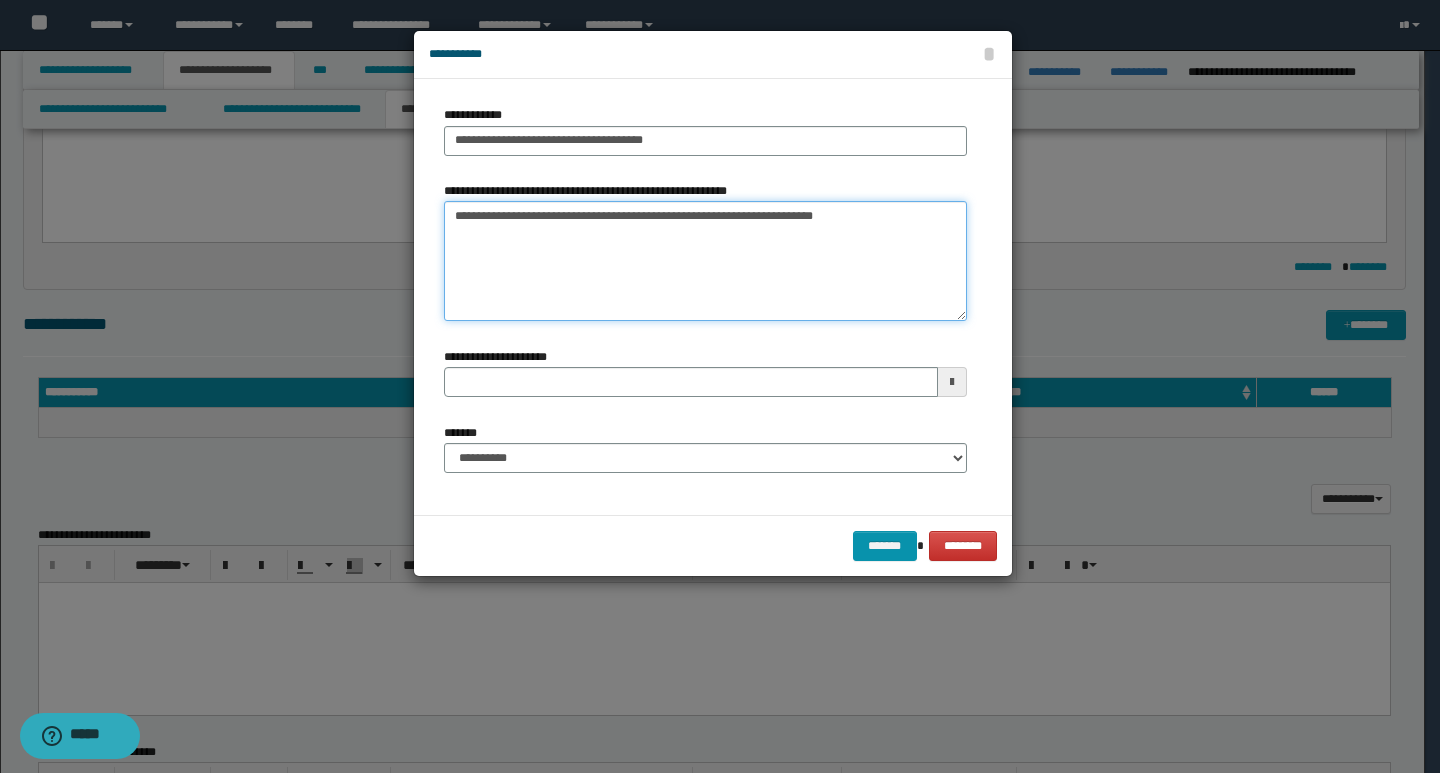 type 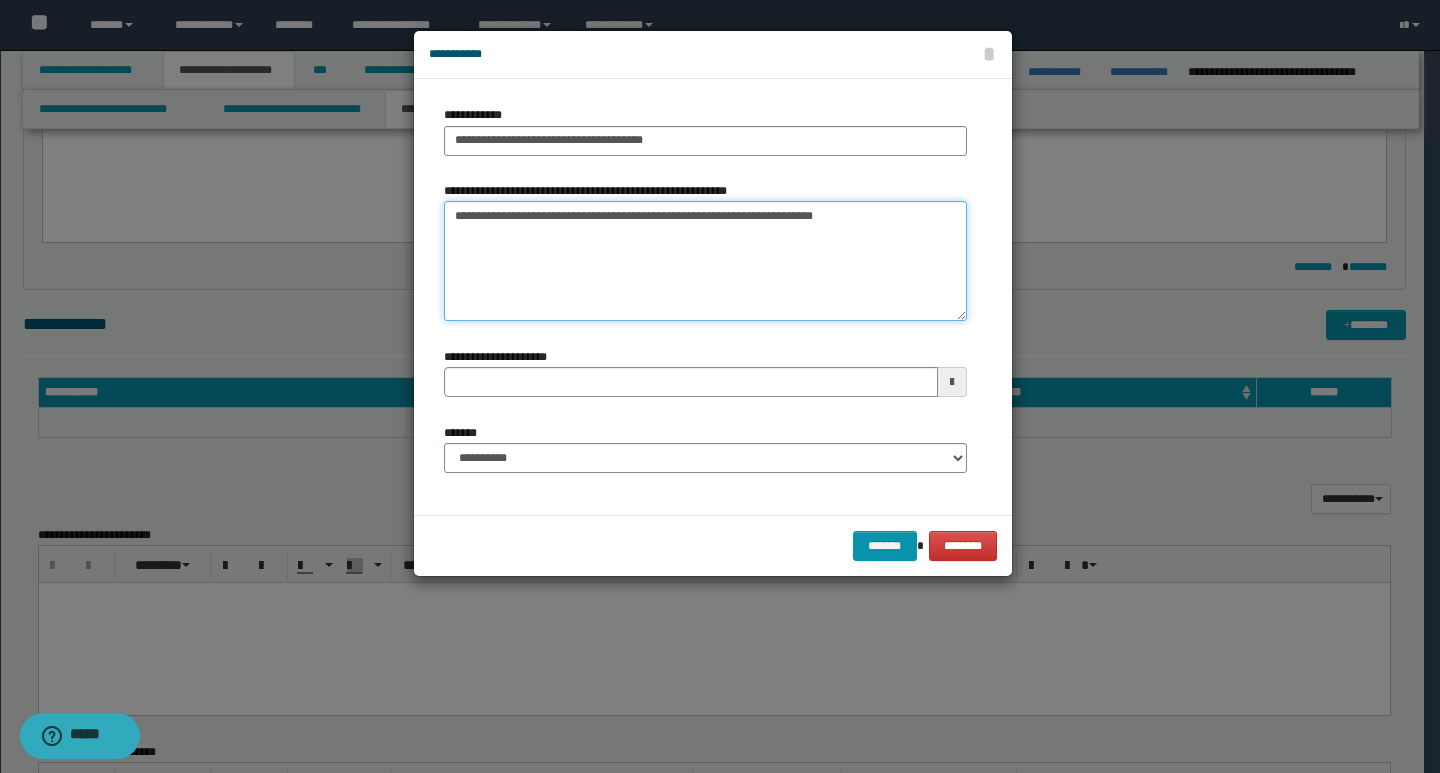 type on "**********" 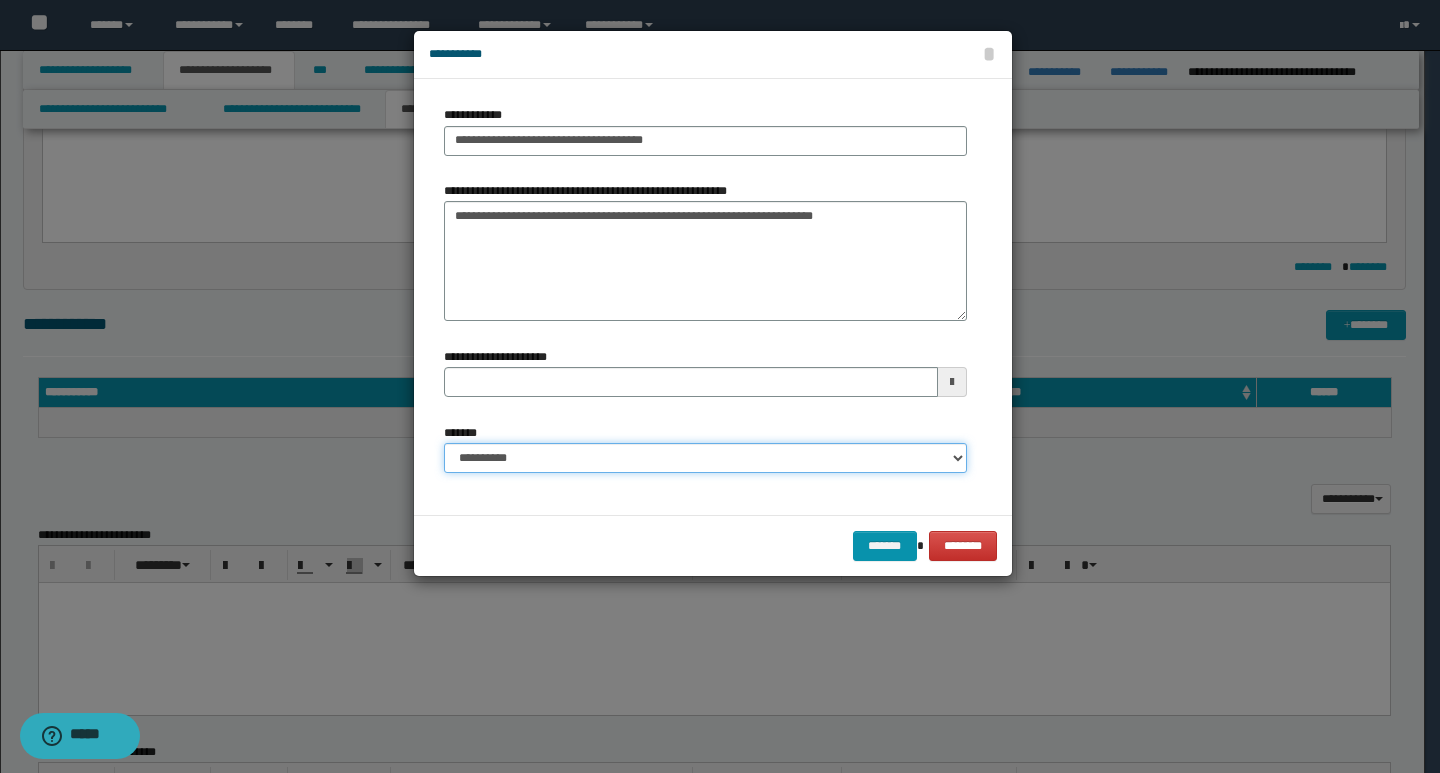 click on "**********" at bounding box center [705, 458] 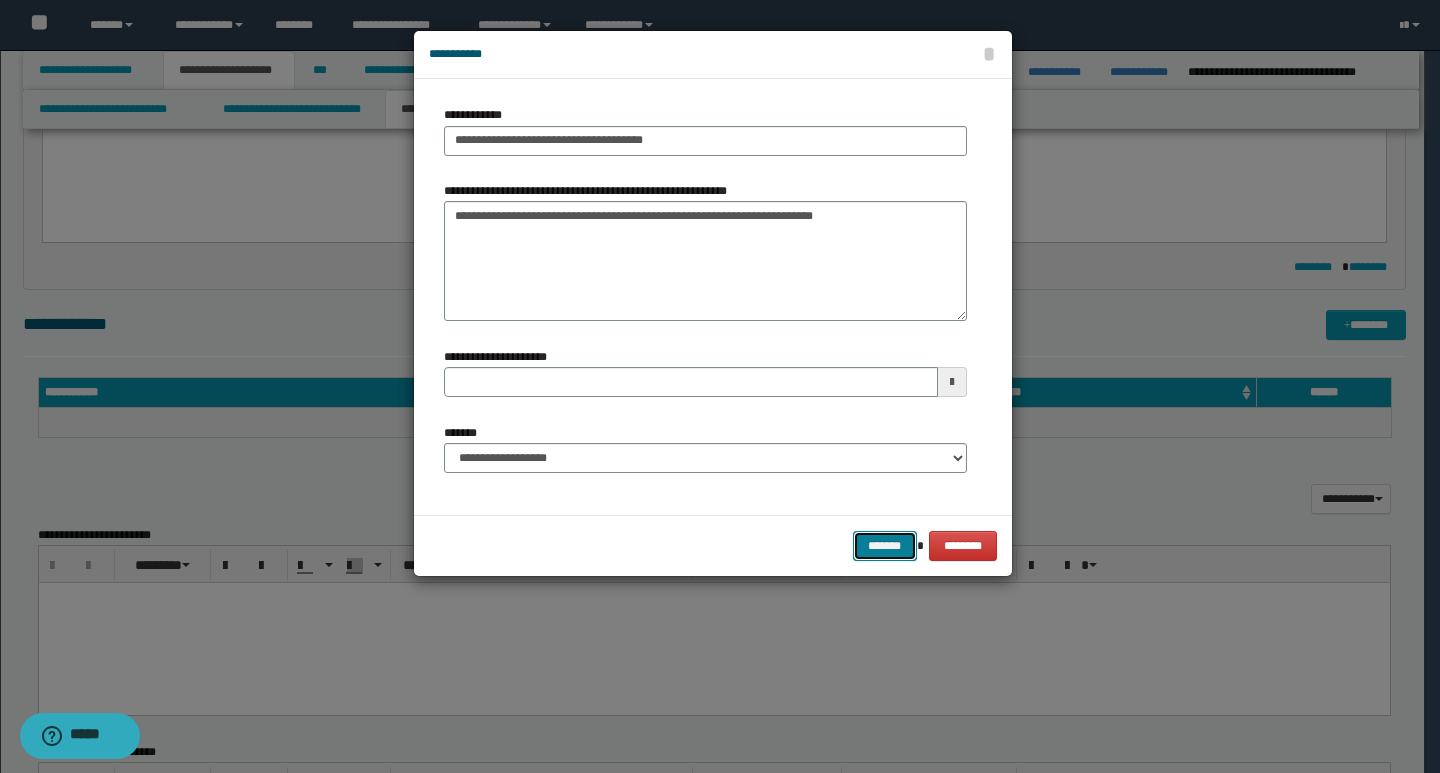 click on "*******" at bounding box center [885, 546] 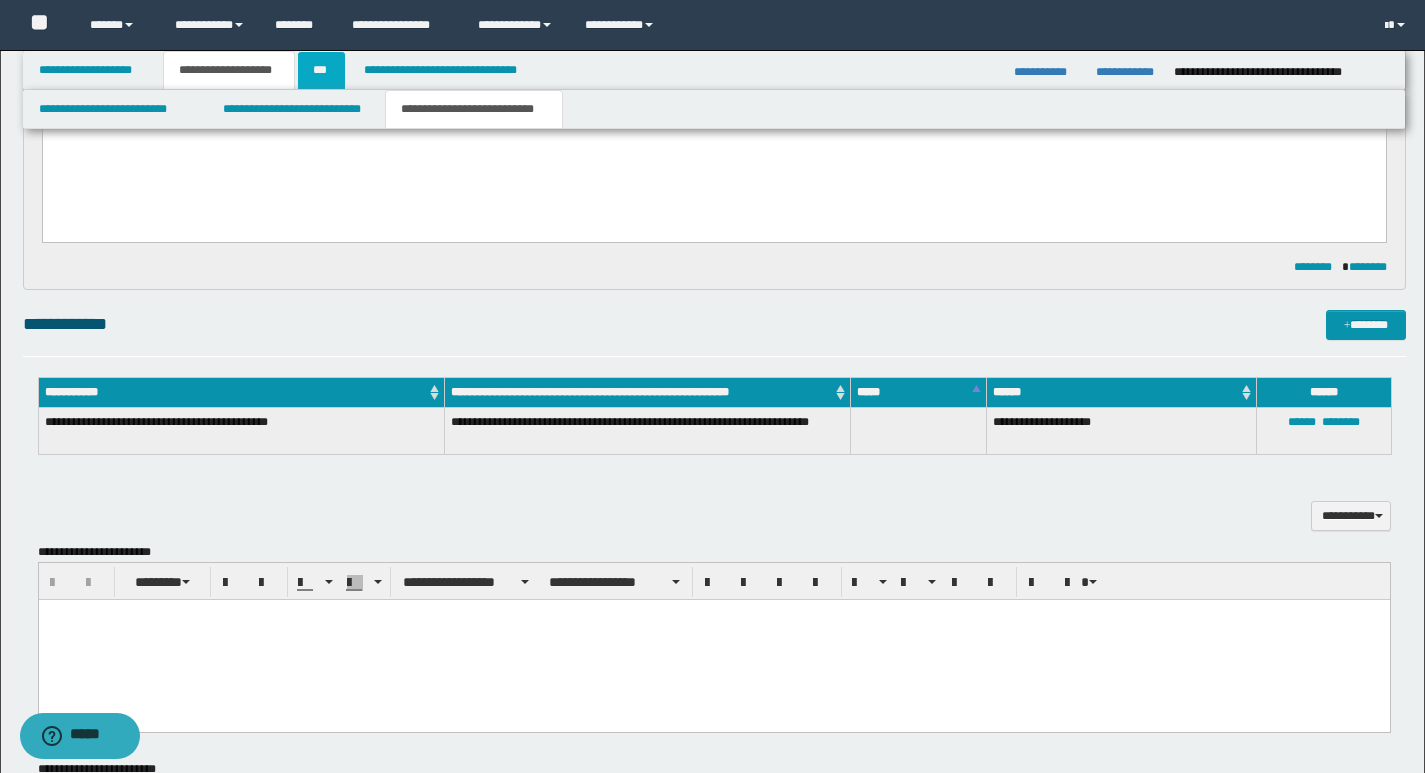 click on "***" at bounding box center [321, 70] 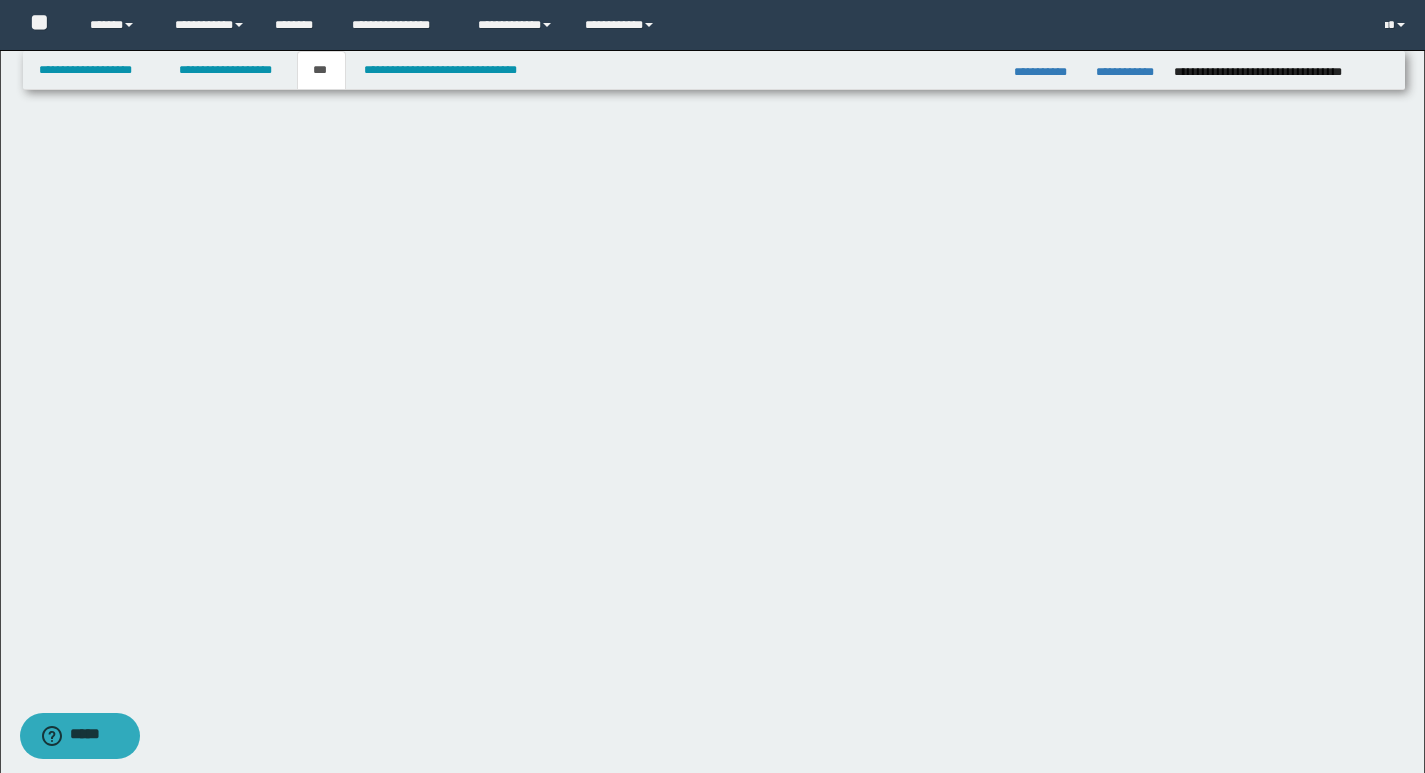 scroll, scrollTop: 0, scrollLeft: 0, axis: both 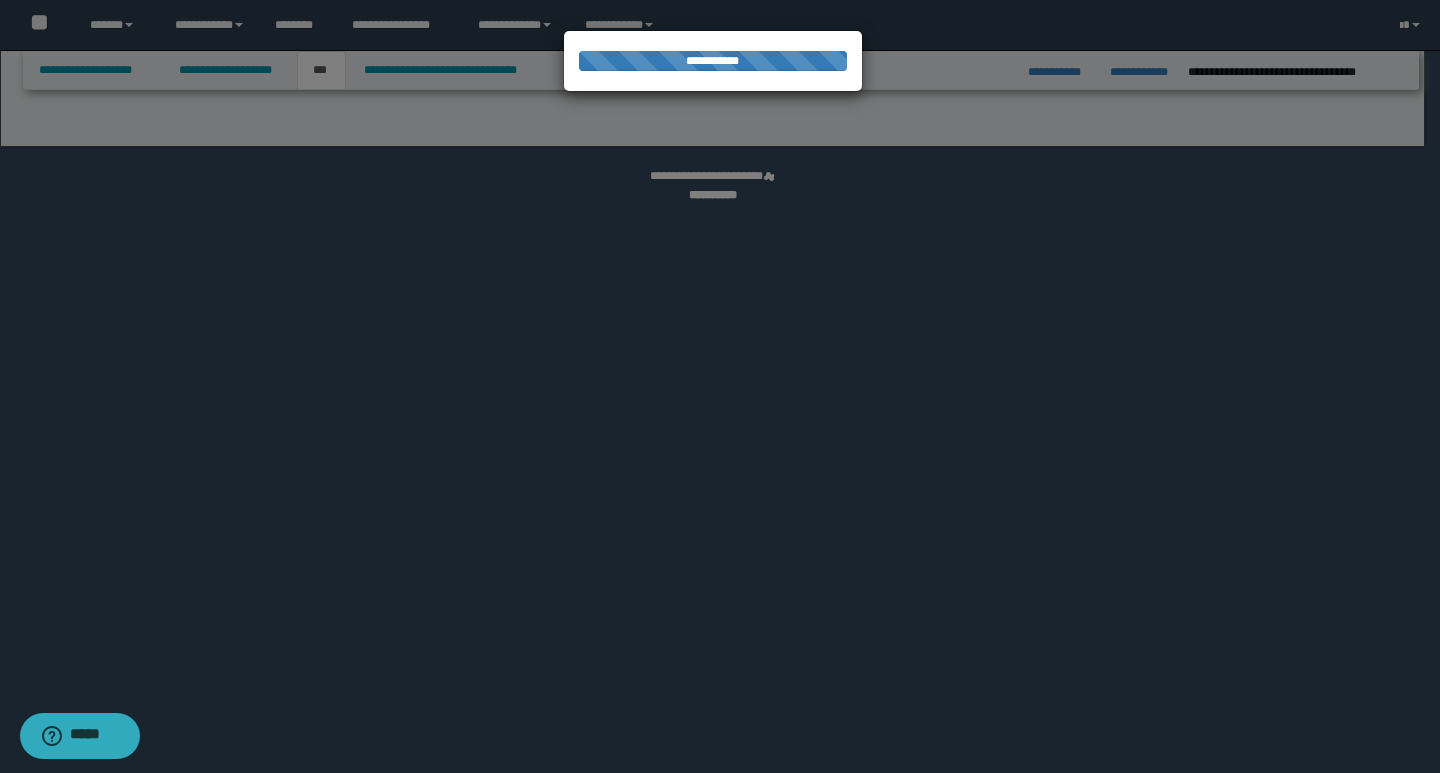 select on "*" 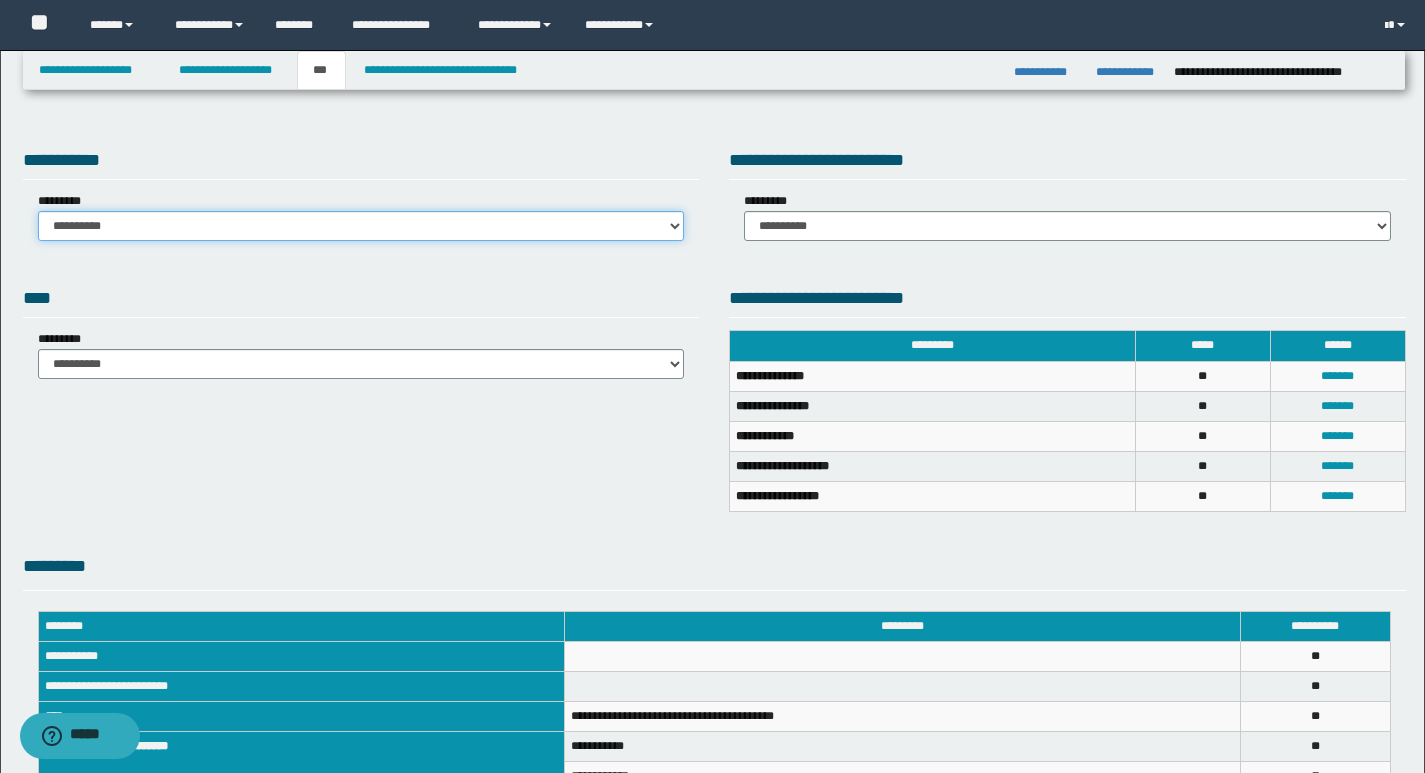 click on "**********" at bounding box center (361, 226) 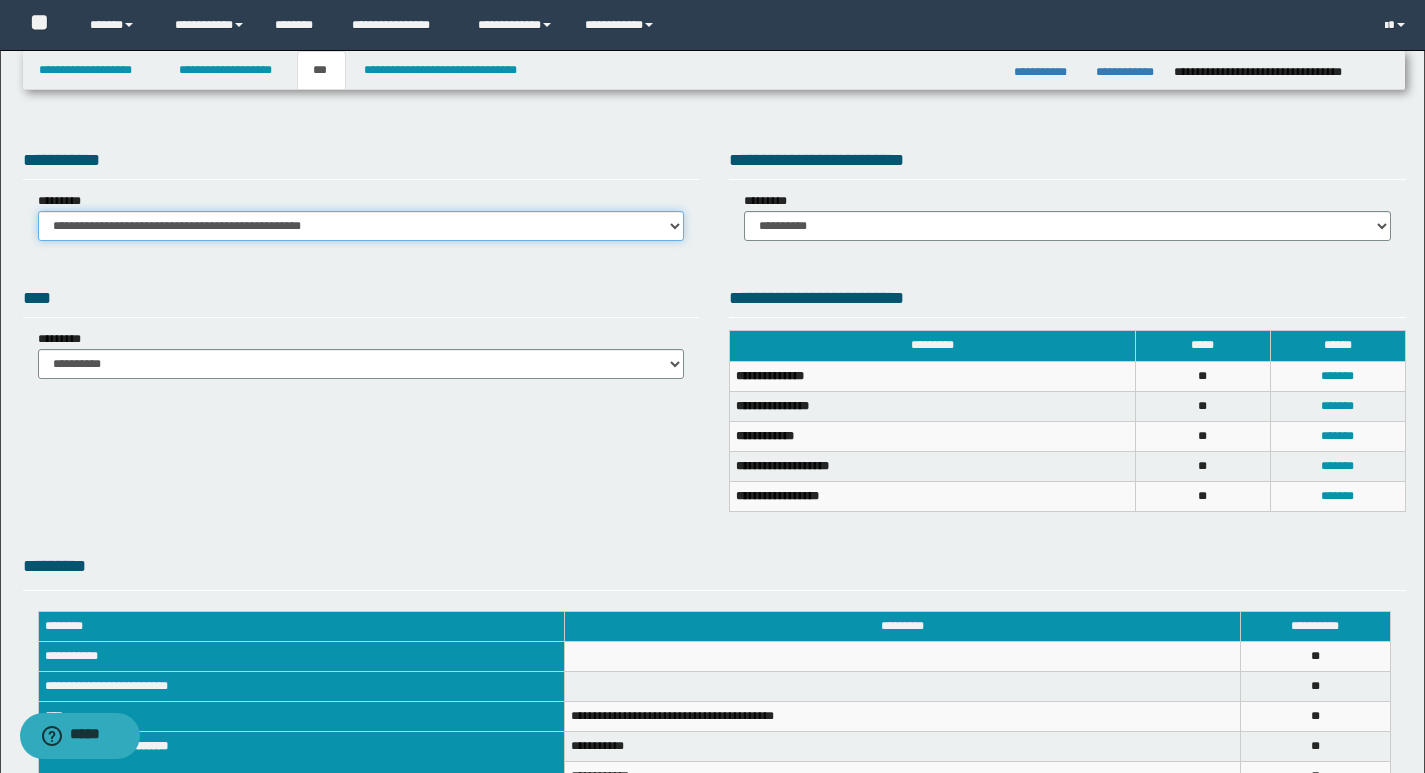 click on "**********" at bounding box center [361, 226] 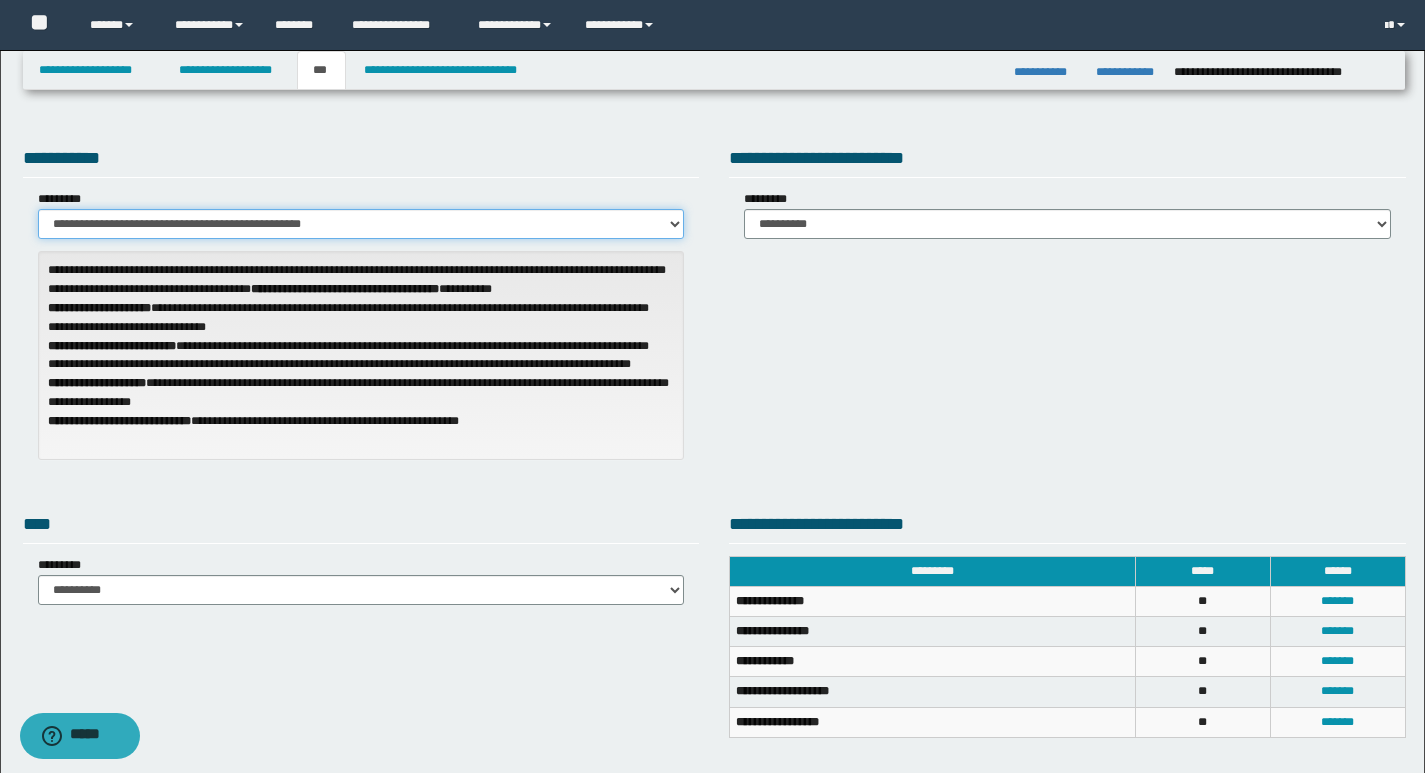 scroll, scrollTop: 0, scrollLeft: 0, axis: both 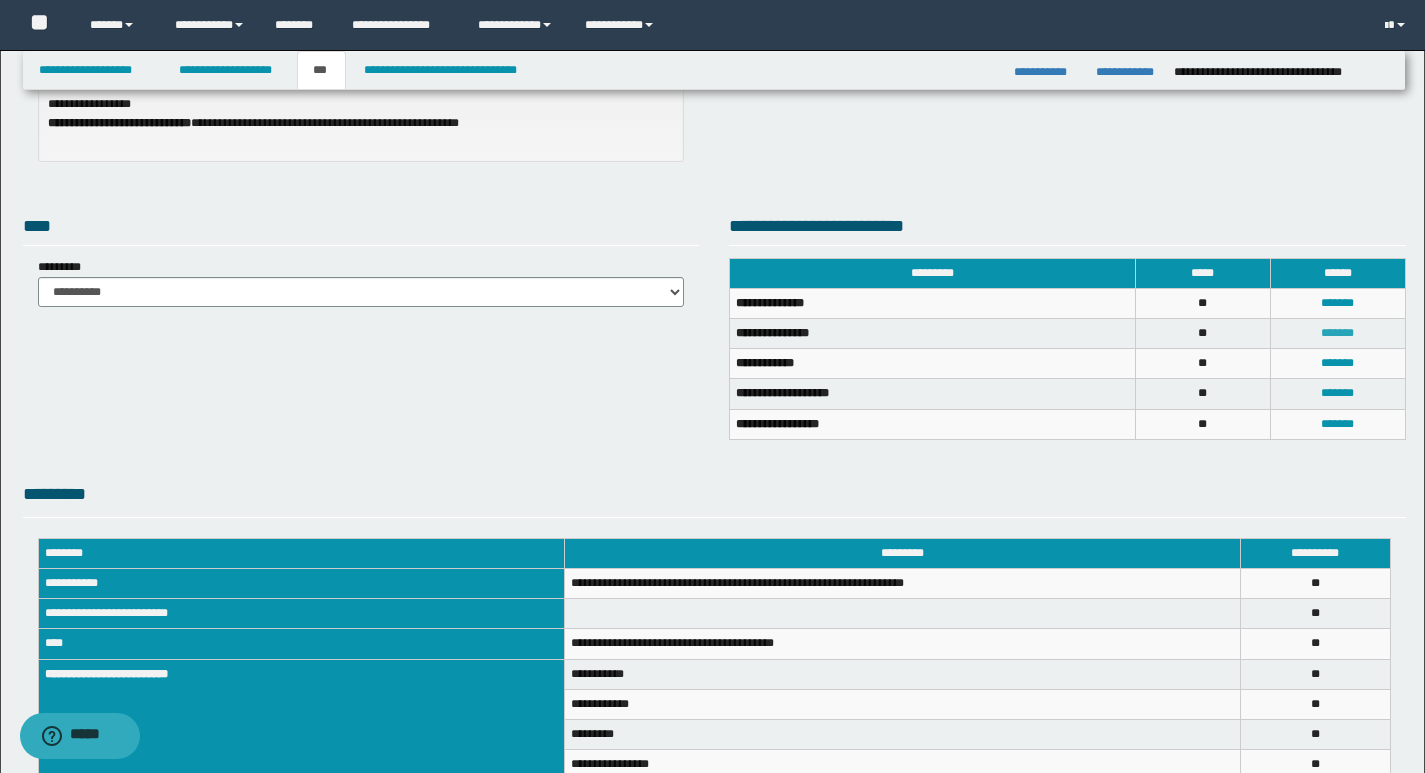 click on "*******" at bounding box center [1337, 333] 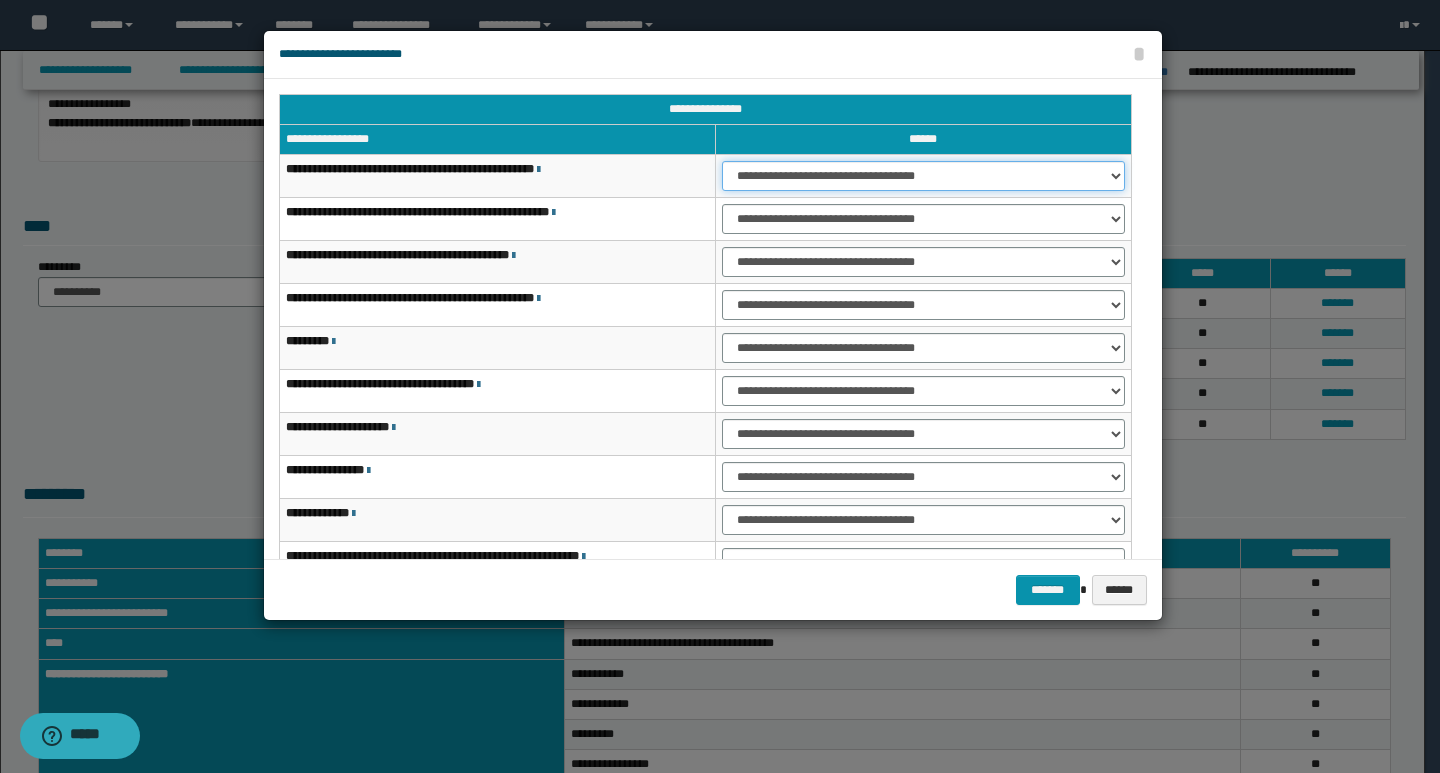 click on "**********" at bounding box center [923, 176] 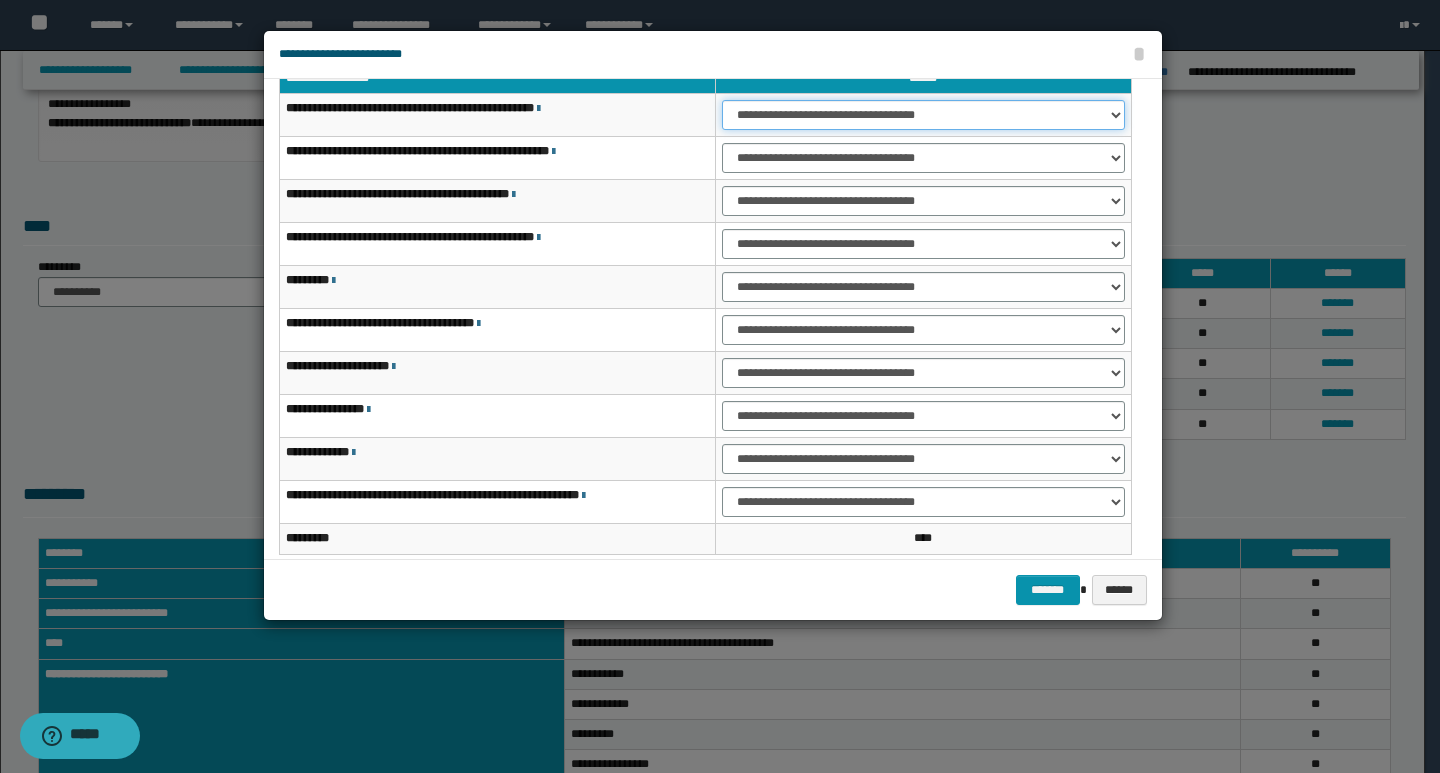 scroll, scrollTop: 121, scrollLeft: 0, axis: vertical 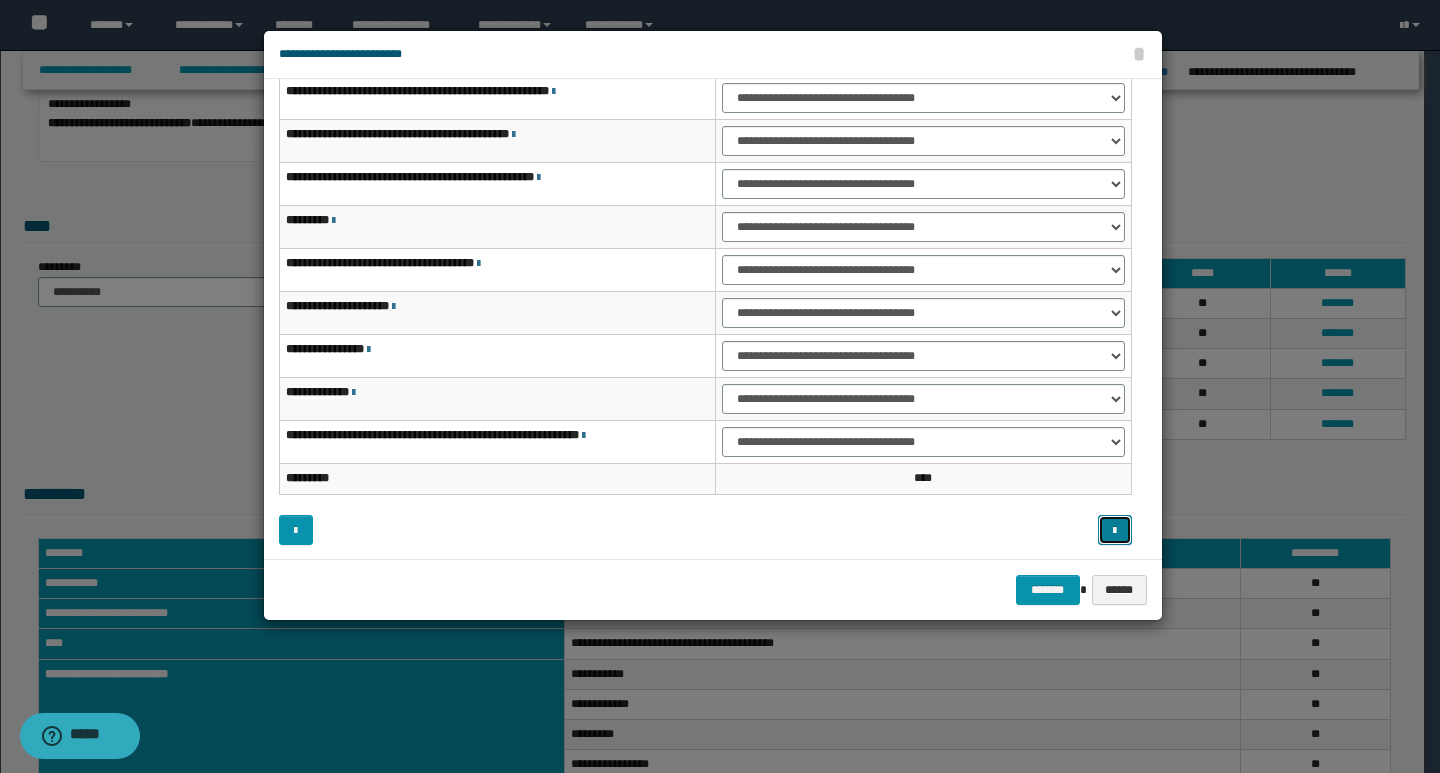 click at bounding box center [1114, 531] 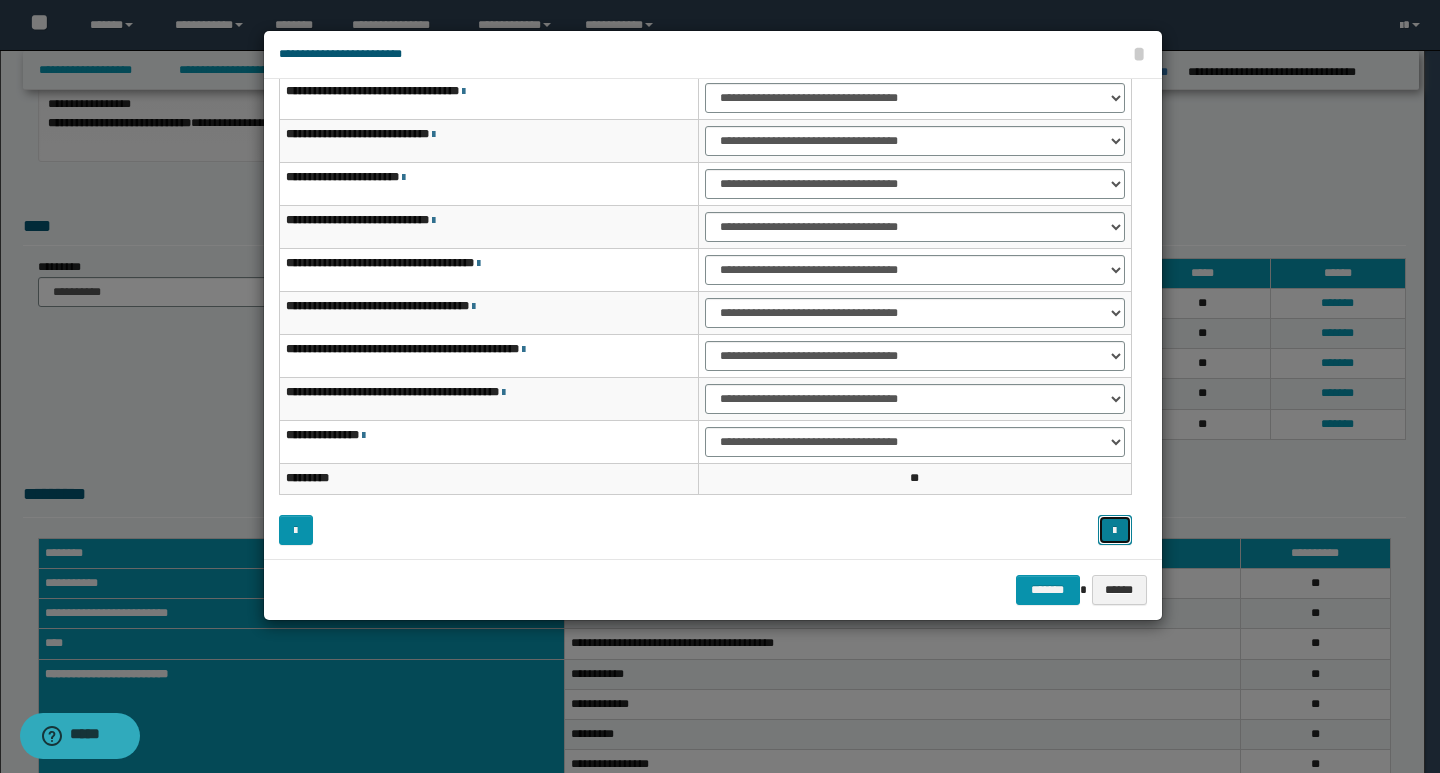 type 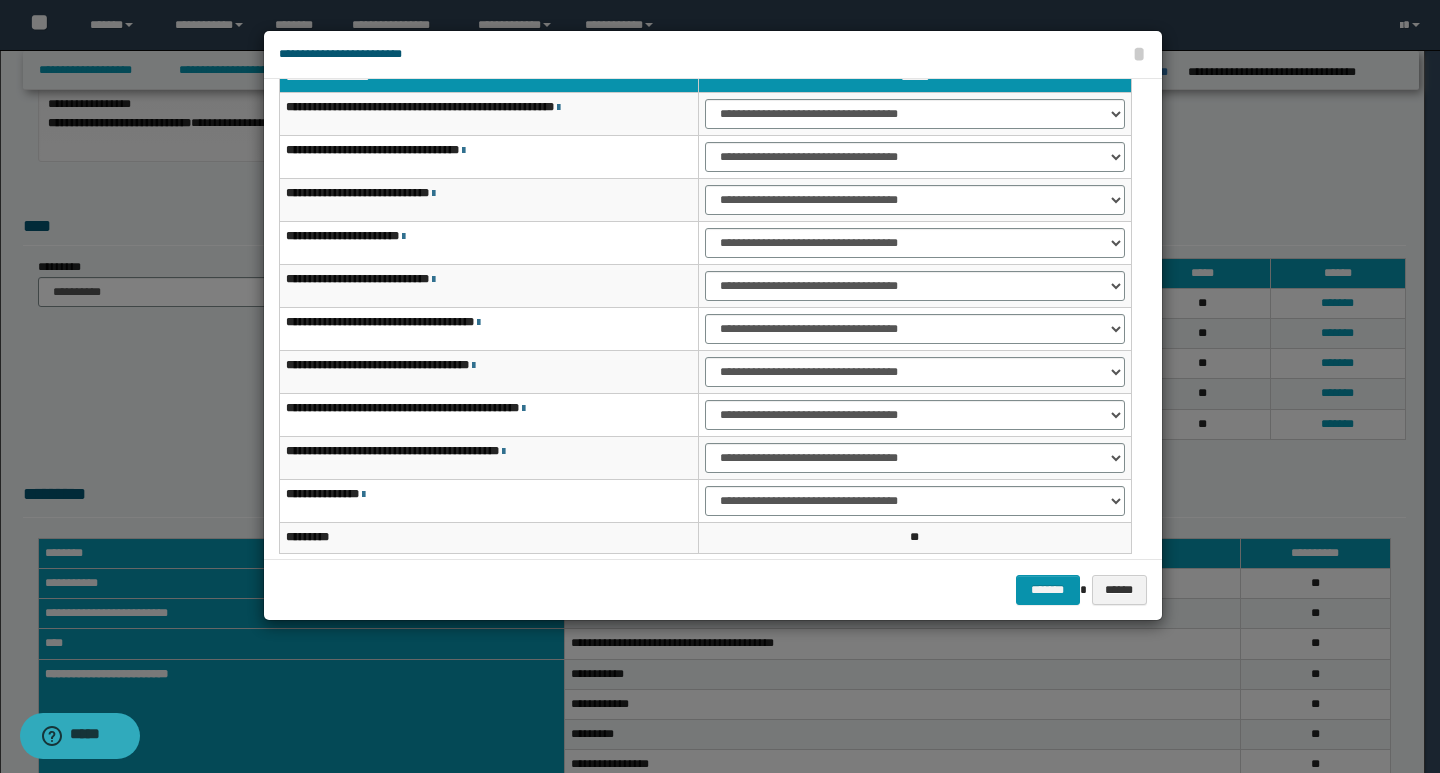 scroll, scrollTop: 0, scrollLeft: 0, axis: both 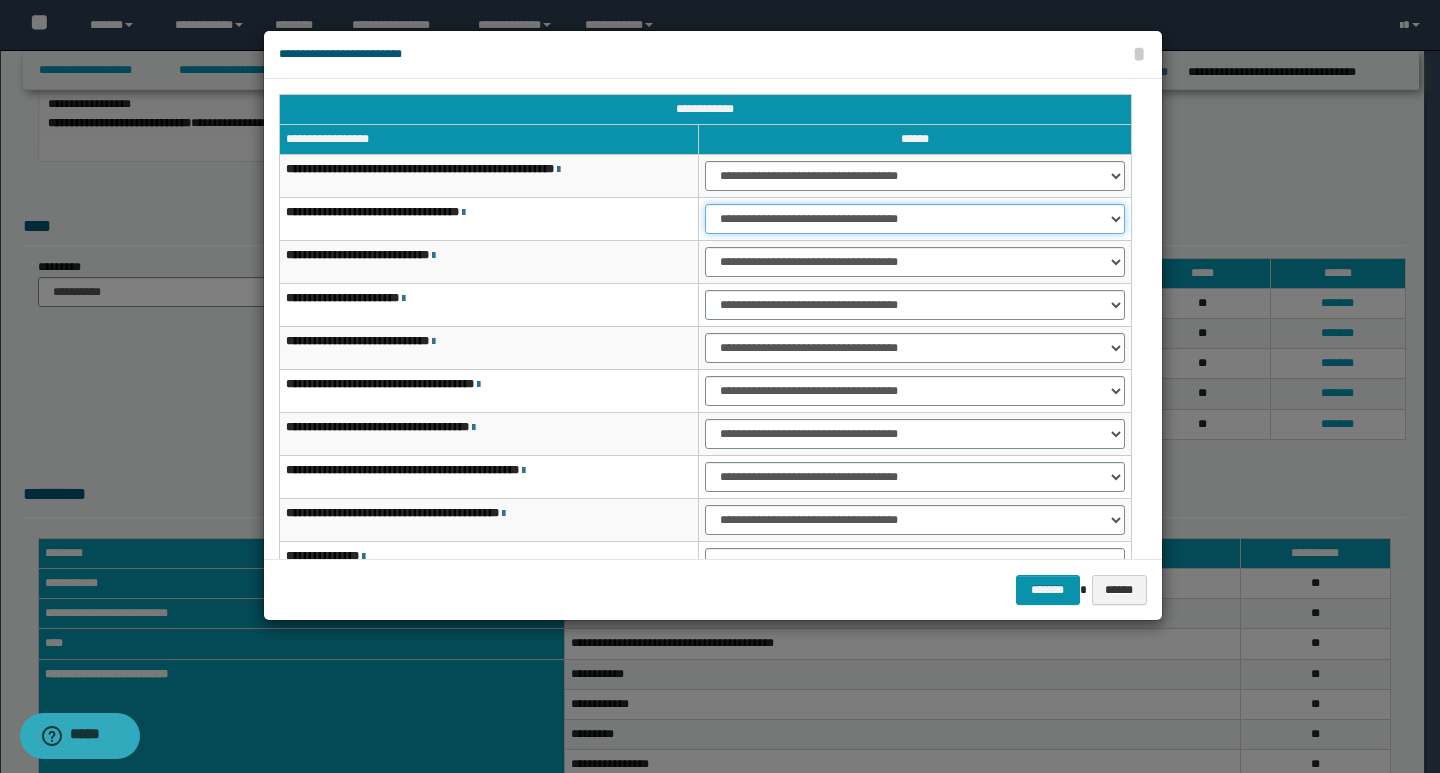 click on "**********" at bounding box center (915, 219) 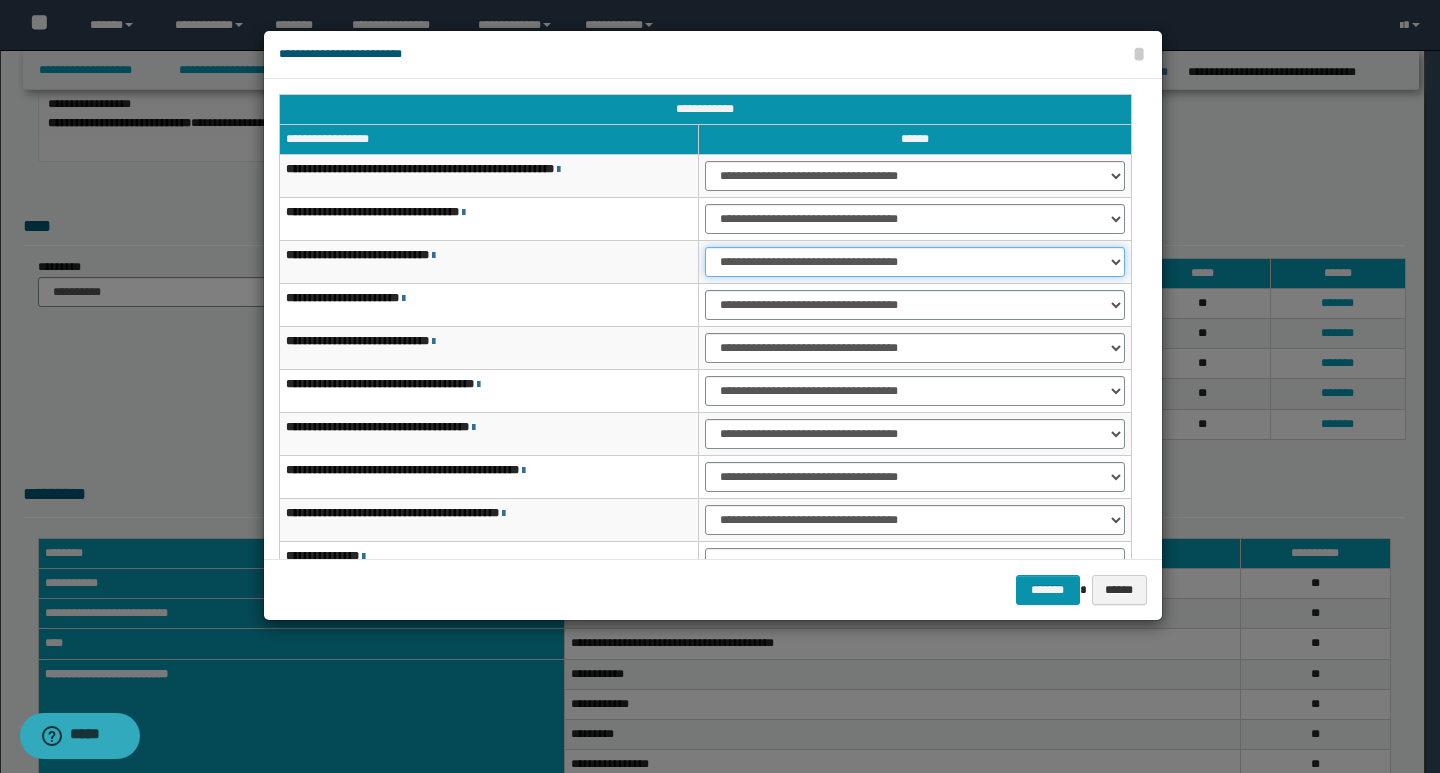 click on "**********" at bounding box center [915, 262] 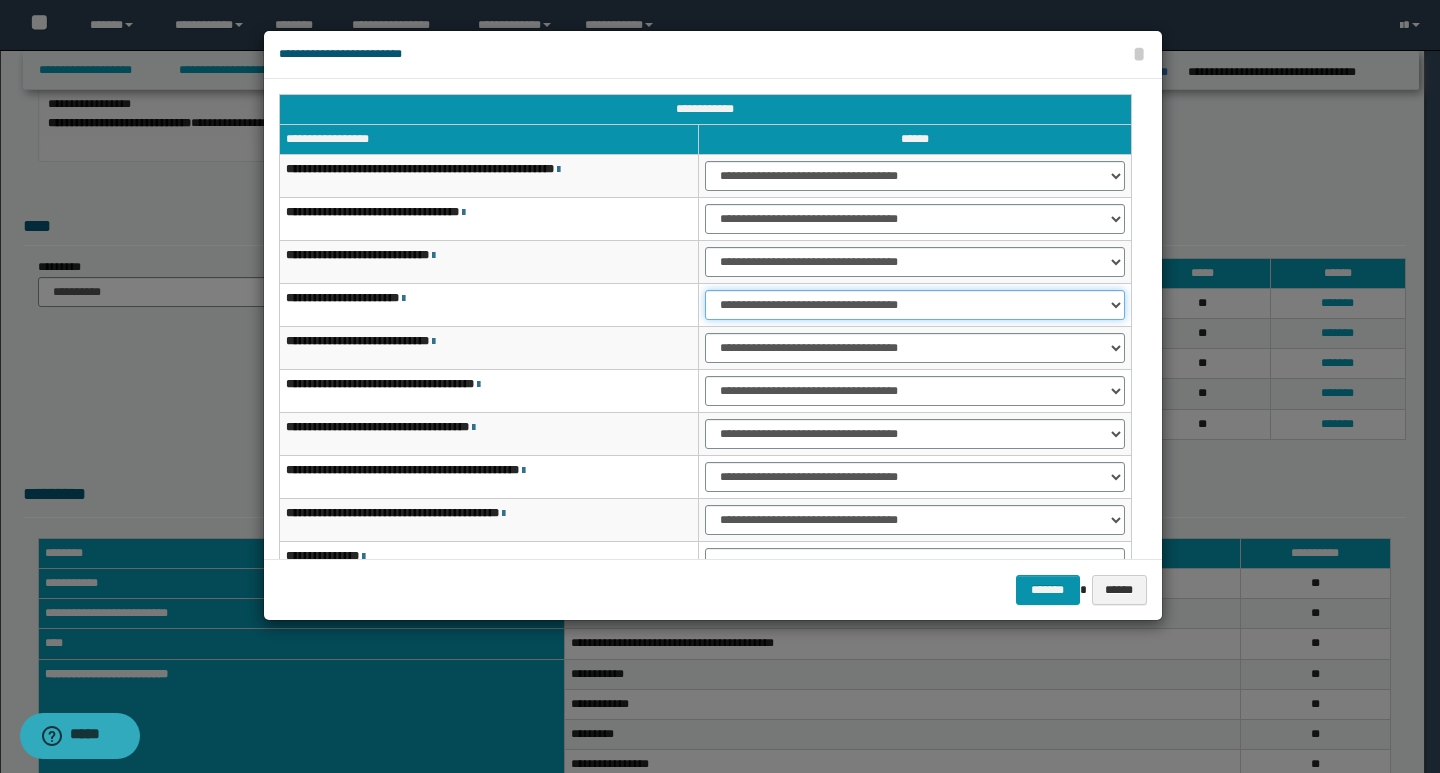 click on "**********" at bounding box center (915, 305) 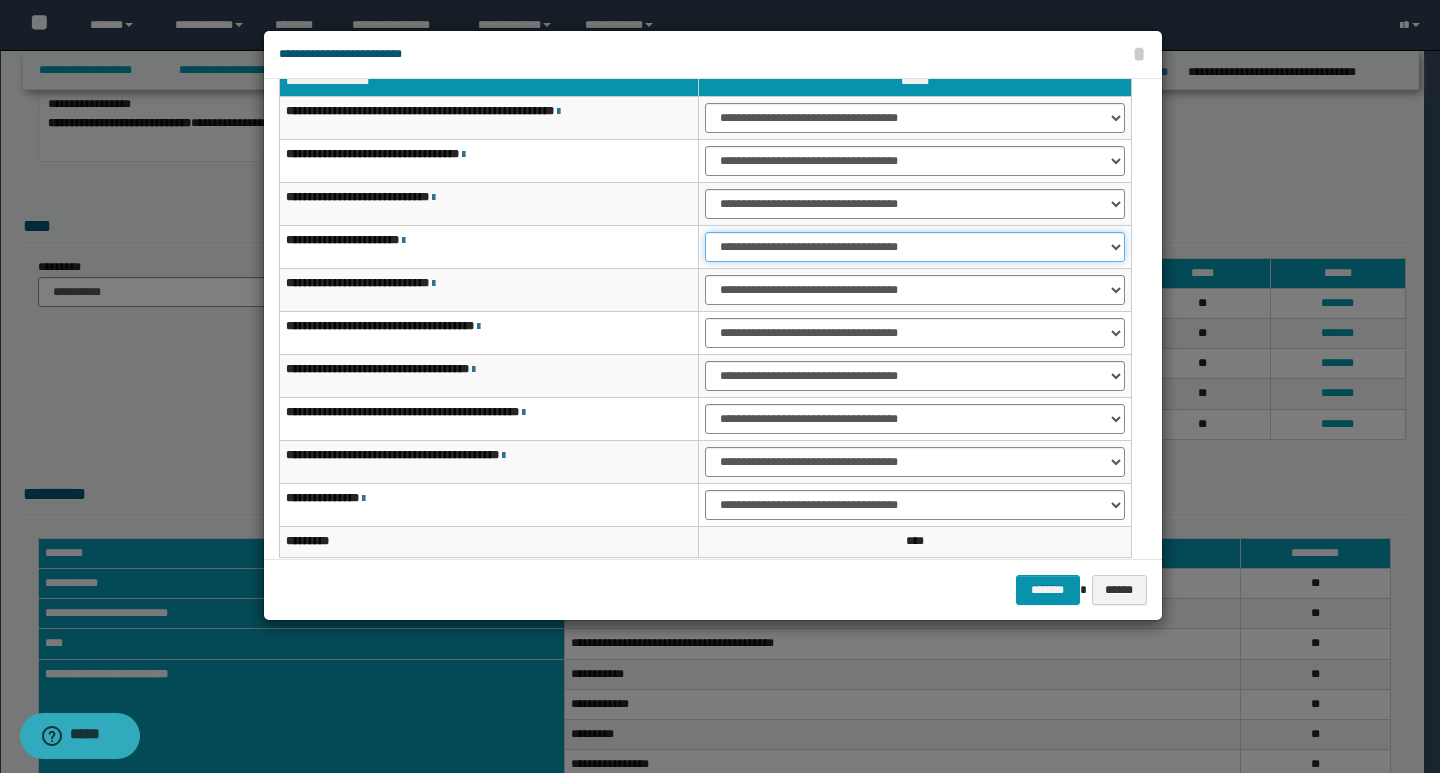 scroll, scrollTop: 121, scrollLeft: 0, axis: vertical 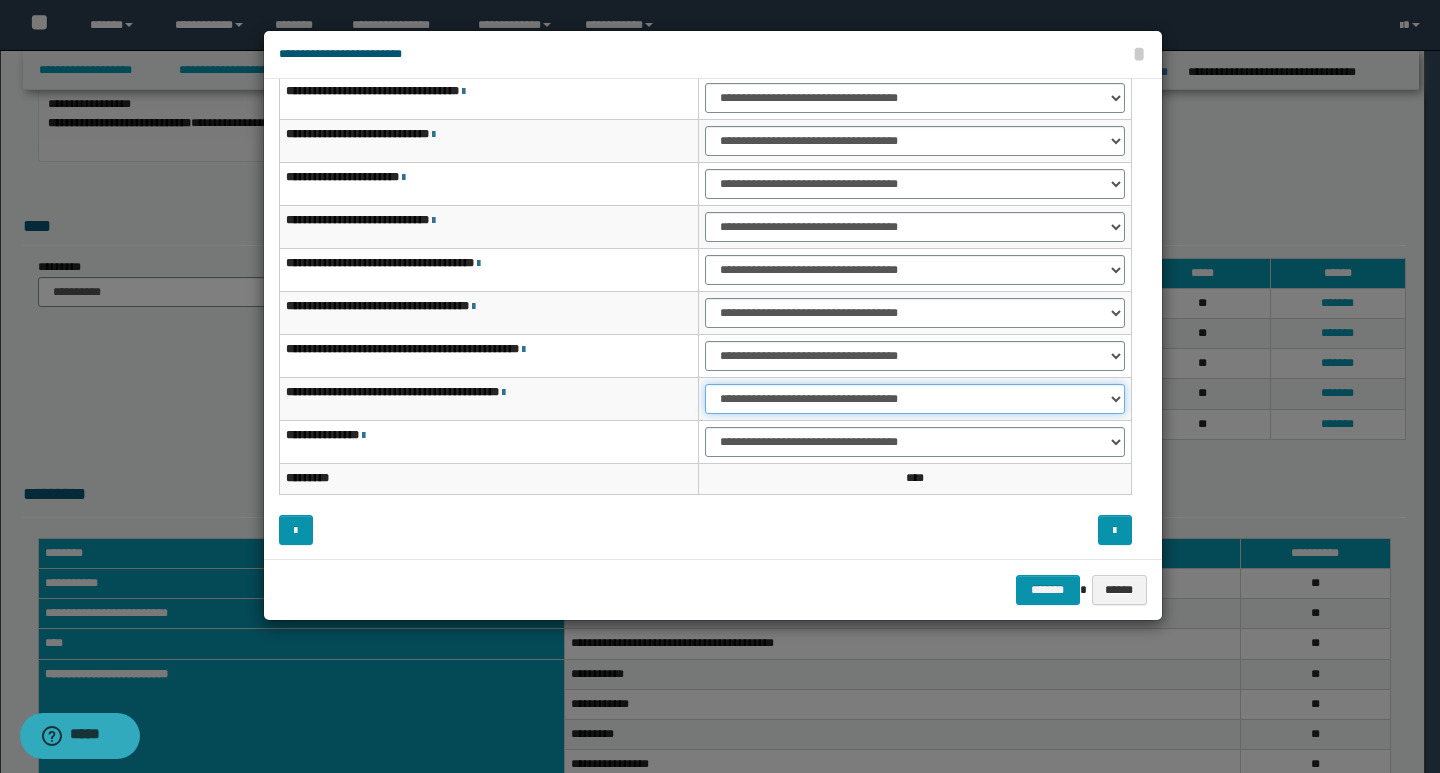 click on "**********" at bounding box center [915, 399] 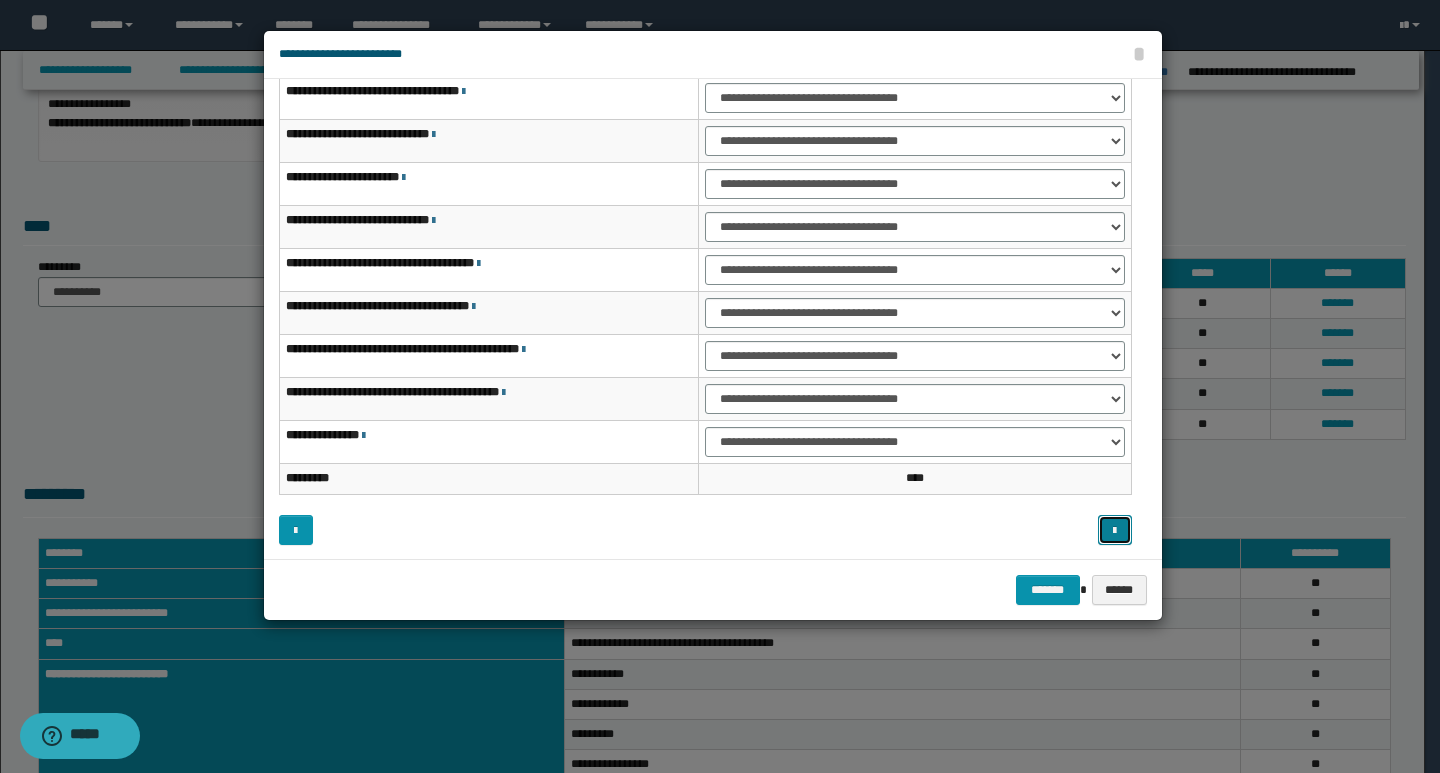 click at bounding box center (1114, 531) 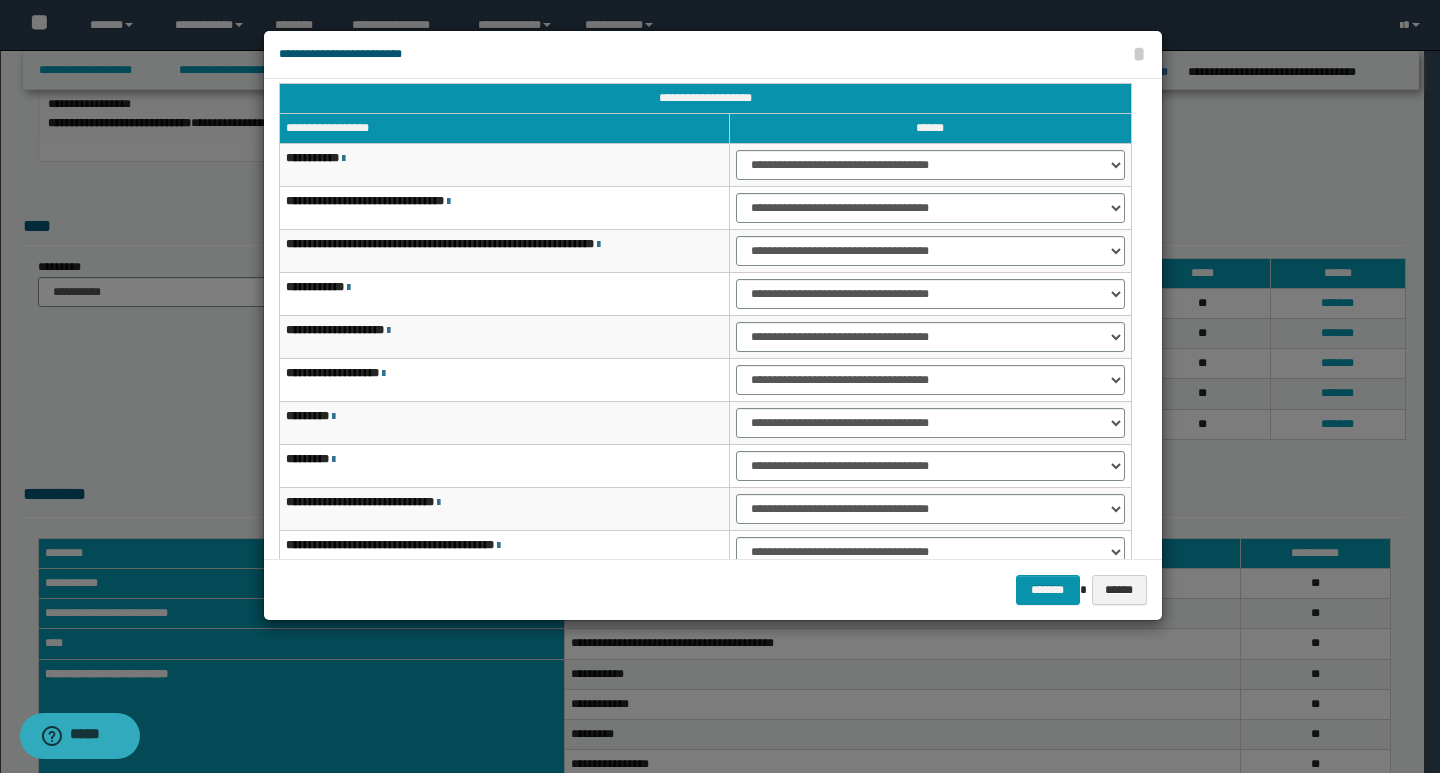 scroll, scrollTop: 0, scrollLeft: 0, axis: both 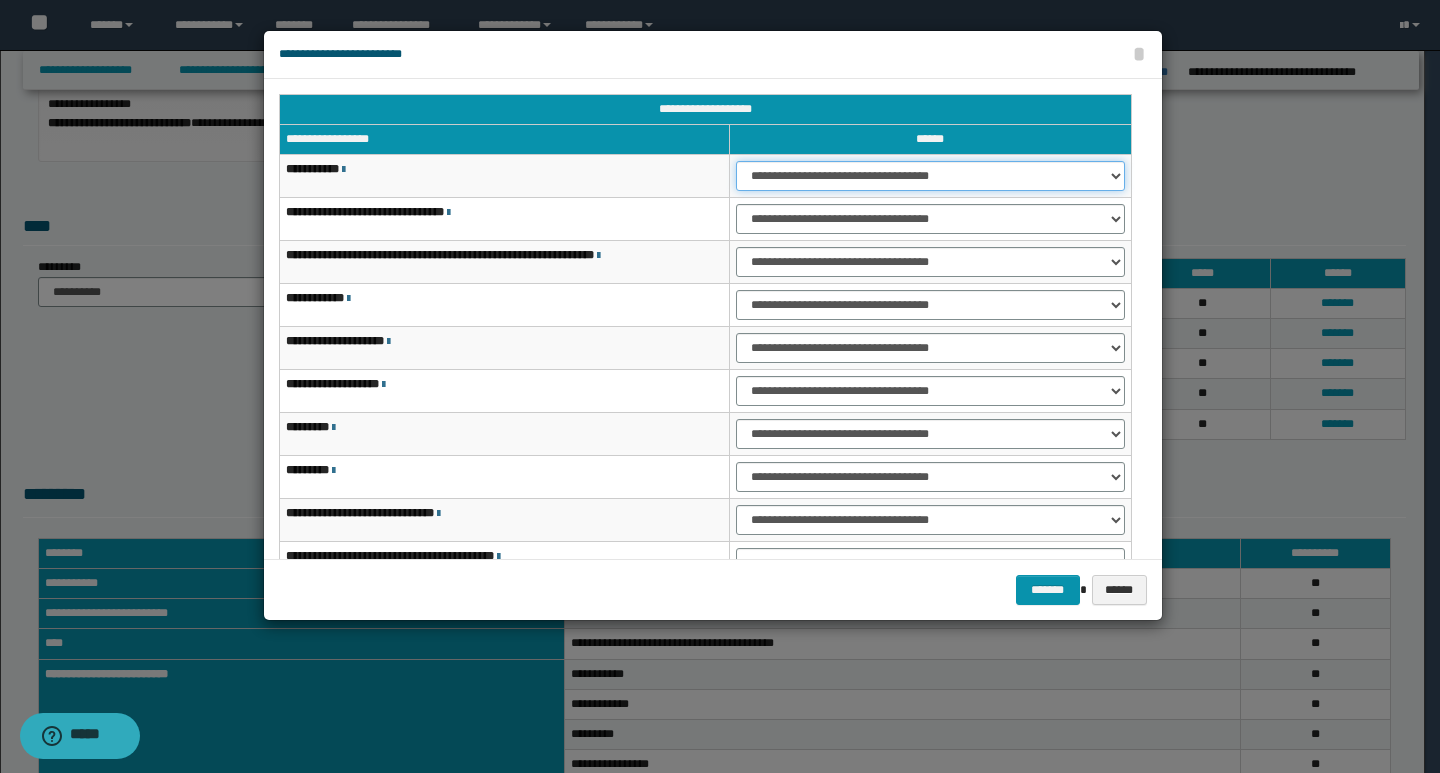 click on "**********" at bounding box center [930, 176] 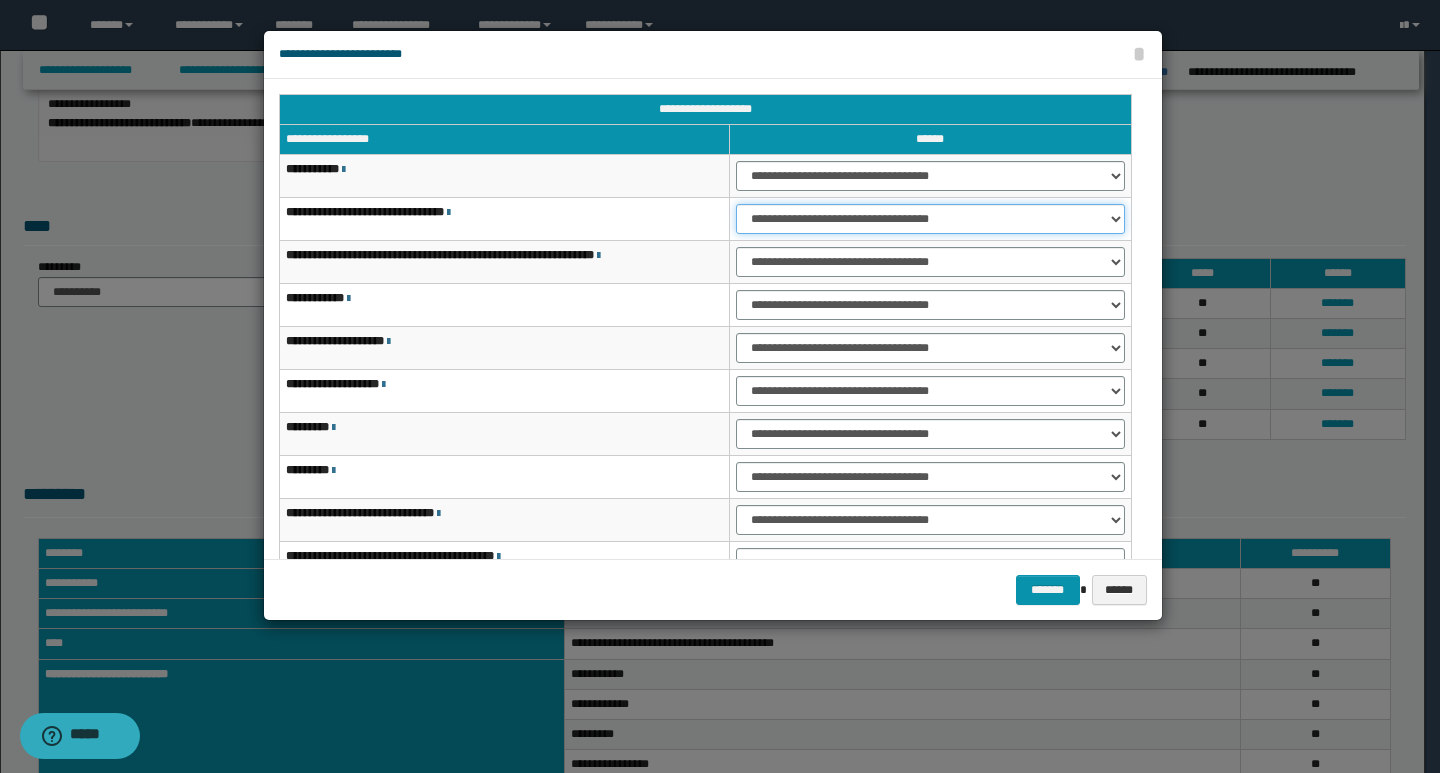 click on "**********" at bounding box center (930, 219) 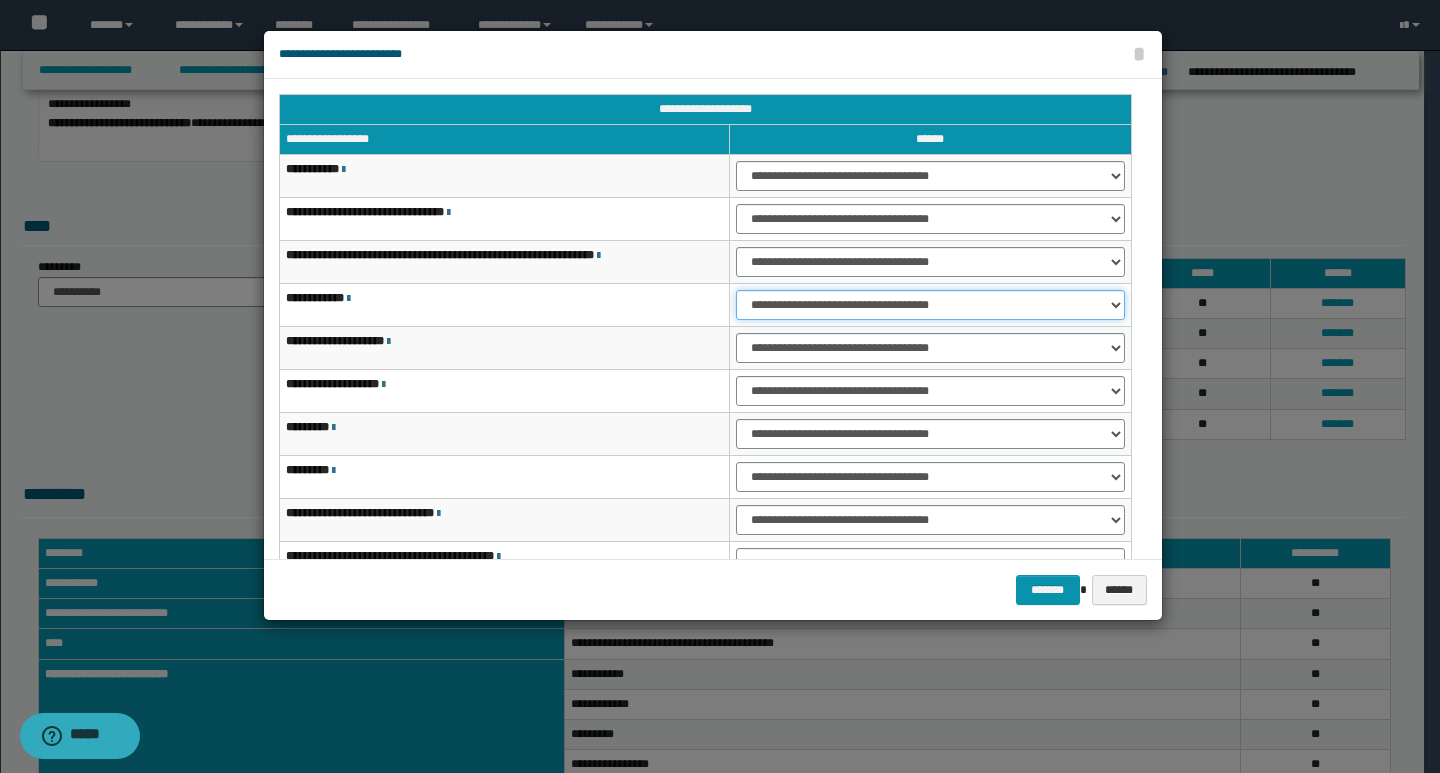 click on "**********" at bounding box center [930, 305] 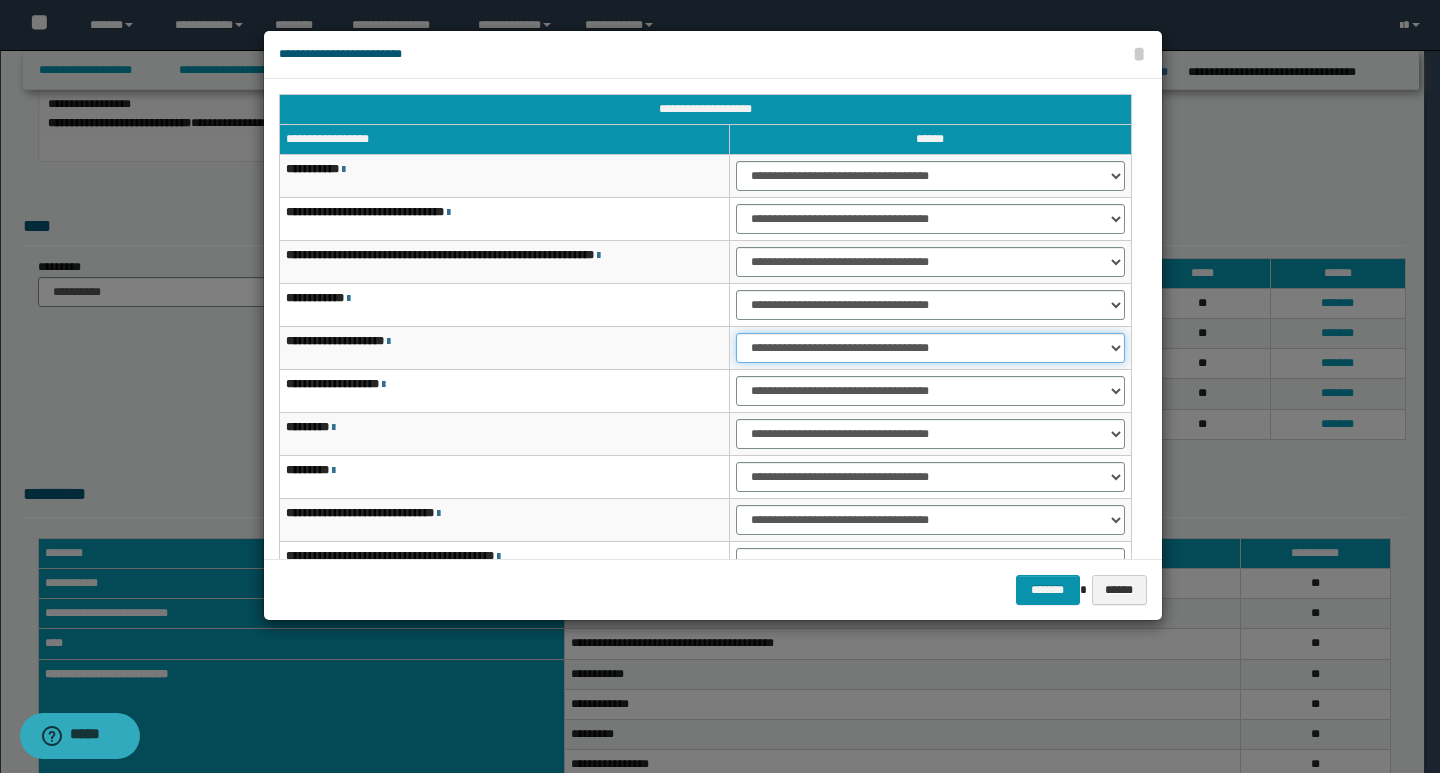 click on "**********" at bounding box center (930, 348) 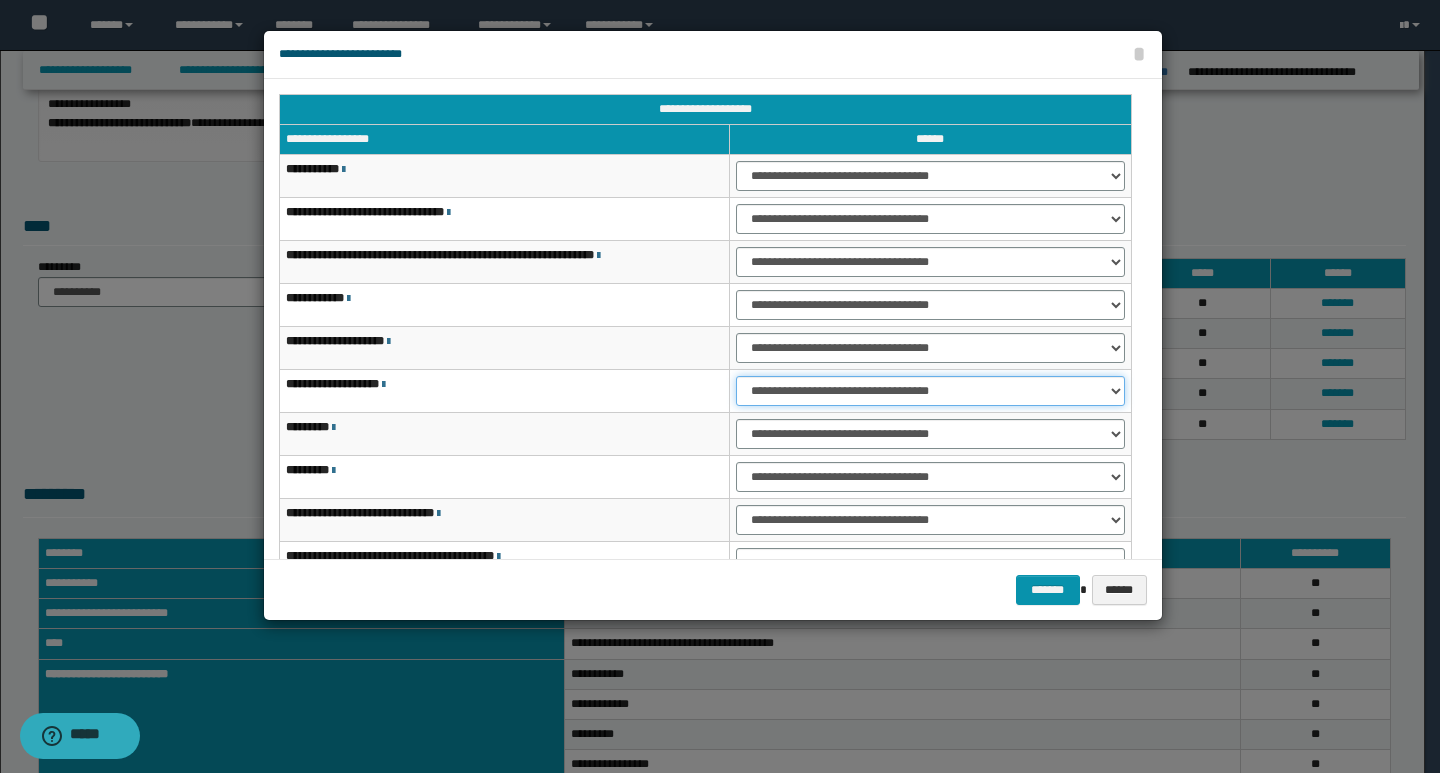 click on "**********" at bounding box center [930, 391] 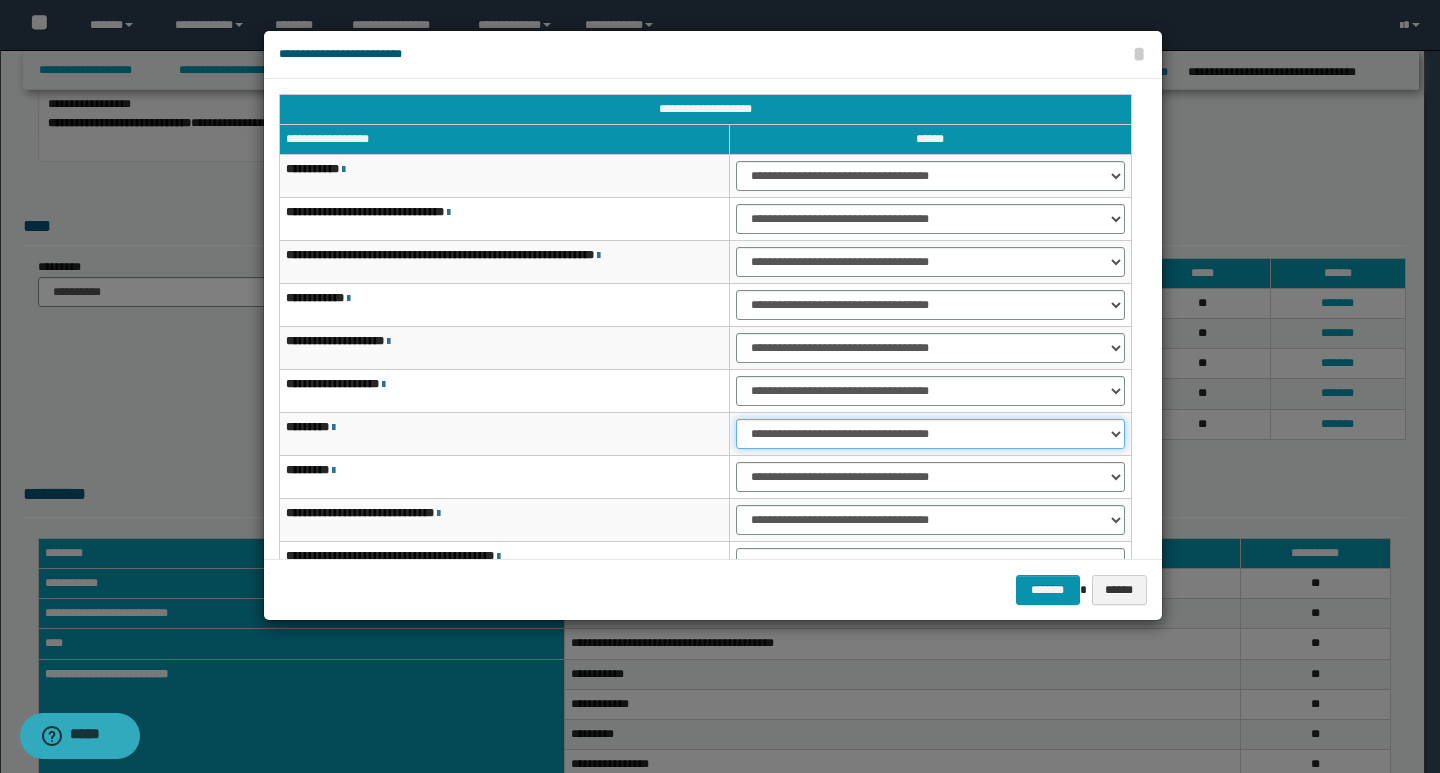 click on "**********" at bounding box center (930, 434) 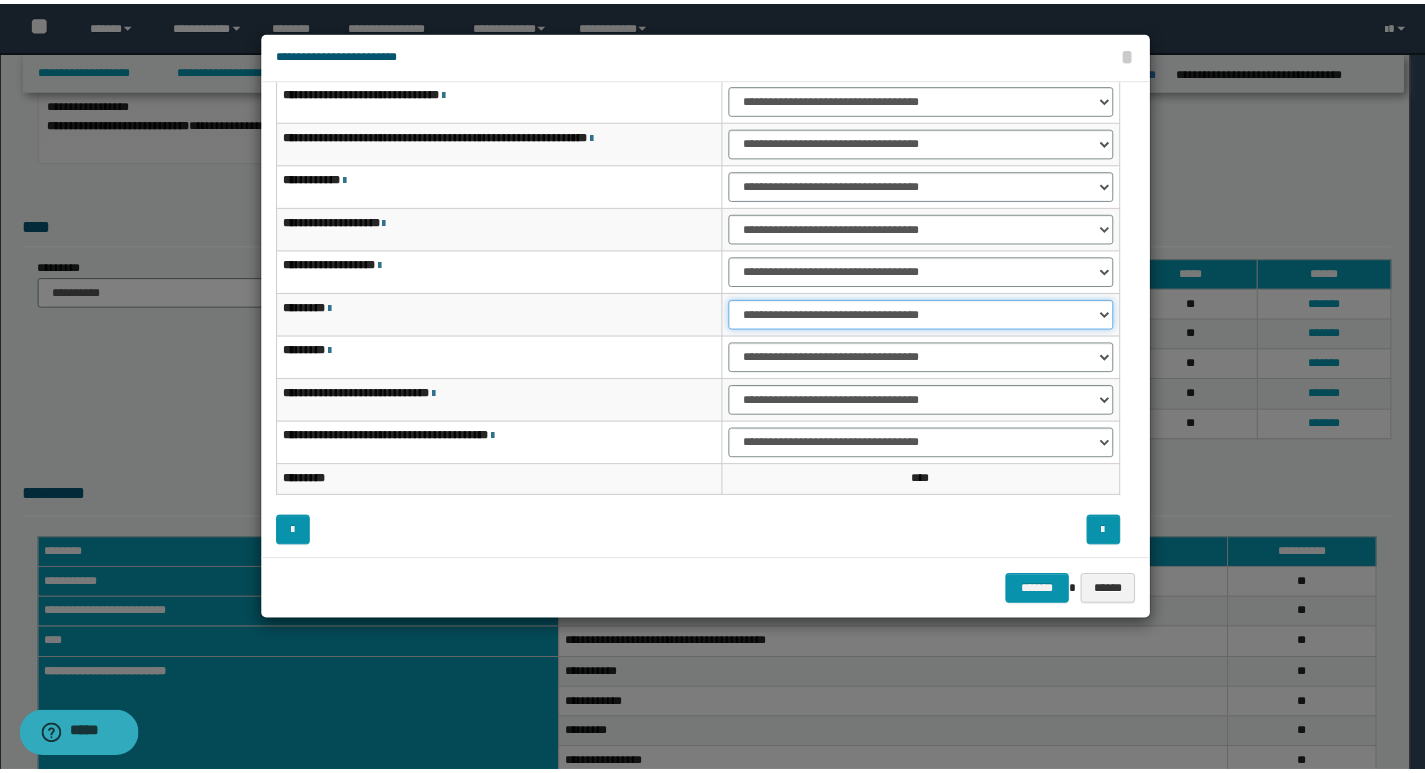 scroll, scrollTop: 121, scrollLeft: 0, axis: vertical 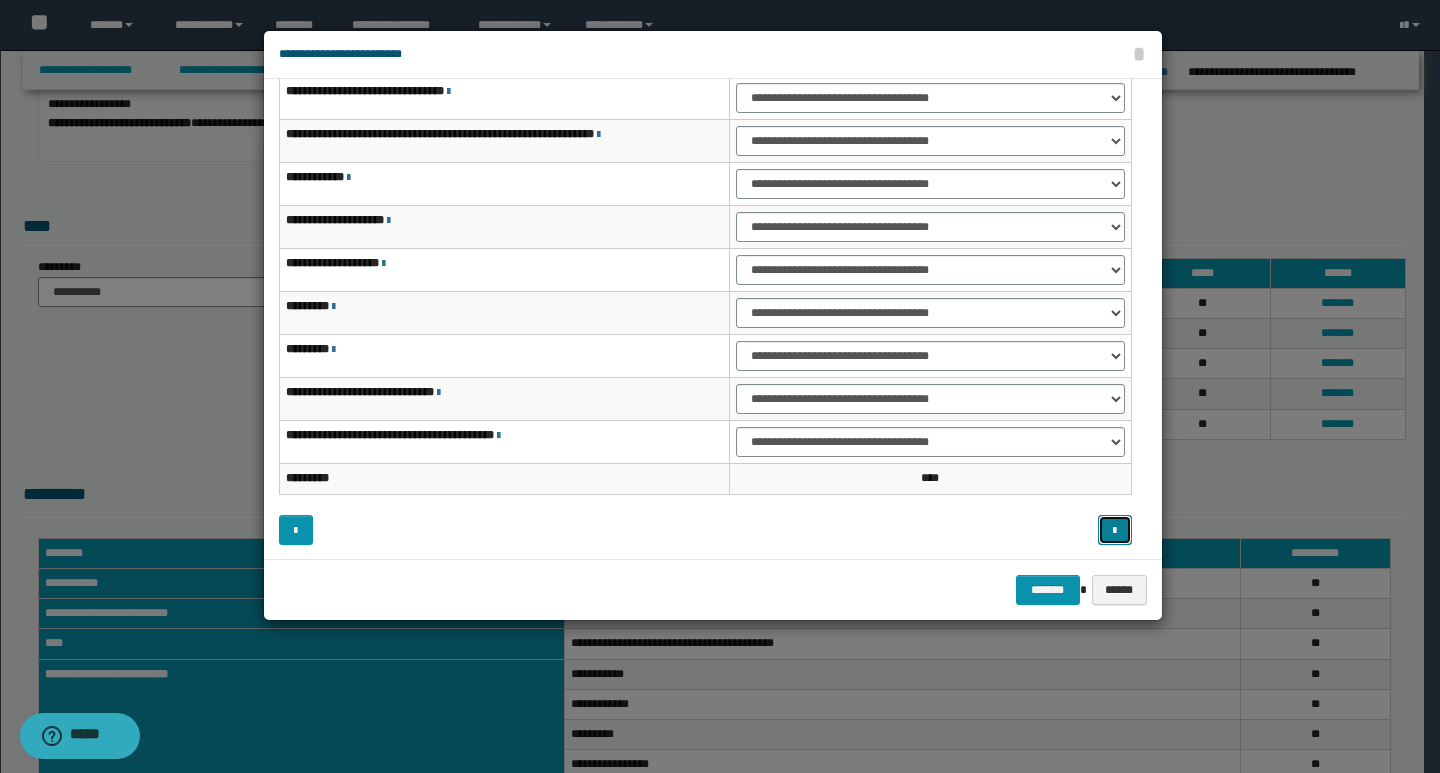 click at bounding box center [1115, 530] 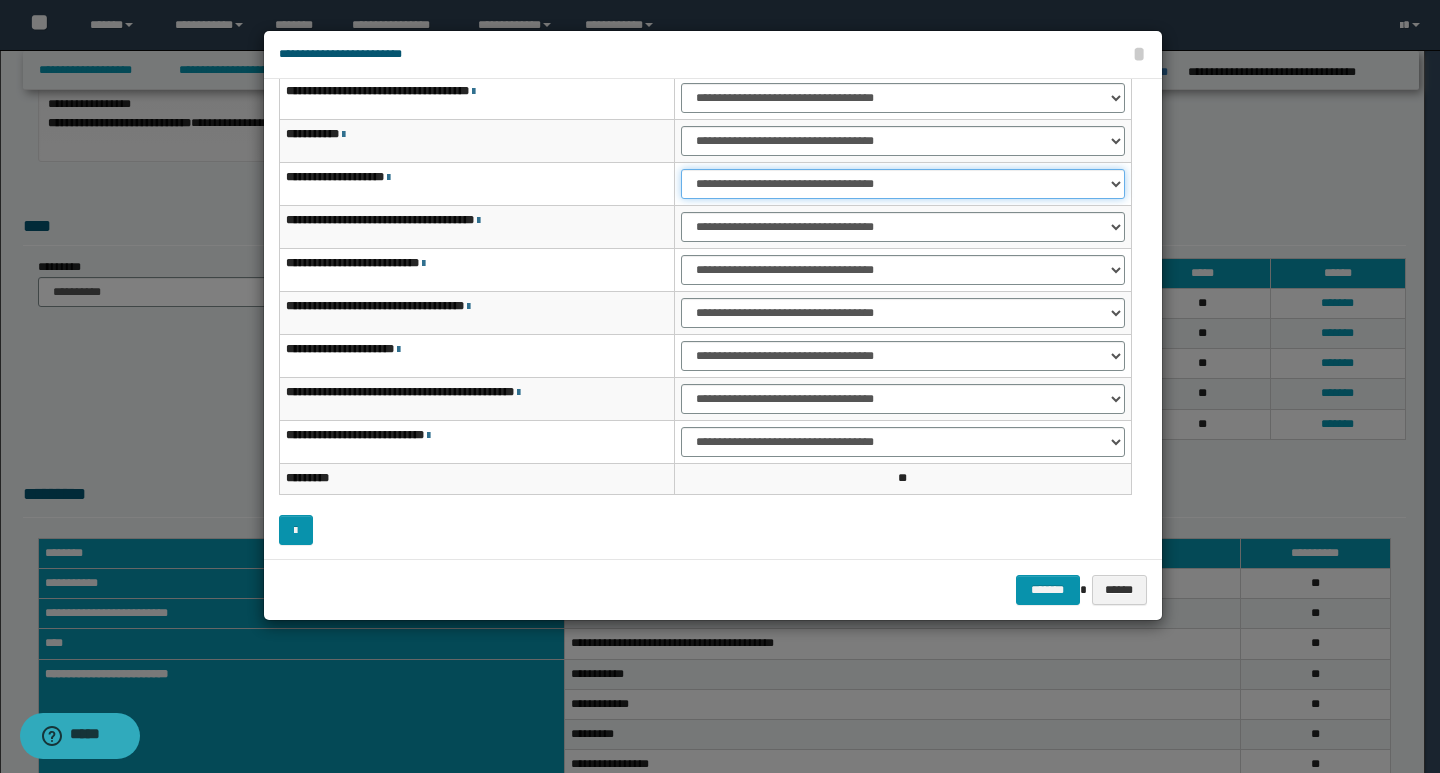 click on "**********" at bounding box center [902, 184] 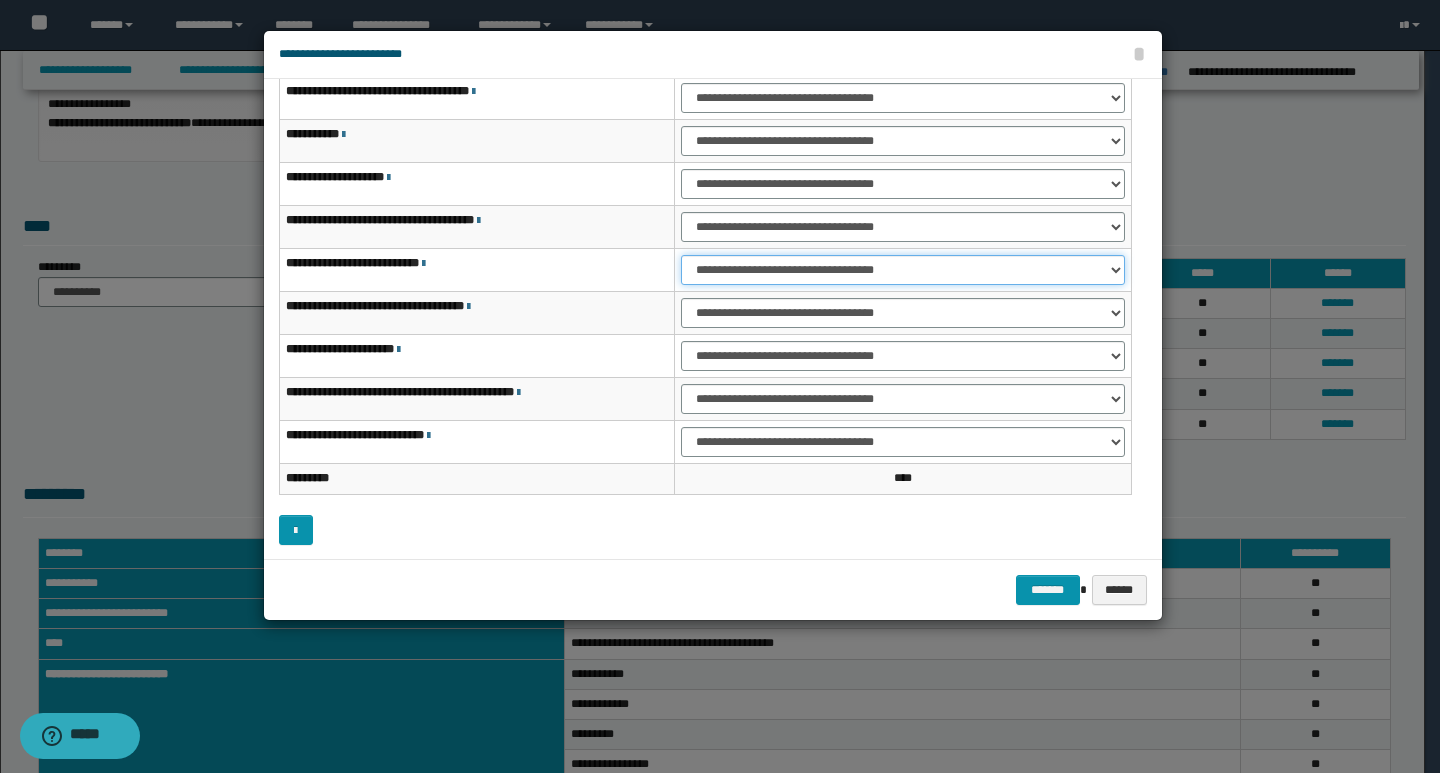 click on "**********" at bounding box center [902, 270] 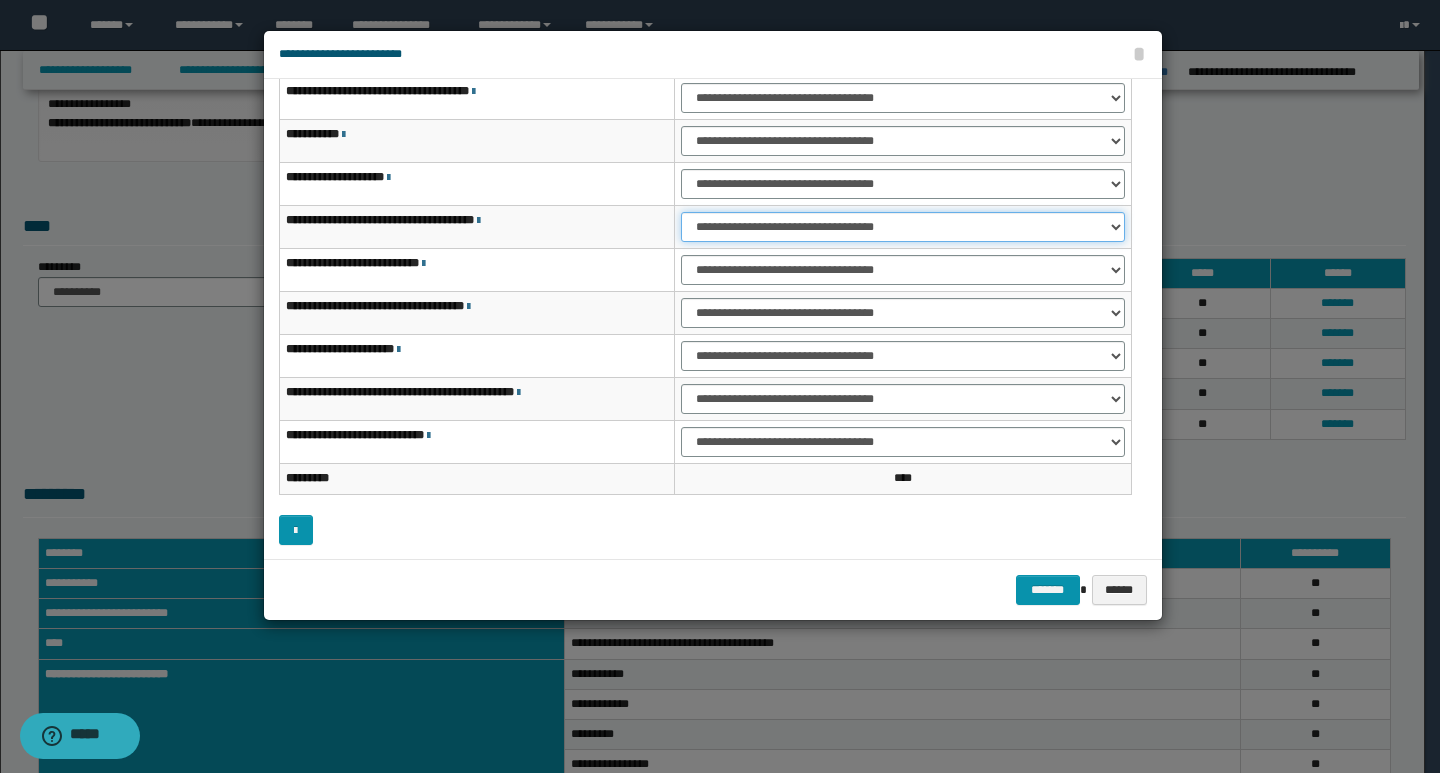 click on "**********" at bounding box center (902, 227) 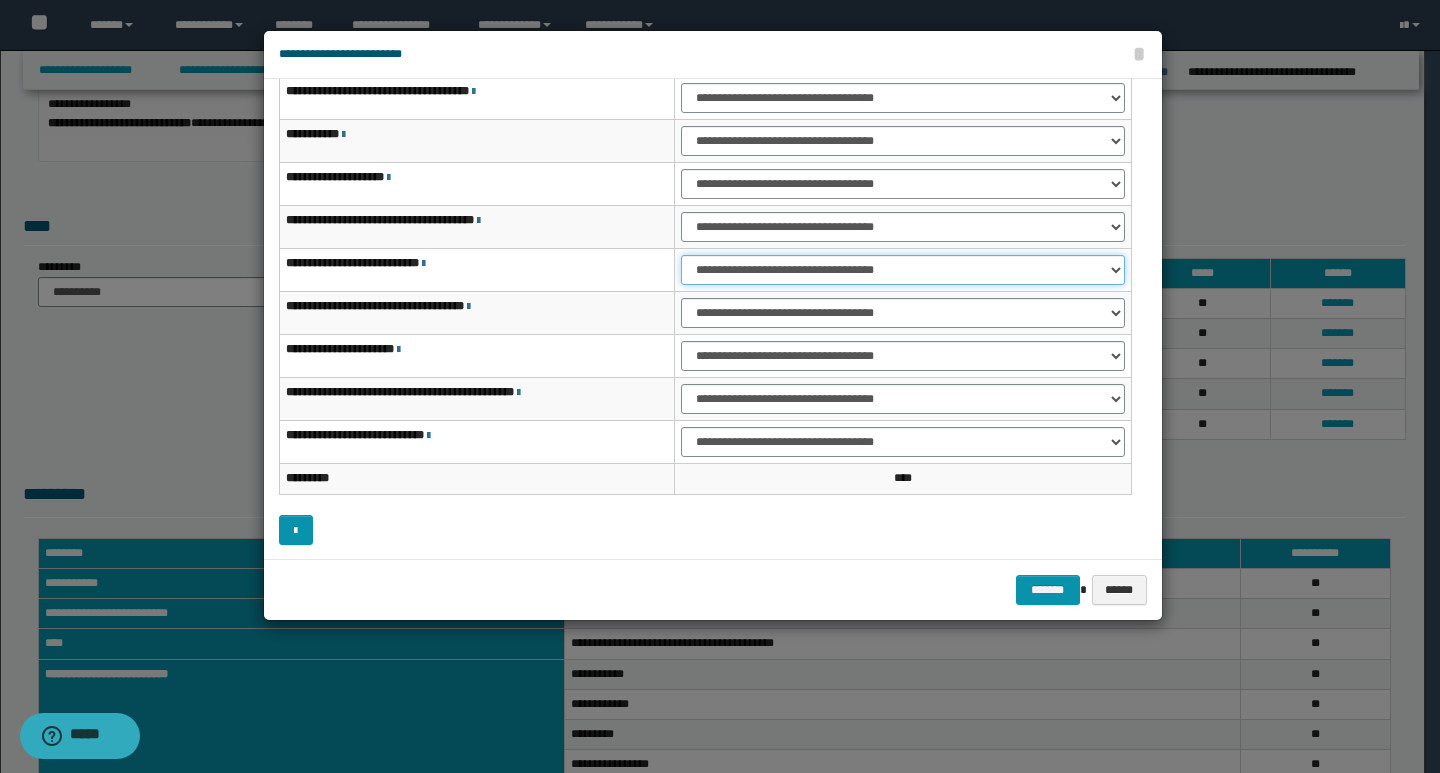 click on "**********" at bounding box center (902, 270) 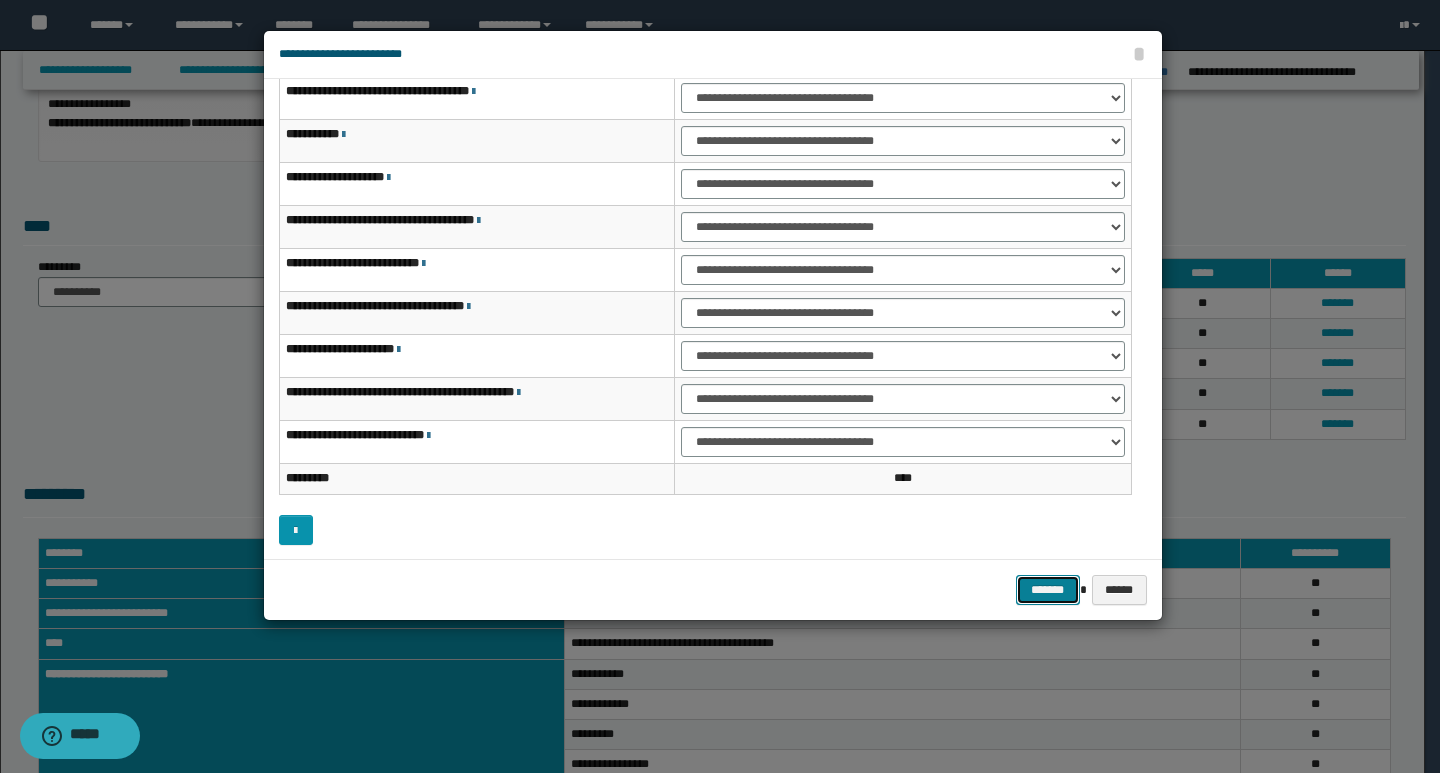 click on "*******" at bounding box center [1048, 590] 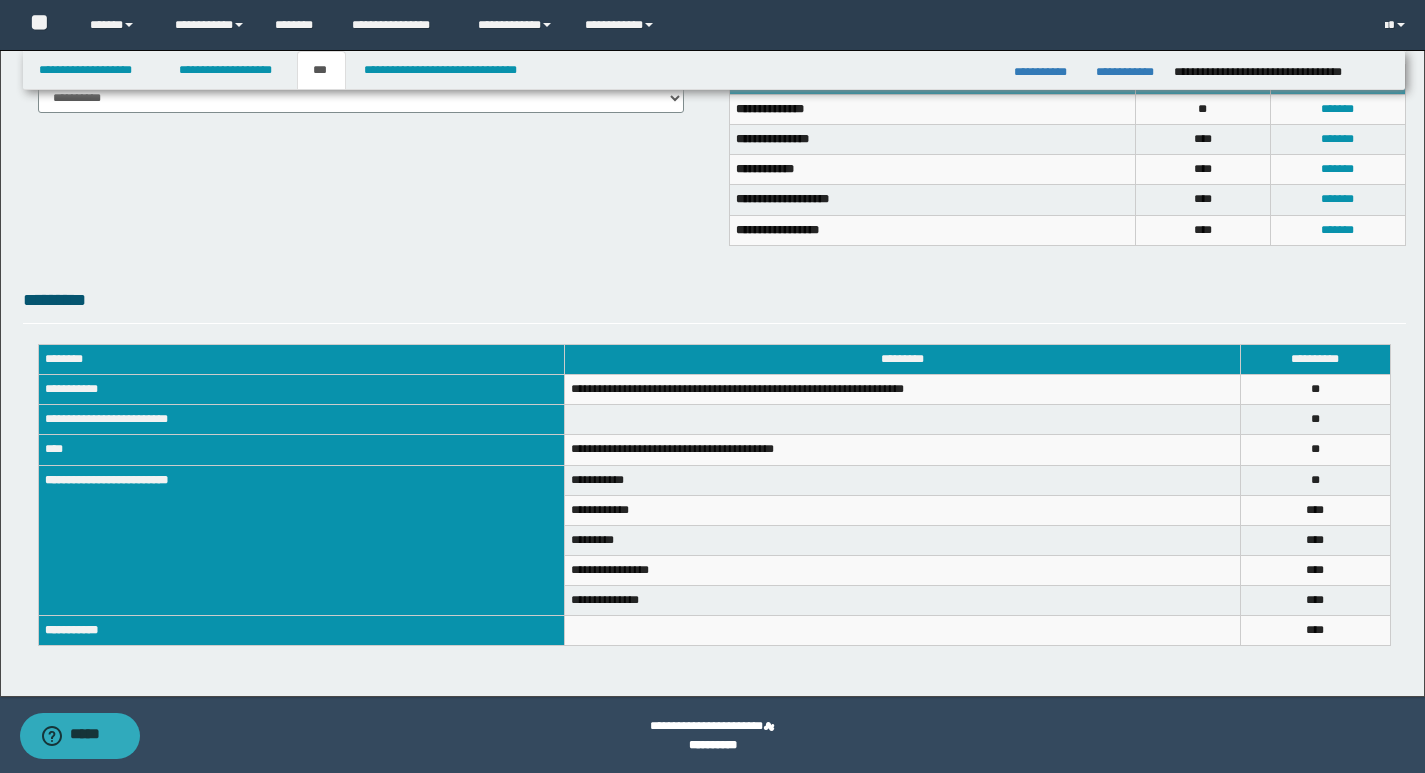 scroll, scrollTop: 496, scrollLeft: 0, axis: vertical 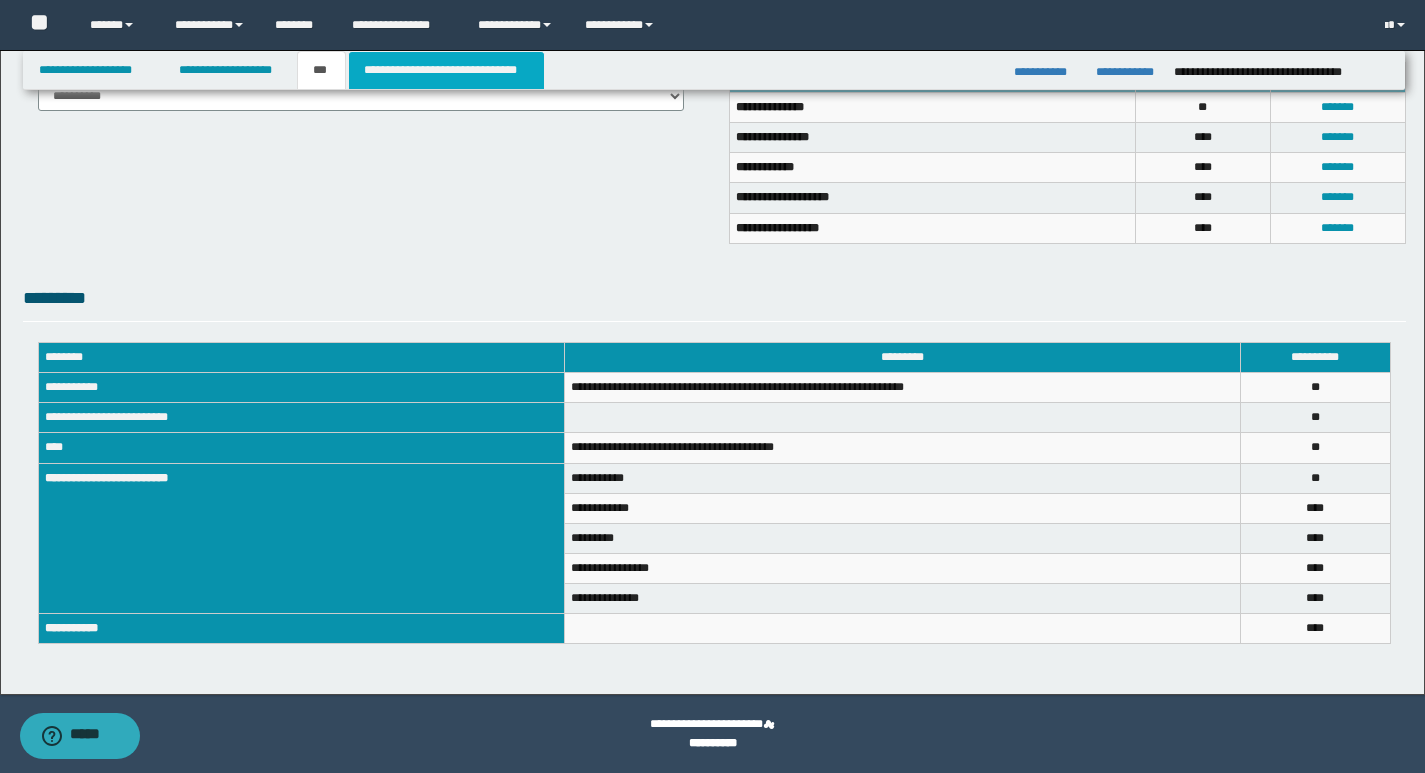 click on "**********" at bounding box center [446, 70] 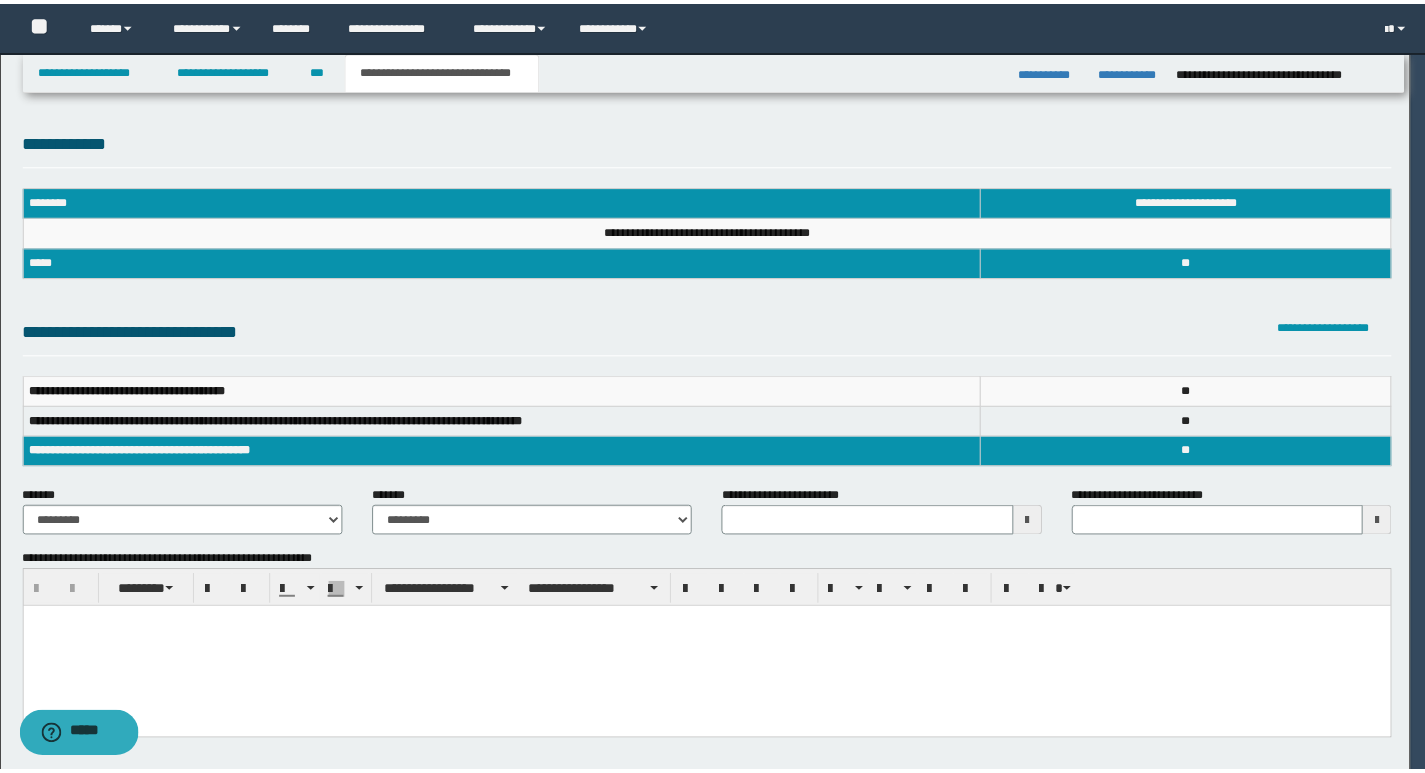 scroll, scrollTop: 0, scrollLeft: 0, axis: both 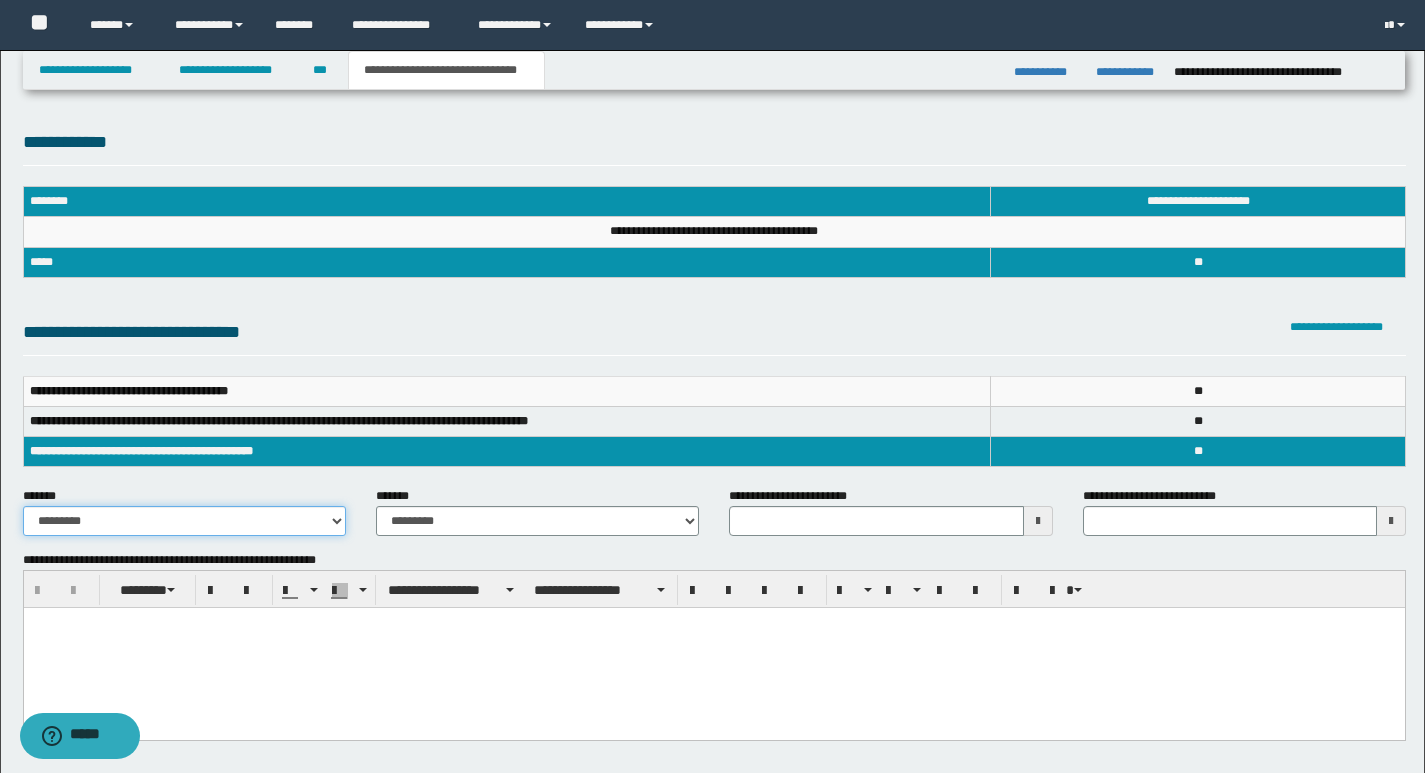 click on "**********" at bounding box center [184, 521] 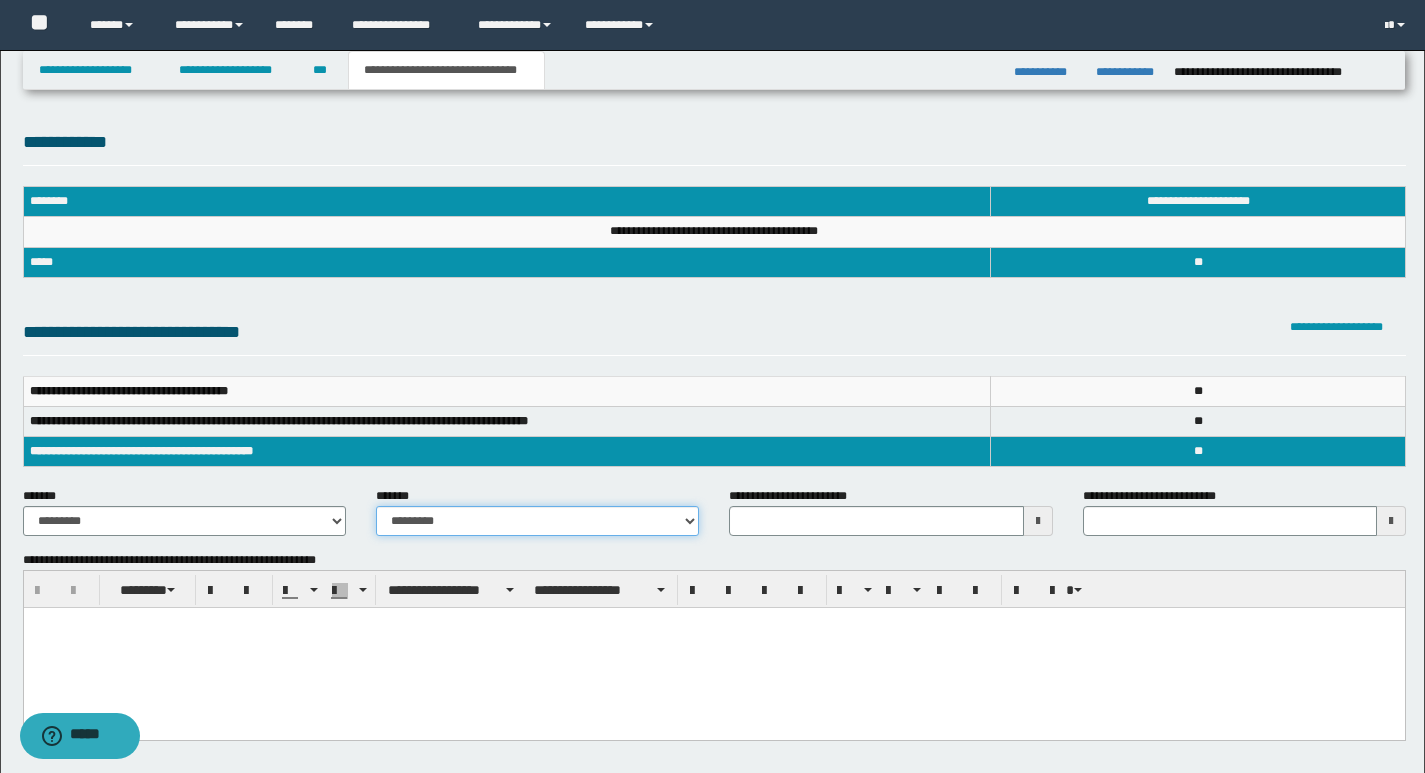 click on "**********" at bounding box center [537, 521] 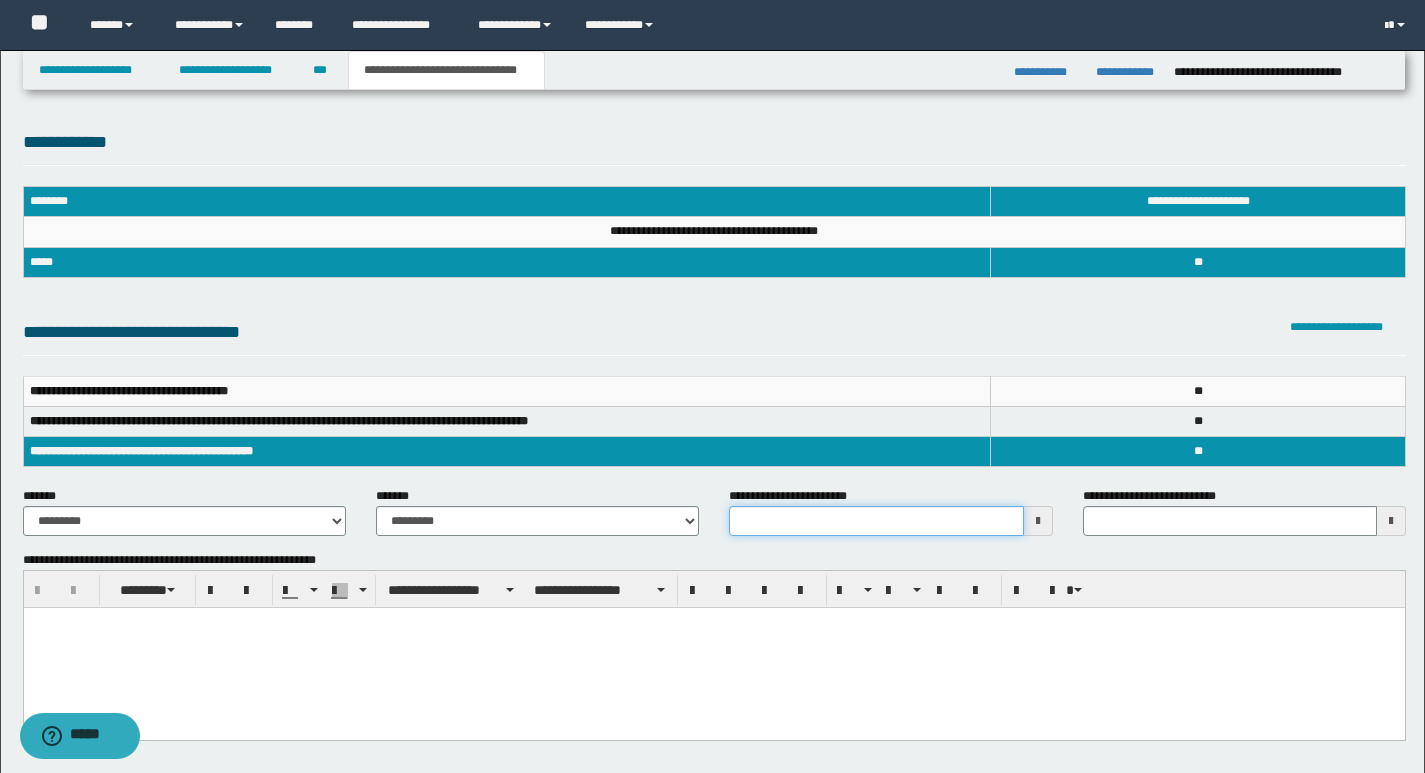 click on "**********" at bounding box center (876, 521) 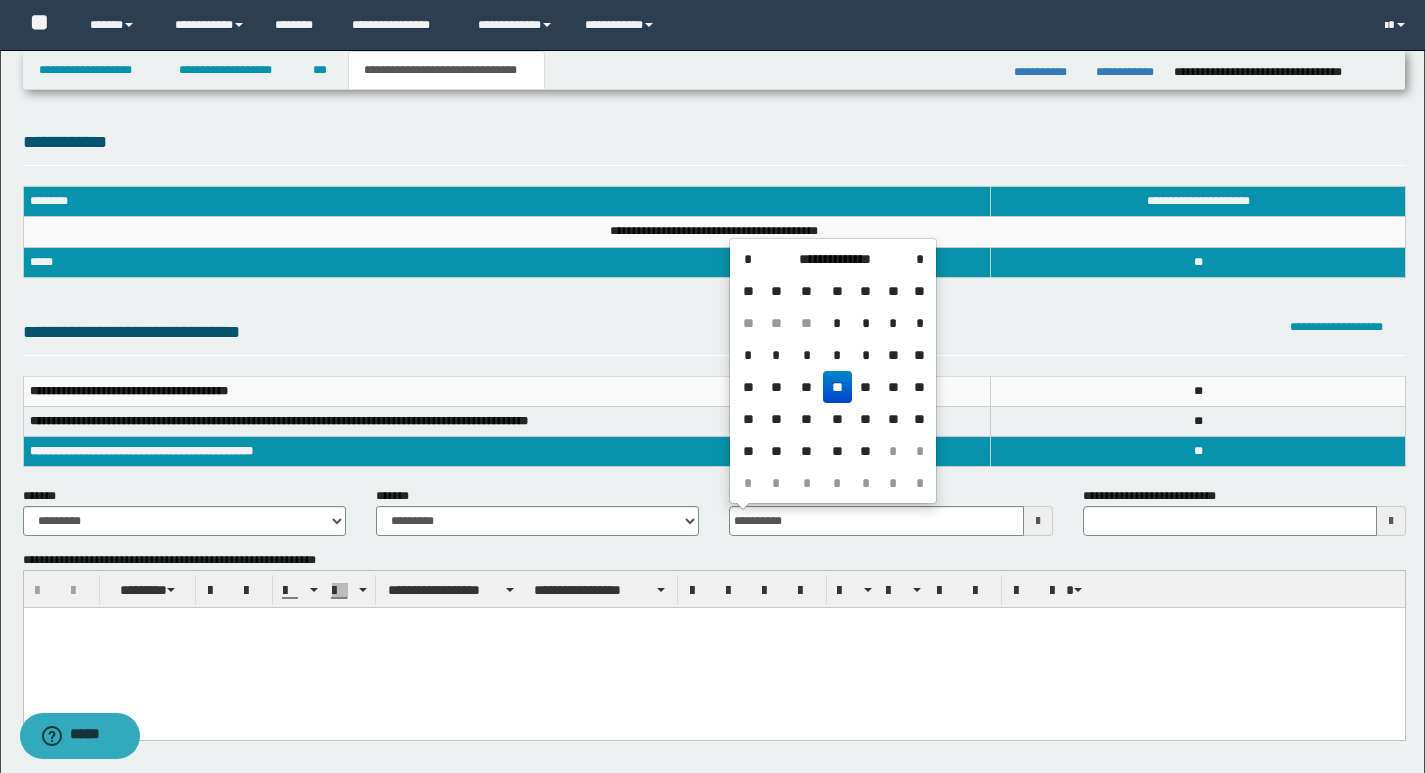 click on "**" at bounding box center [837, 387] 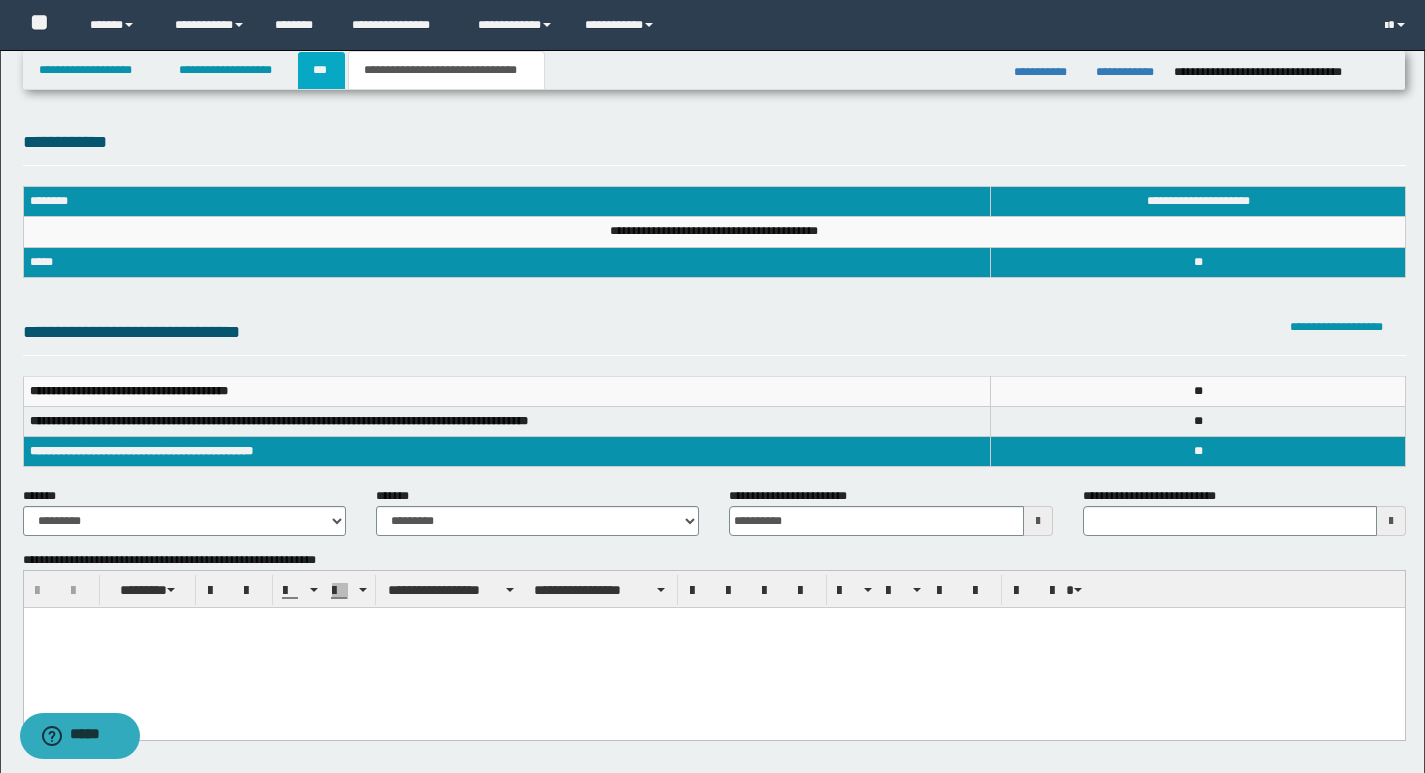 click on "***" at bounding box center (321, 70) 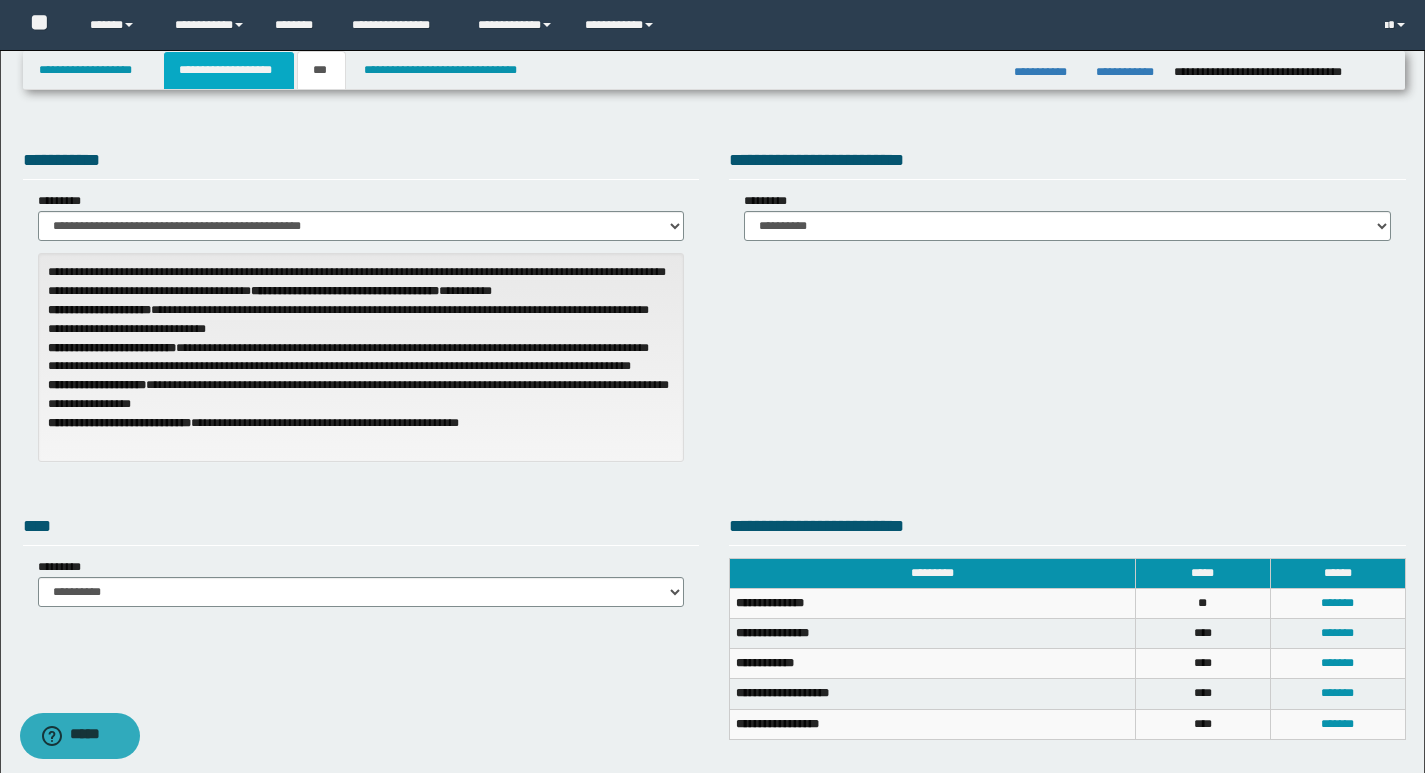 click on "**********" at bounding box center (229, 70) 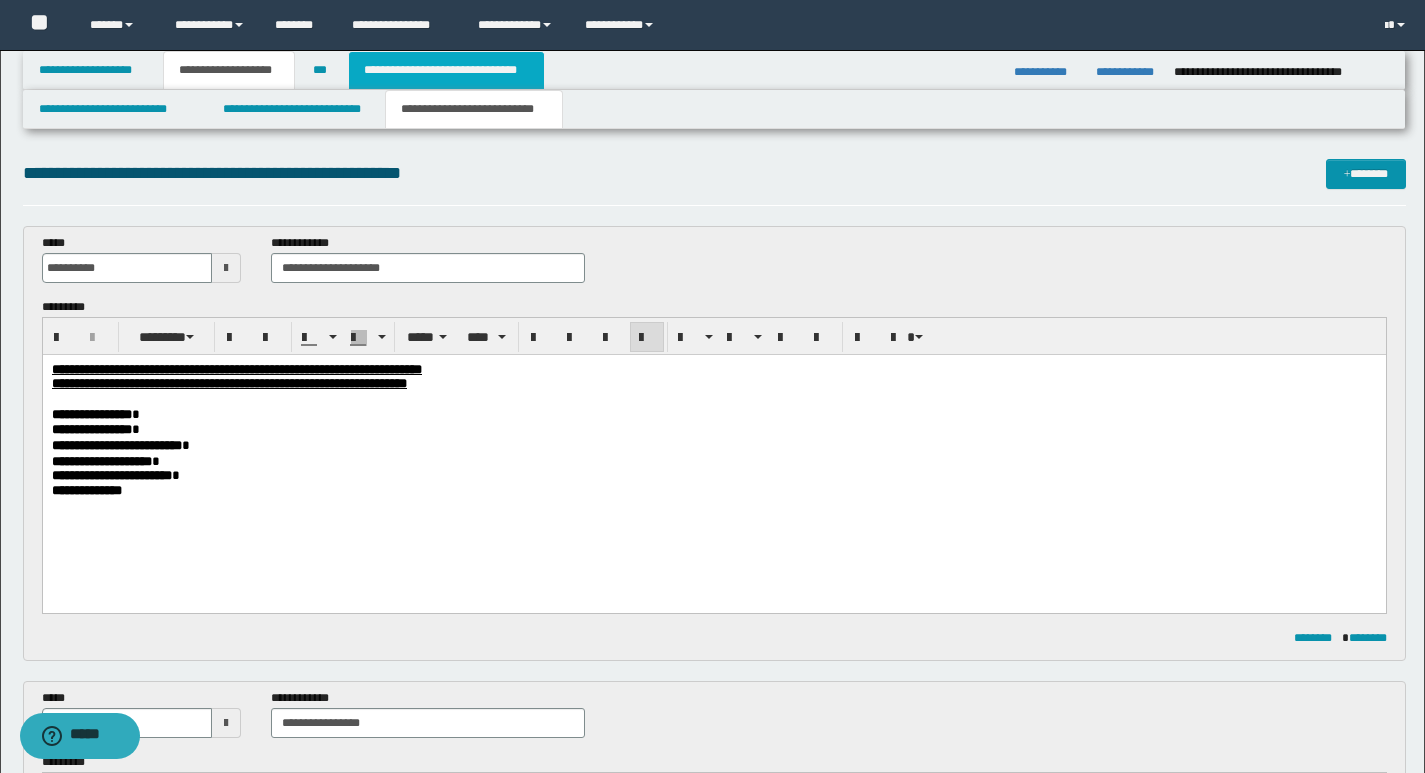 click on "**********" at bounding box center (446, 70) 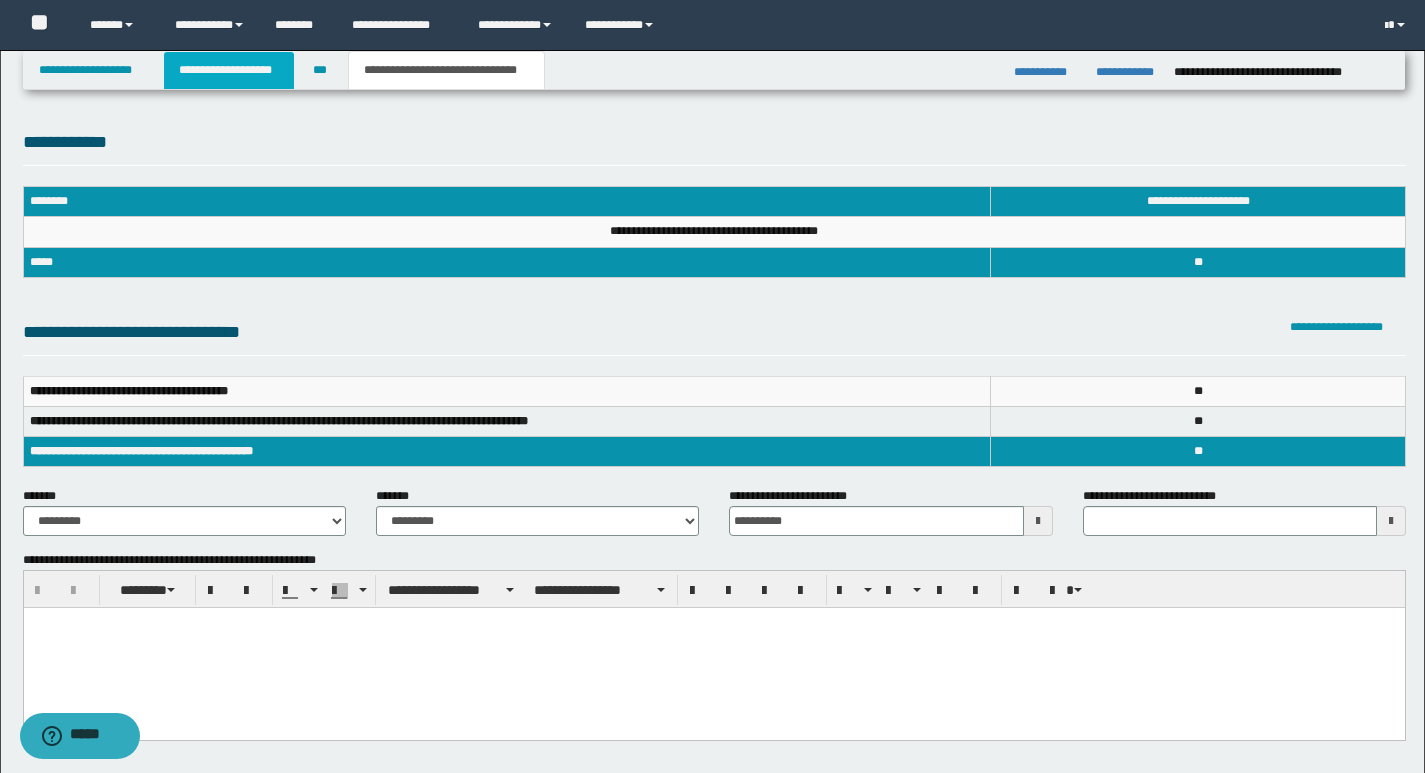 click on "**********" at bounding box center [229, 70] 